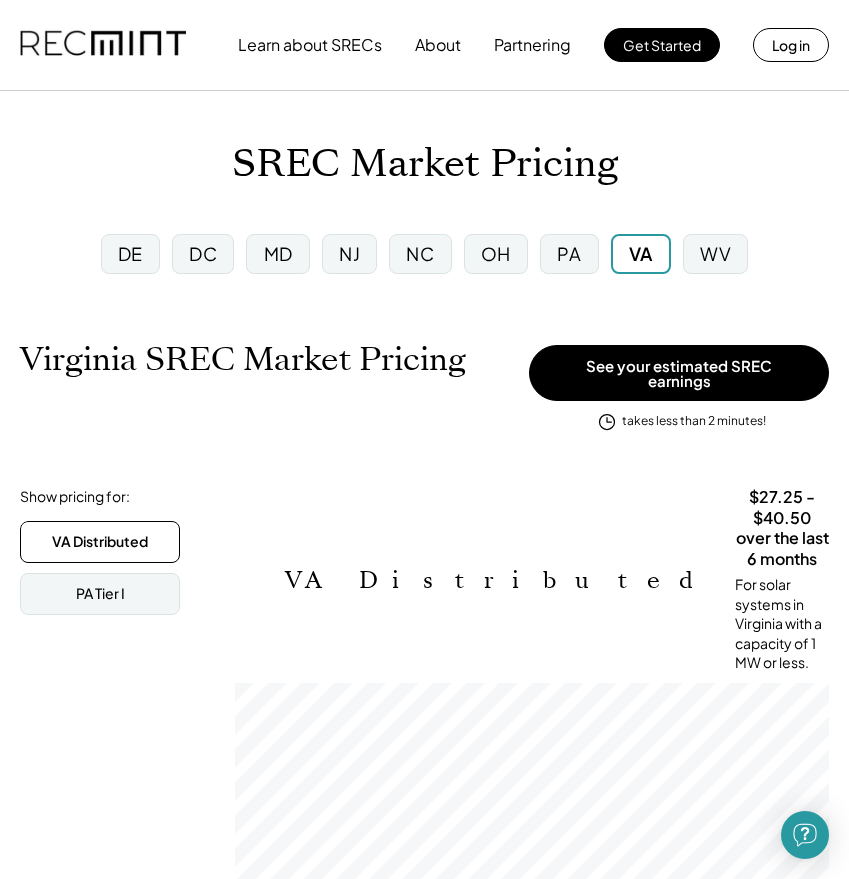 scroll, scrollTop: 0, scrollLeft: 0, axis: both 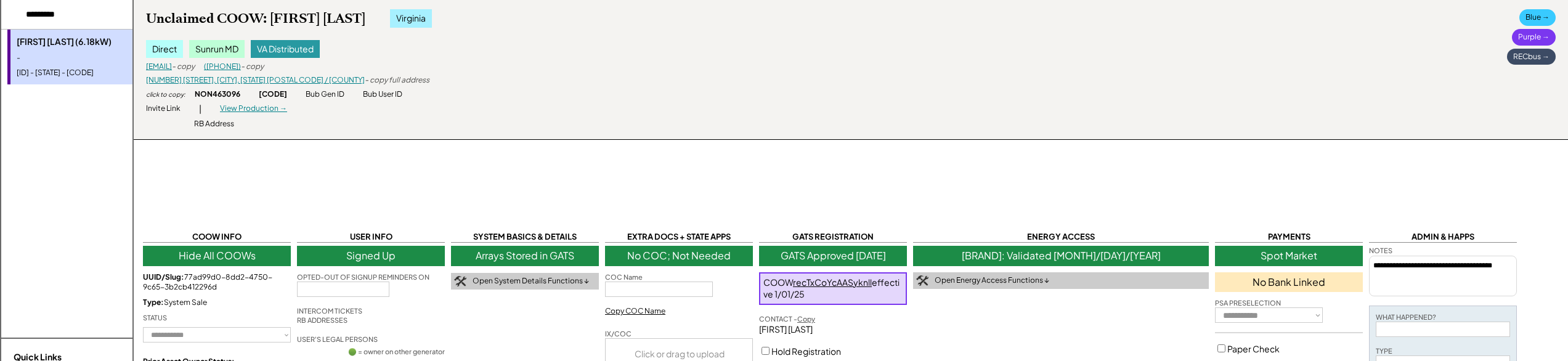 select on "**********" 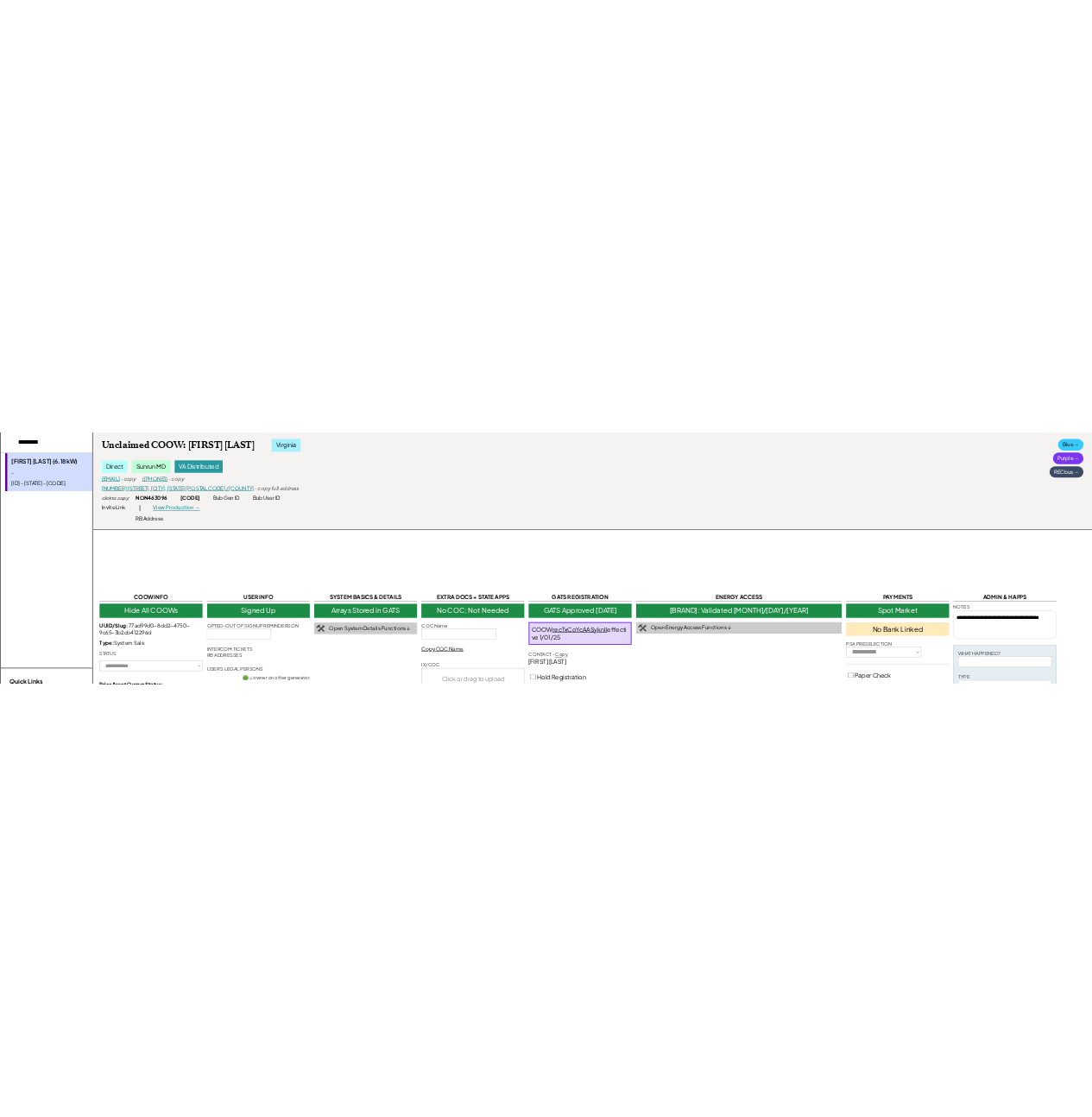 scroll, scrollTop: 100, scrollLeft: 0, axis: vertical 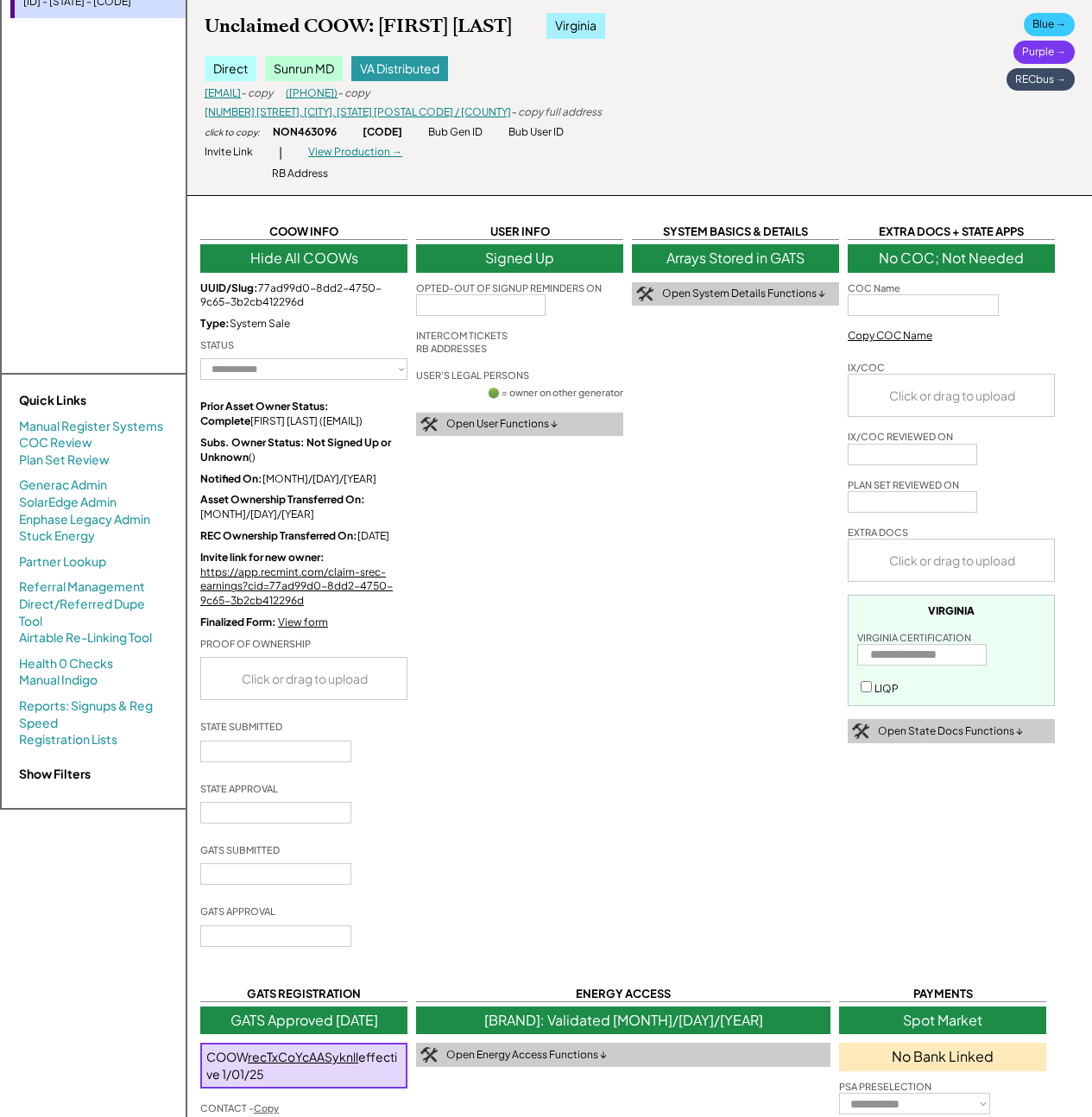 click on "Show Filters" at bounding box center (54, 773) 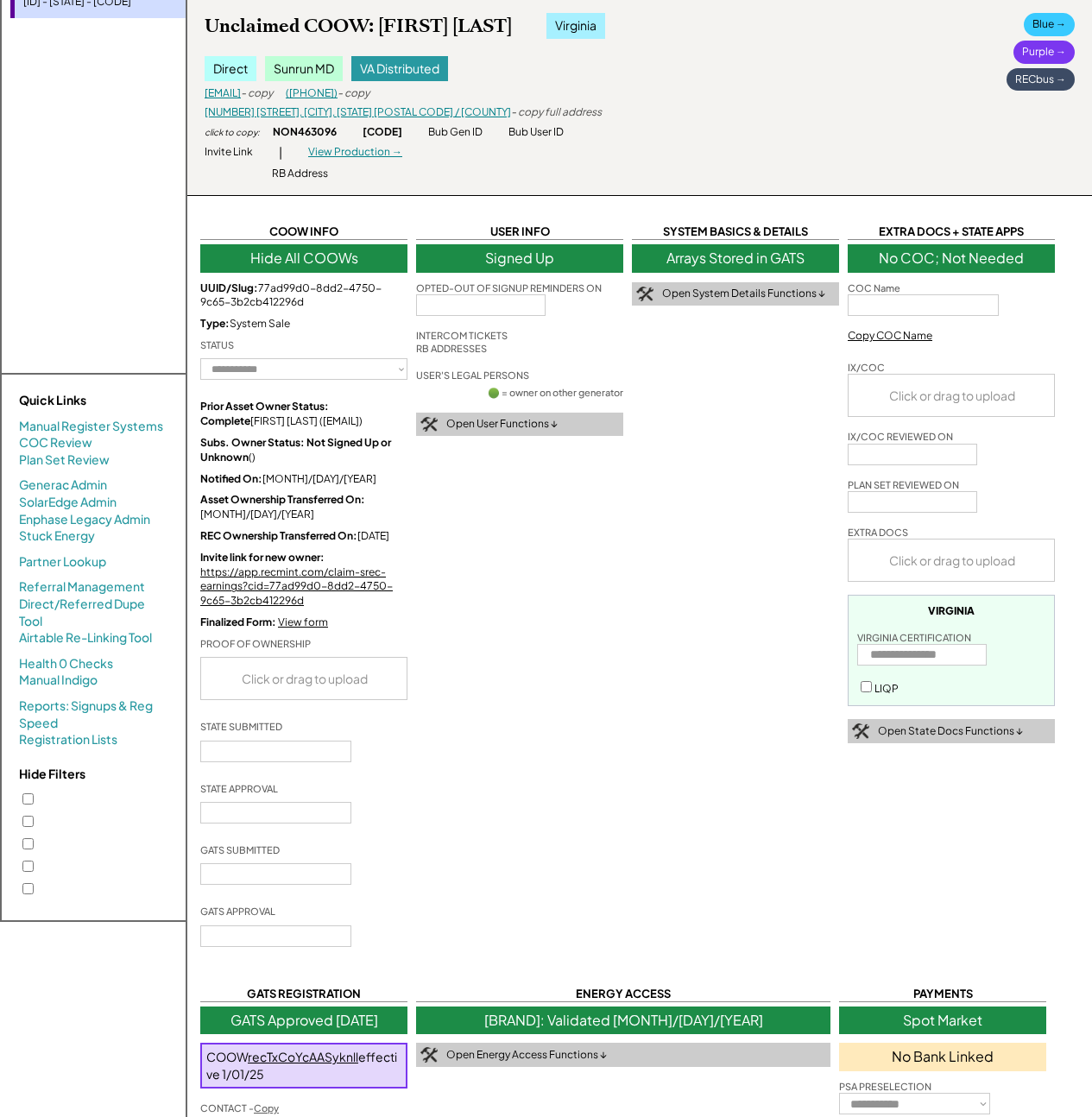 click at bounding box center [93, 889] 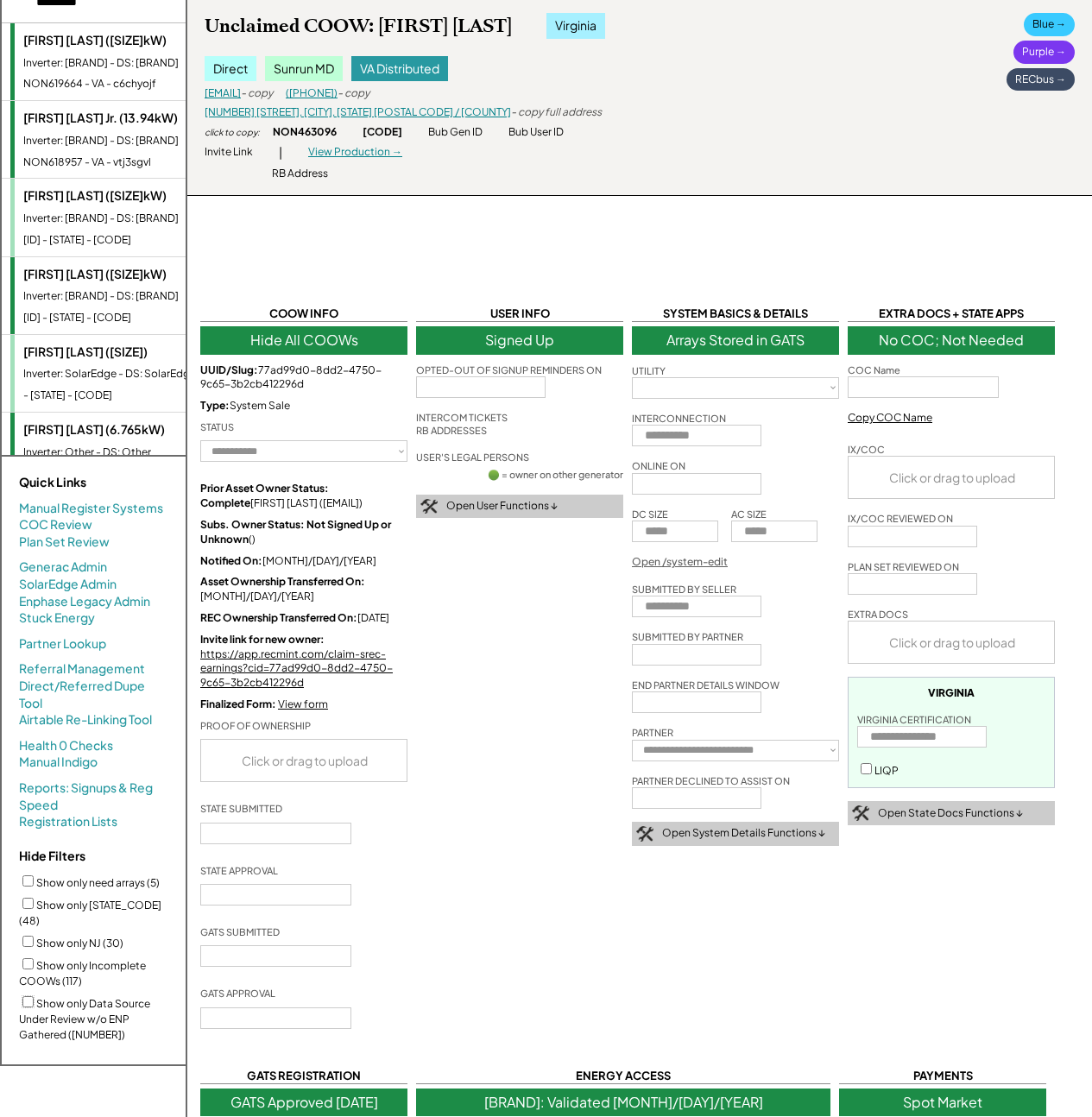 scroll, scrollTop: 0, scrollLeft: 0, axis: both 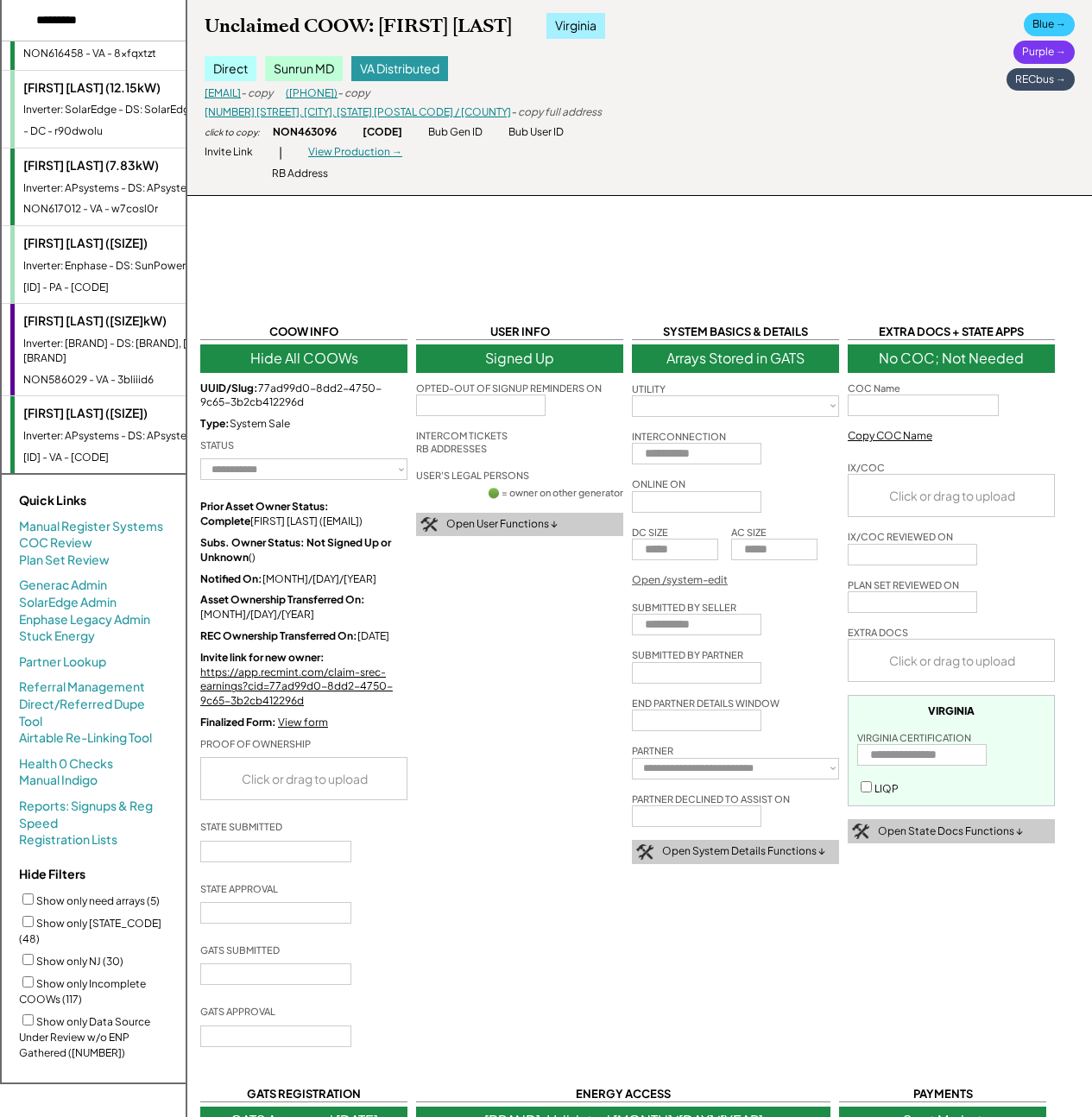 click on "Inverter: APsystems - DS: APsystems" at bounding box center [129, 436] 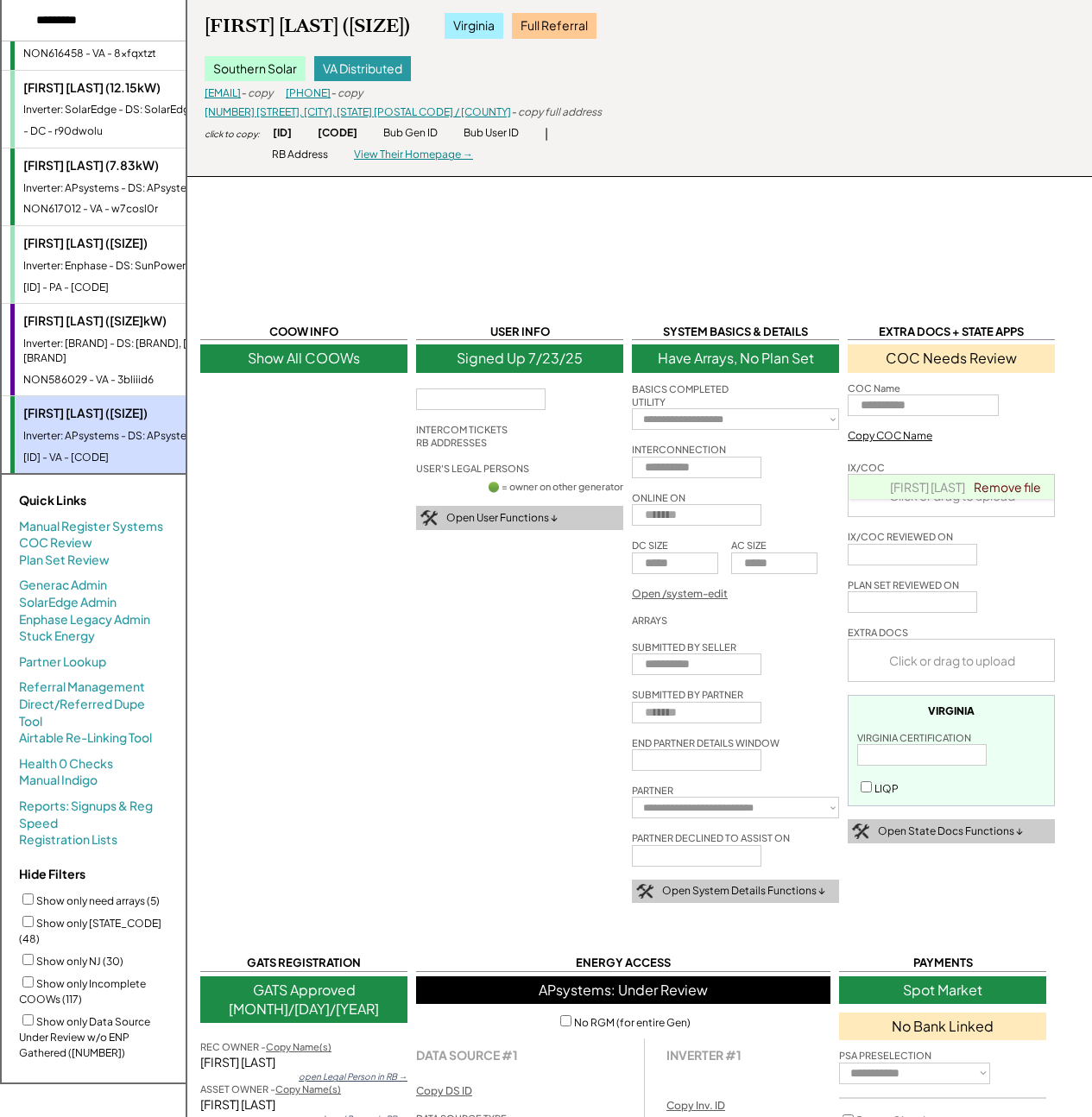 select on "**********" 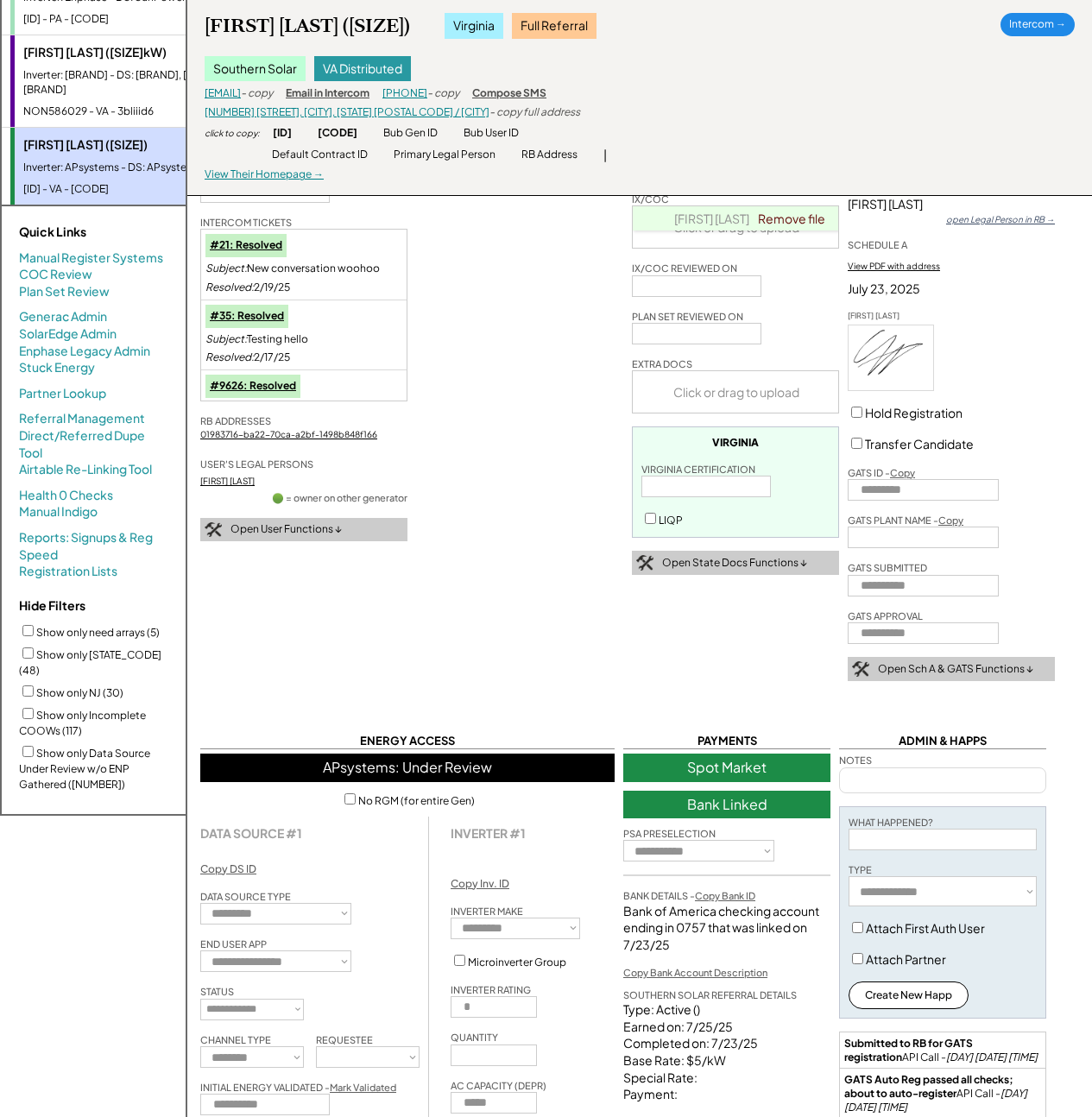 scroll, scrollTop: 584, scrollLeft: 0, axis: vertical 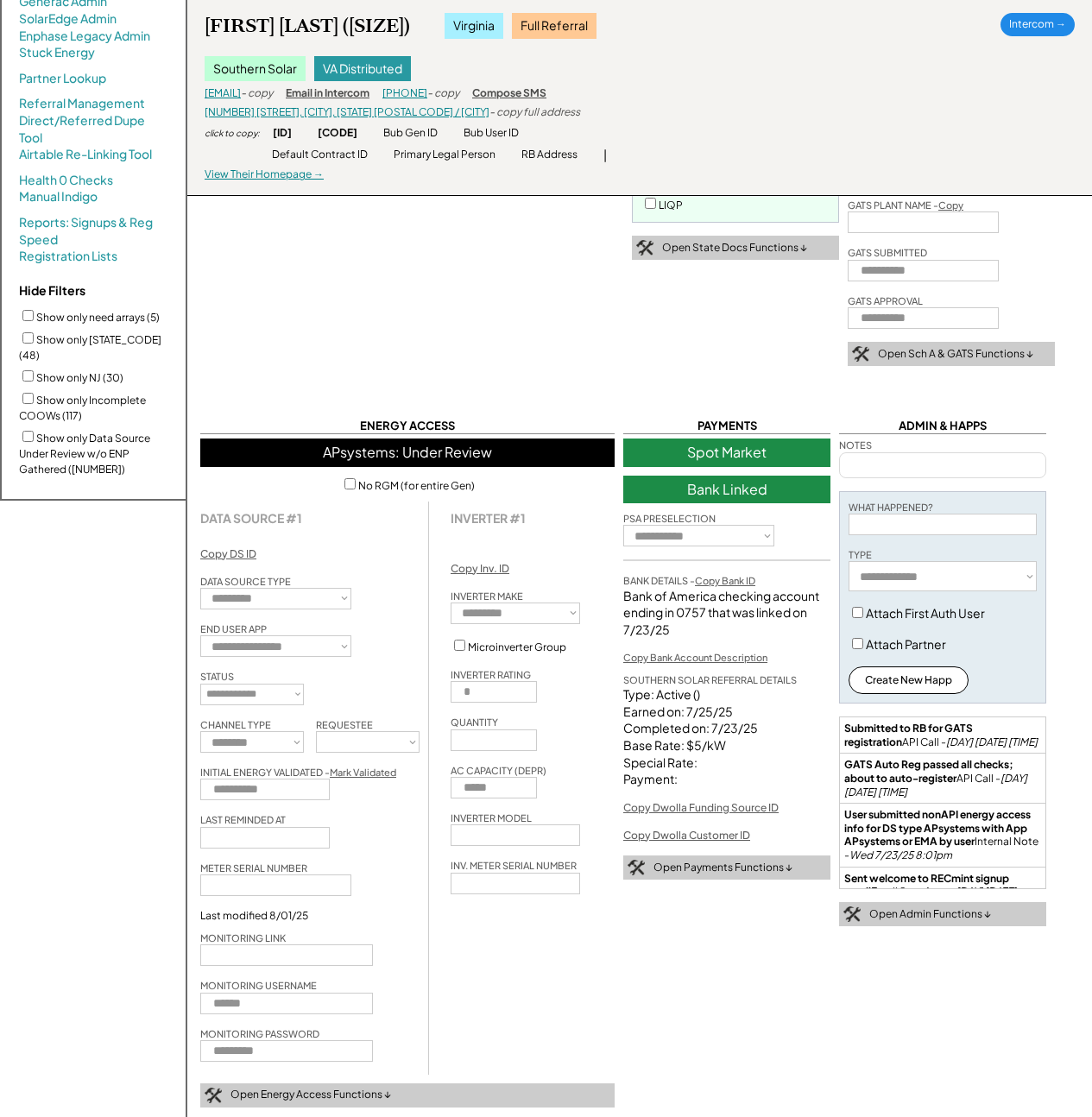 click at bounding box center [287, 1003] 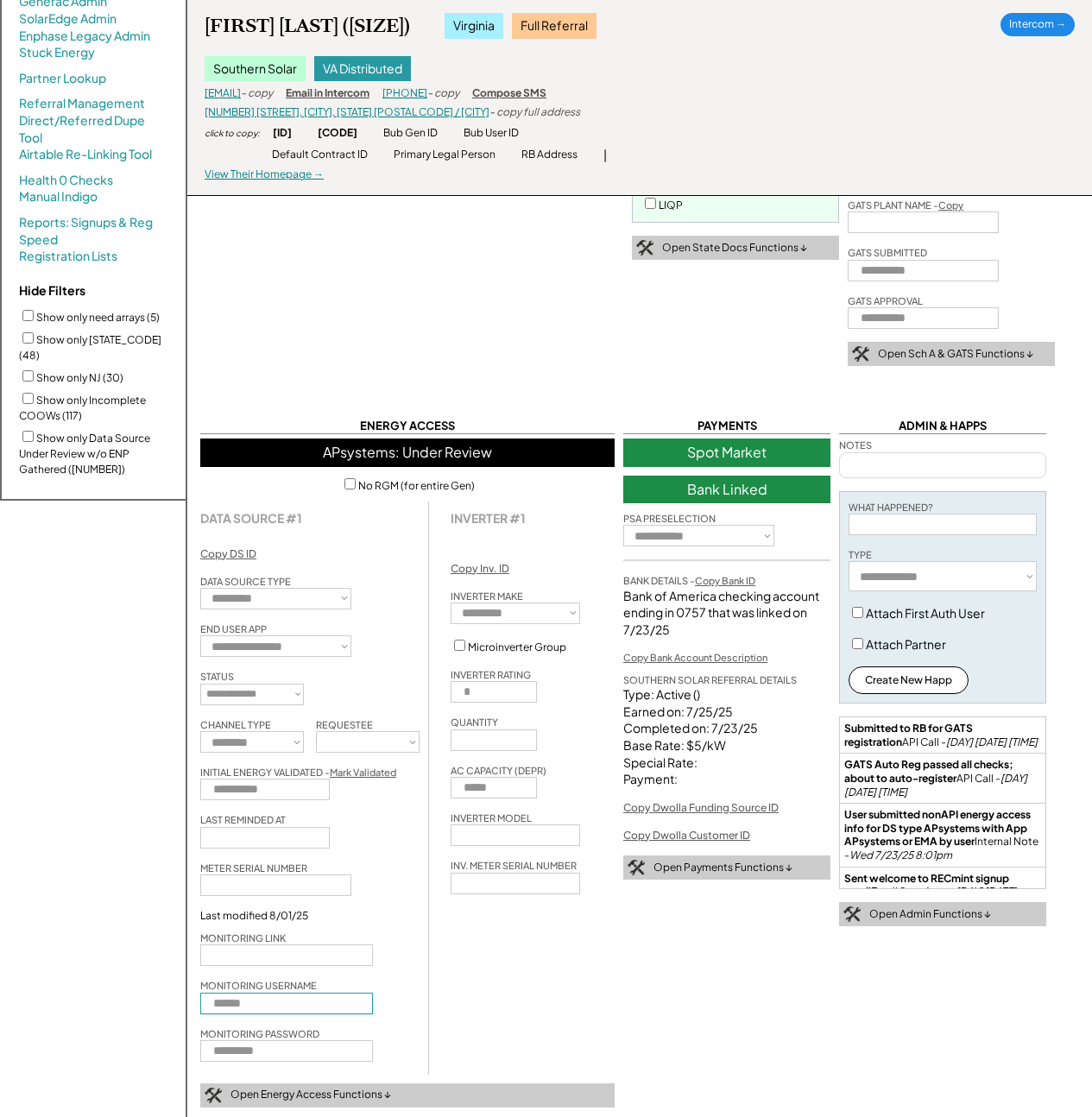 click at bounding box center (287, 1003) 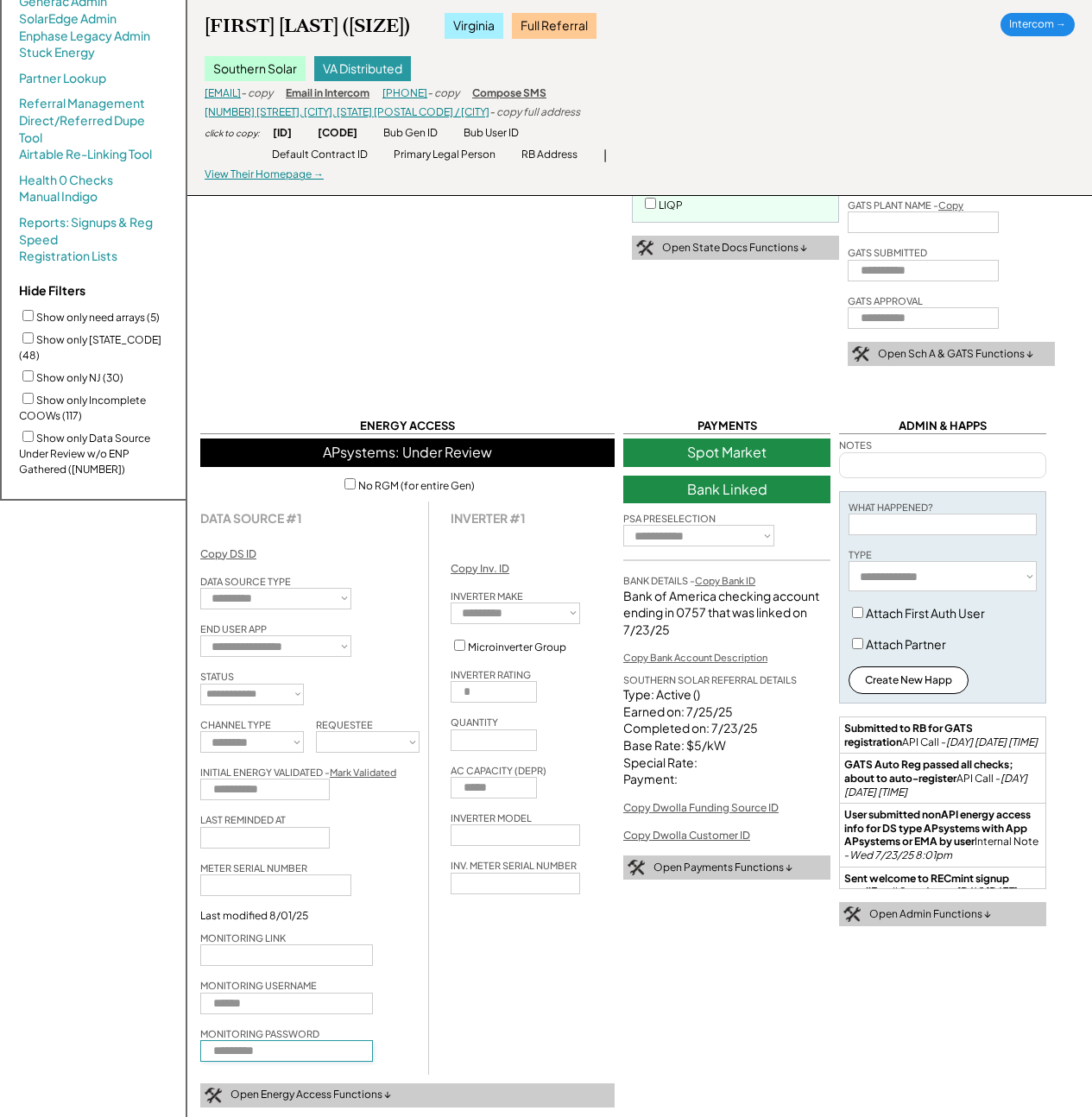click at bounding box center [287, 1051] 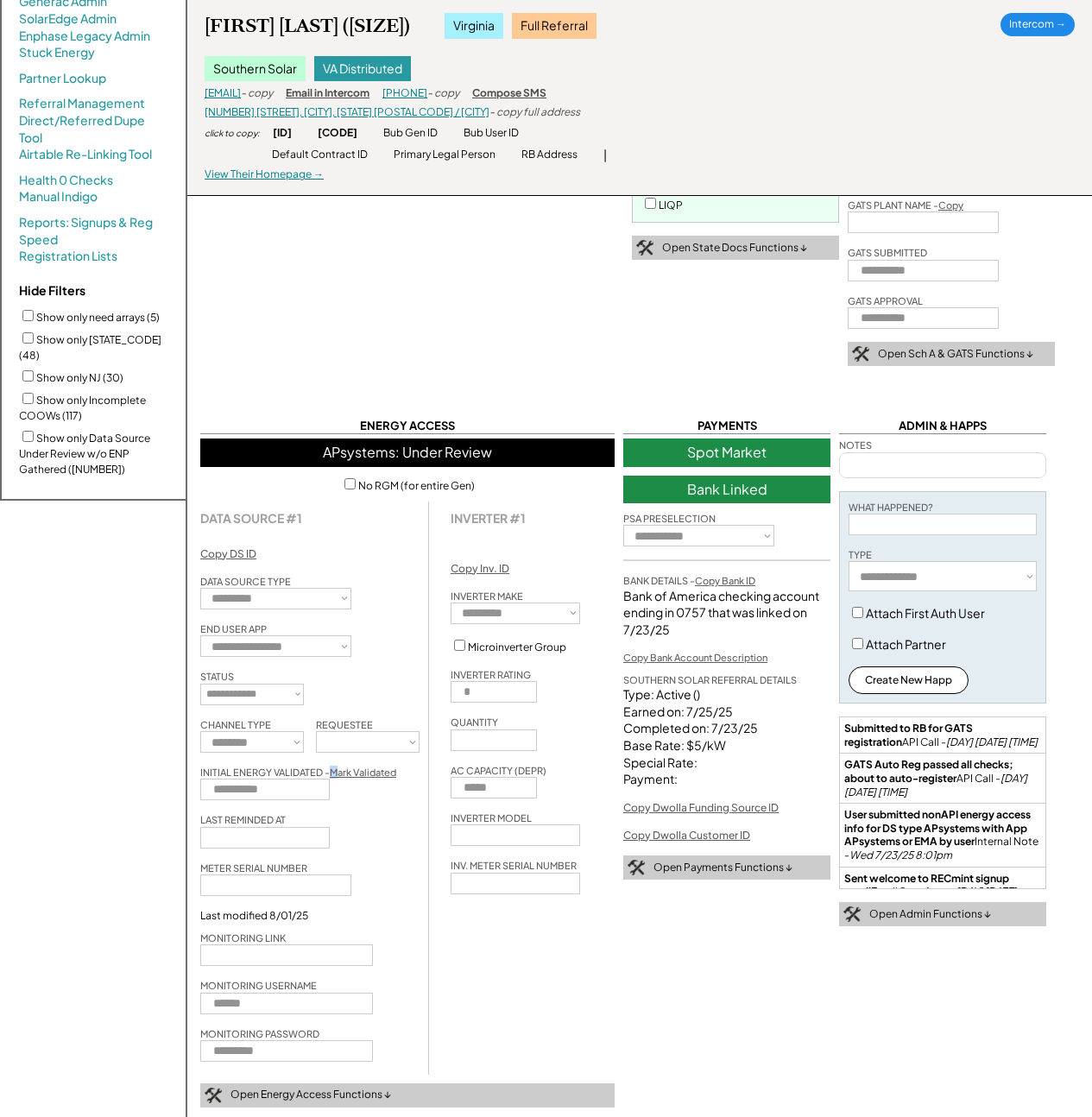click on "Mark Validated" at bounding box center [363, 772] 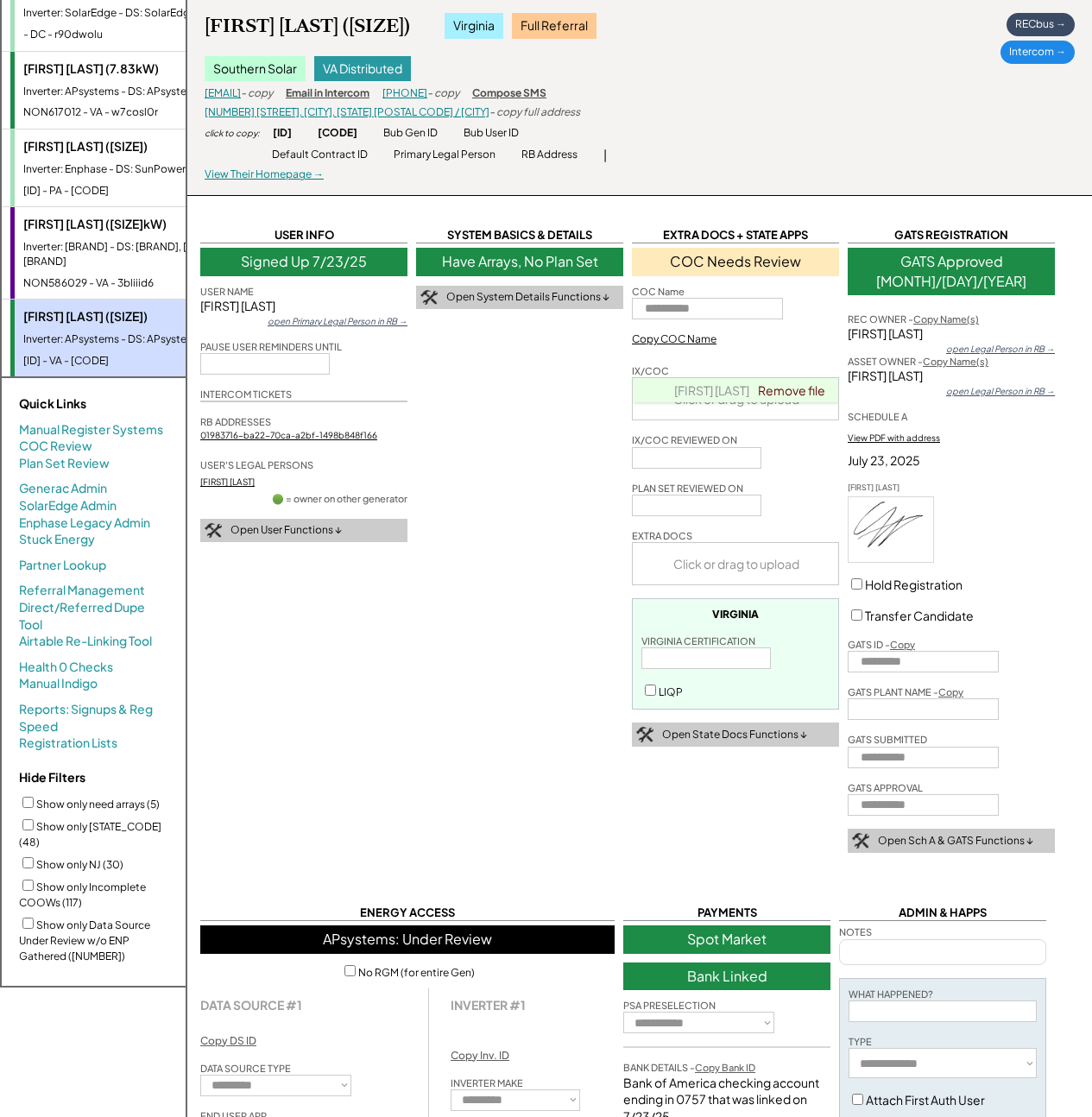 scroll, scrollTop: 0, scrollLeft: 0, axis: both 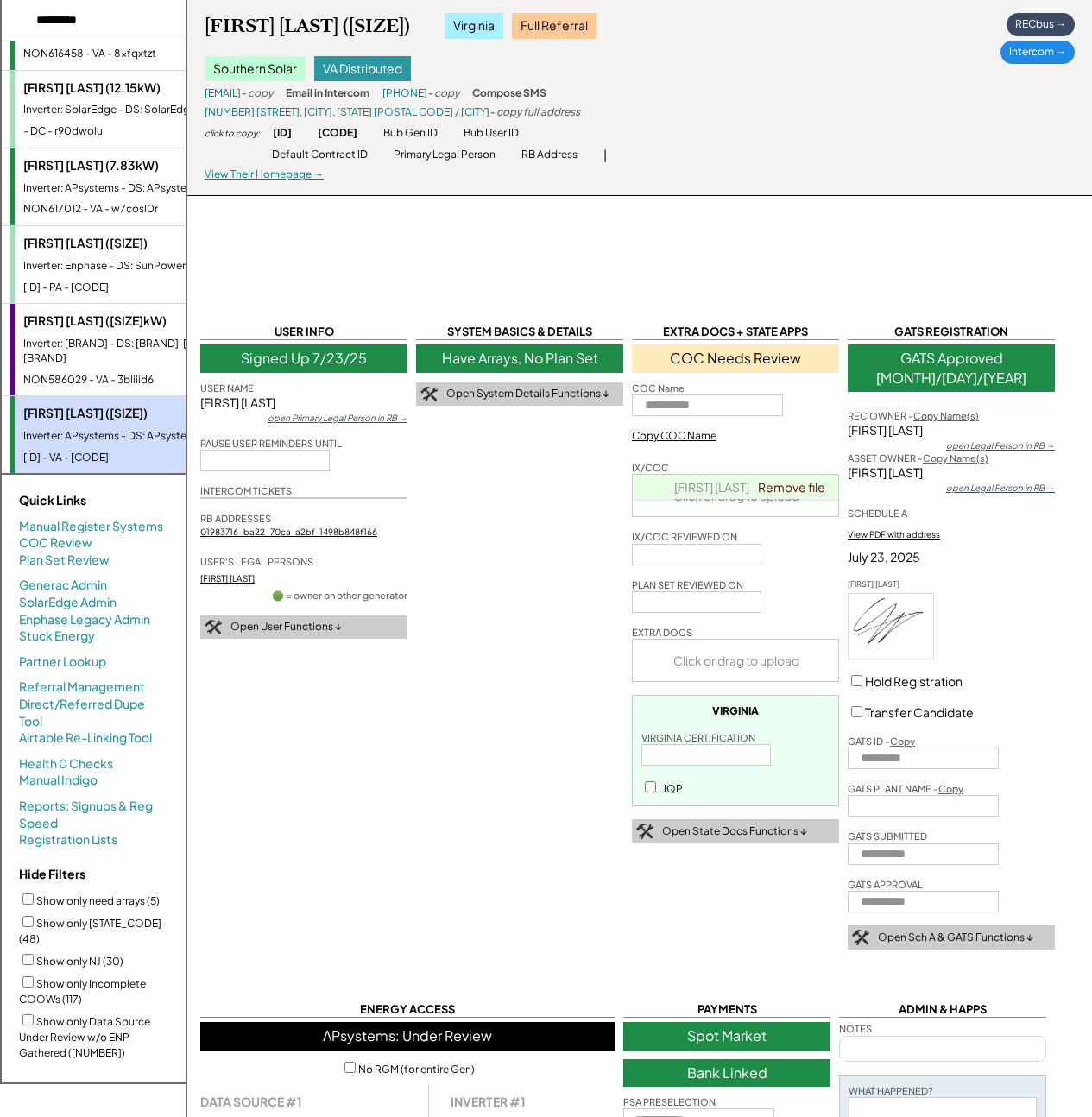 select on "********" 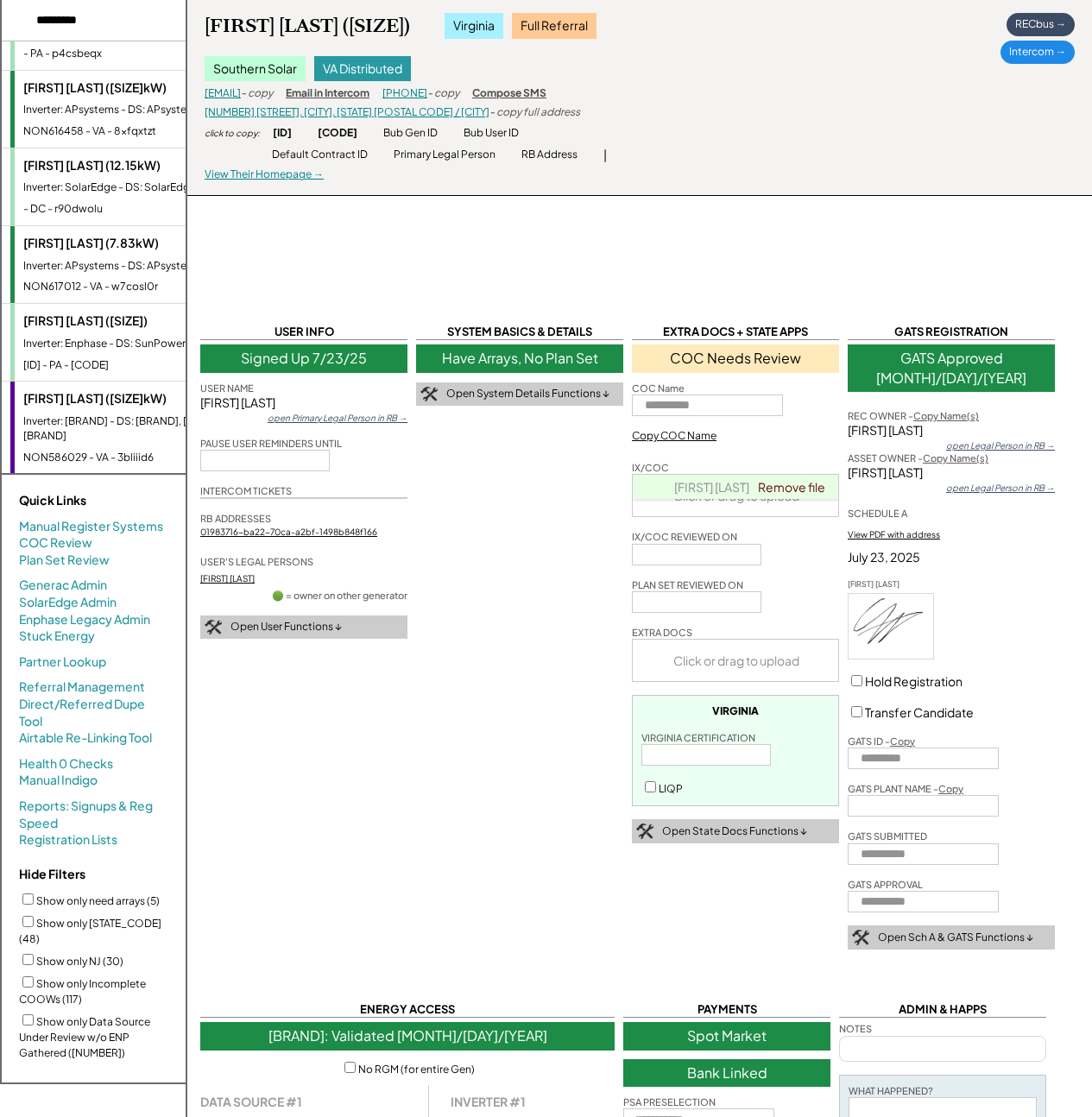 scroll, scrollTop: 2070, scrollLeft: 0, axis: vertical 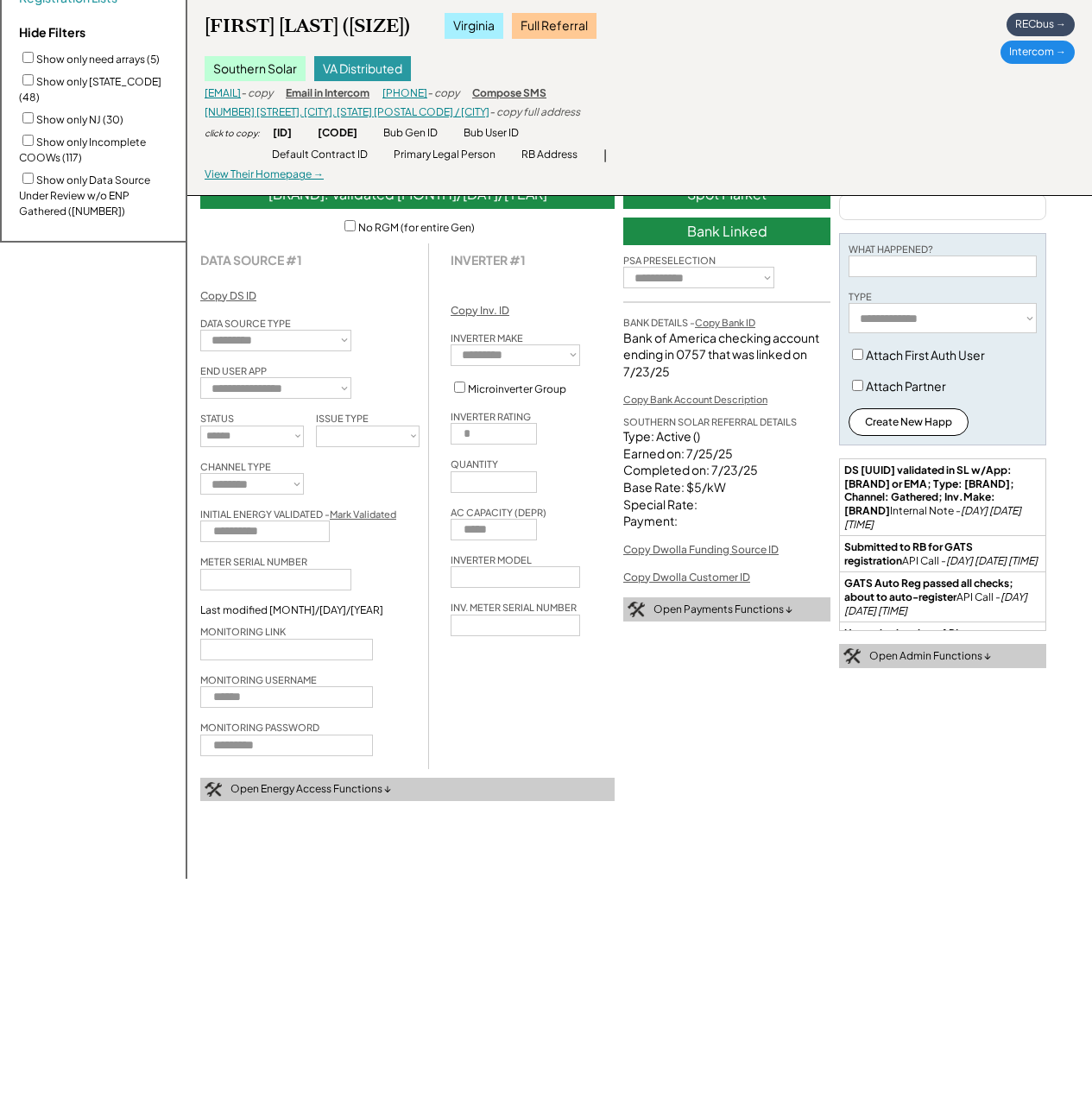 click on "**********" at bounding box center [640, 163] 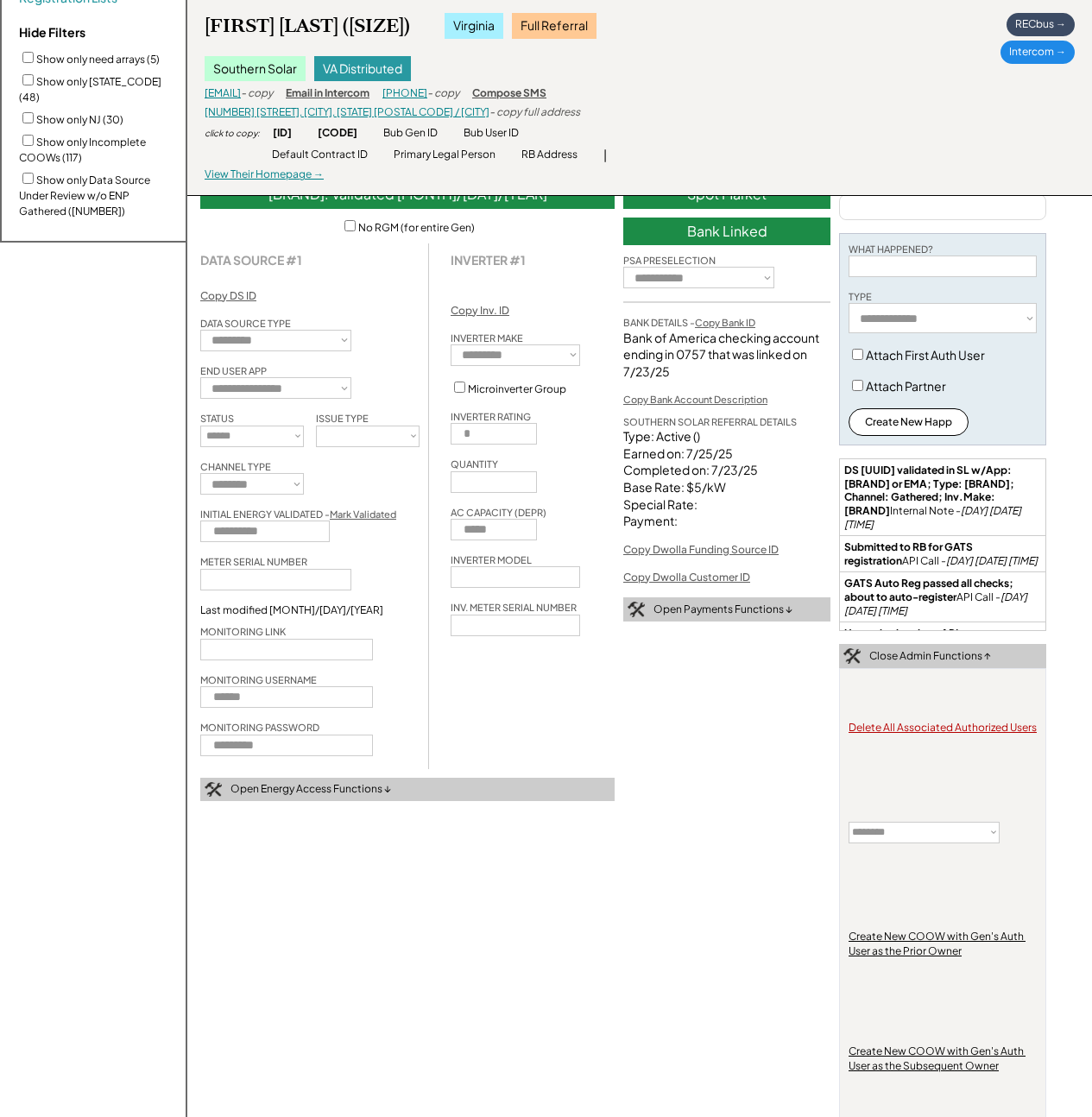 click on "**********" at bounding box center (924, 832) 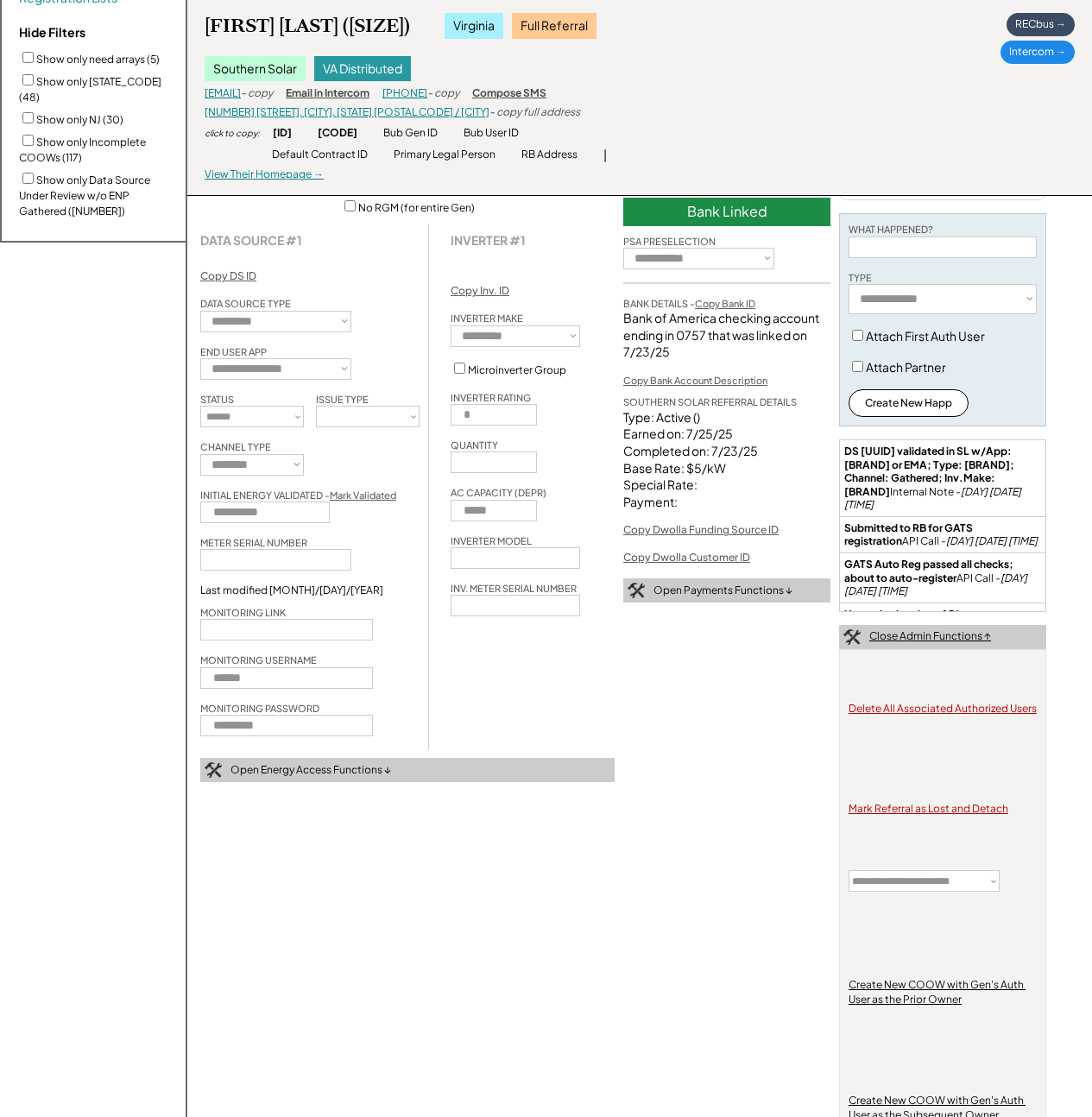 select on "**********" 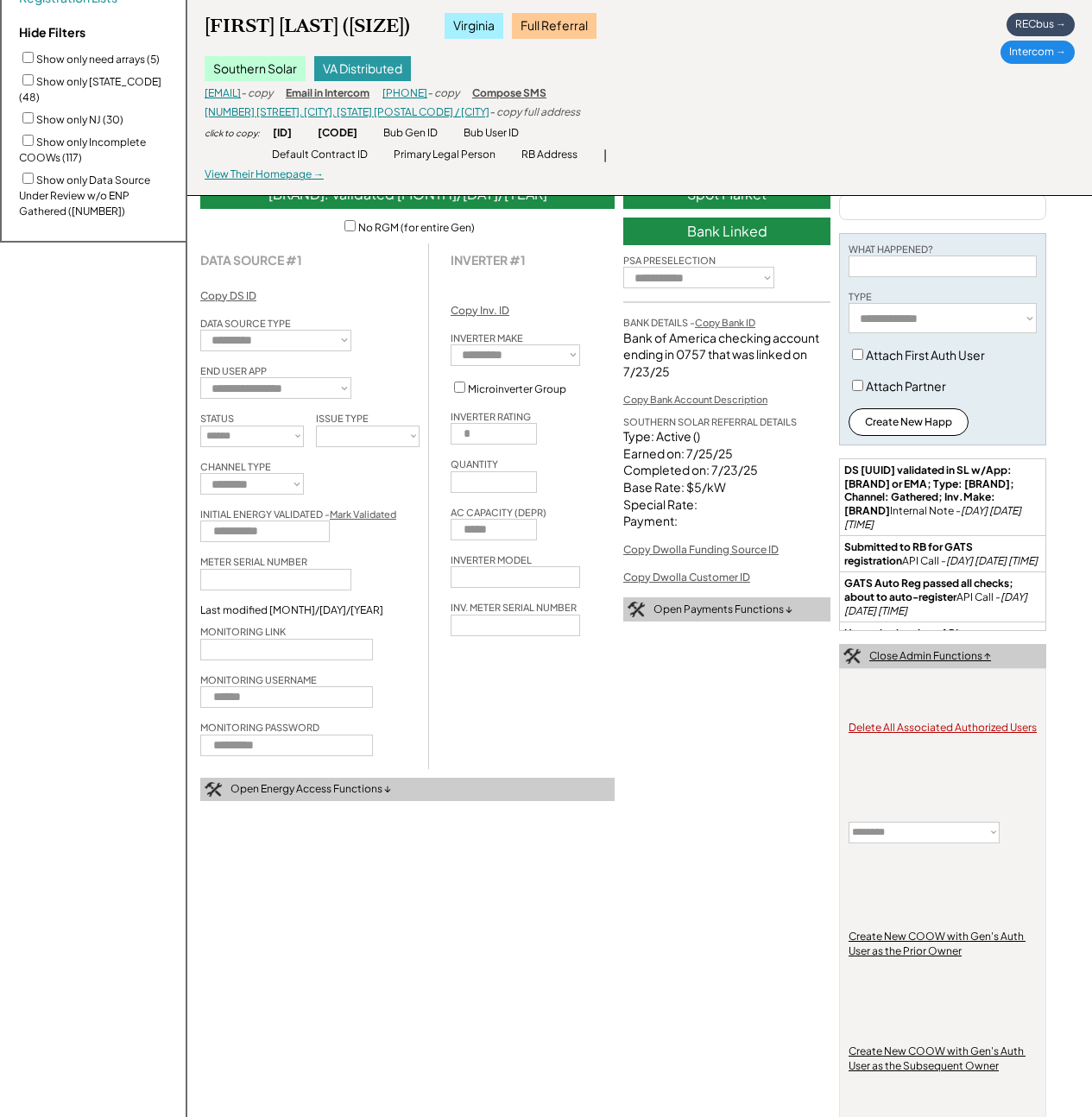 click on "Close Admin Functions ↑" at bounding box center [930, 656] 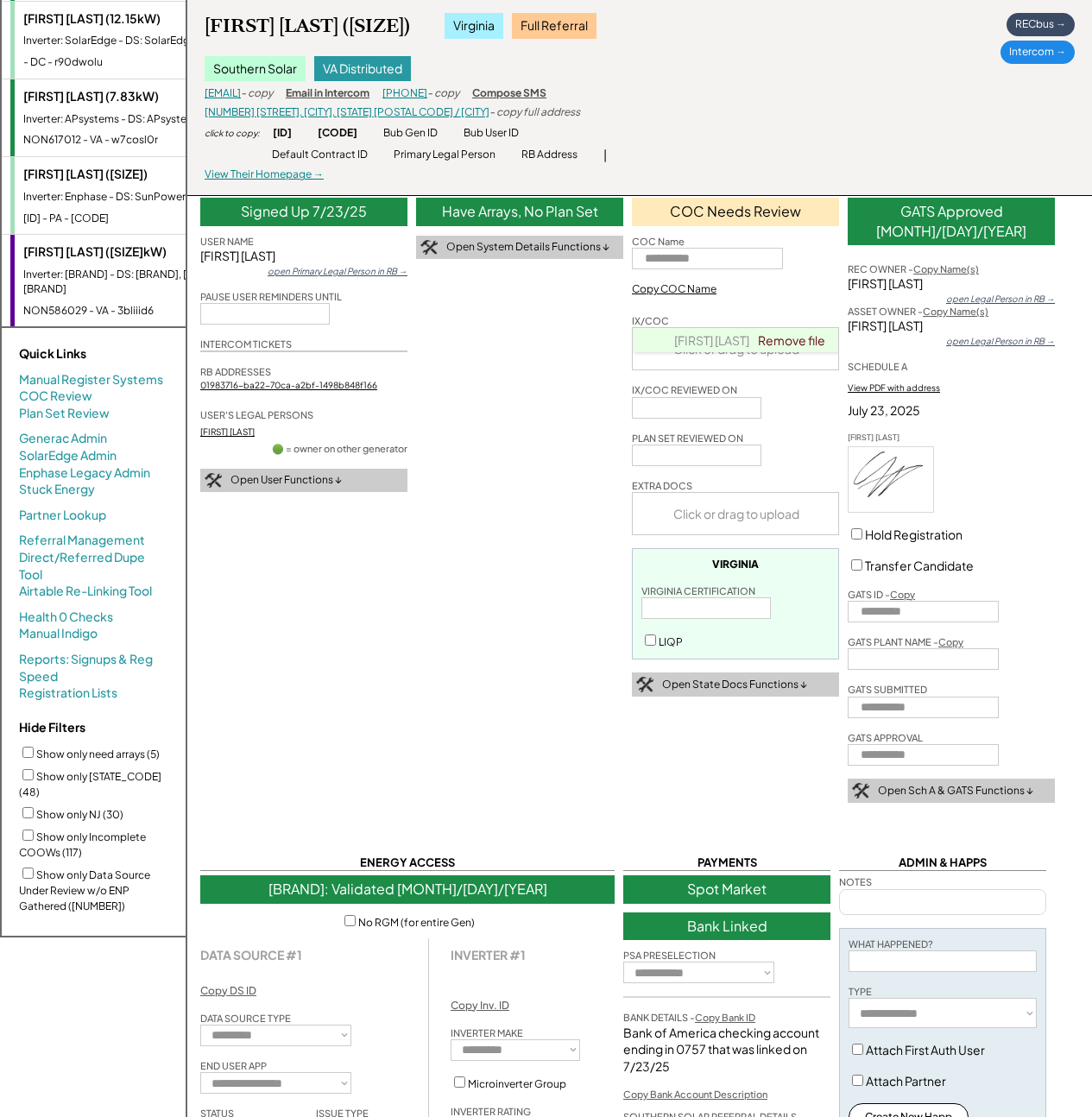 scroll, scrollTop: 0, scrollLeft: 0, axis: both 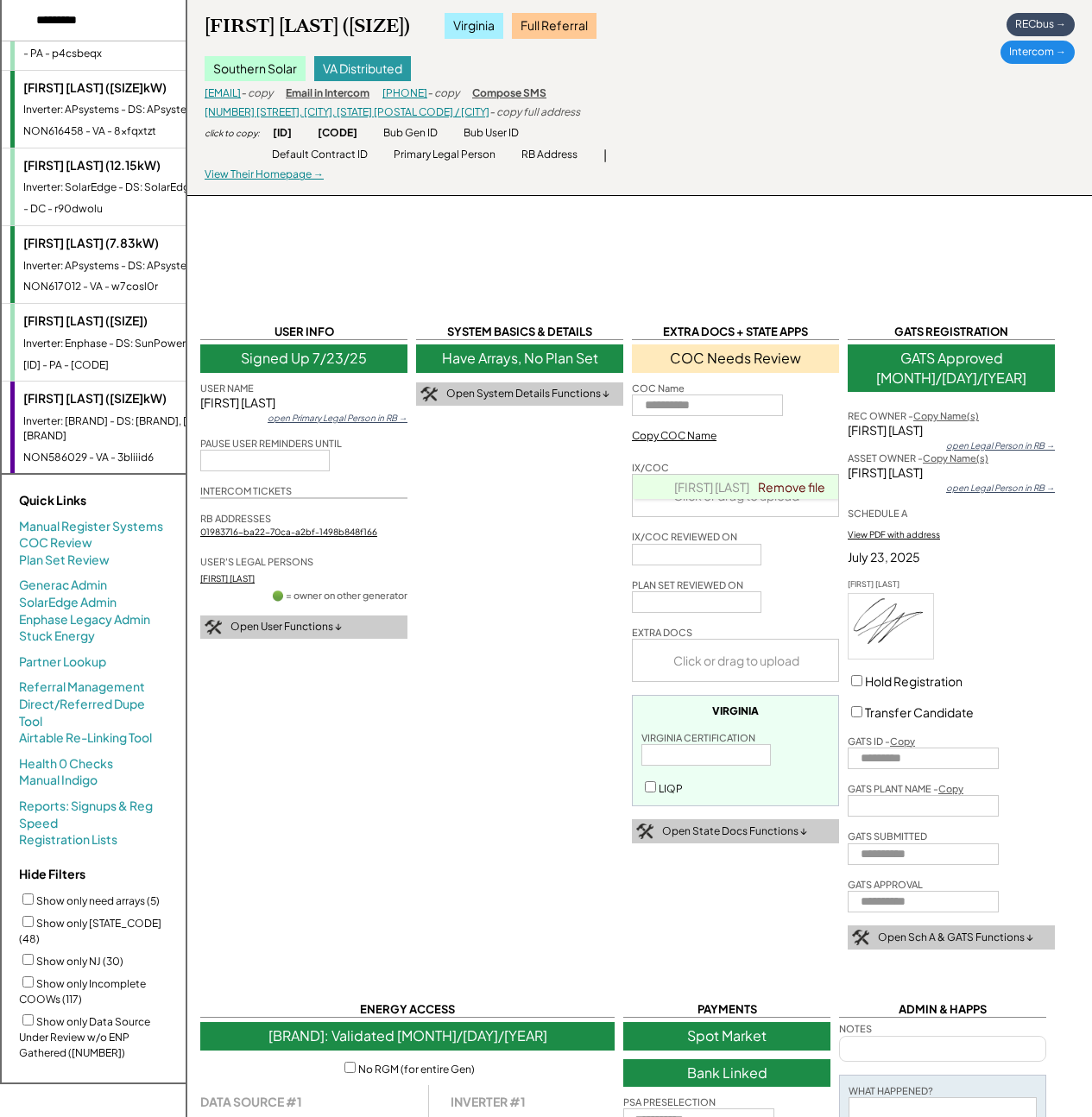 click on "Hojun Shin (10.005kW) Virginia Full Referral Southern Solar Has Other Systems, See All VA Distributed danshin81@gmail.com - copy Email in Intercom 7579719606 - copy Compose SMS 1672 Chestwood Dr, Virginia Beach, VA 23453 / Virginia Beach city - copy full address click to copy: NON619135 cgir6uae Bub Gen ID Bub User ID Invite Link | View Production → Default Contract ID Primary Legal Person RB Address | View Their Homepage → Blue → Purple → RECbus → Intercom →" at bounding box center [640, 98] 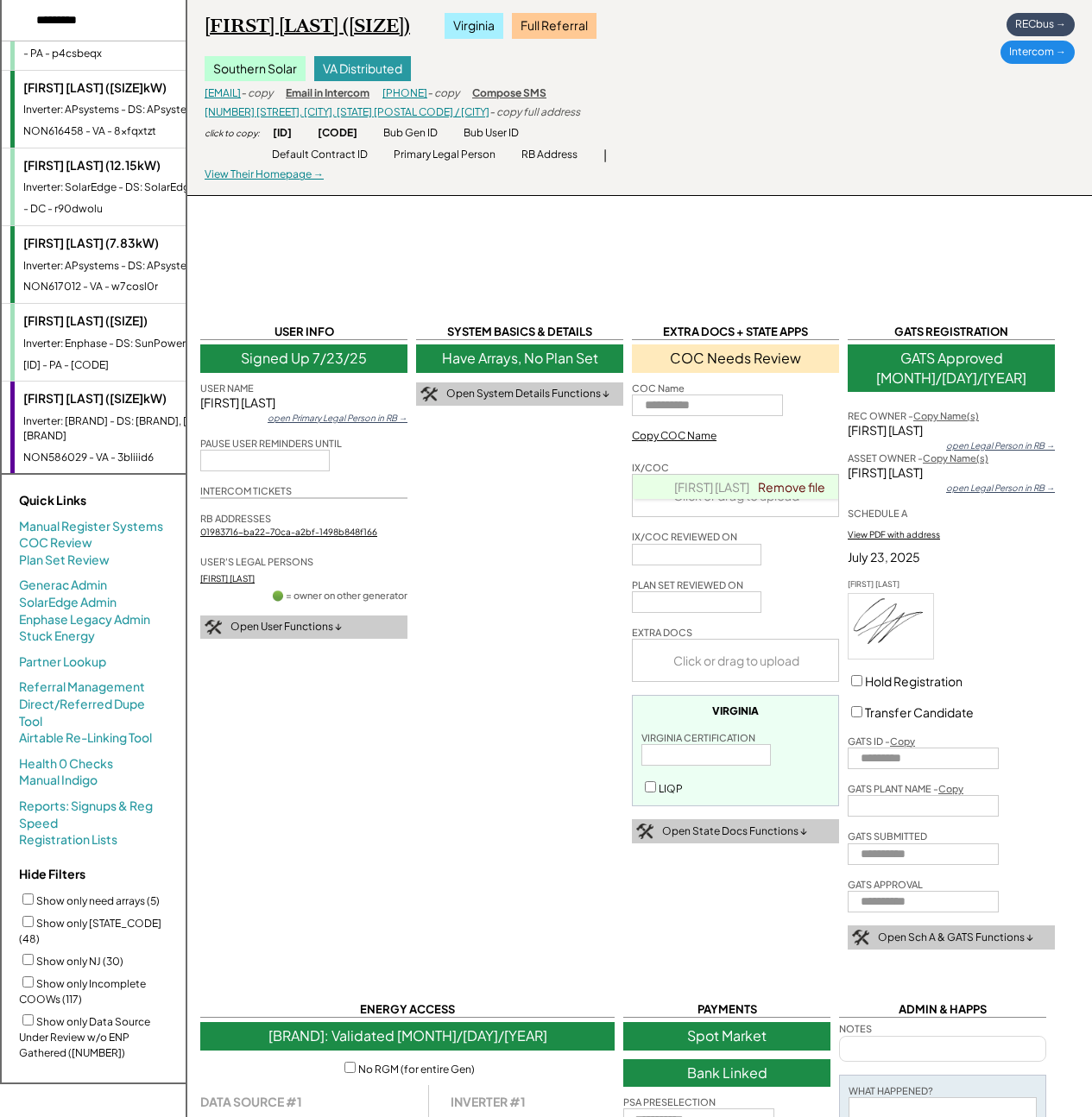 click on "Hojun Shin (10.005kW)" at bounding box center (307, 26) 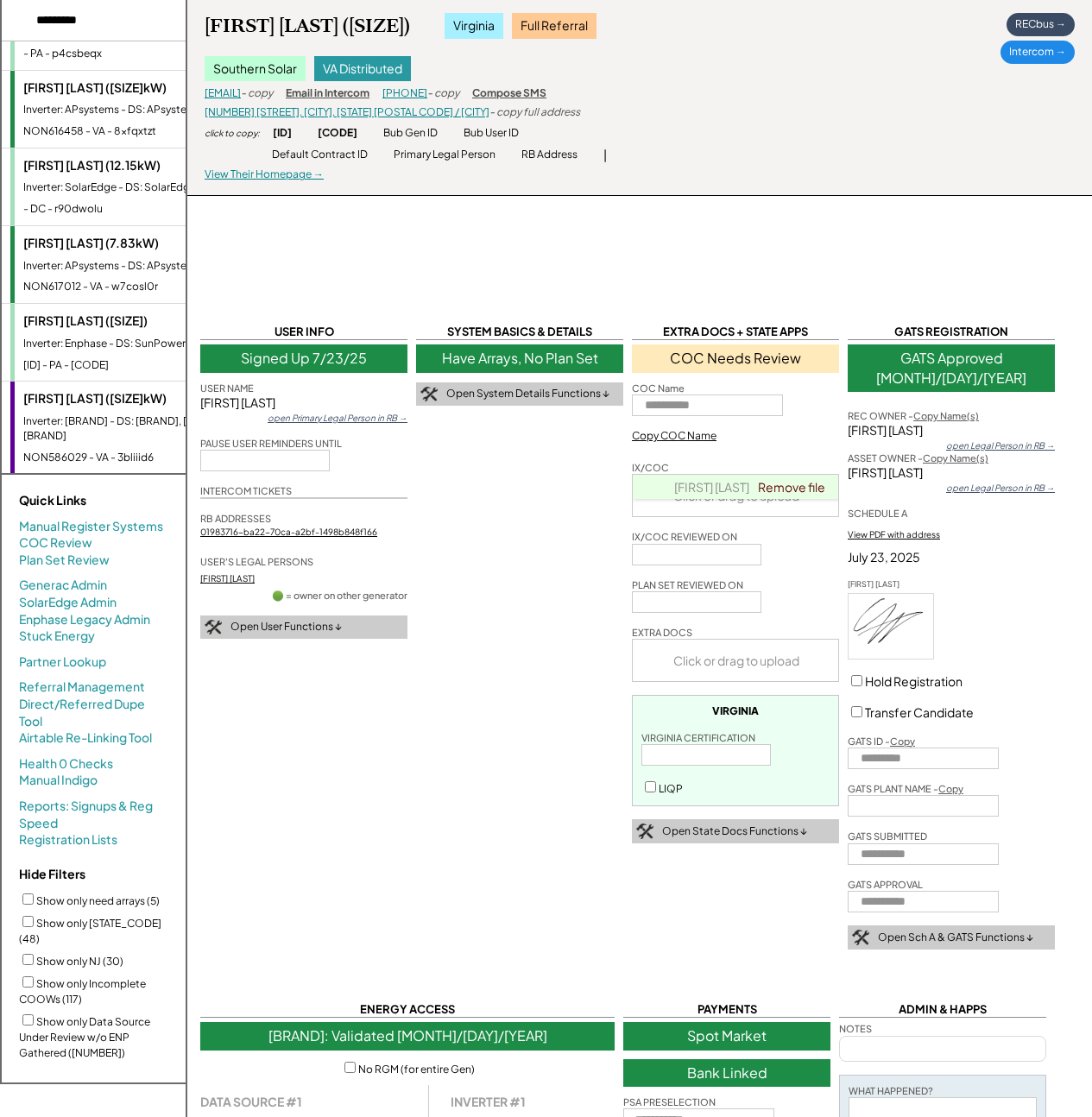 click on "Inverter: Fortress Avalon - DS: Fortress Avalon, FranklinWH, Fronius" at bounding box center [129, 429] 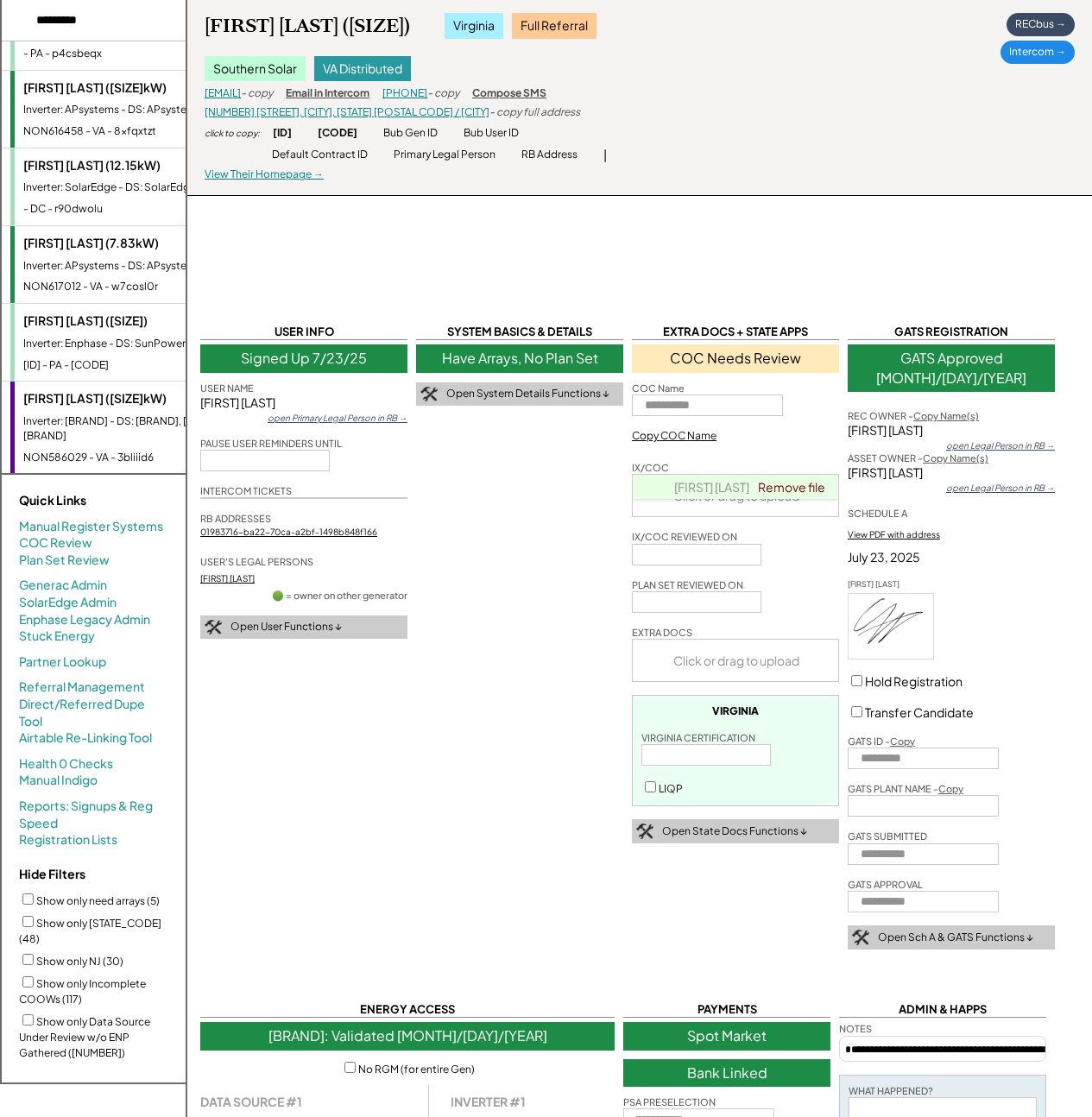 select on "**********" 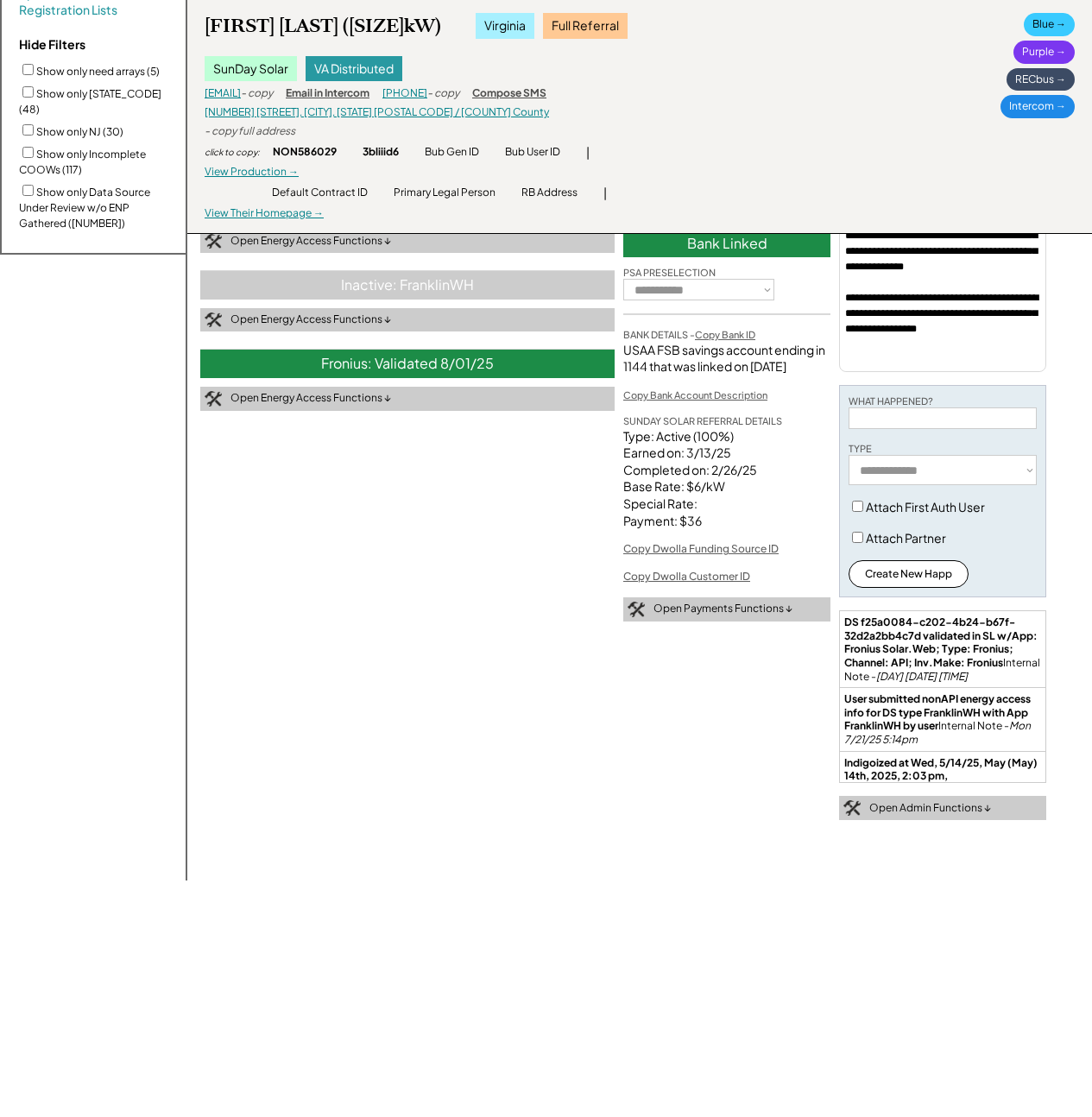 scroll, scrollTop: 831, scrollLeft: 0, axis: vertical 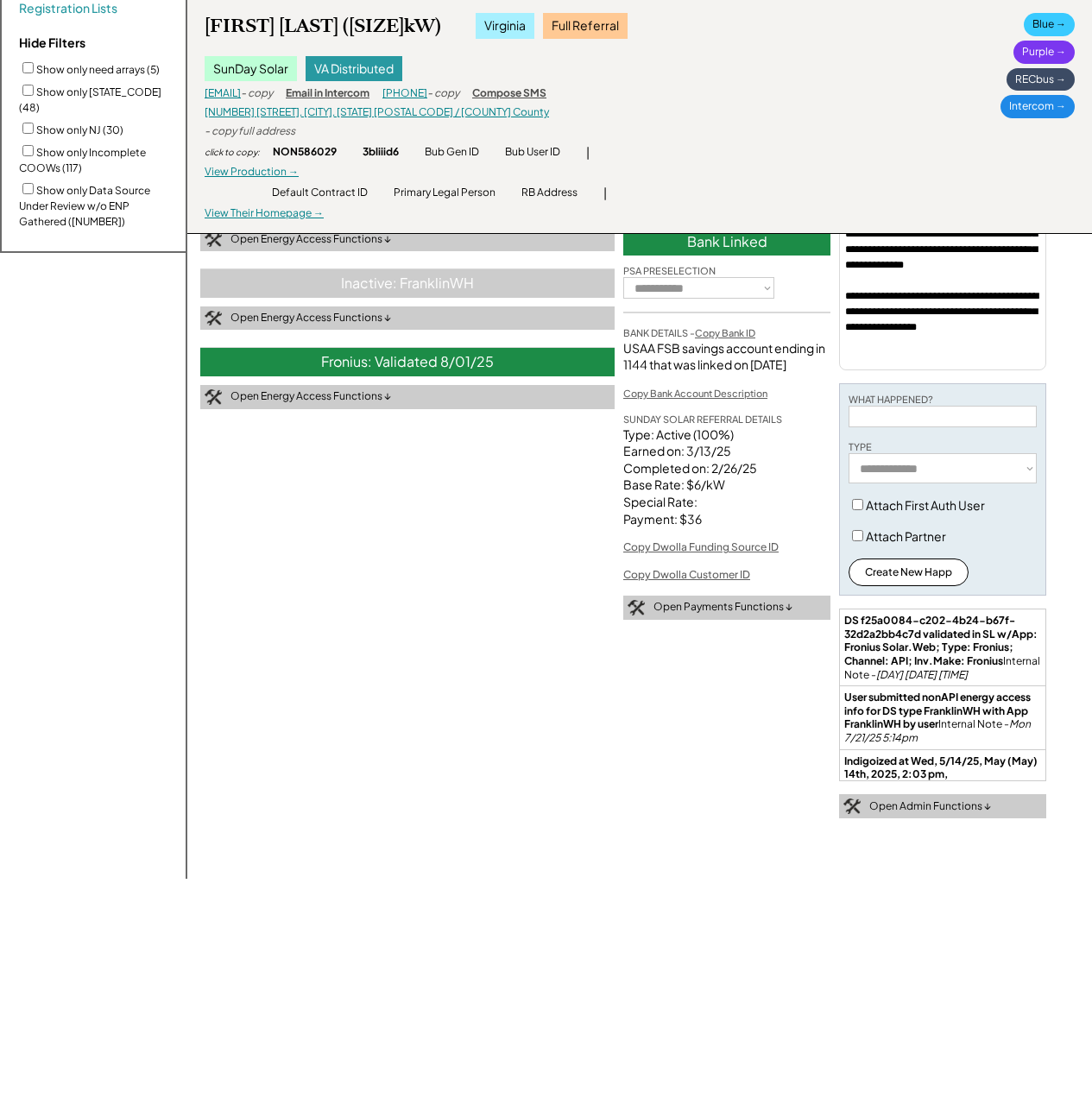 click on "Inactive: FranklinWH" at bounding box center [407, 283] 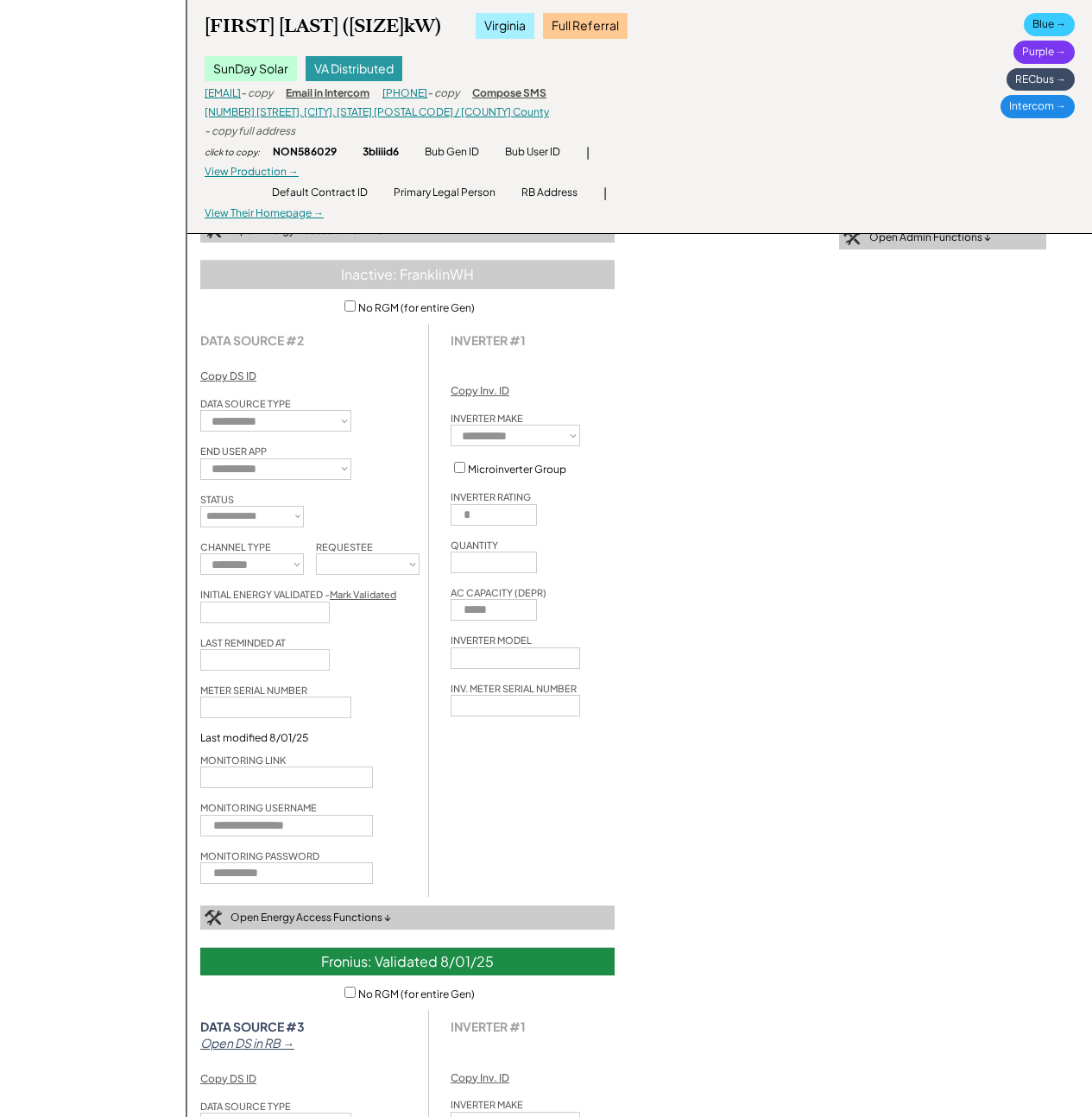 scroll, scrollTop: 0, scrollLeft: 0, axis: both 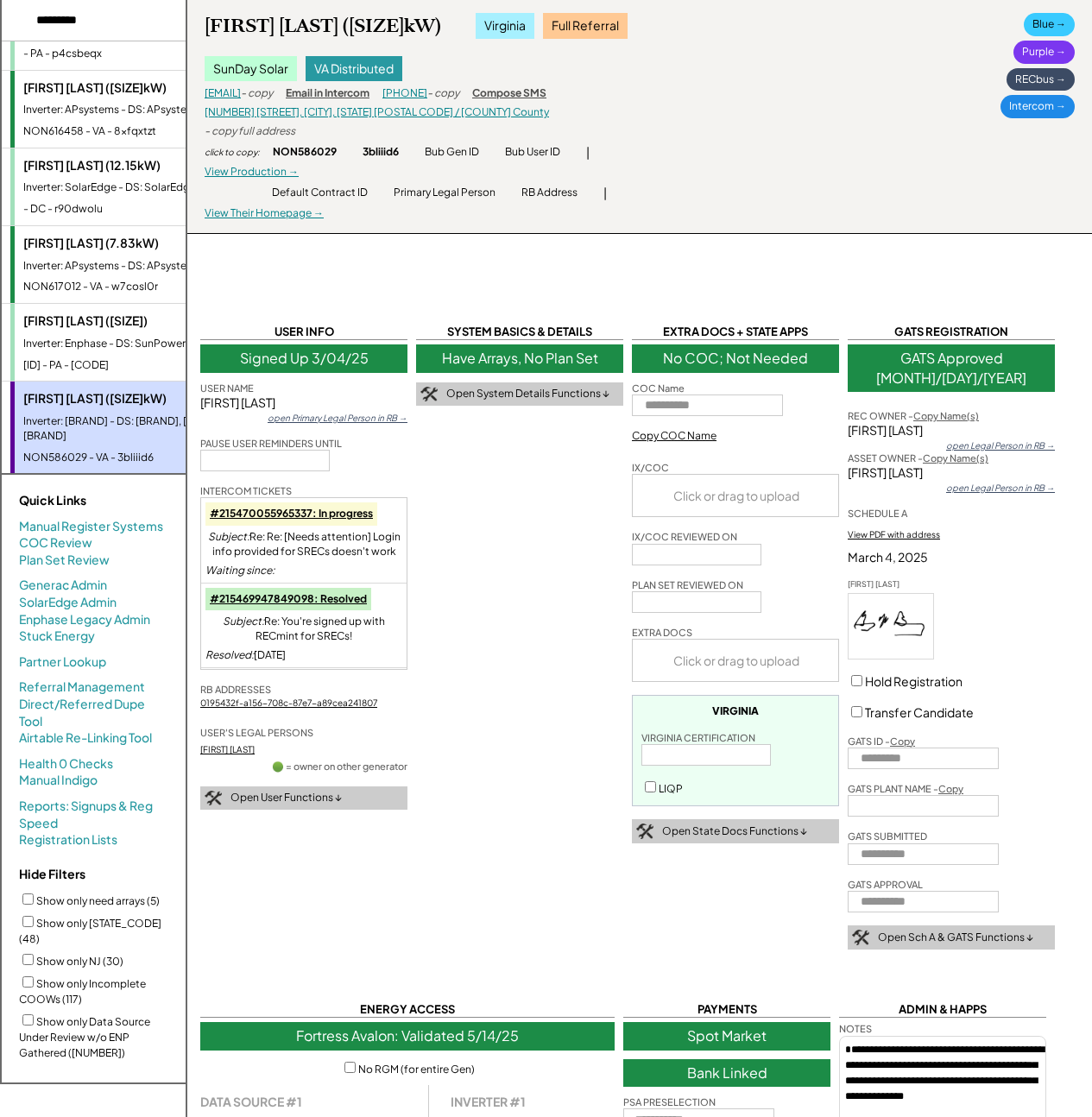 click on "Jill McCracken (15.33kW)" at bounding box center (129, 321) 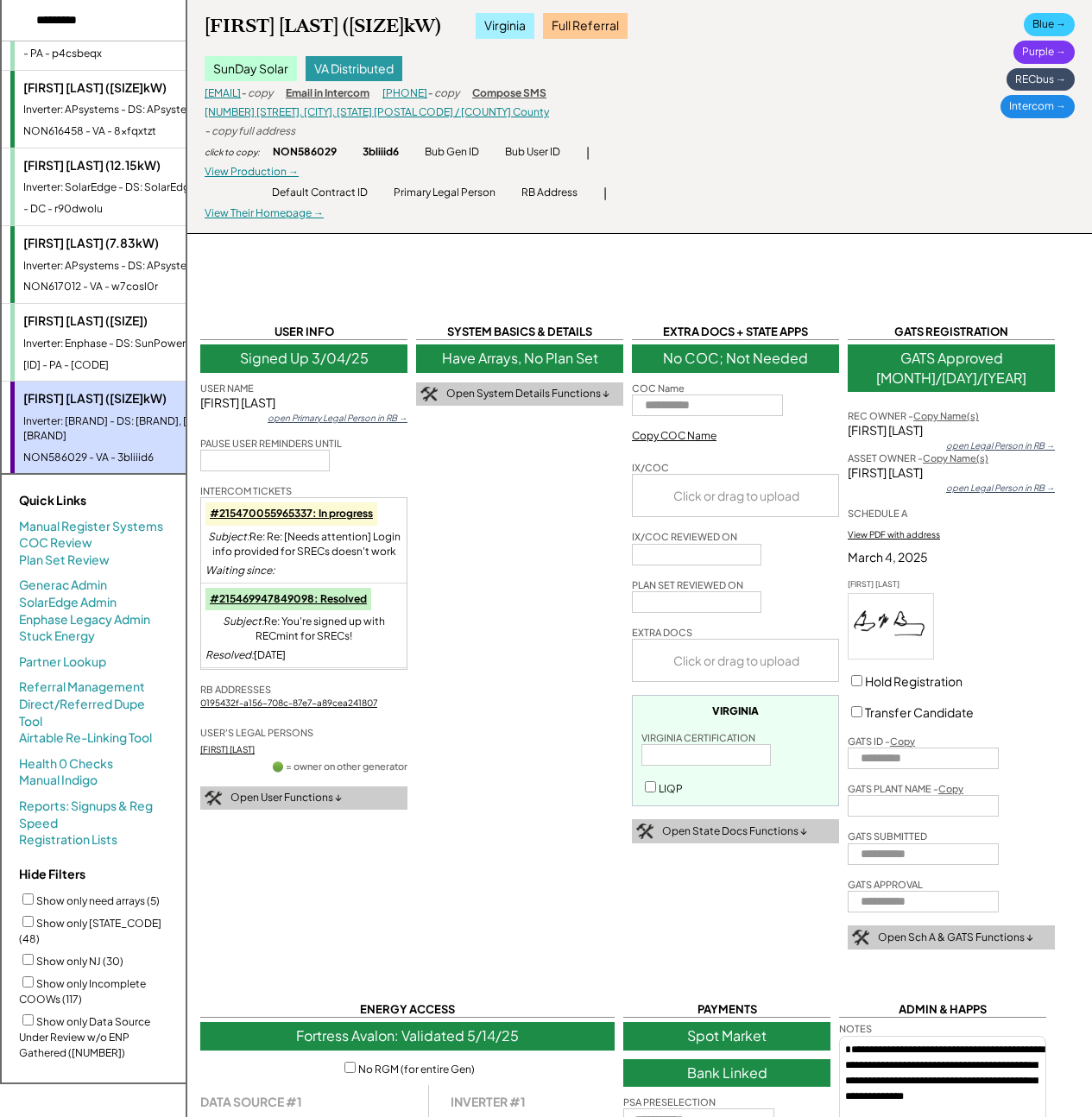 type on "**********" 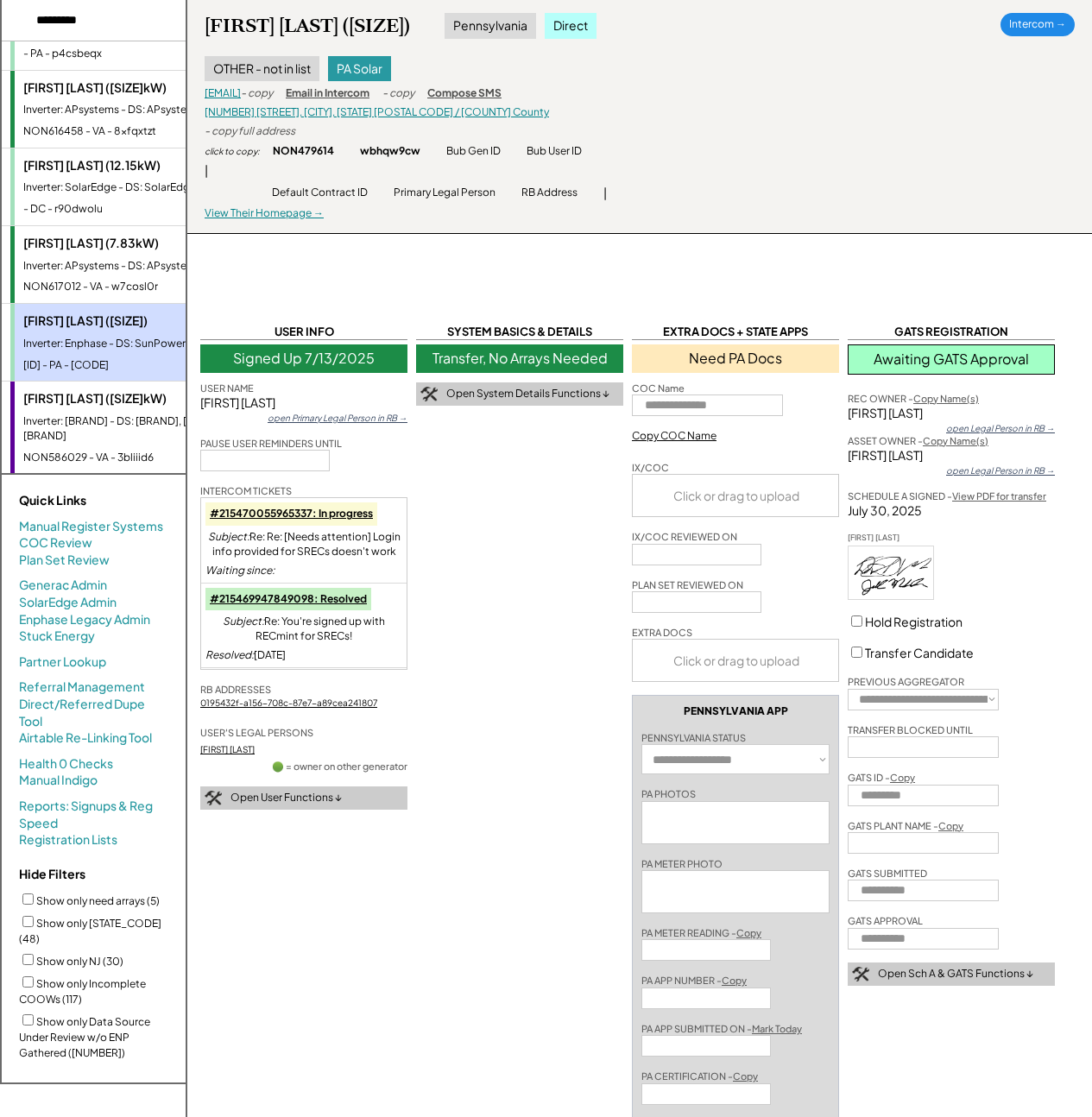 select on "*********" 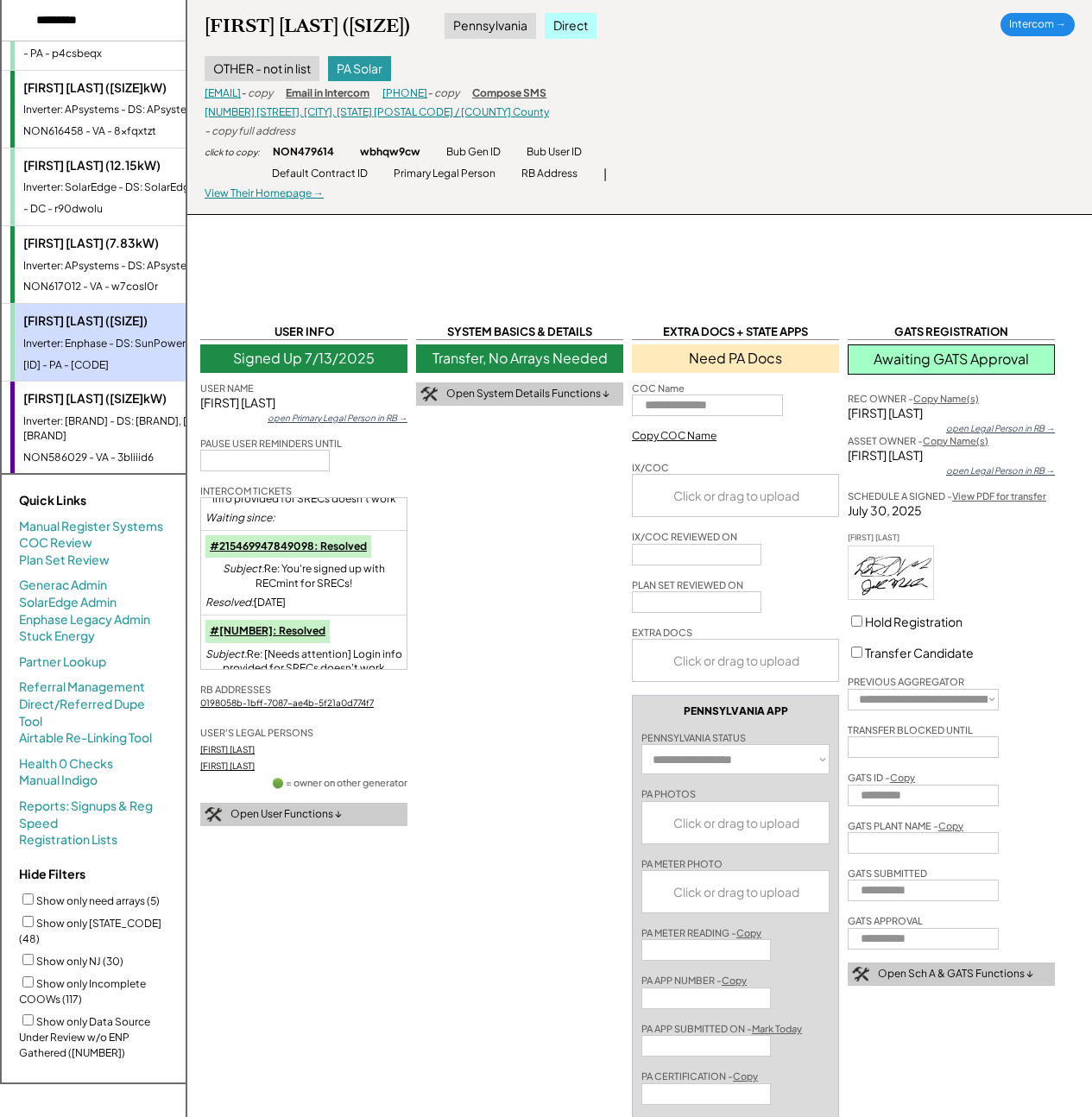 scroll, scrollTop: 0, scrollLeft: 0, axis: both 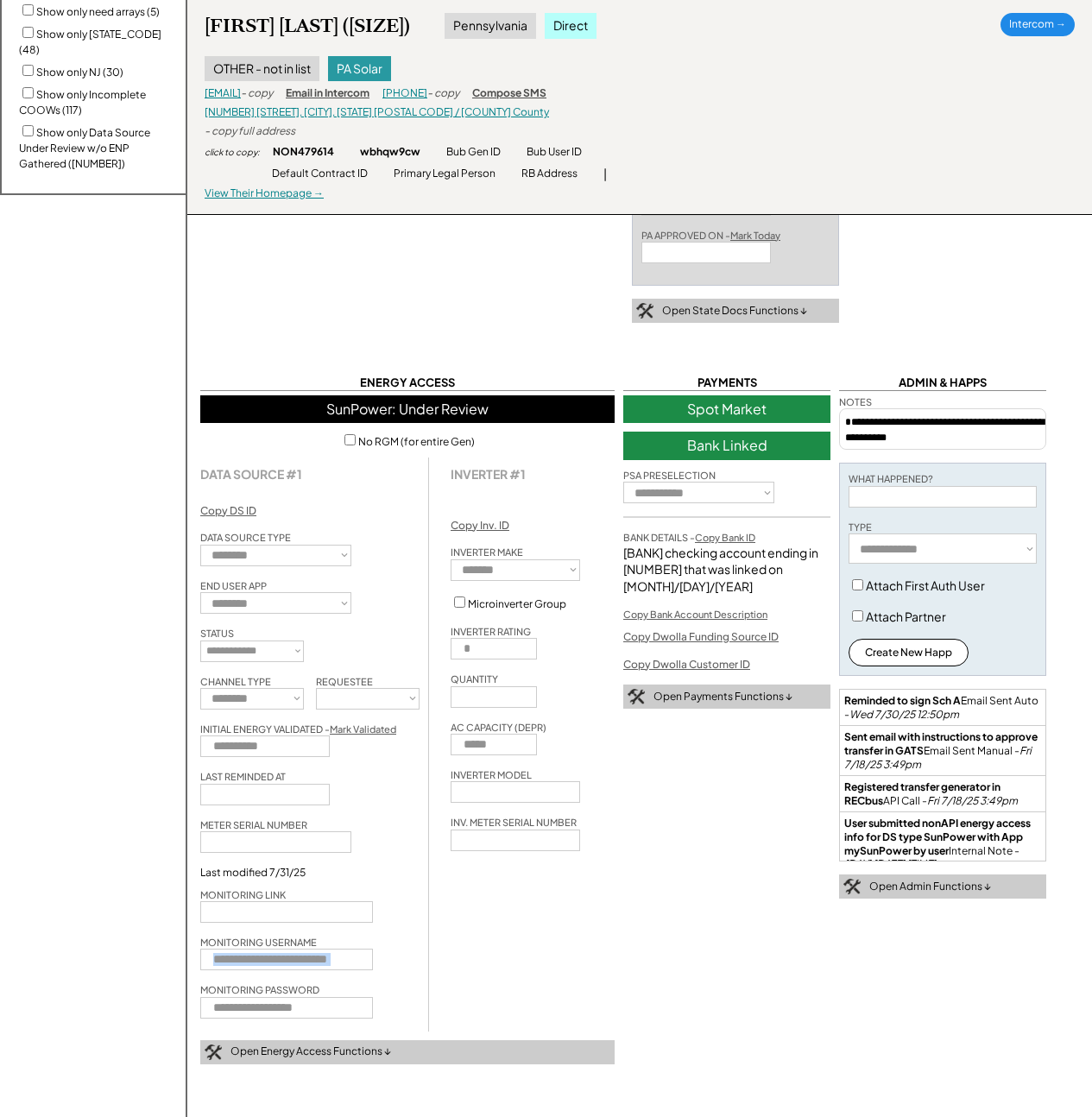 drag, startPoint x: 325, startPoint y: 949, endPoint x: 478, endPoint y: 954, distance: 153.08168 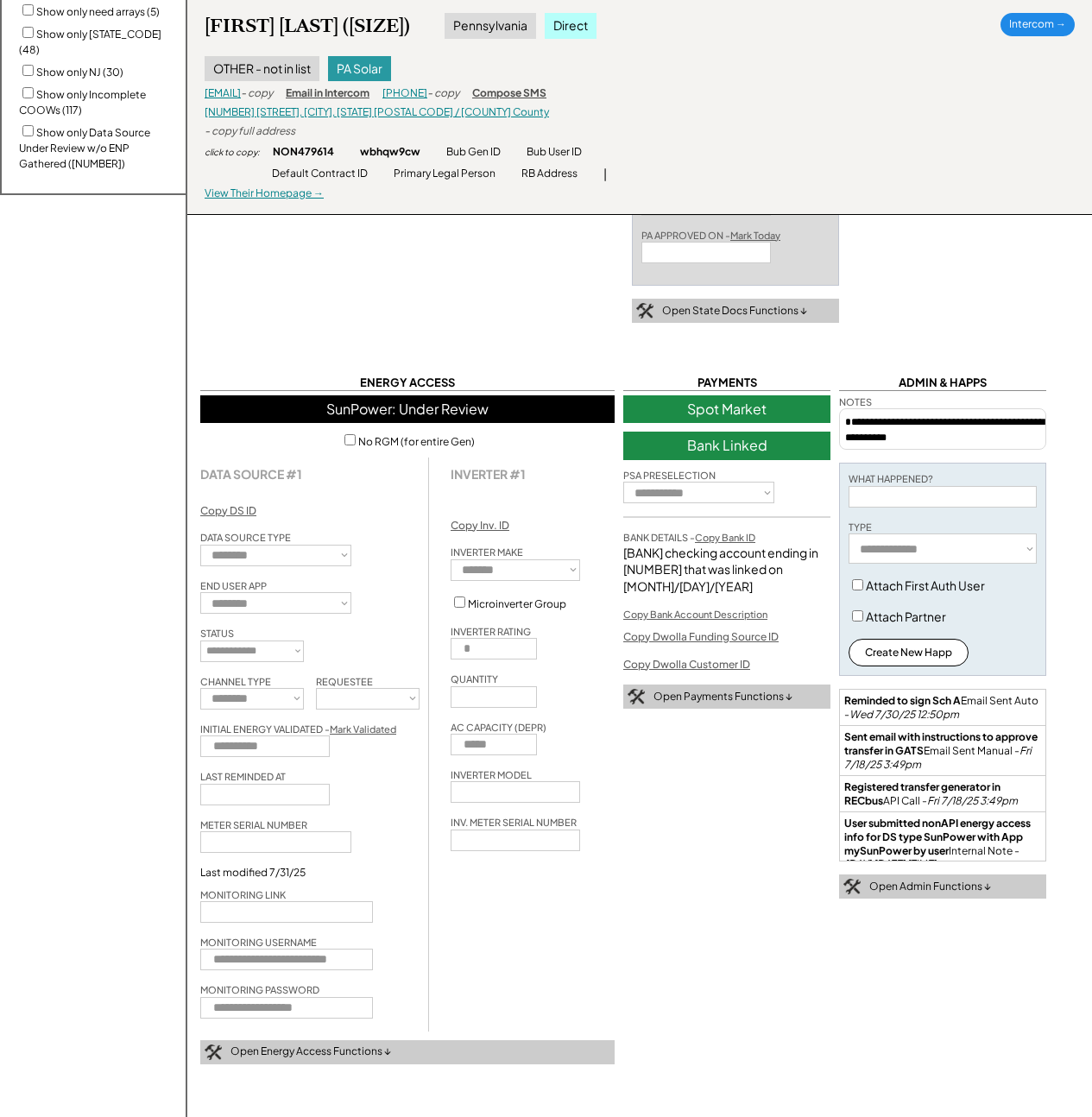 click on "**********" at bounding box center [407, 744] 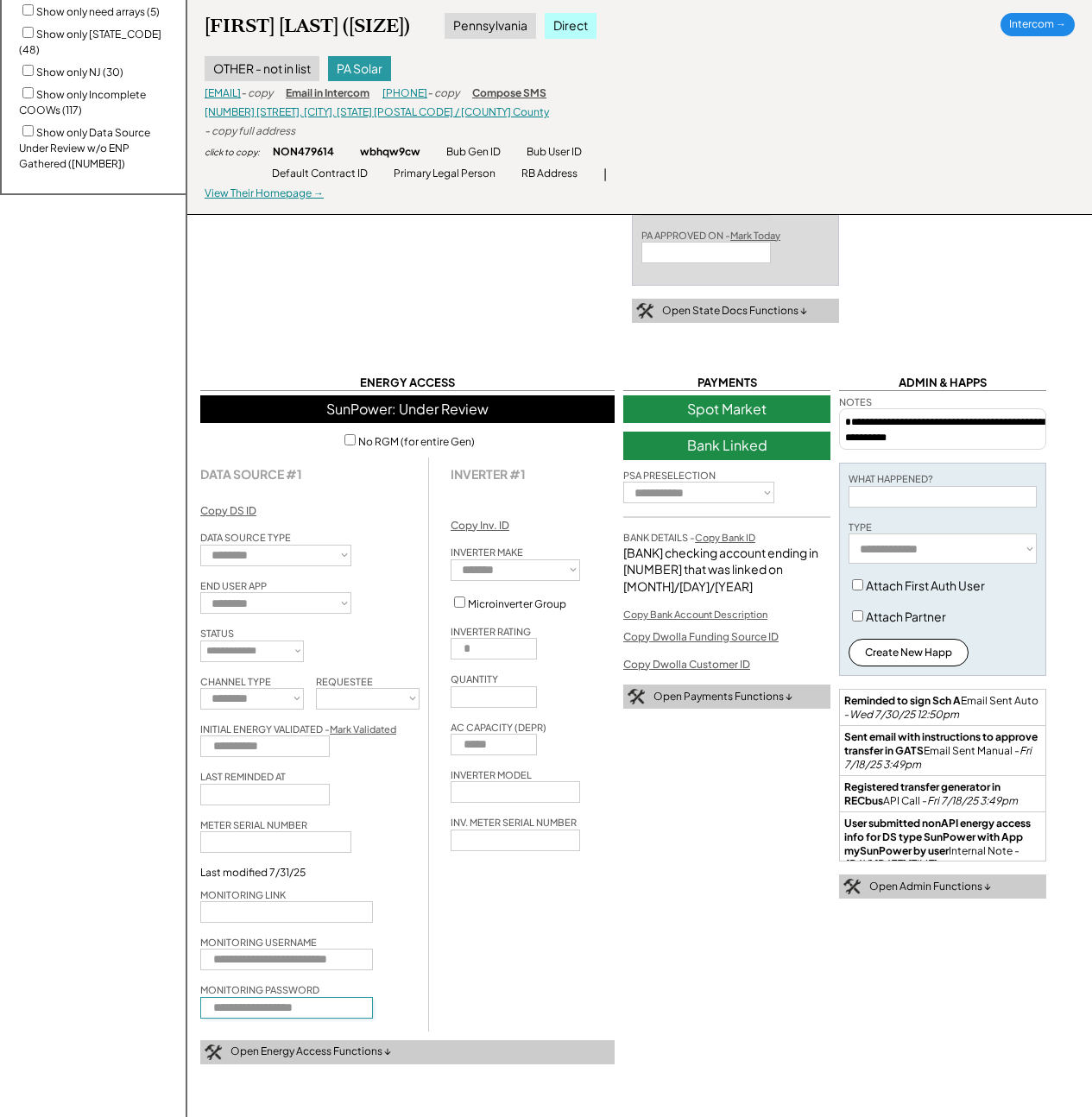 click at bounding box center [287, 1007] 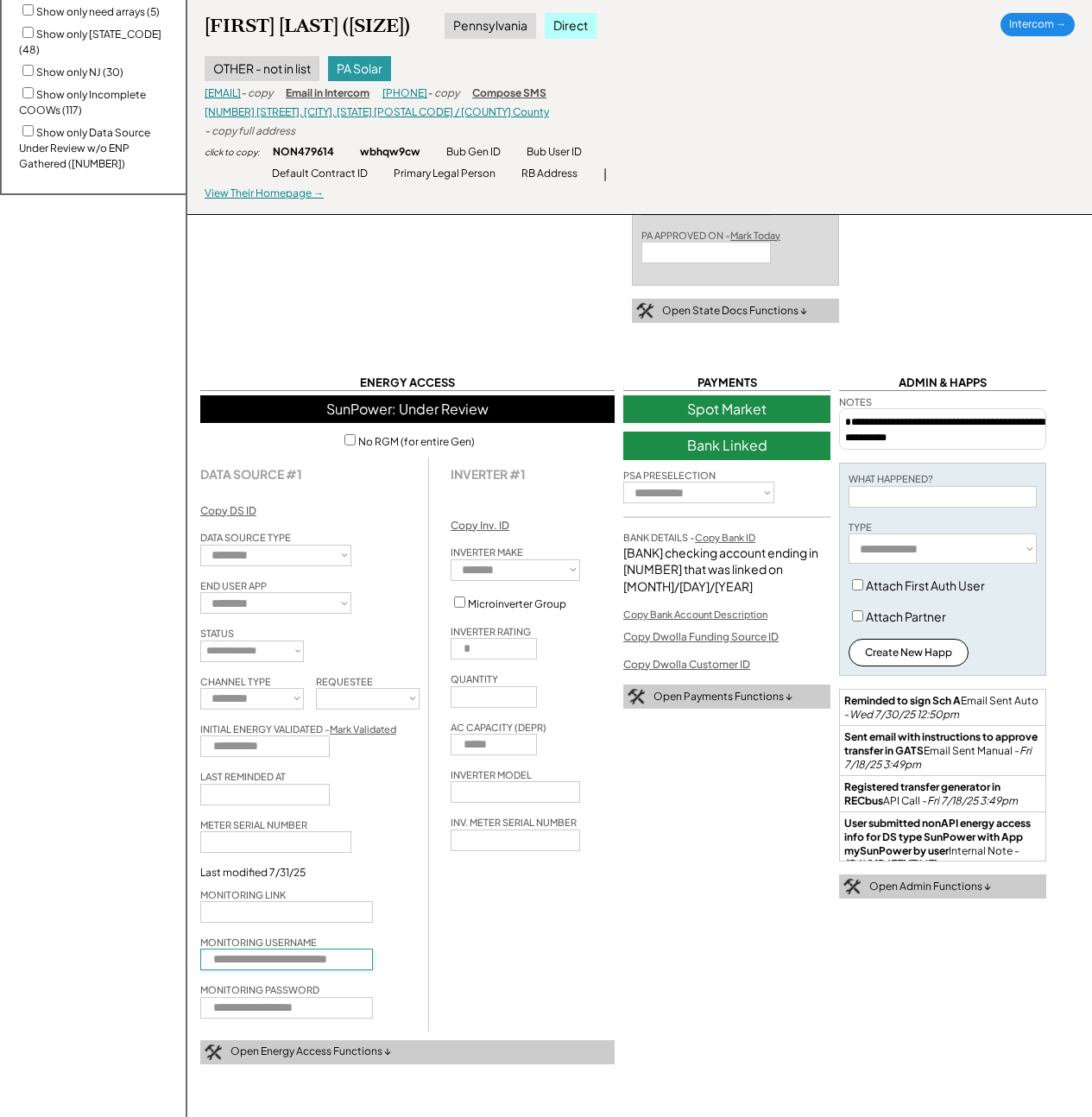 drag, startPoint x: 357, startPoint y: 962, endPoint x: 163, endPoint y: 962, distance: 194 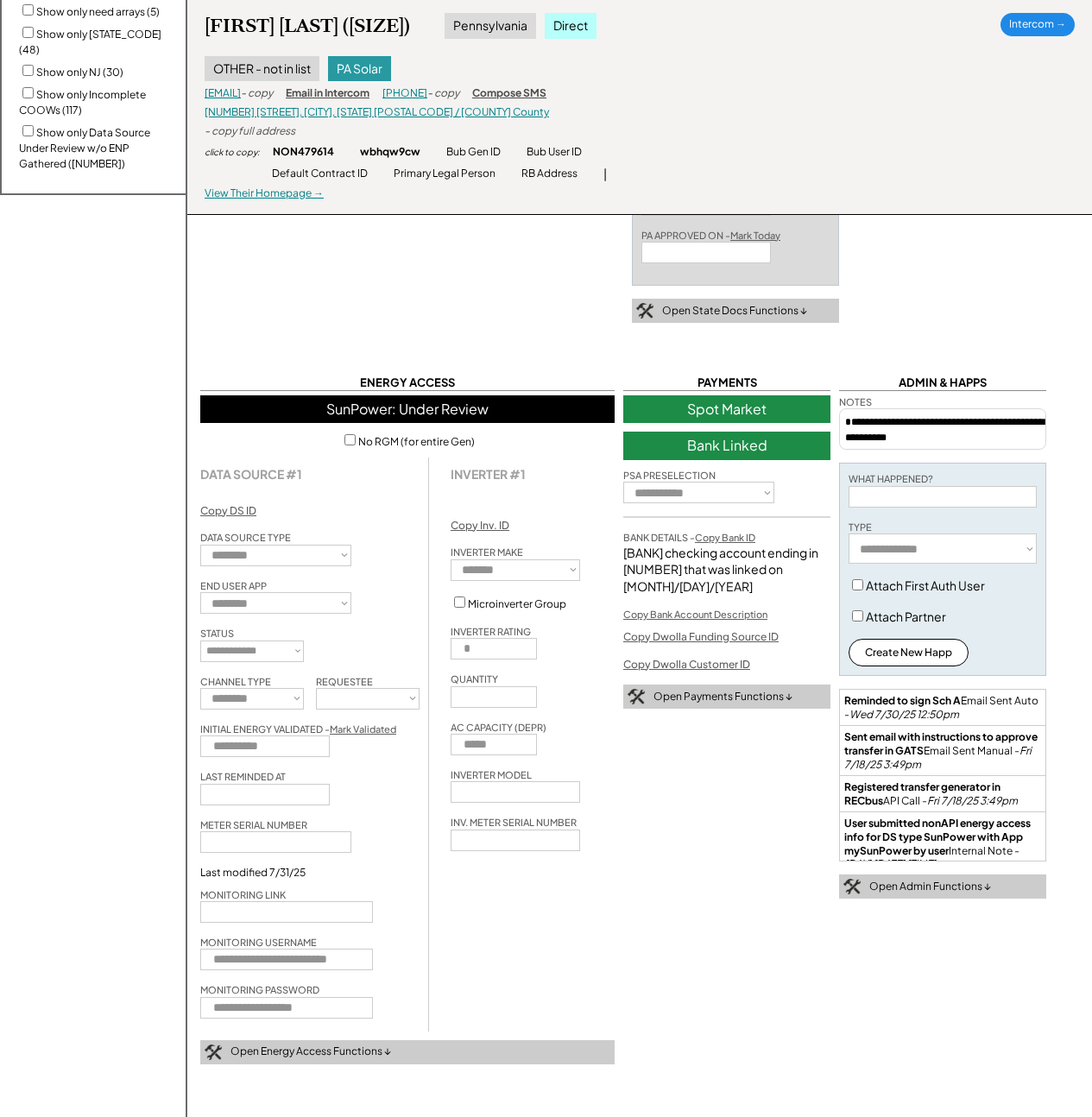 drag, startPoint x: 533, startPoint y: 960, endPoint x: 465, endPoint y: 962, distance: 68.02941 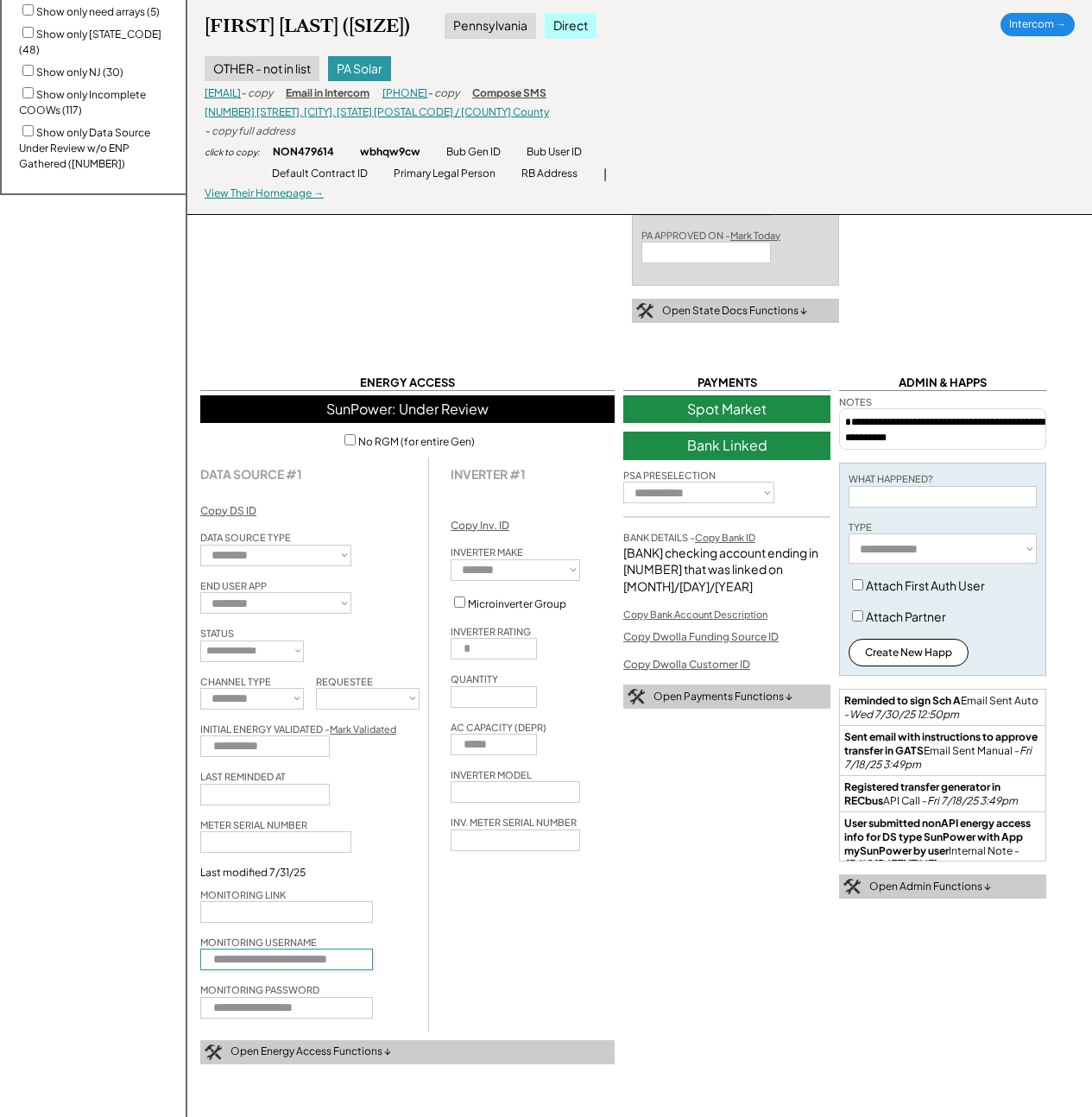 click on "**********" at bounding box center [407, 744] 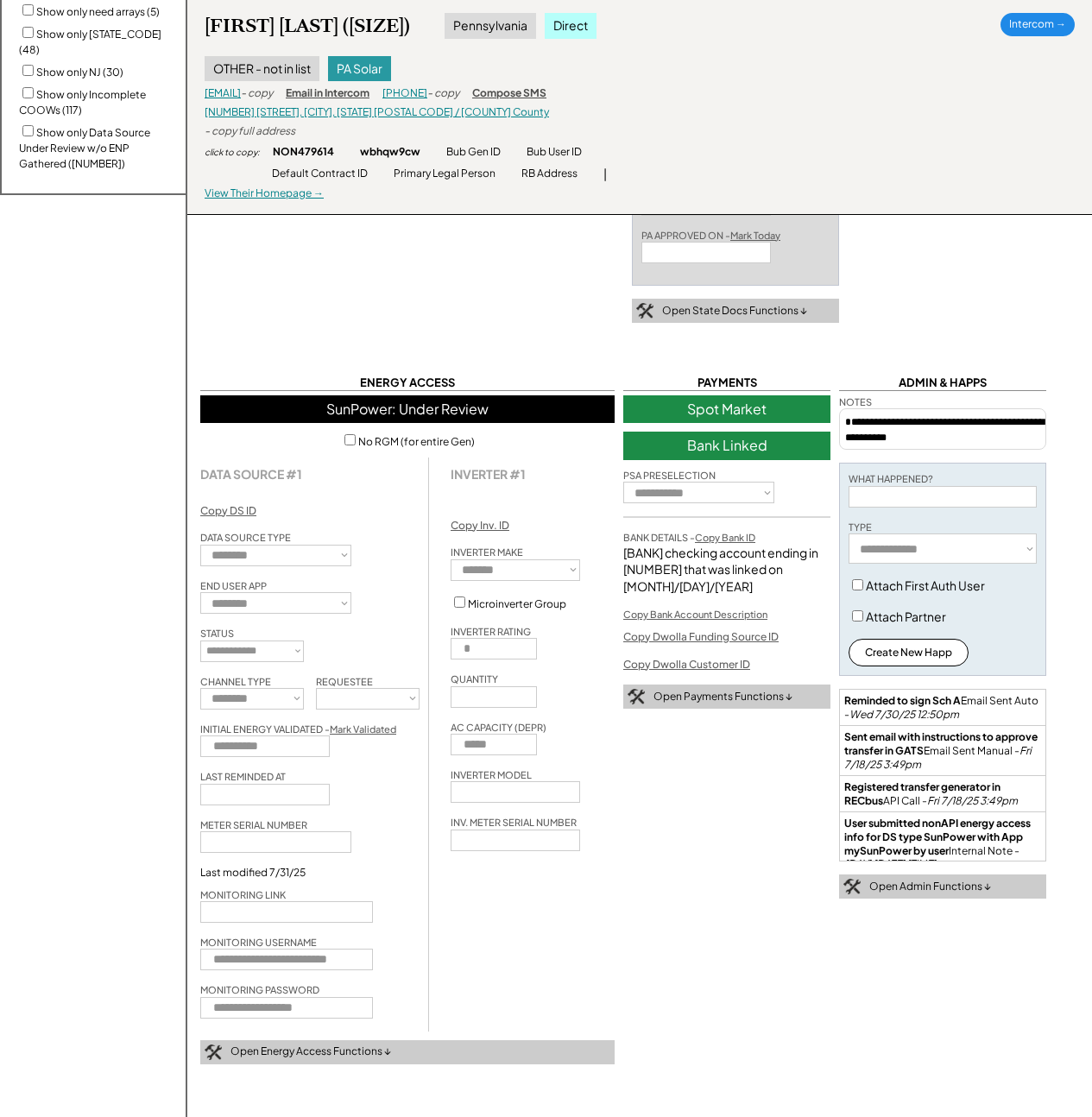 drag, startPoint x: 547, startPoint y: 947, endPoint x: 527, endPoint y: 941, distance: 21 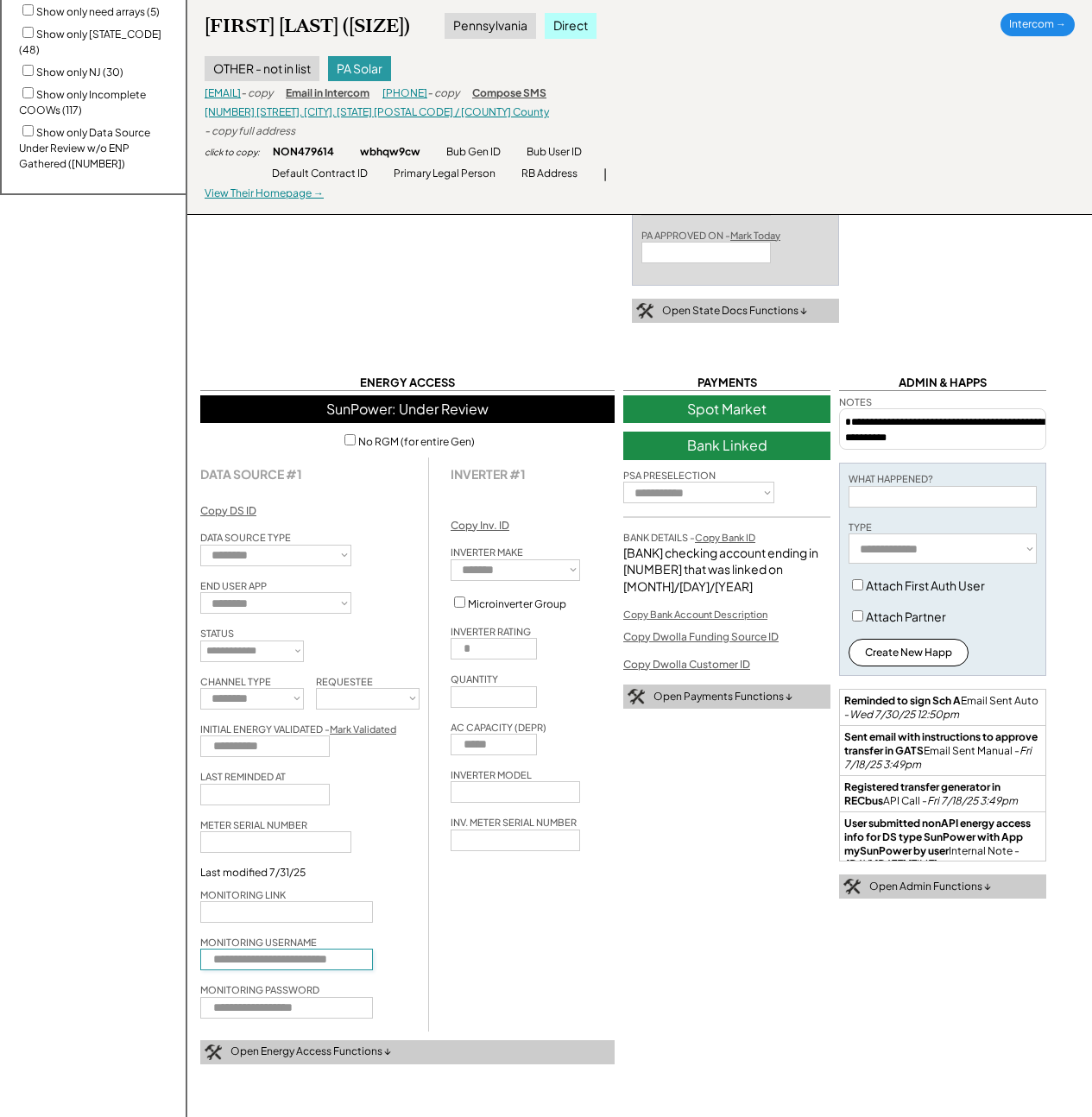 click at bounding box center [287, 959] 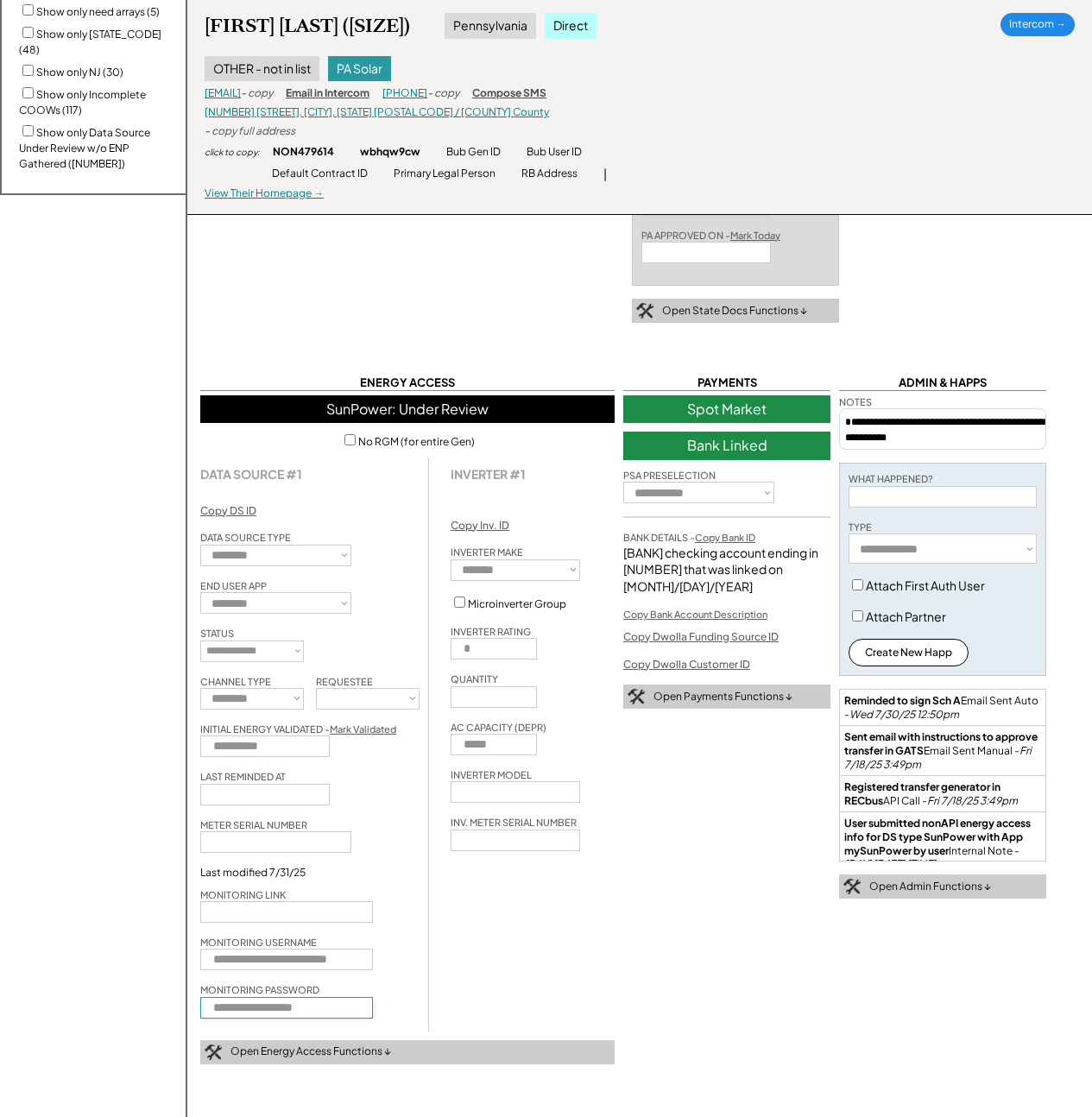 click at bounding box center (287, 1007) 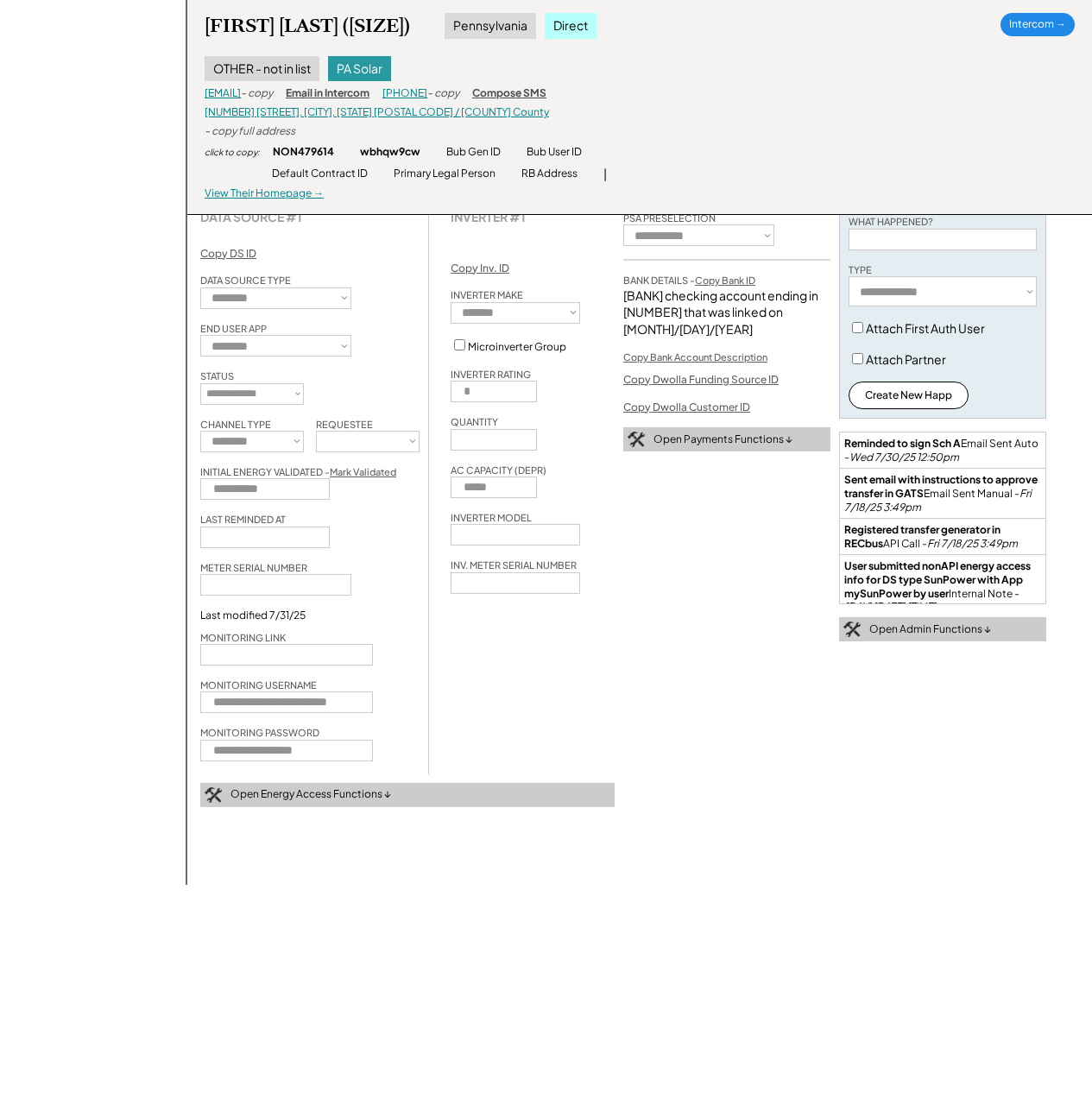 scroll, scrollTop: 1171, scrollLeft: 0, axis: vertical 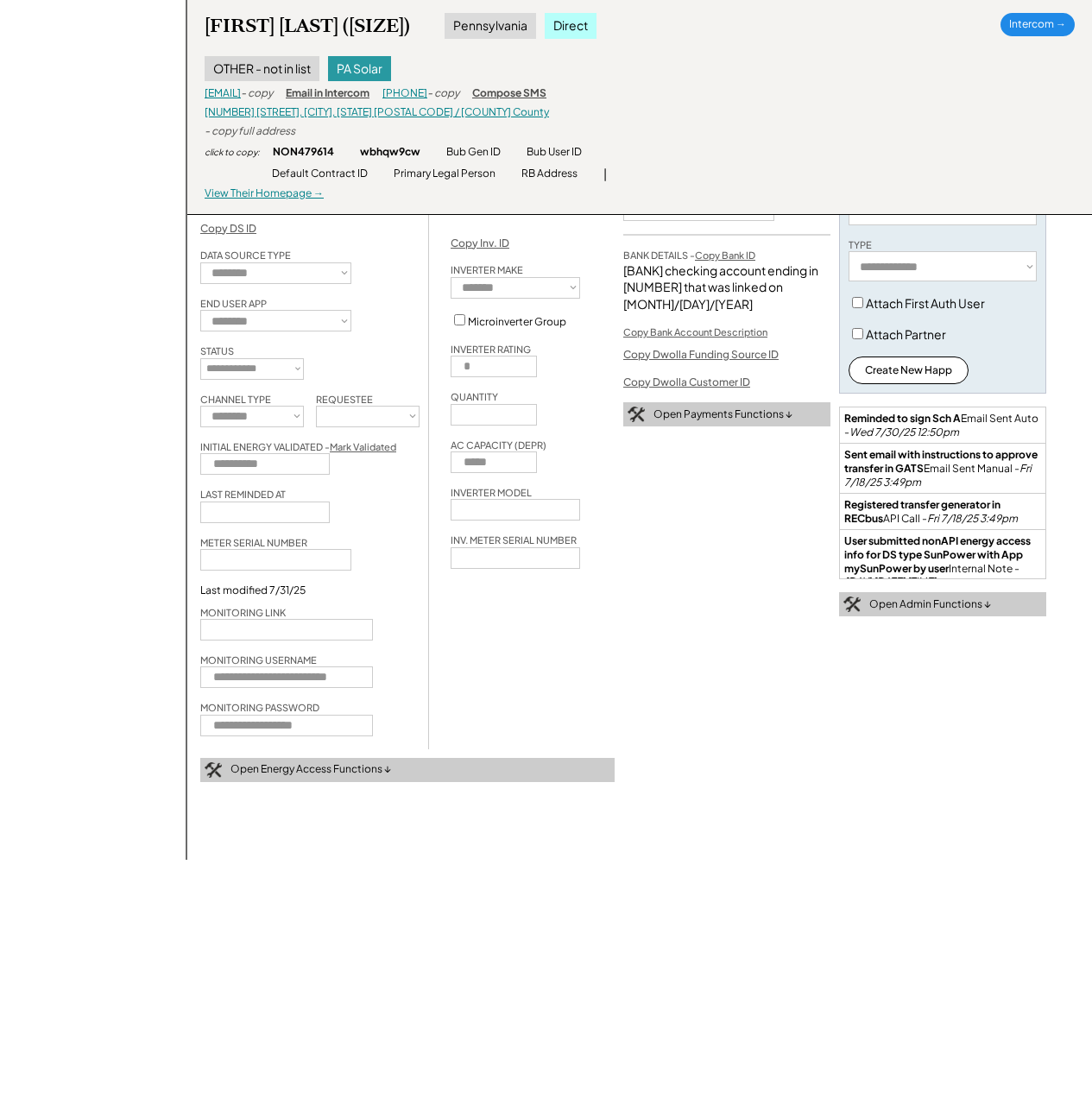 click on "Open Energy Access Functions ↓" at bounding box center (407, 770) 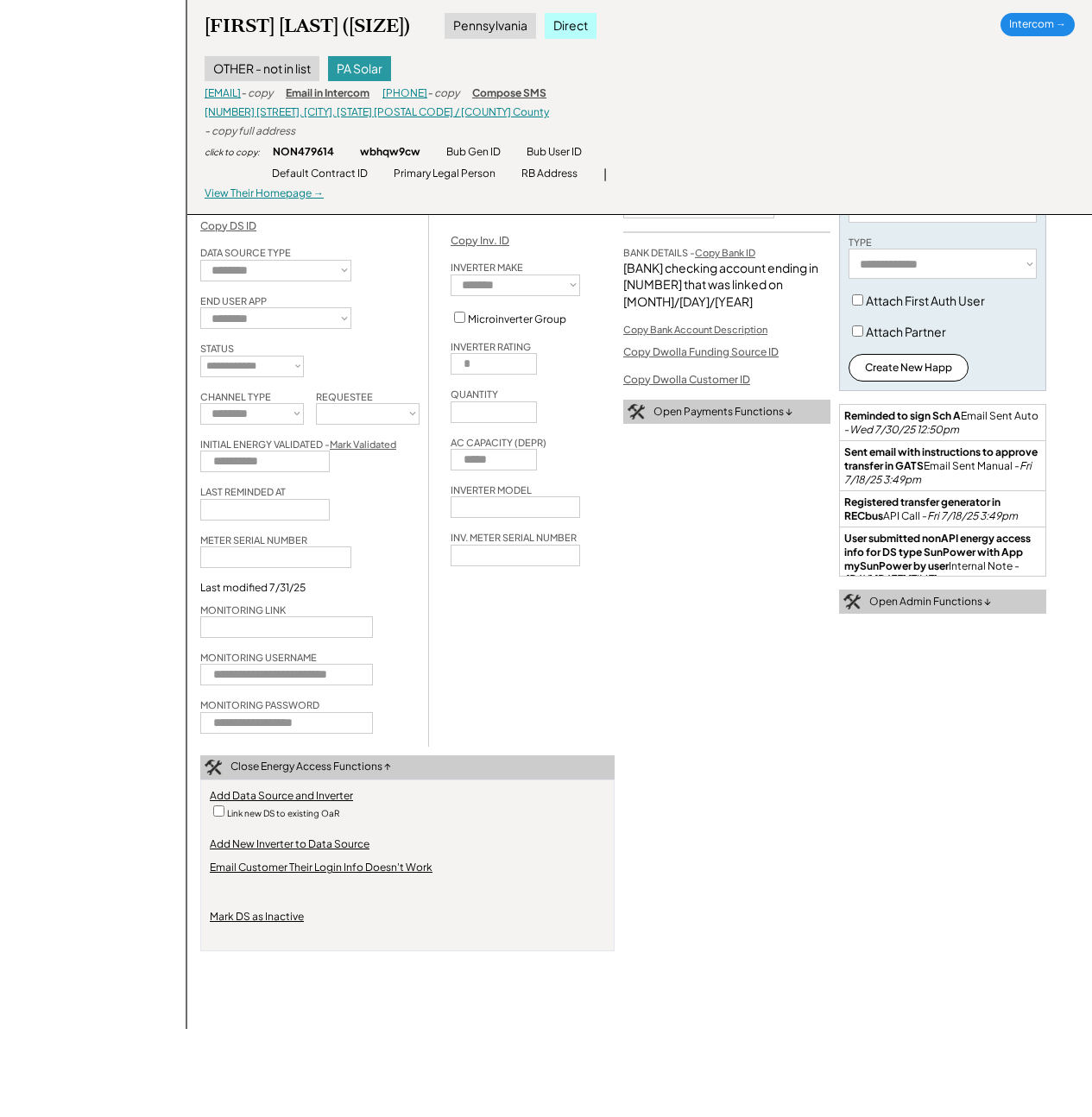 scroll, scrollTop: 1175, scrollLeft: 0, axis: vertical 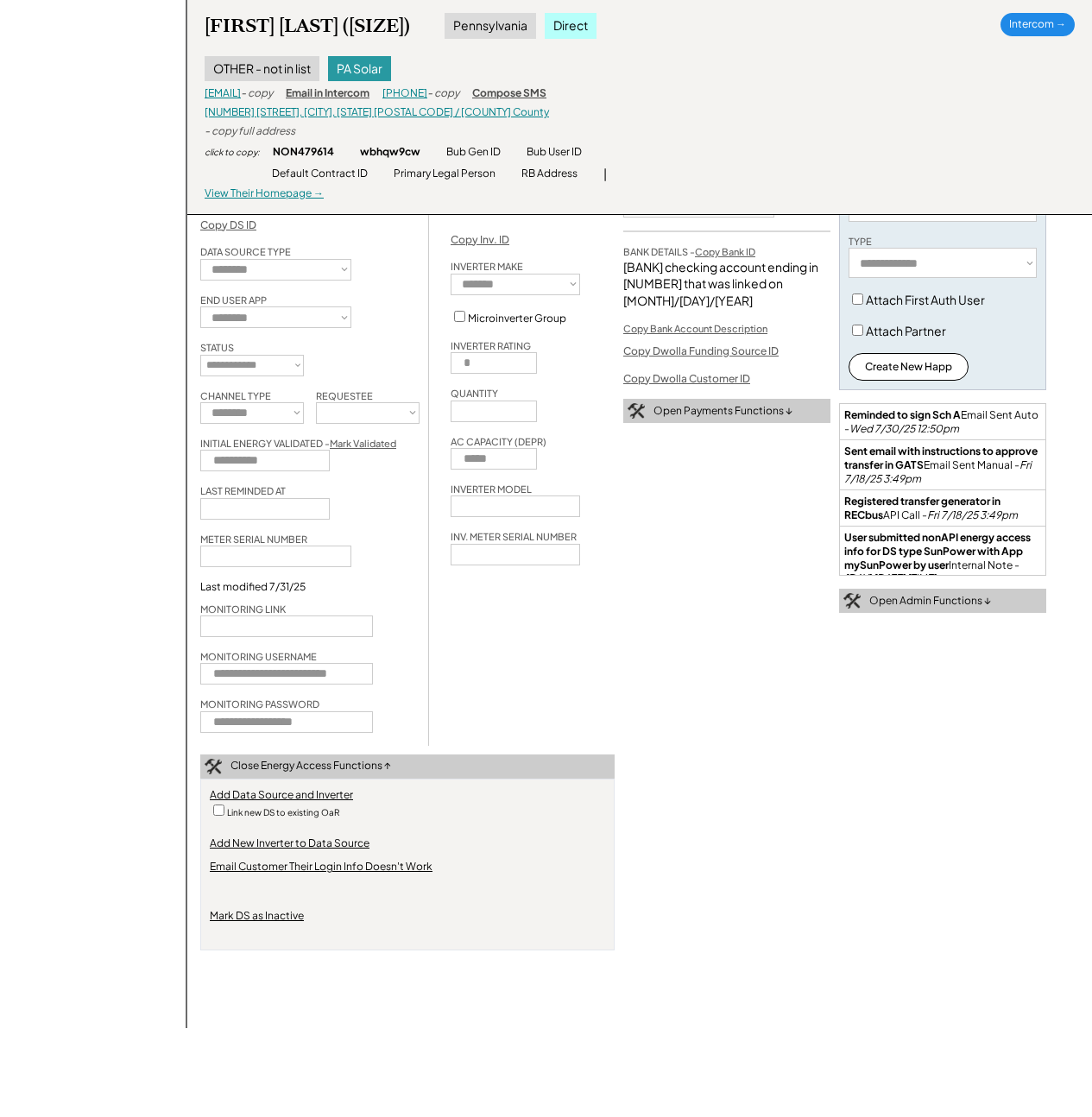 click on "Email Customer Their Login Info Doesn't Work" at bounding box center [321, 867] 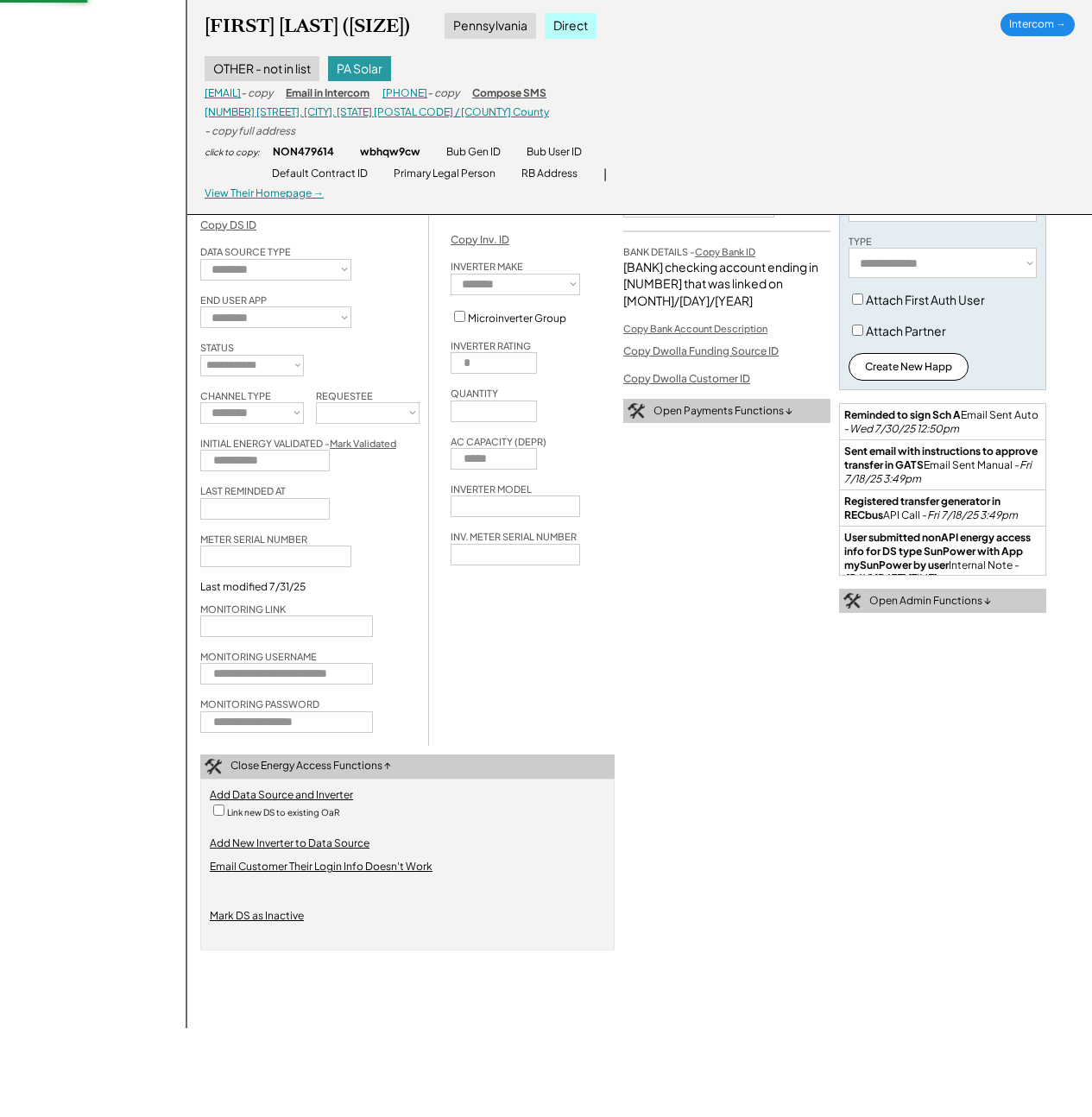 click on "**********" at bounding box center [407, 539] 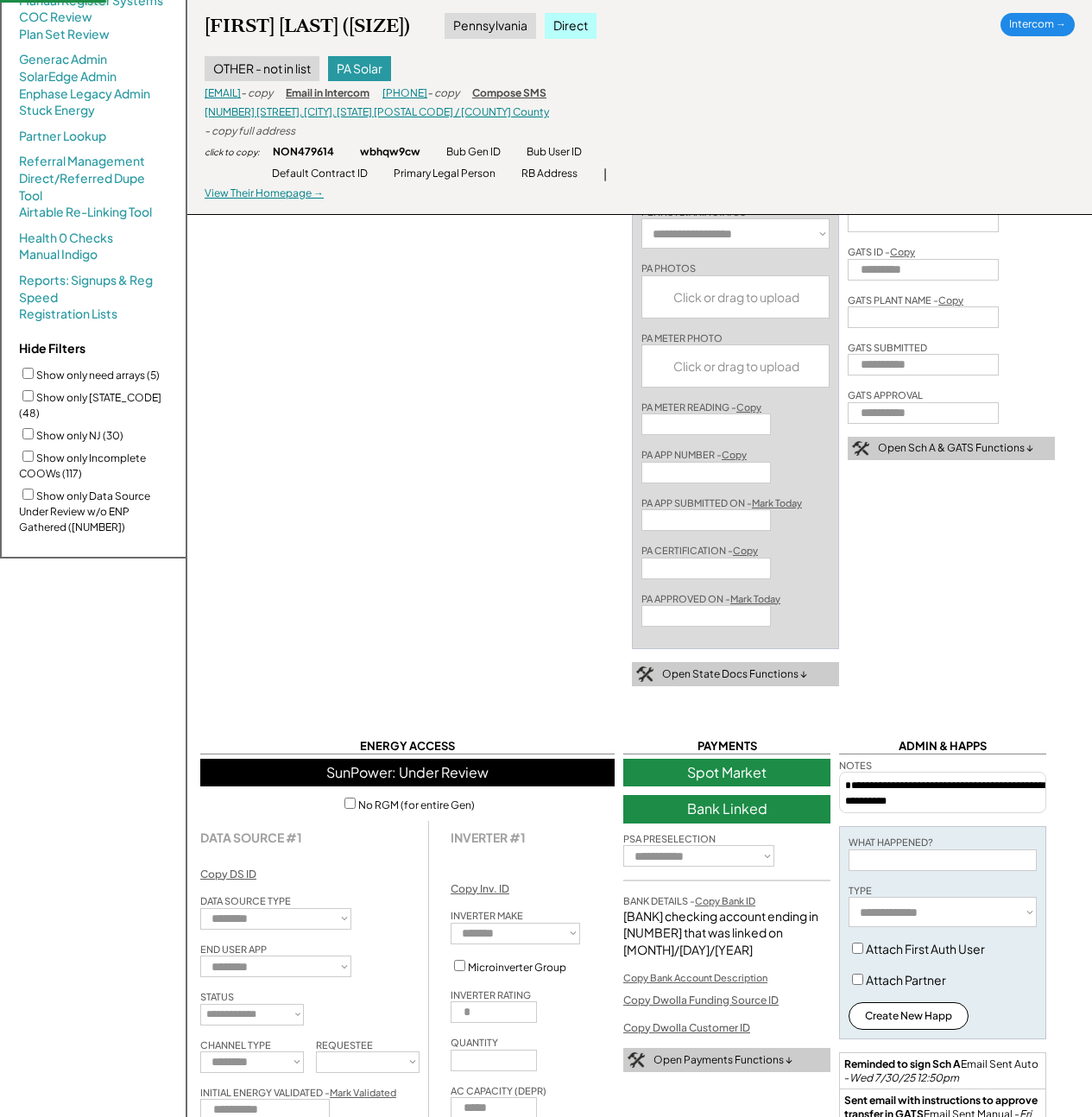 scroll, scrollTop: 0, scrollLeft: 0, axis: both 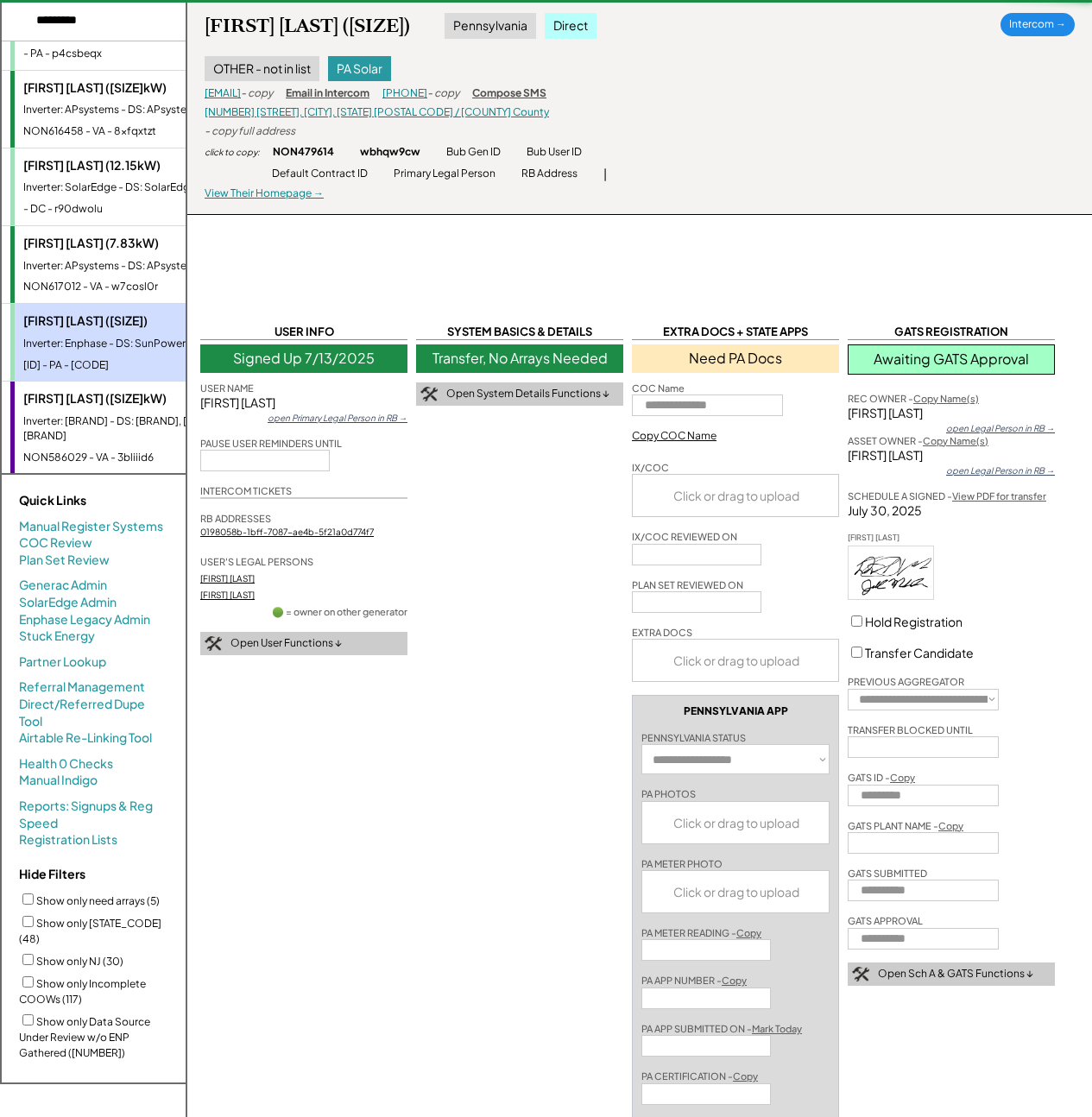 type on "**********" 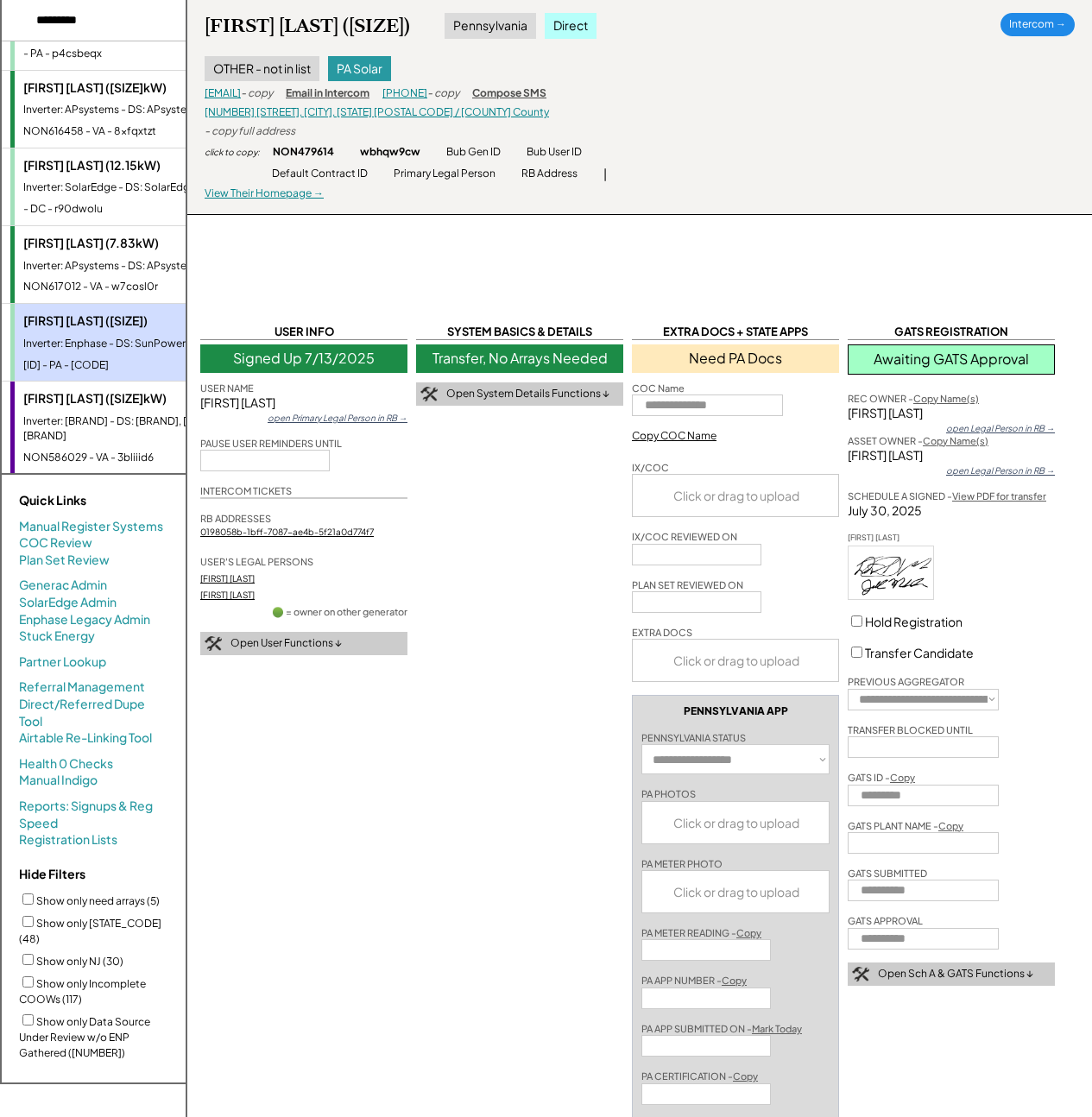 click on "Paras Patel (7.83kW)" at bounding box center [129, 243] 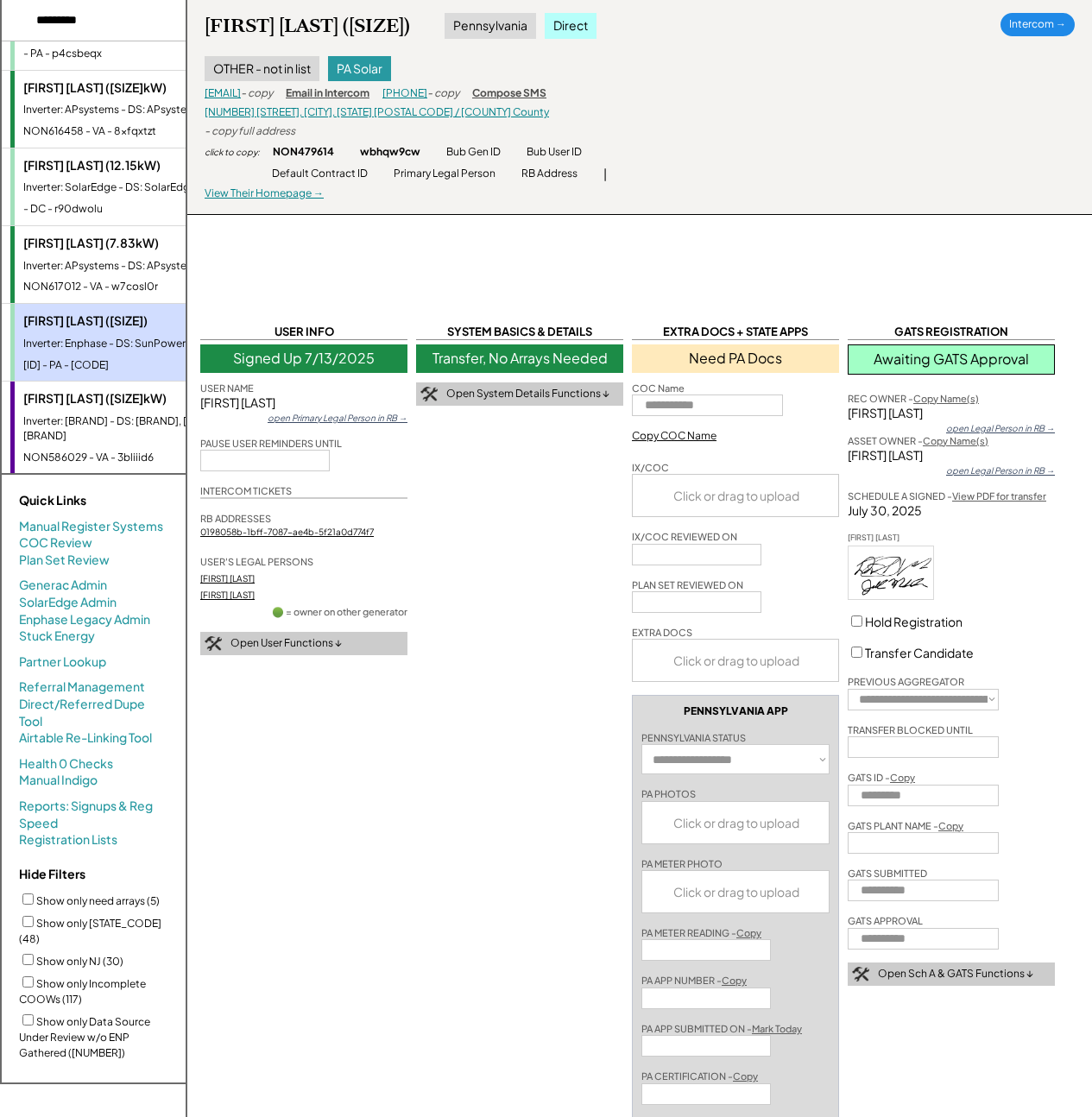 select on "**********" 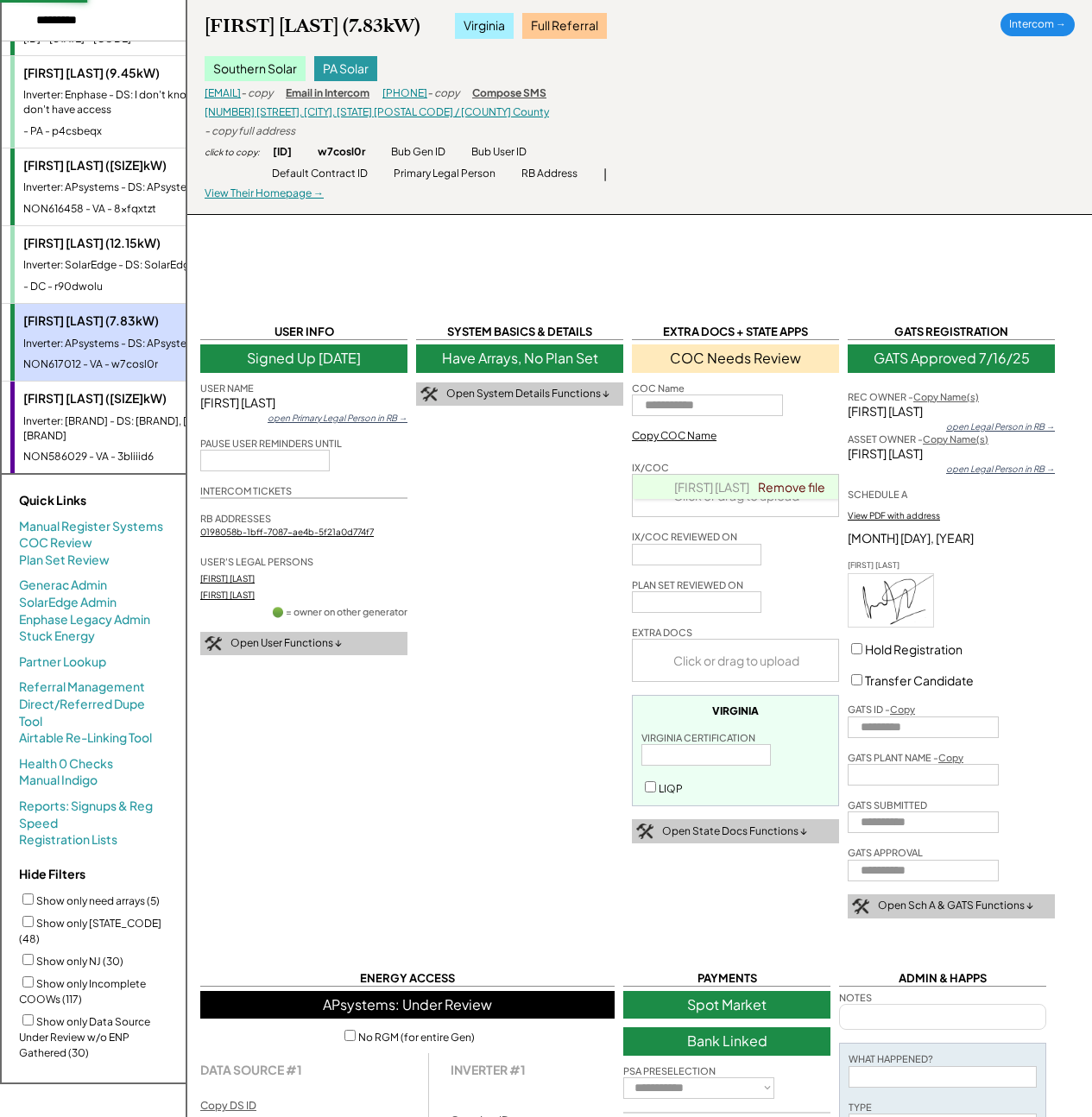scroll, scrollTop: 1992, scrollLeft: 0, axis: vertical 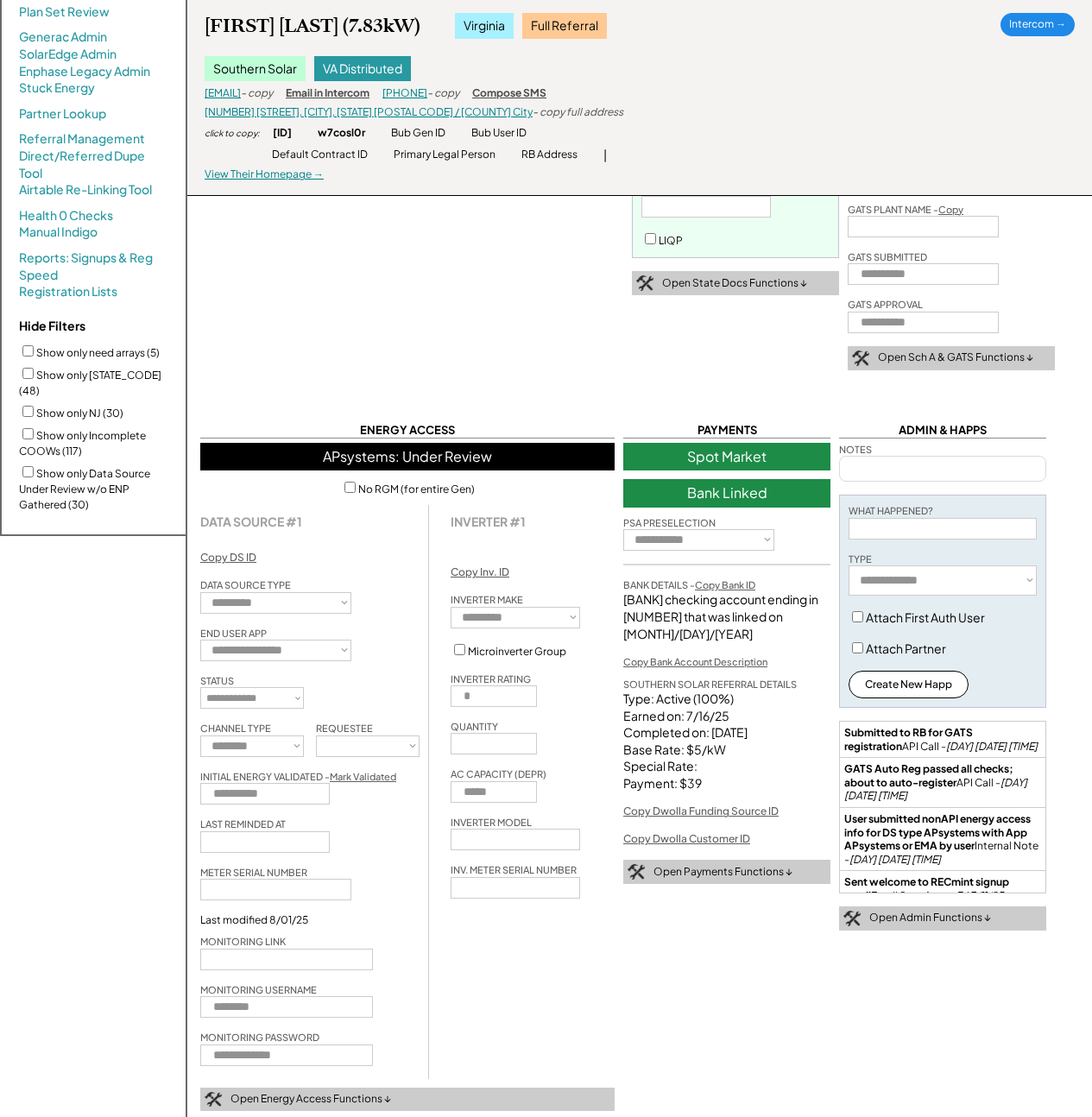 click on "Paras Patel (7.83kW) Virginia Full Referral Southern Solar Has Other Systems, See All VA Distributed parpatel@sbcglobal.net - copy Email in Intercom 6306666966 - copy Compose SMS 2305 Seaboard Rd, Virginia Beach, VA 23456 / Virginia Beach city - copy full address click to copy: NON617012 w7cosl0r Bub Gen ID Bub User ID Invite Link | View Production → Default Contract ID Primary Legal Person RB Address | View Their Homepage → Blue → Purple → RECbus → Intercom →" at bounding box center [640, 98] 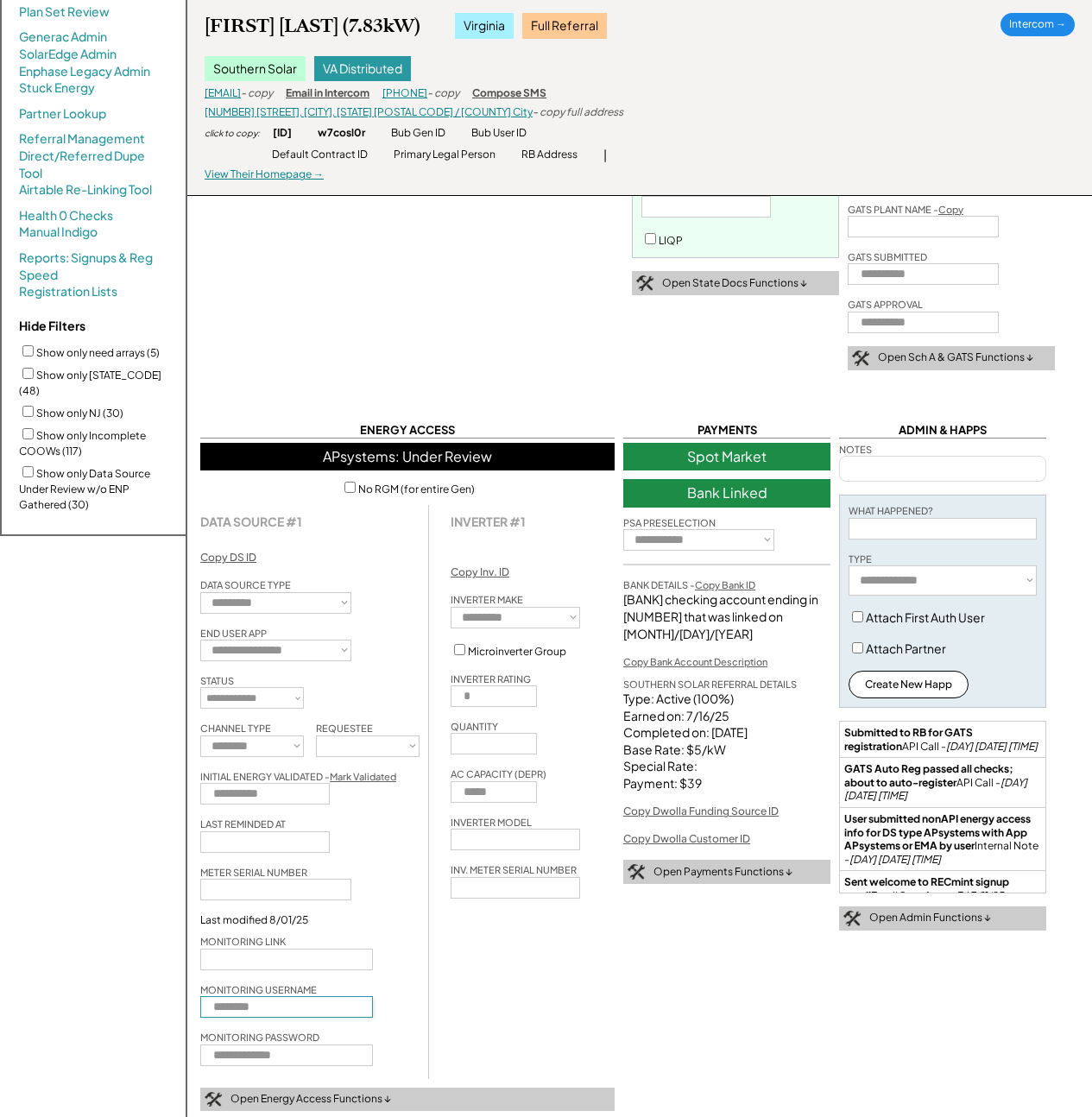 click at bounding box center [287, 1007] 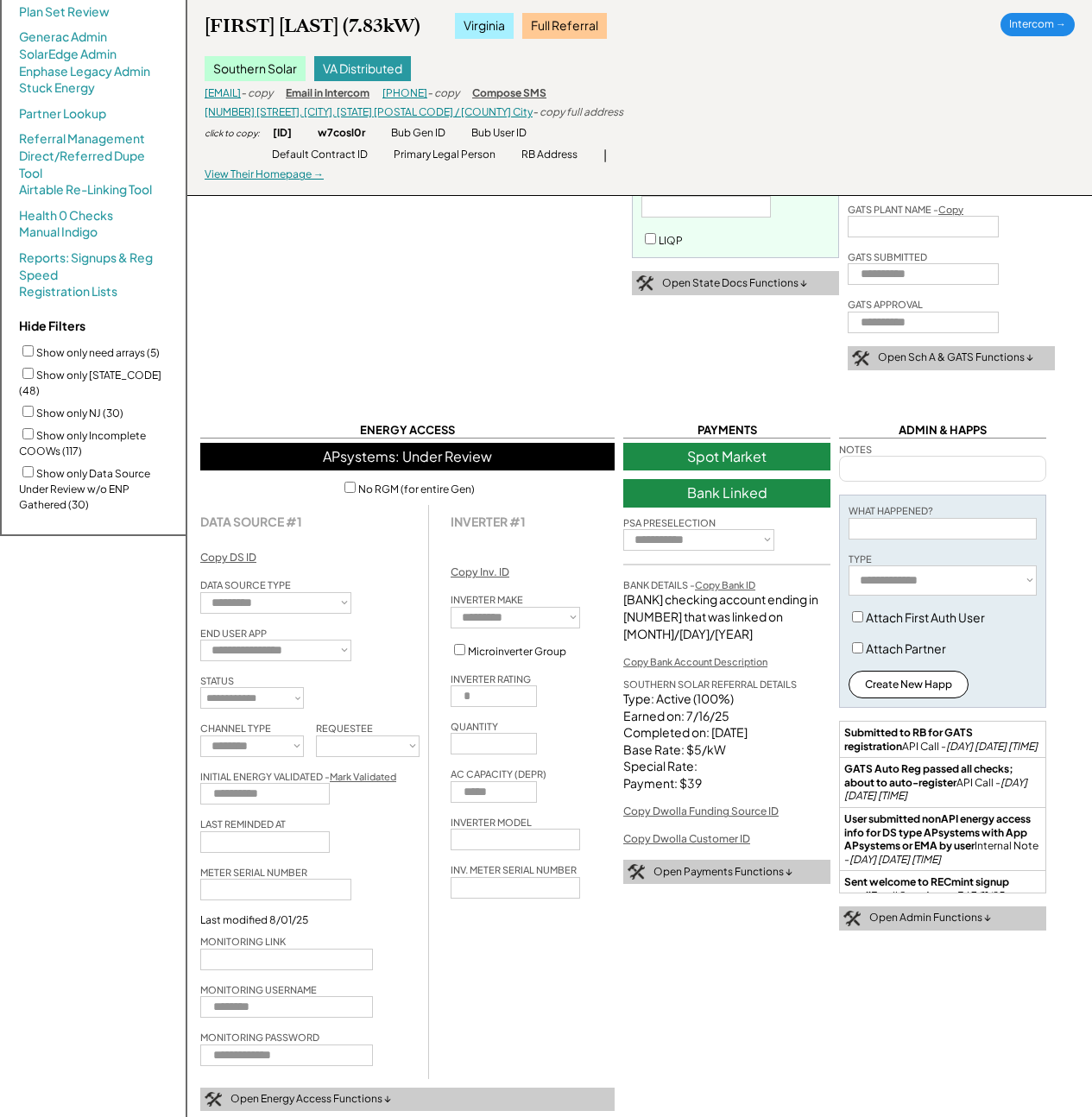 click at bounding box center [287, 1055] 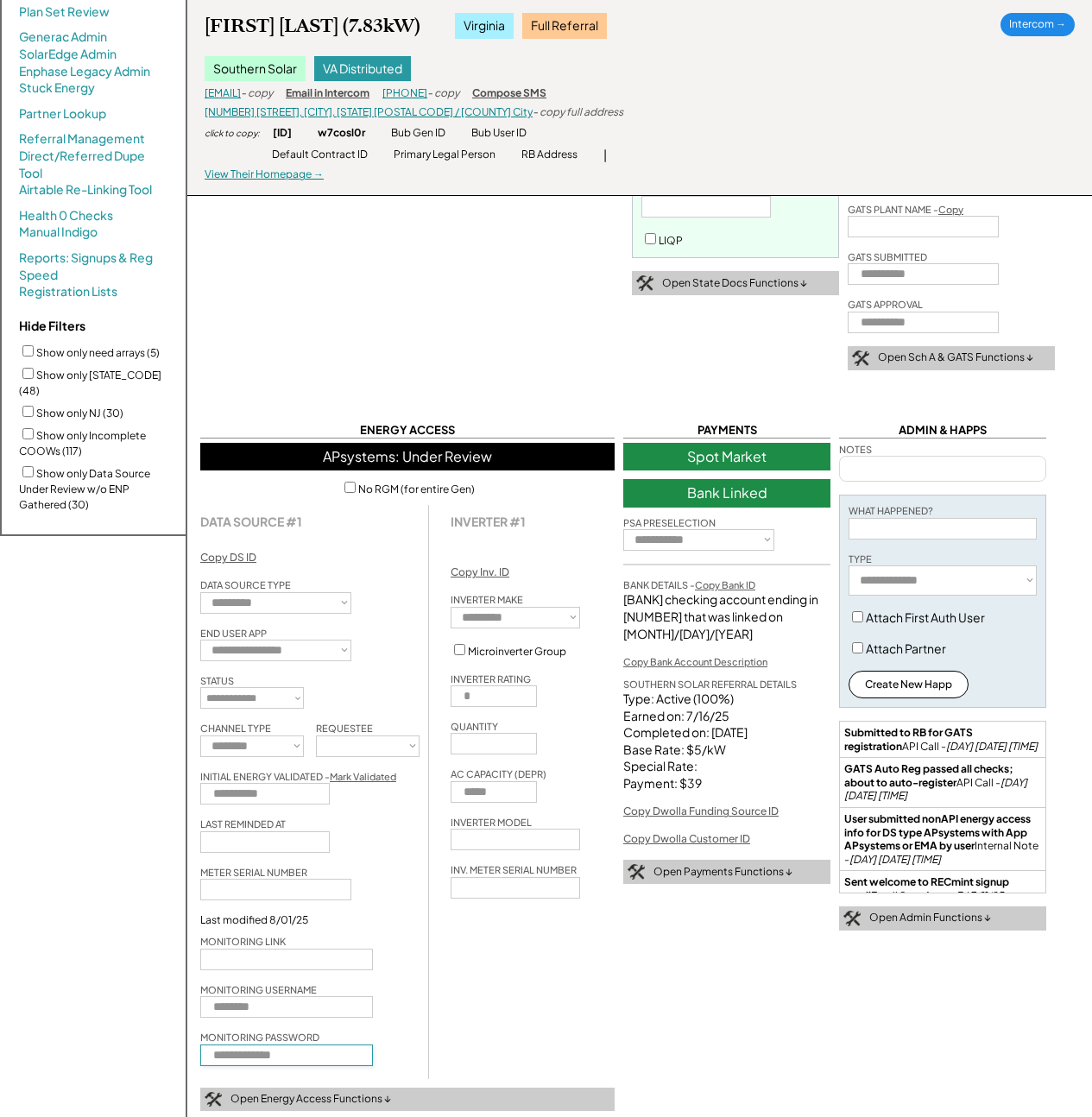 click at bounding box center [287, 1055] 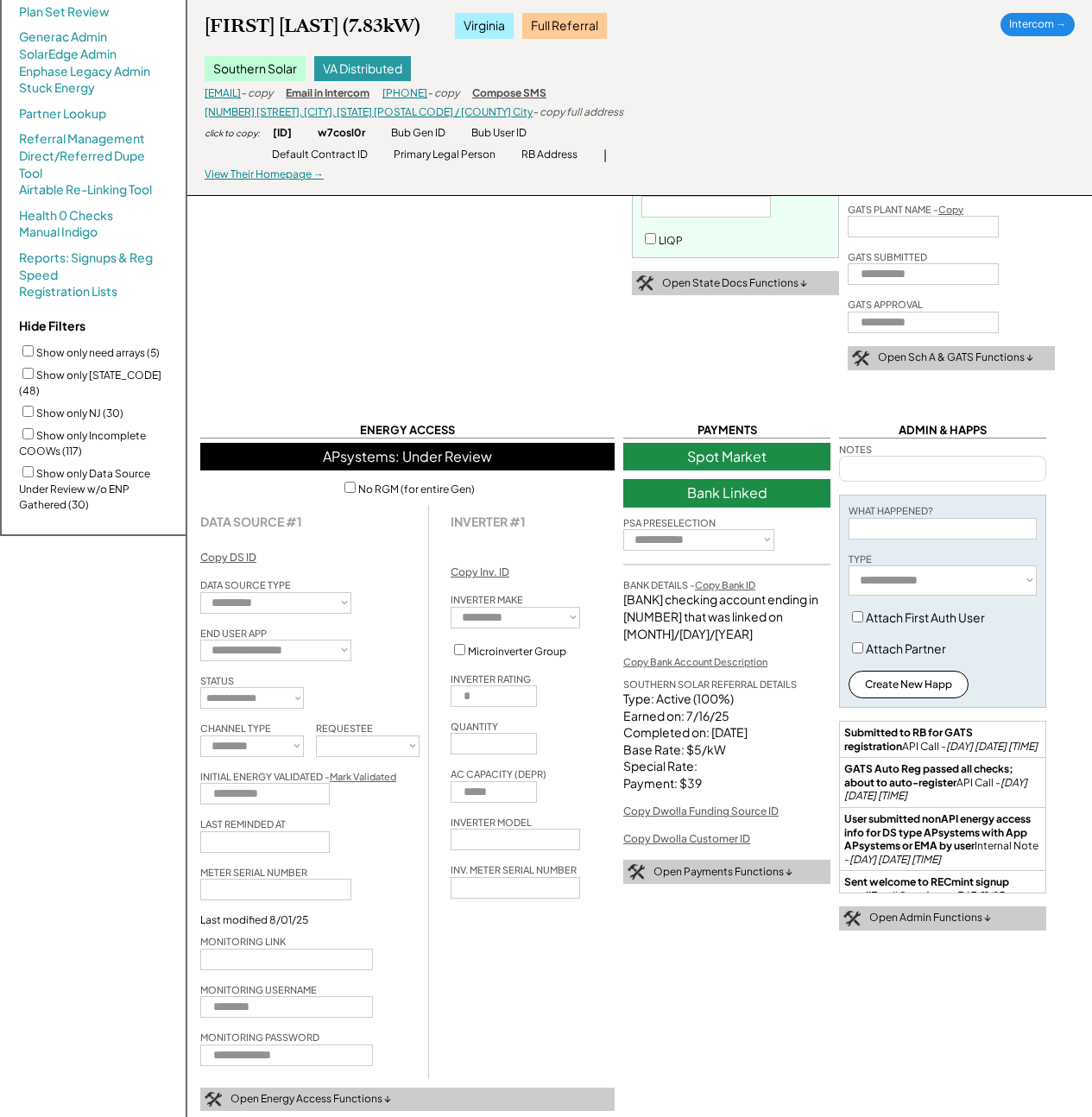 click on "**********" at bounding box center (314, 792) 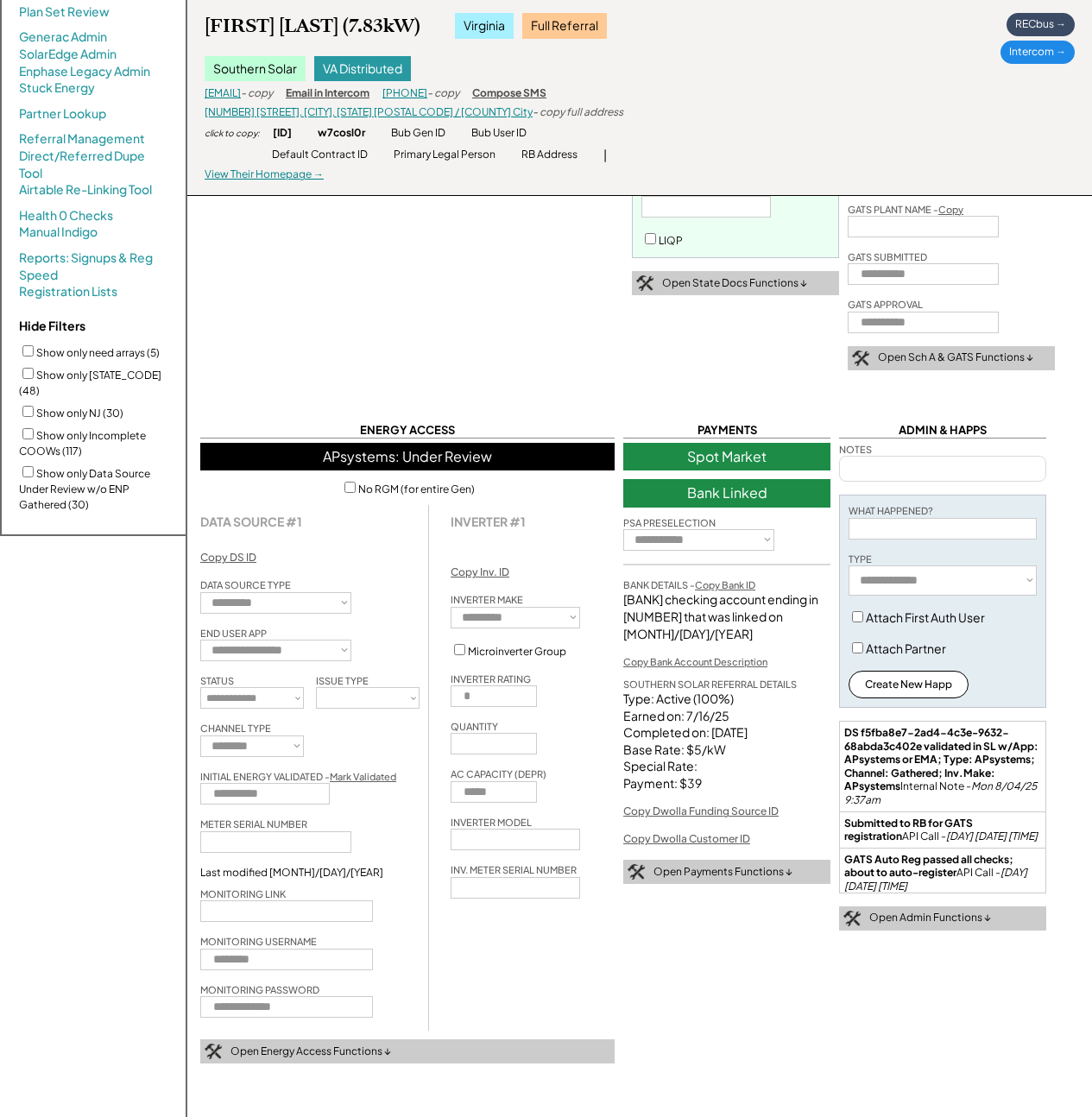 select on "********" 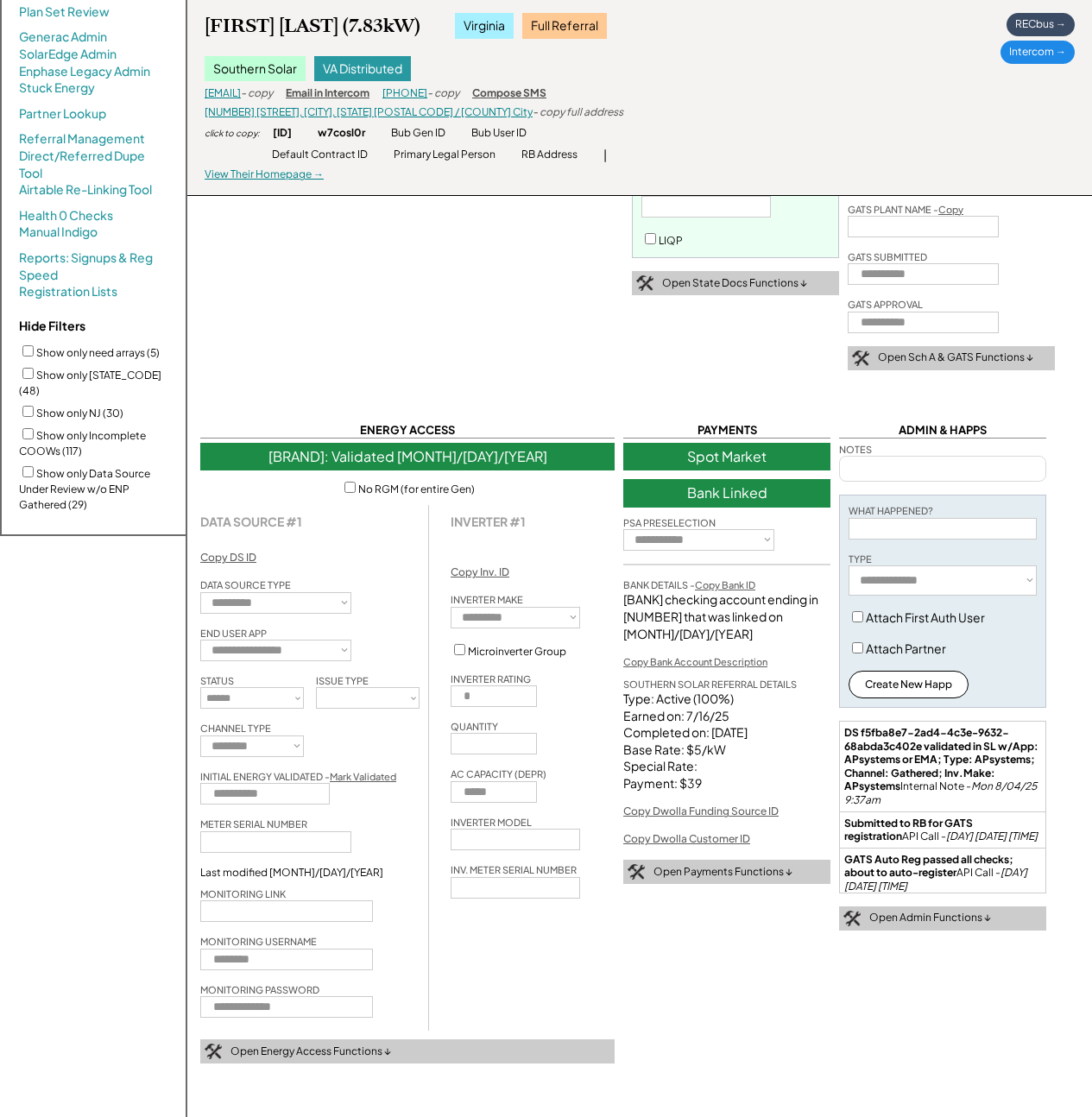 scroll, scrollTop: 1915, scrollLeft: 0, axis: vertical 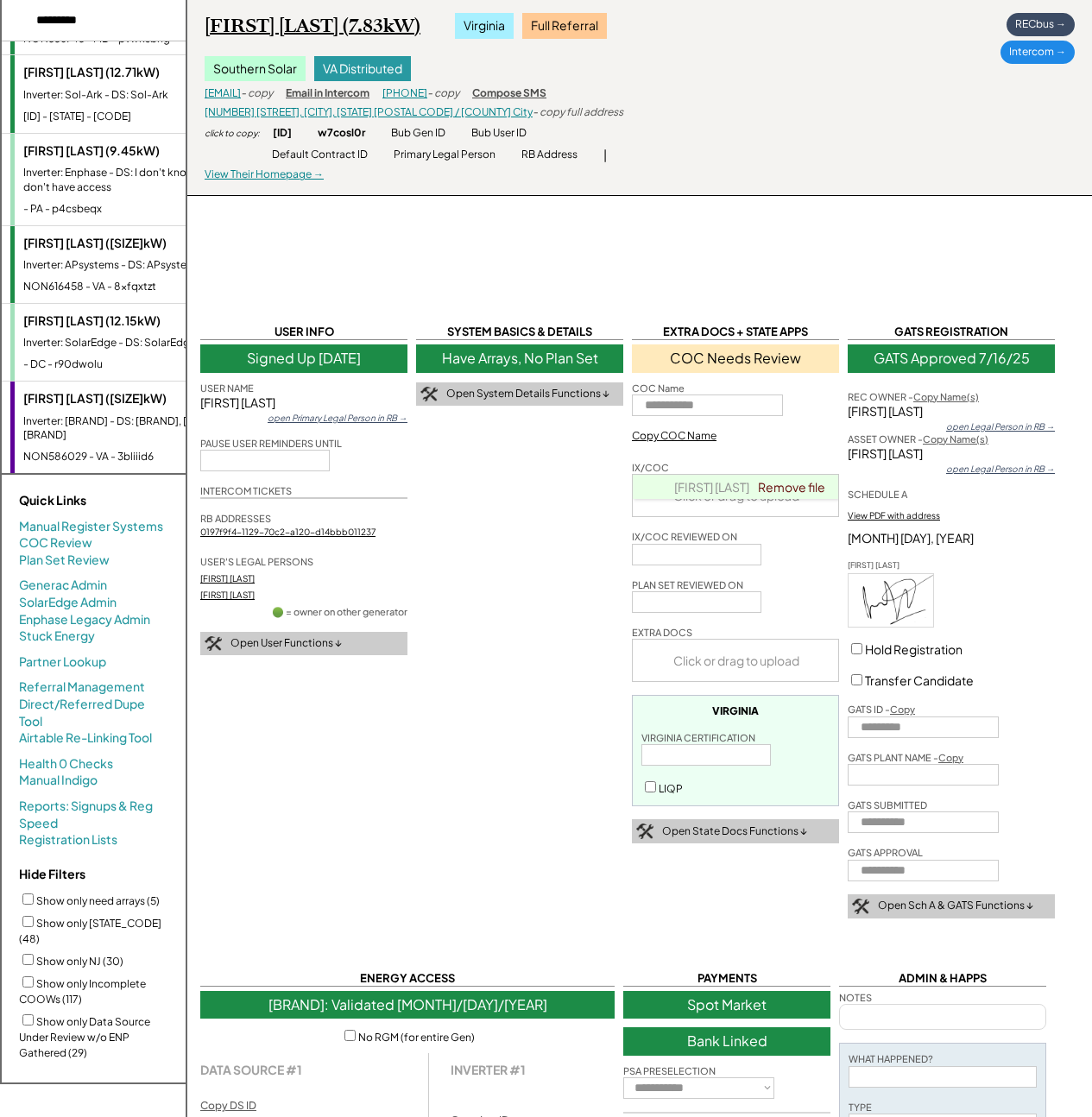 click on "Paras Patel (7.83kW)" at bounding box center [312, 26] 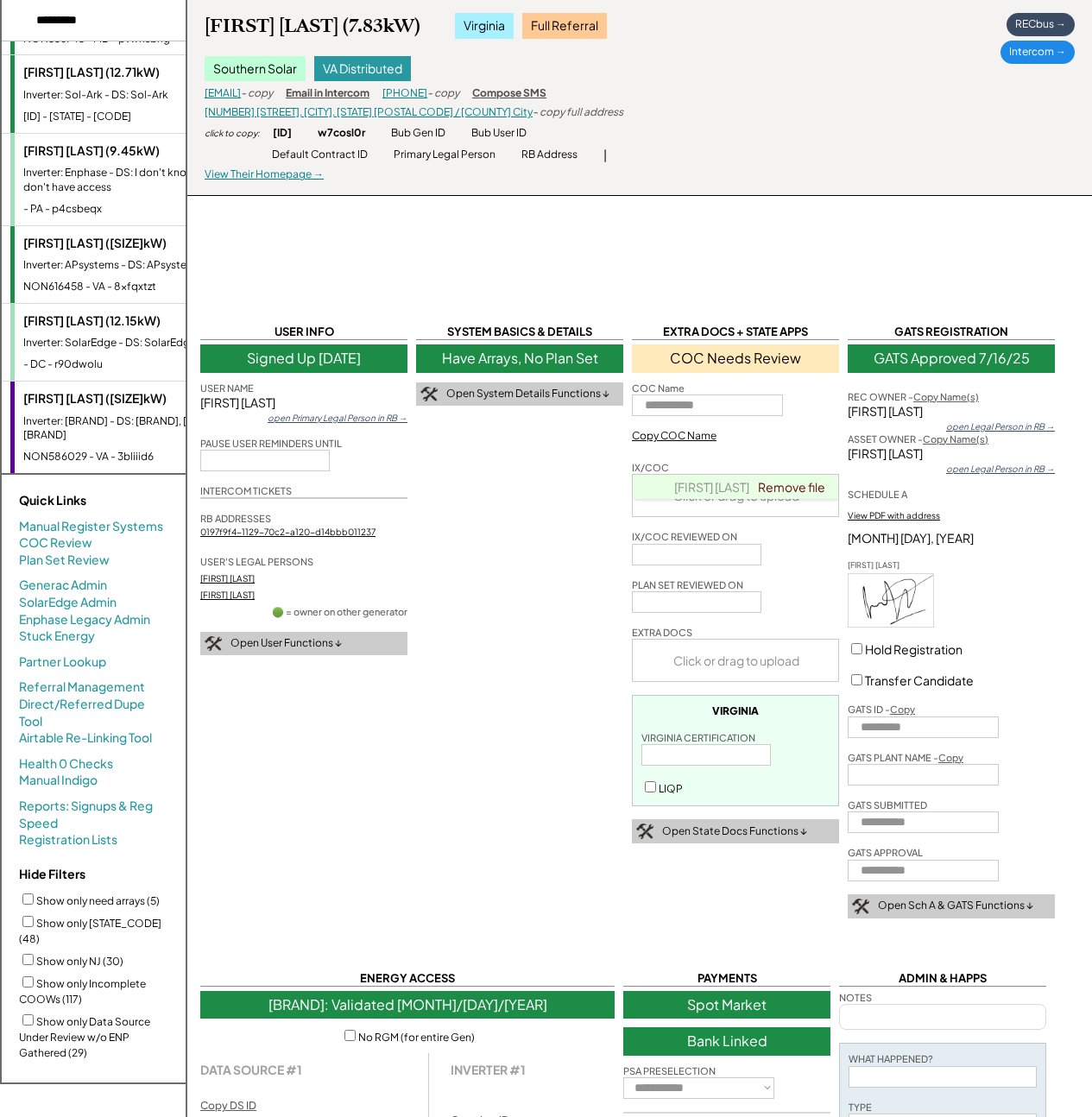 click on "Hong Xie (12.15kW)" at bounding box center [129, 321] 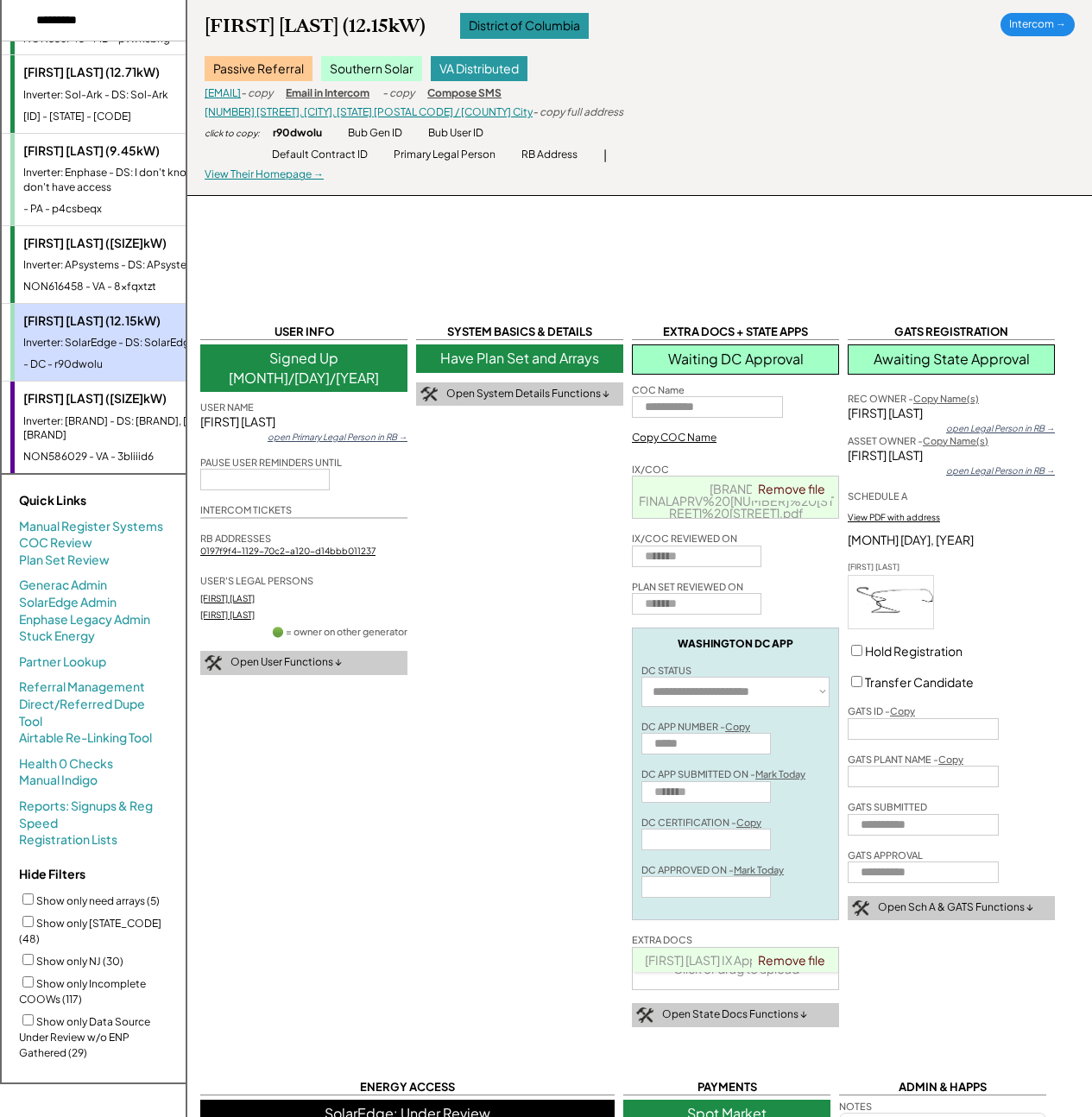 select on "**********" 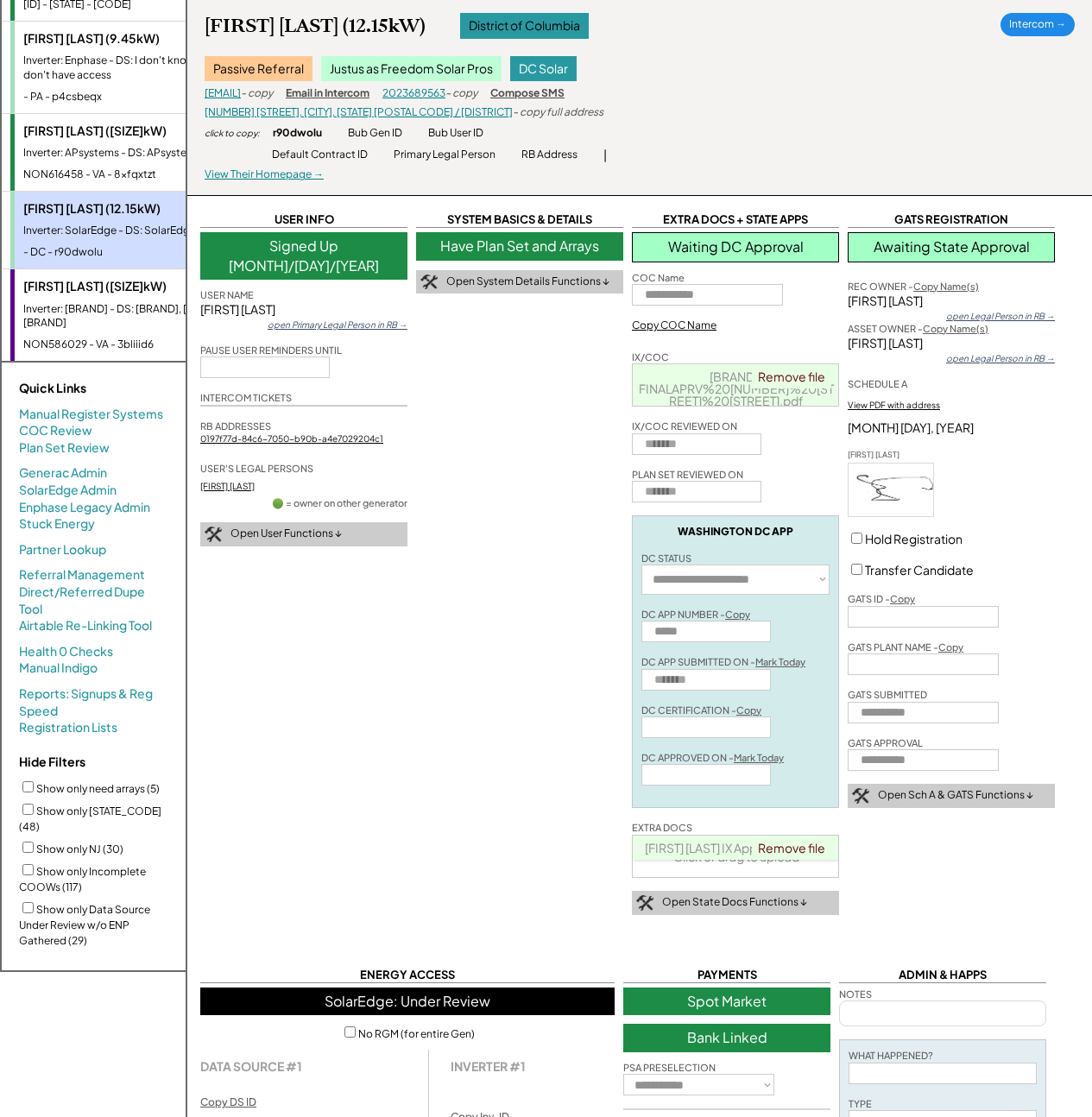 scroll, scrollTop: 0, scrollLeft: 0, axis: both 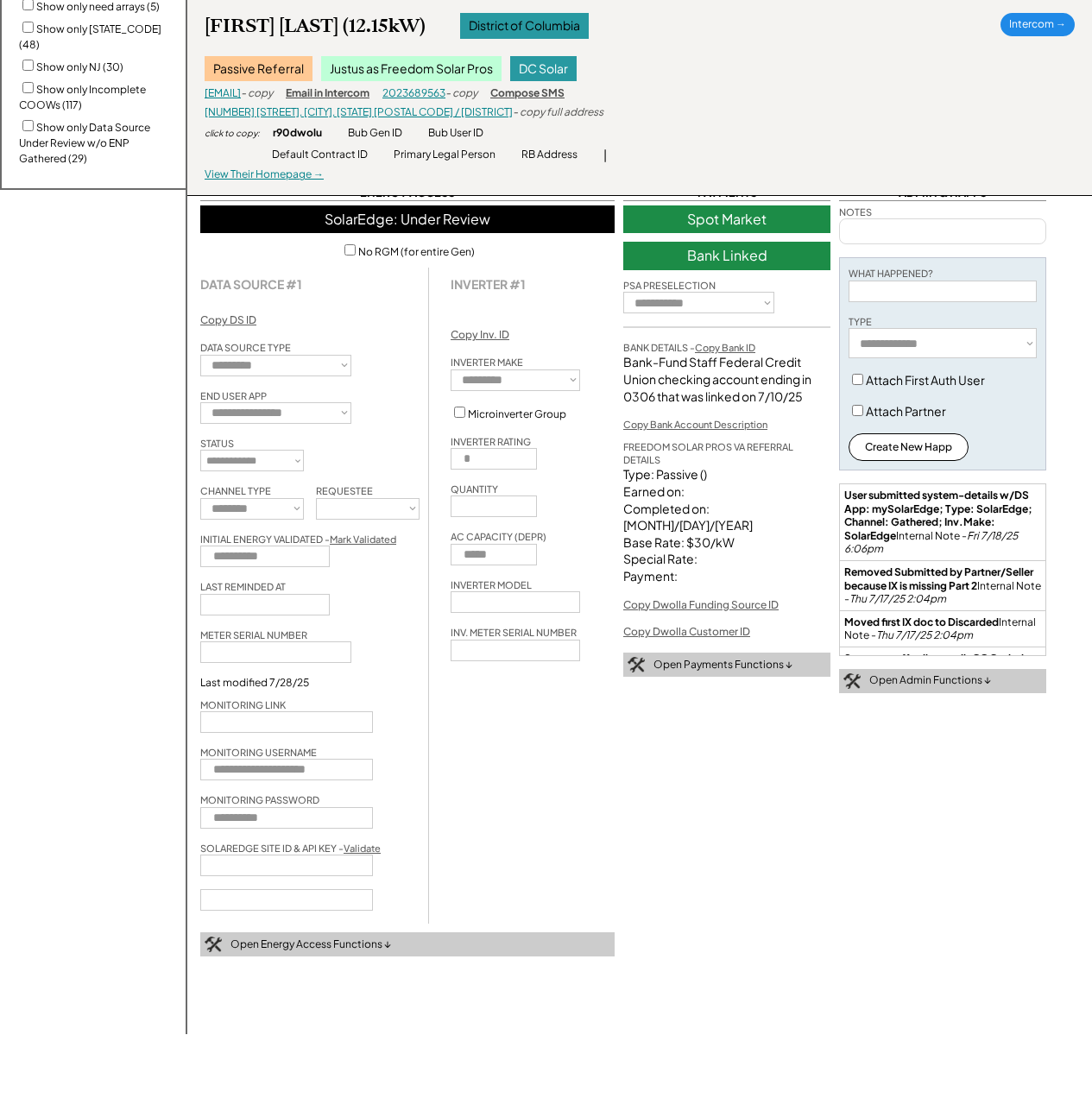 click on "Mark Validated" at bounding box center (363, 539) 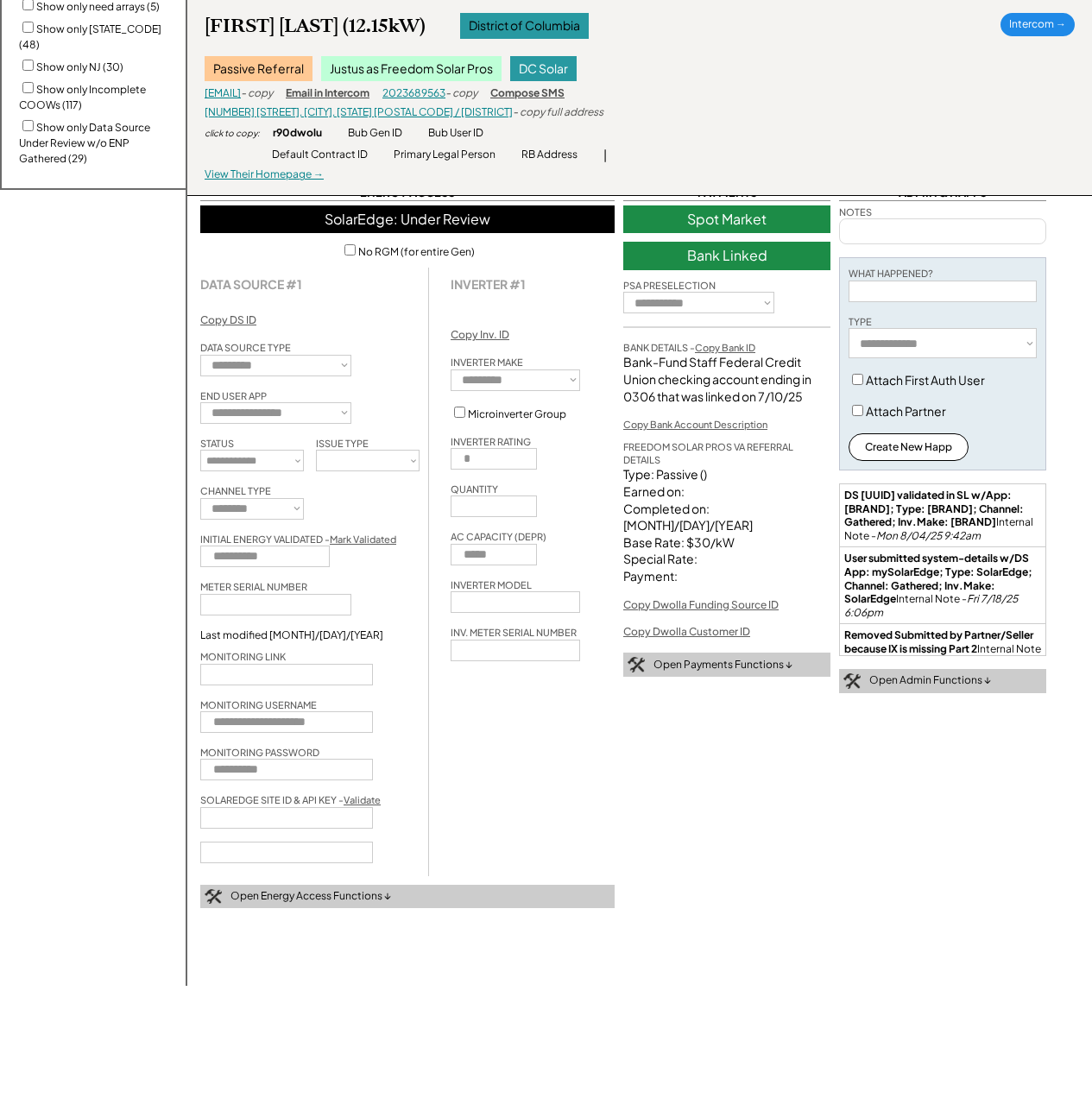 scroll, scrollTop: 285, scrollLeft: 0, axis: vertical 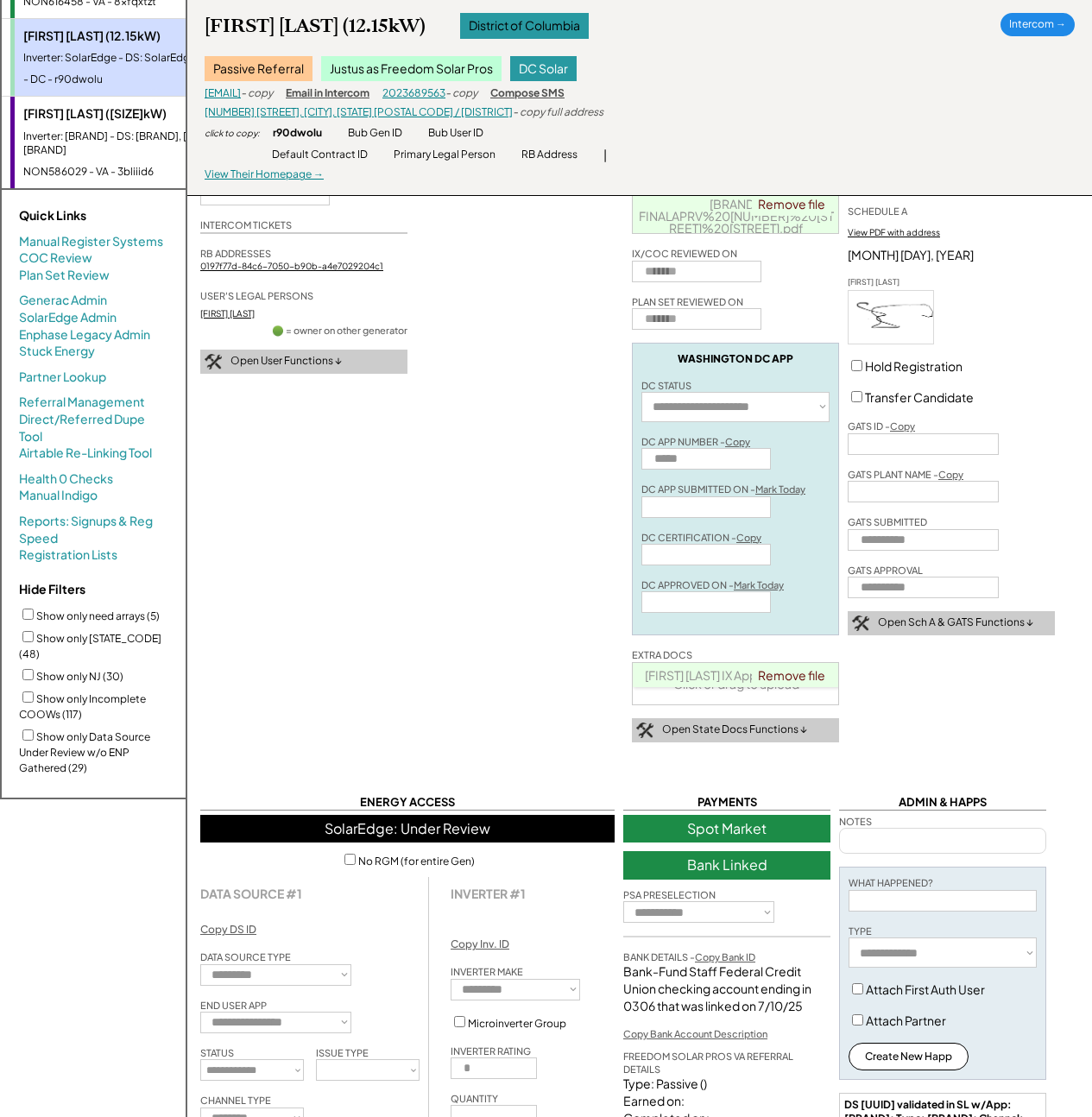 select on "********" 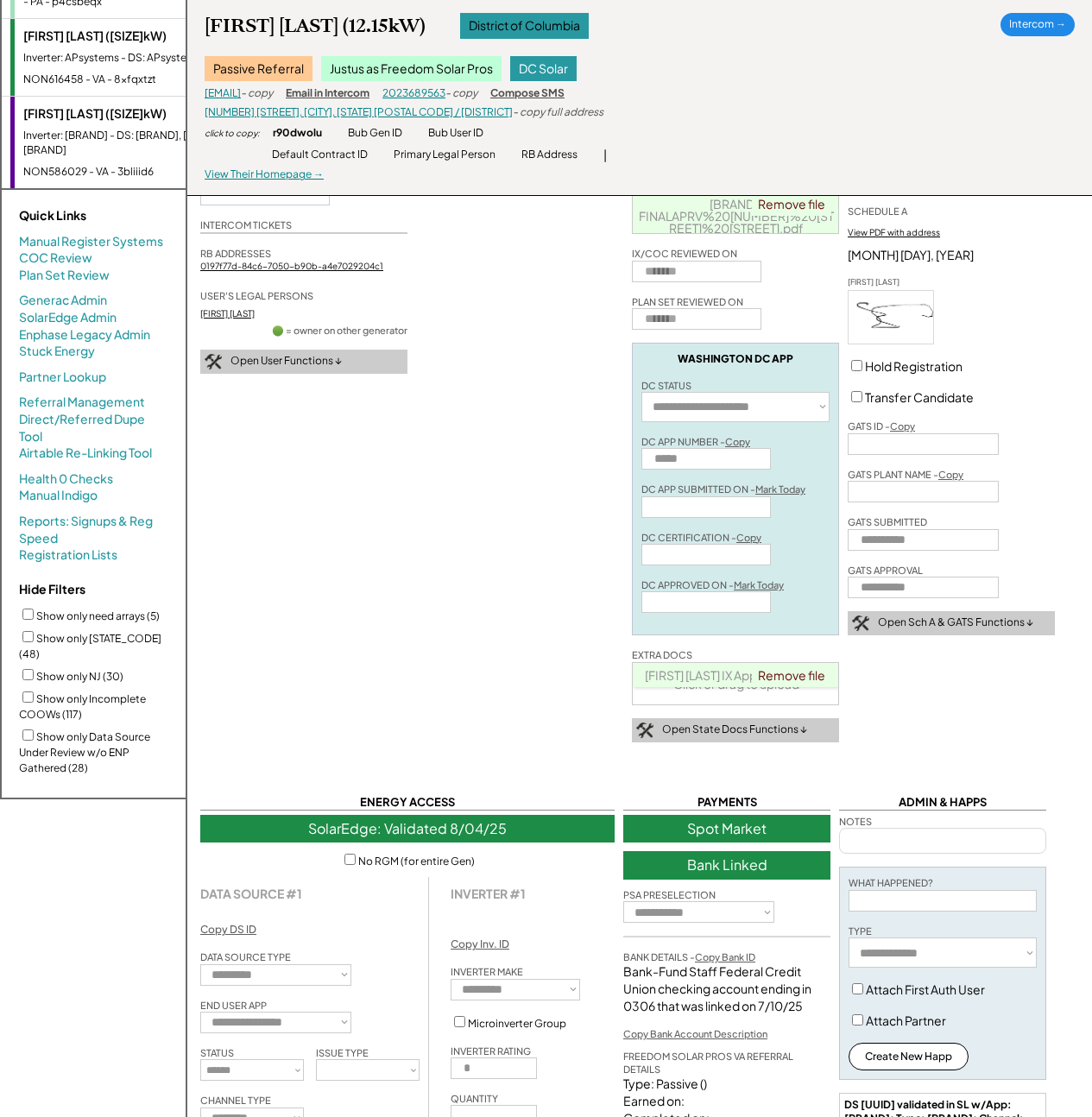scroll, scrollTop: 1837, scrollLeft: 0, axis: vertical 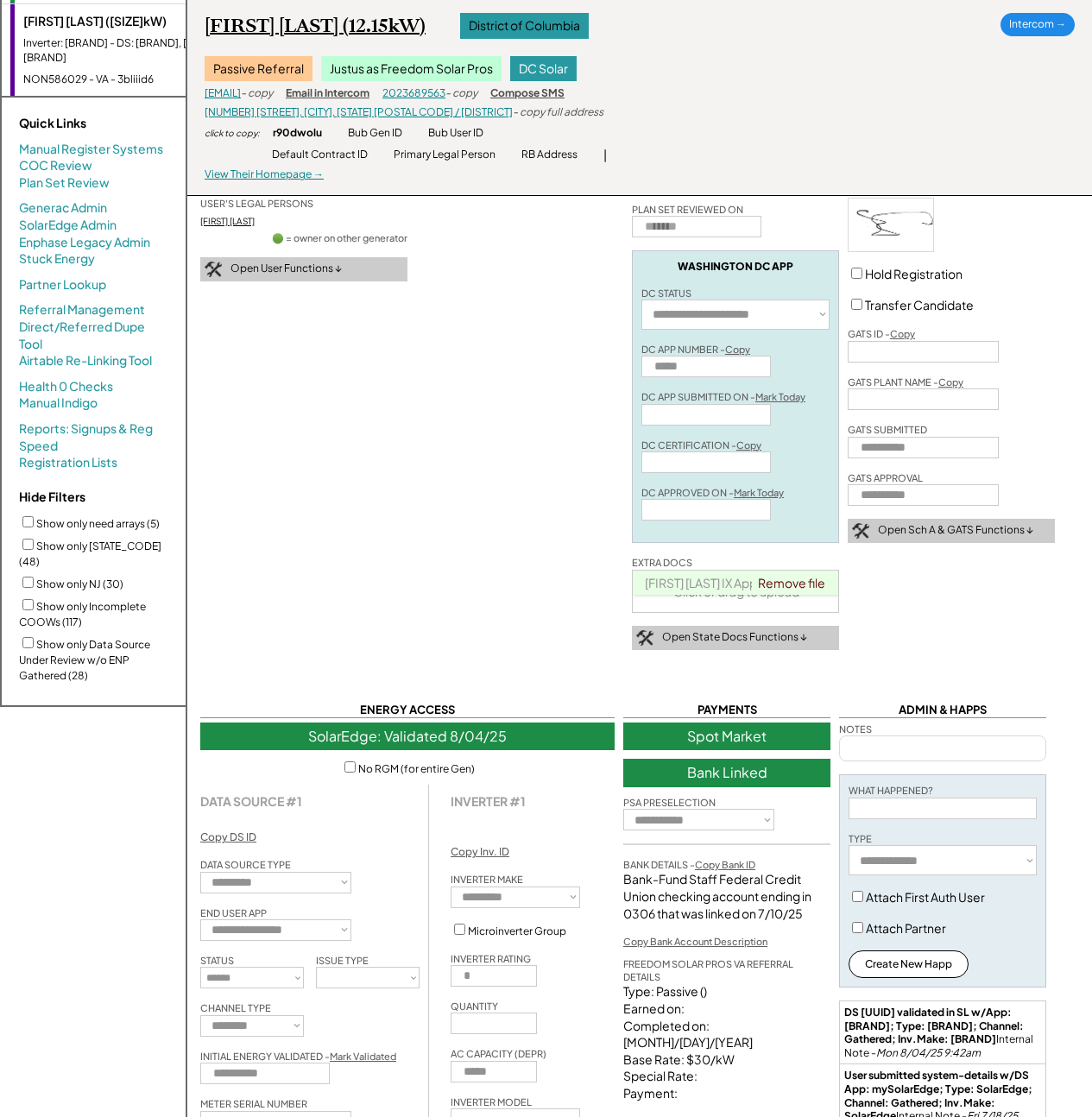 click on "Hong Xie (12.15kW)" at bounding box center (315, 26) 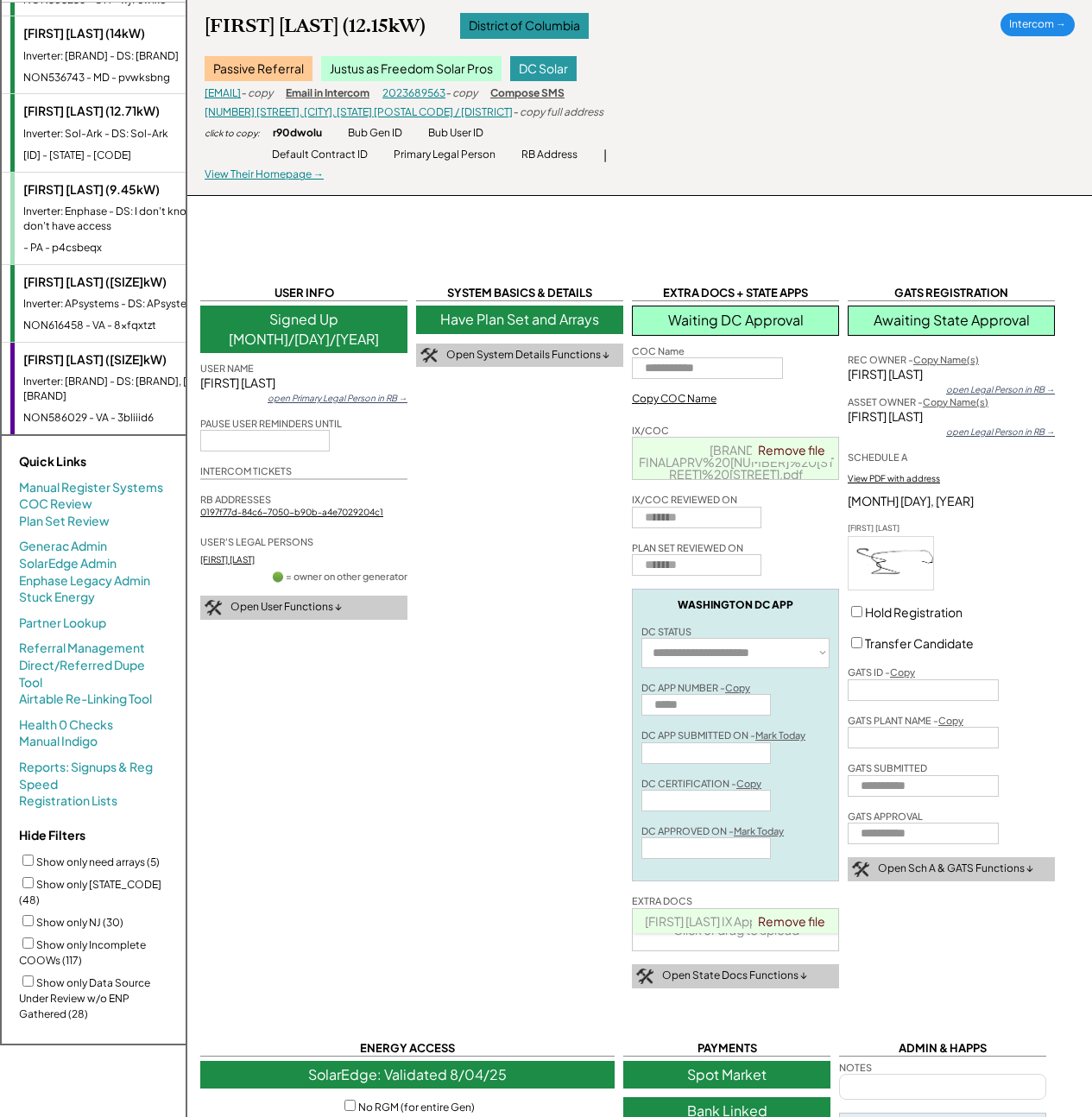 scroll, scrollTop: 3, scrollLeft: 0, axis: vertical 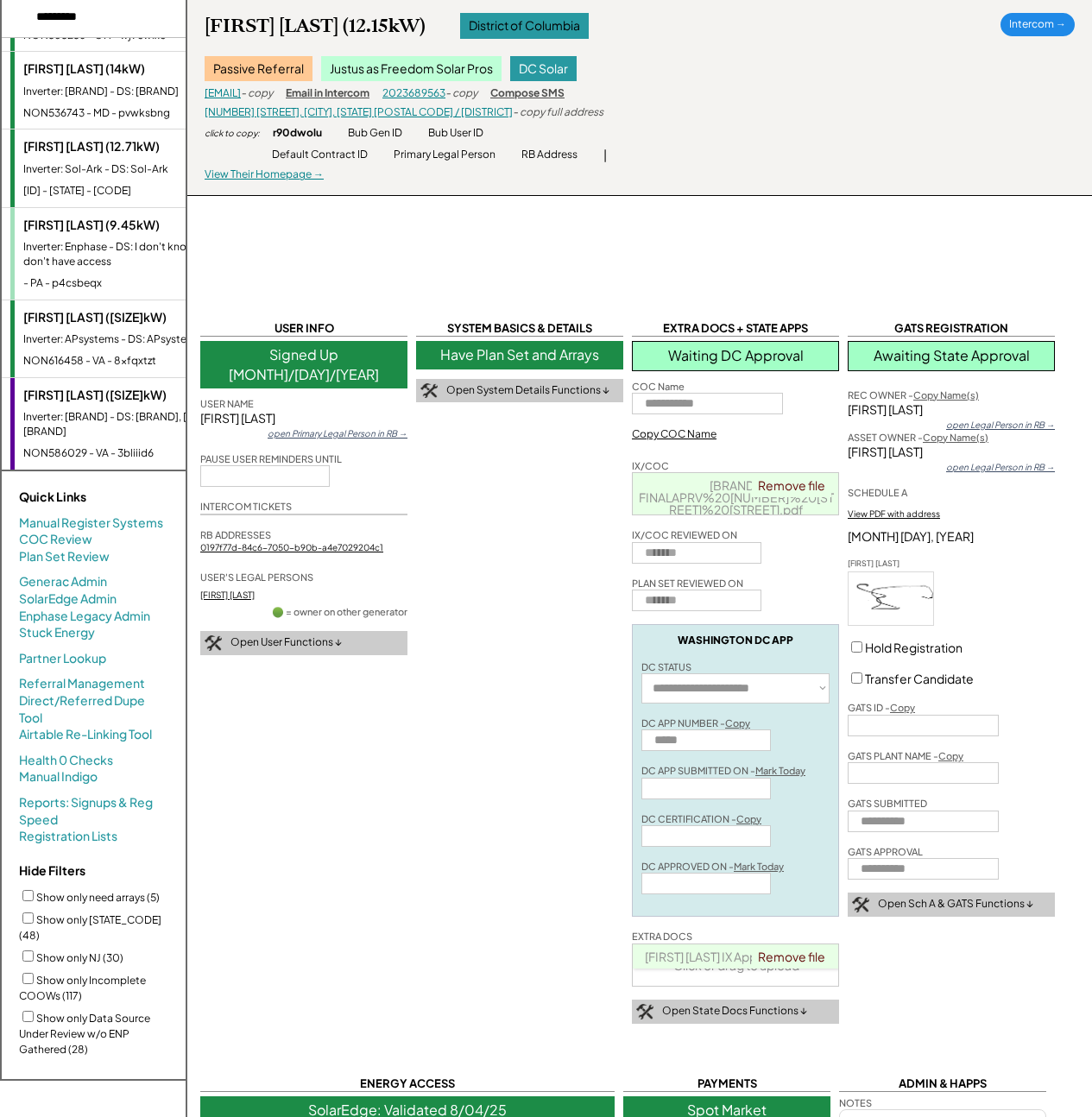 click on "Inverter: APsystems - DS: APsystems" at bounding box center [129, 339] 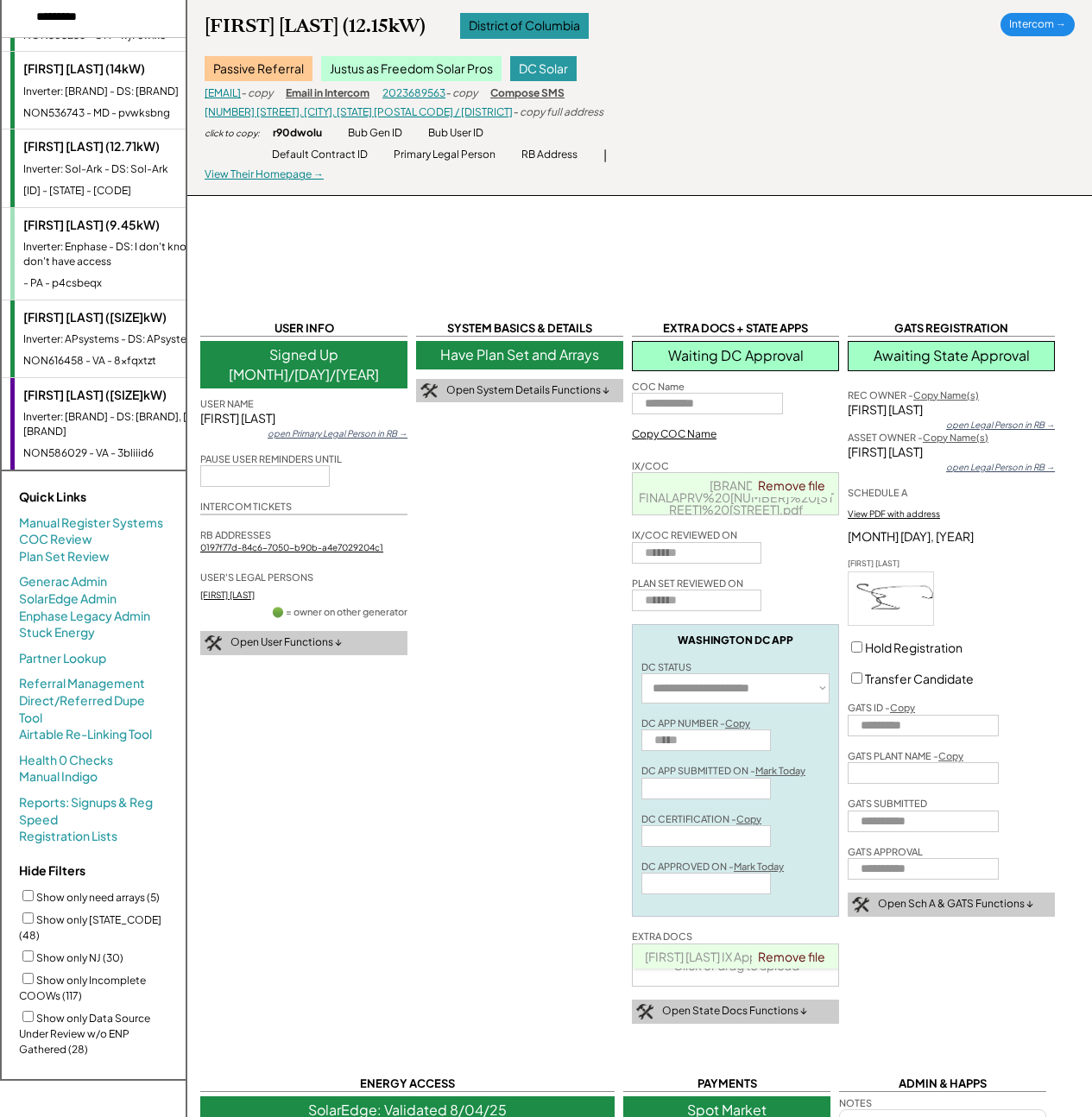 select on "**********" 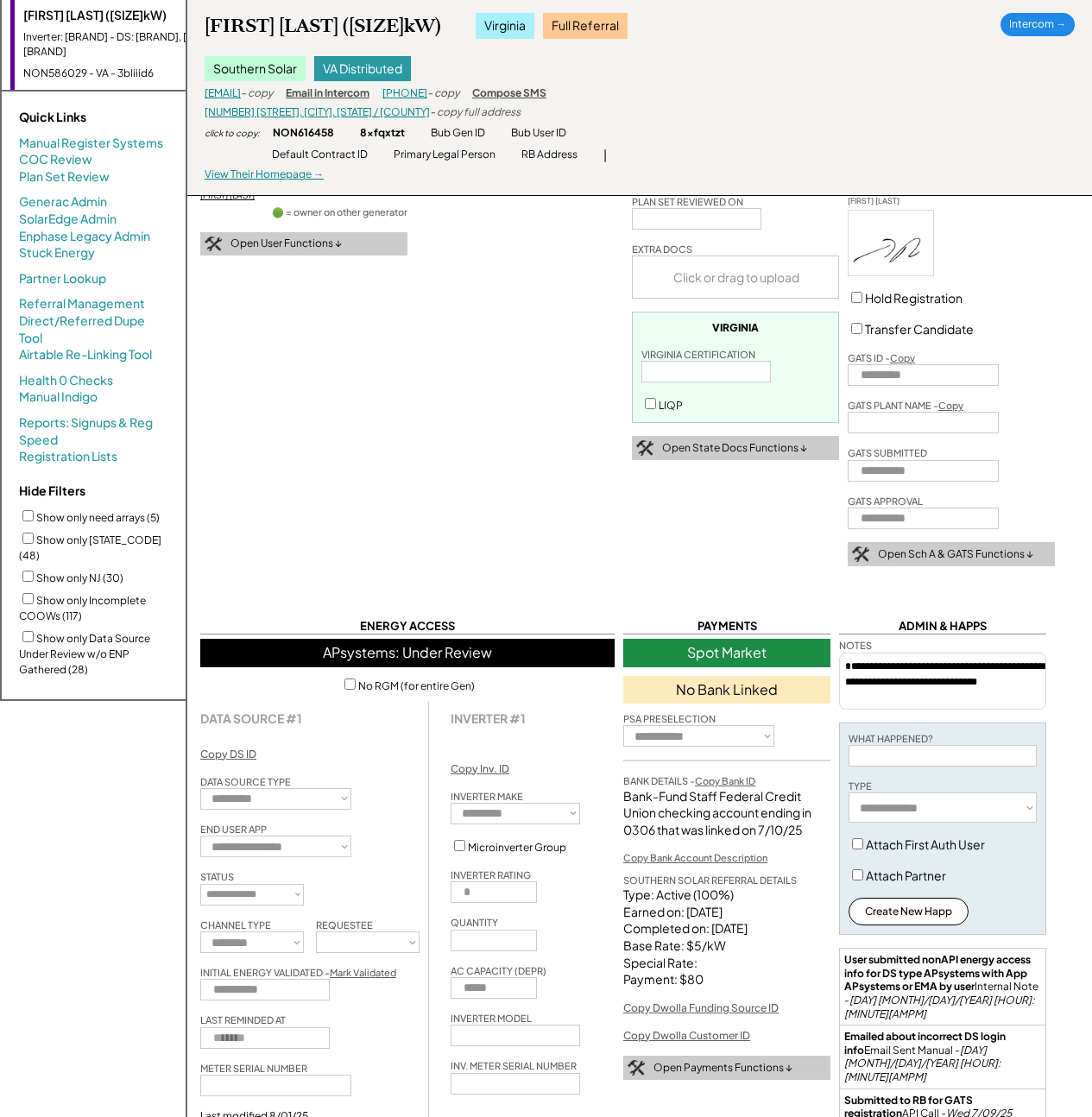 scroll, scrollTop: 805, scrollLeft: 0, axis: vertical 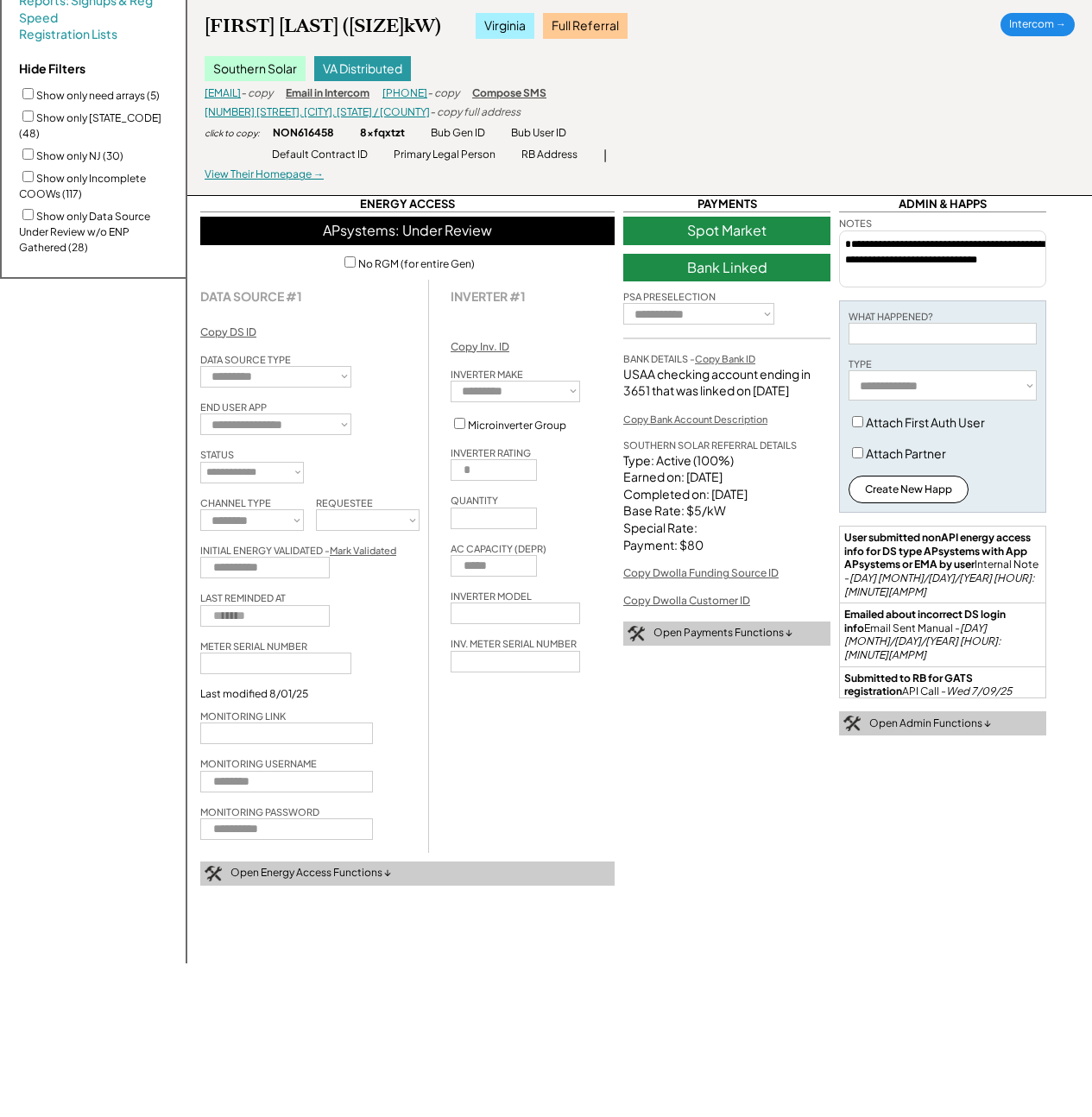 click at bounding box center (287, 781) 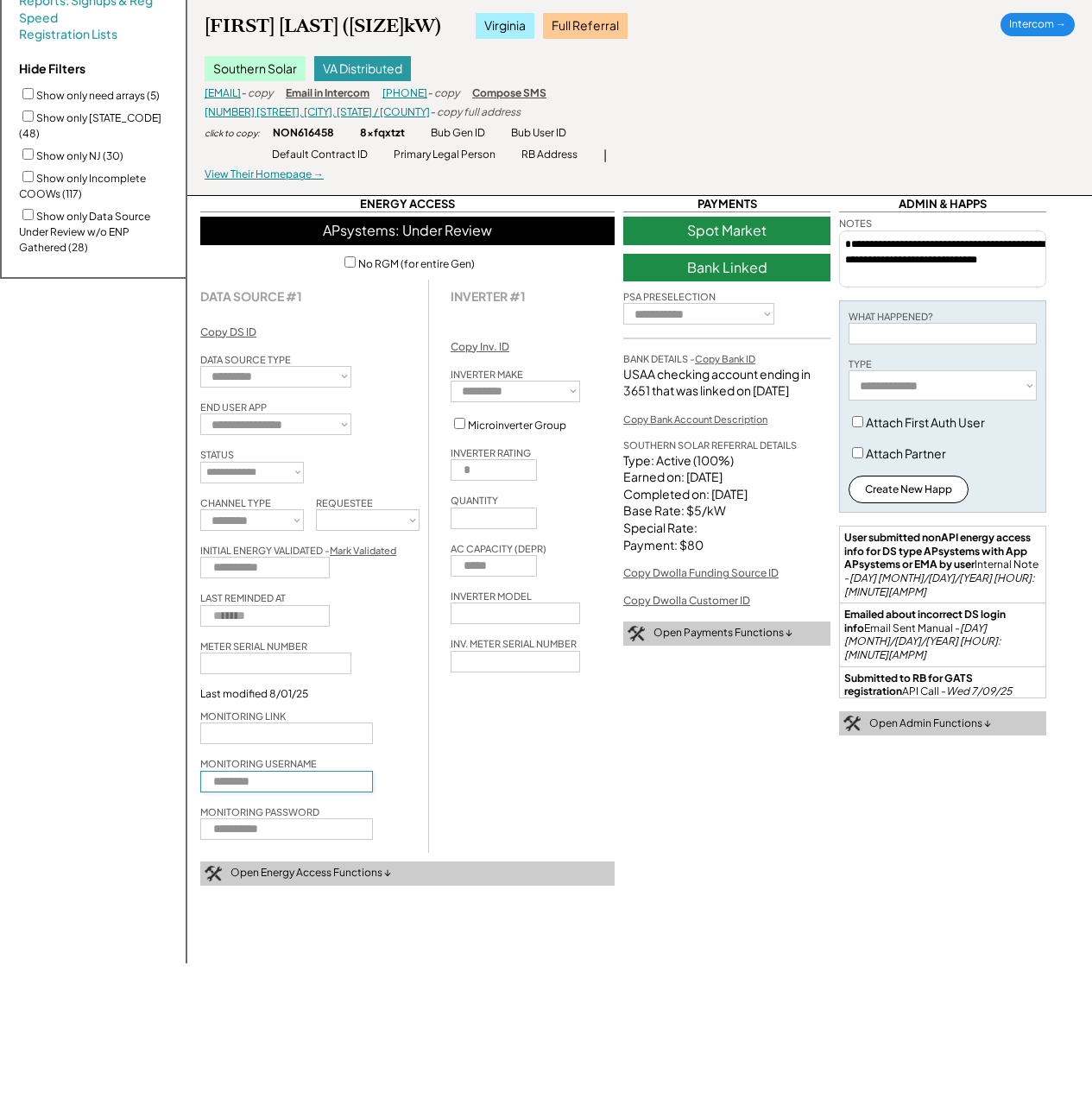 click at bounding box center (287, 829) 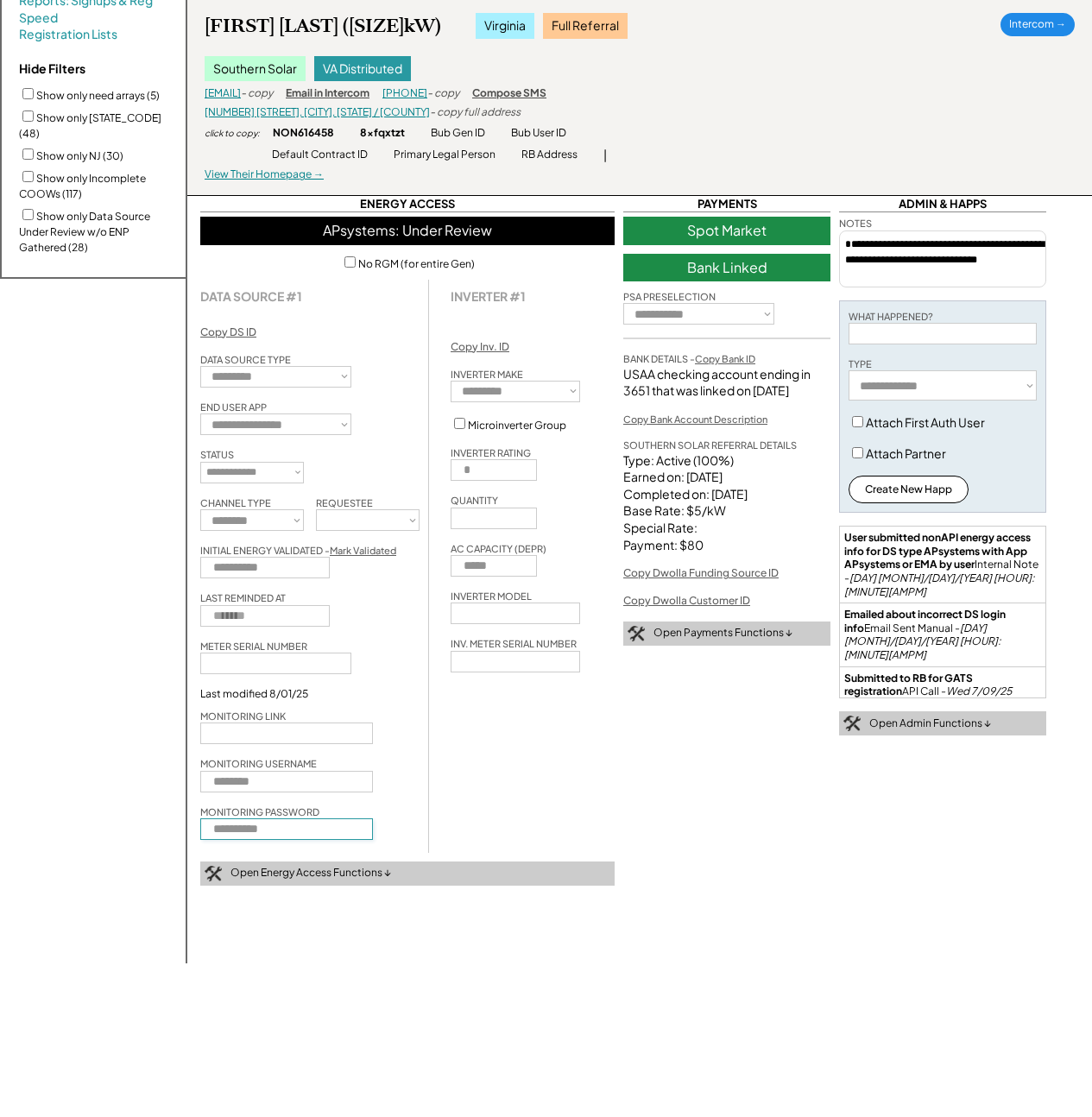 click at bounding box center (287, 829) 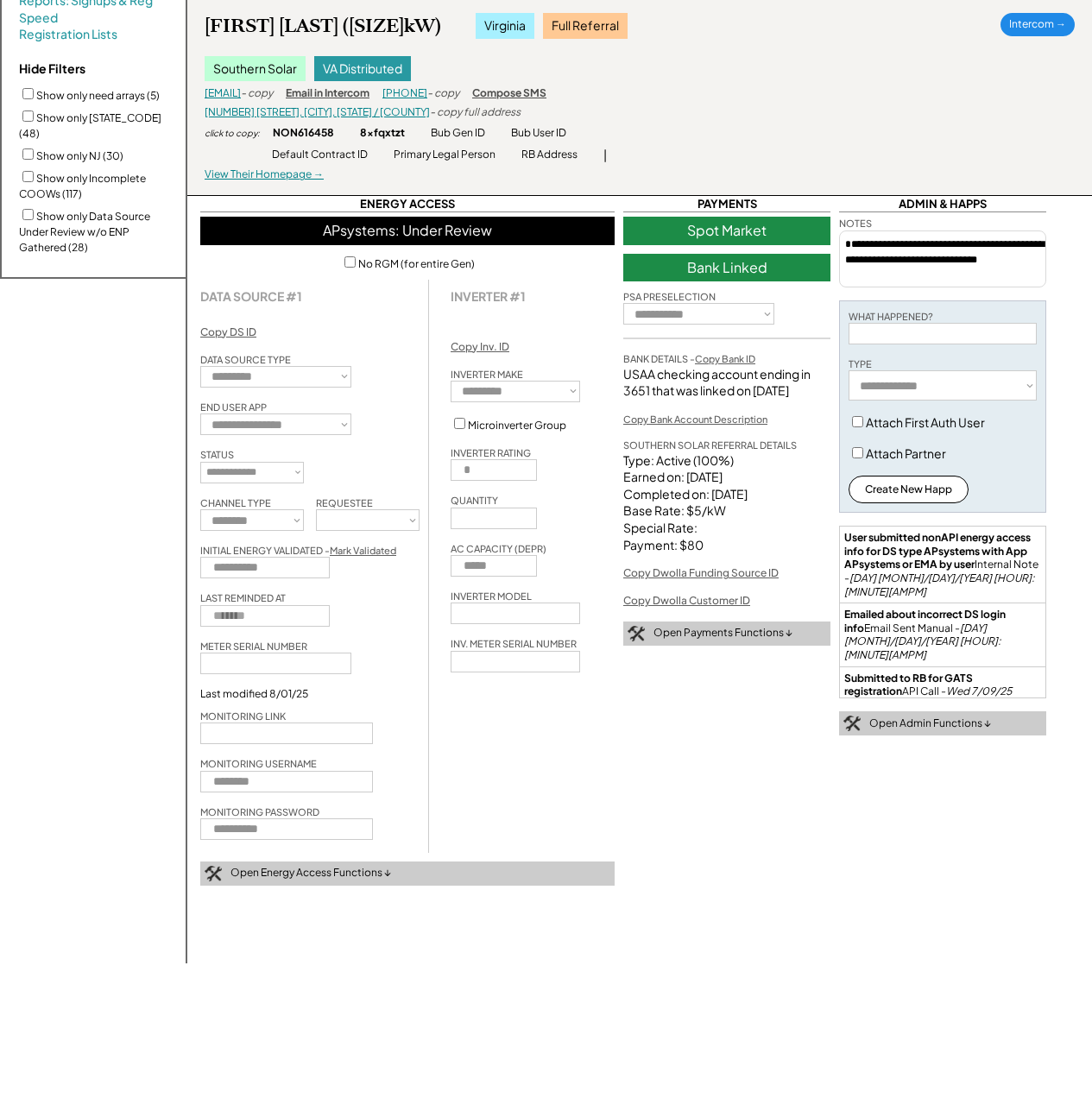 click on "Mark Validated" at bounding box center [363, 550] 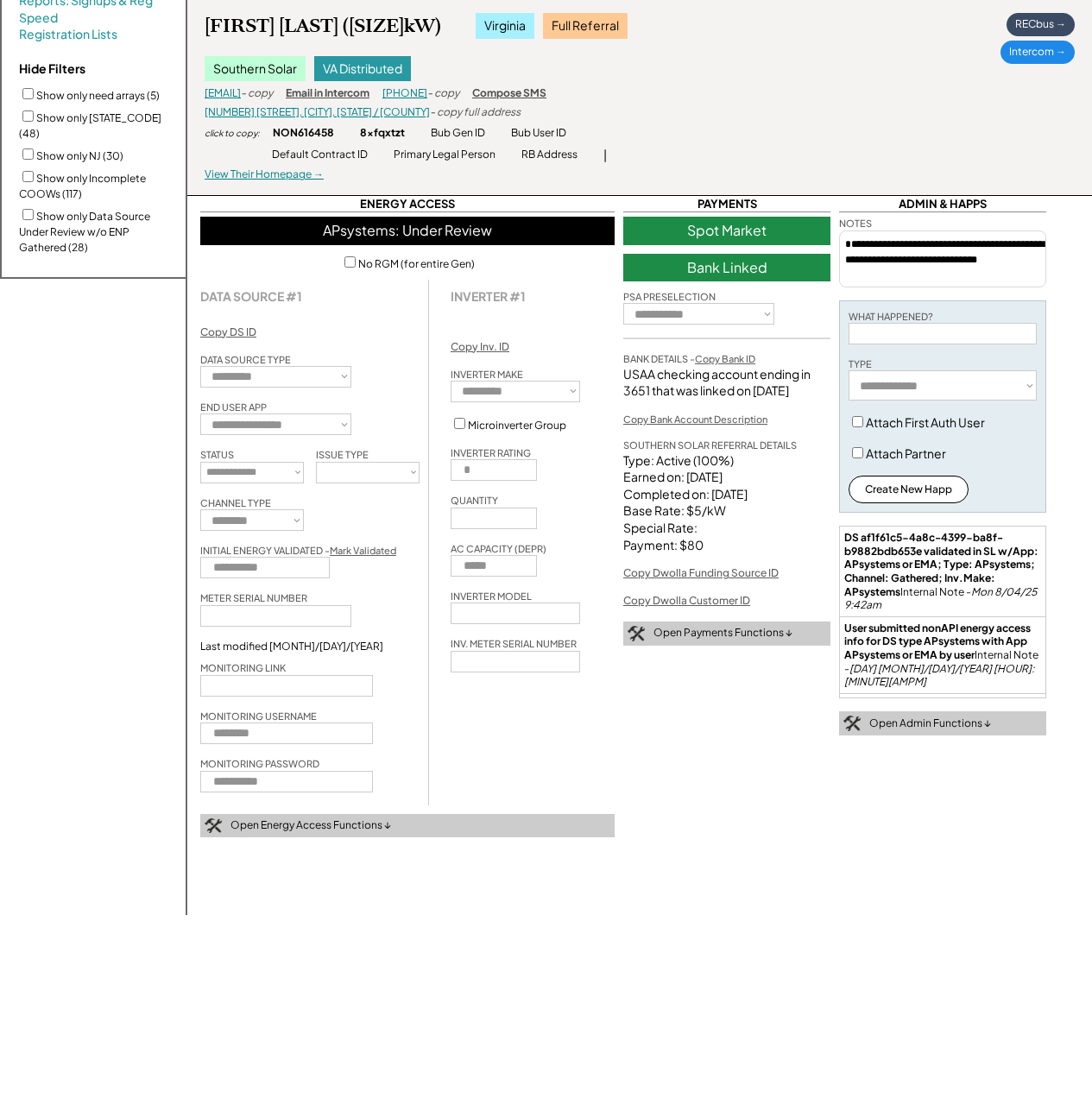 select on "********" 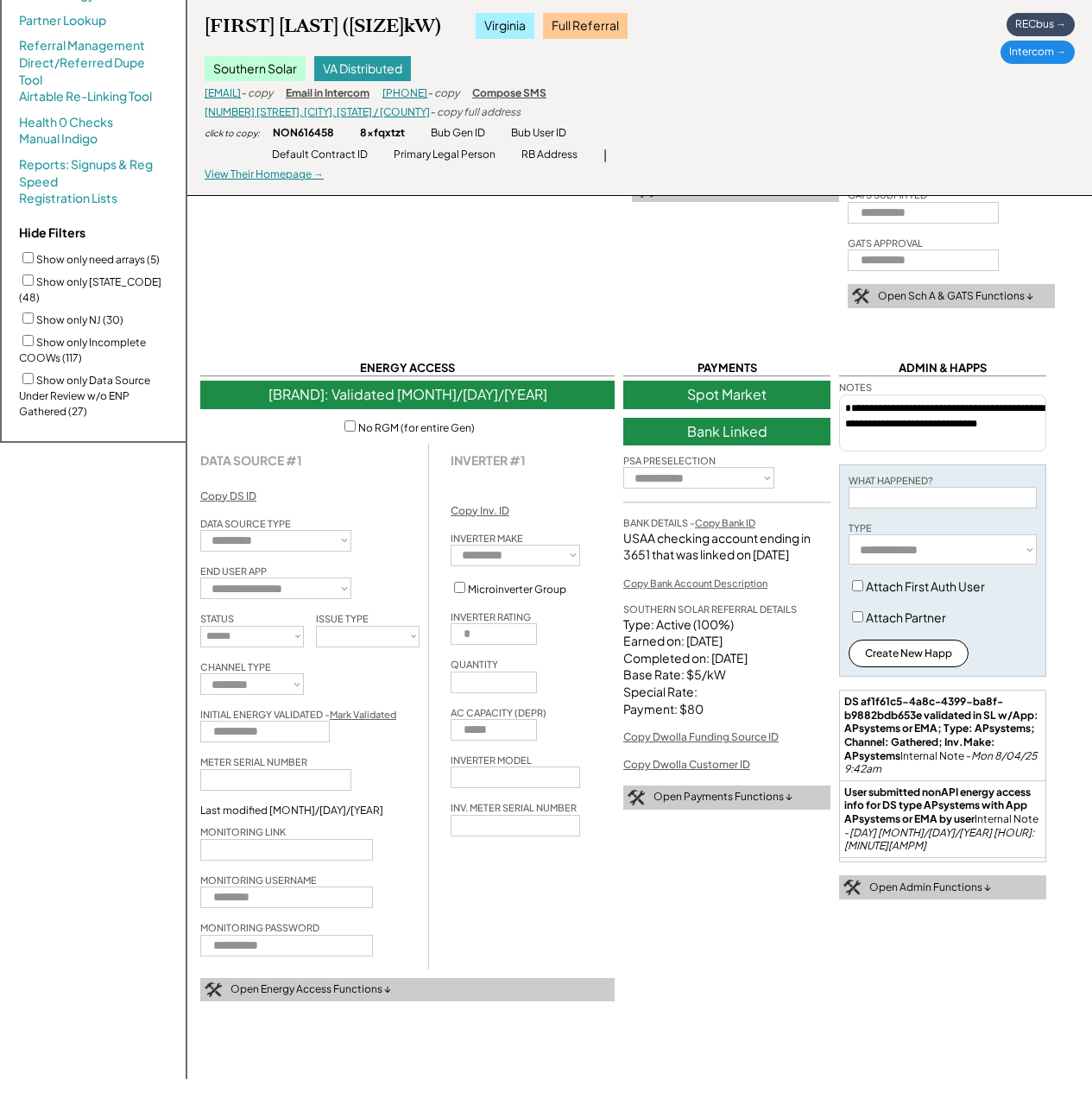 scroll, scrollTop: 1758, scrollLeft: 0, axis: vertical 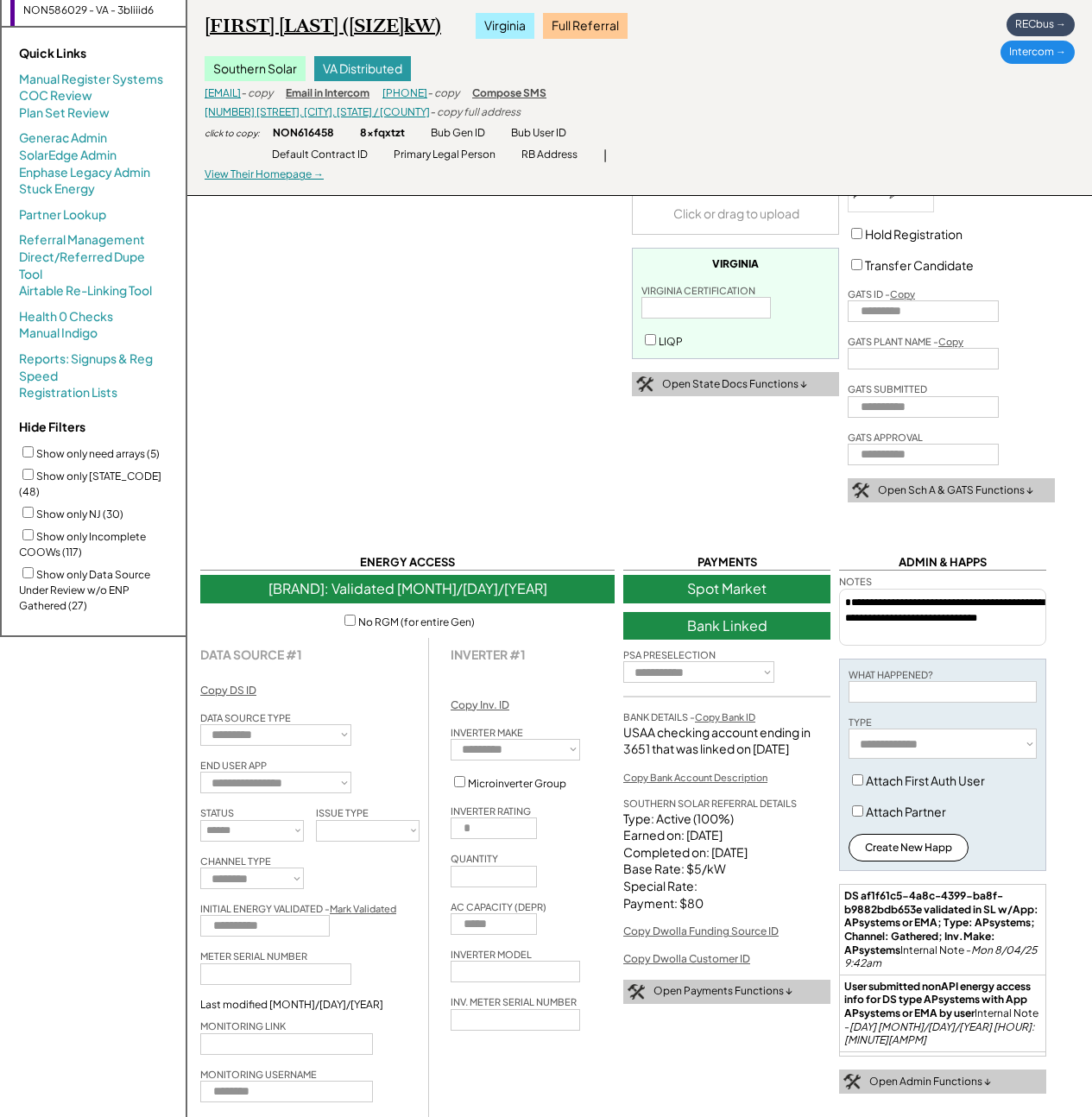 click on "Gary Rowley (16.095kW)" at bounding box center [323, 26] 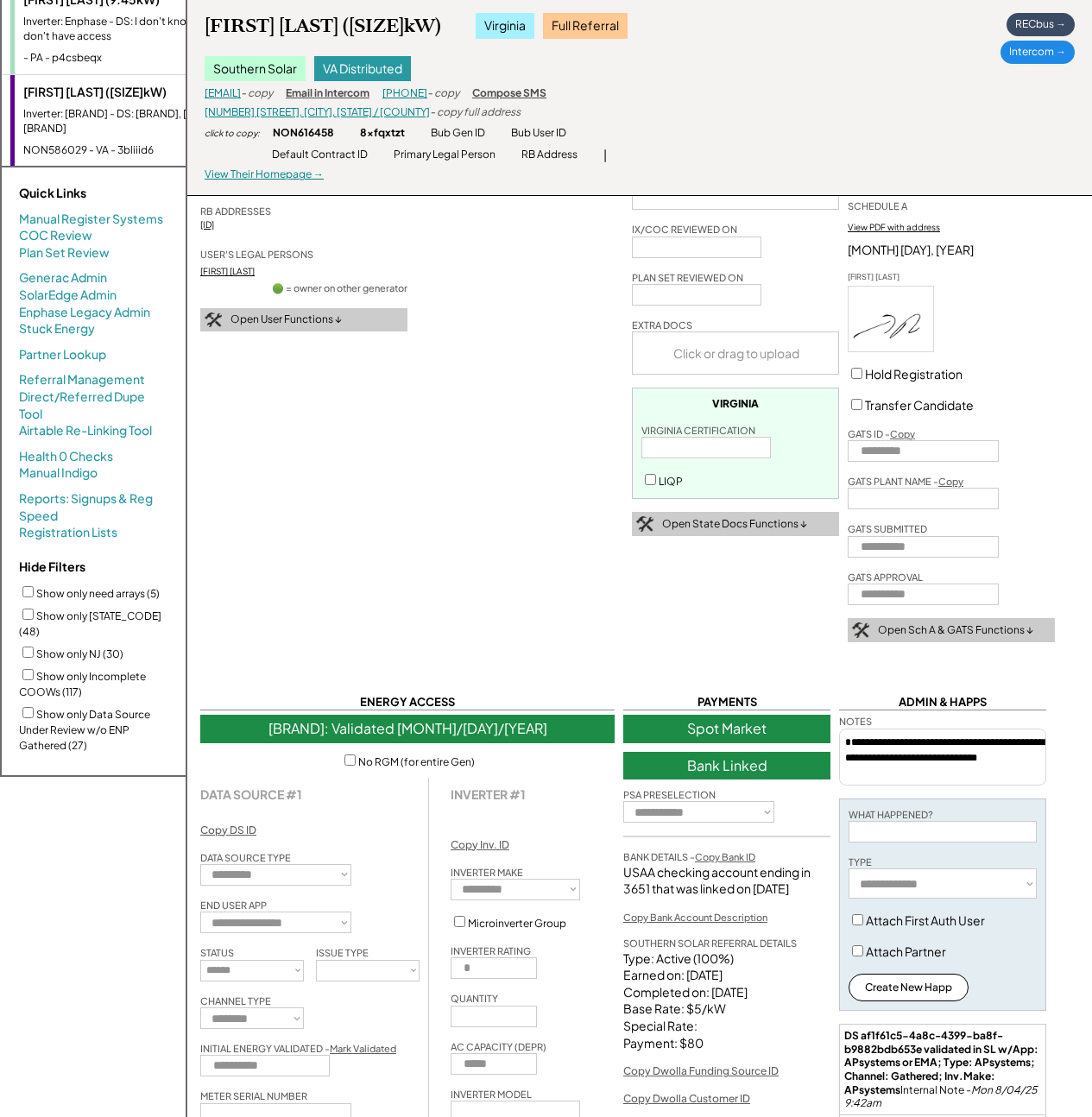 scroll, scrollTop: 0, scrollLeft: 0, axis: both 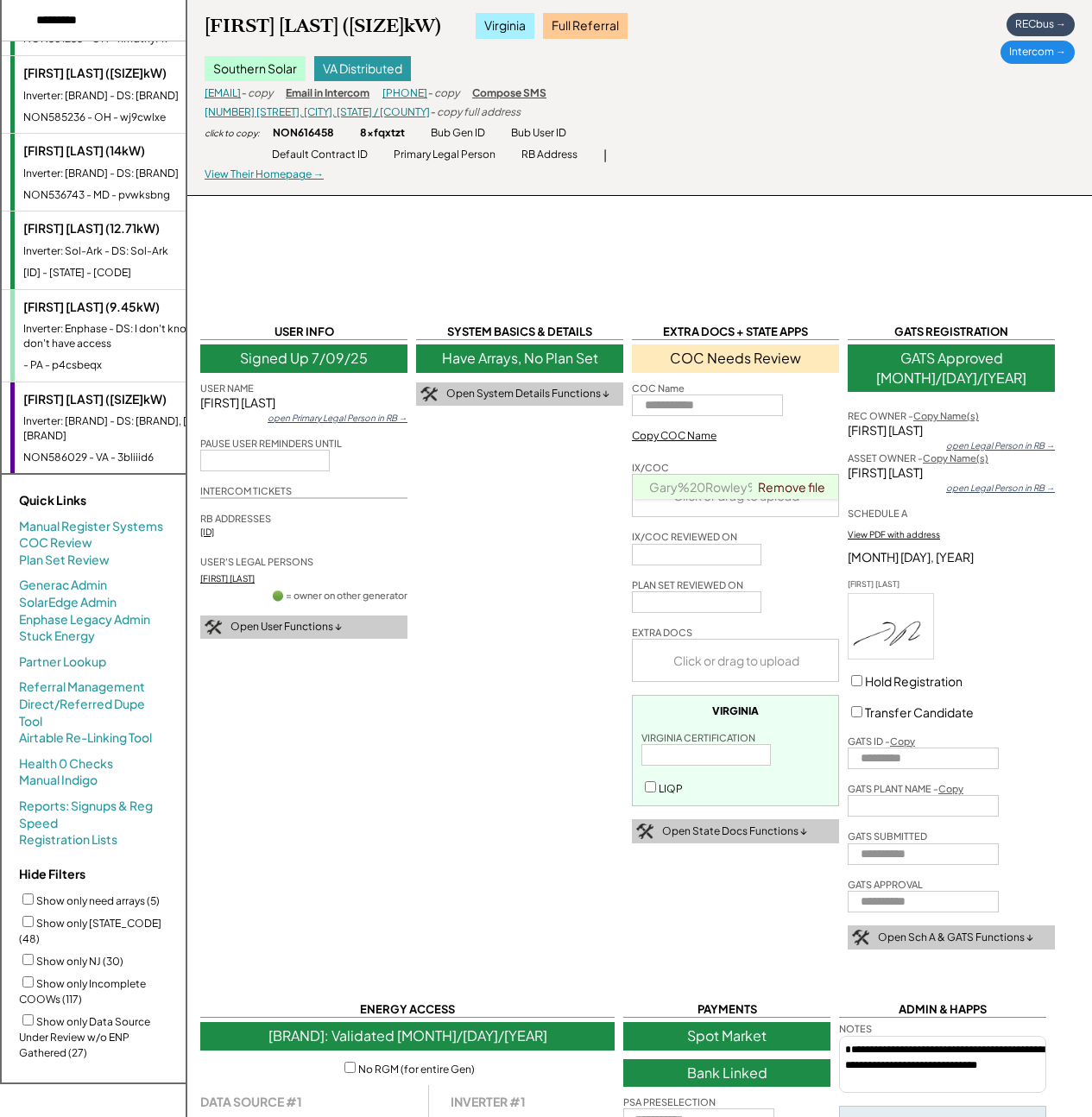 click on "Brian Waylen (9.45kW) Inverter: Enphase - DS: I don't know or I don't have access  - PA - p4csbeqx" at bounding box center [127, 336] 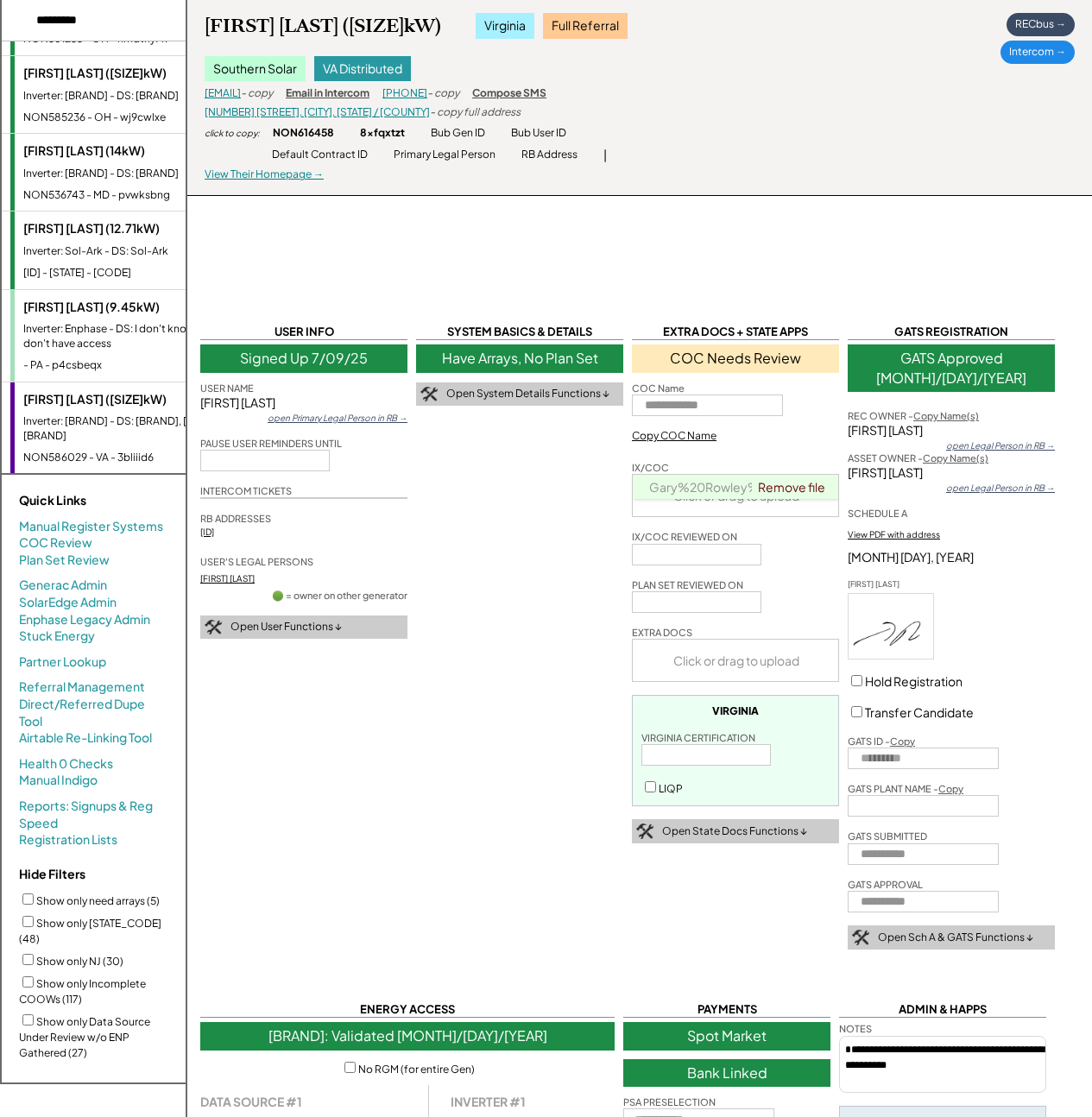 select on "*********" 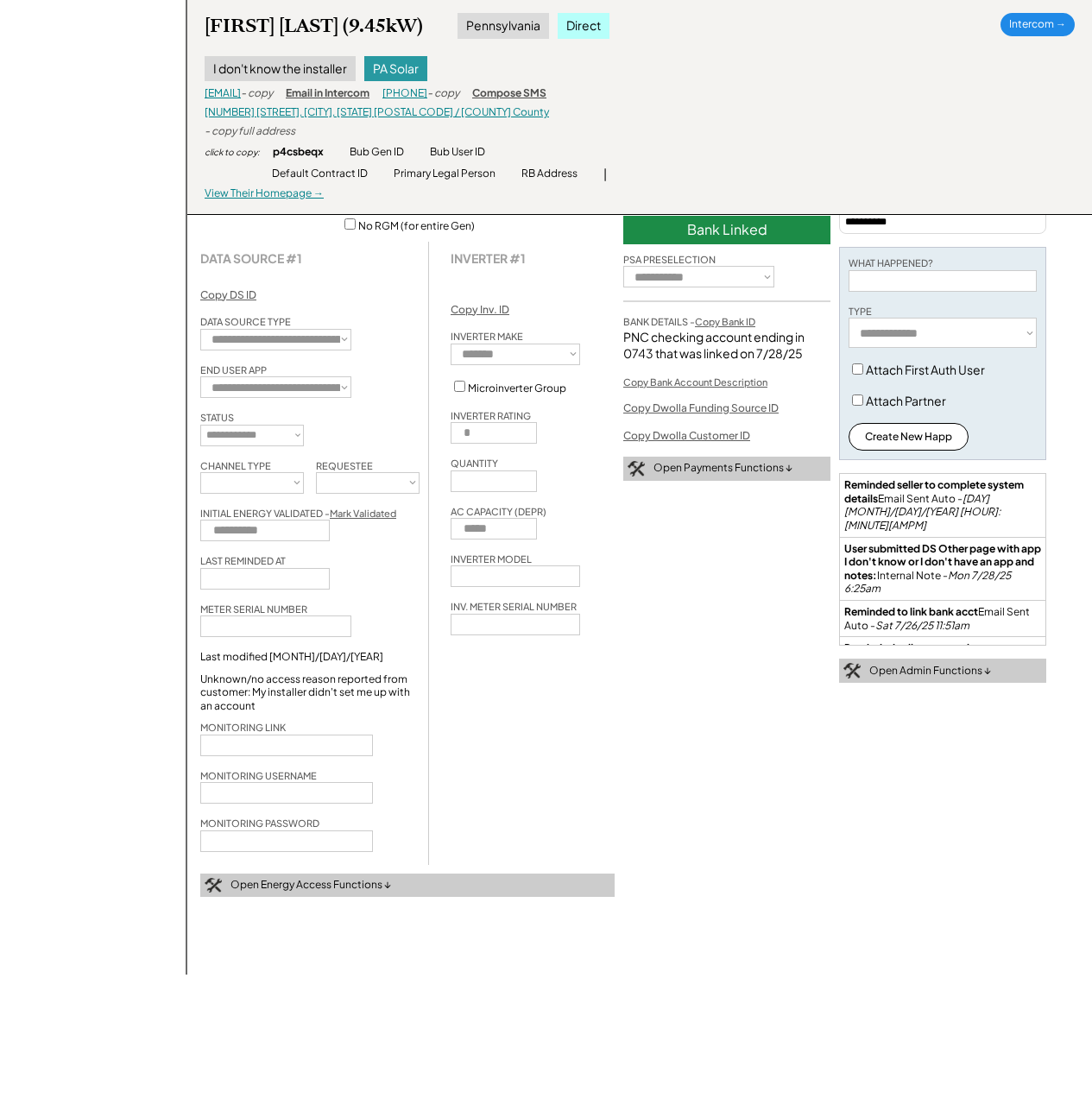 scroll, scrollTop: 1021, scrollLeft: 0, axis: vertical 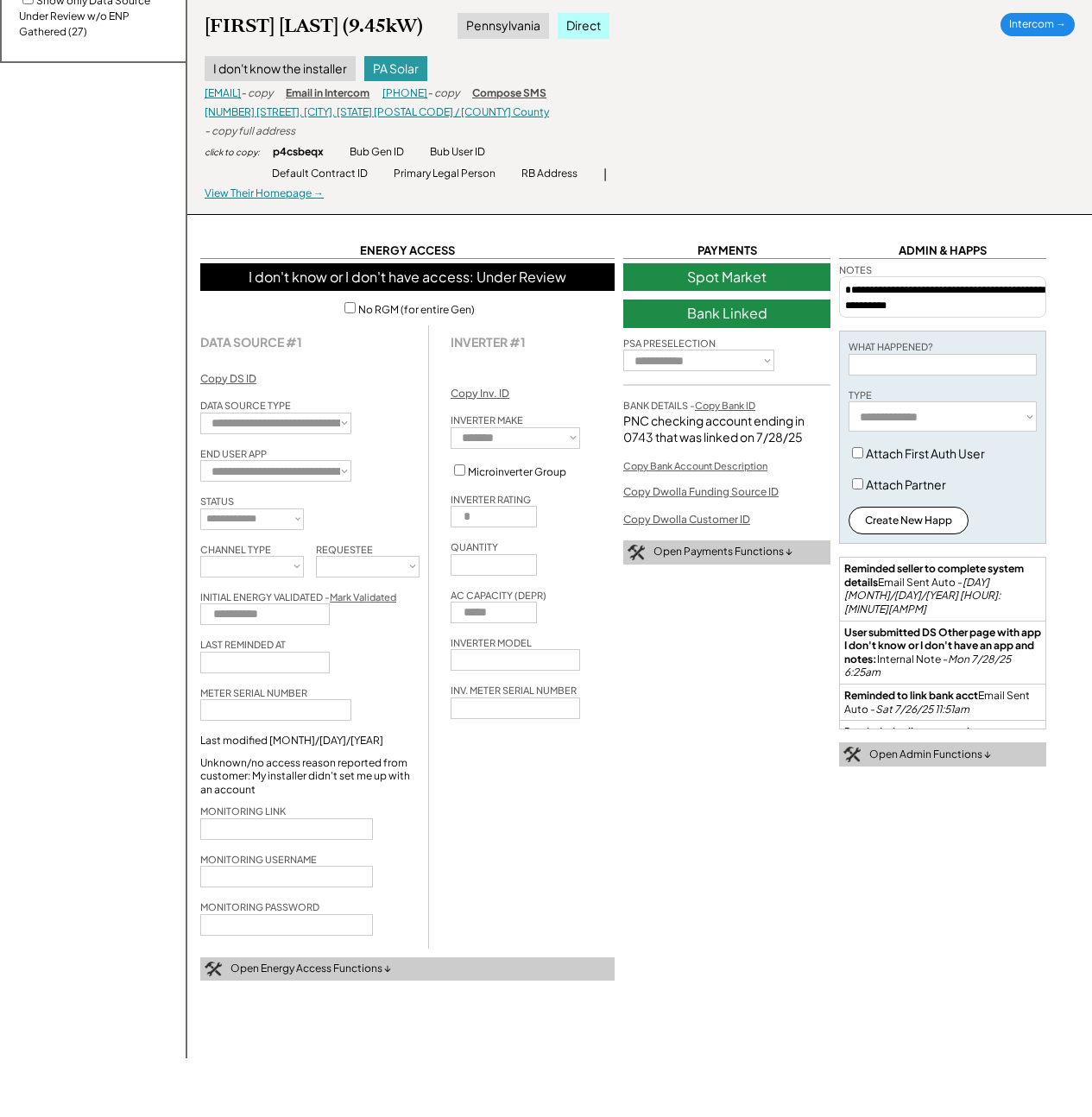 click on "**********" at bounding box center (640, 163) 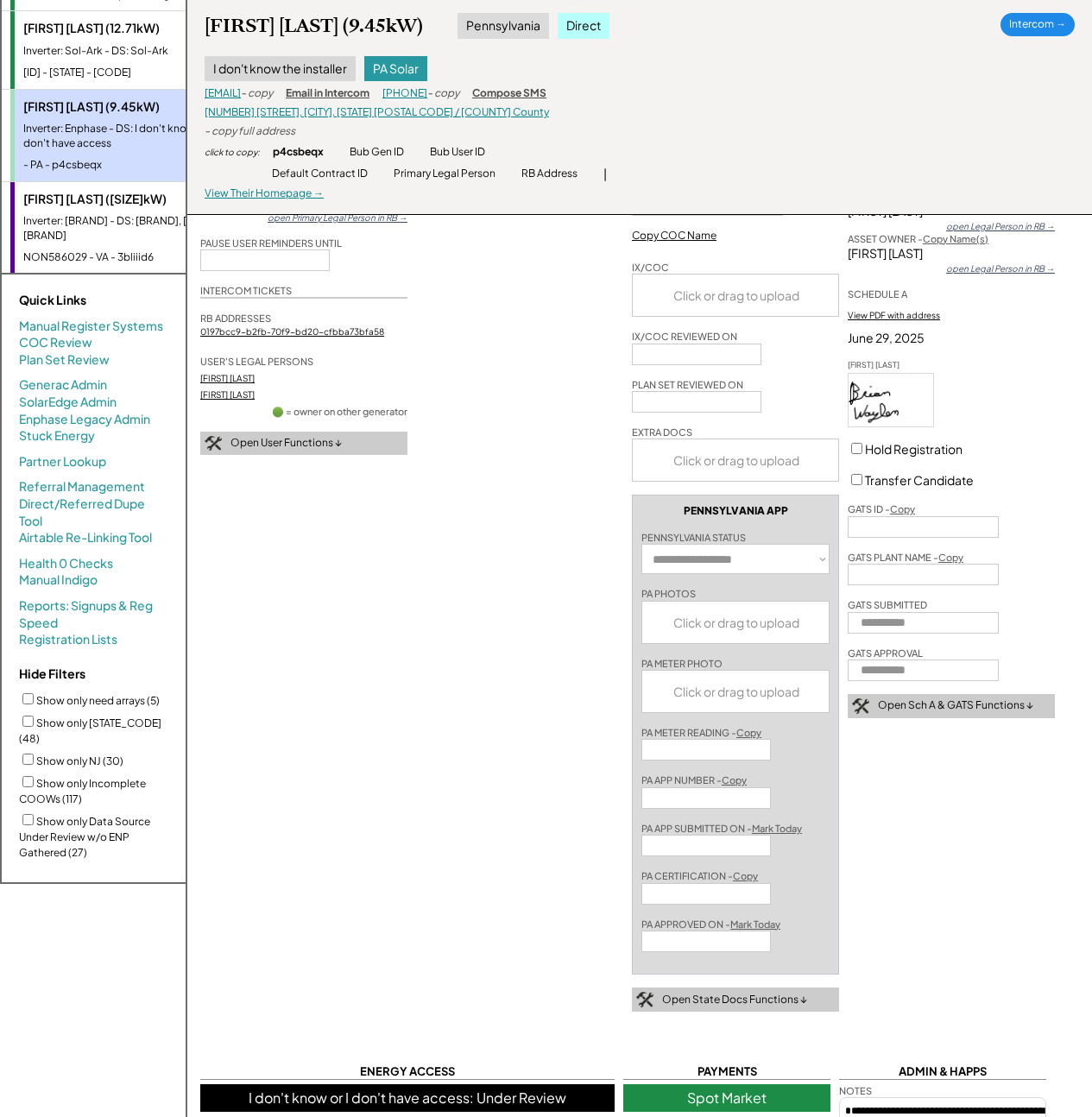 scroll, scrollTop: 51, scrollLeft: 0, axis: vertical 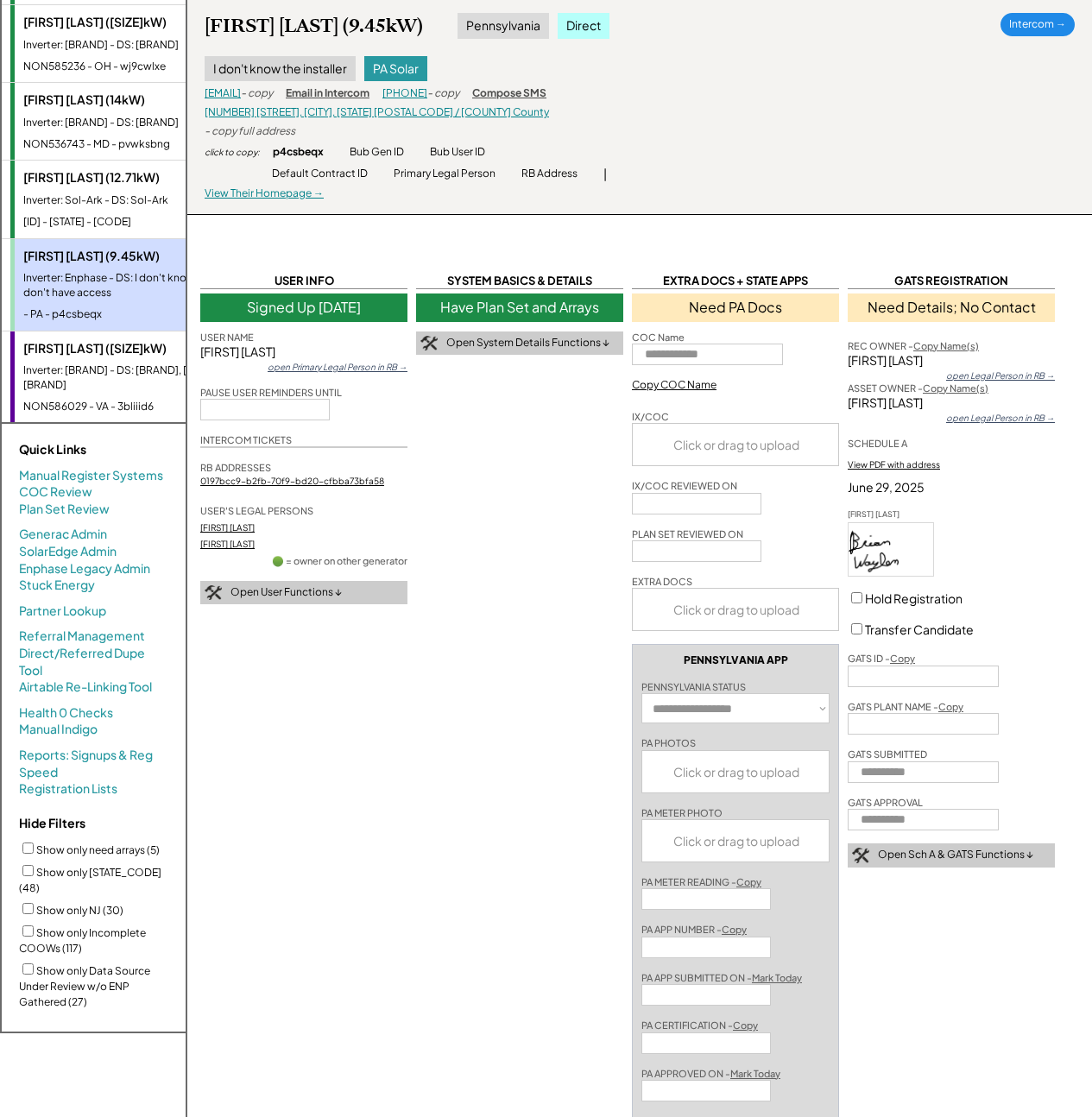 click on "**********" at bounding box center [640, 1133] 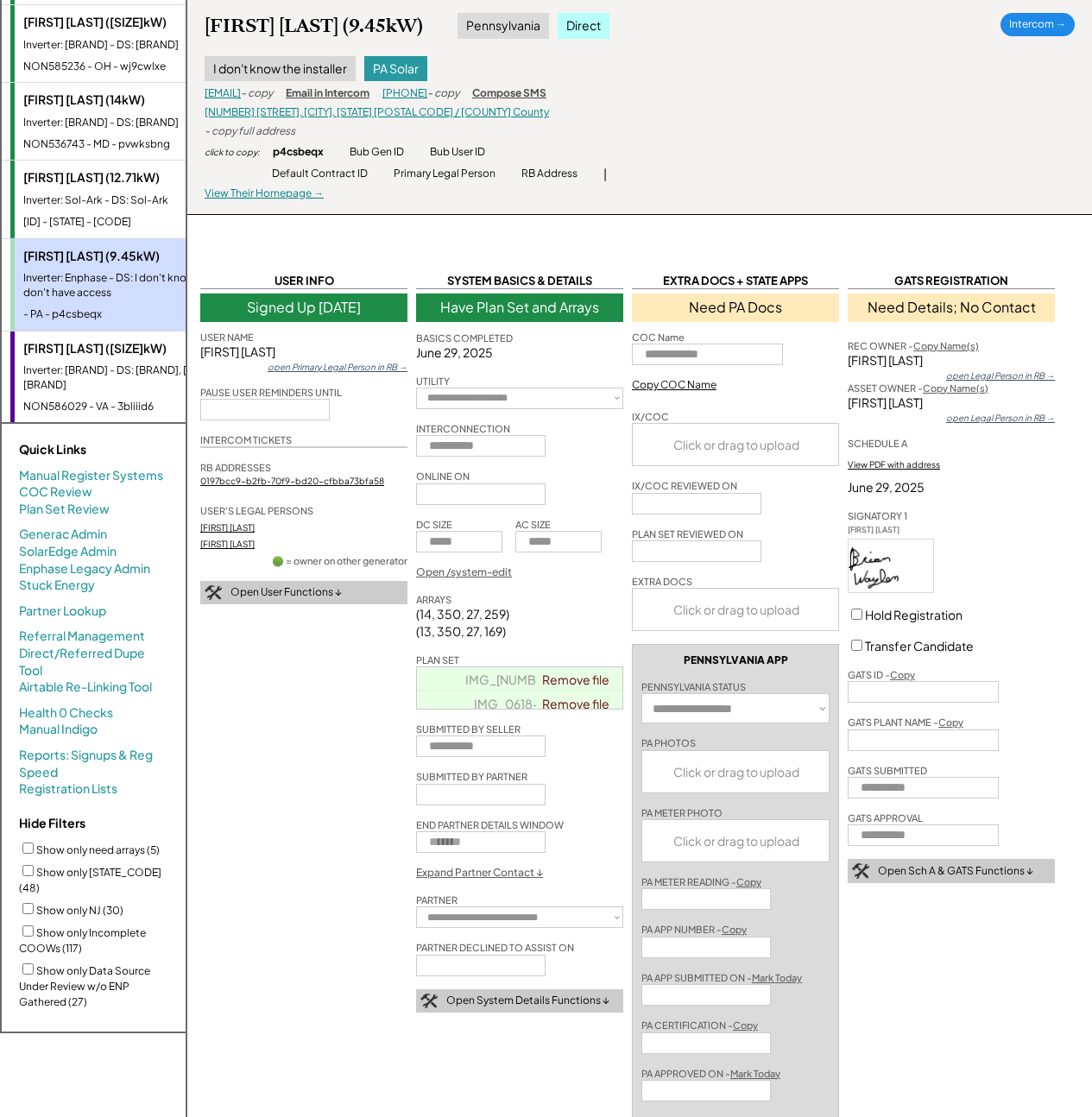 select on "**********" 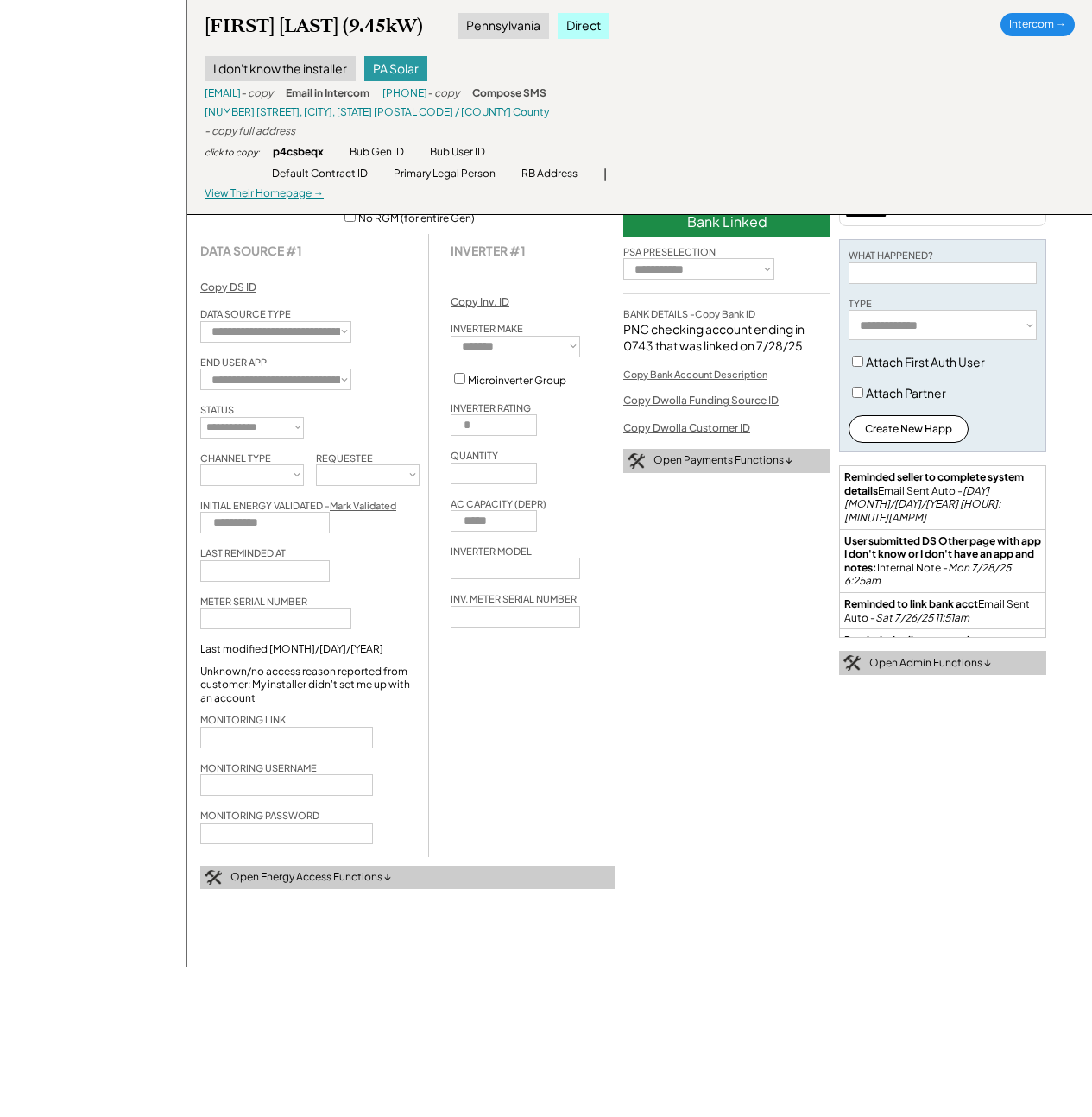 scroll, scrollTop: 1030, scrollLeft: 0, axis: vertical 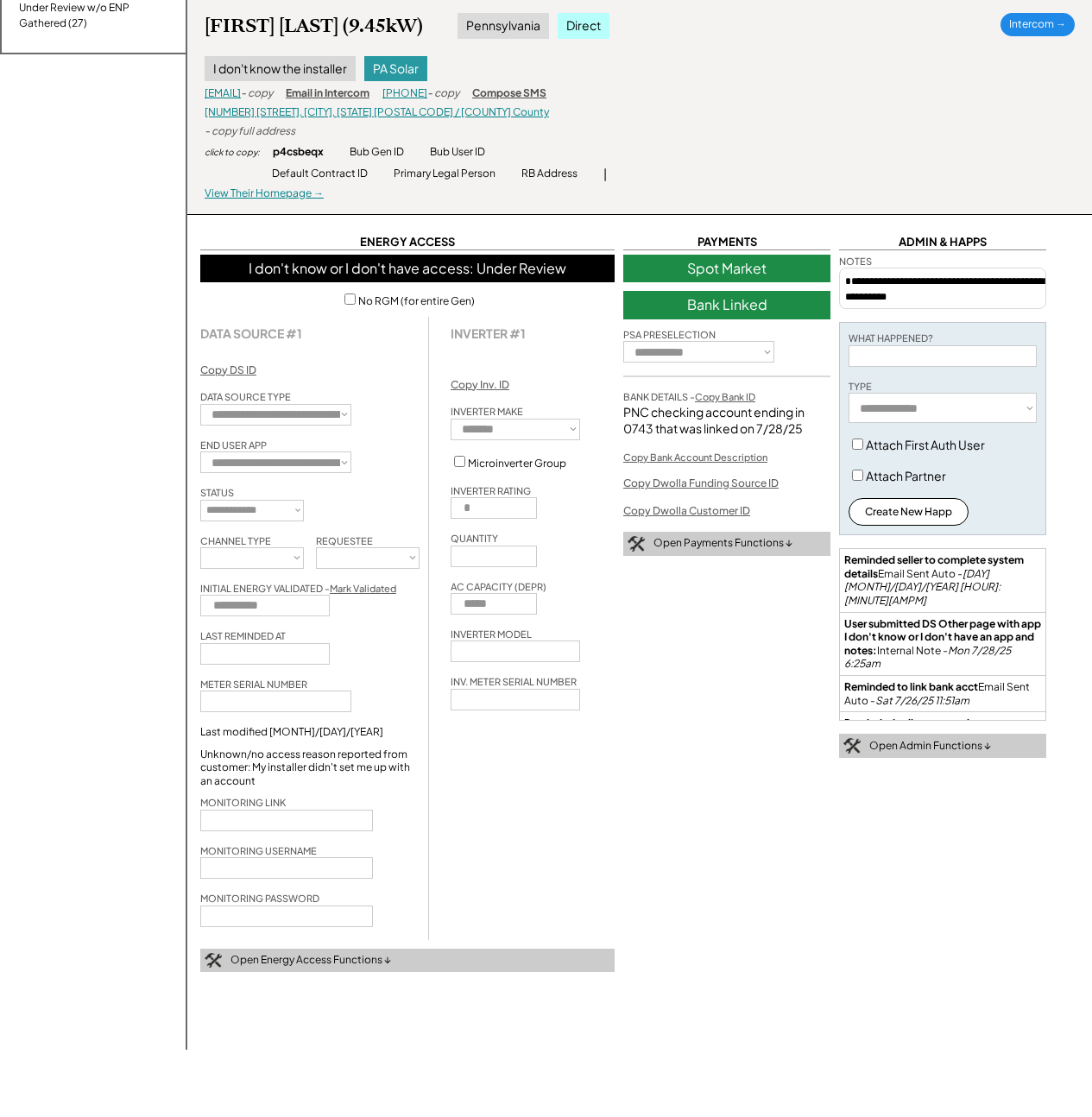 click on "**********" at bounding box center [275, 414] 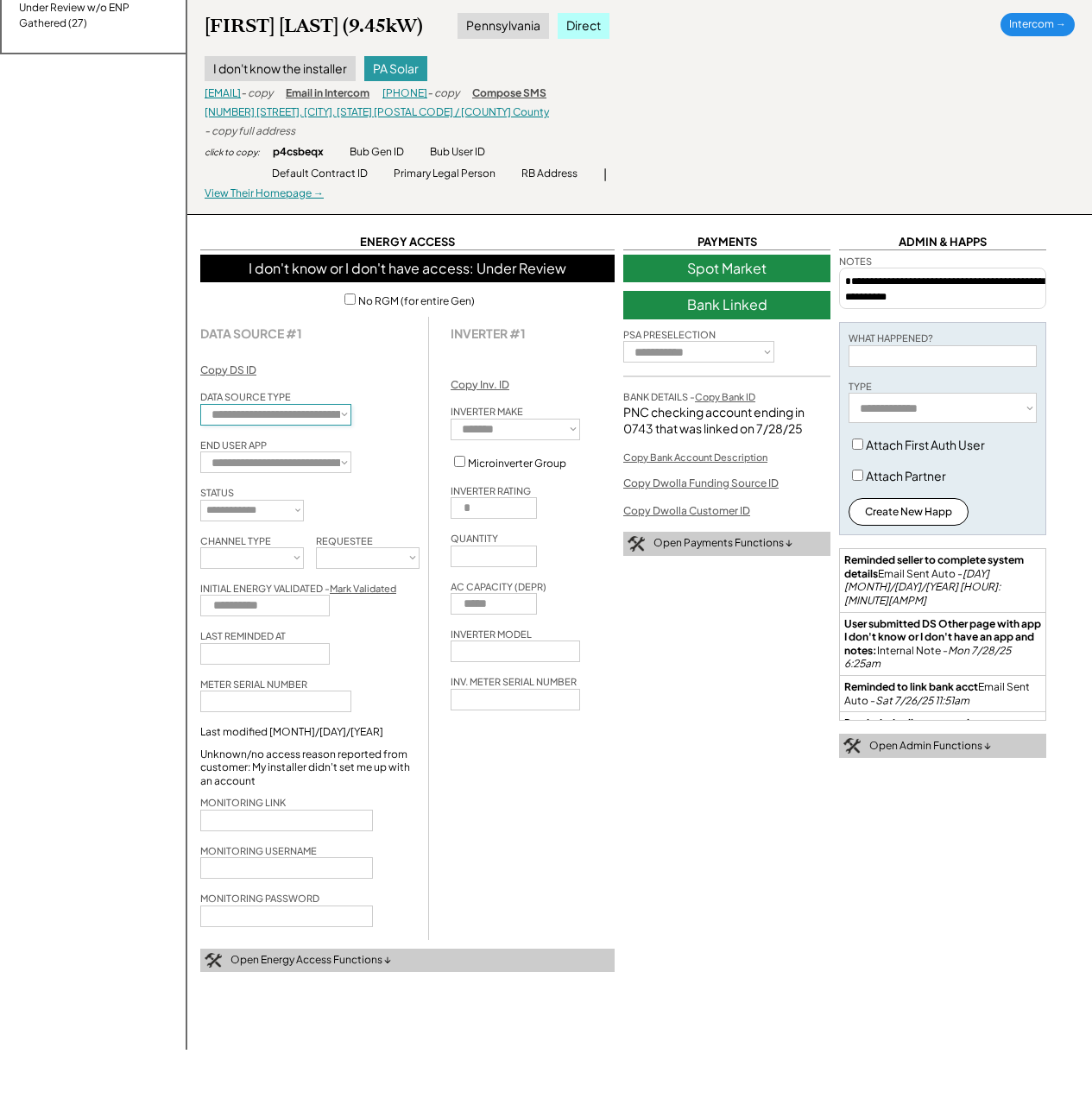 click on "**********" at bounding box center [275, 414] 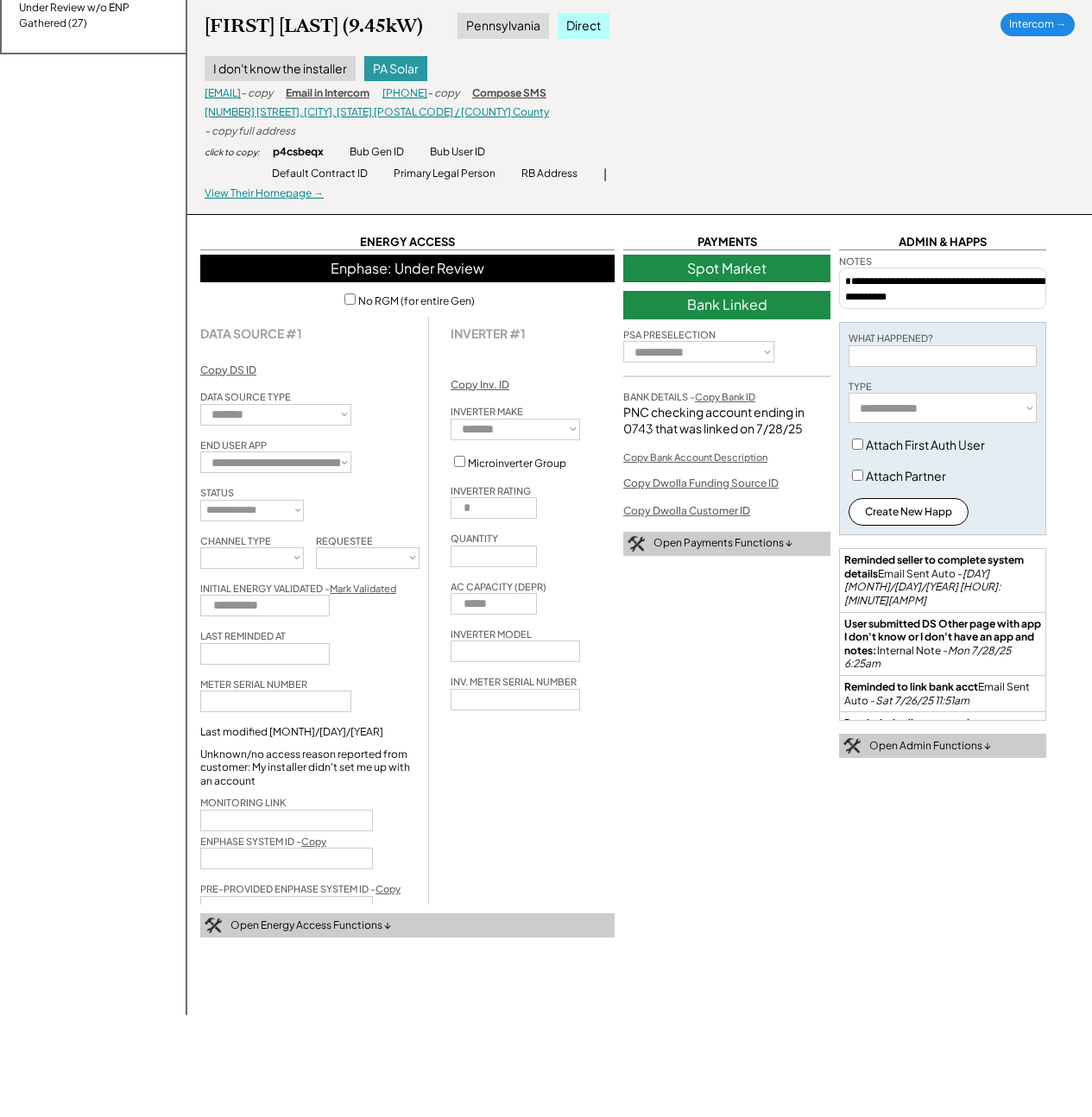 scroll, scrollTop: 1745, scrollLeft: 0, axis: vertical 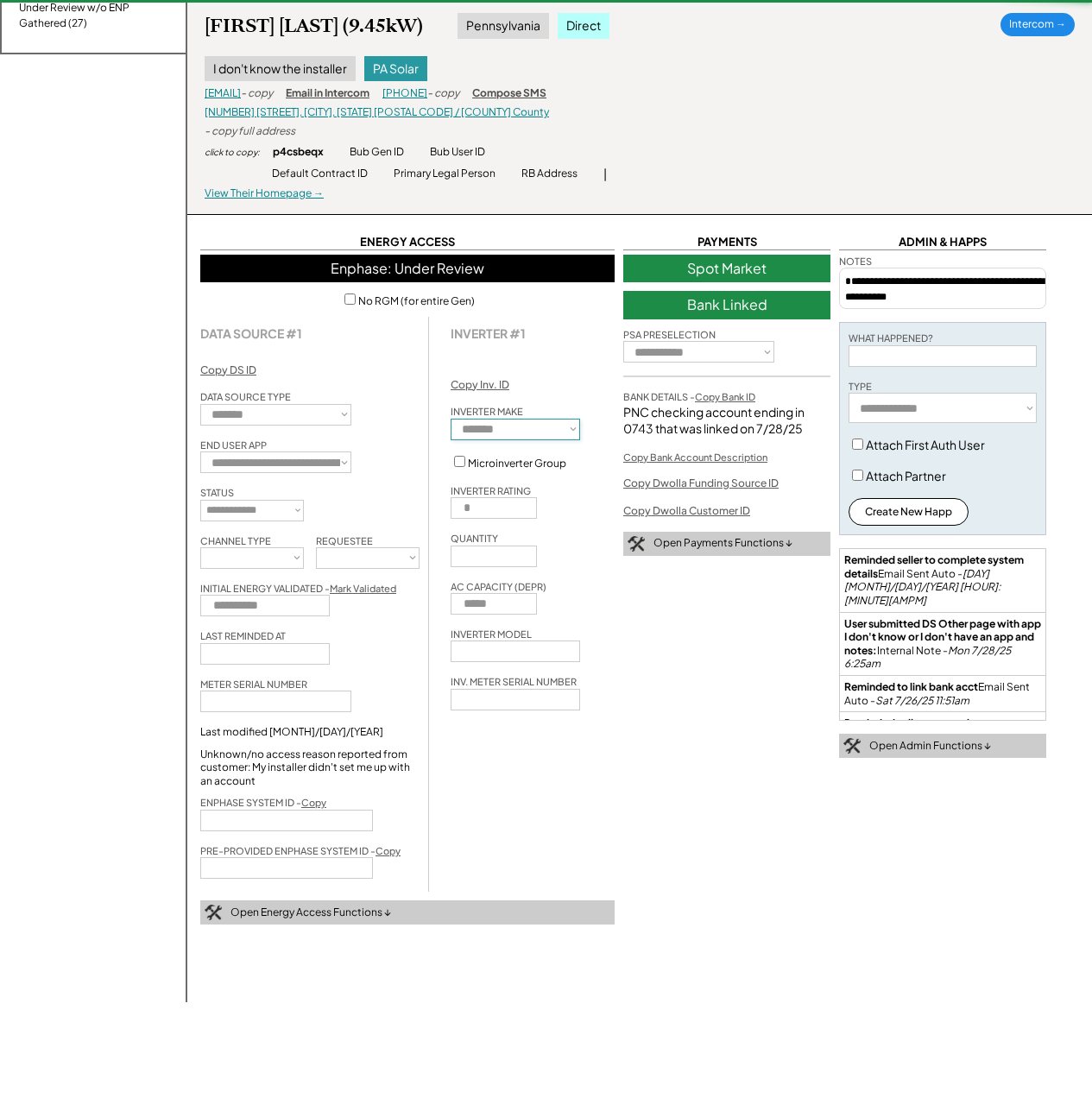 click on "**********" at bounding box center [275, 462] 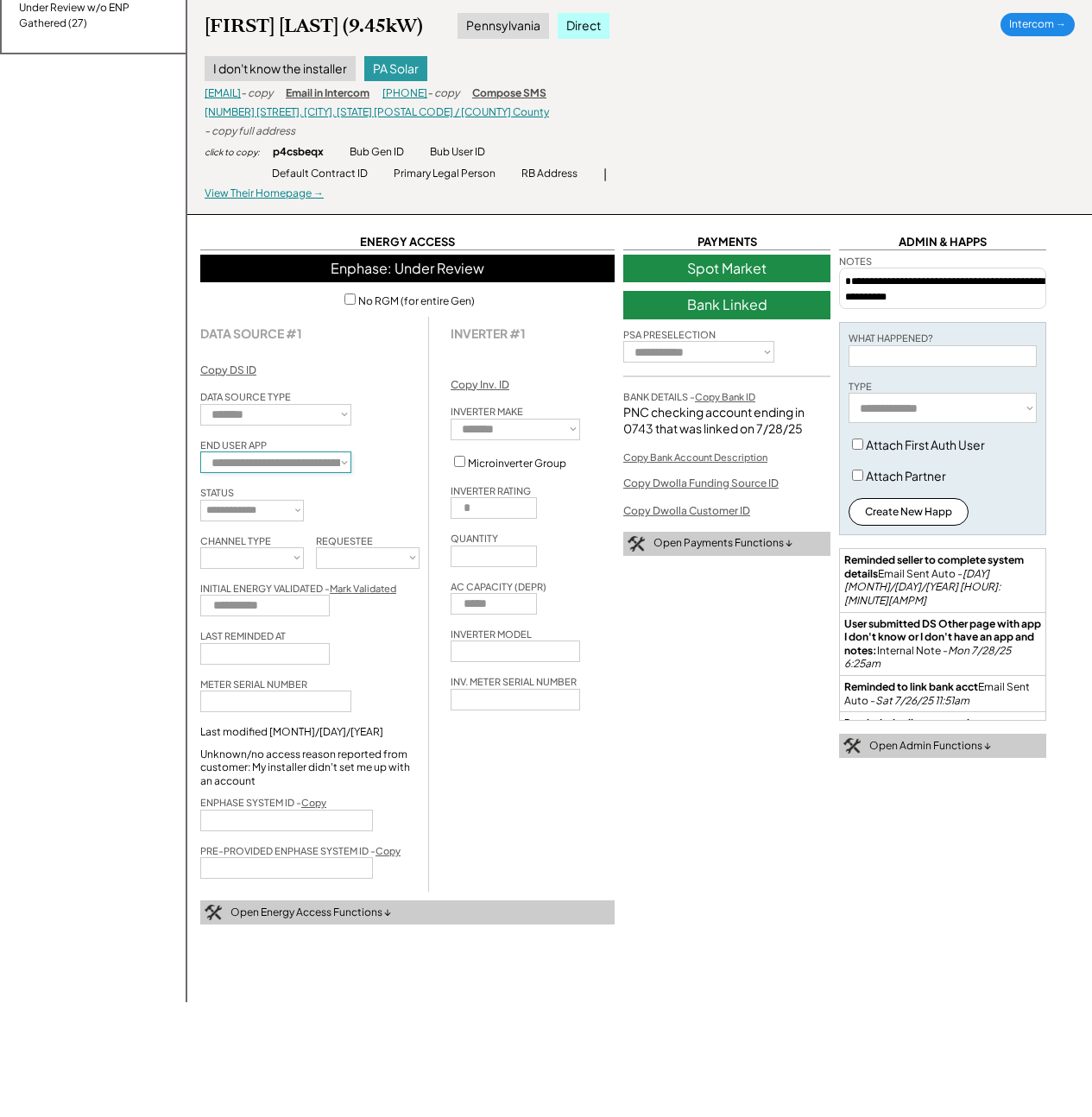 select on "**********" 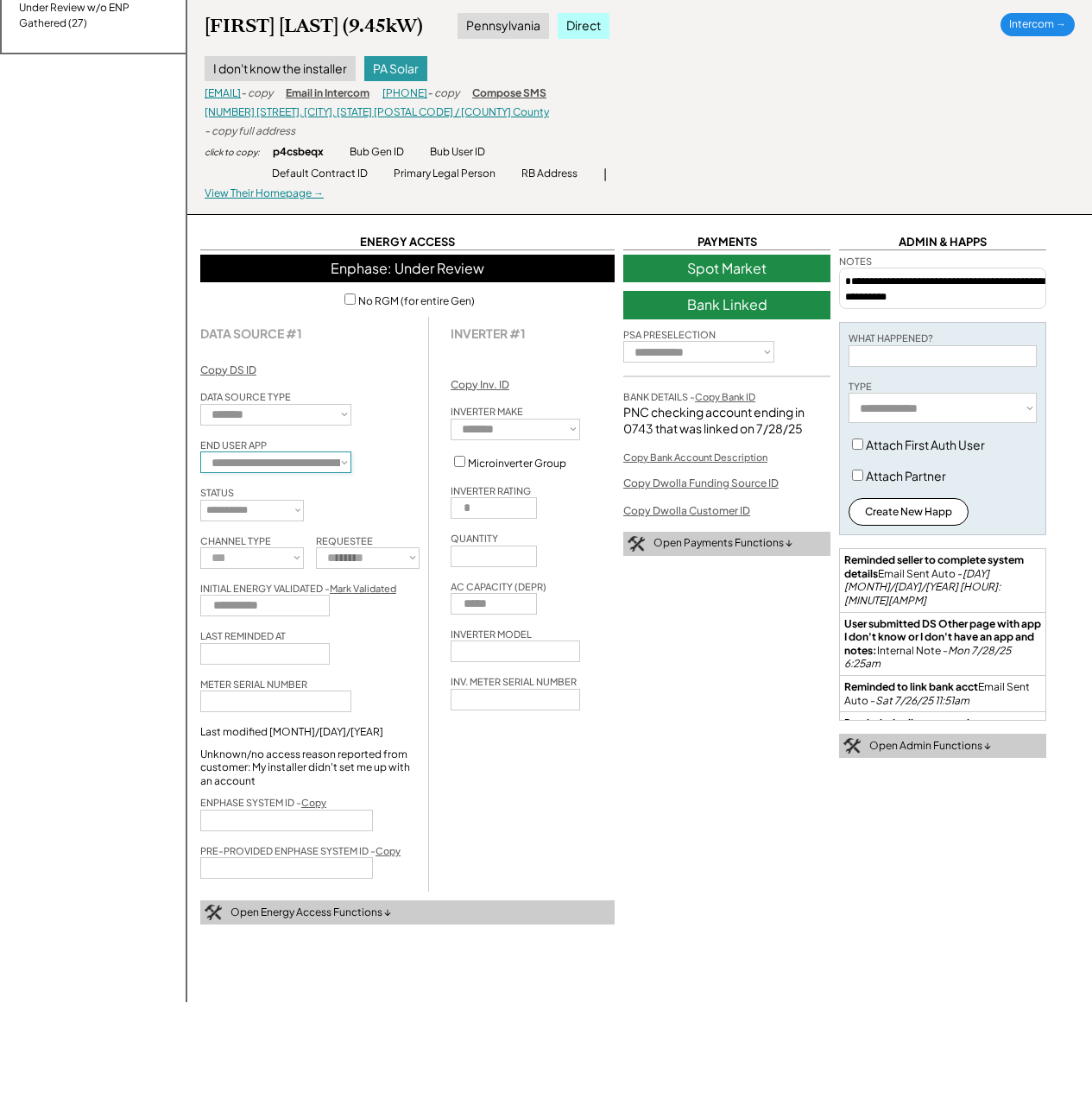scroll, scrollTop: 1666, scrollLeft: 0, axis: vertical 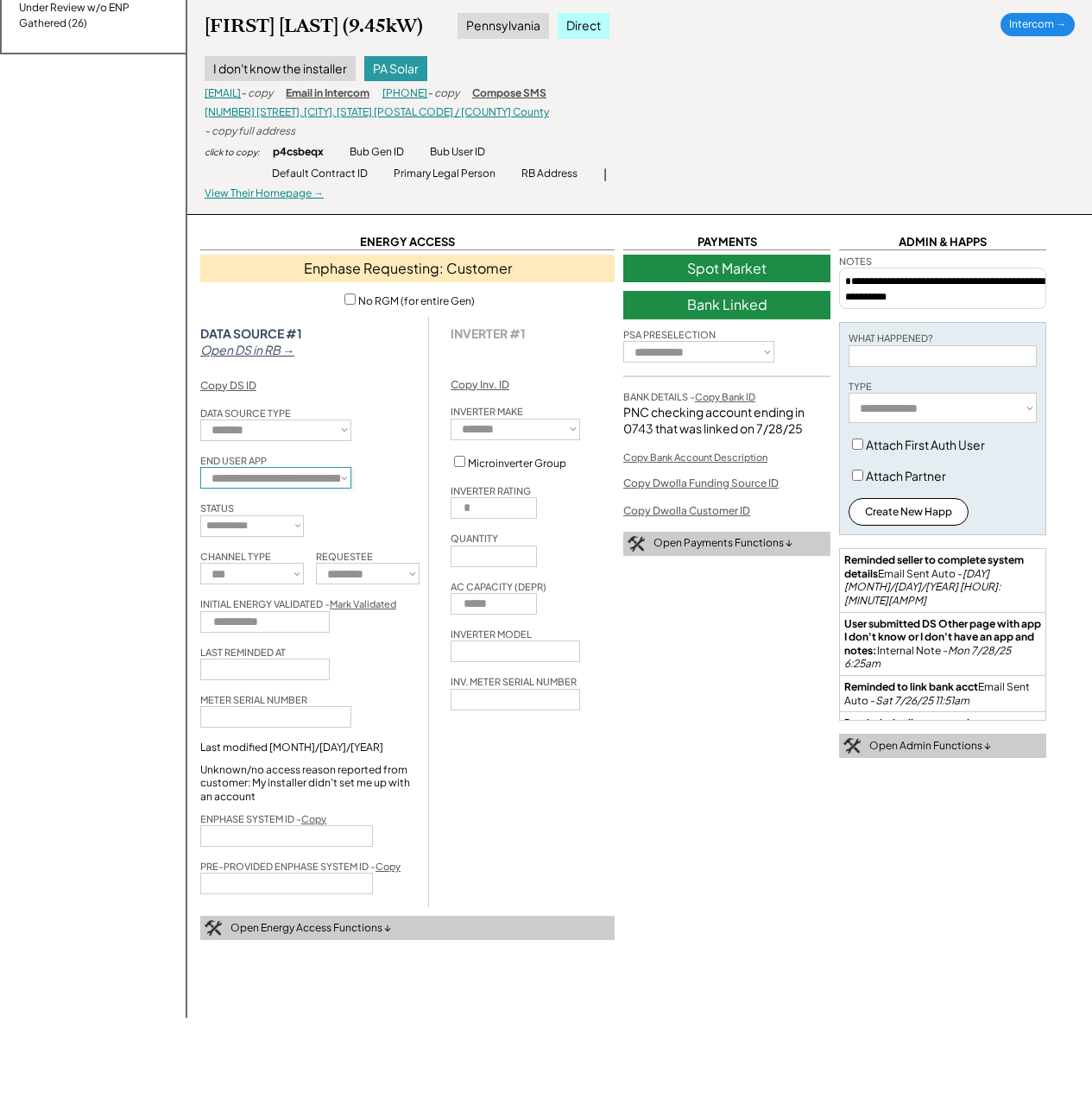 select on "**********" 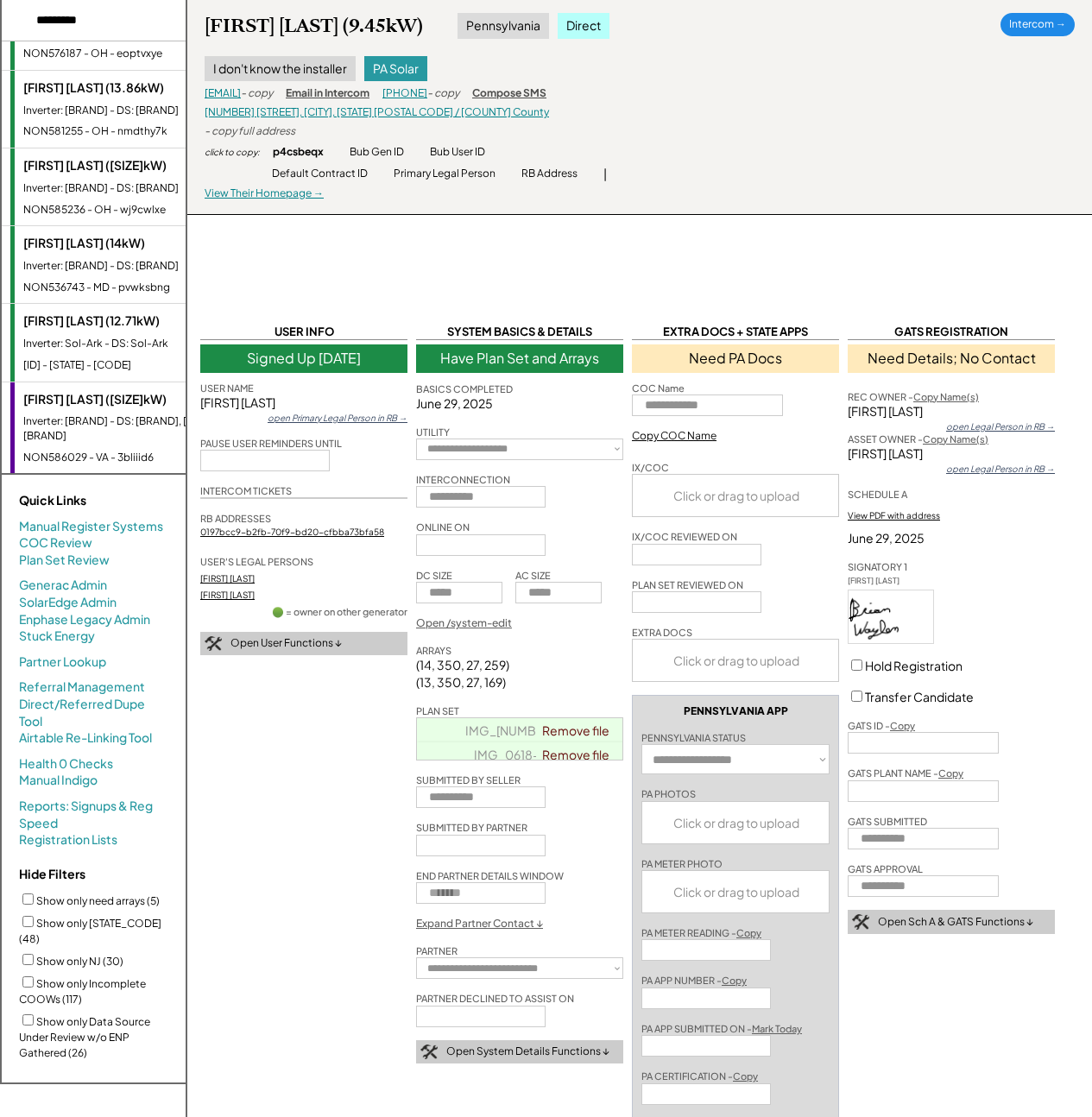 scroll, scrollTop: 3, scrollLeft: 0, axis: vertical 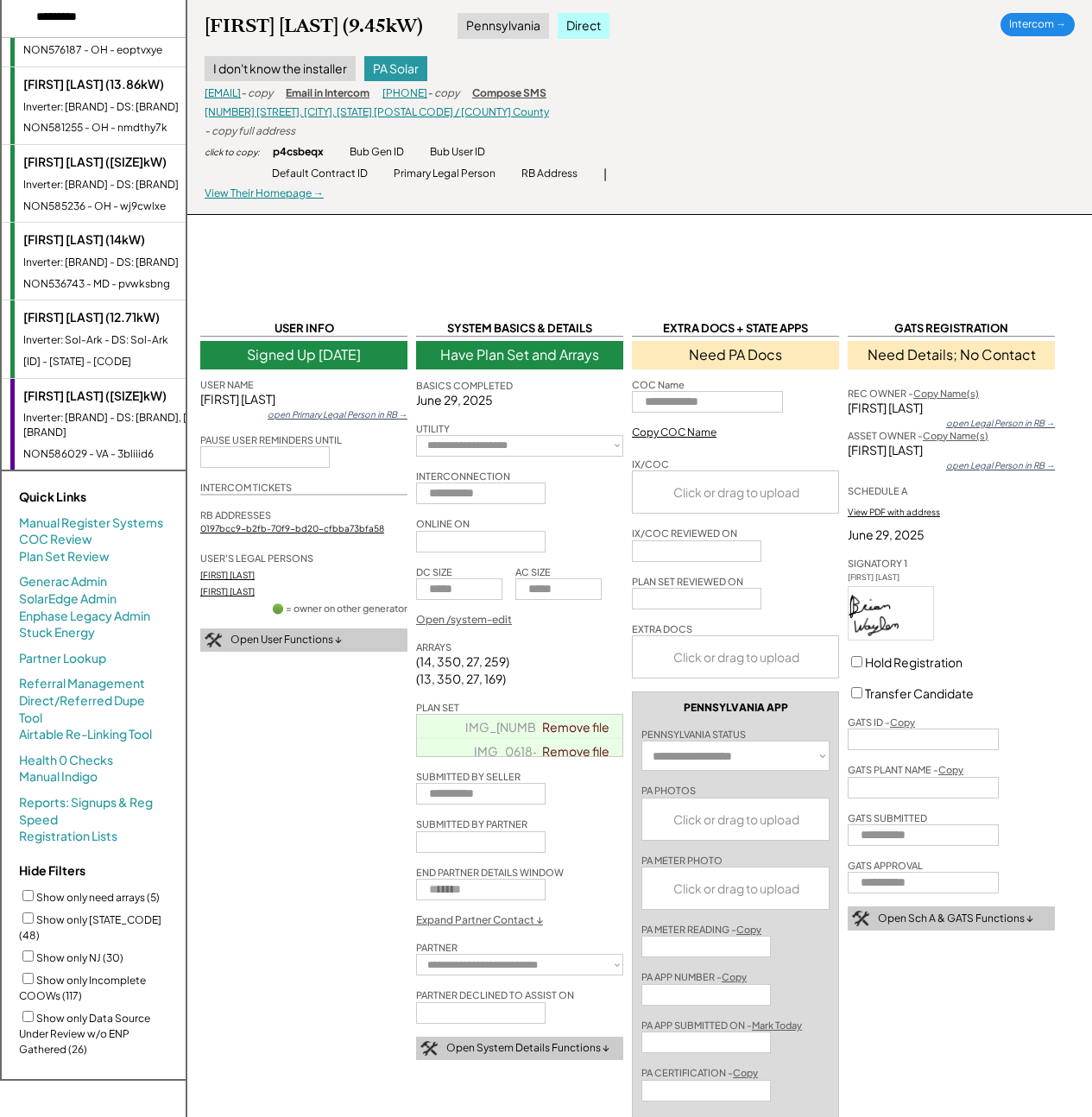 click on "Thomas Ross (12.71kW)" at bounding box center (129, 318) 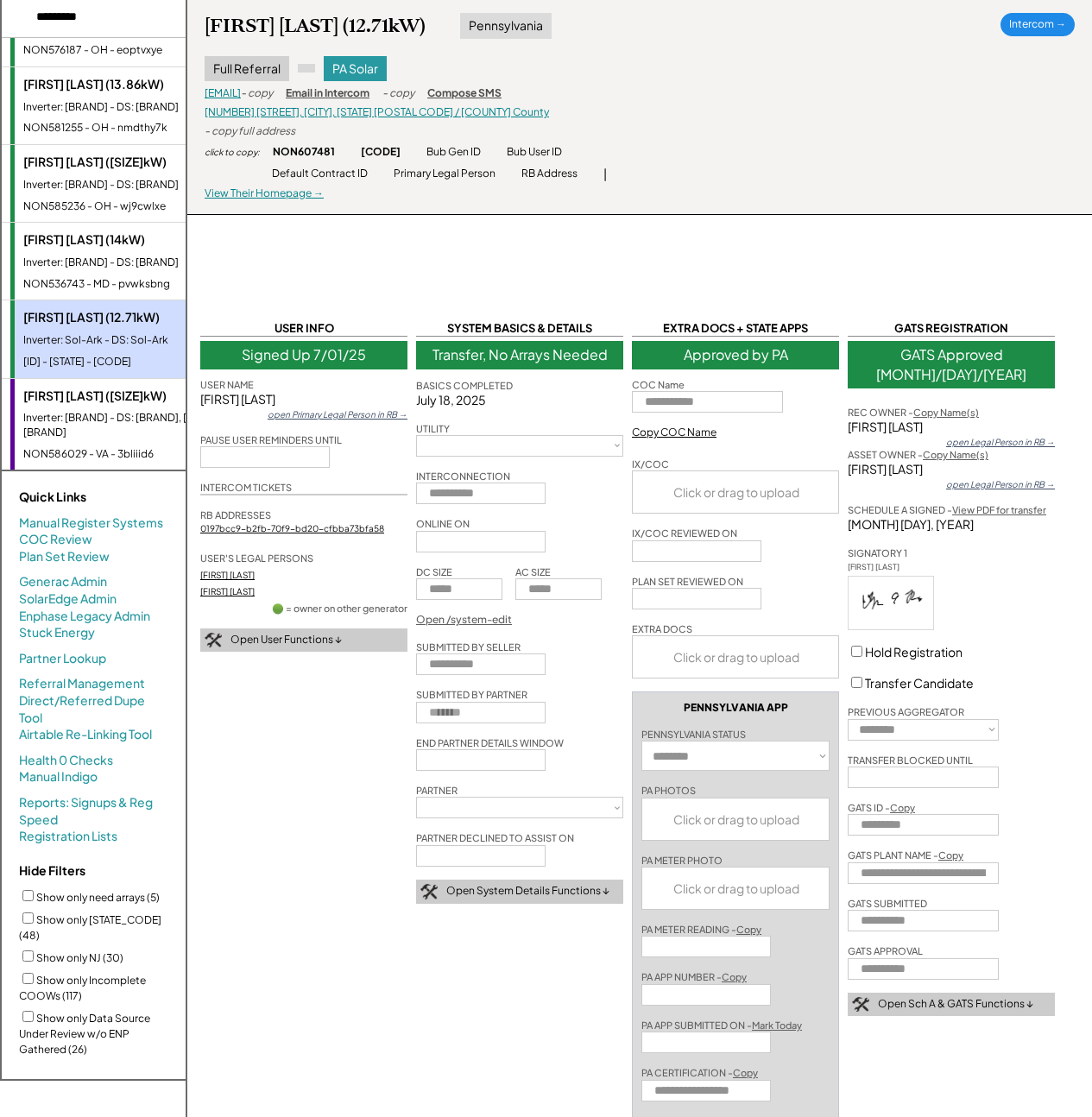 select on "*********" 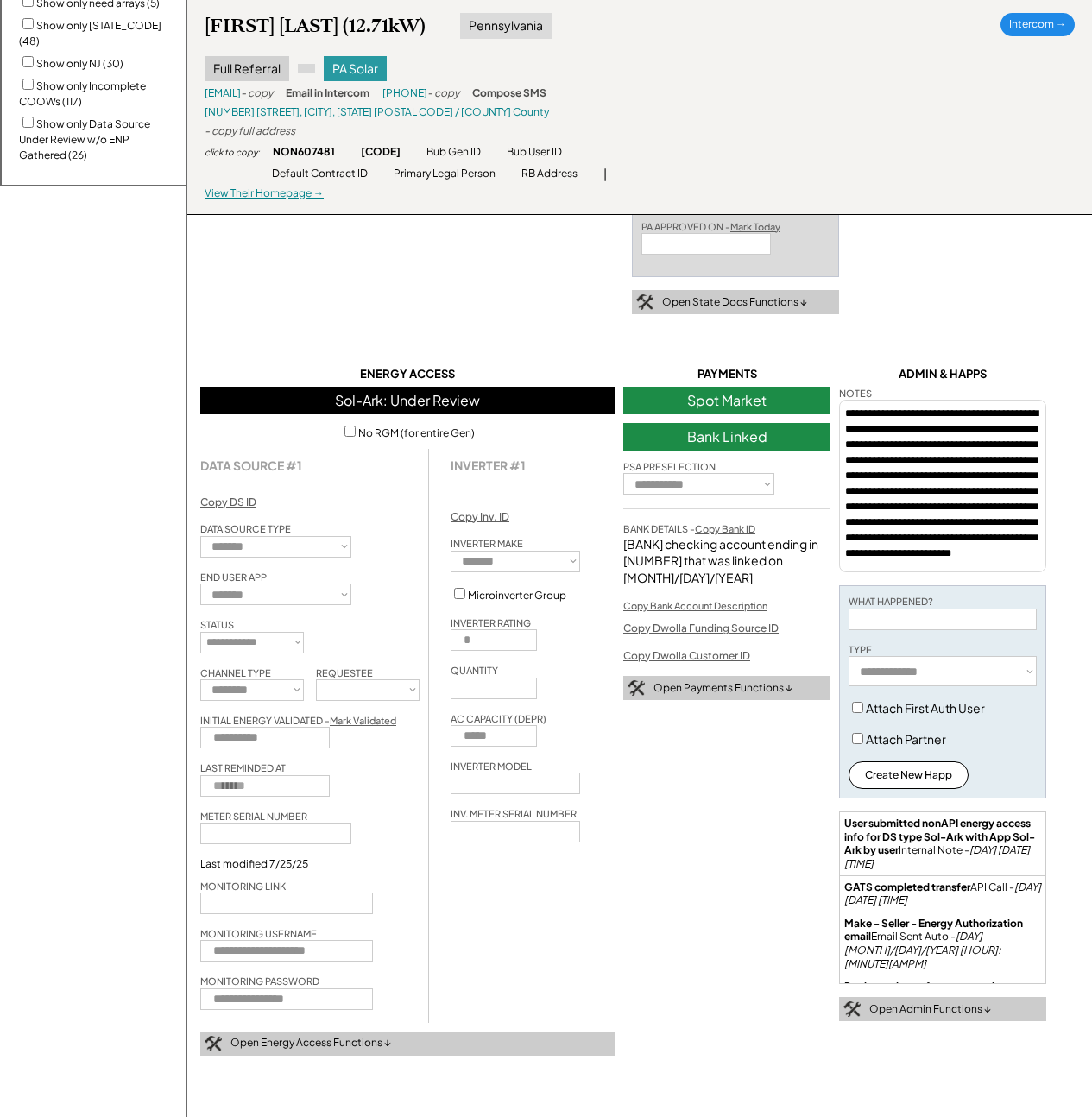 scroll, scrollTop: 908, scrollLeft: 0, axis: vertical 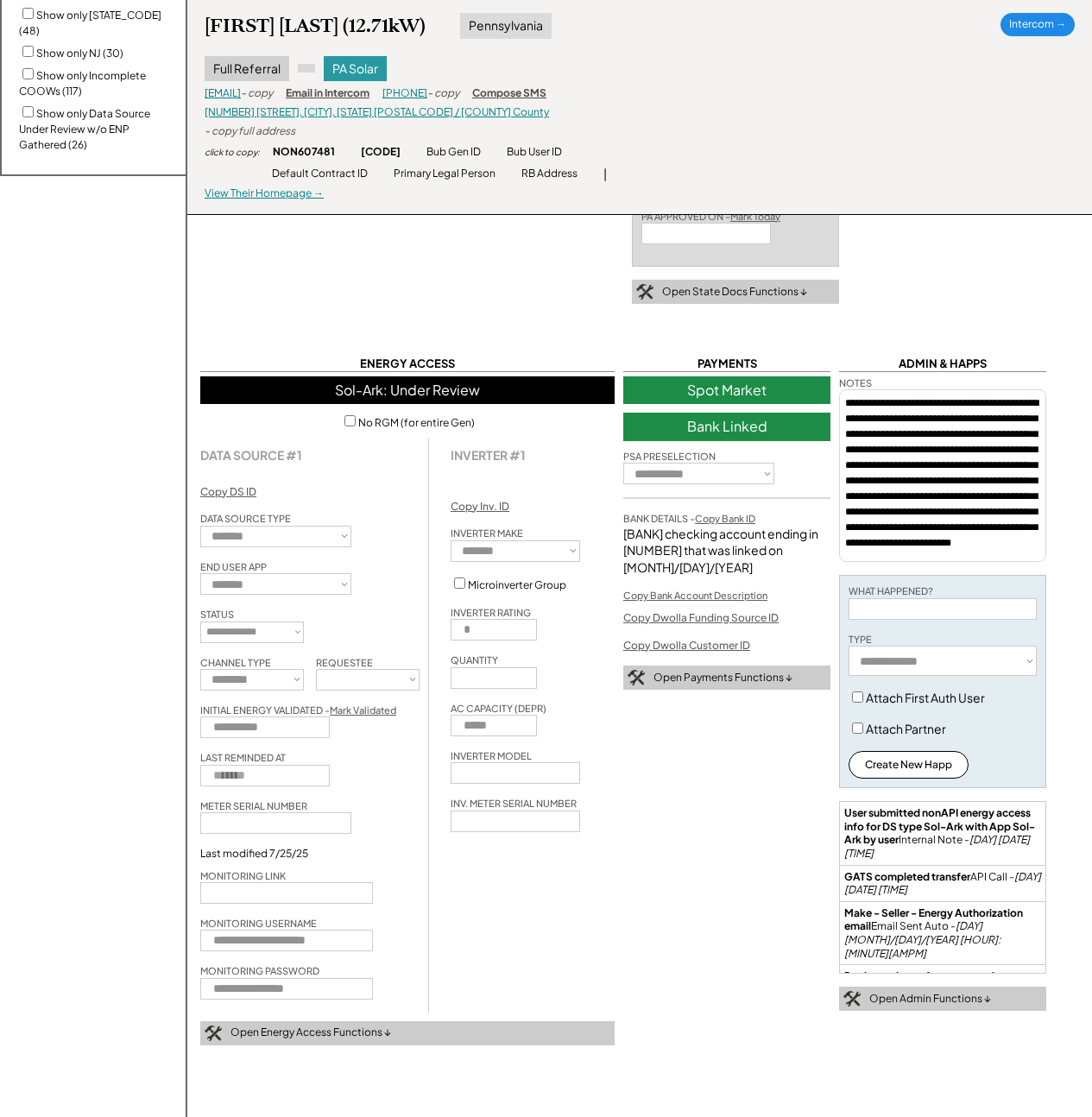 click at bounding box center [287, 940] 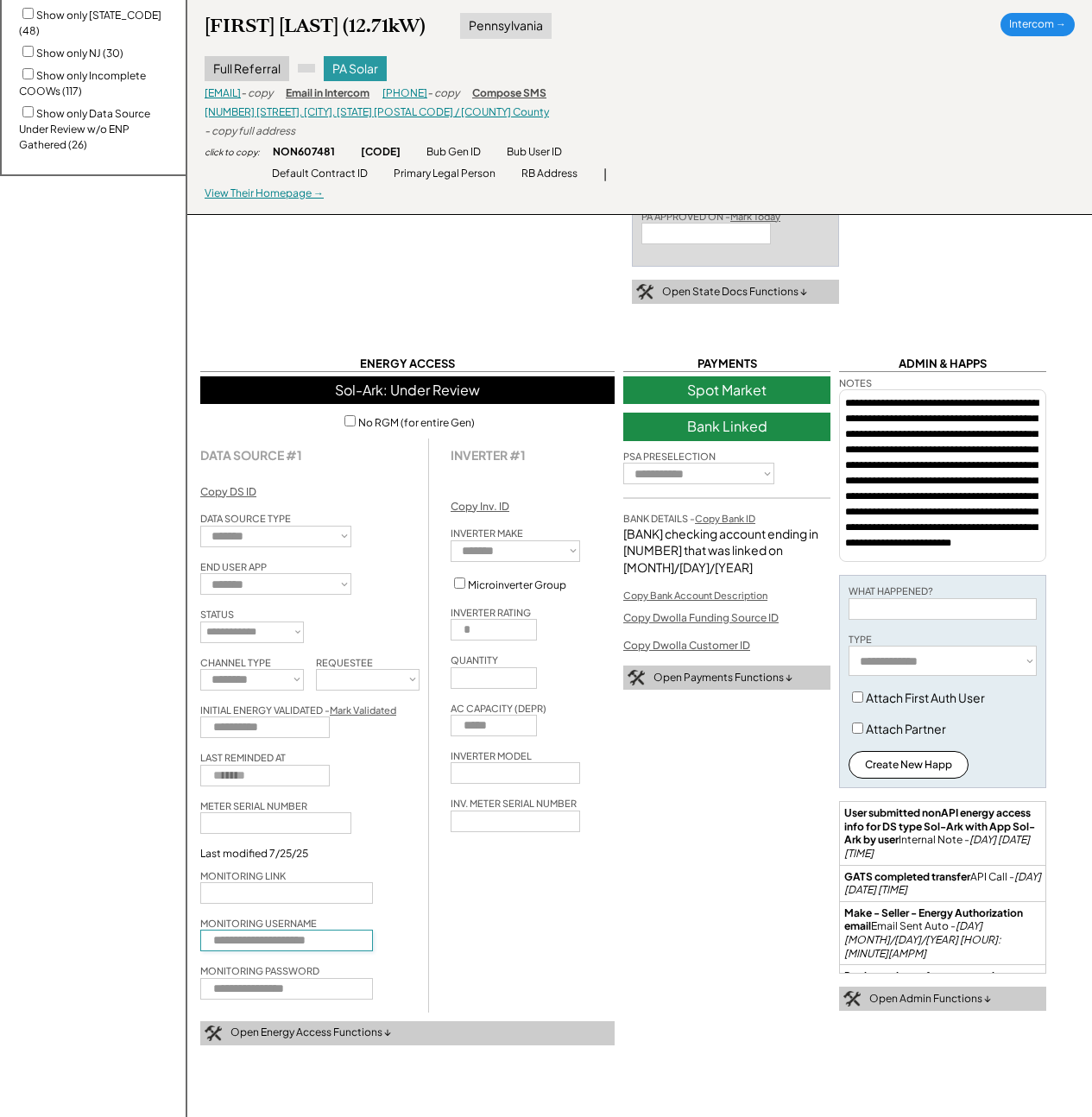 click at bounding box center [287, 940] 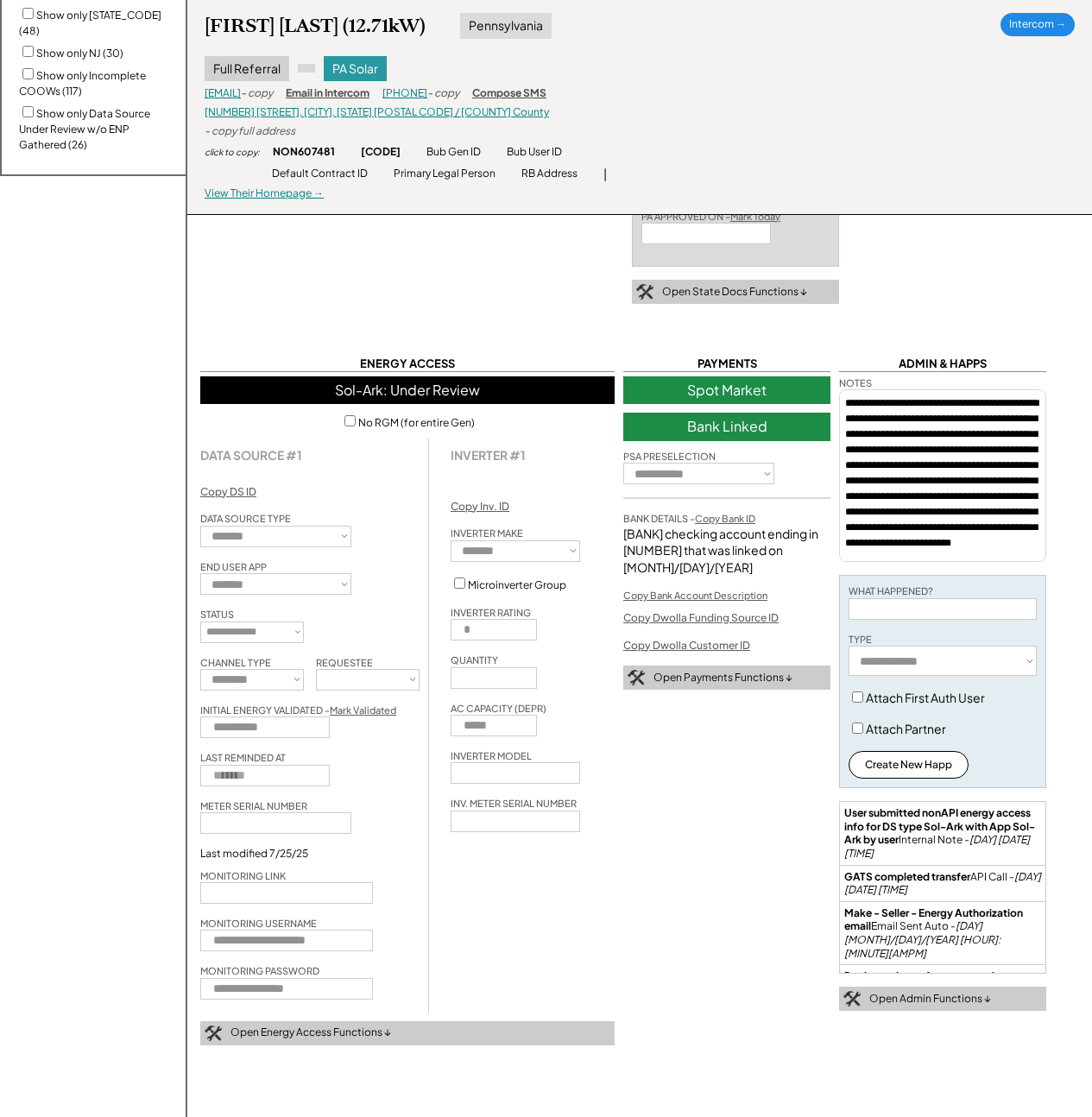 click at bounding box center (287, 988) 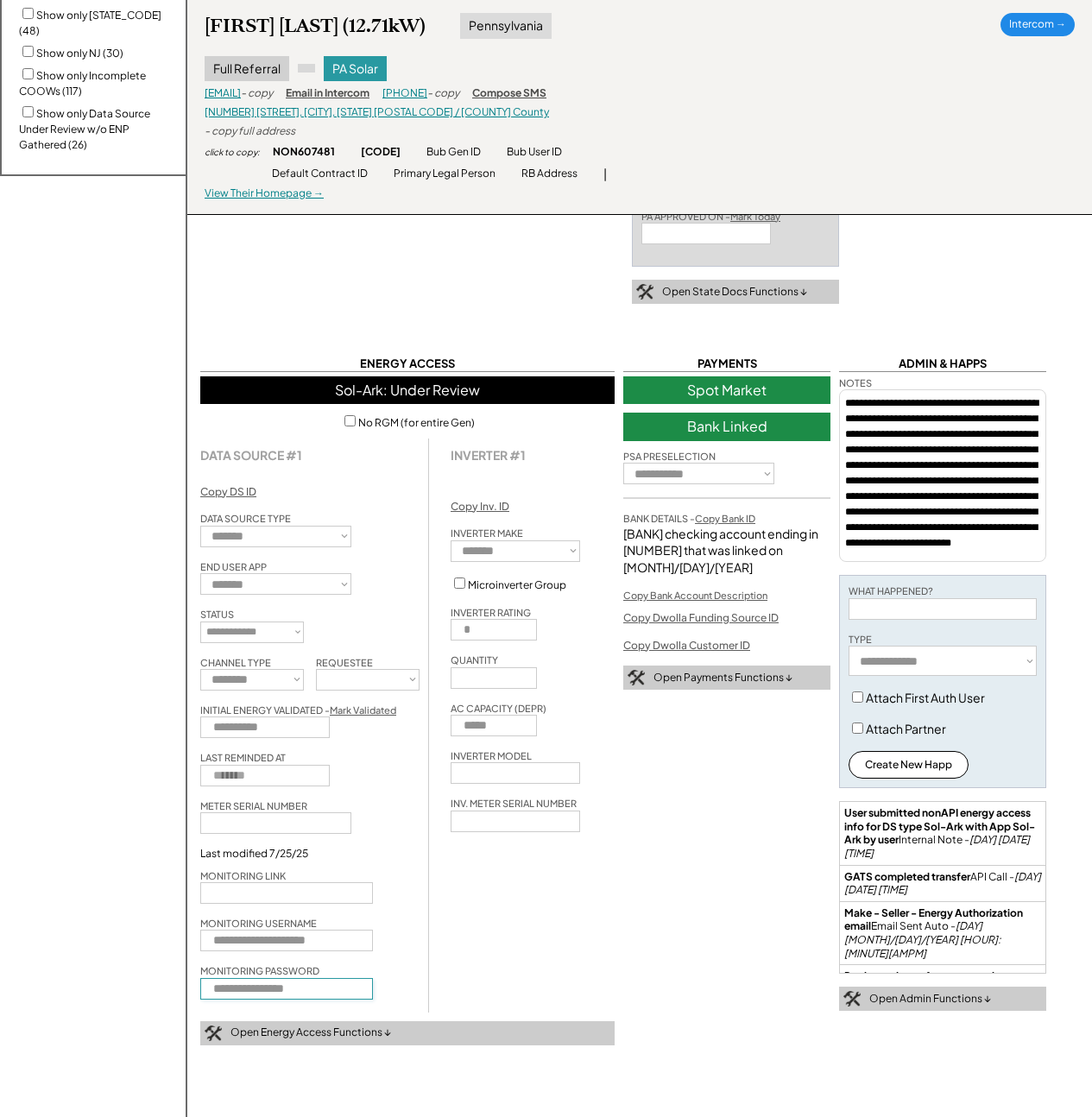 click at bounding box center [287, 988] 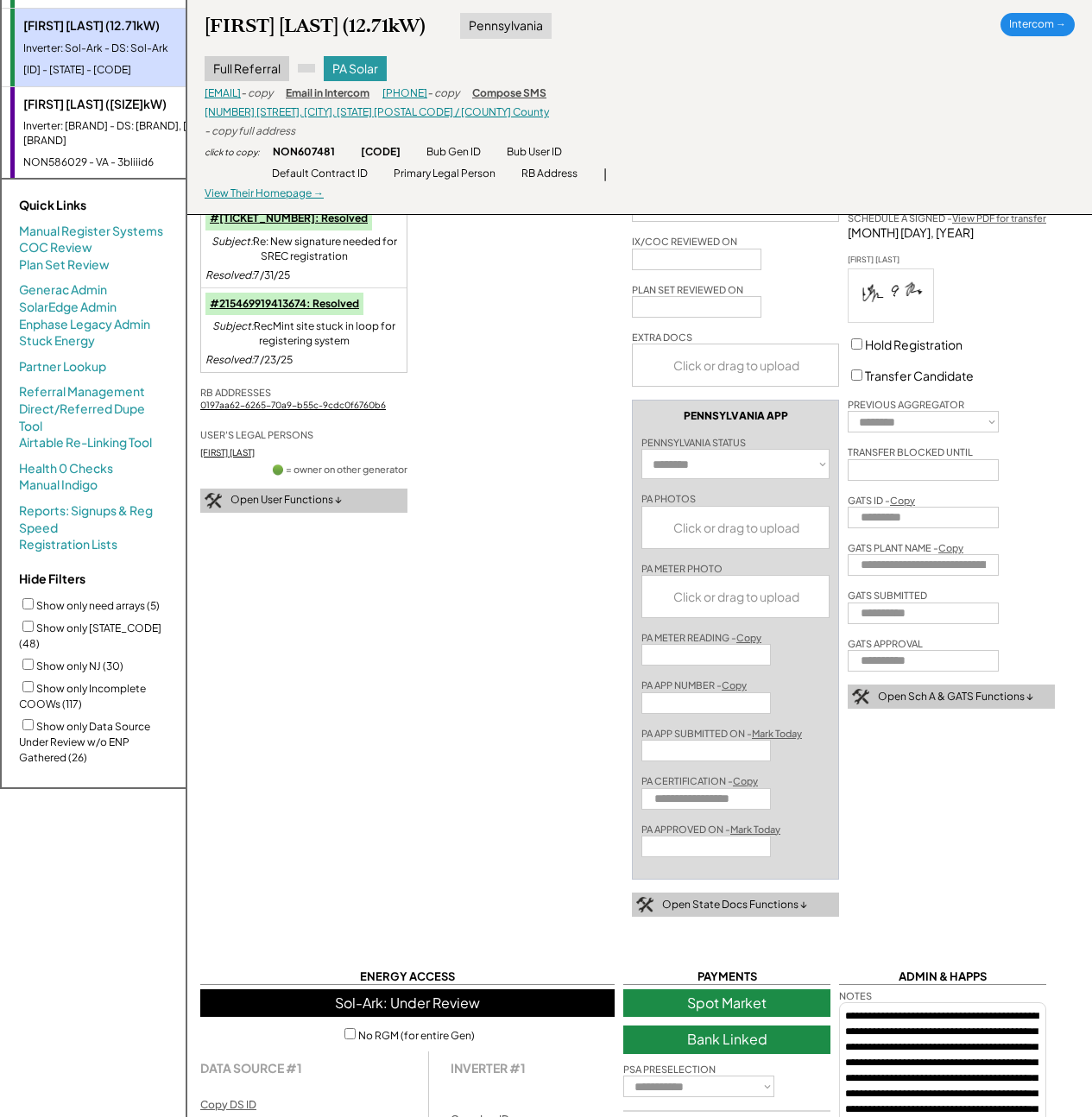 scroll, scrollTop: 831, scrollLeft: 0, axis: vertical 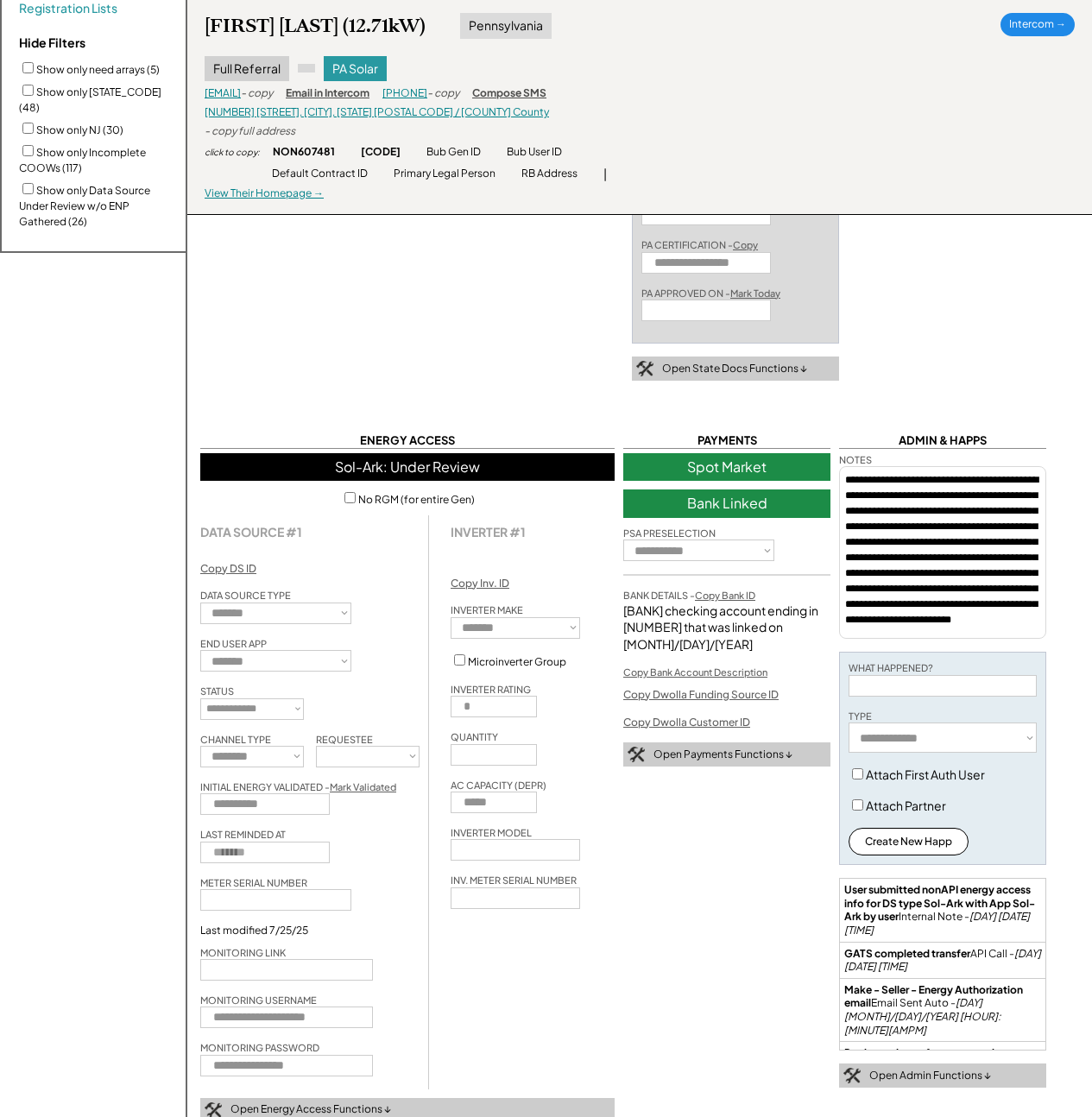 click on "Mark Validated" at bounding box center (363, 786) 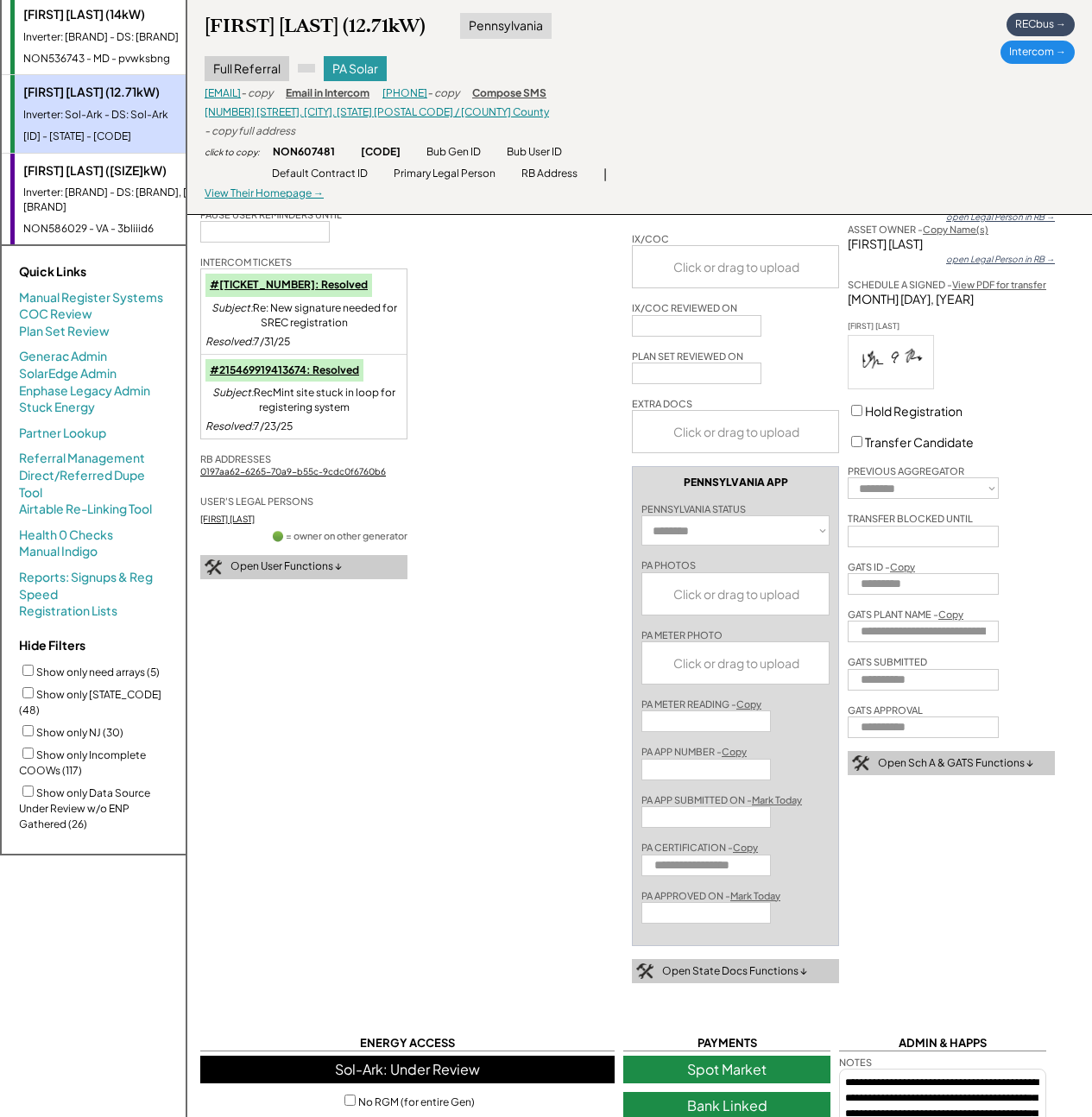 select on "********" 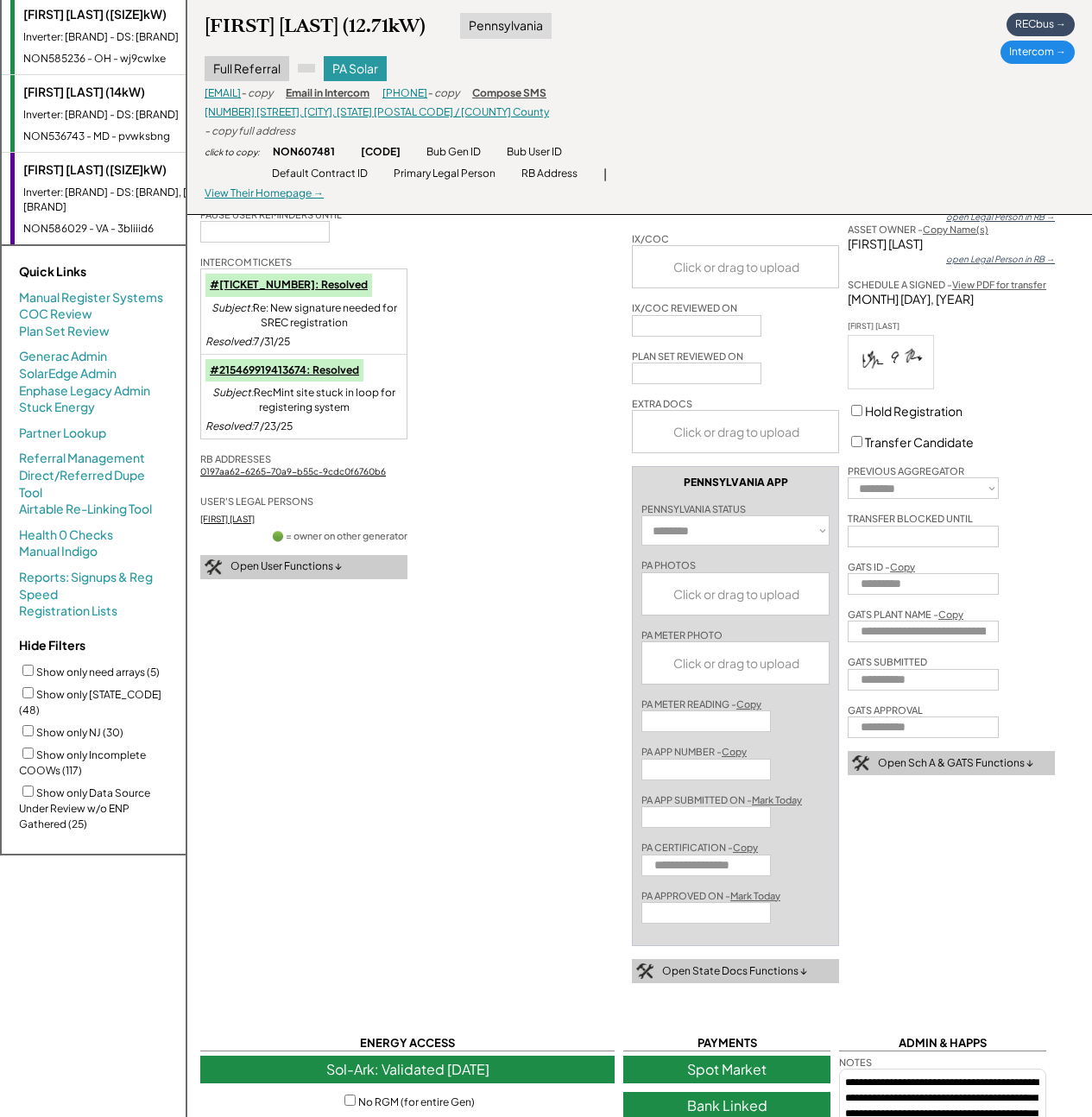 scroll, scrollTop: 321, scrollLeft: 0, axis: vertical 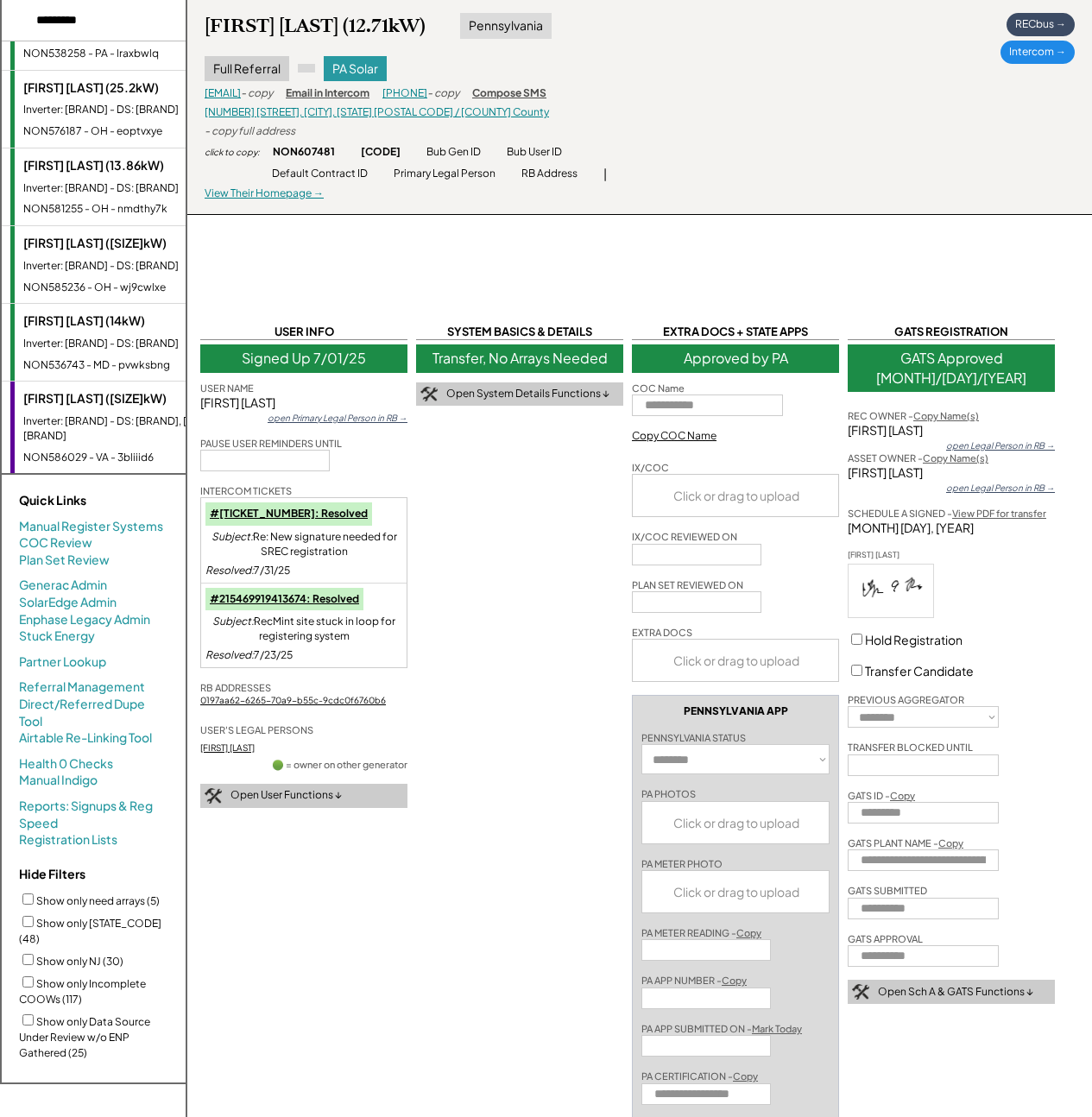 click on "**********" at bounding box center (640, 1136) 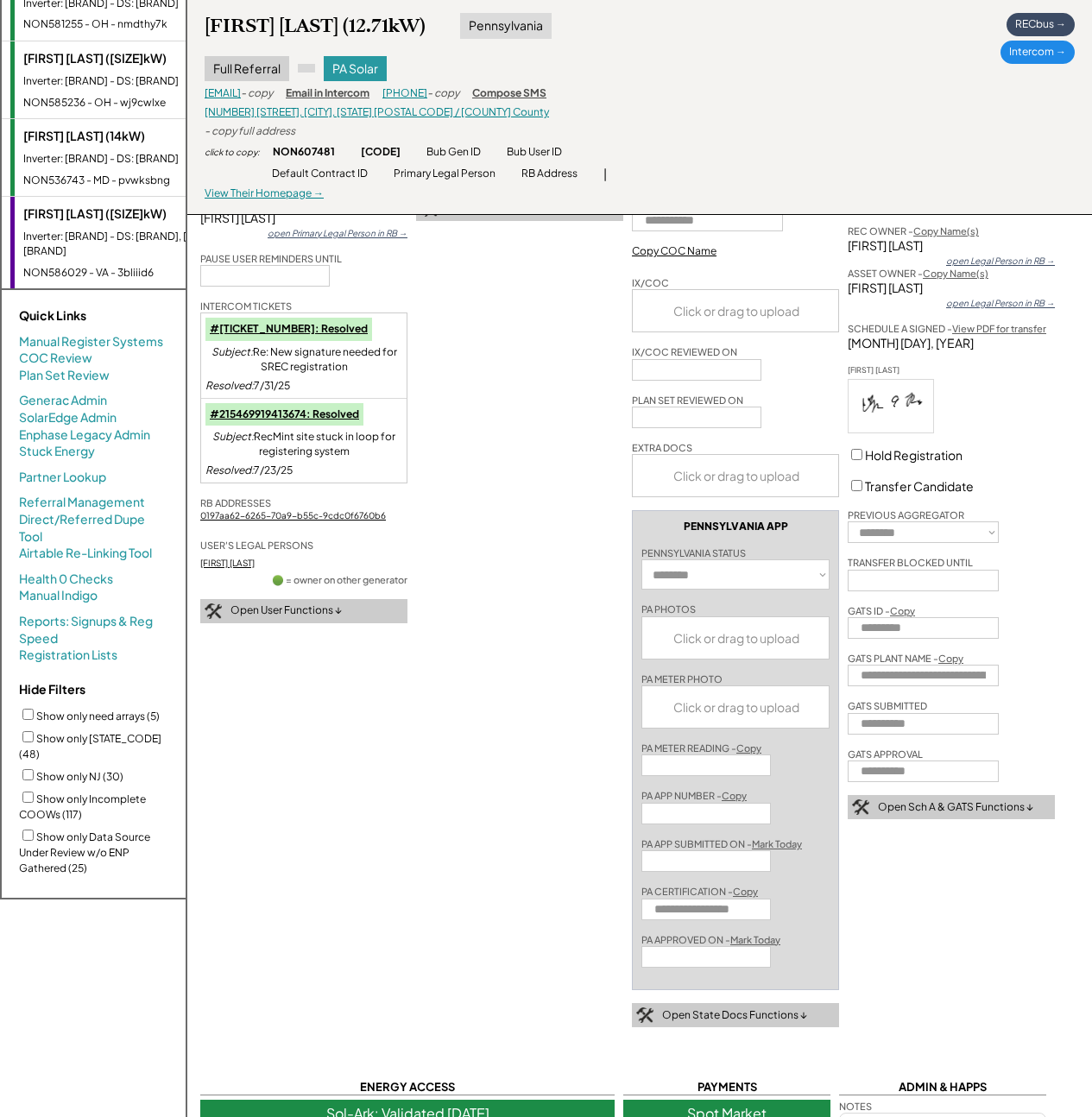 scroll, scrollTop: 1053, scrollLeft: 0, axis: vertical 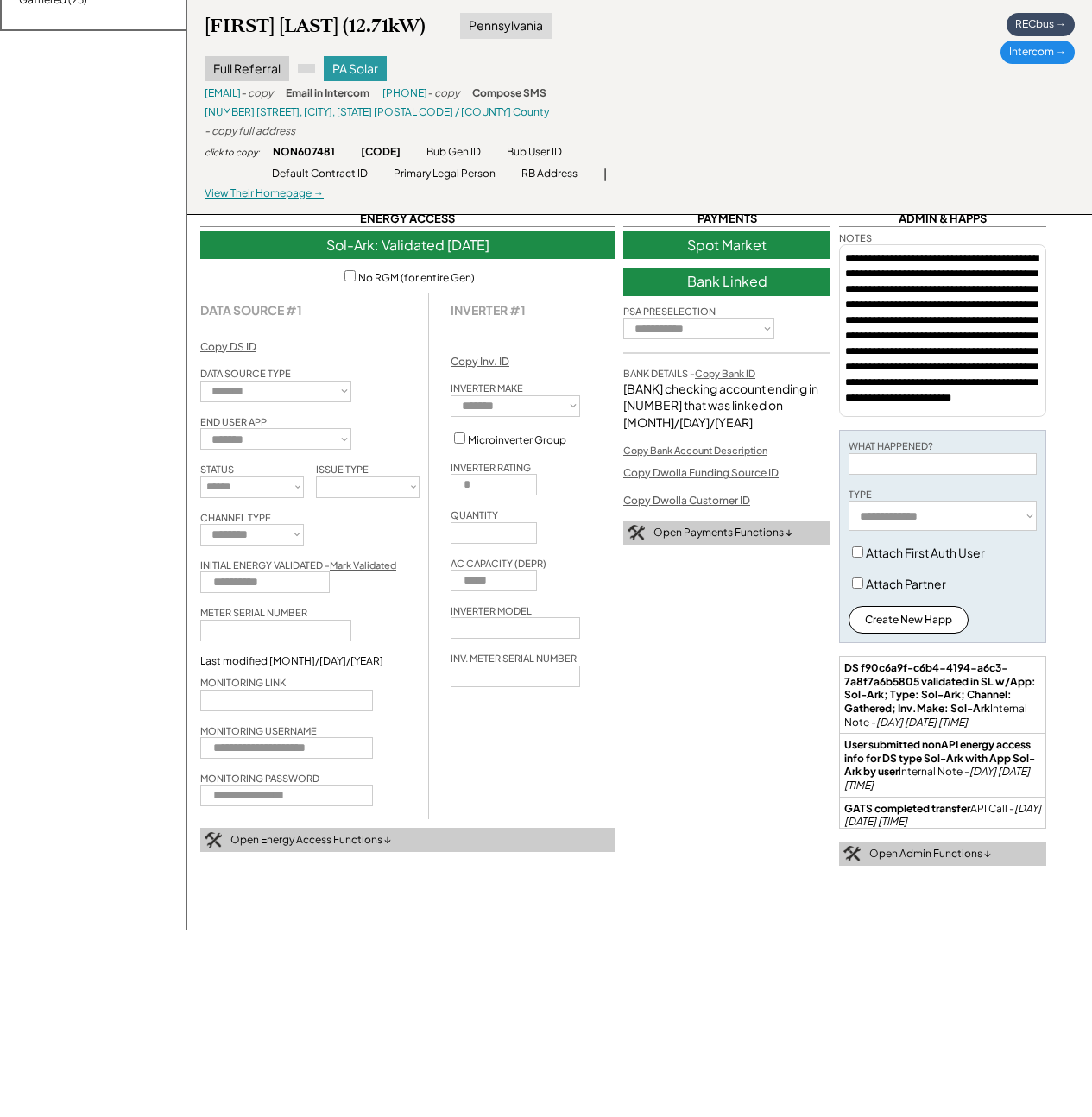 click on "Sol-Ark: Validated 8/04/25" at bounding box center [407, 245] 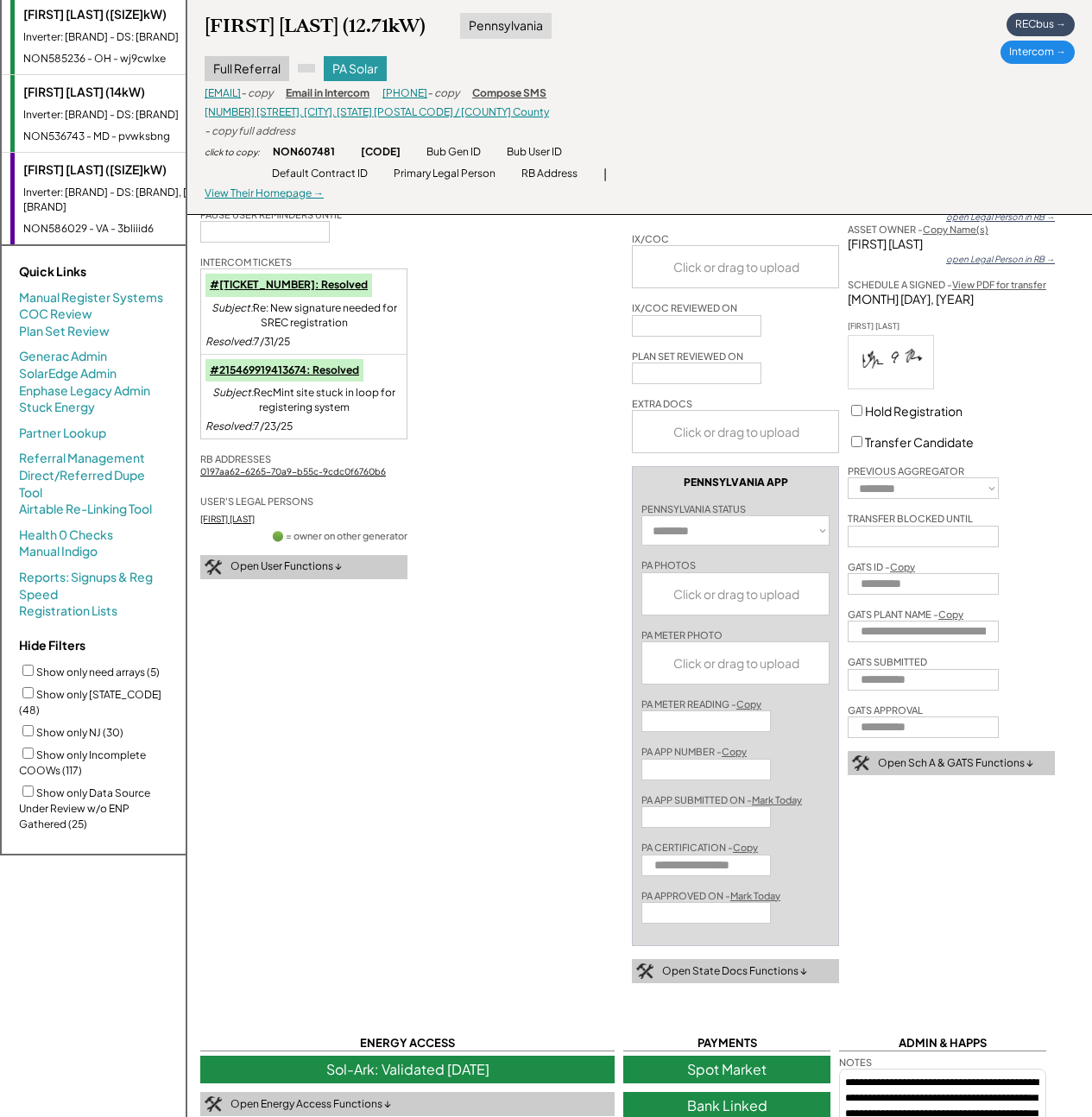 scroll, scrollTop: 1083, scrollLeft: 0, axis: vertical 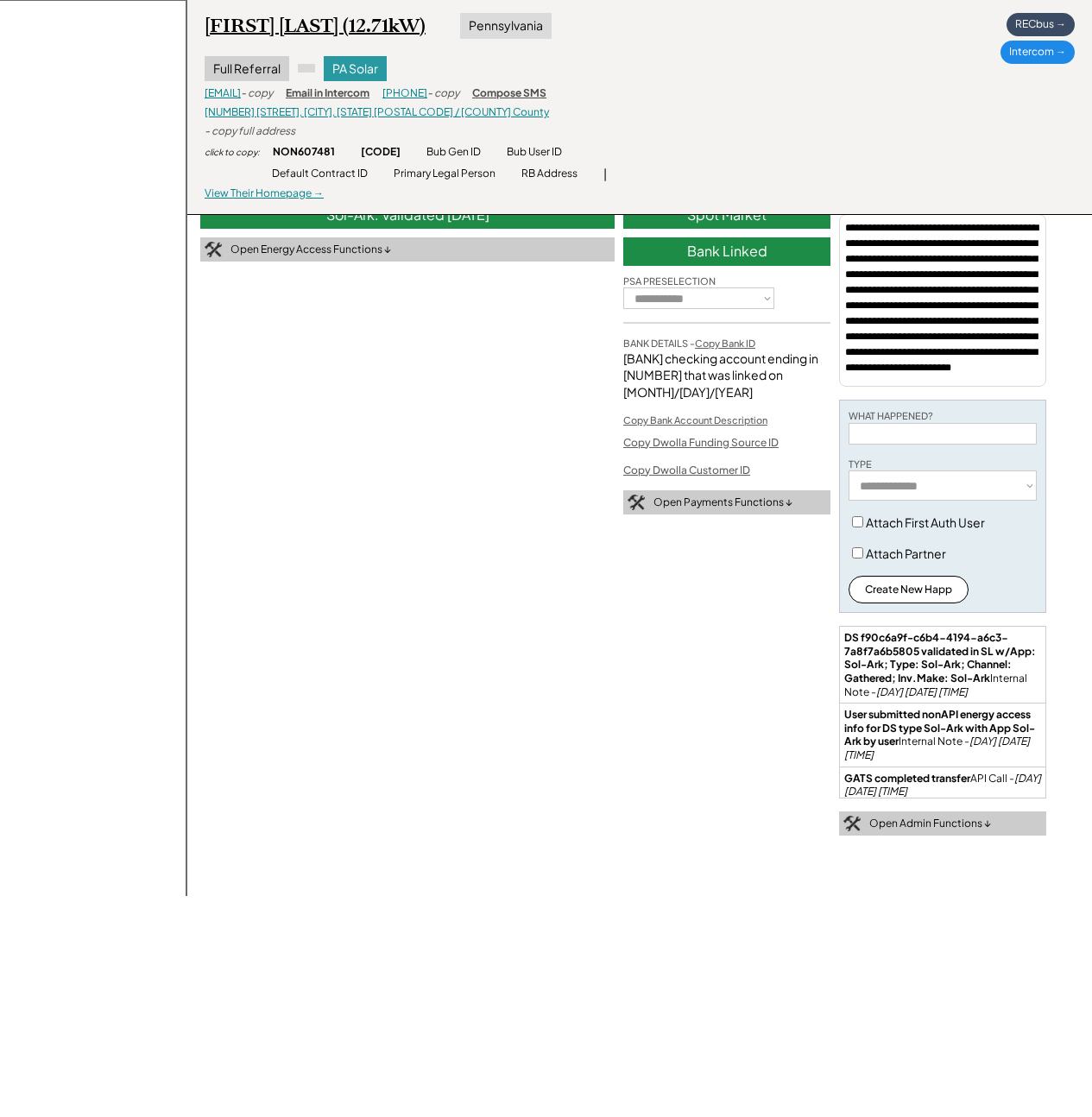 click on "Thomas Ross (12.71kW)" at bounding box center (315, 26) 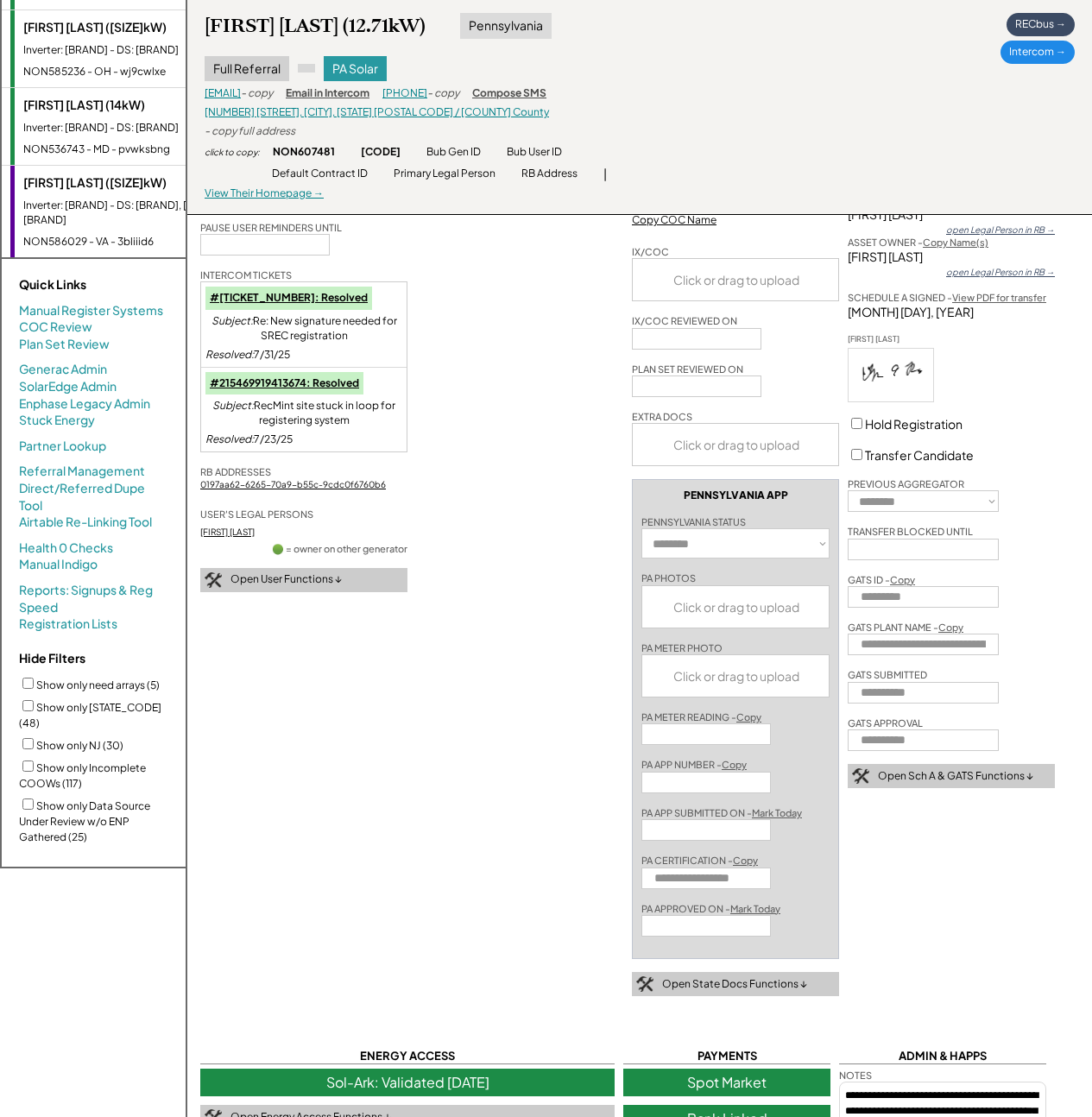 scroll, scrollTop: 0, scrollLeft: 0, axis: both 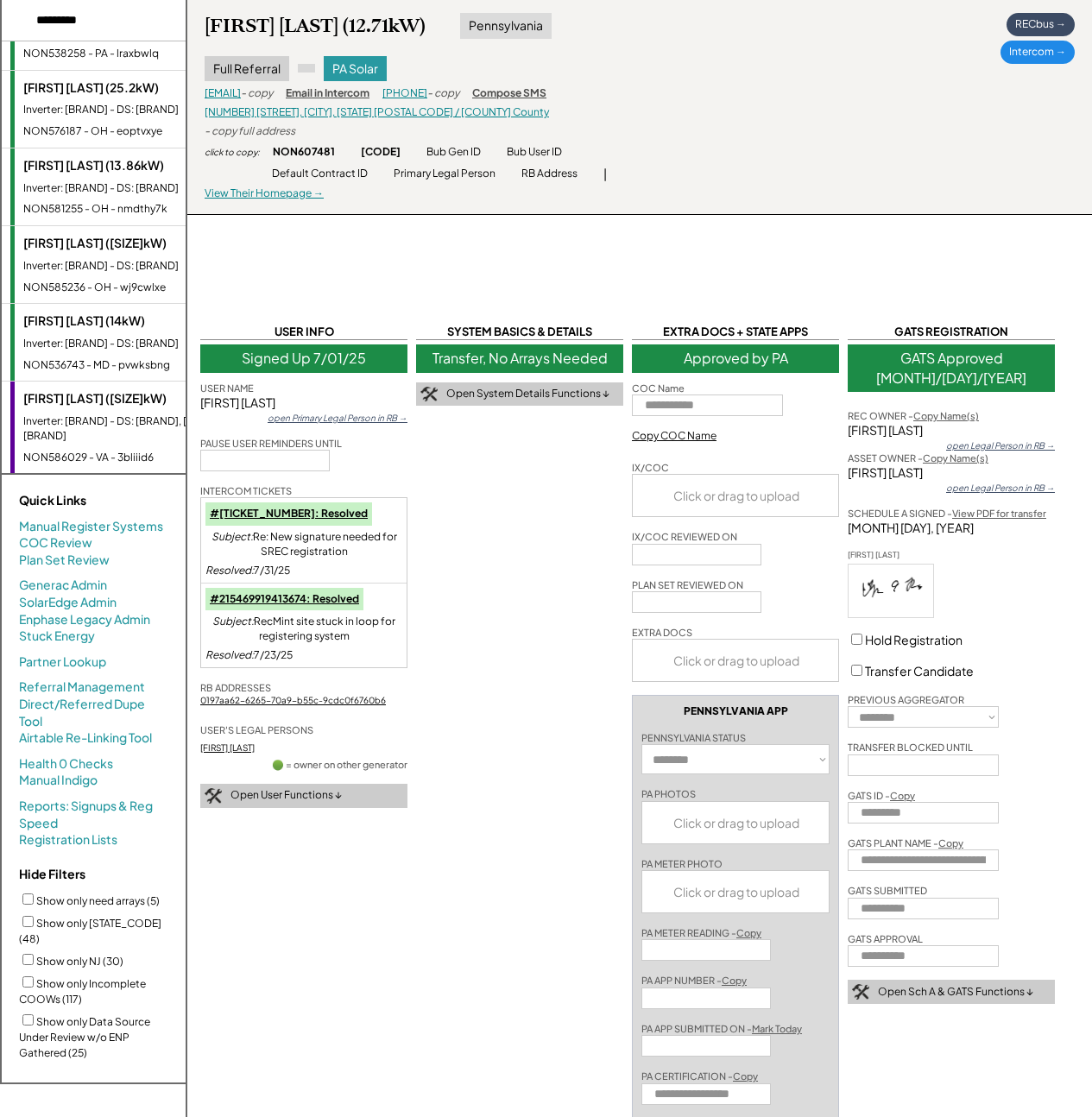 click on "Joshua Shear (14kW)" at bounding box center (129, 321) 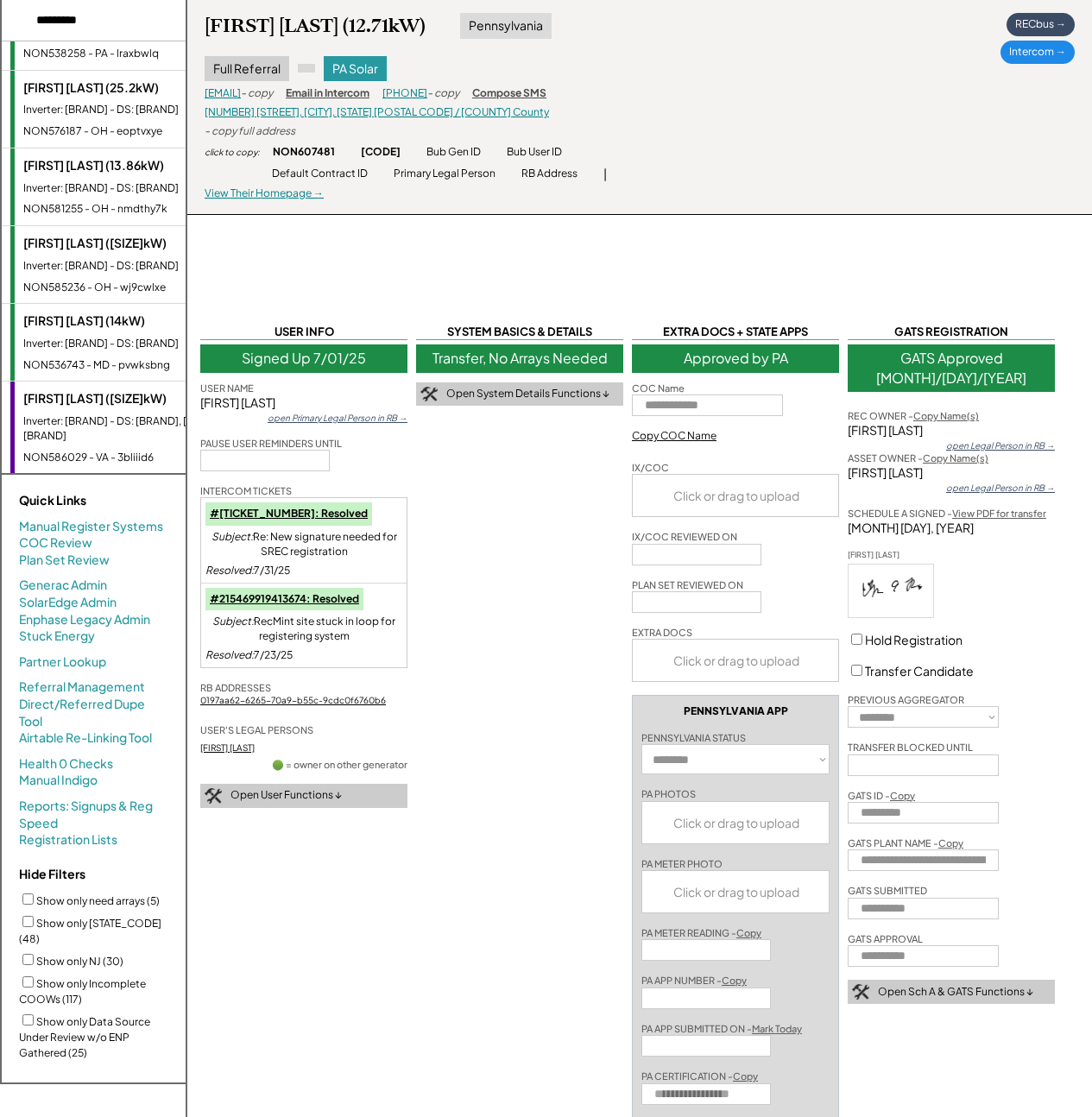 select on "**********" 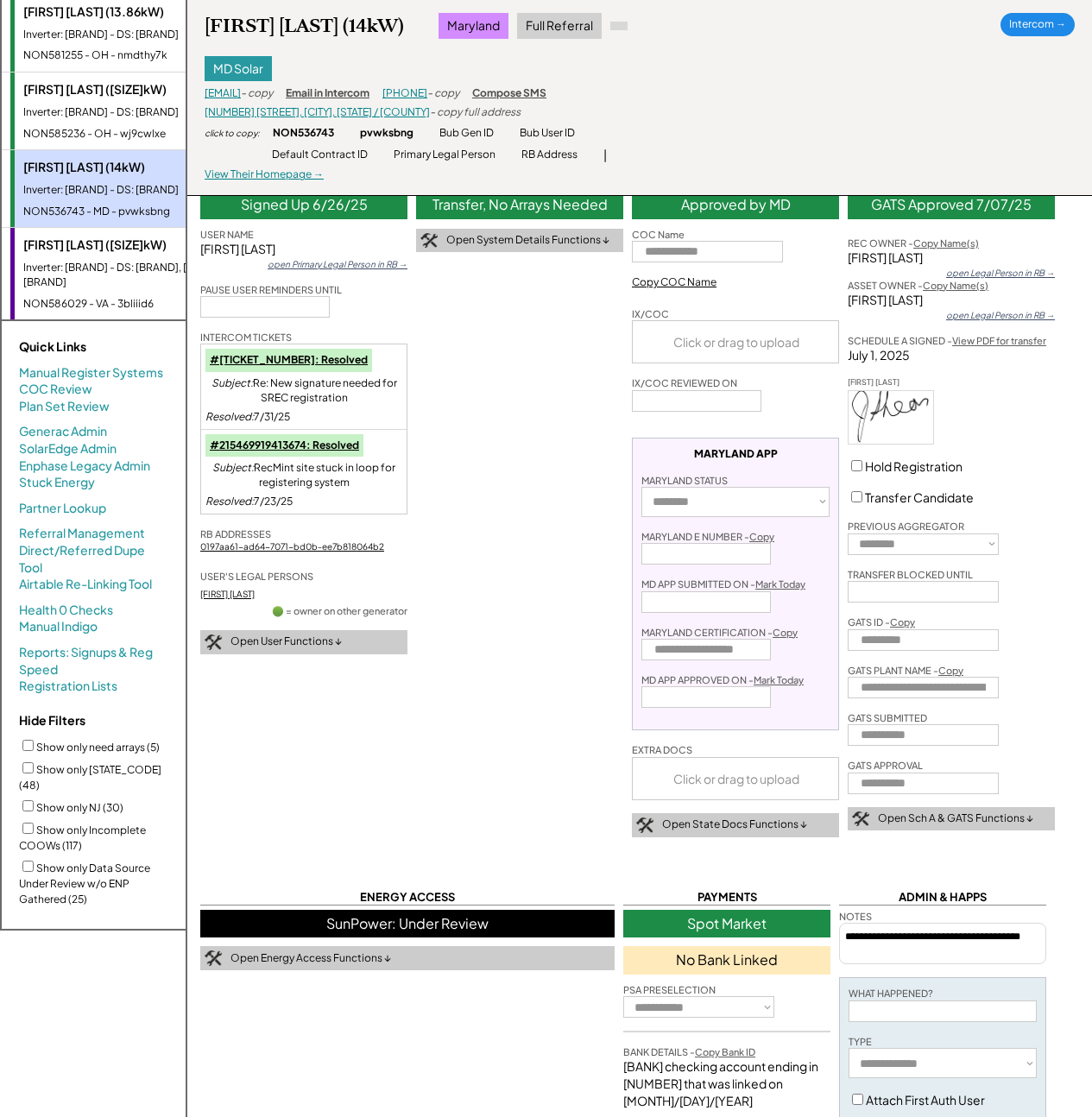 scroll, scrollTop: 566, scrollLeft: 0, axis: vertical 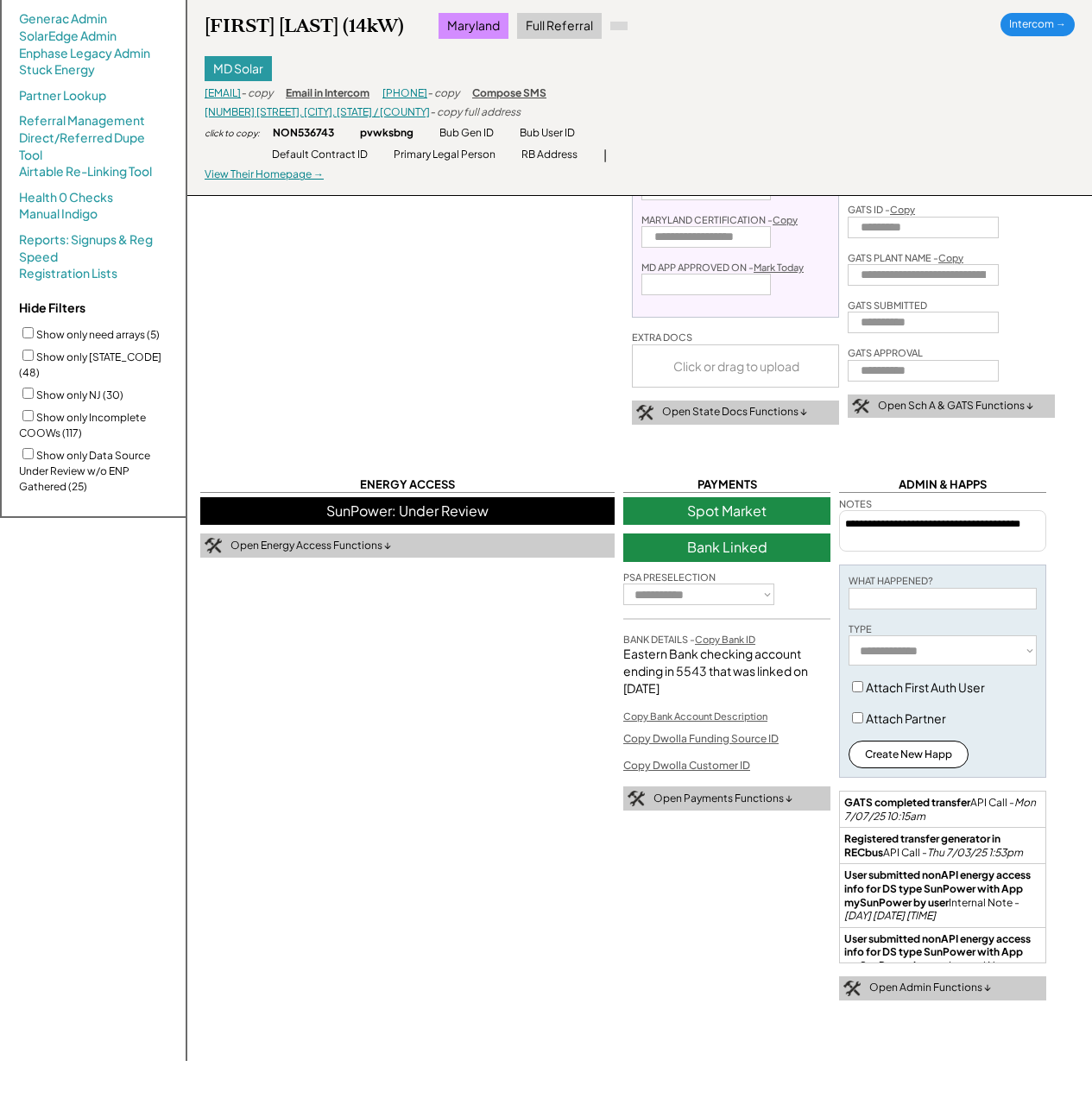 click on "SunPower: Under Review" at bounding box center (407, 511) 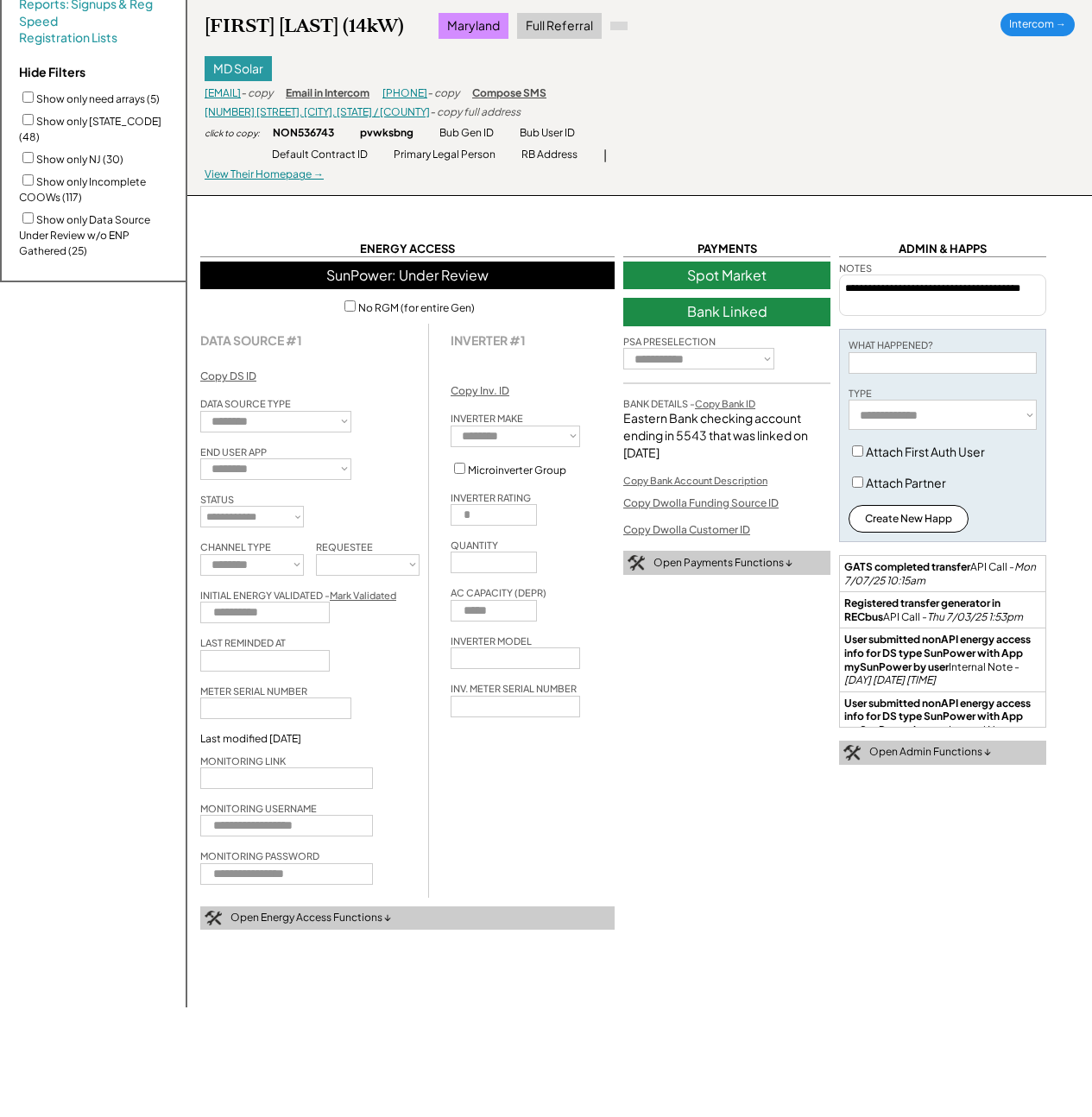scroll, scrollTop: 950, scrollLeft: 0, axis: vertical 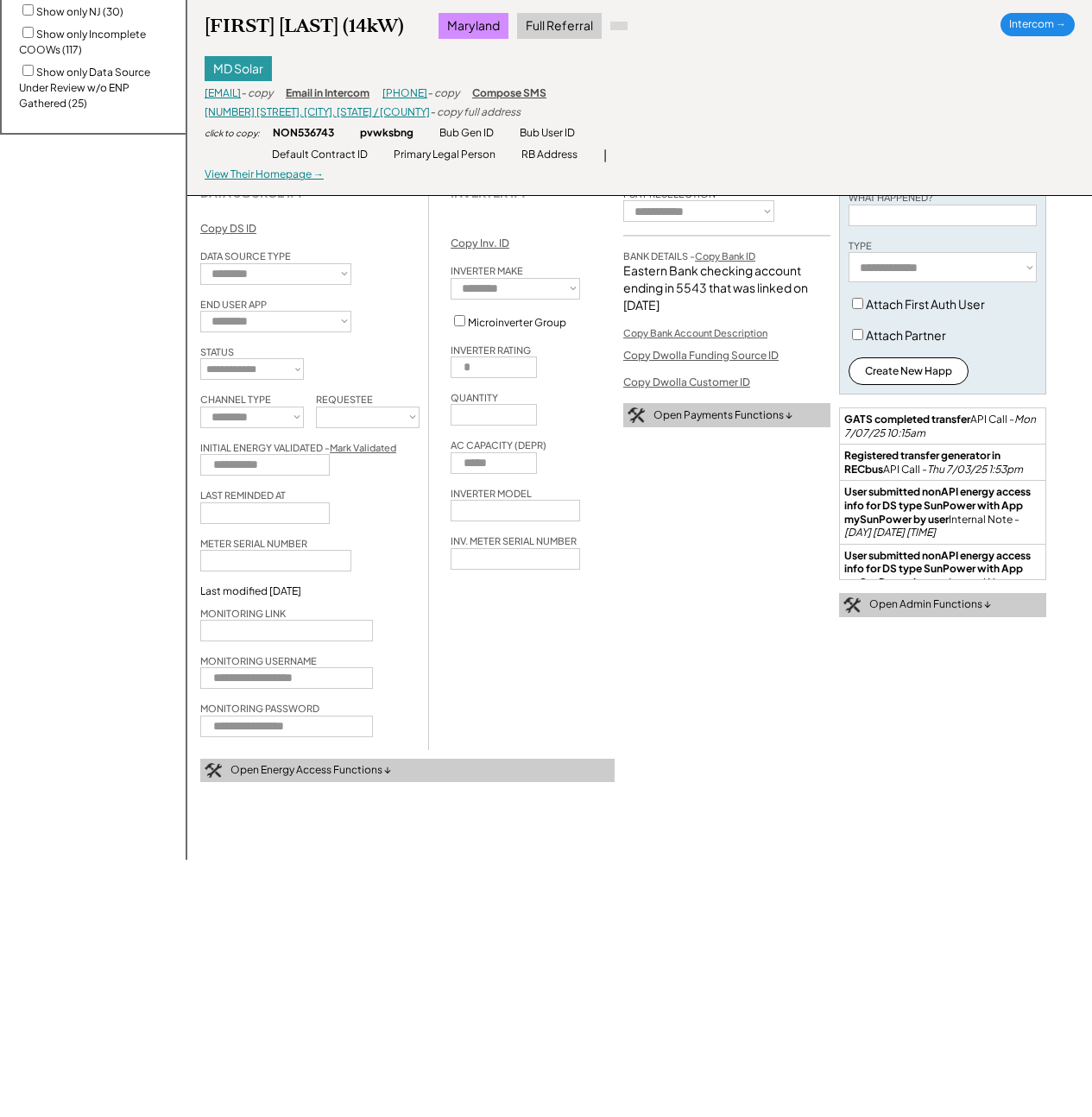 click on "Mark Validated" at bounding box center [363, 447] 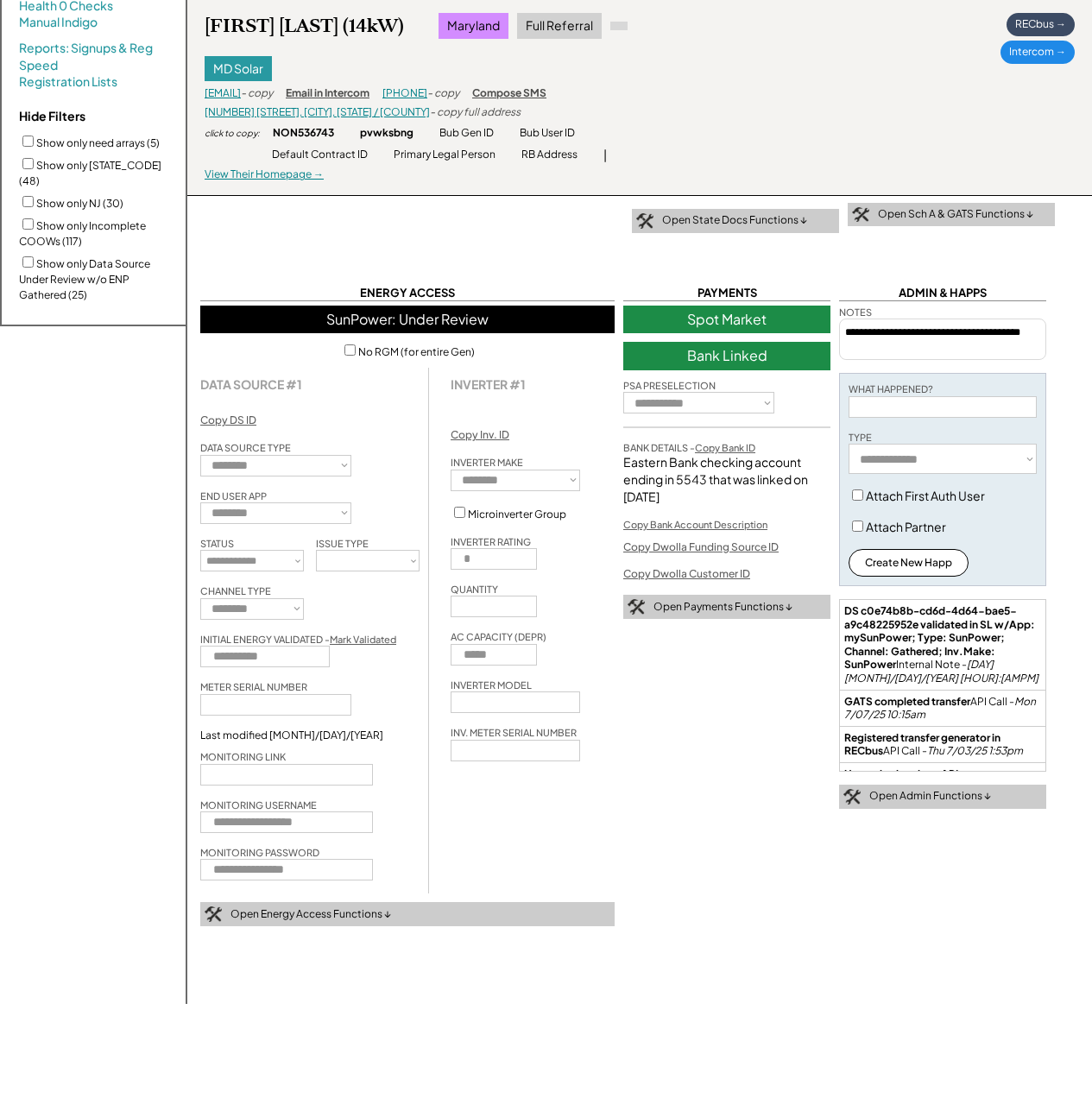 scroll, scrollTop: 726, scrollLeft: 0, axis: vertical 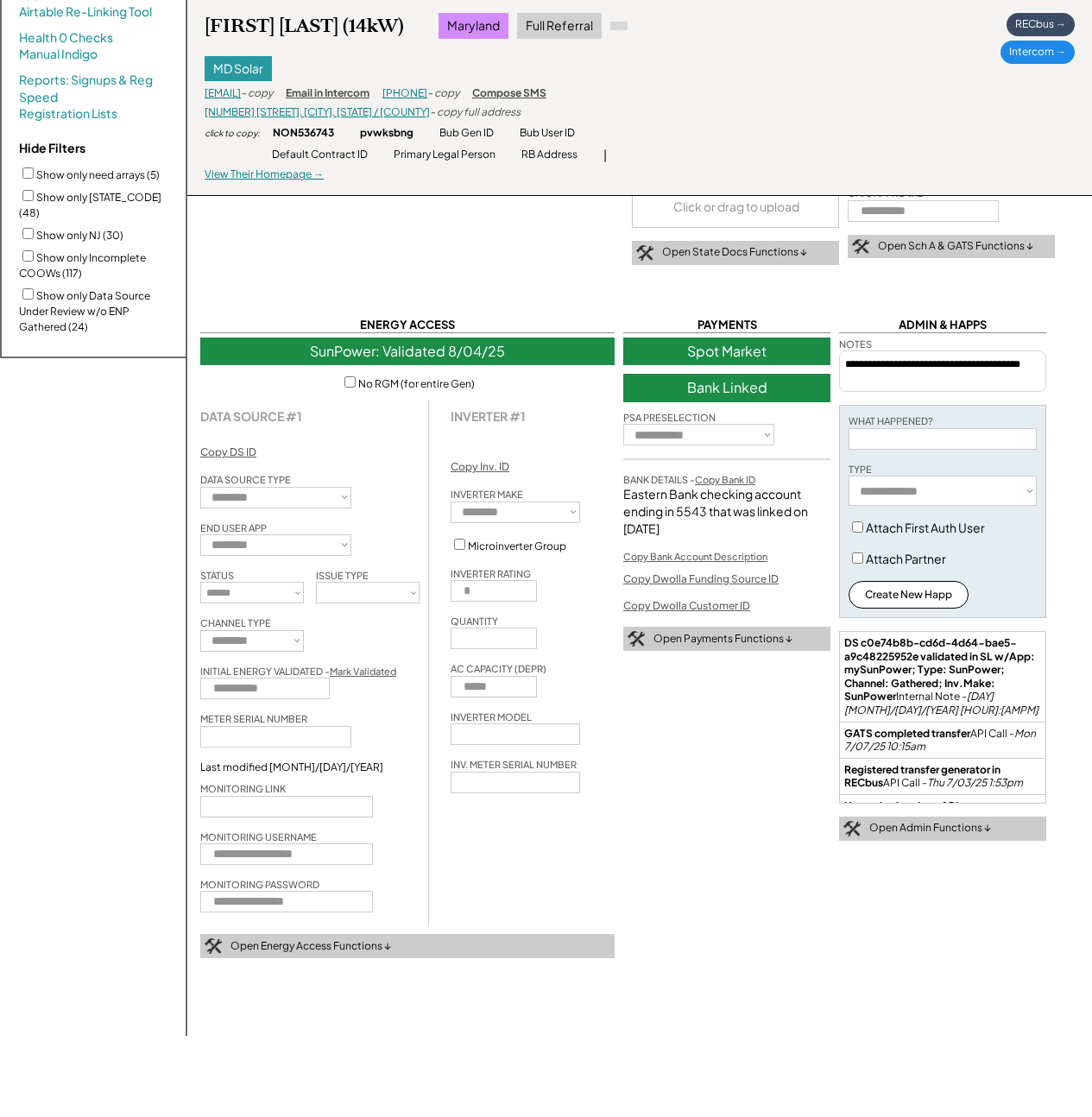 select on "*******" 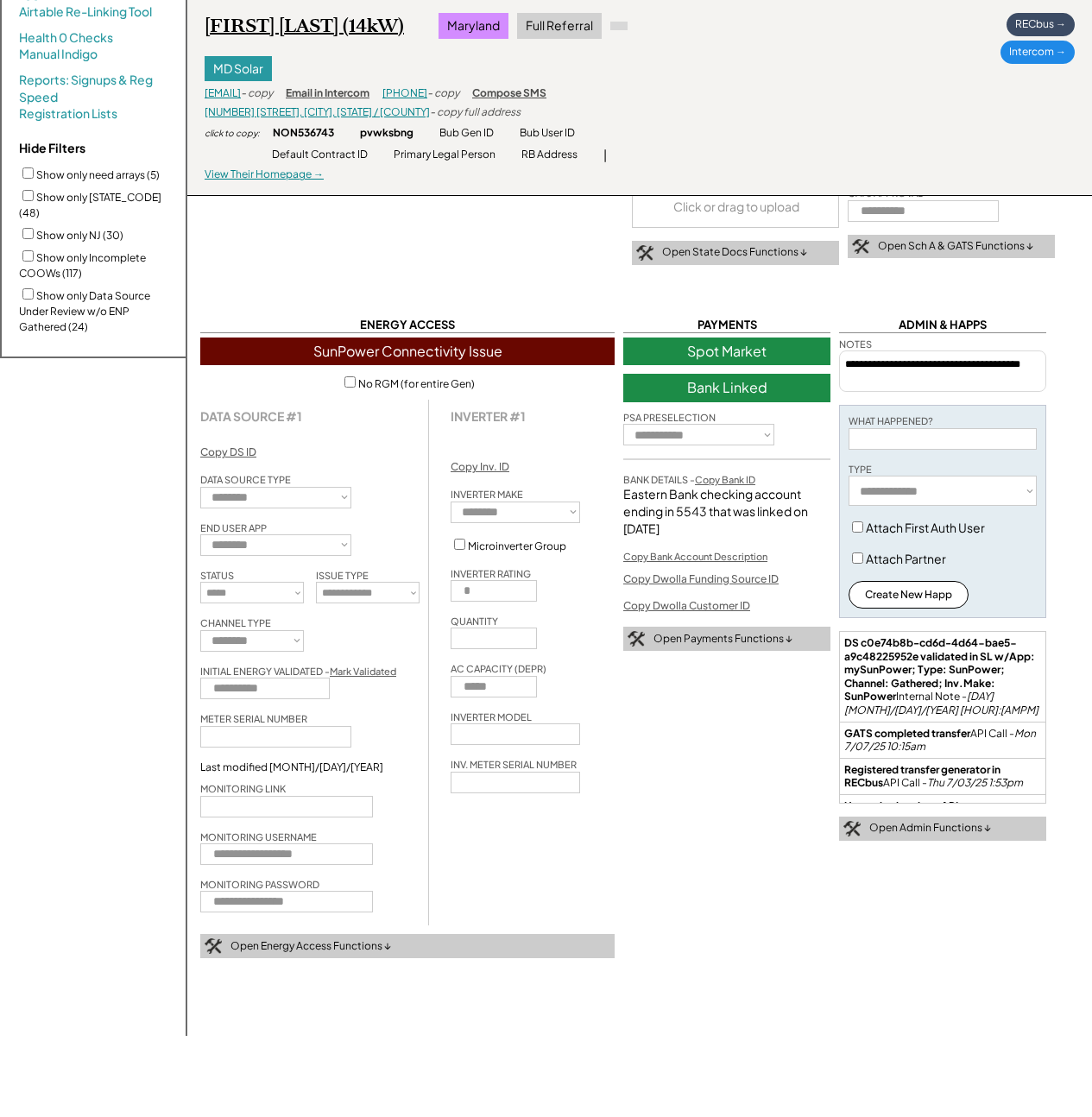 click on "Joshua Shear (14kW)" at bounding box center (304, 26) 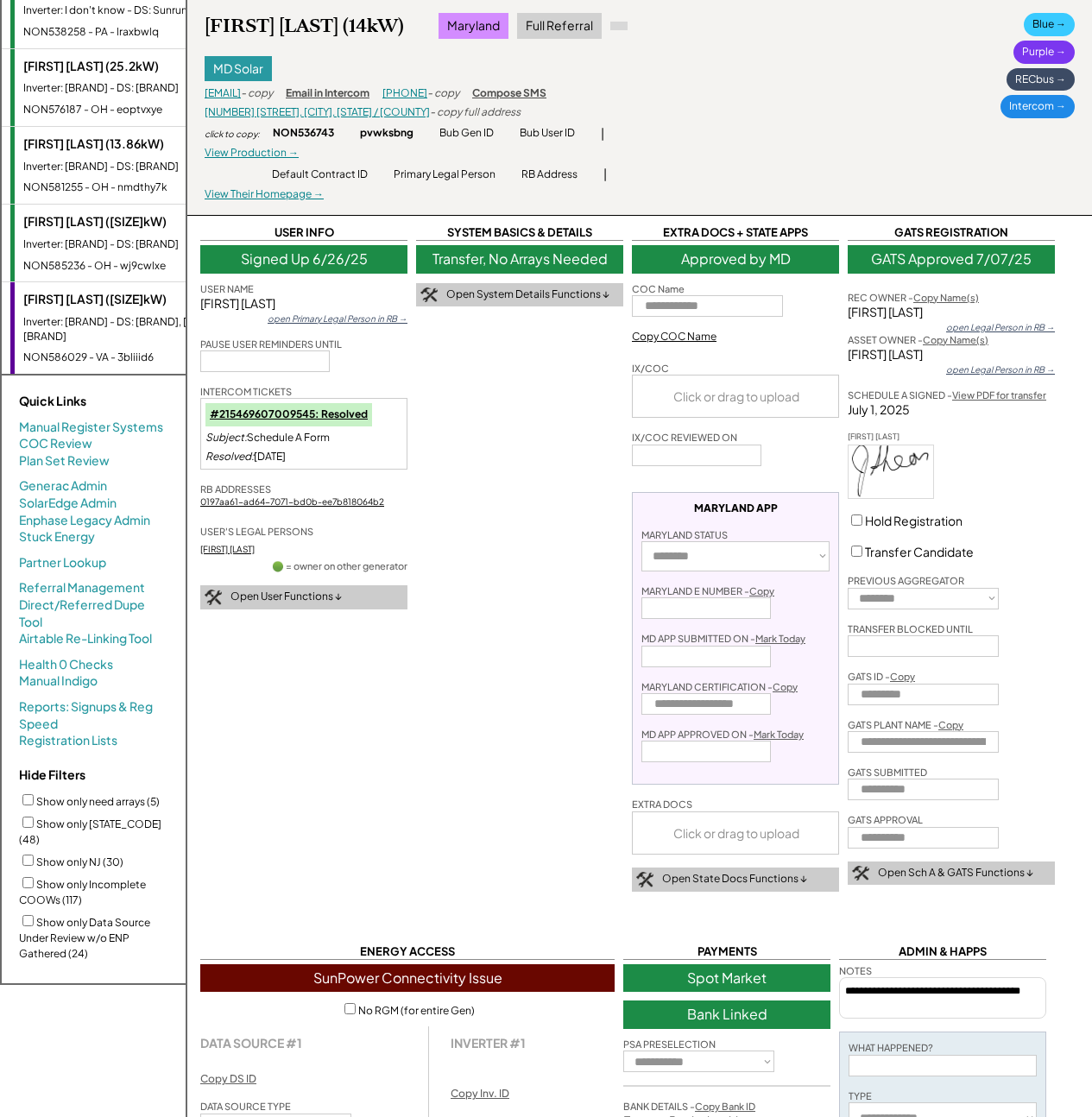 scroll, scrollTop: 0, scrollLeft: 0, axis: both 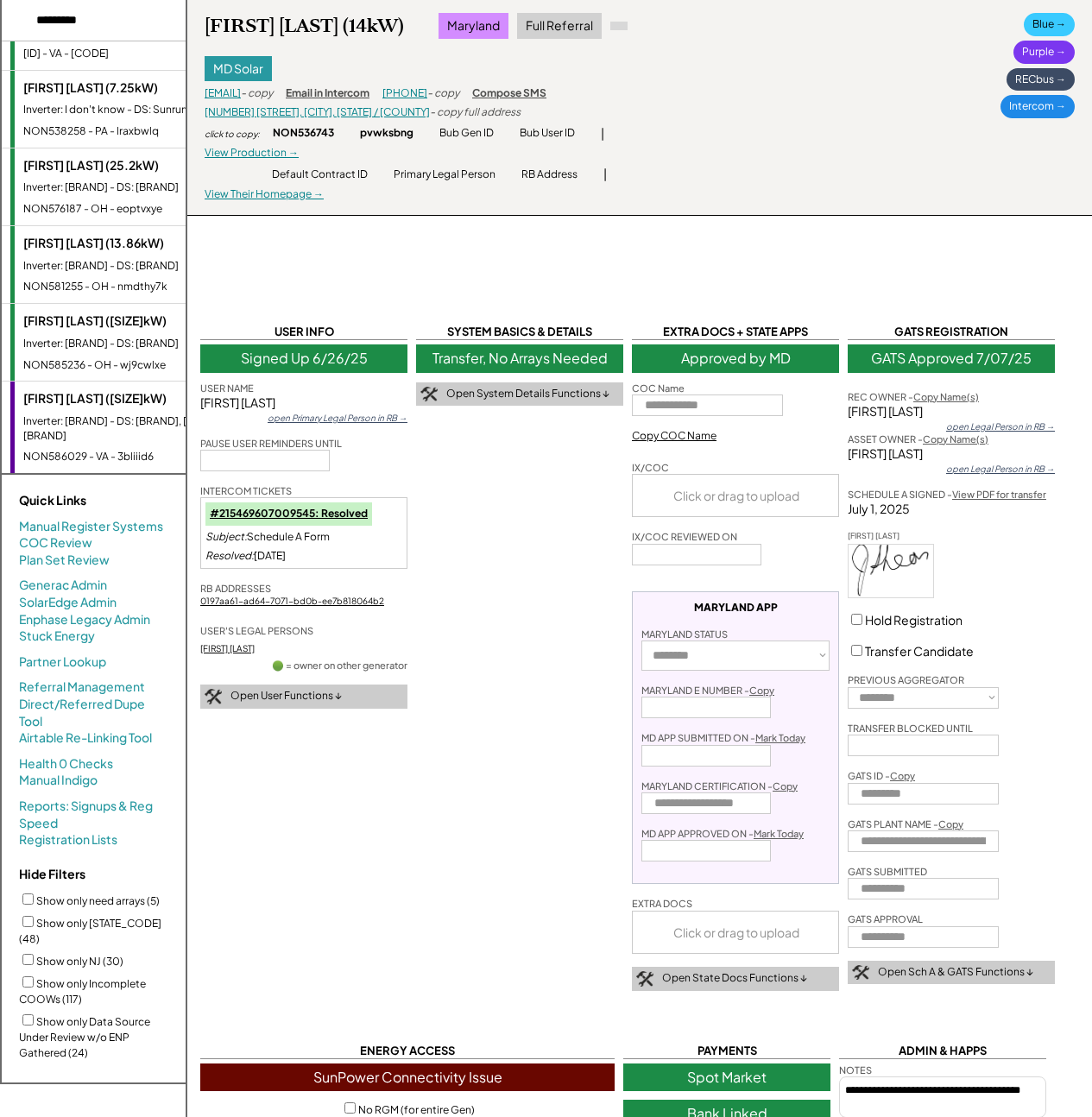 click on "Mark King (20.5kW) Inverter: SunPower - DS: SunPower NON585236 - OH - wj9cwlxe" at bounding box center (127, 342) 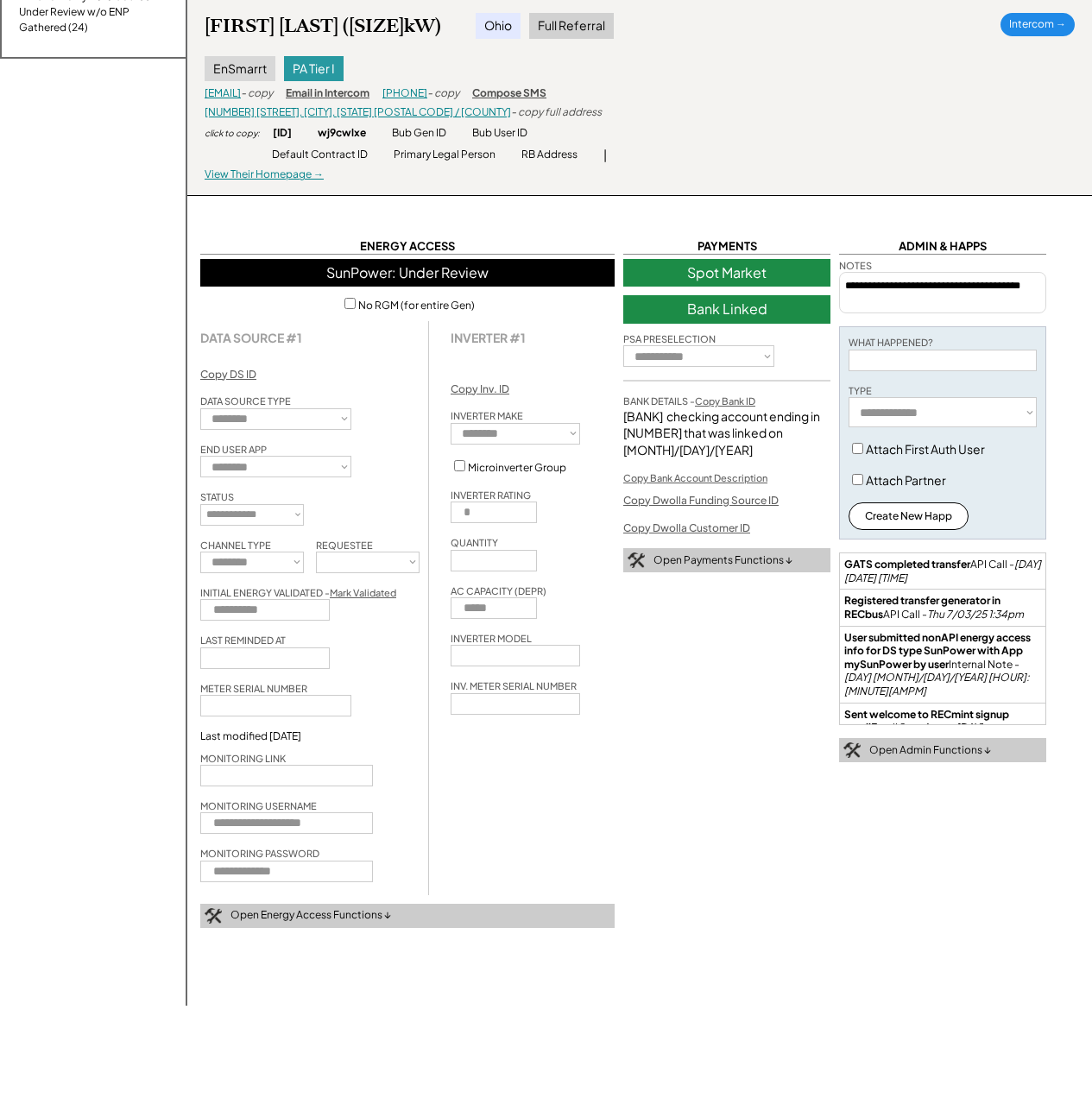 scroll, scrollTop: 1003, scrollLeft: 0, axis: vertical 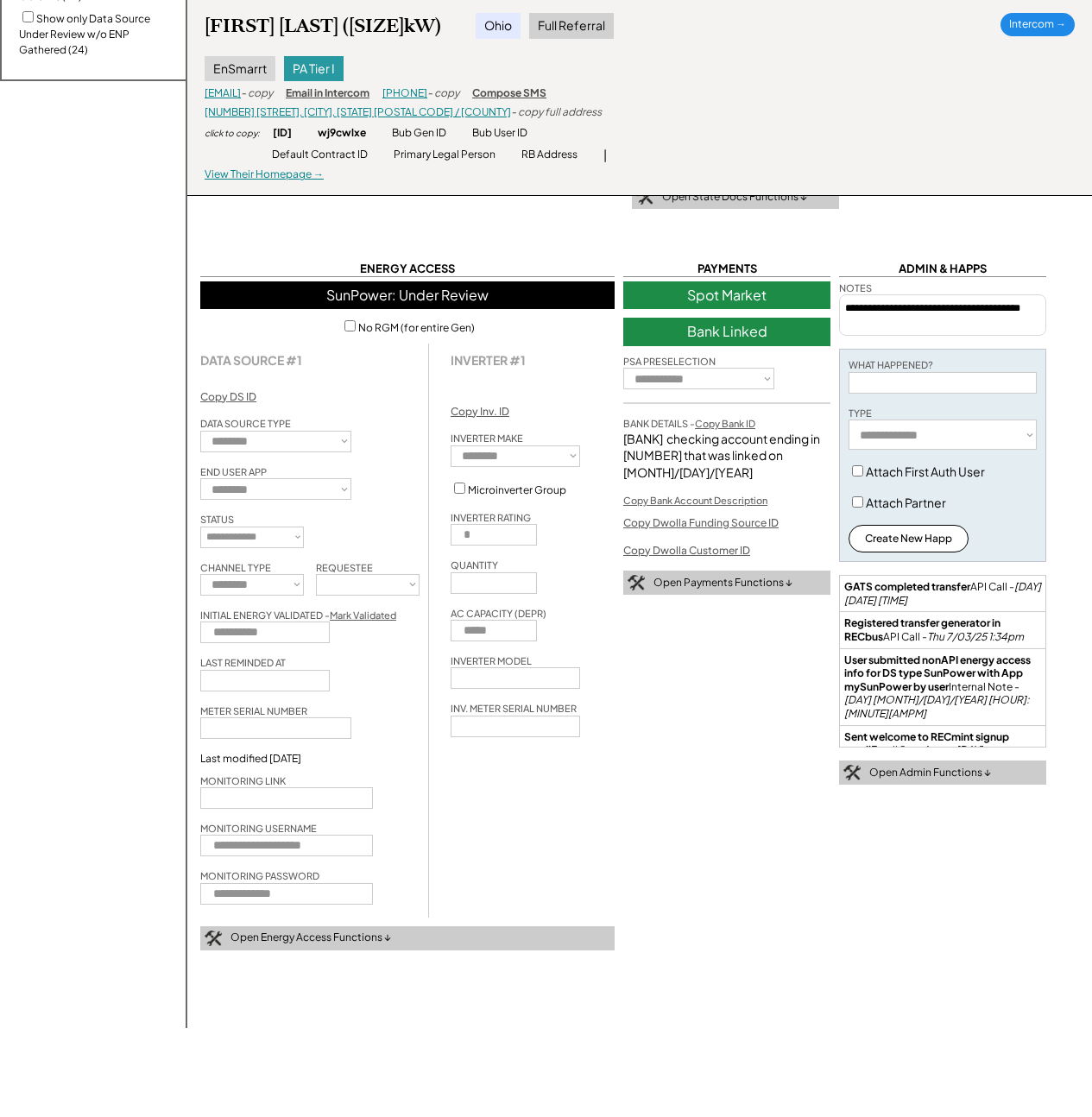 click on "**********" at bounding box center [640, 157] 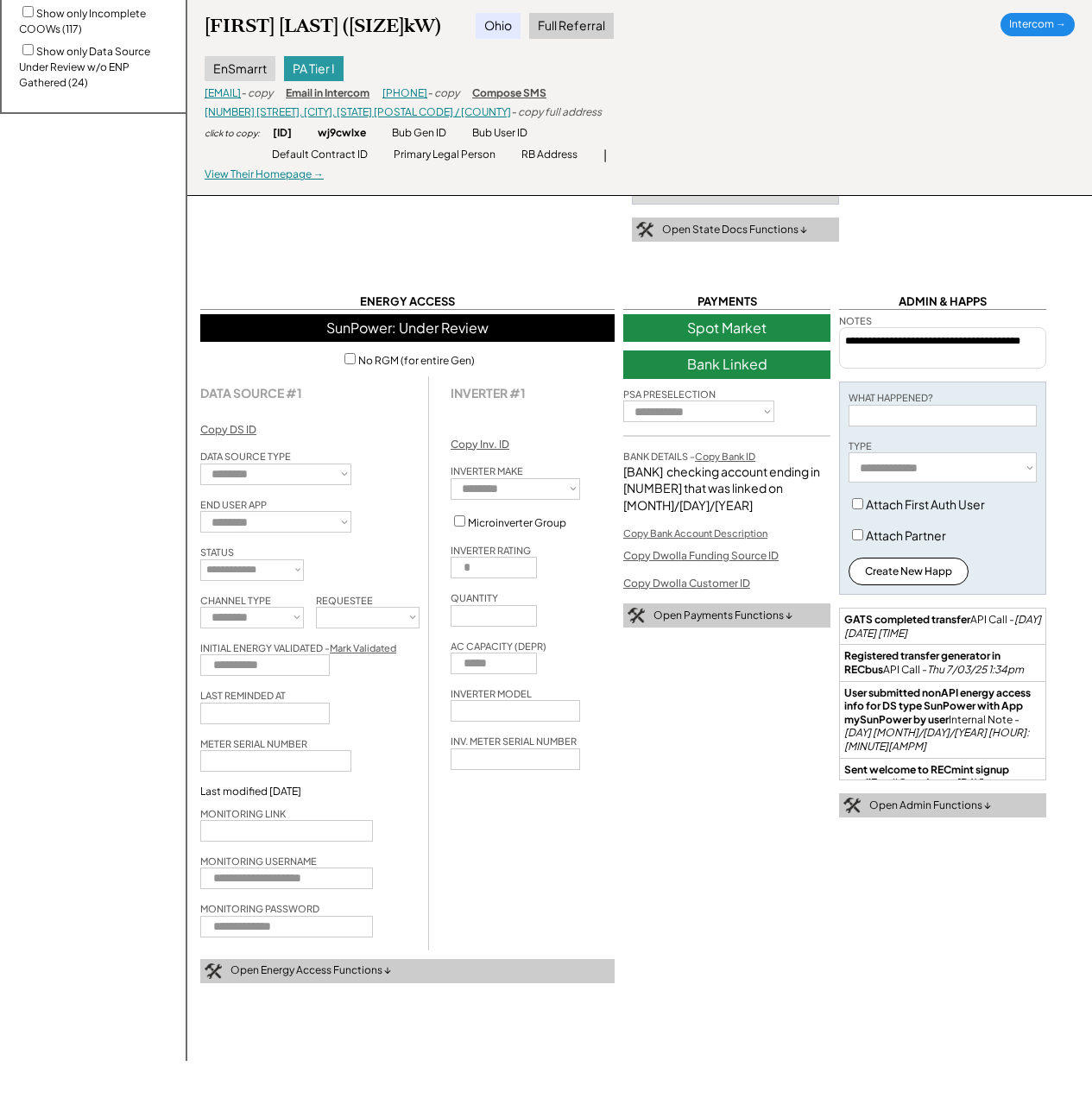 click on "Mark Validated" at bounding box center [363, 647] 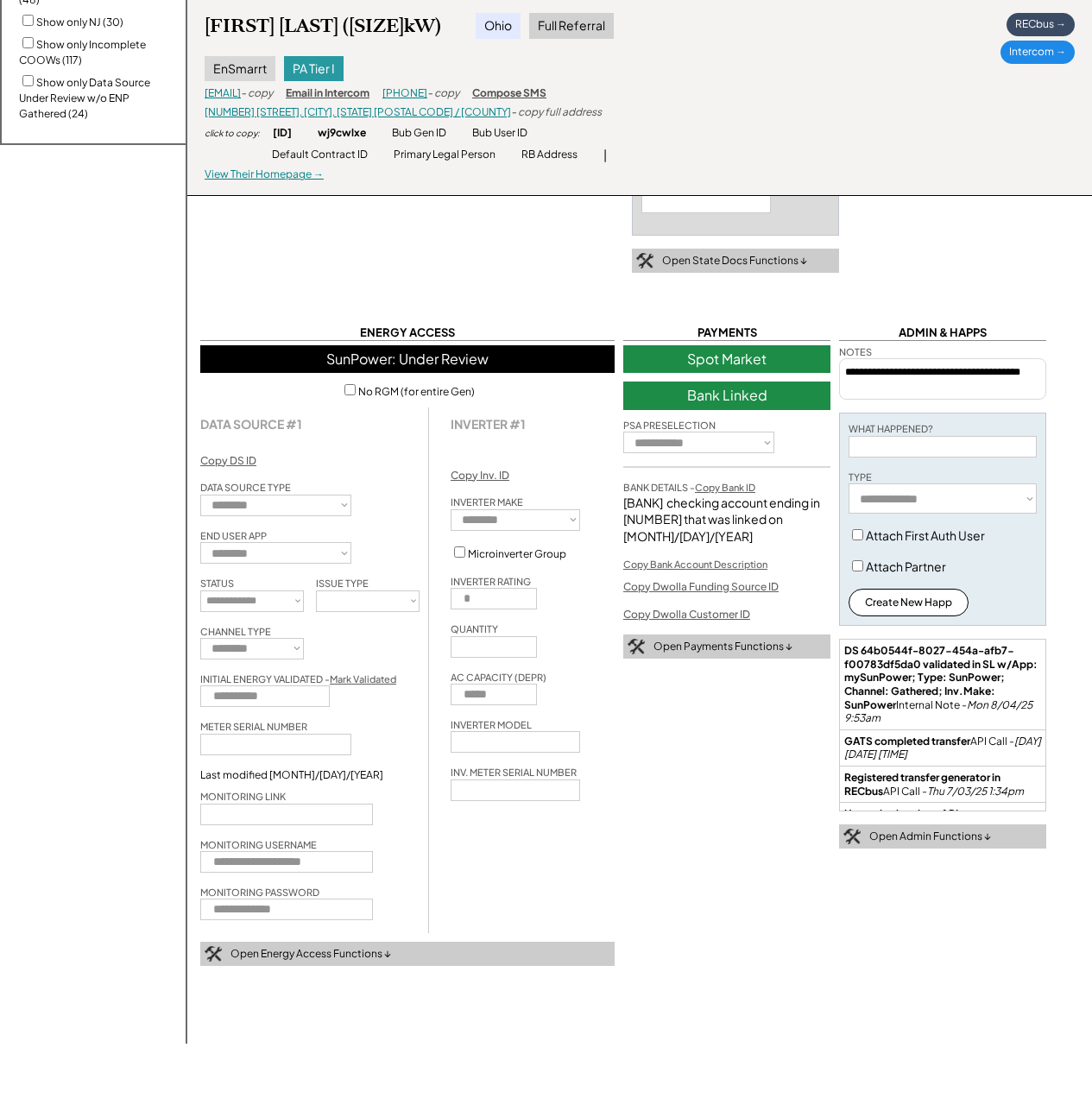 scroll, scrollTop: 0, scrollLeft: 0, axis: both 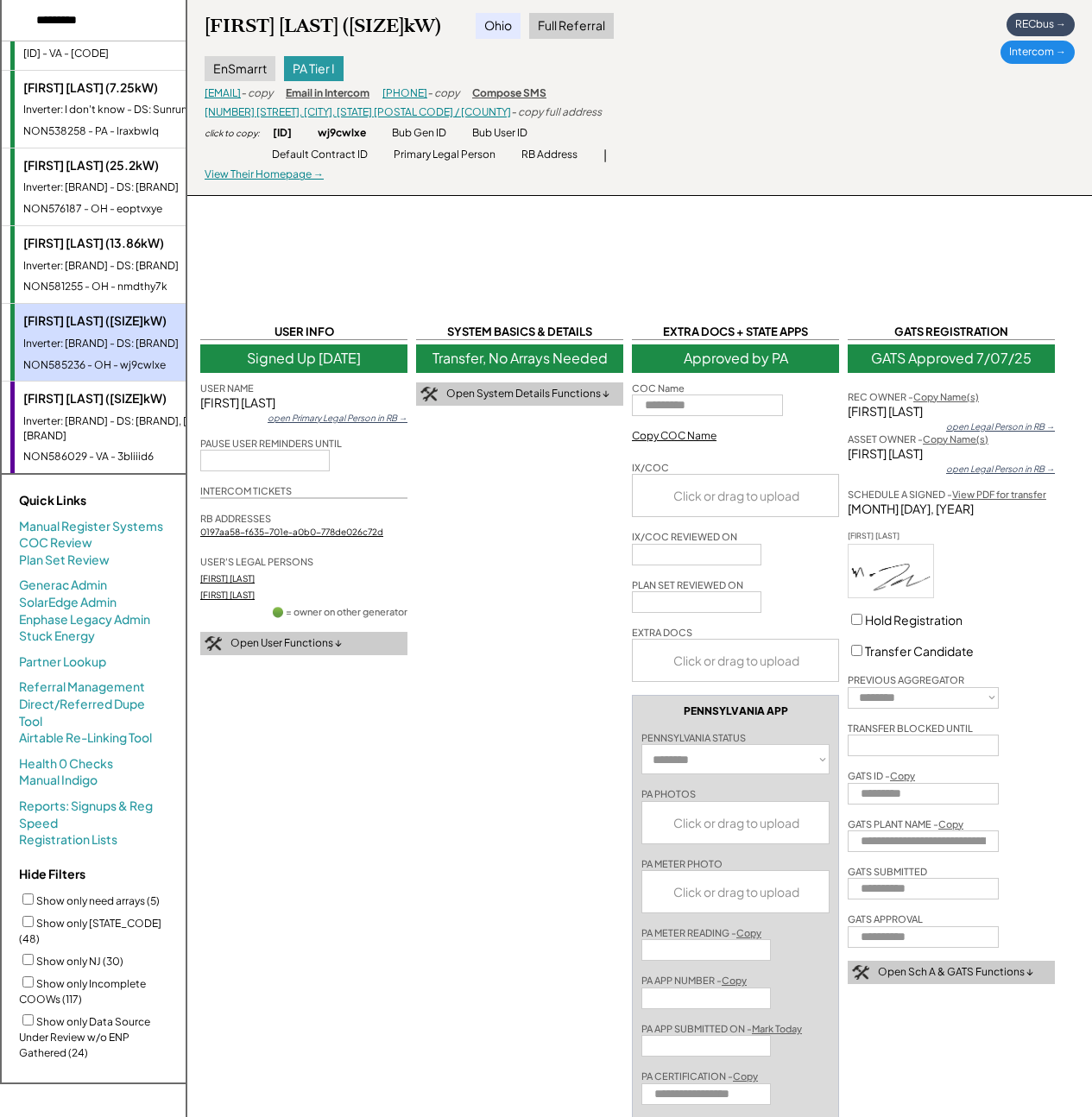 select on "*******" 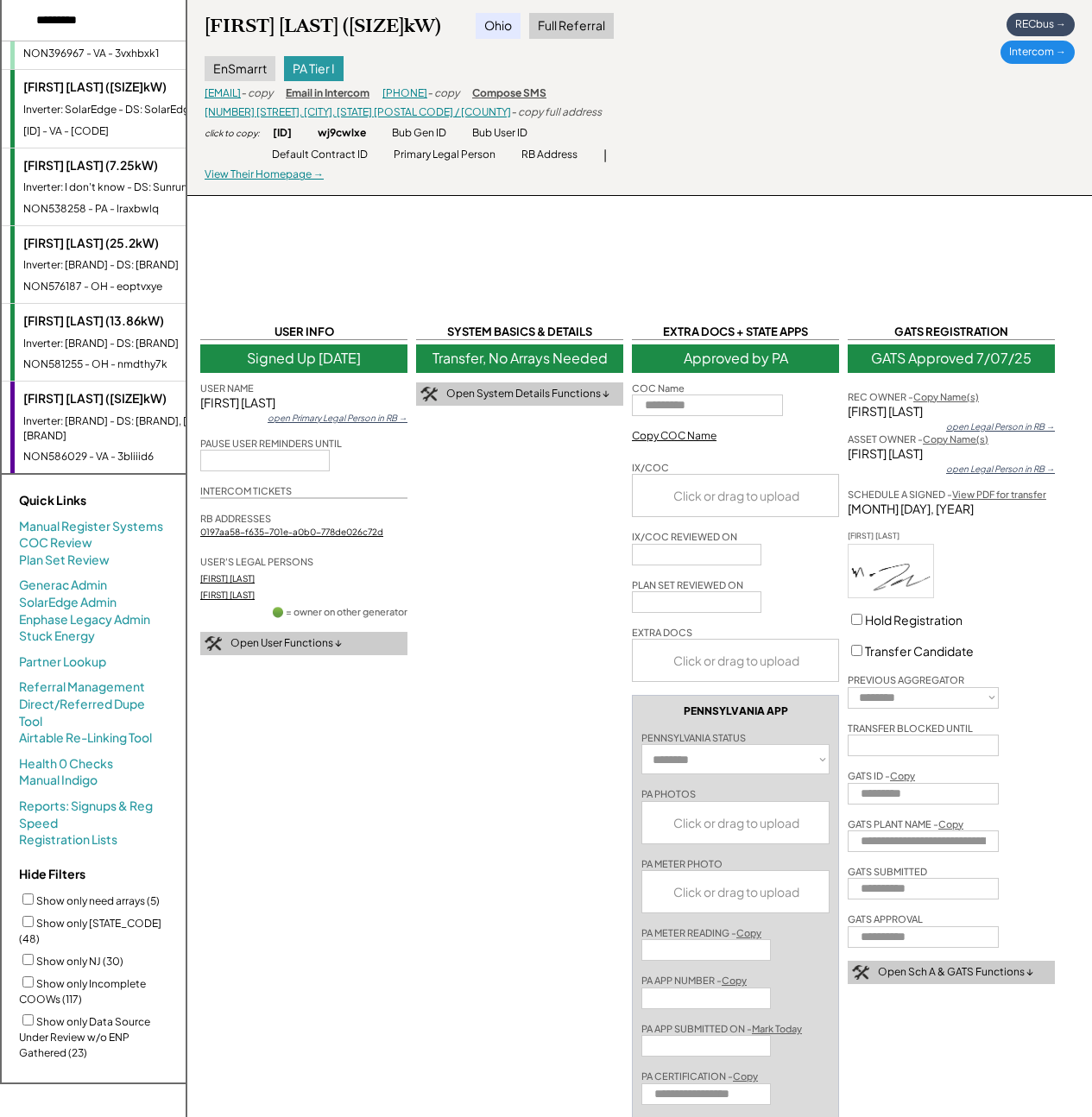 scroll, scrollTop: 1433, scrollLeft: 0, axis: vertical 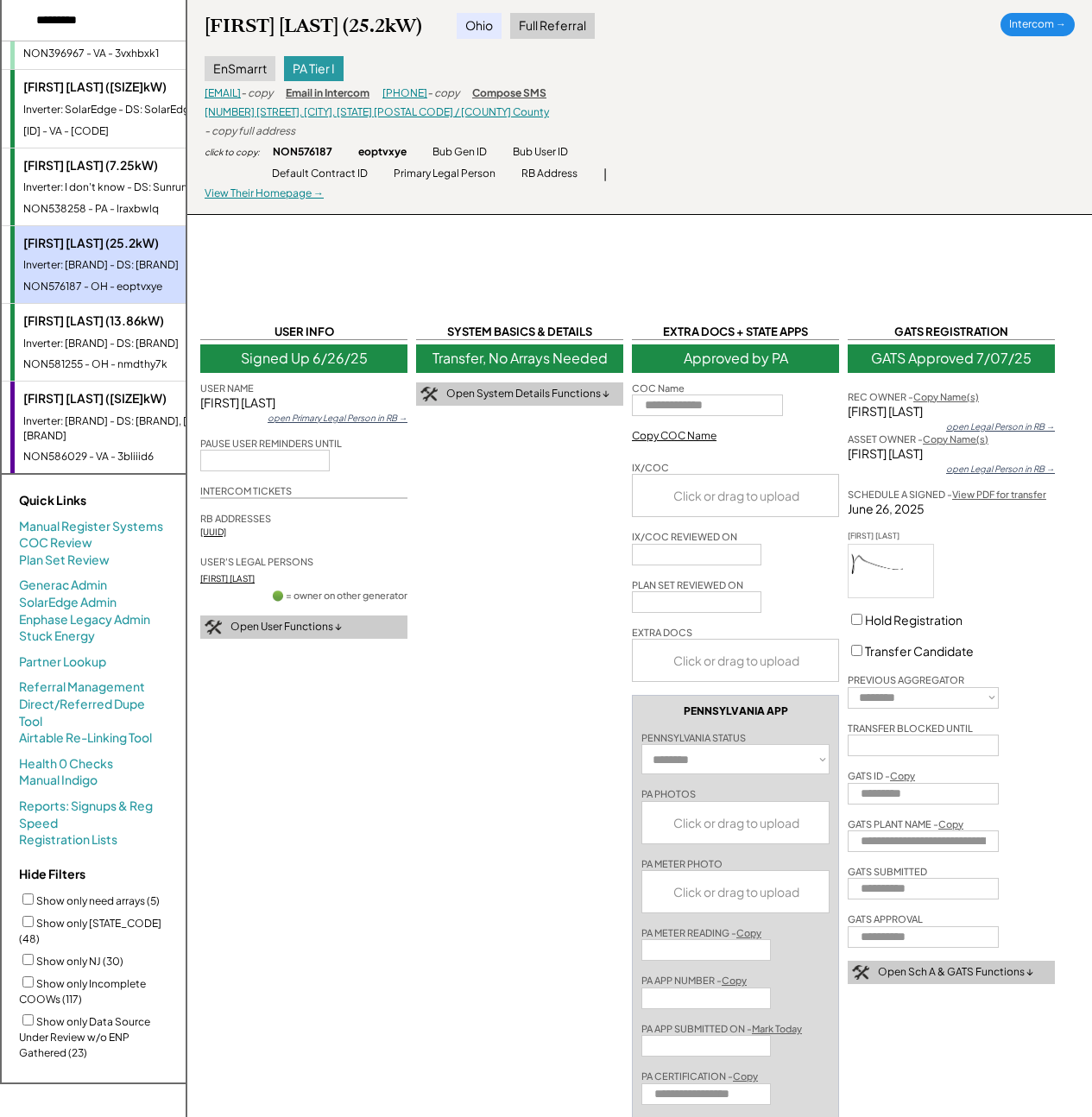 click on "Inverter: SunPower - DS: SunPower" at bounding box center (129, 344) 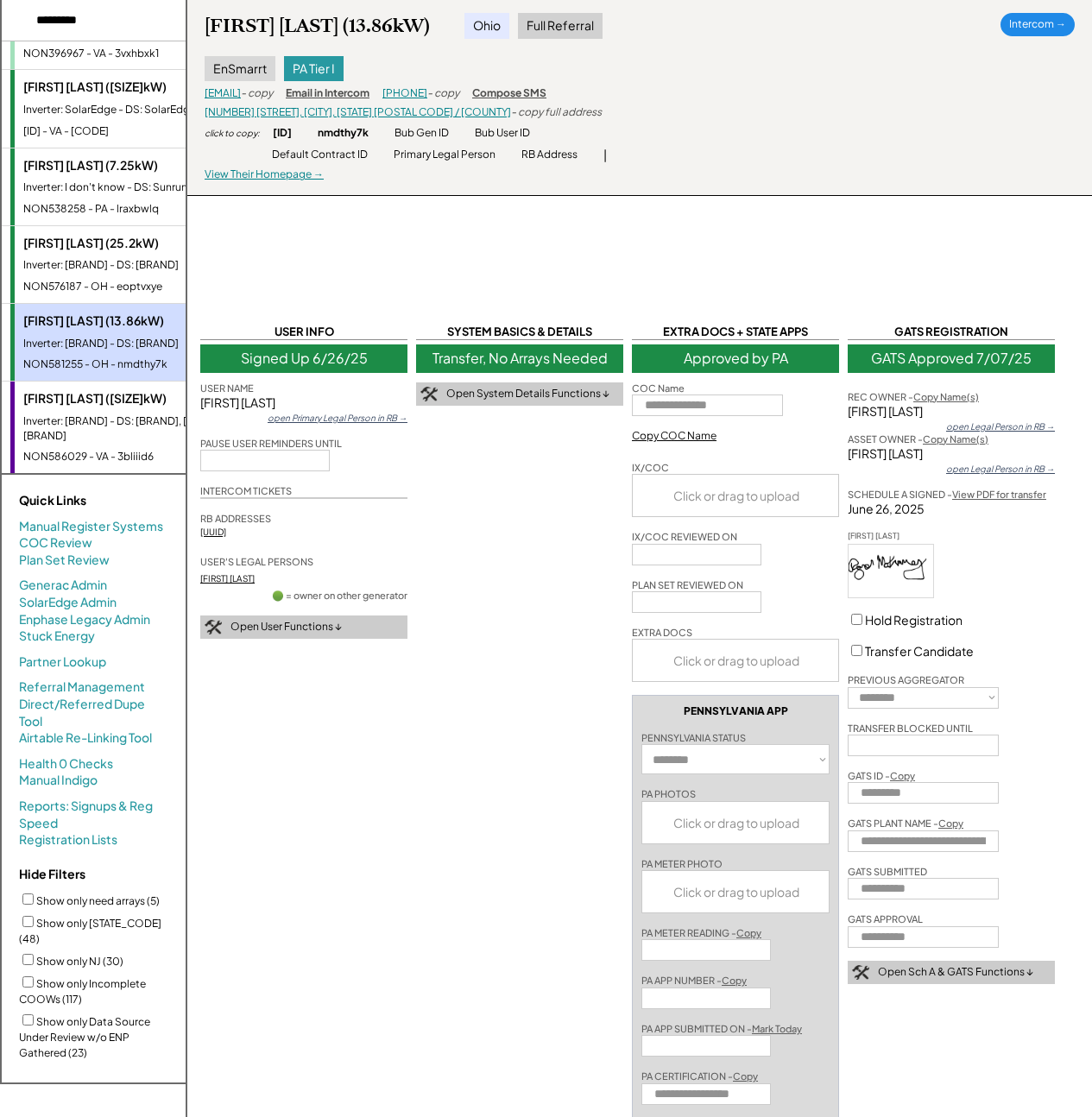 scroll, scrollTop: 844, scrollLeft: 0, axis: vertical 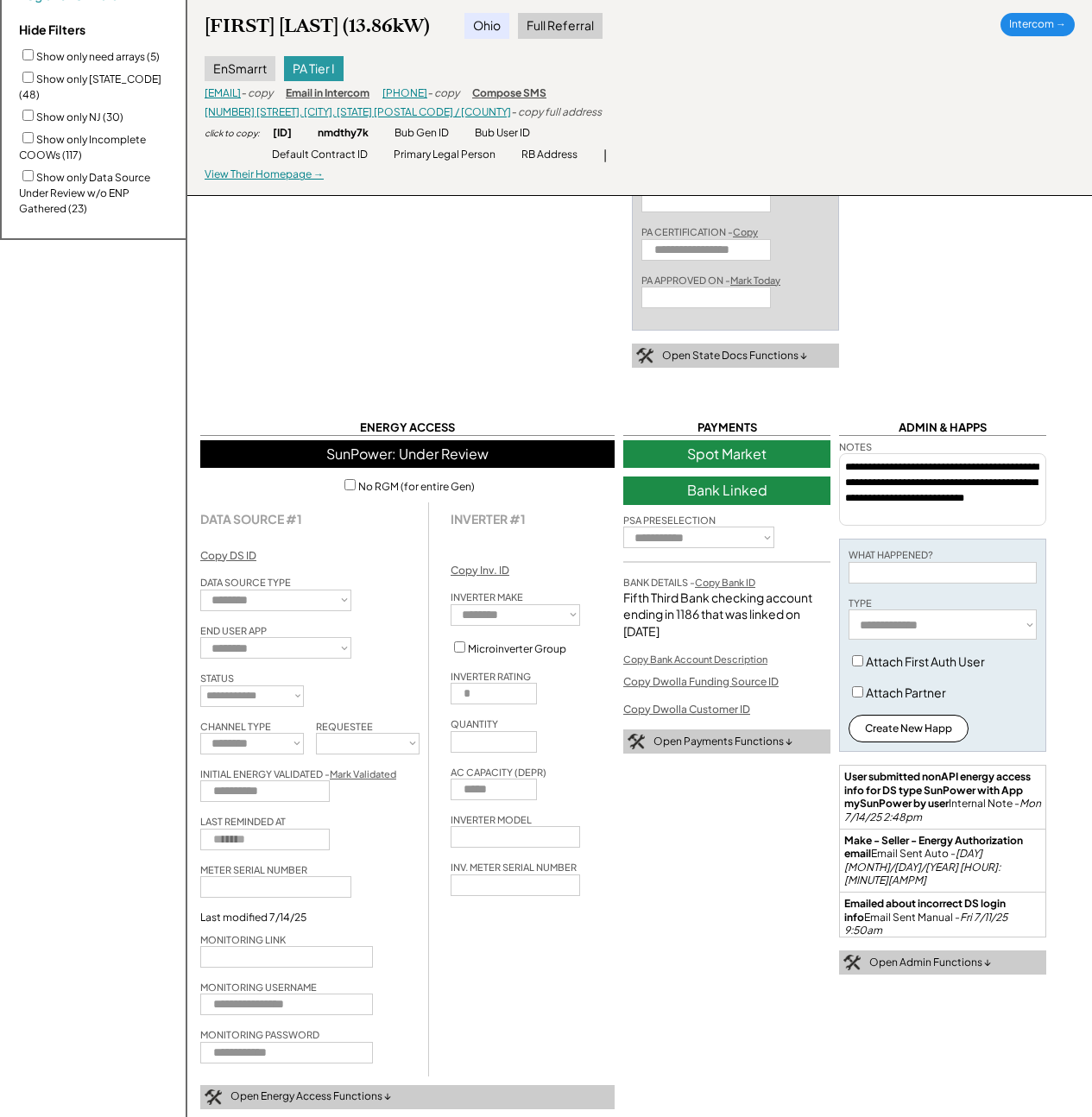 click on "**********" at bounding box center (314, 789) 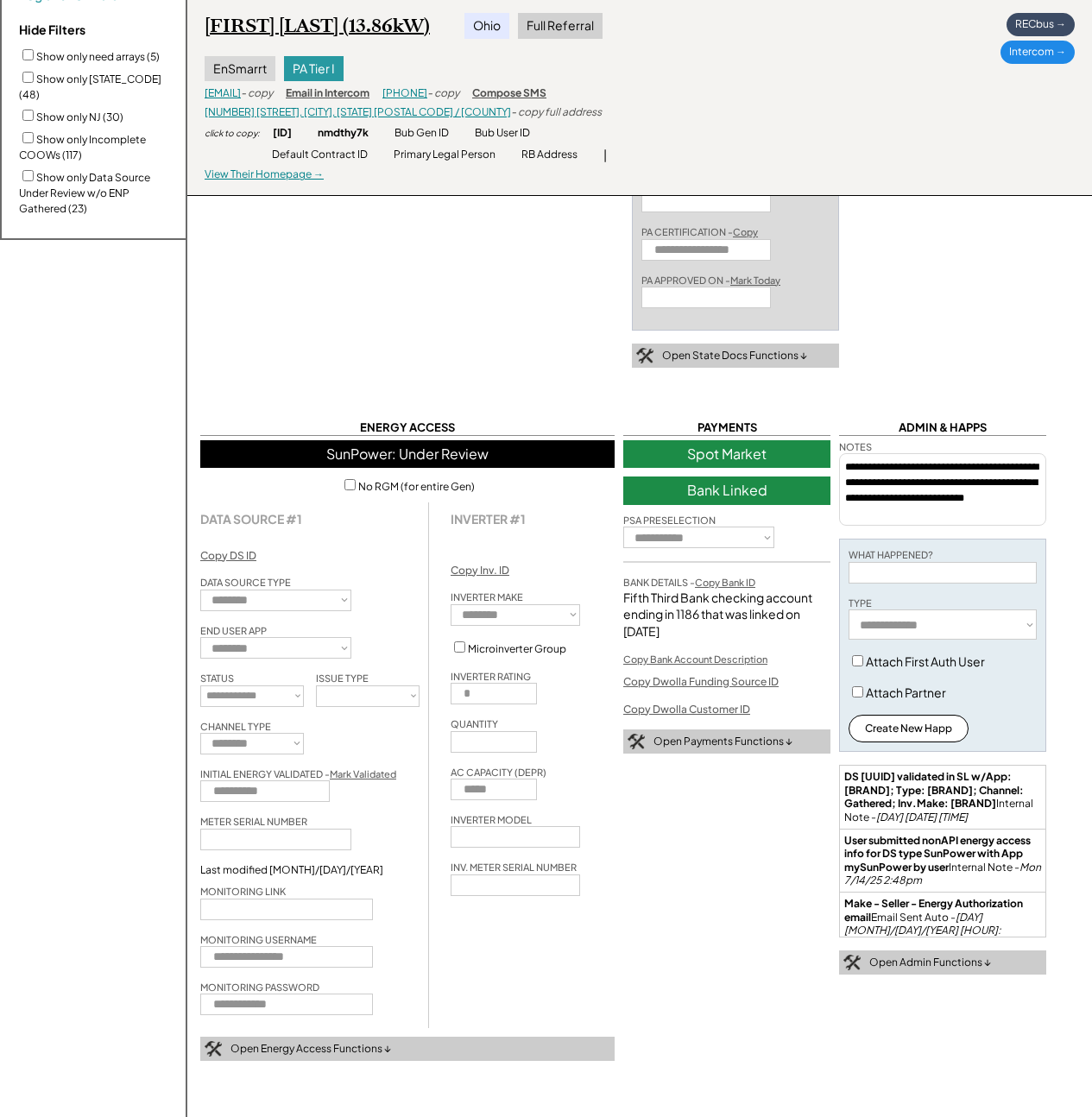 click on "Roger McKinney (13.86kW)" at bounding box center (317, 26) 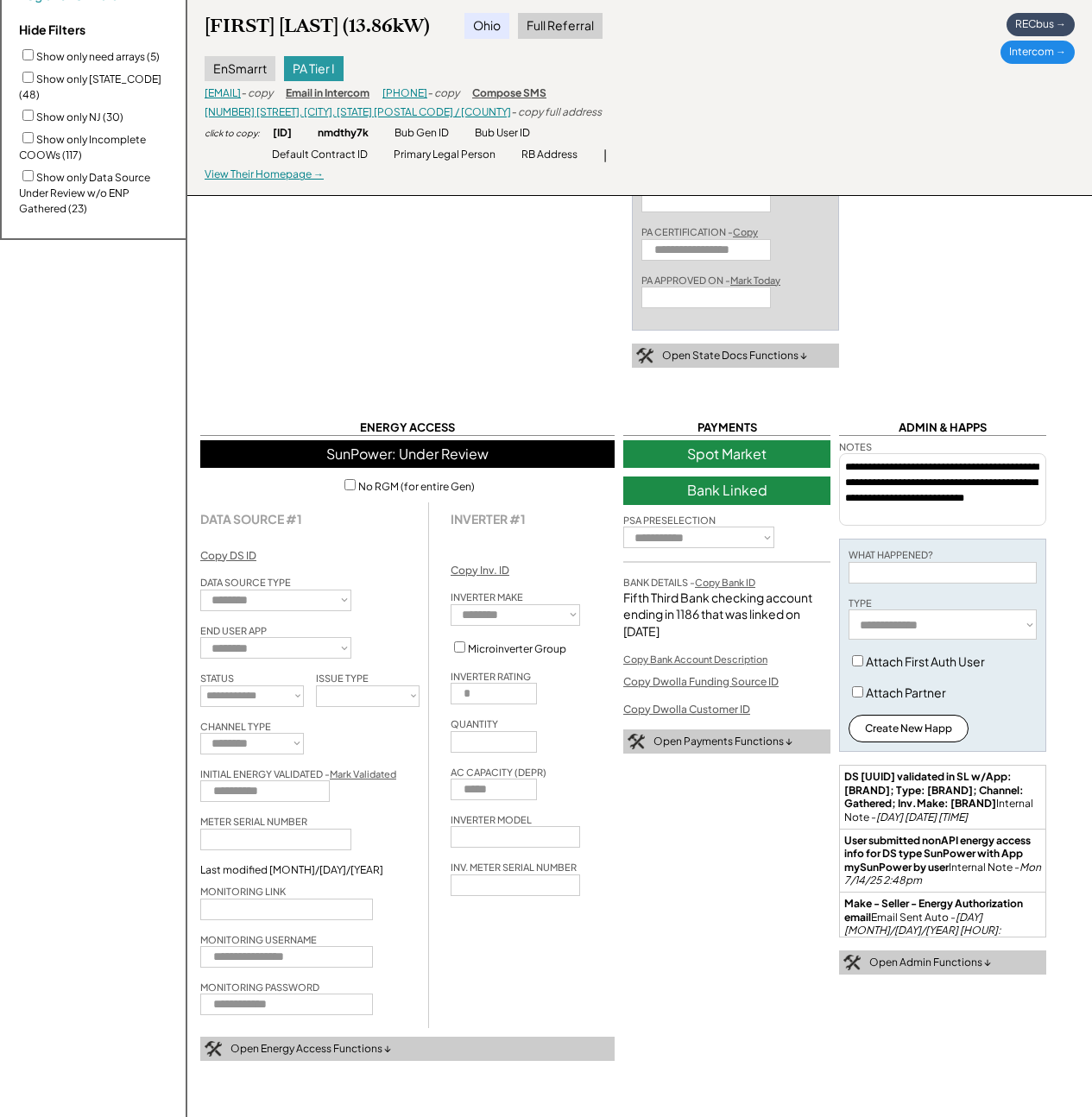 select on "*******" 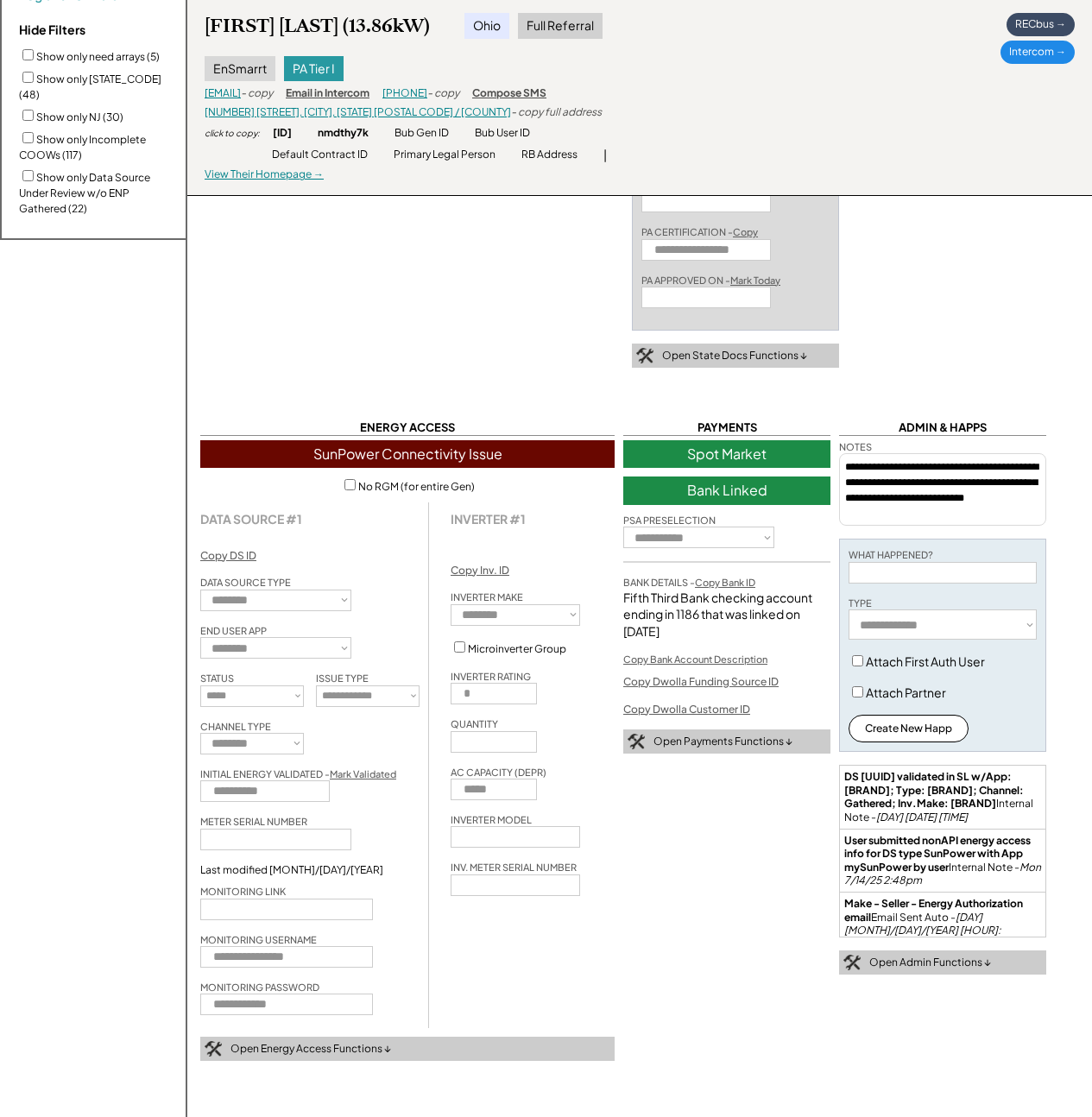 scroll, scrollTop: 1355, scrollLeft: 0, axis: vertical 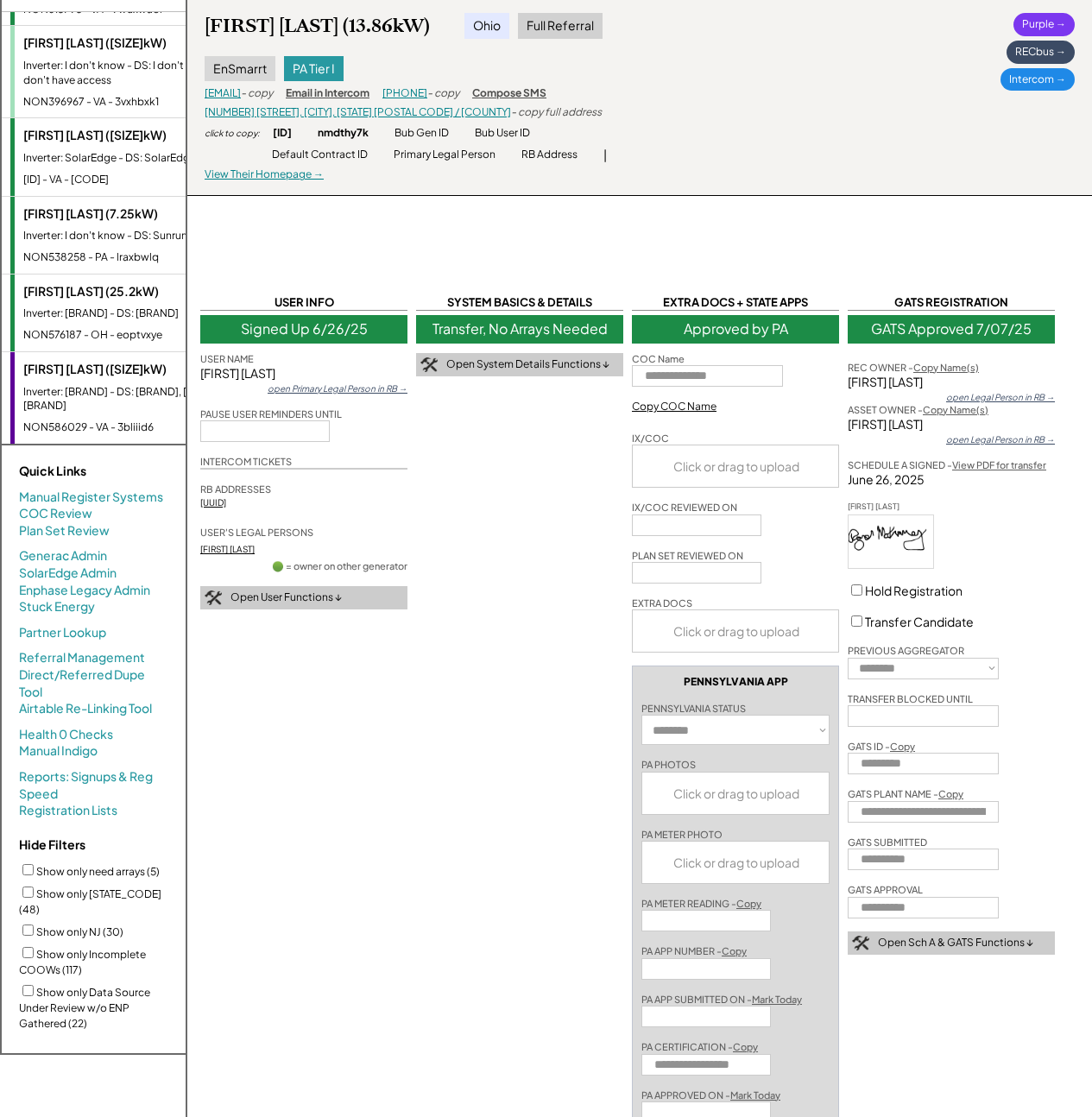 click on "Brodie DeHass (25.2kW) Inverter: SunPower - DS: SunPower NON576187 - OH - eoptvxye" at bounding box center [127, 312] 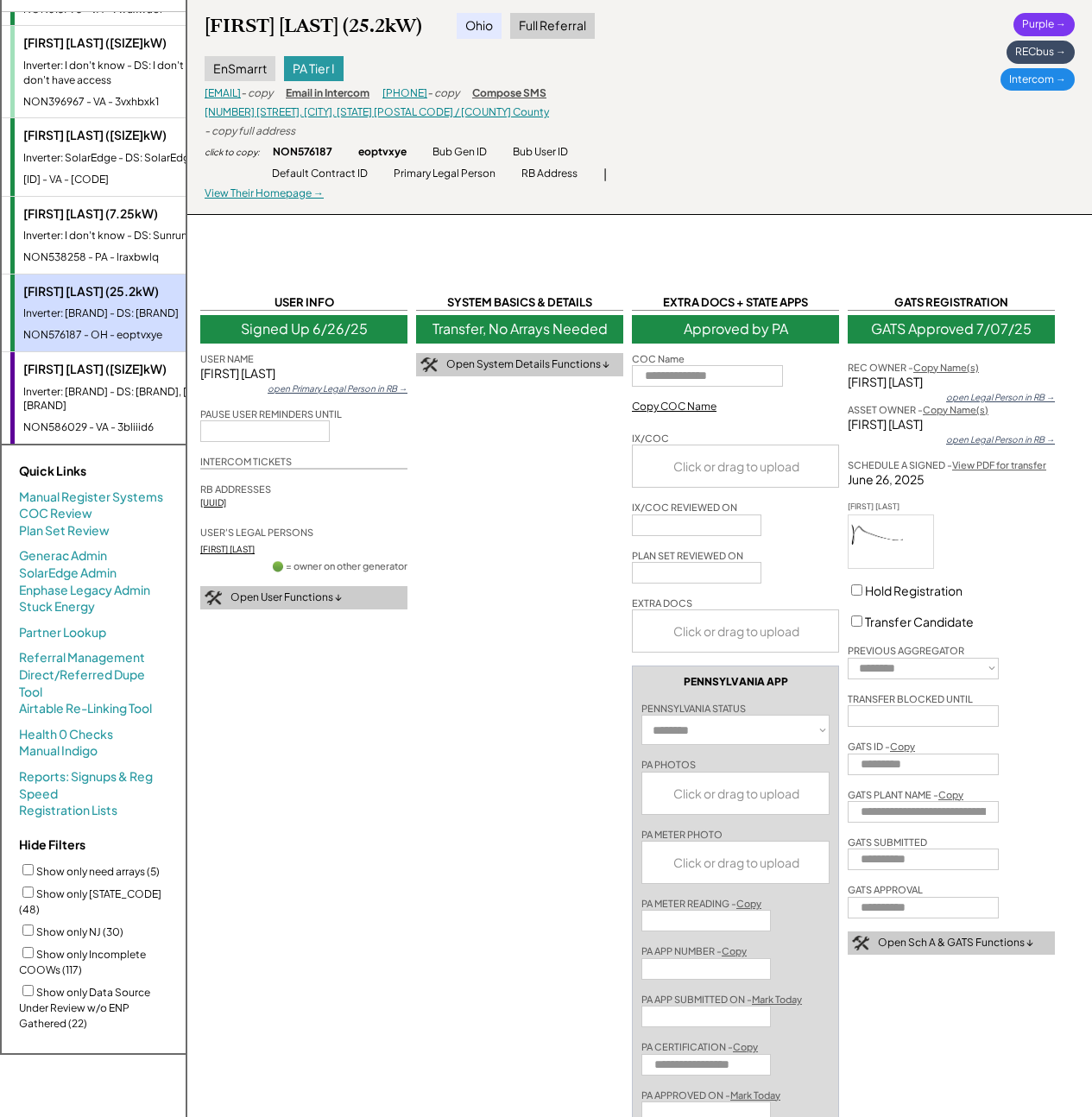 type on "**********" 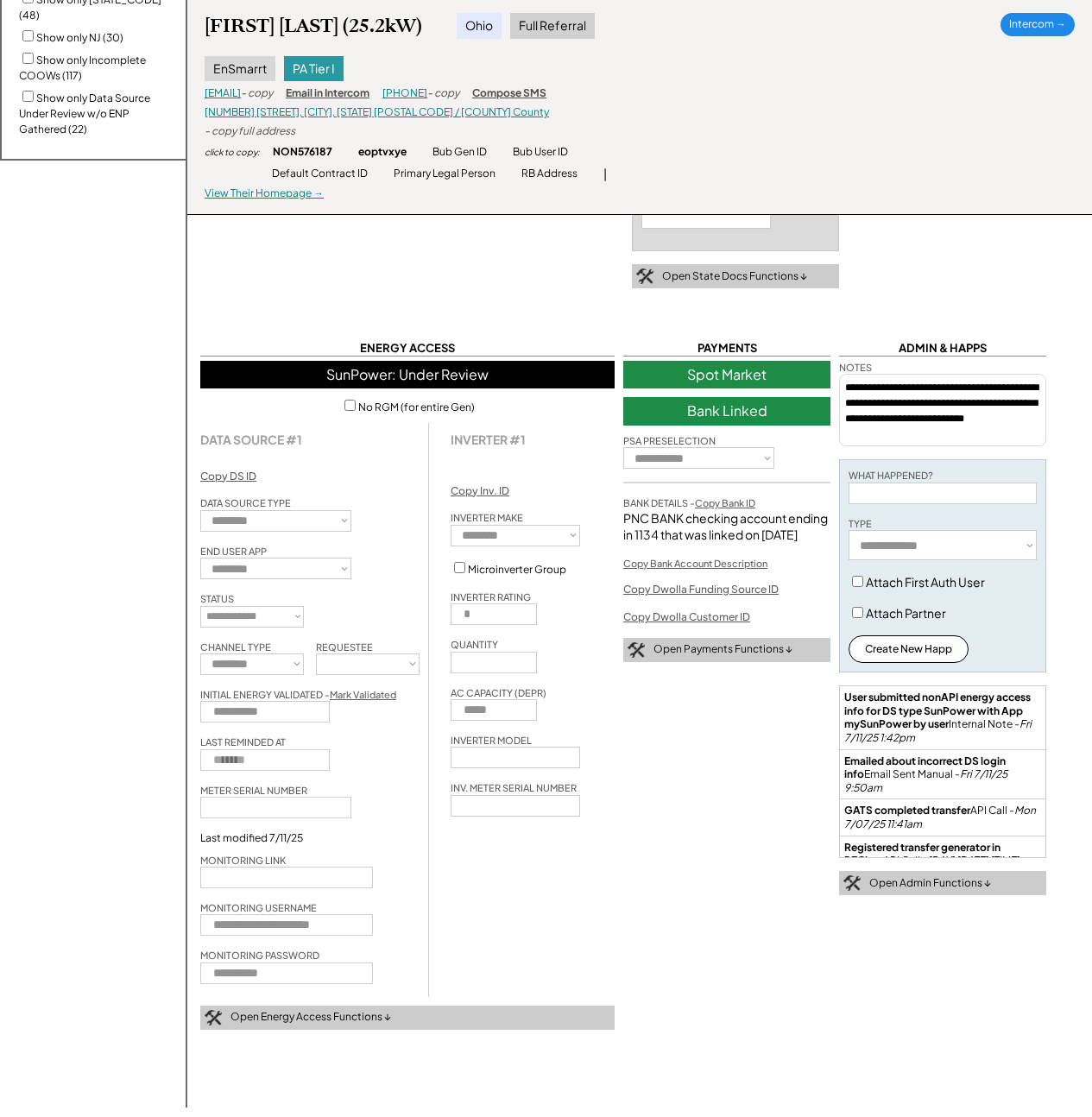 scroll, scrollTop: 942, scrollLeft: 0, axis: vertical 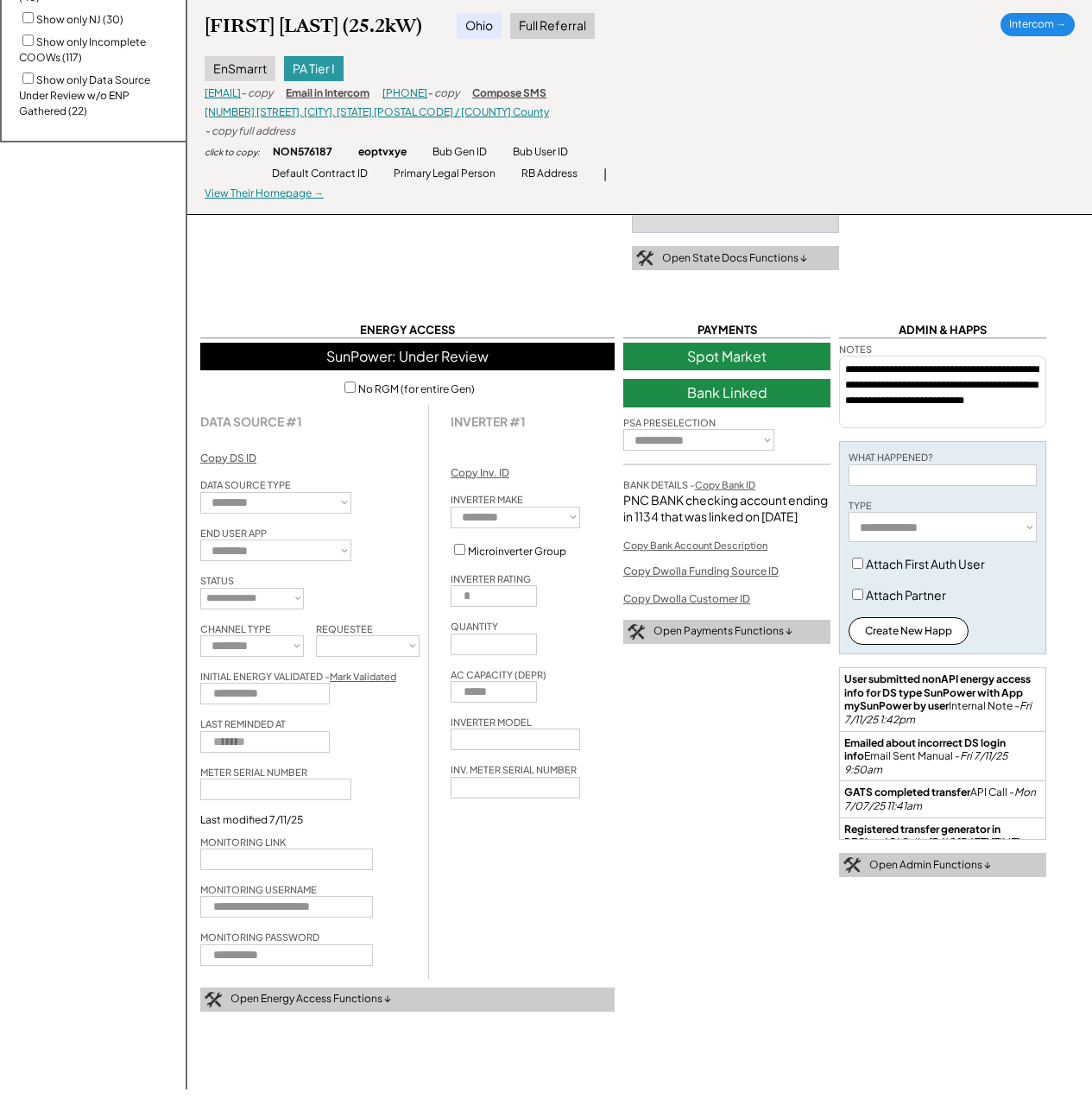 click on "**********" at bounding box center (407, 691) 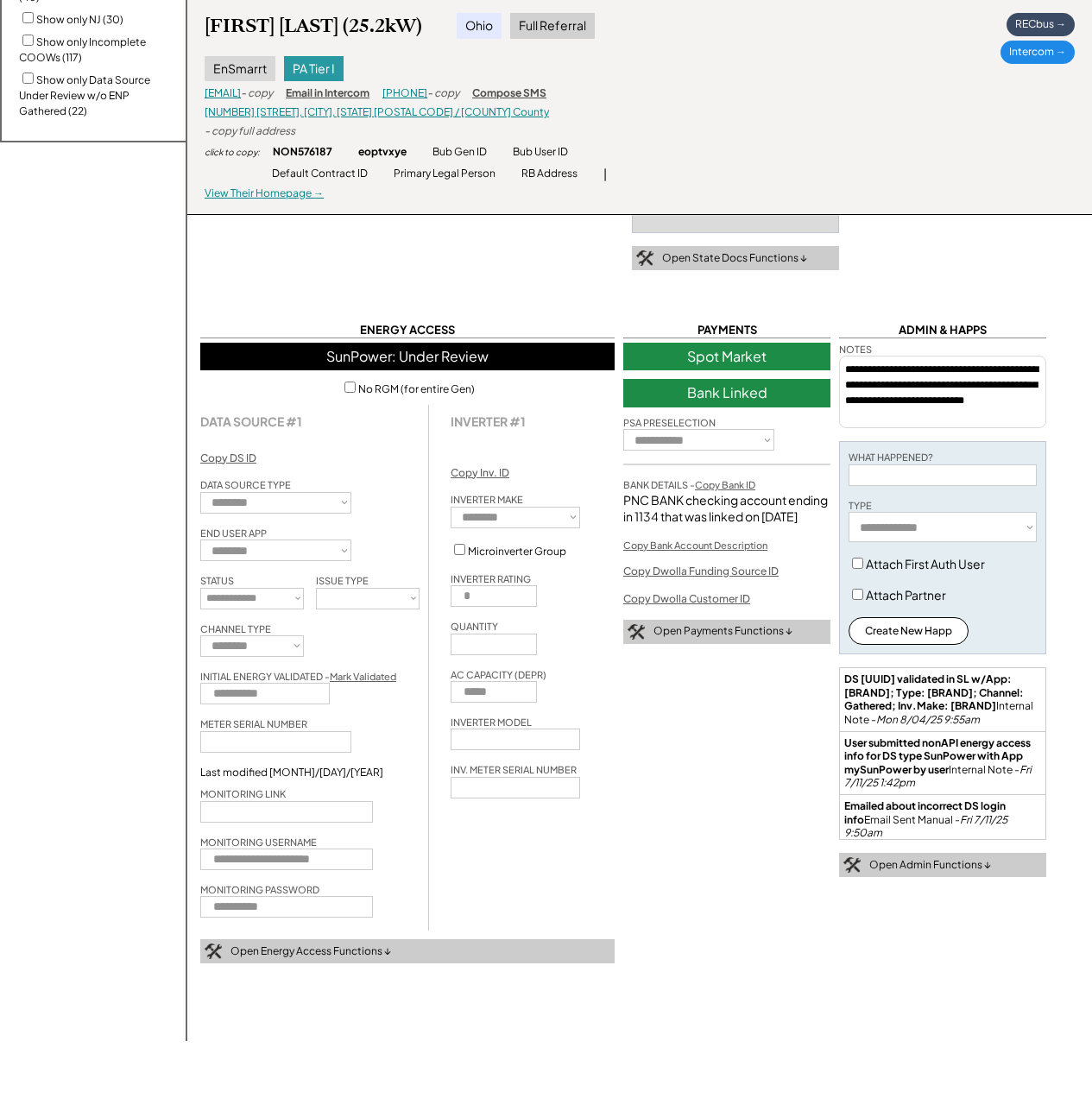 select on "*******" 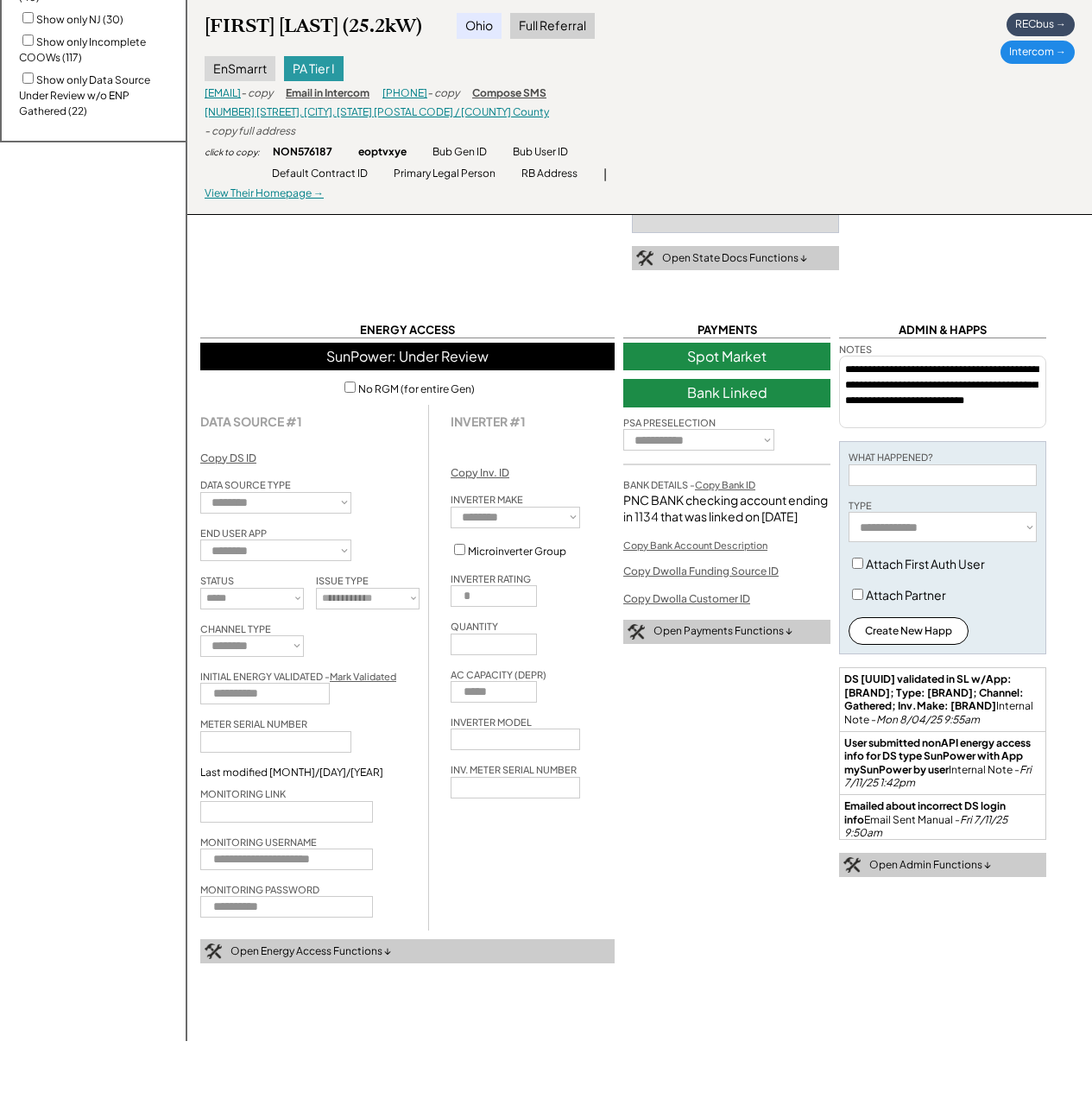 scroll, scrollTop: 1277, scrollLeft: 0, axis: vertical 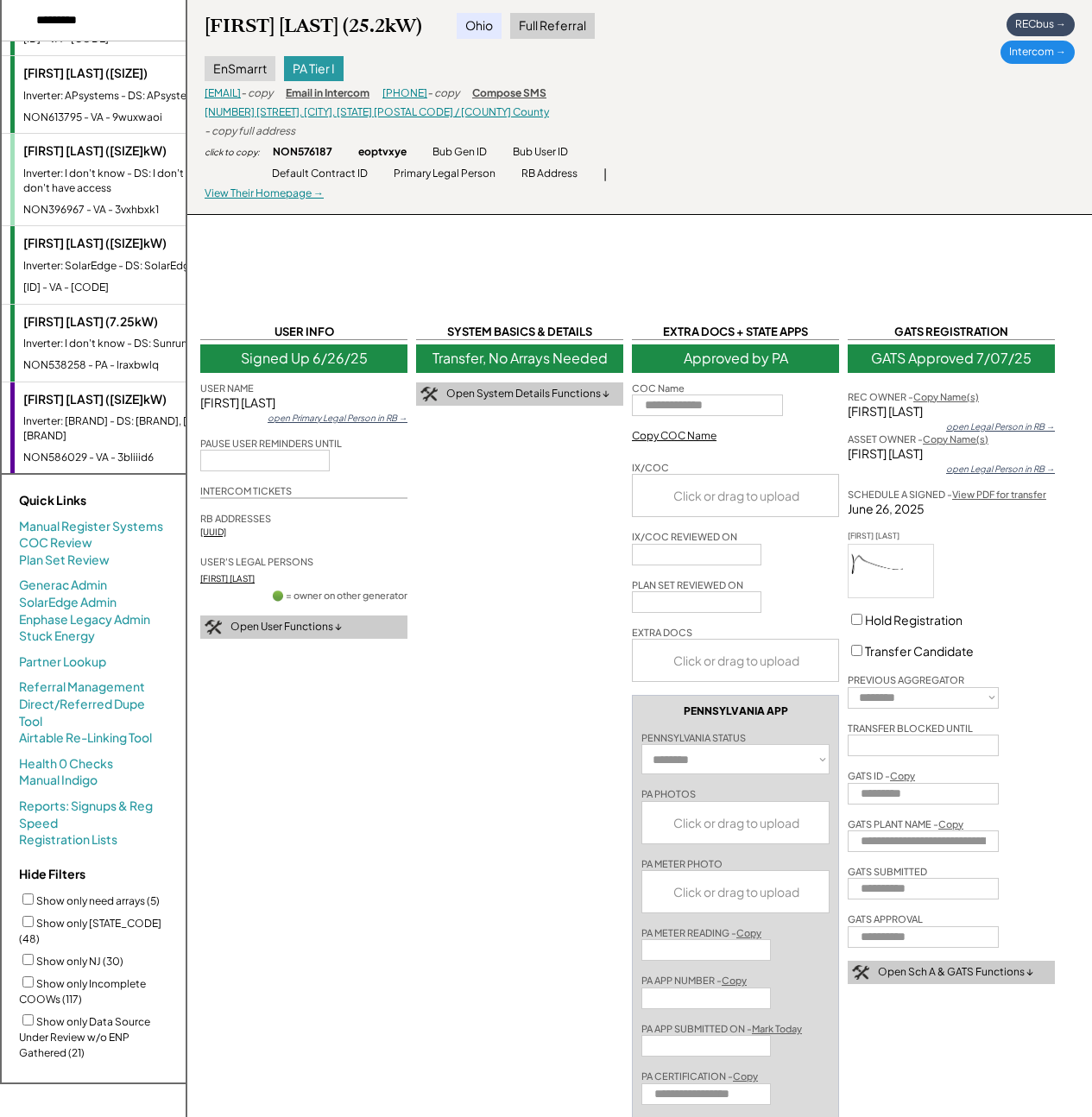 click on "Melissa Jones (7.25kW) Inverter: I don't know - DS: Sunrun NON538258 - PA - lraxbwlq" at bounding box center (127, 343) 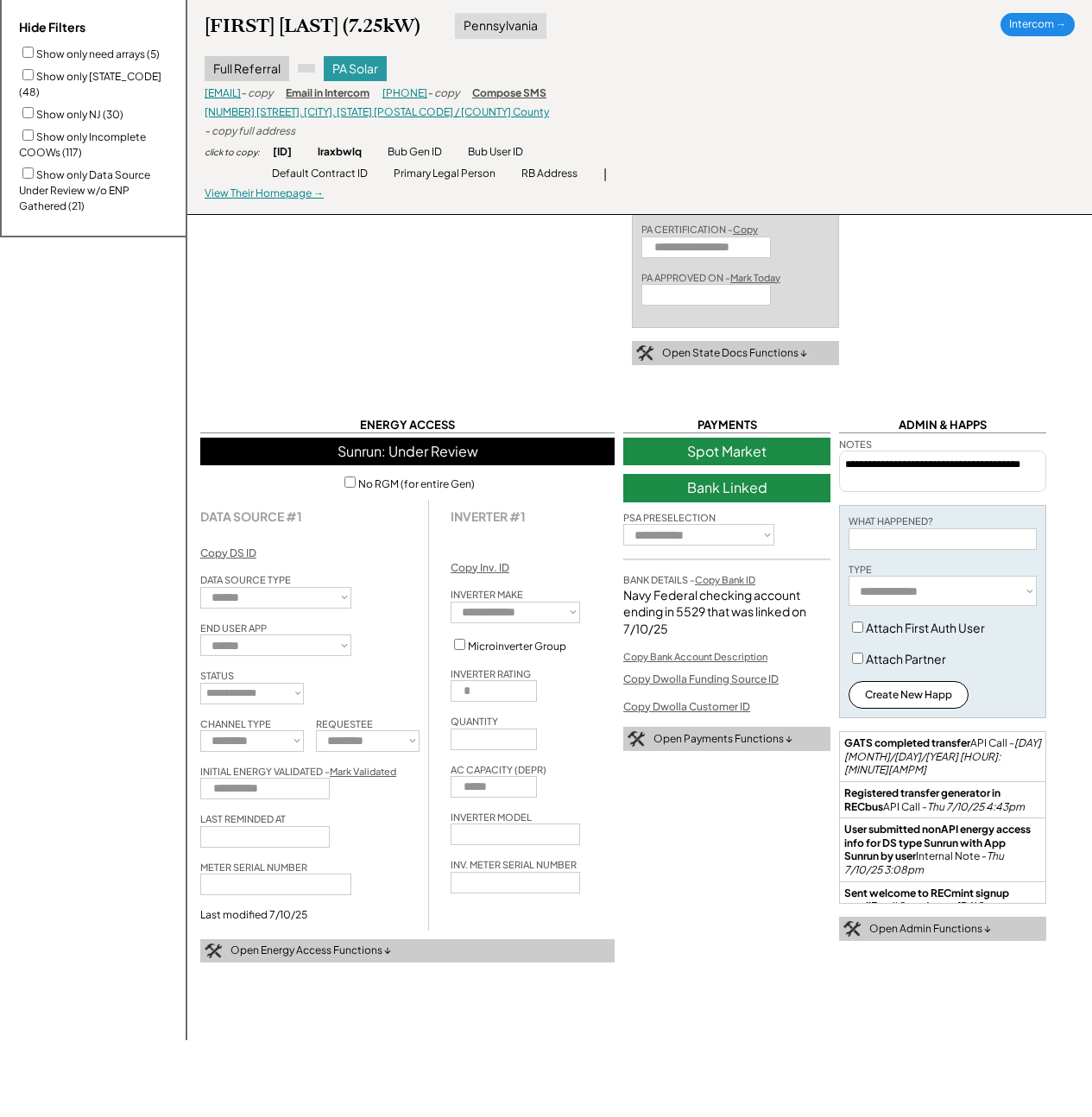 scroll, scrollTop: 1027, scrollLeft: 0, axis: vertical 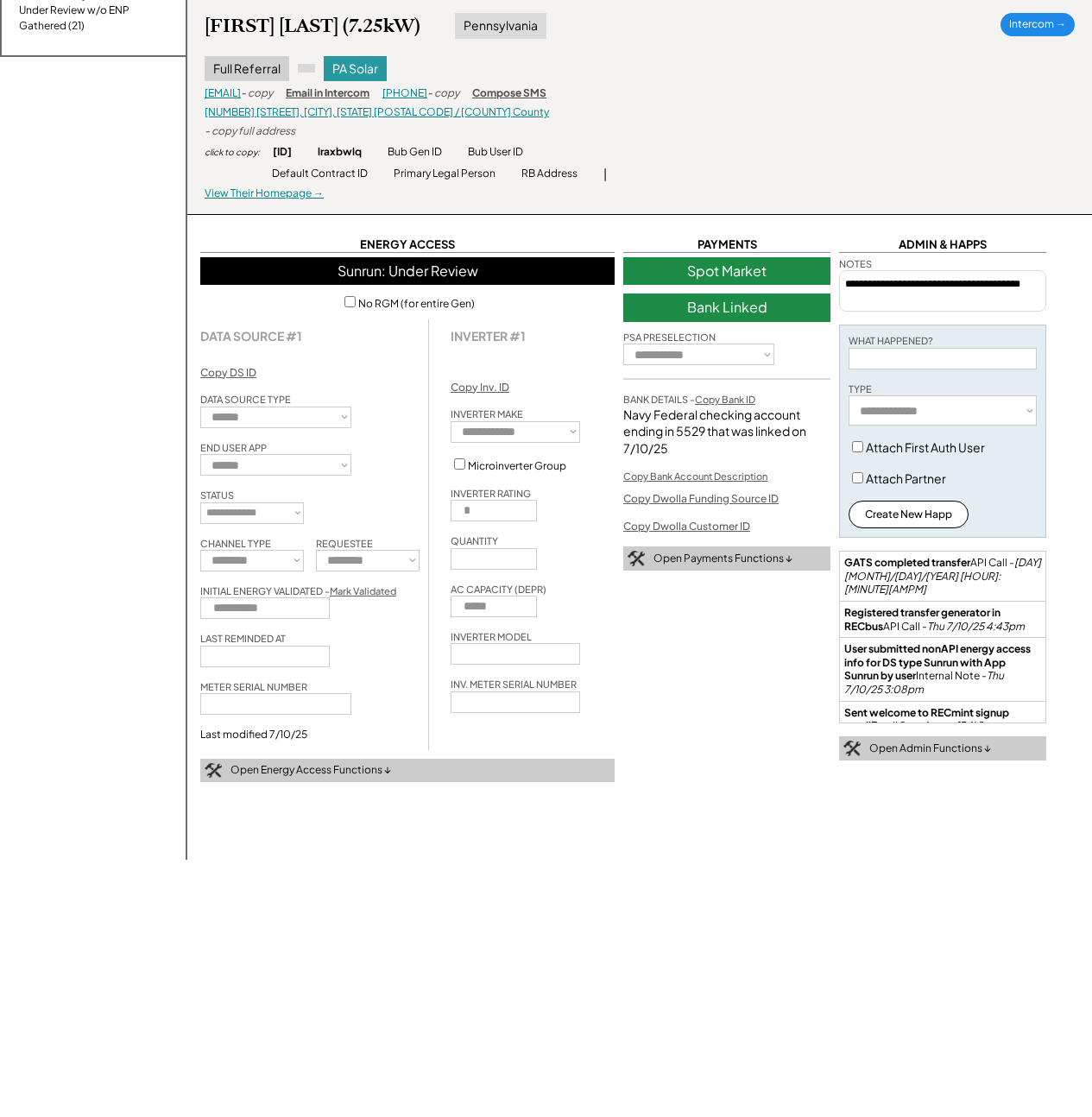 click 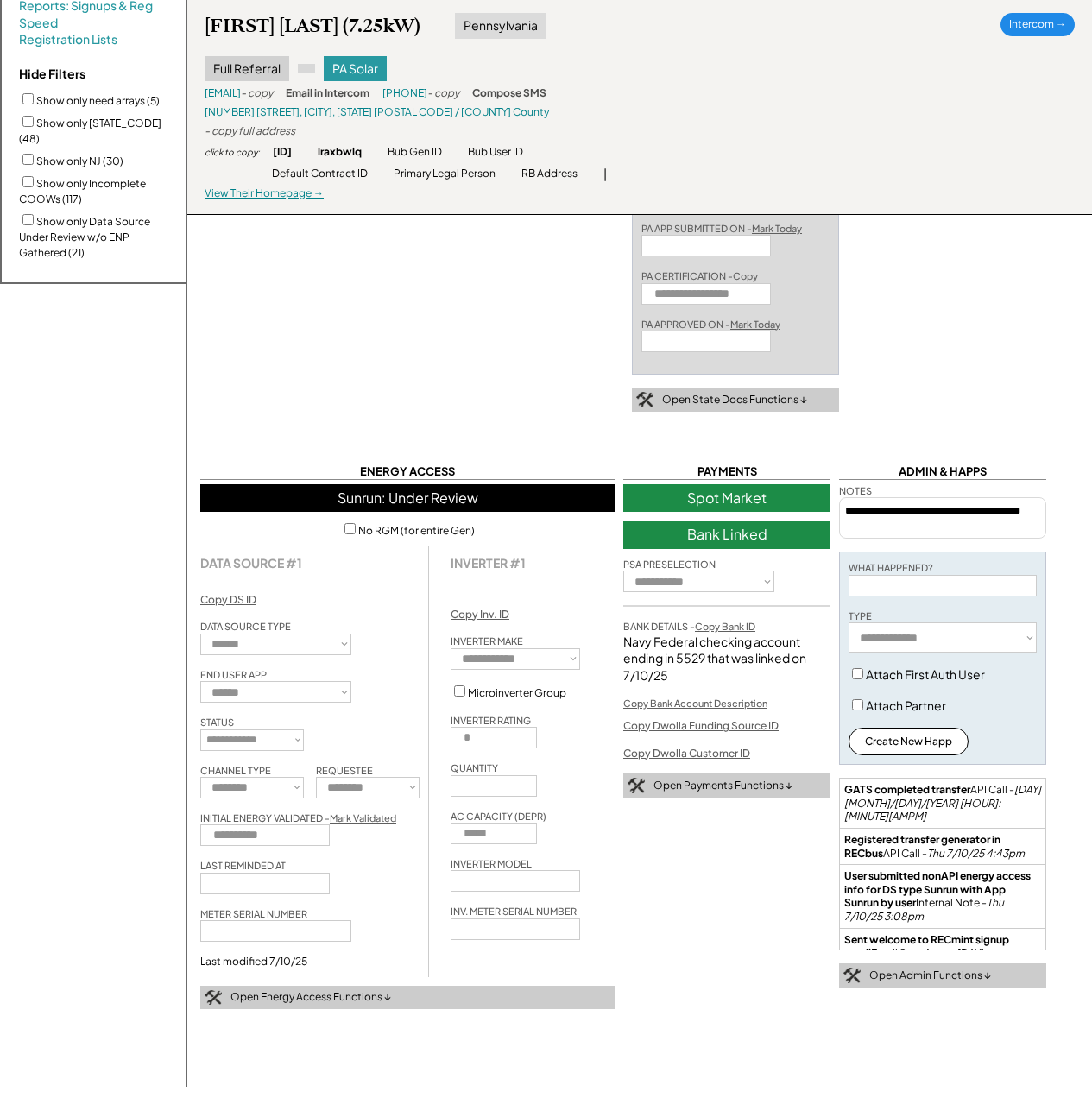 scroll, scrollTop: 675, scrollLeft: 0, axis: vertical 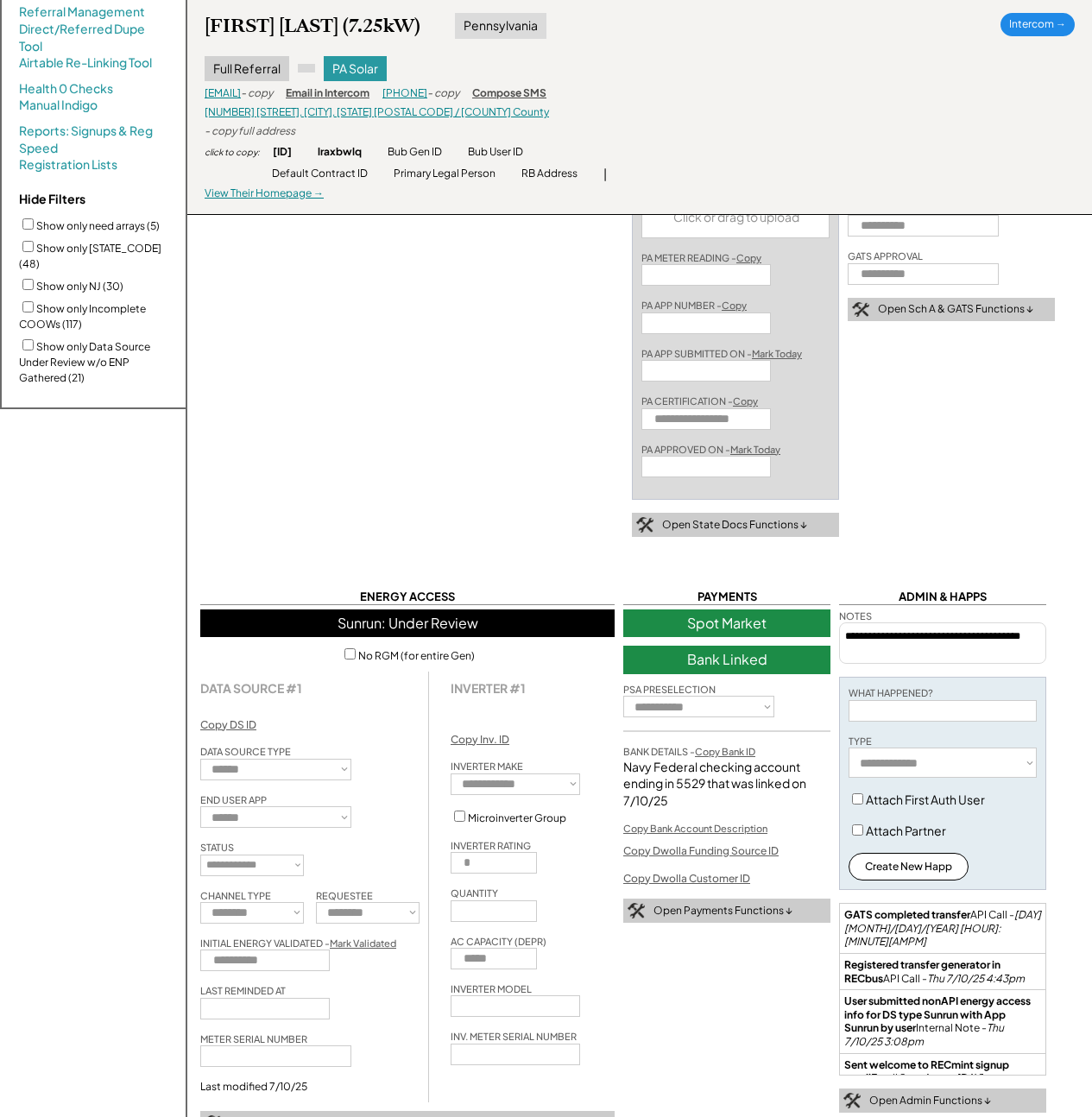 click on "**********" at bounding box center [640, 413] 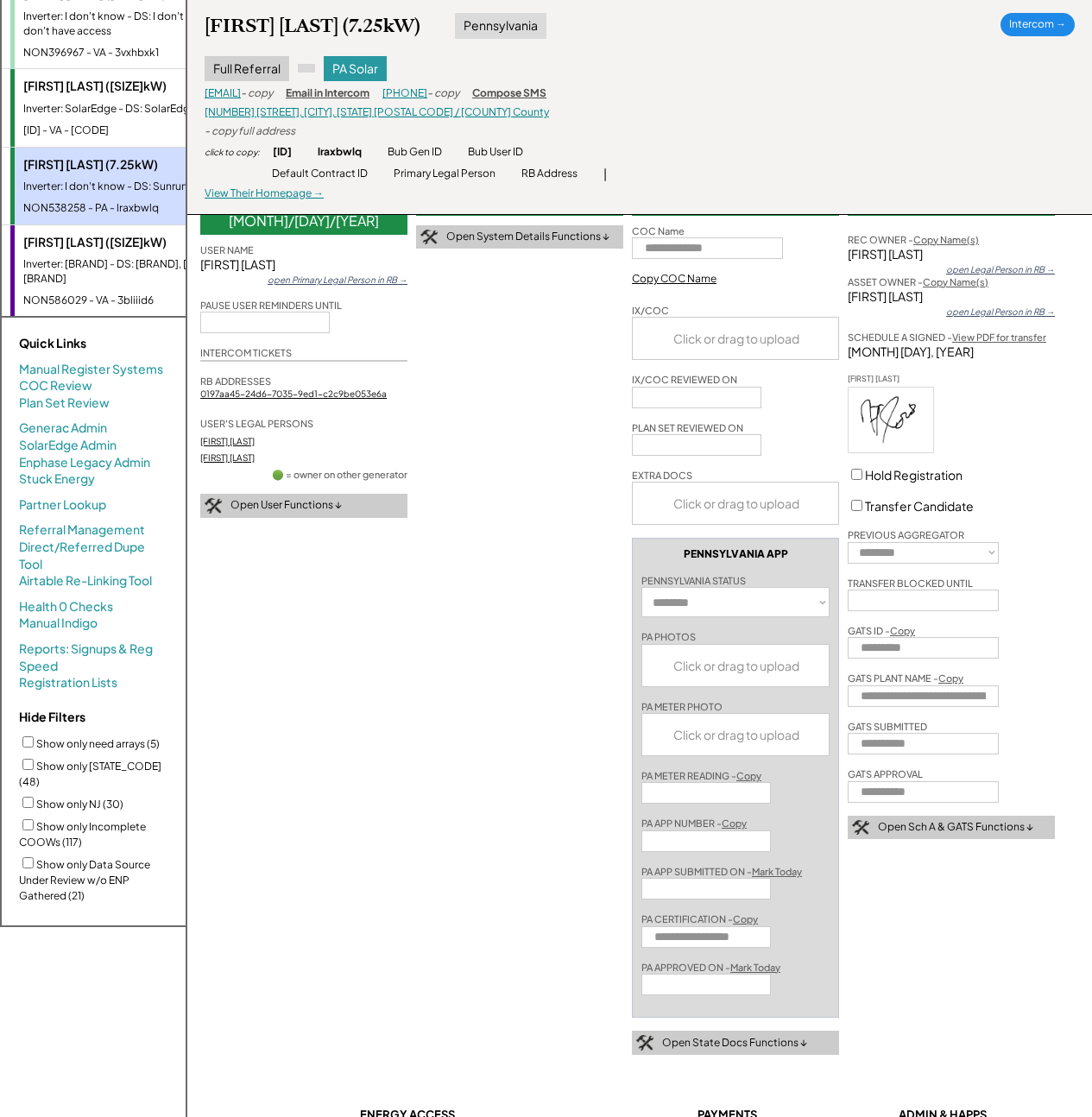 scroll, scrollTop: 0, scrollLeft: 0, axis: both 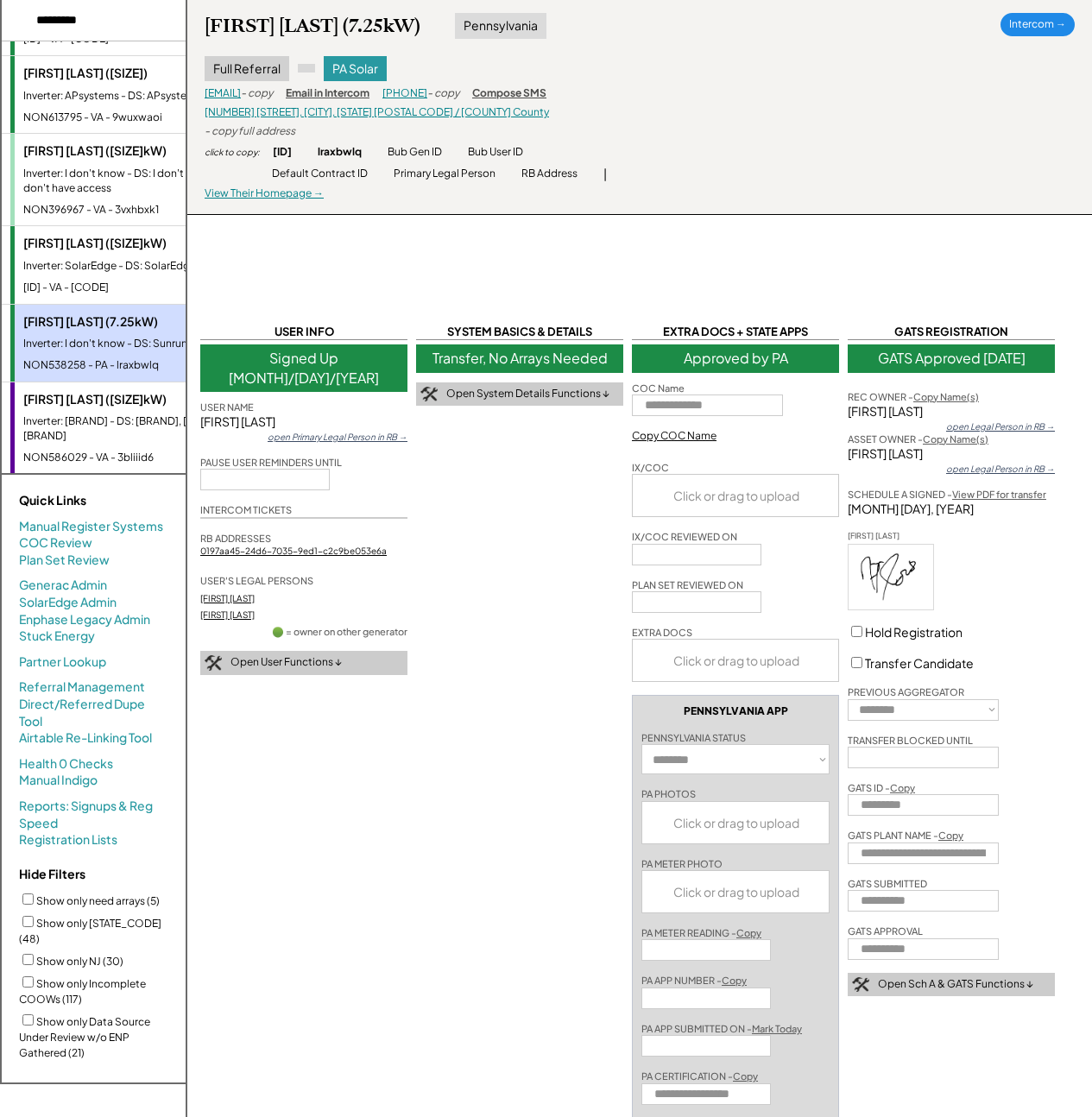 click on "Carolyn Johnson (2.4kW) Inverter: SolarEdge - DS: SolarEdge NON616516 - VA - pepl3kvj" at bounding box center [127, 264] 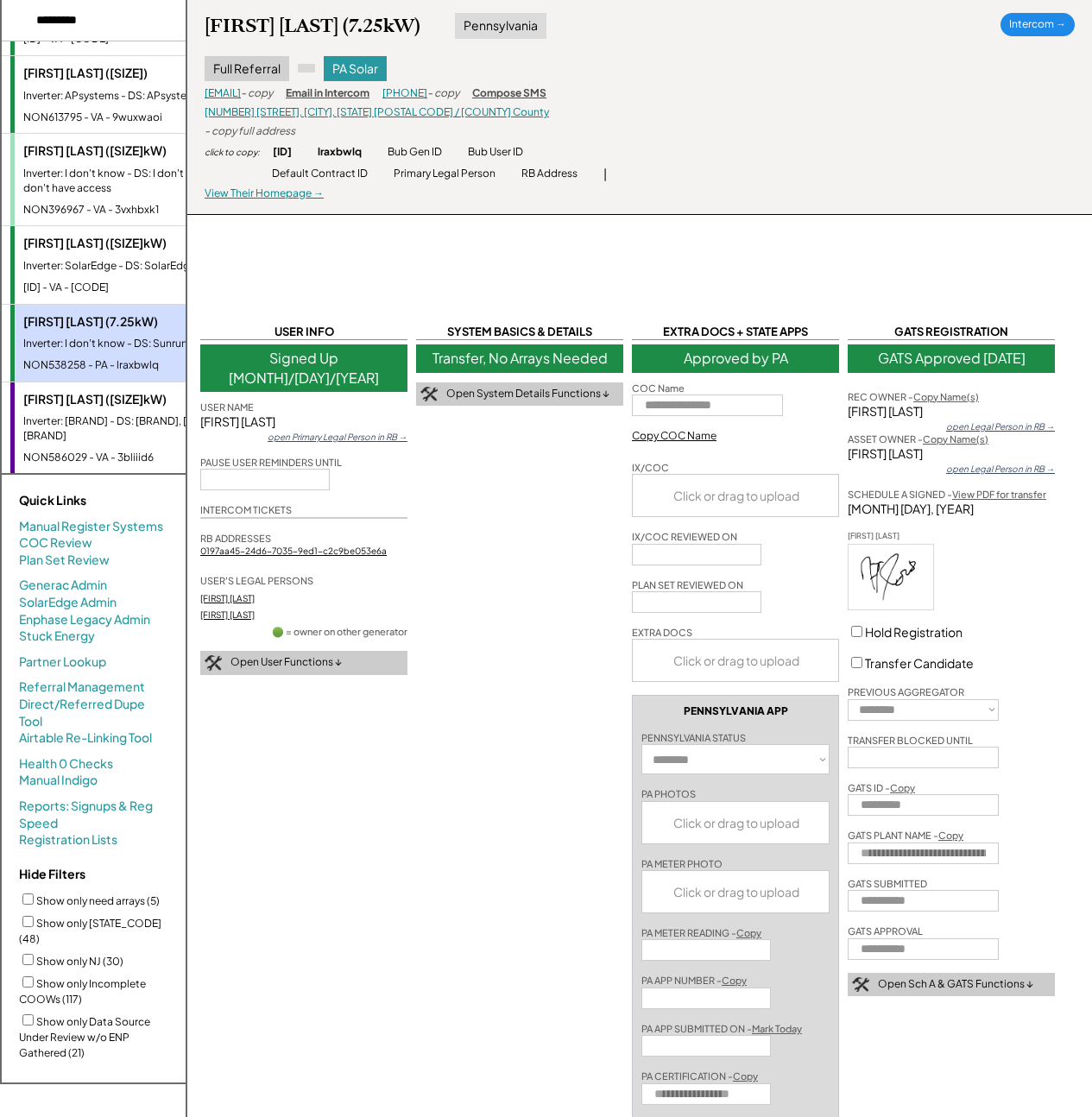 select on "**********" 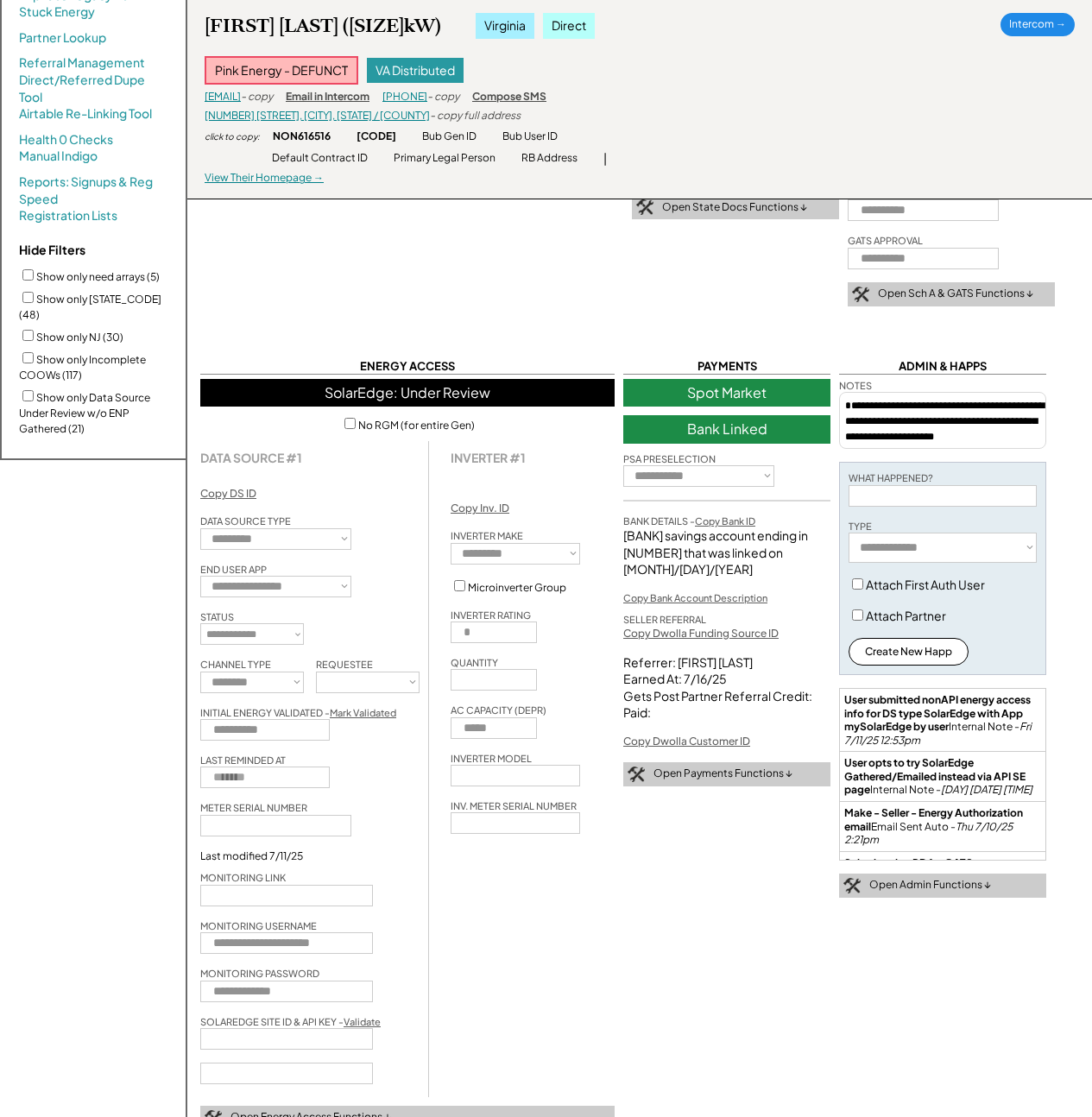 scroll, scrollTop: 711, scrollLeft: 0, axis: vertical 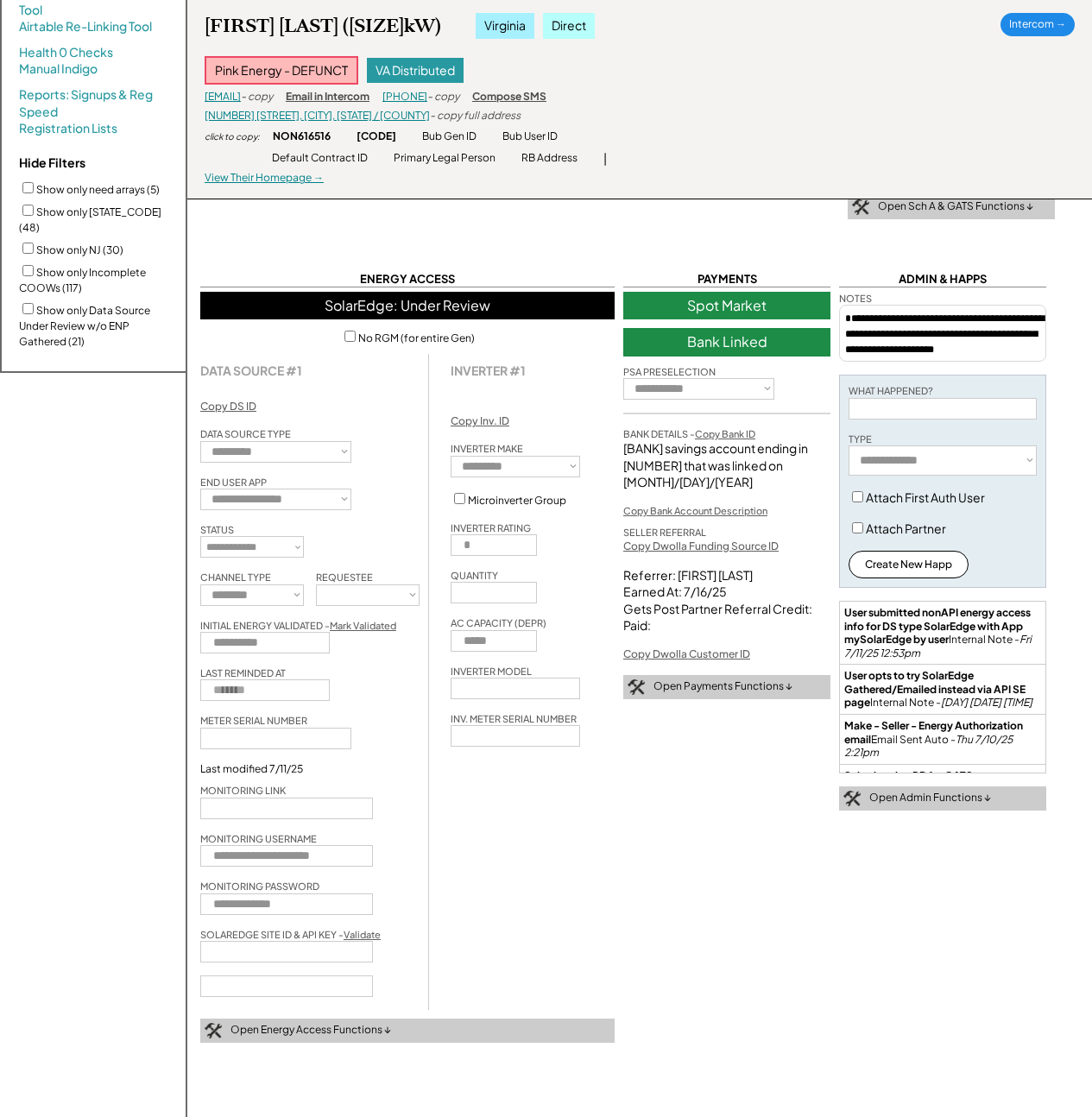 click on "**********" at bounding box center [640, 349] 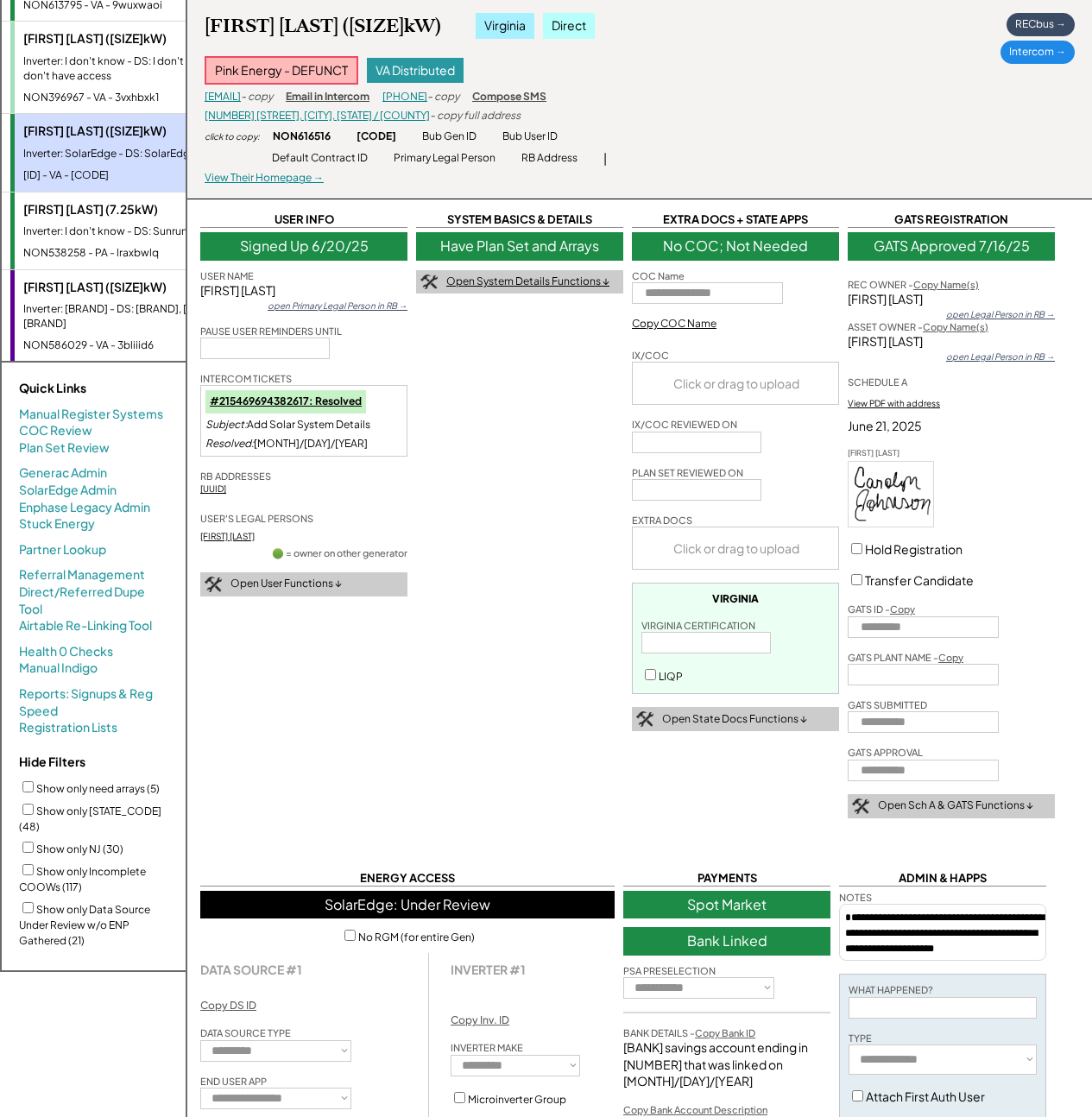 scroll, scrollTop: 0, scrollLeft: 0, axis: both 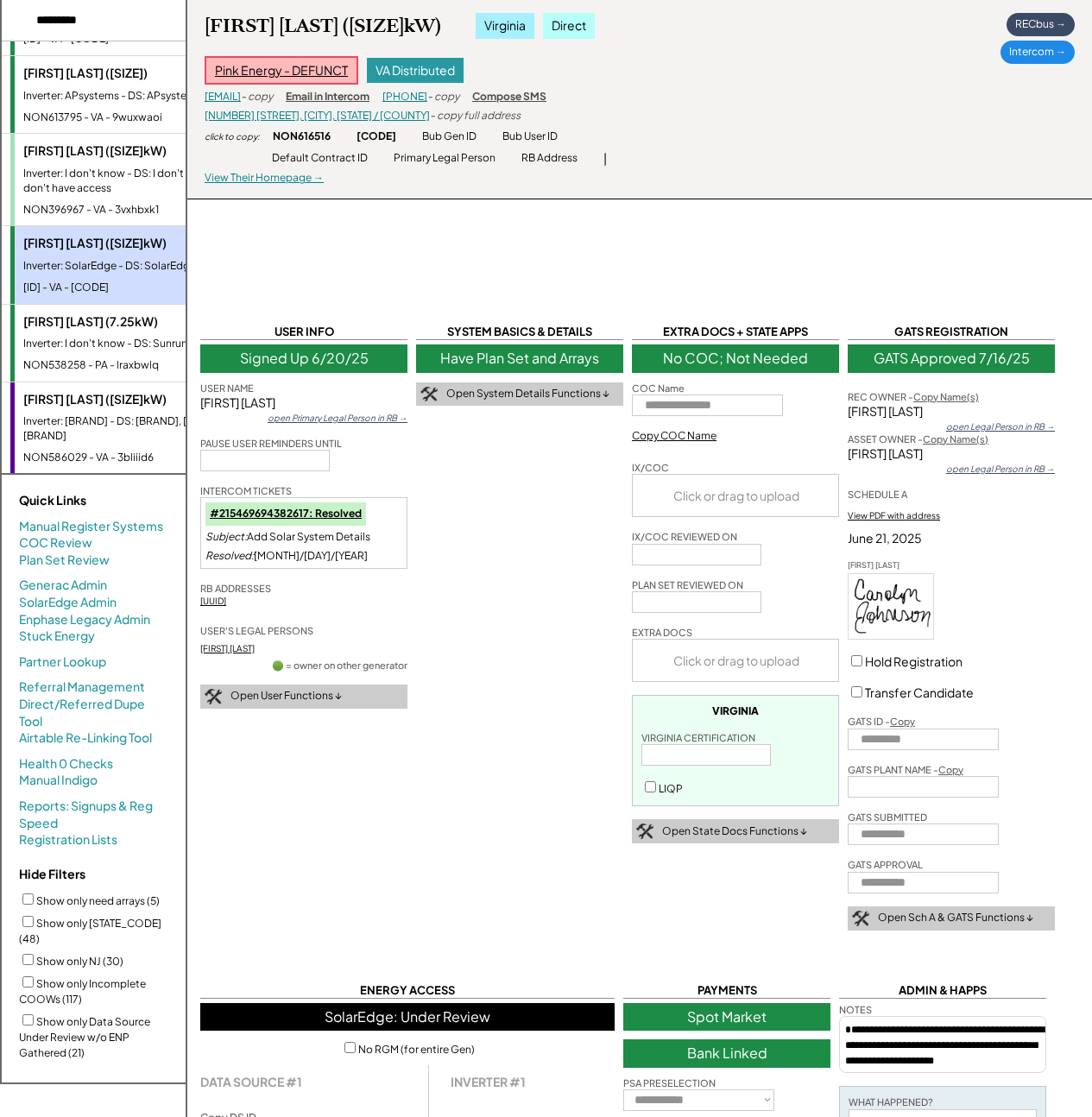 select on "********" 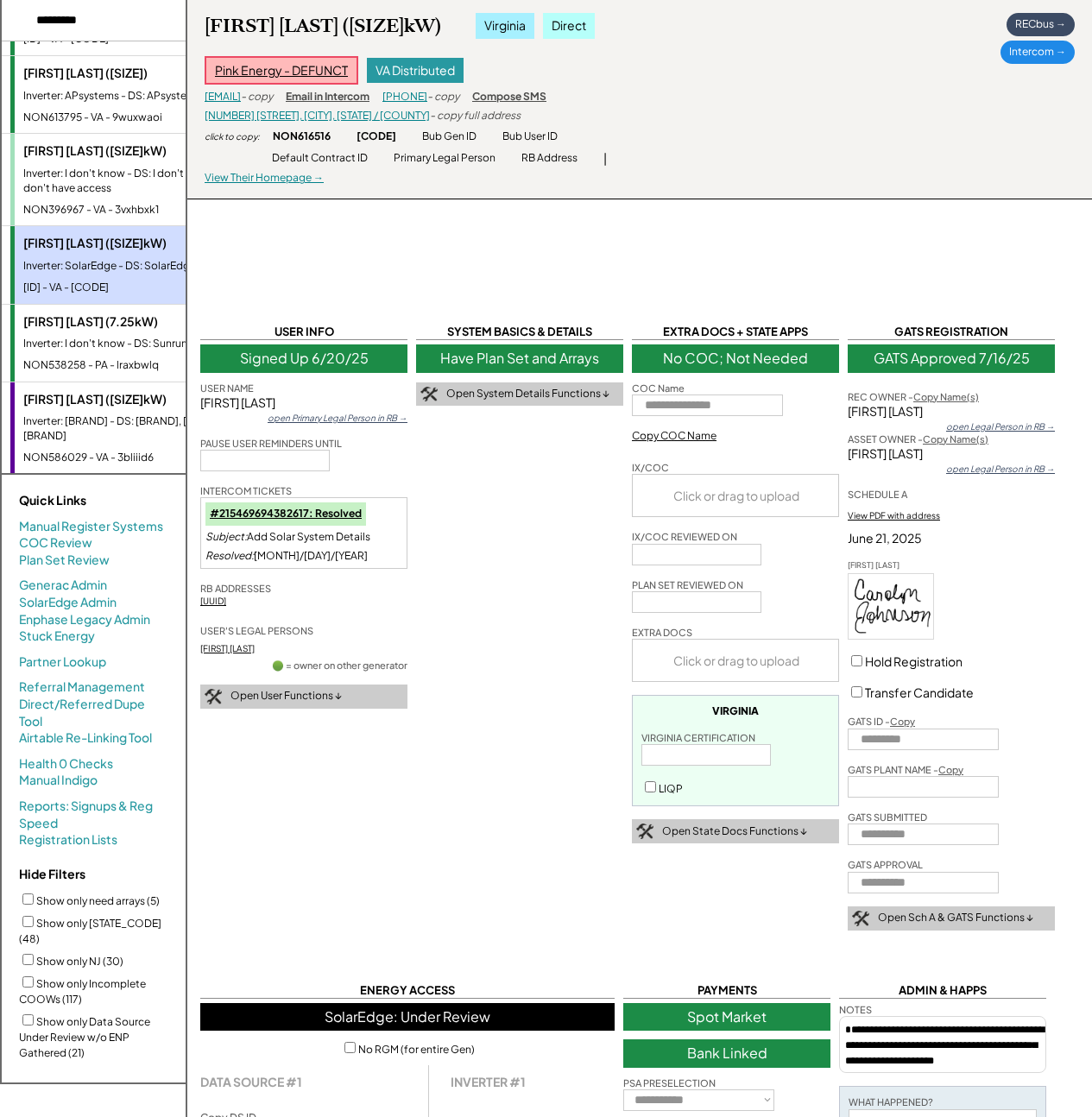 scroll, scrollTop: 1199, scrollLeft: 0, axis: vertical 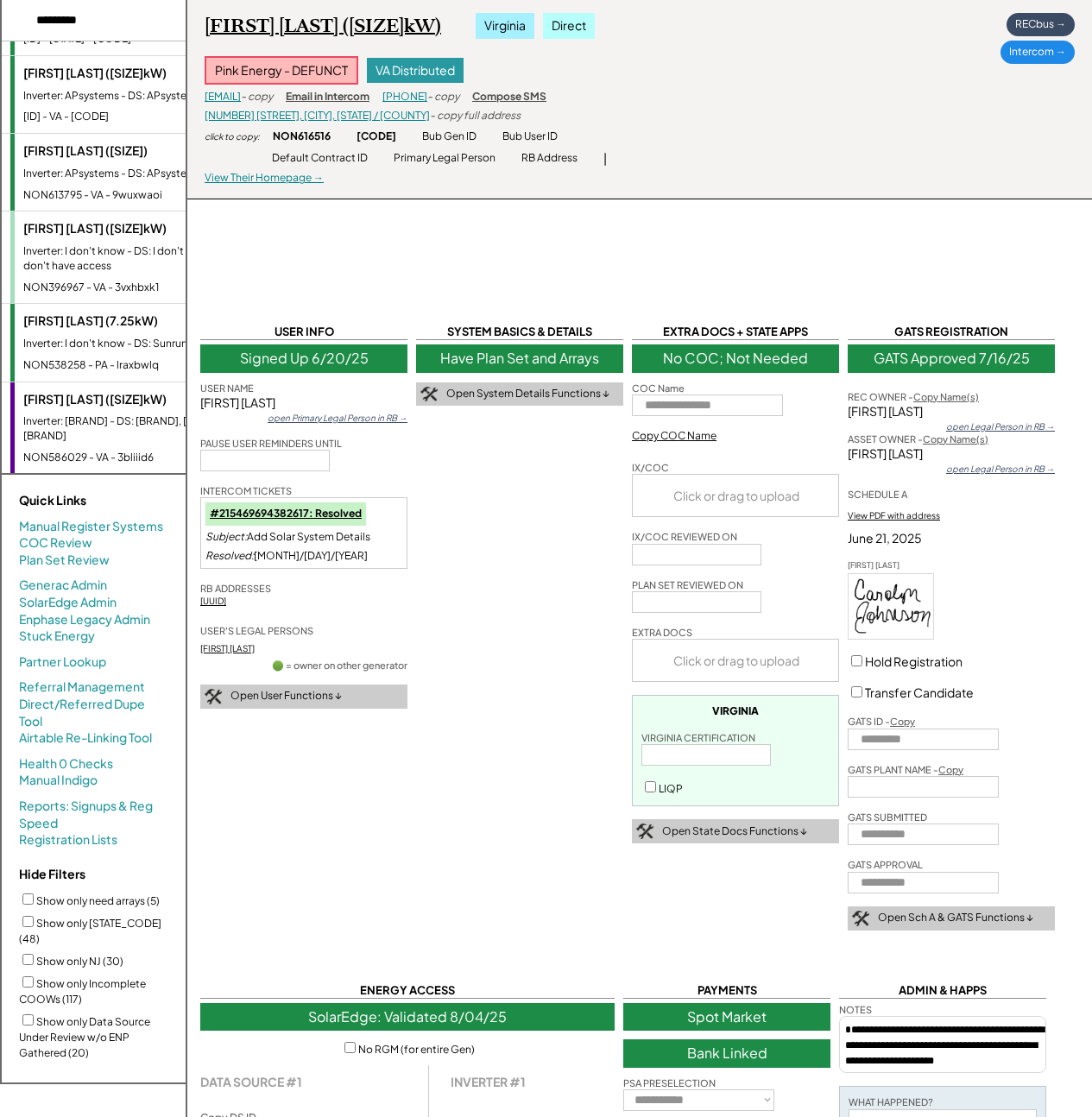 click on "Carolyn Johnson (2.4kW)" at bounding box center (323, 26) 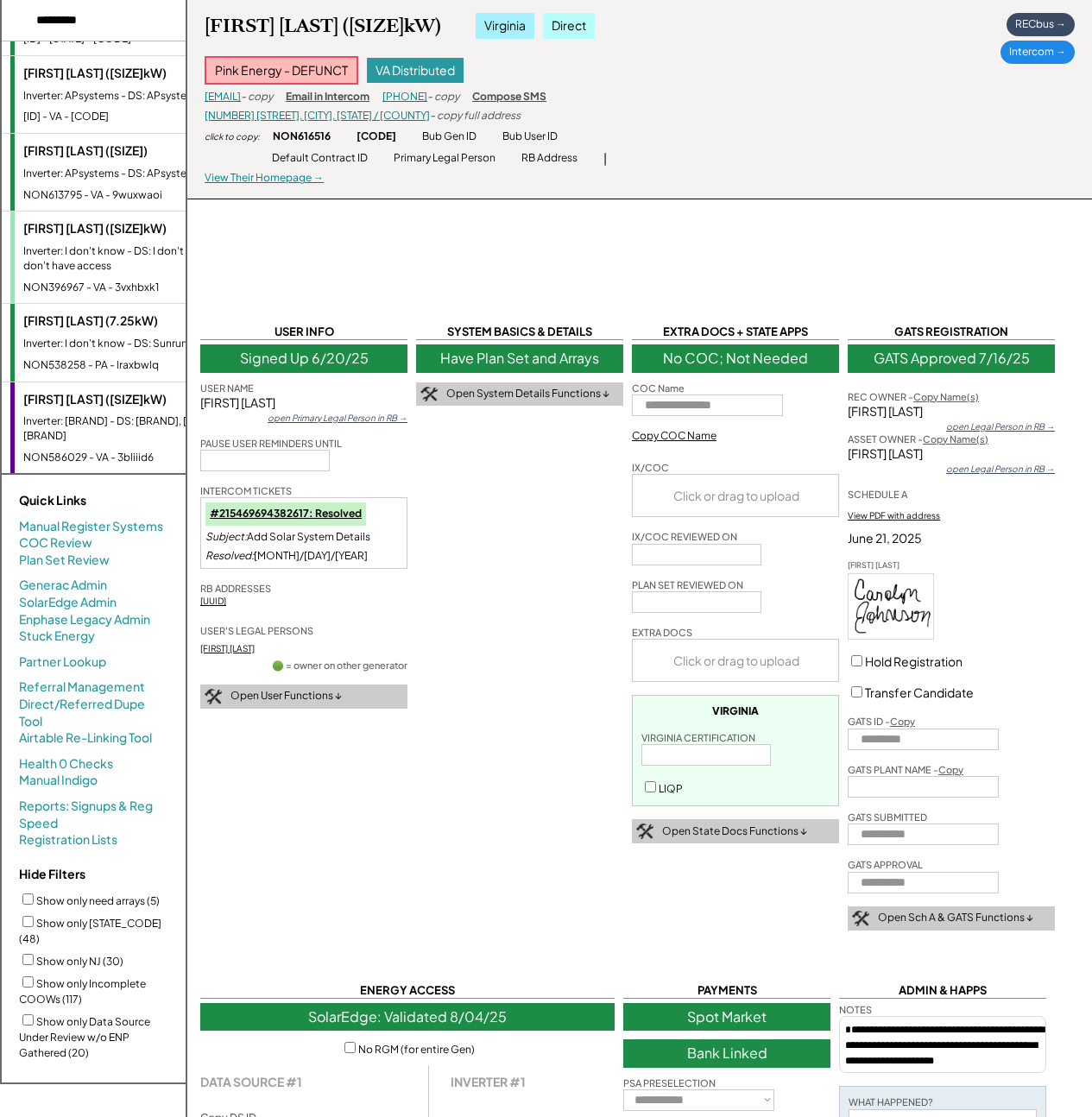 click on "Inverter: I don't know - DS: I don't know or I don't have access" at bounding box center (129, 259) 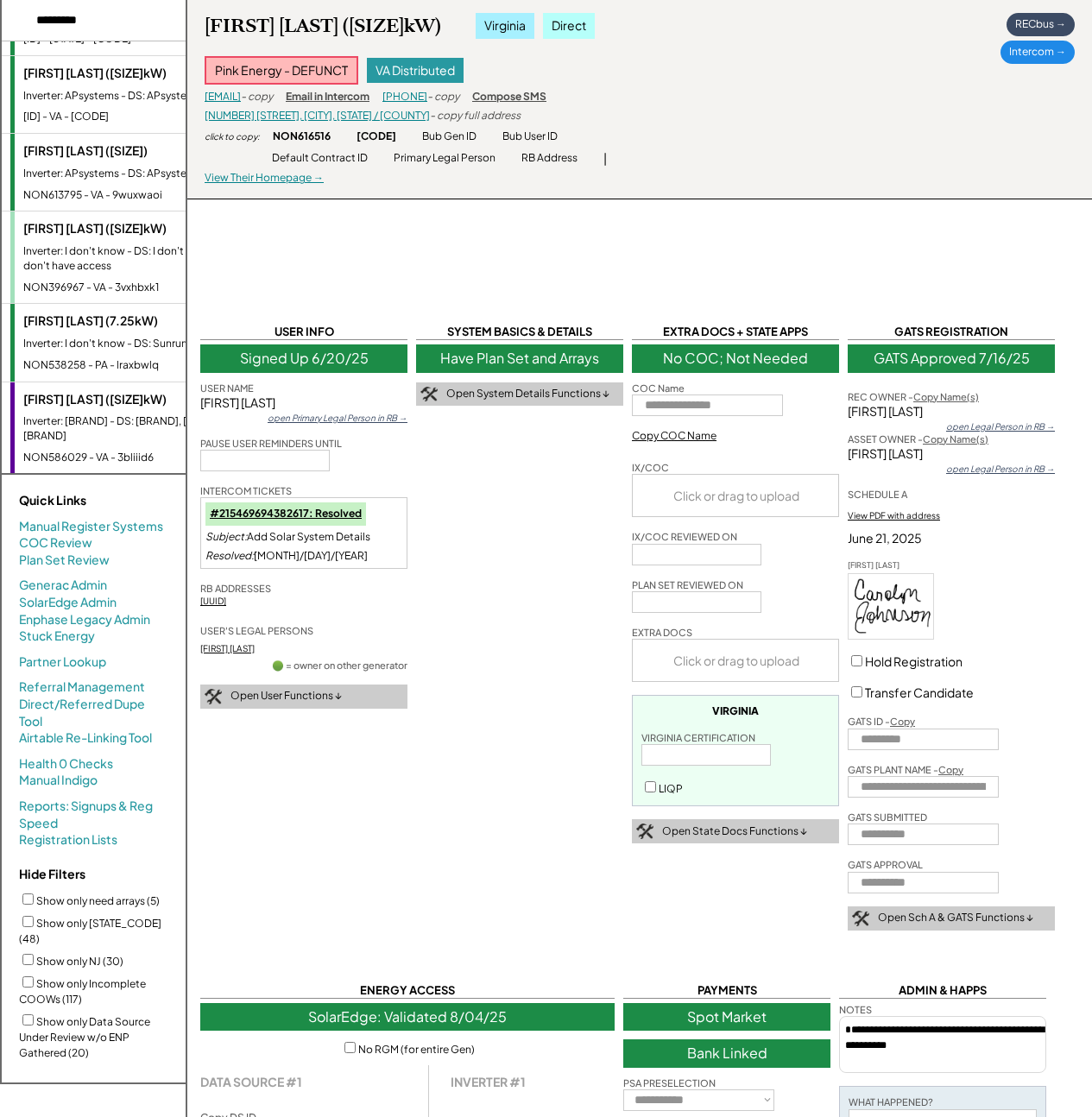 select on "**********" 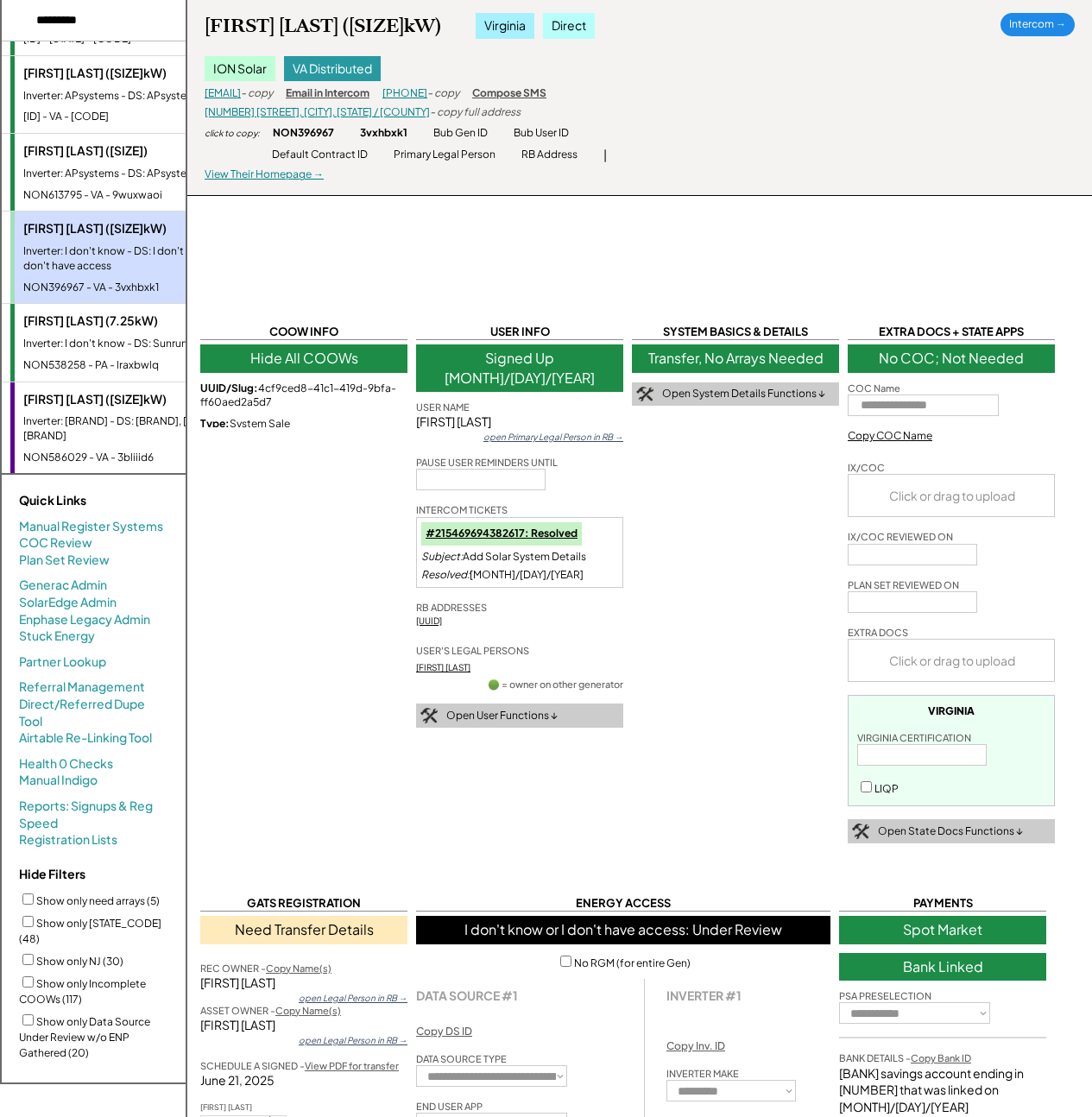 select on "**********" 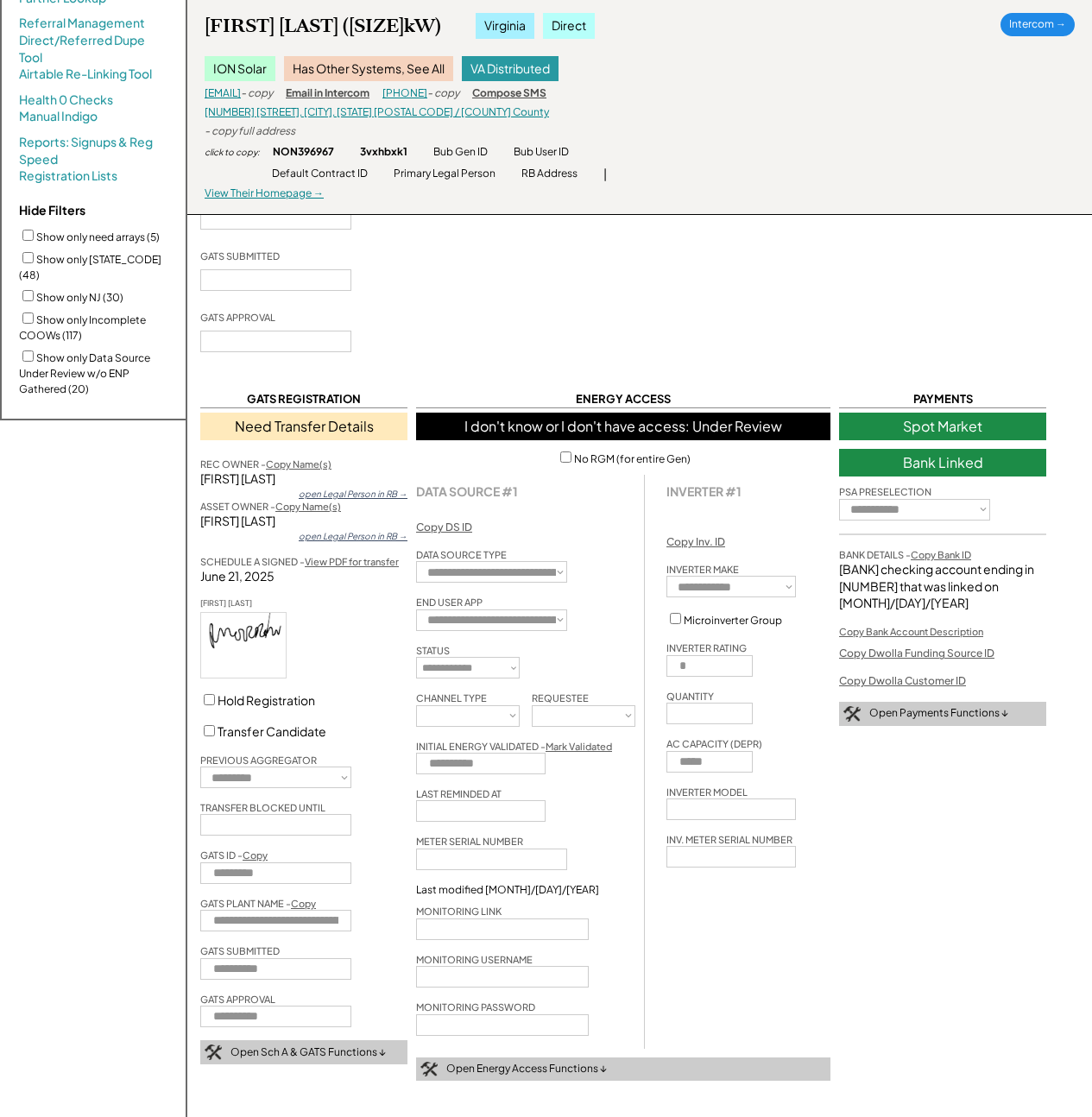 scroll, scrollTop: 737, scrollLeft: 0, axis: vertical 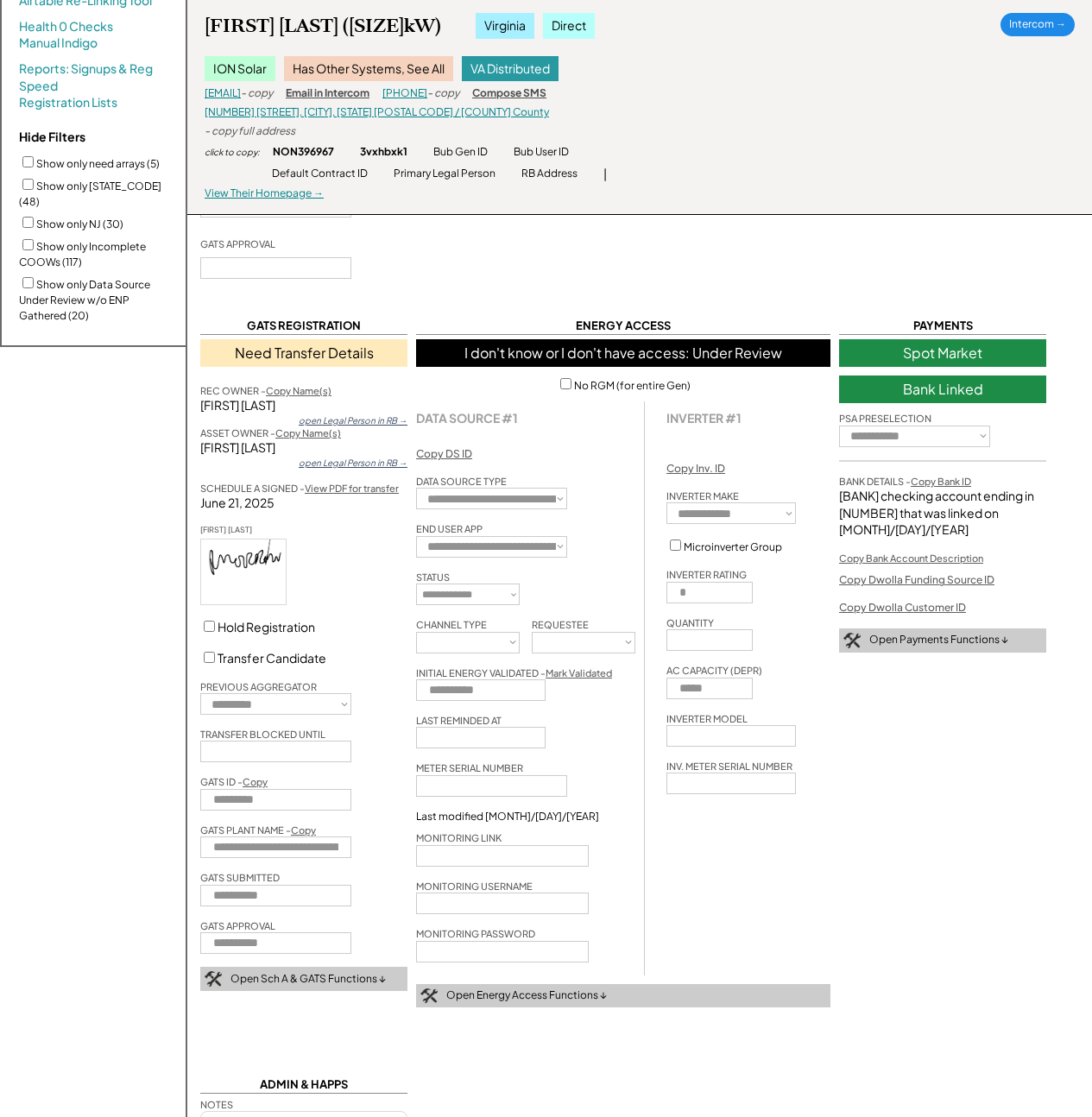 click on "**********" at bounding box center [640, 606] 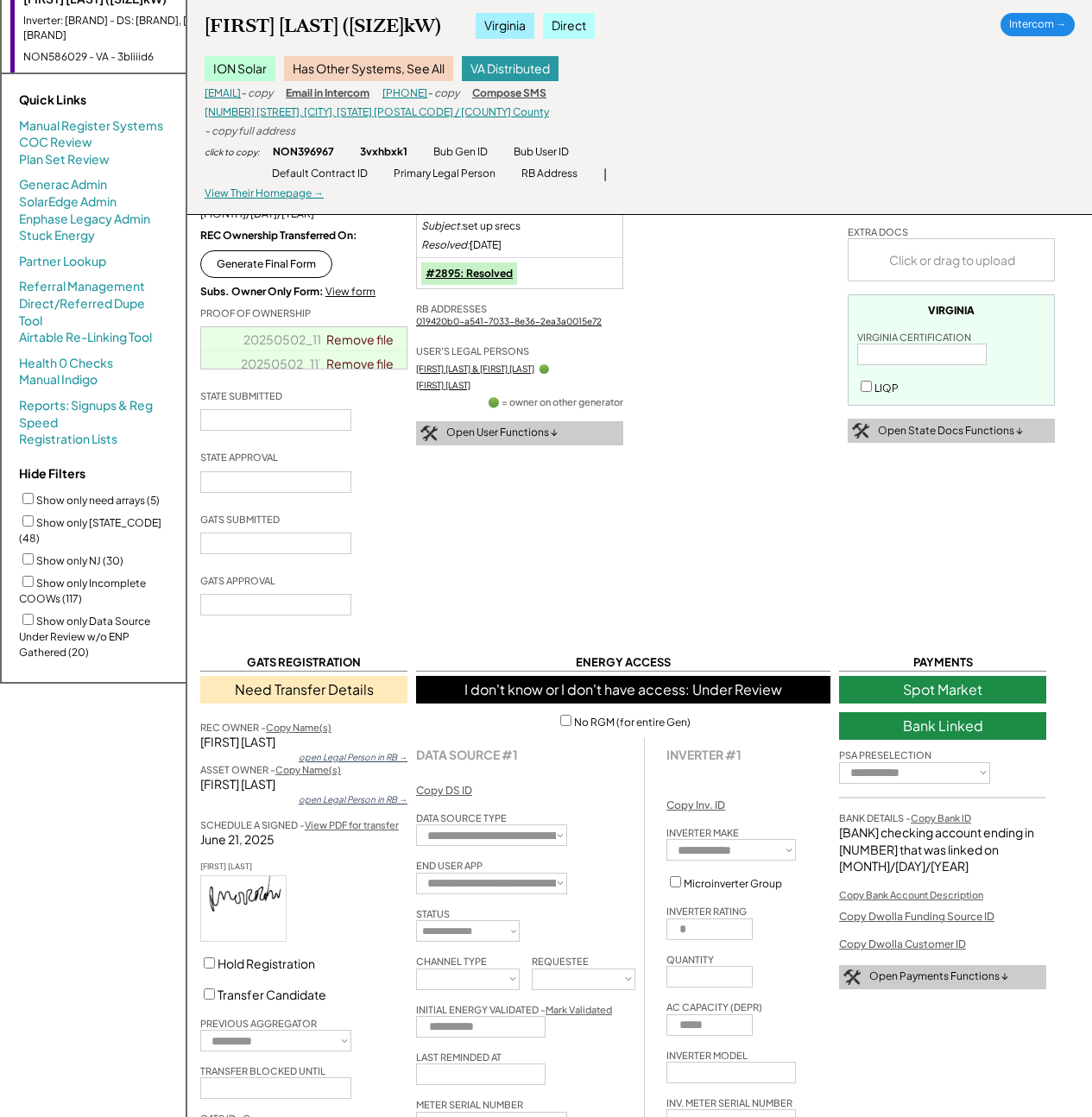 scroll, scrollTop: 0, scrollLeft: 0, axis: both 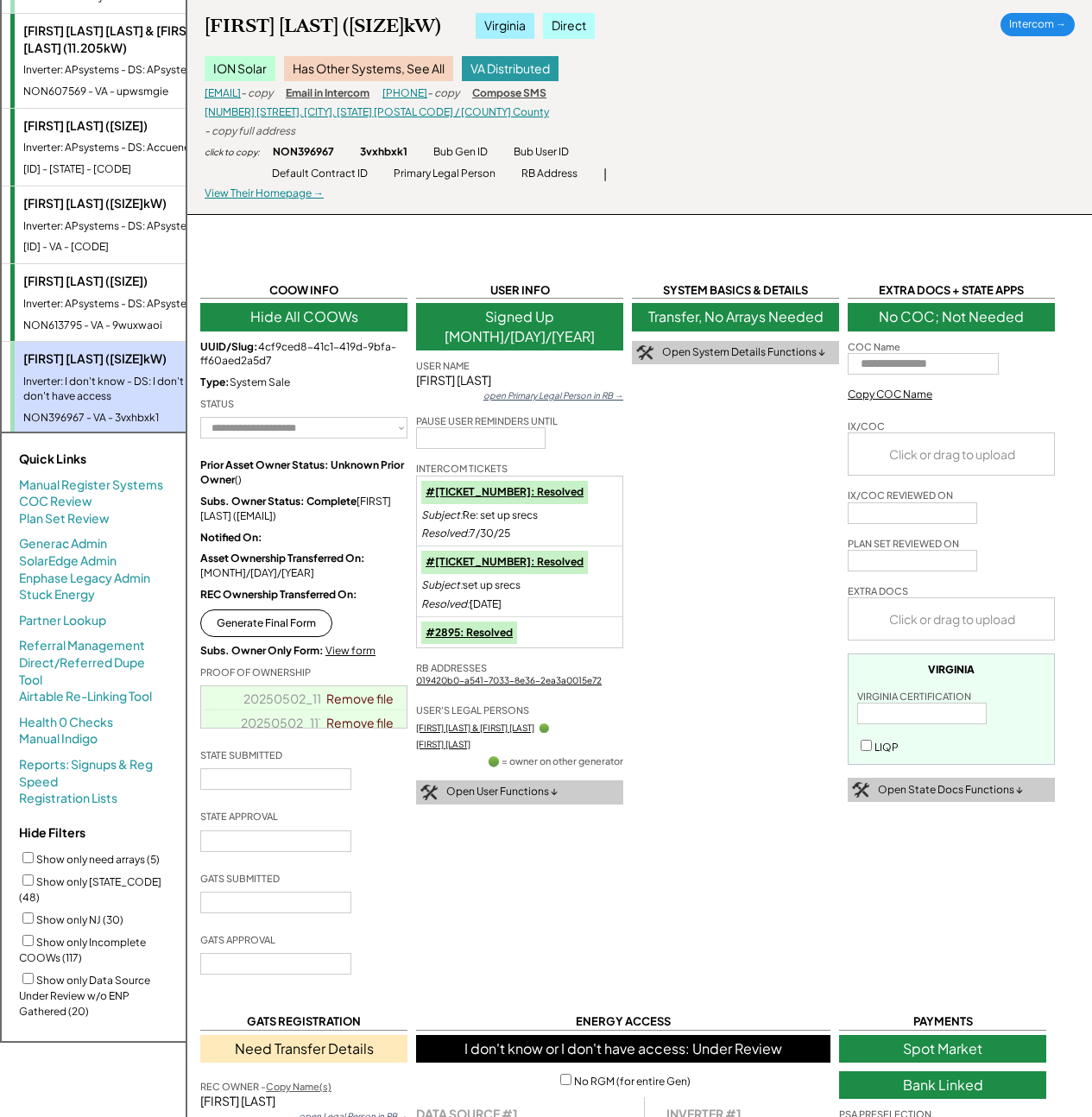 click on "Michael Lucia (12.18kW)" at bounding box center (129, 281) 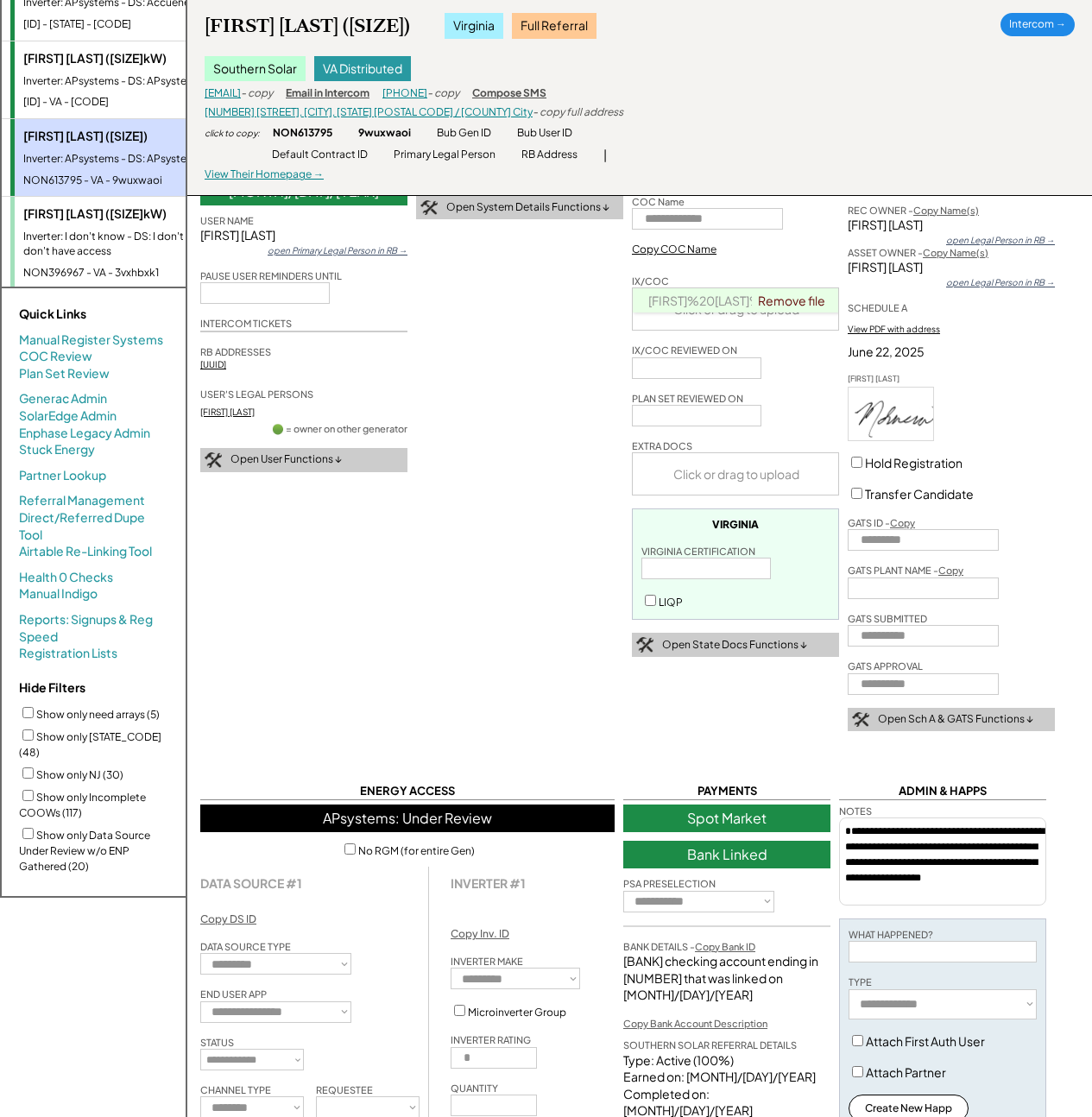 scroll, scrollTop: 0, scrollLeft: 0, axis: both 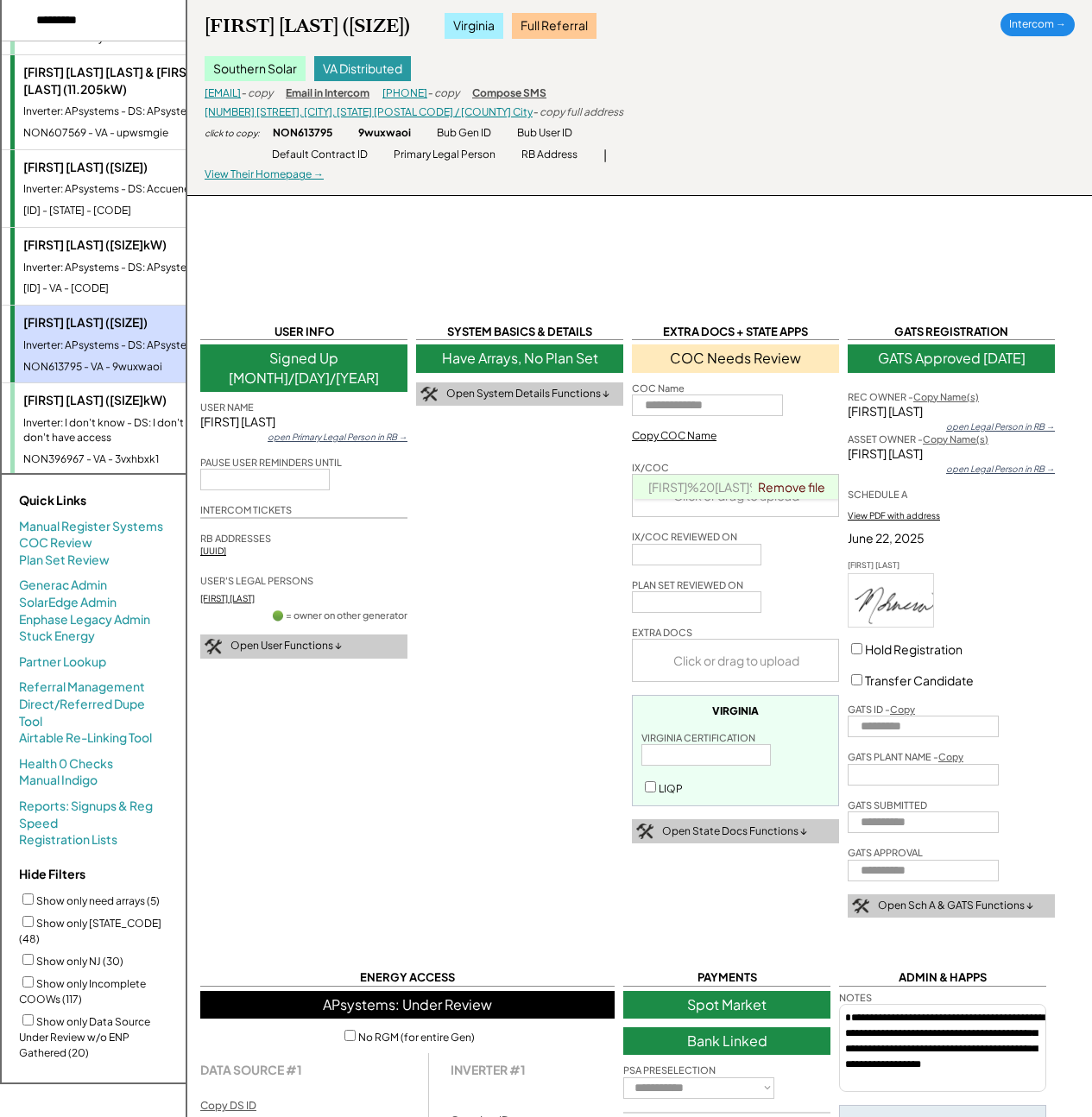 click on "- copy" at bounding box center (256, 93) 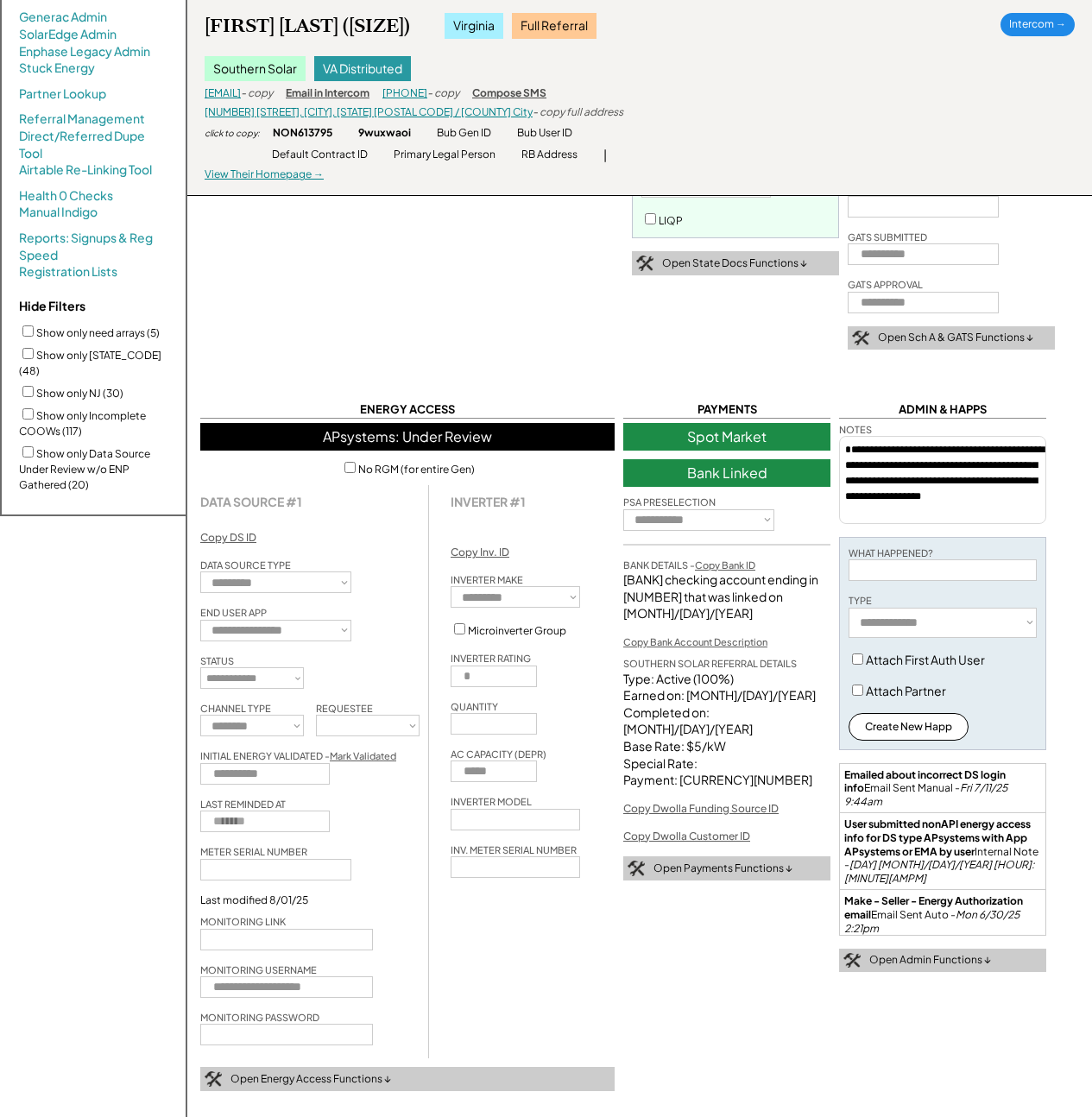 scroll, scrollTop: 569, scrollLeft: 0, axis: vertical 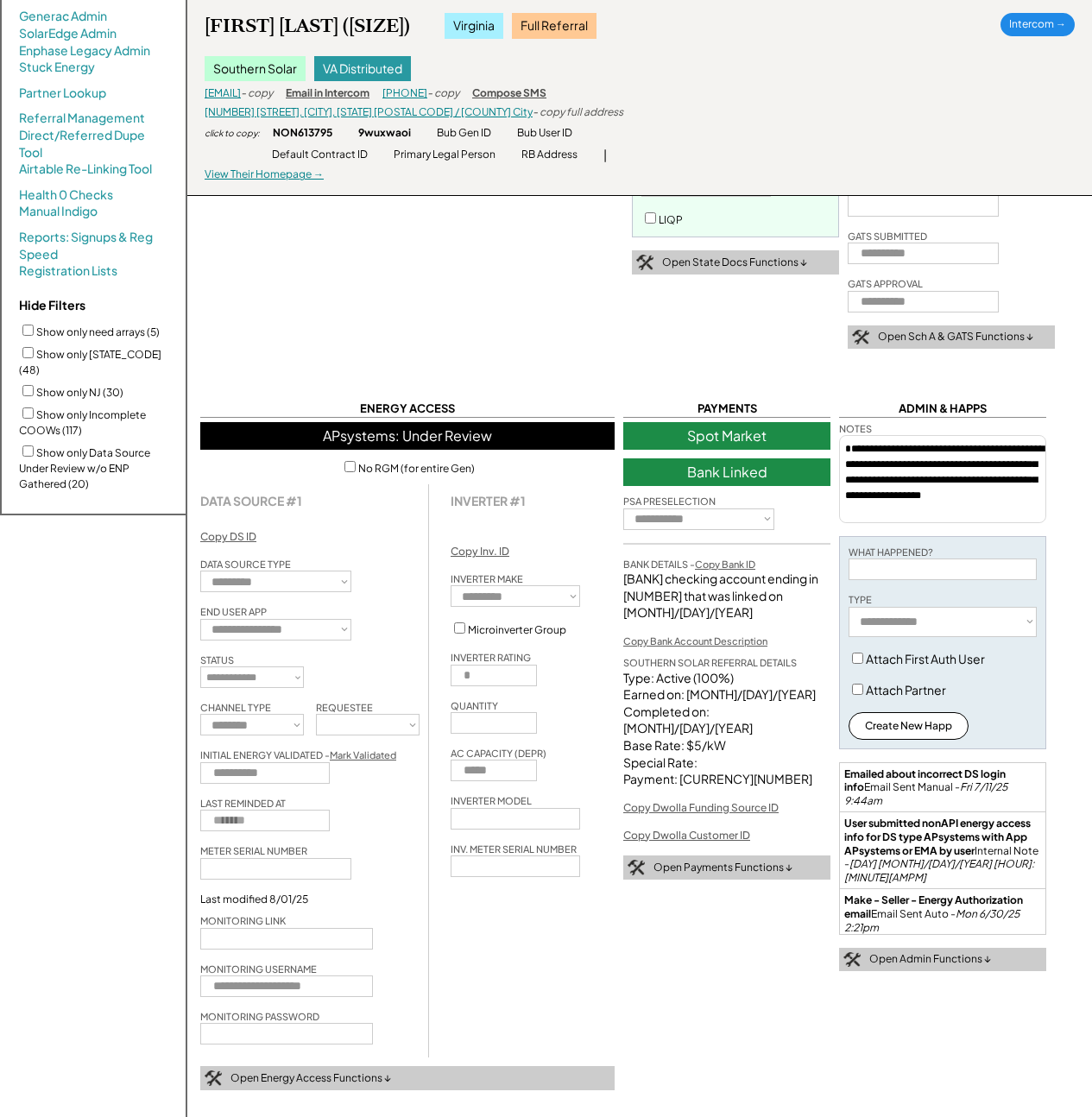 click at bounding box center [943, 569] 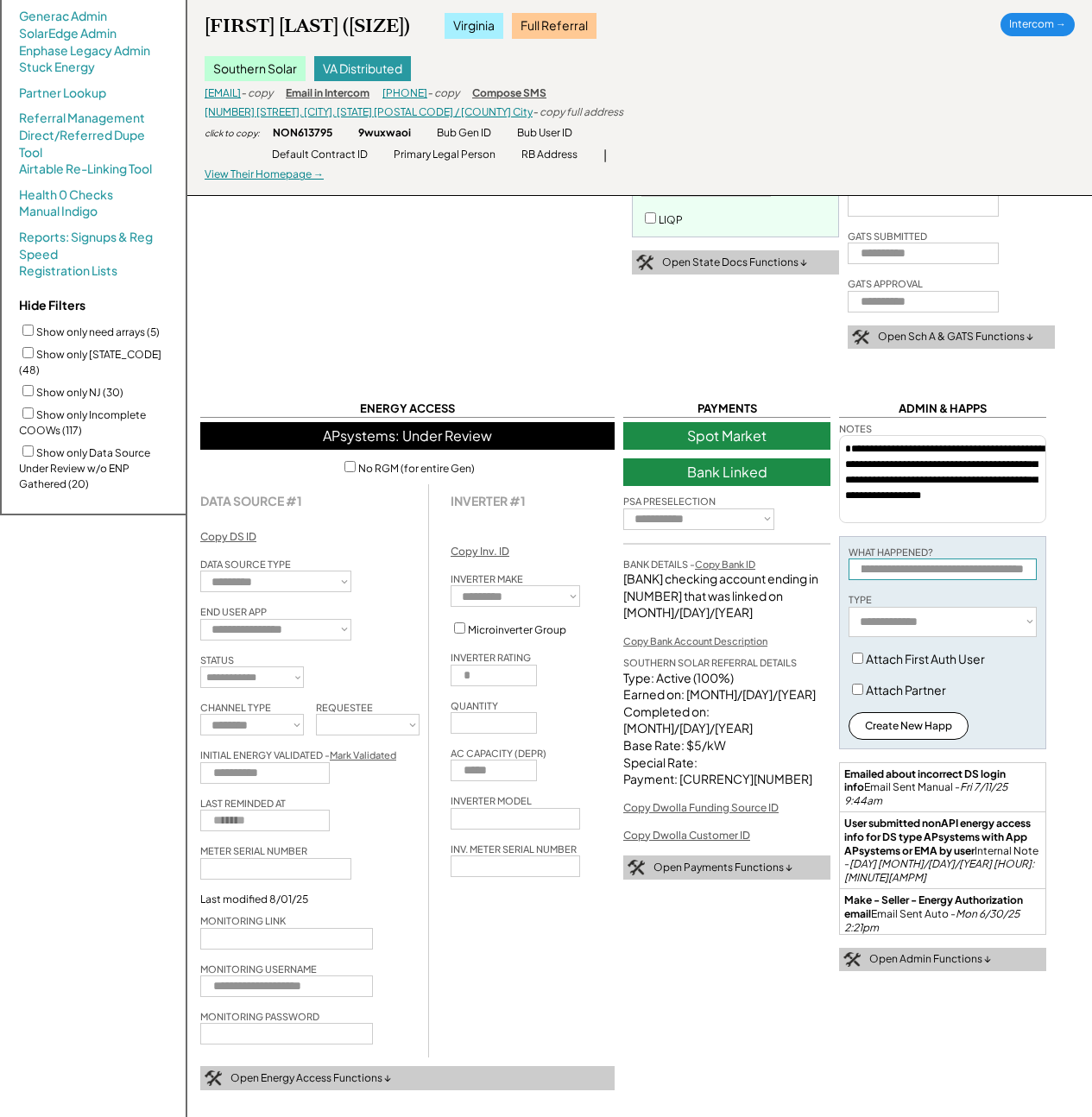 scroll, scrollTop: 0, scrollLeft: 0, axis: both 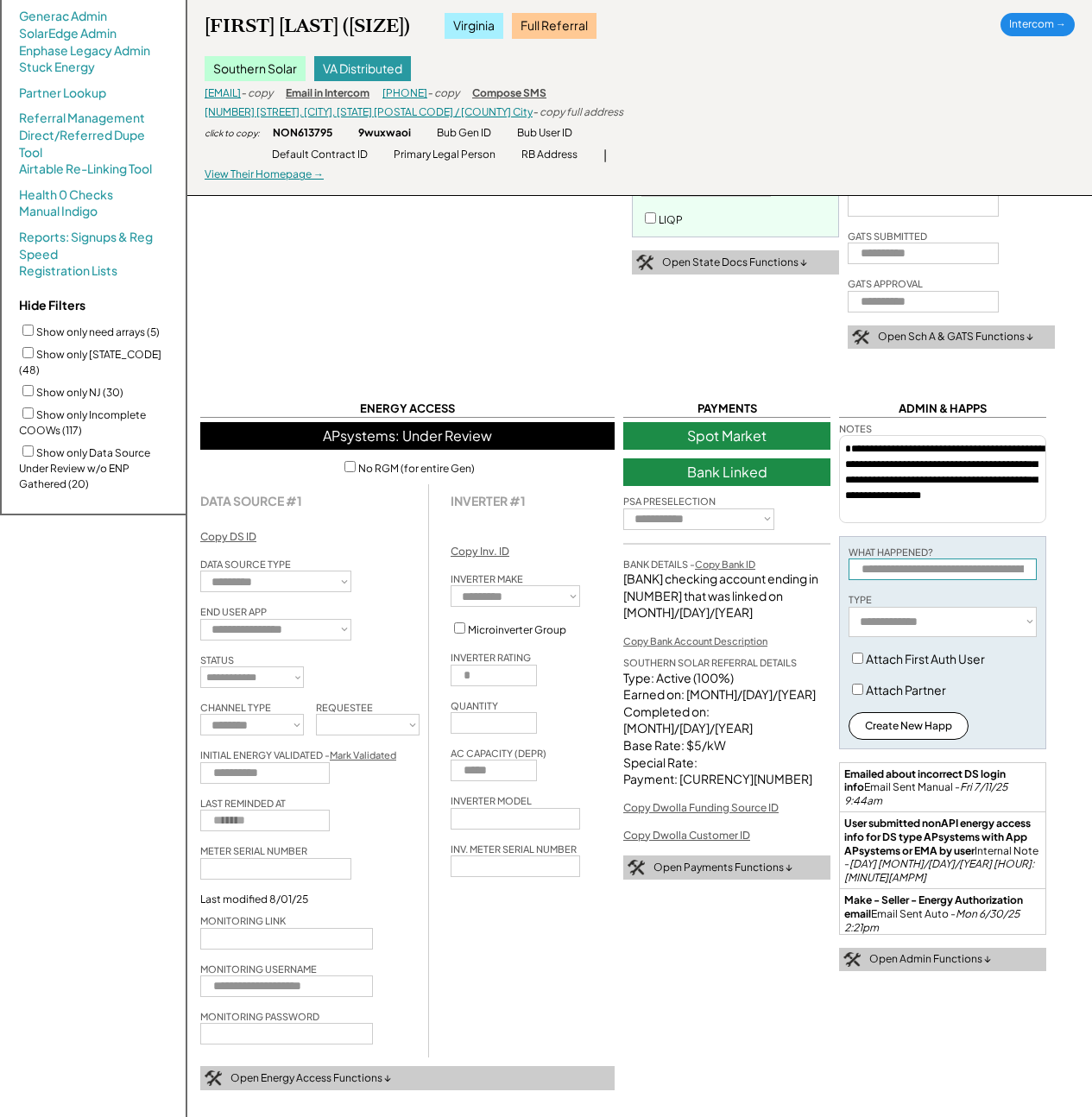 click at bounding box center [943, 569] 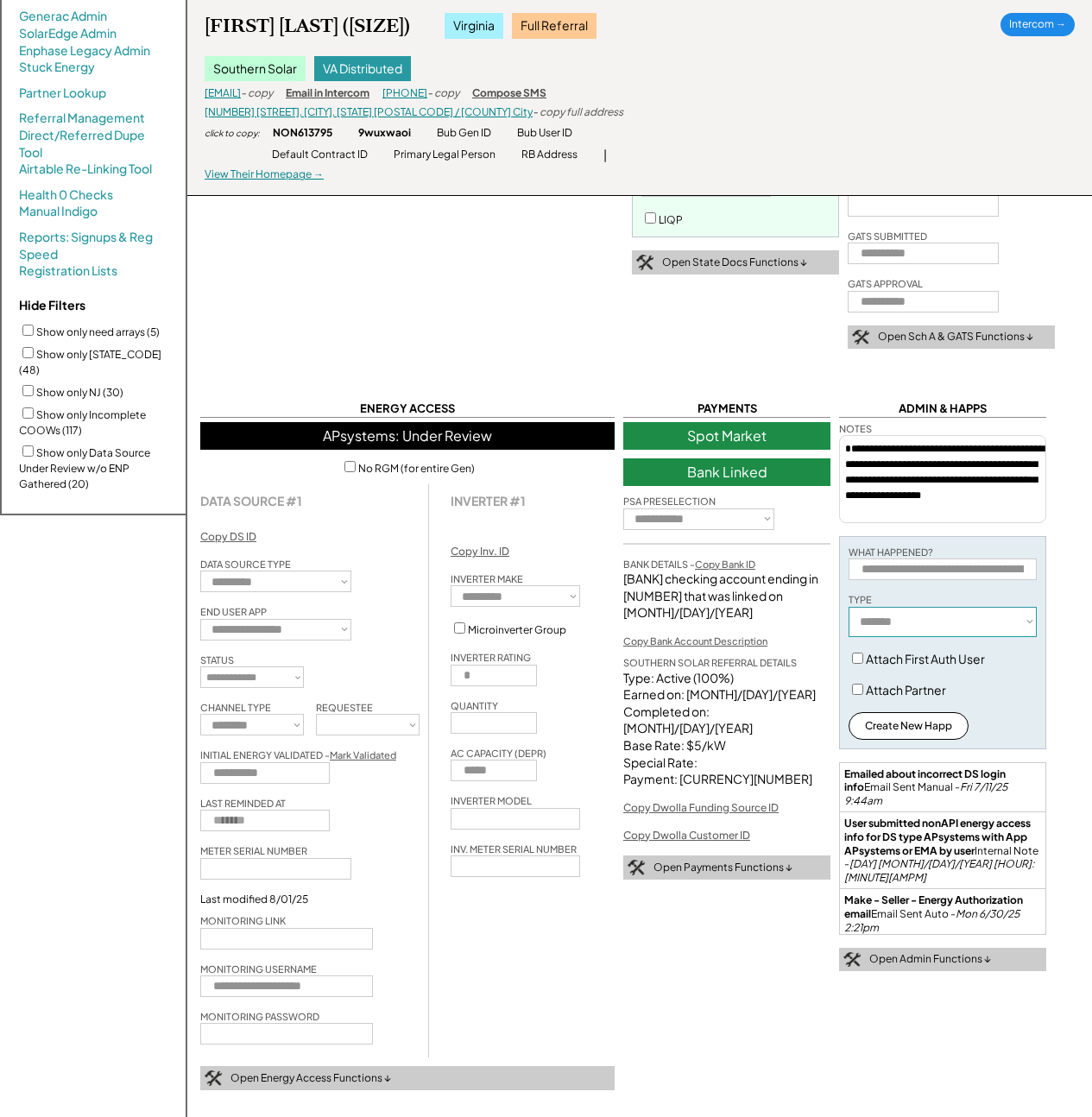 click on "**********" at bounding box center (943, 622) 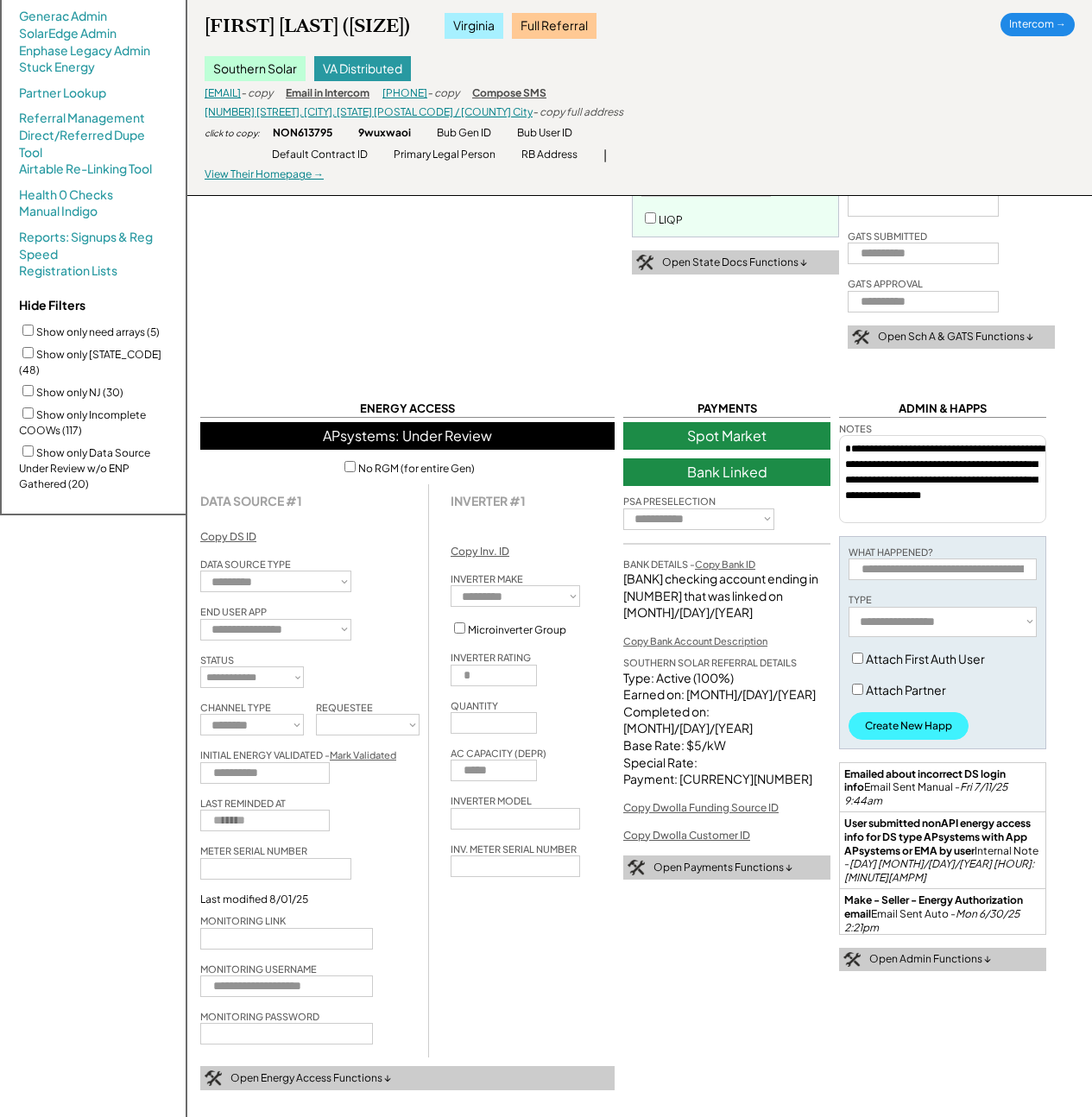 click on "Create New Happ" at bounding box center [908, 726] 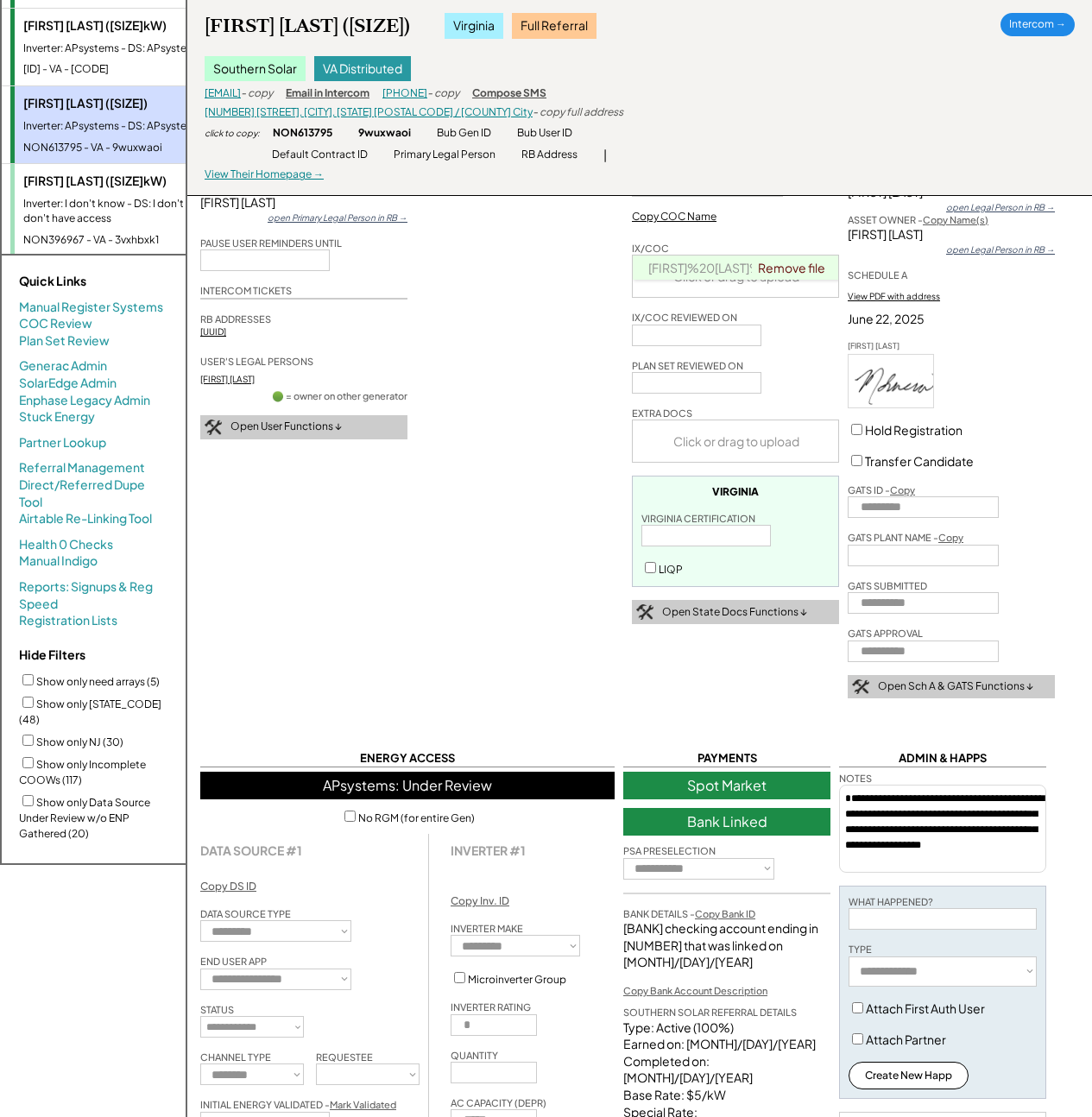 scroll, scrollTop: 0, scrollLeft: 0, axis: both 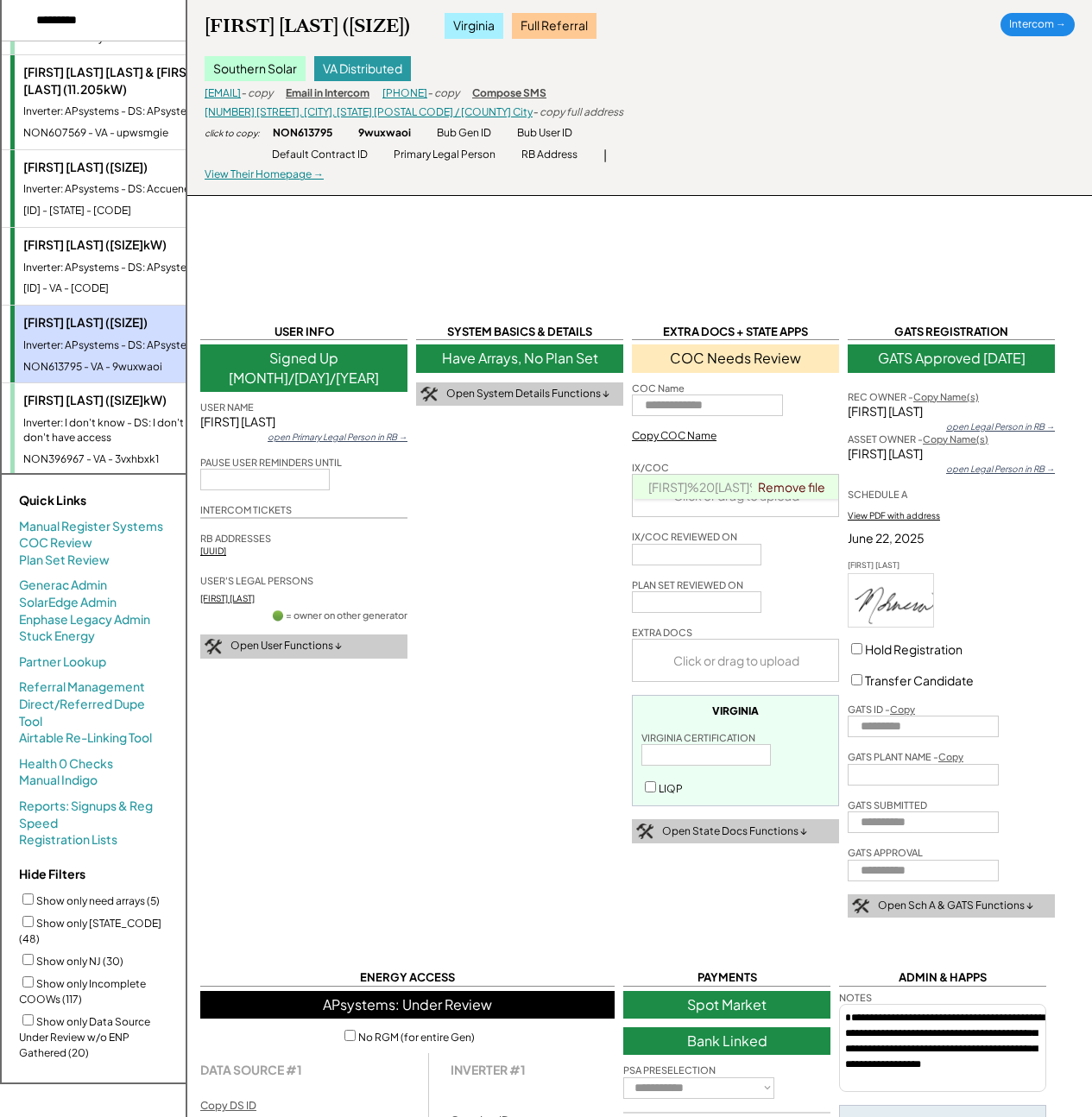 click on "Donna Robertson (11.62kW) Inverter: APsystems - DS: APsystems NON618532 - VA - zljgnwxl" at bounding box center (127, 266) 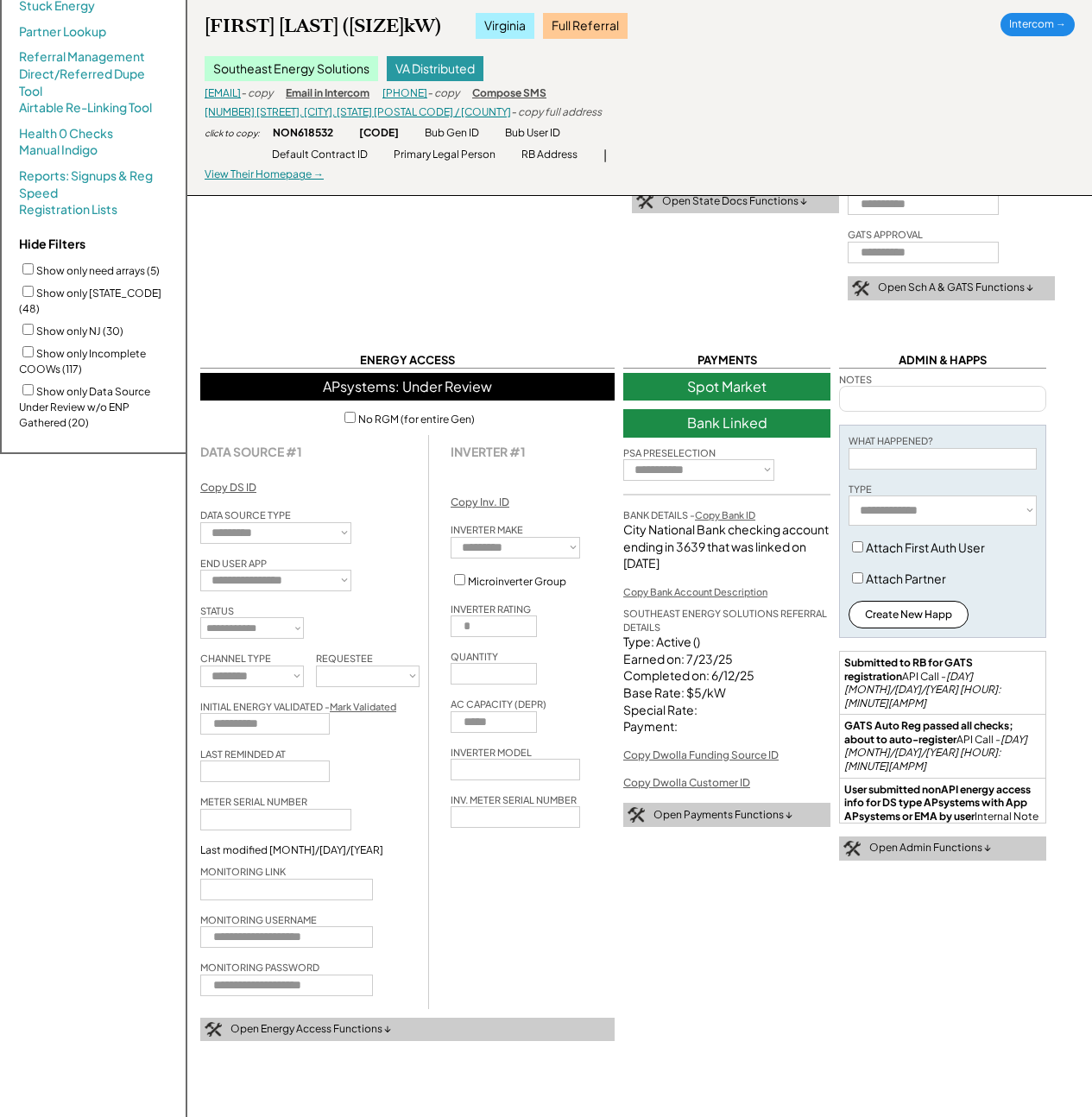 scroll, scrollTop: 889, scrollLeft: 0, axis: vertical 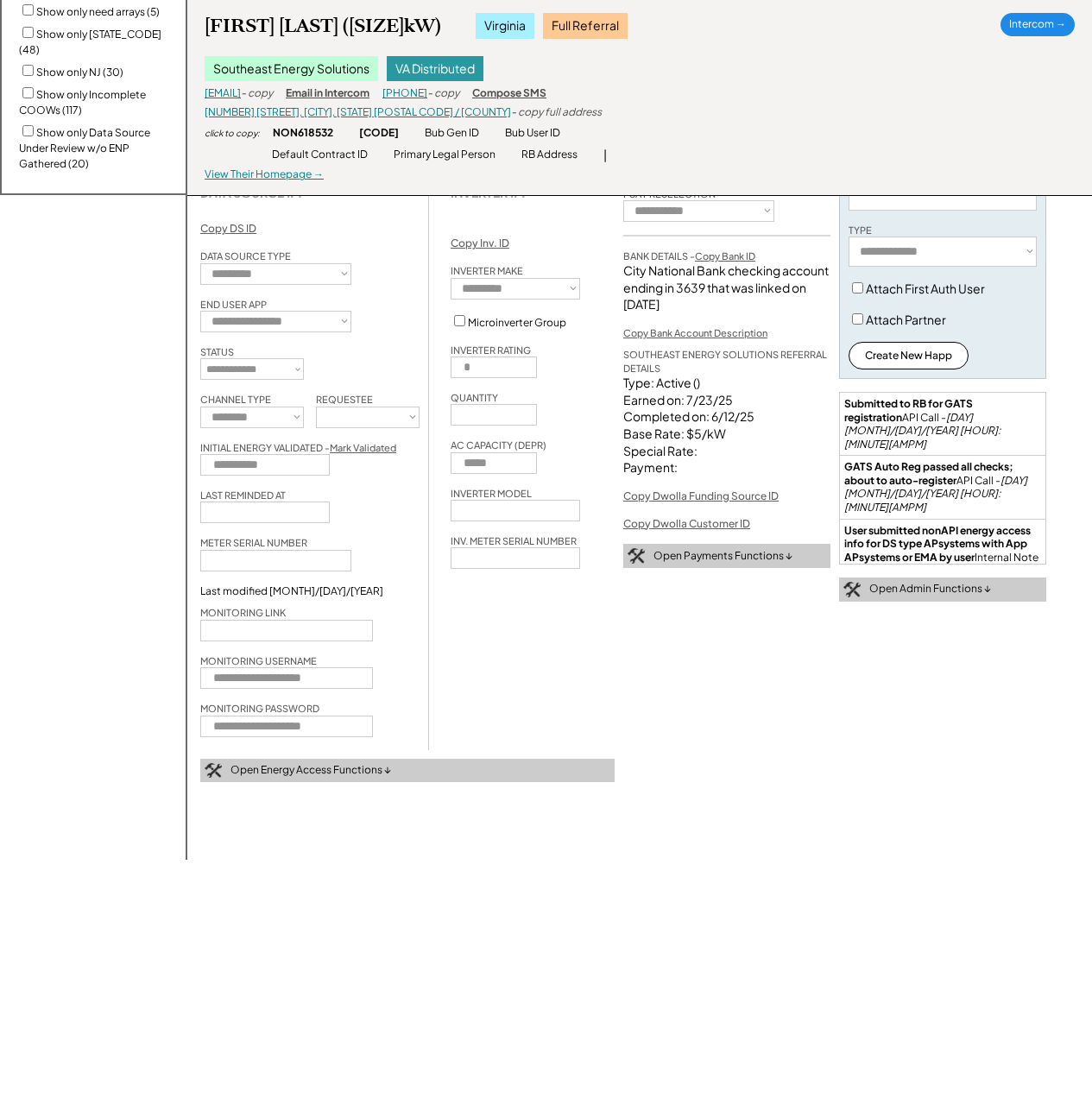 click on "MONITORING USERNAME" at bounding box center (258, 660) 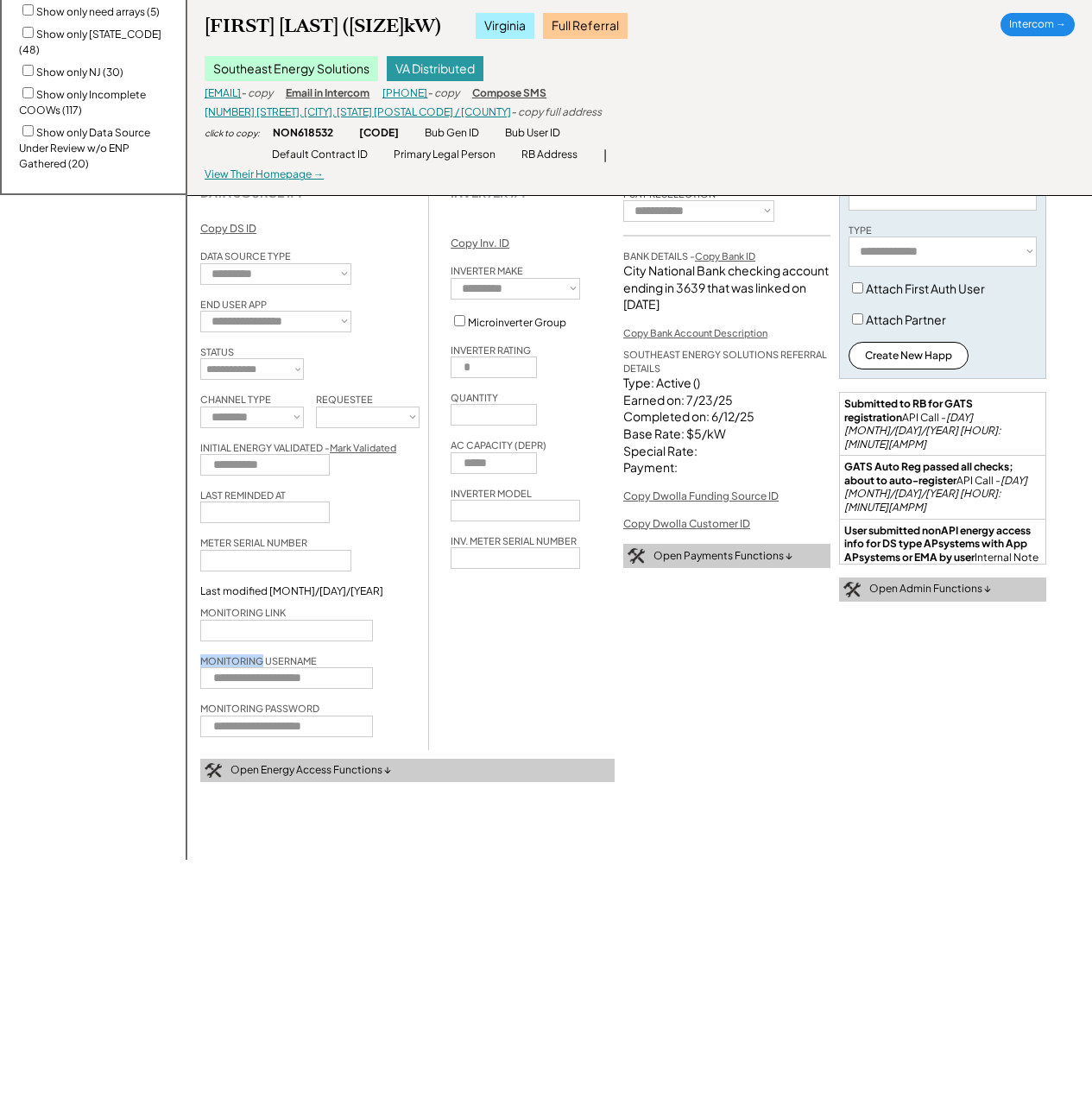 click on "MONITORING USERNAME" at bounding box center (258, 660) 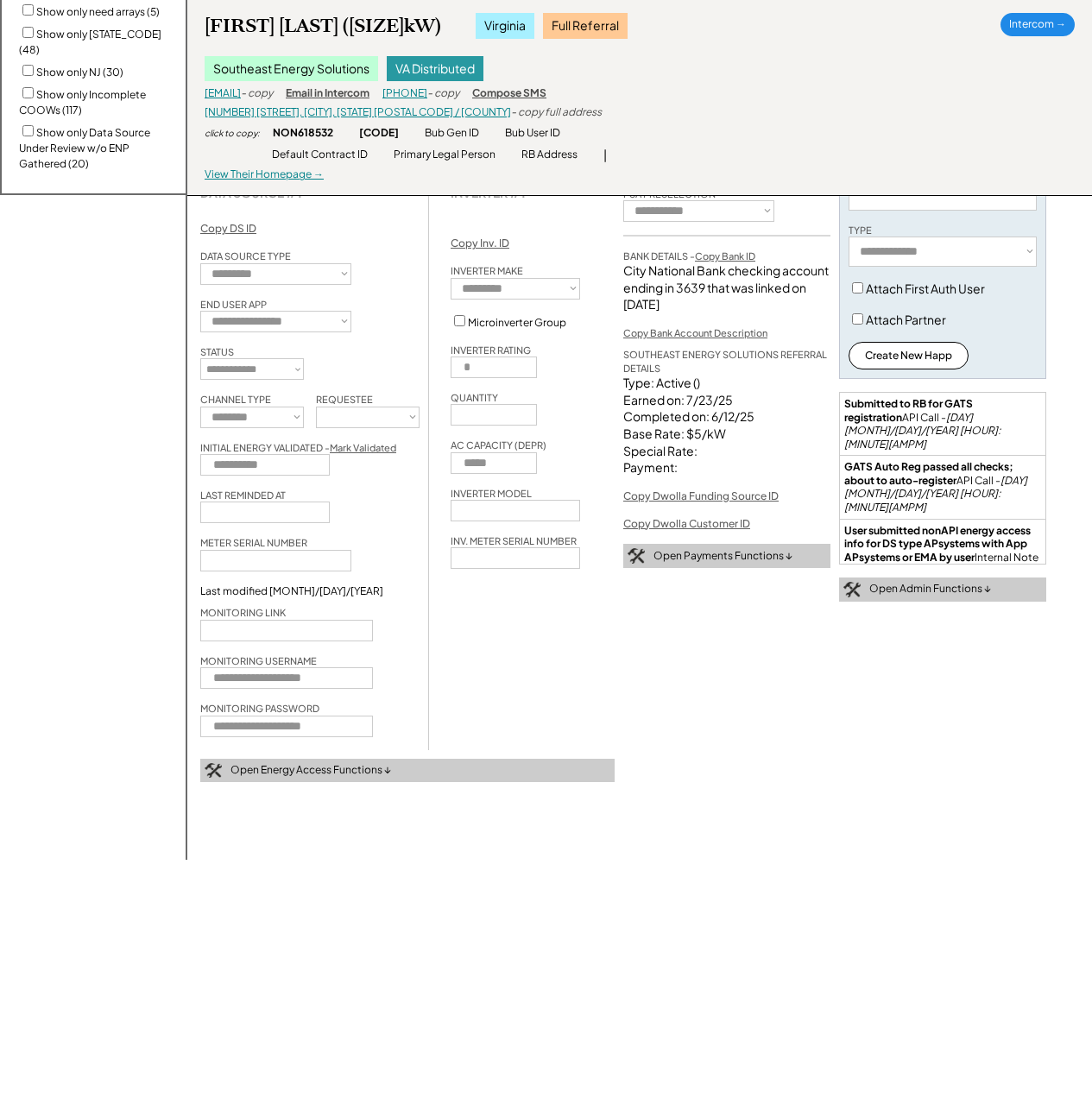 click on "MONITORING USERNAME" at bounding box center (258, 660) 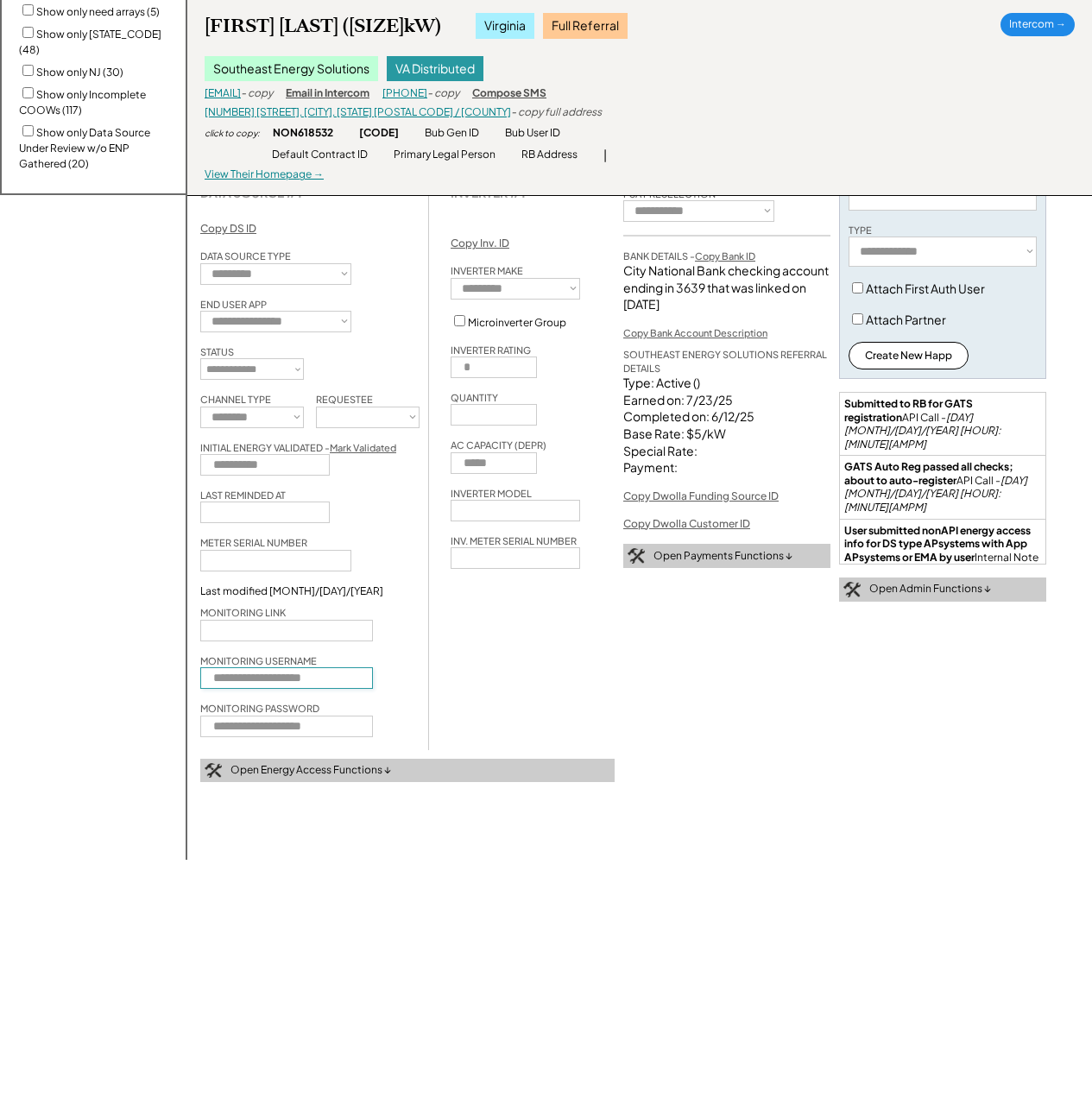 click at bounding box center (287, 678) 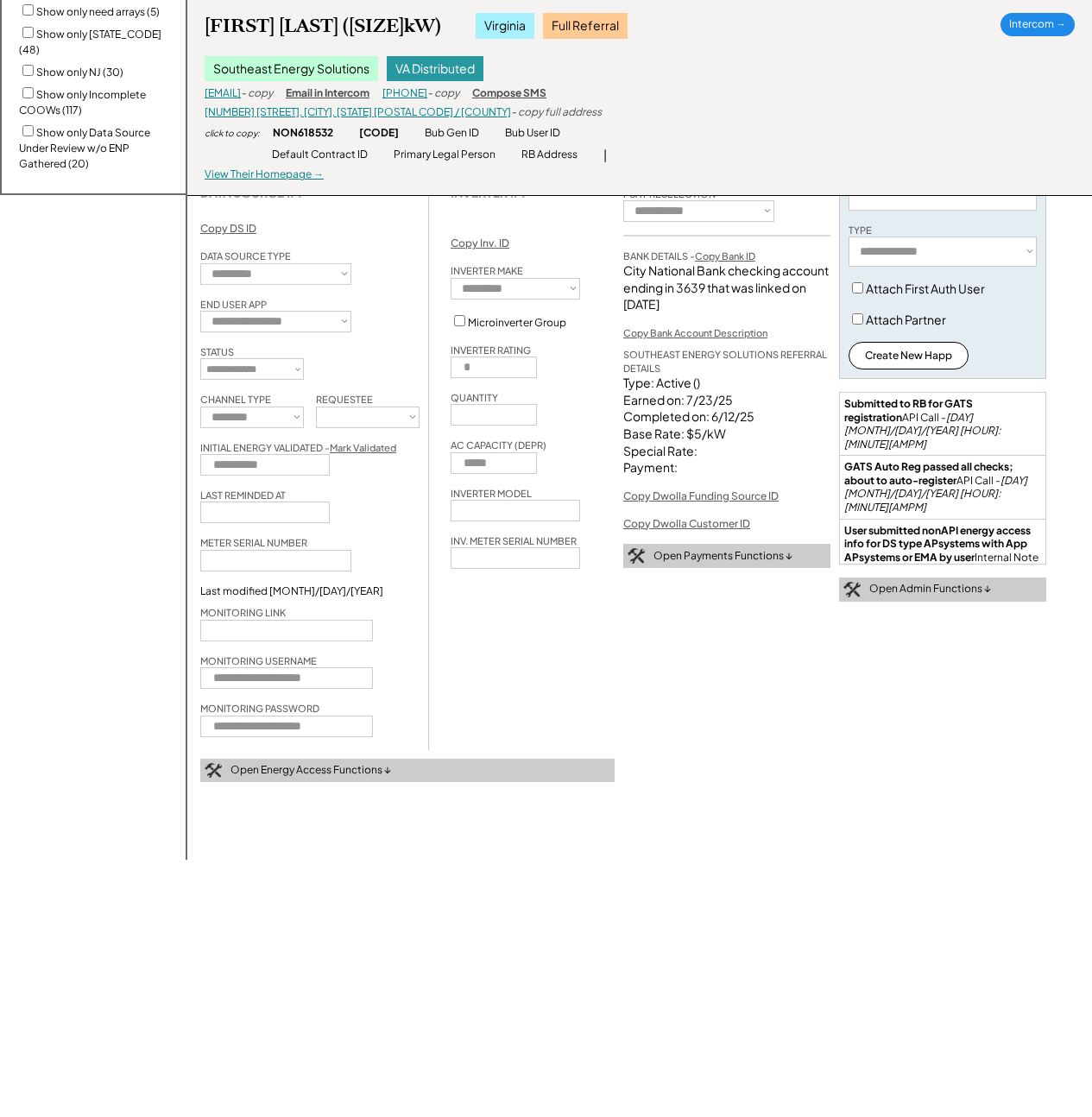 click 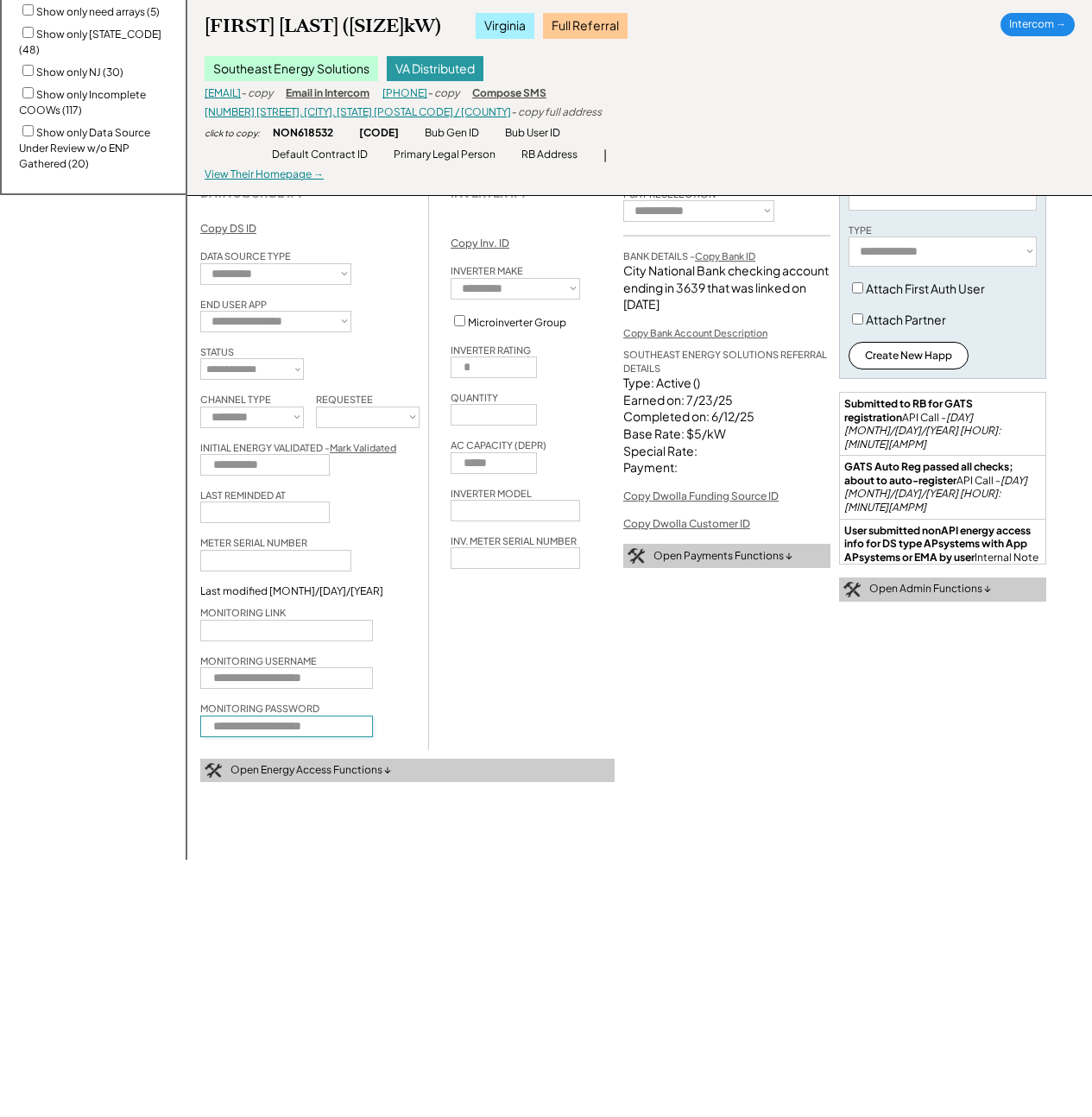 click at bounding box center [287, 726] 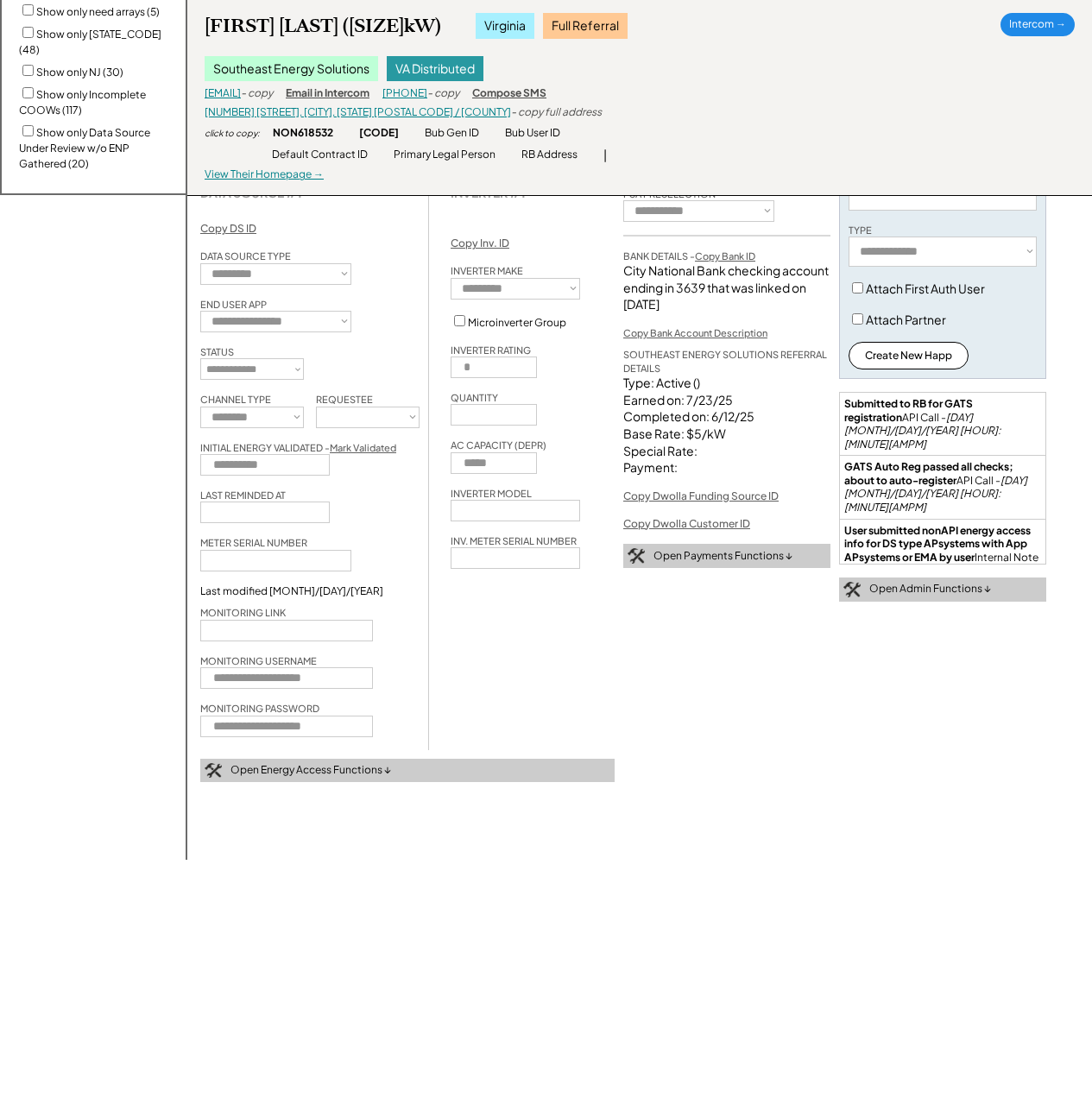scroll, scrollTop: 0, scrollLeft: 0, axis: both 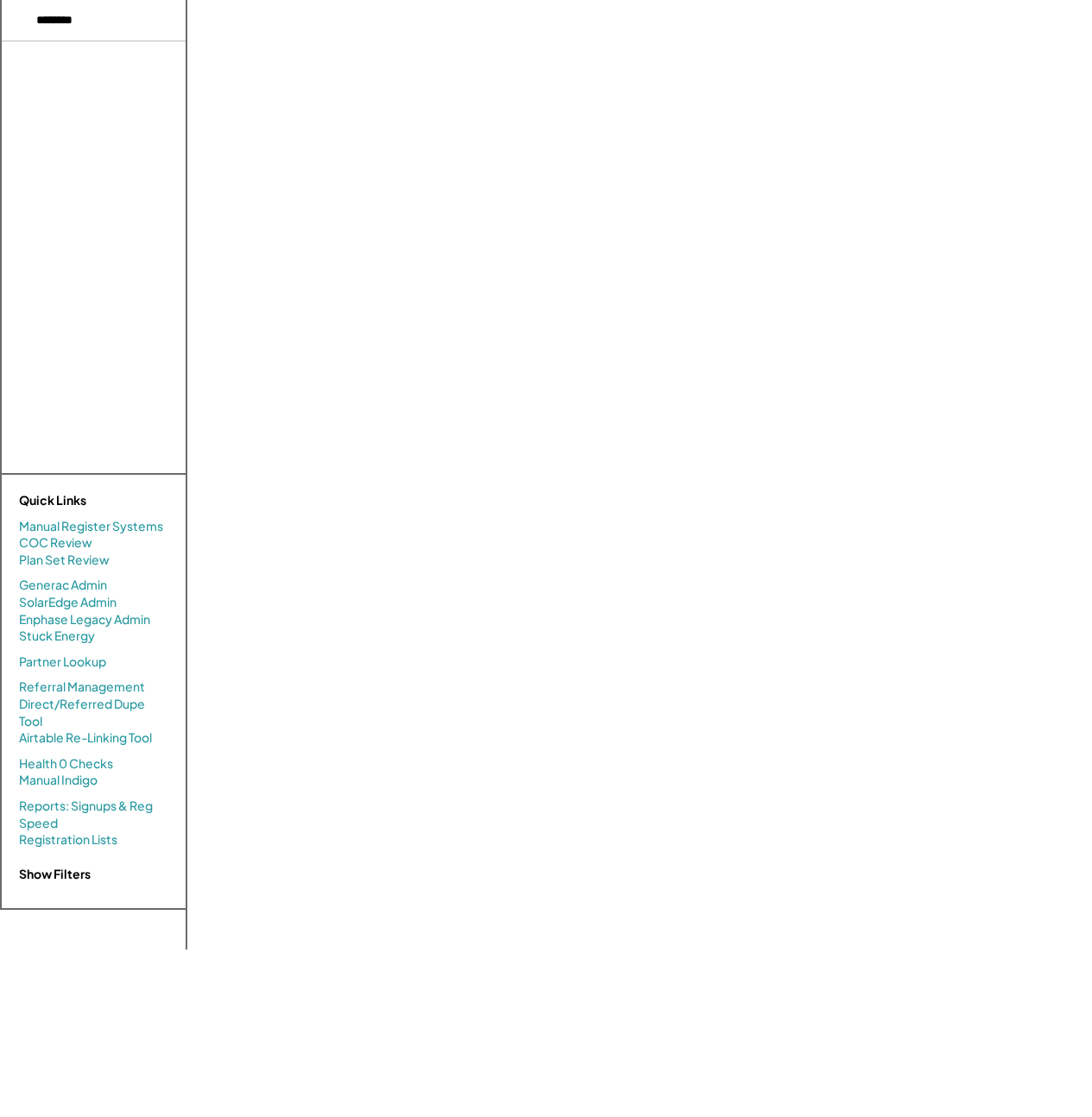 select on "**********" 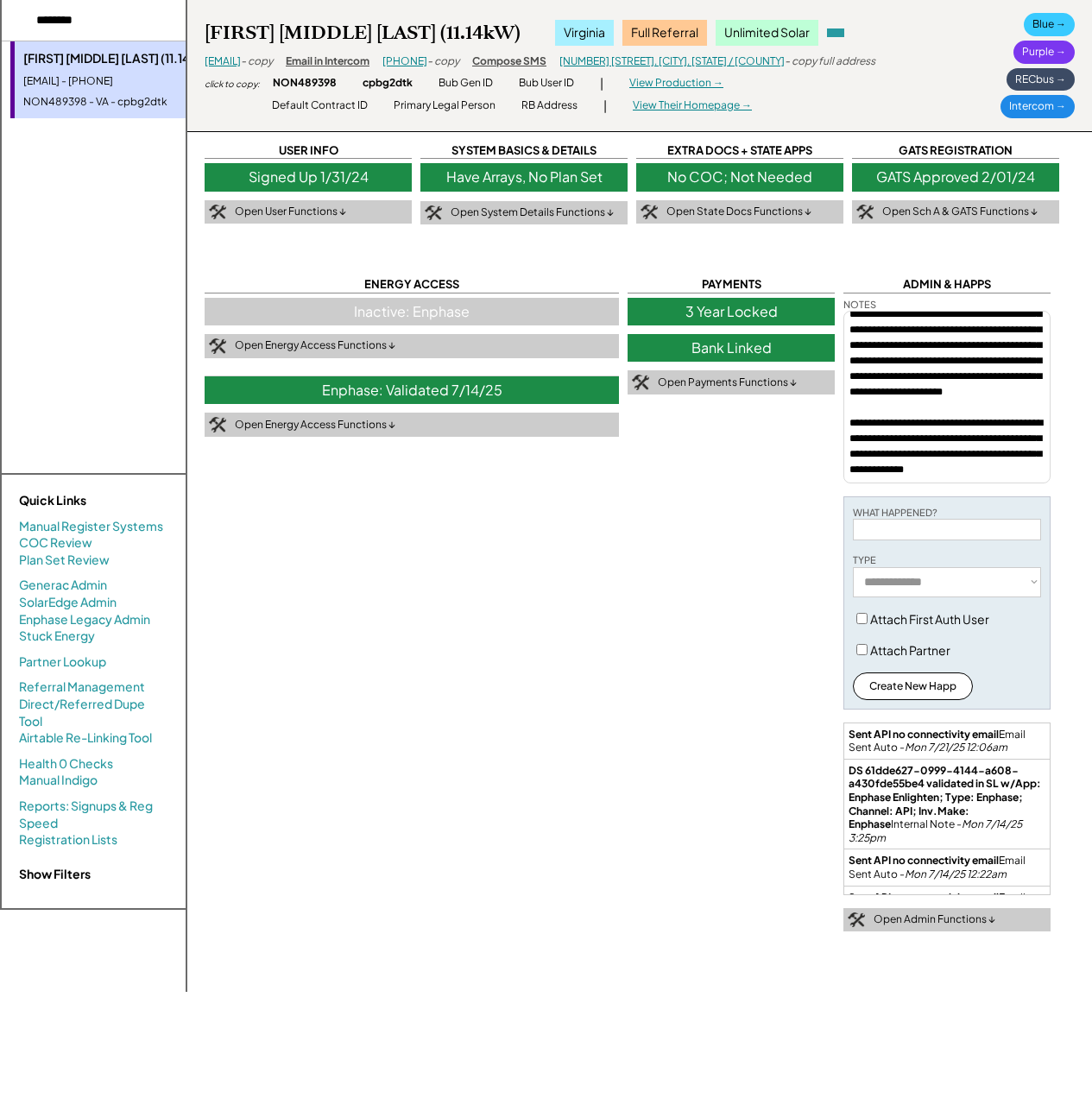 scroll, scrollTop: 73, scrollLeft: 0, axis: vertical 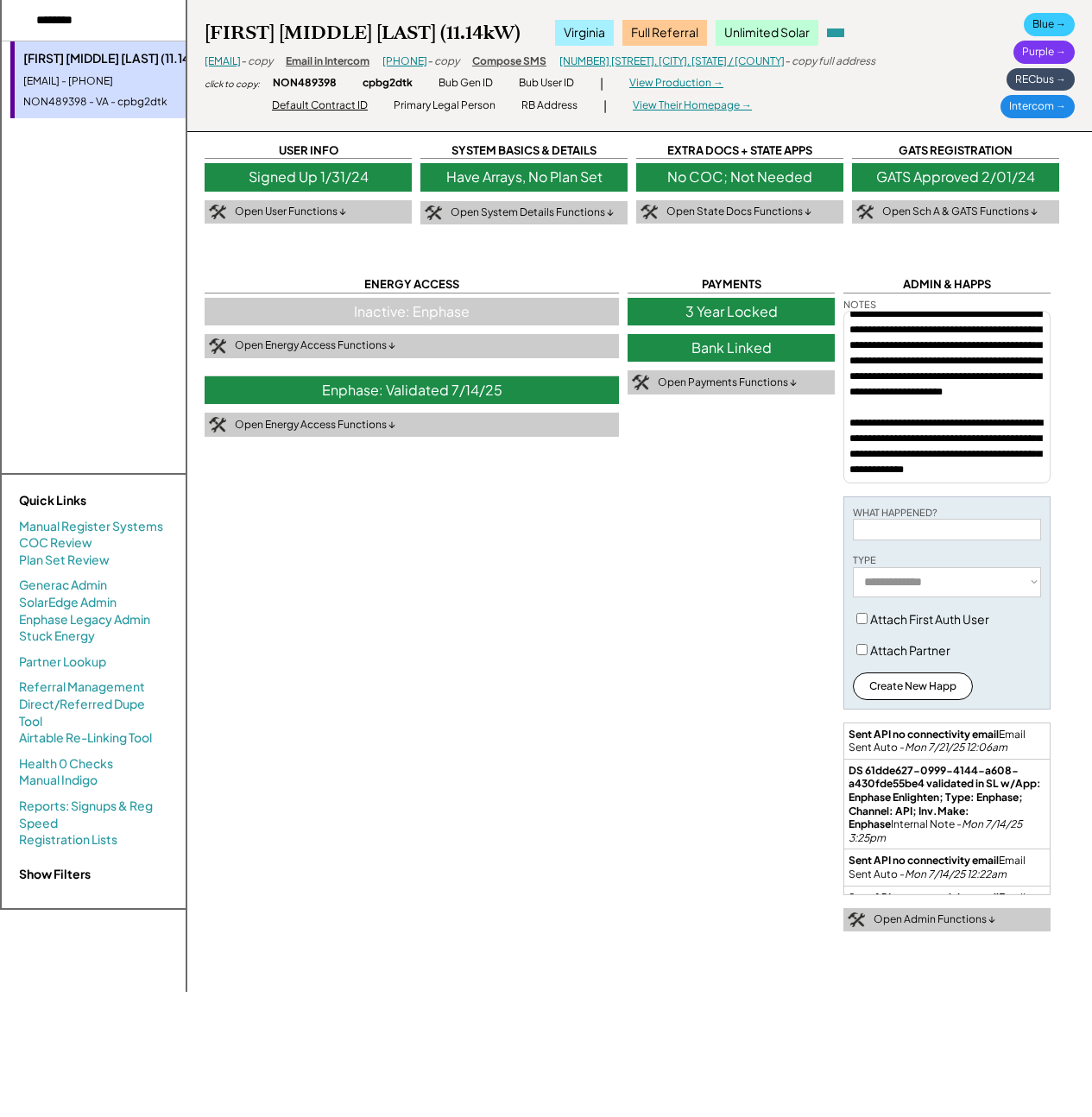click on "Blue →" at bounding box center (1049, 24) 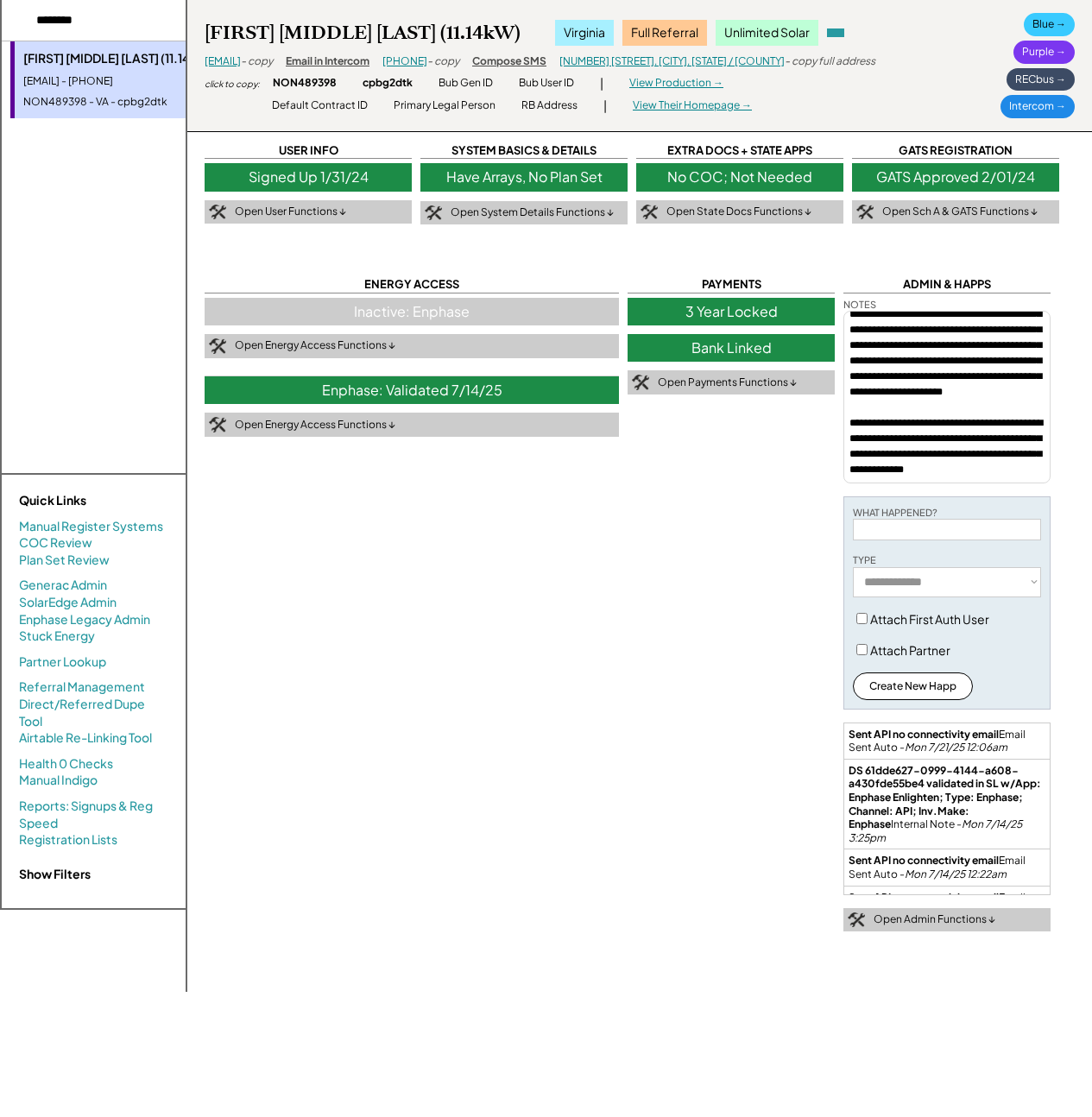 click on "**********" at bounding box center [640, 550] 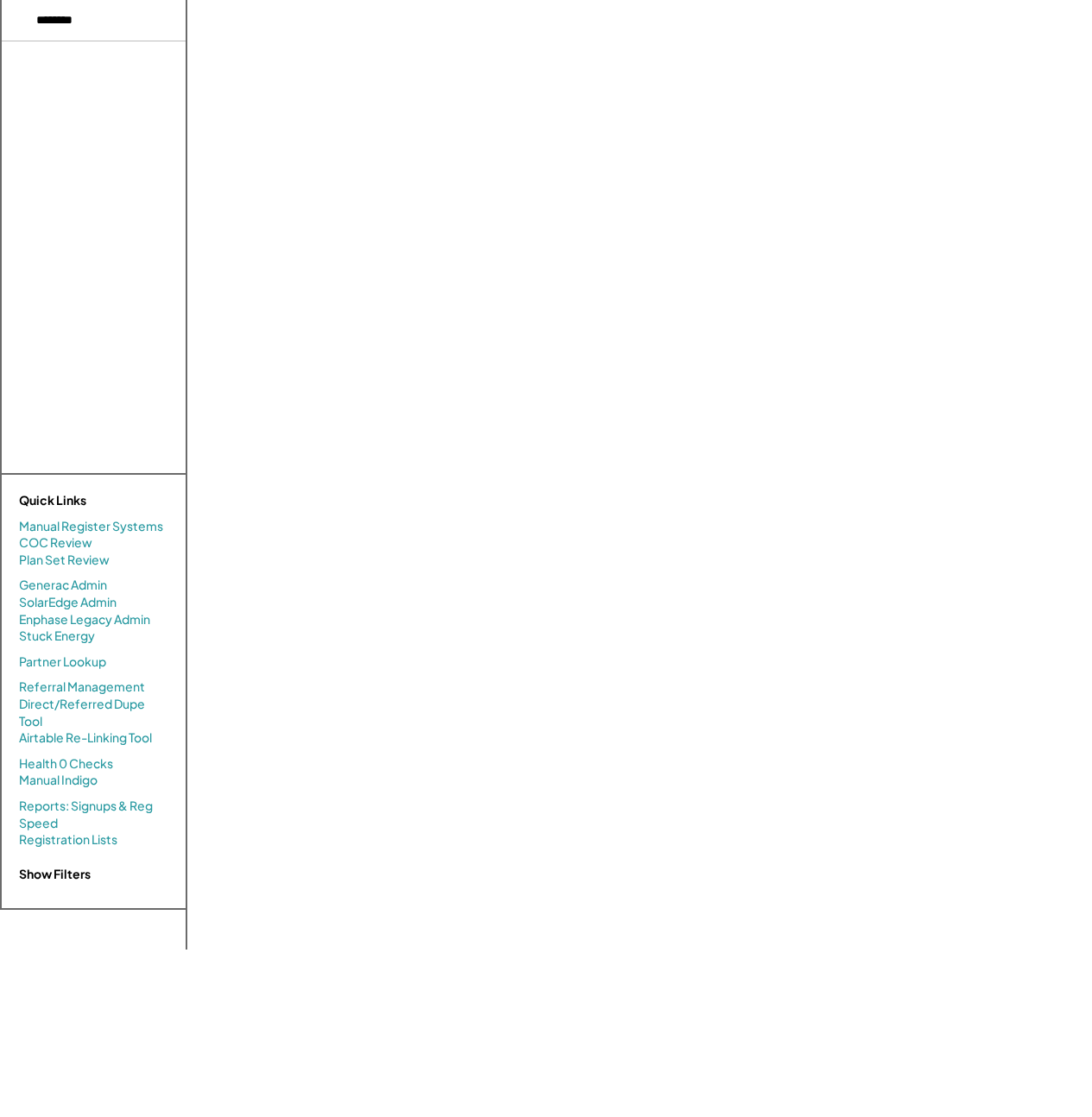scroll, scrollTop: 0, scrollLeft: 0, axis: both 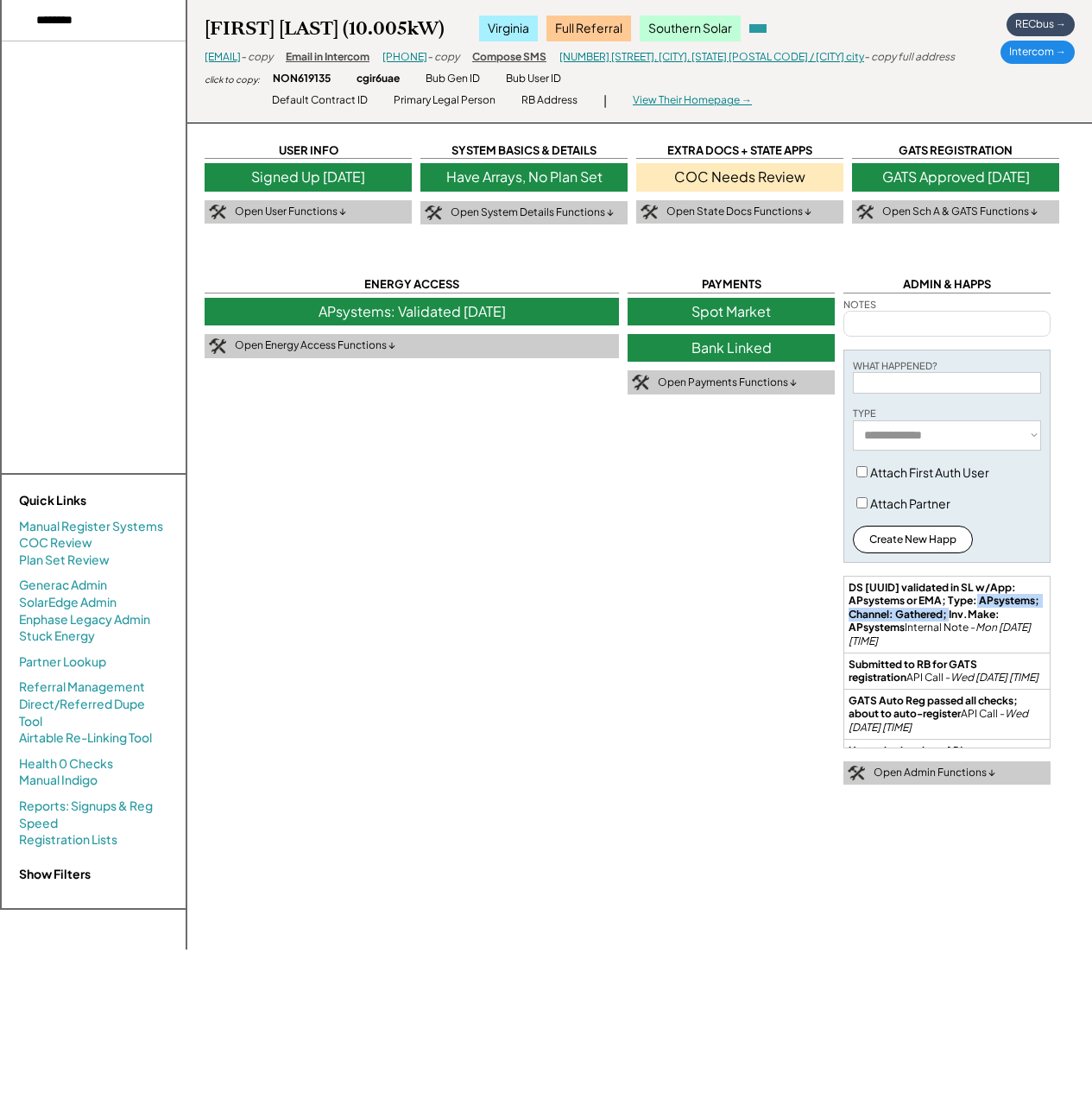 click on "**********" at bounding box center [640, 476] 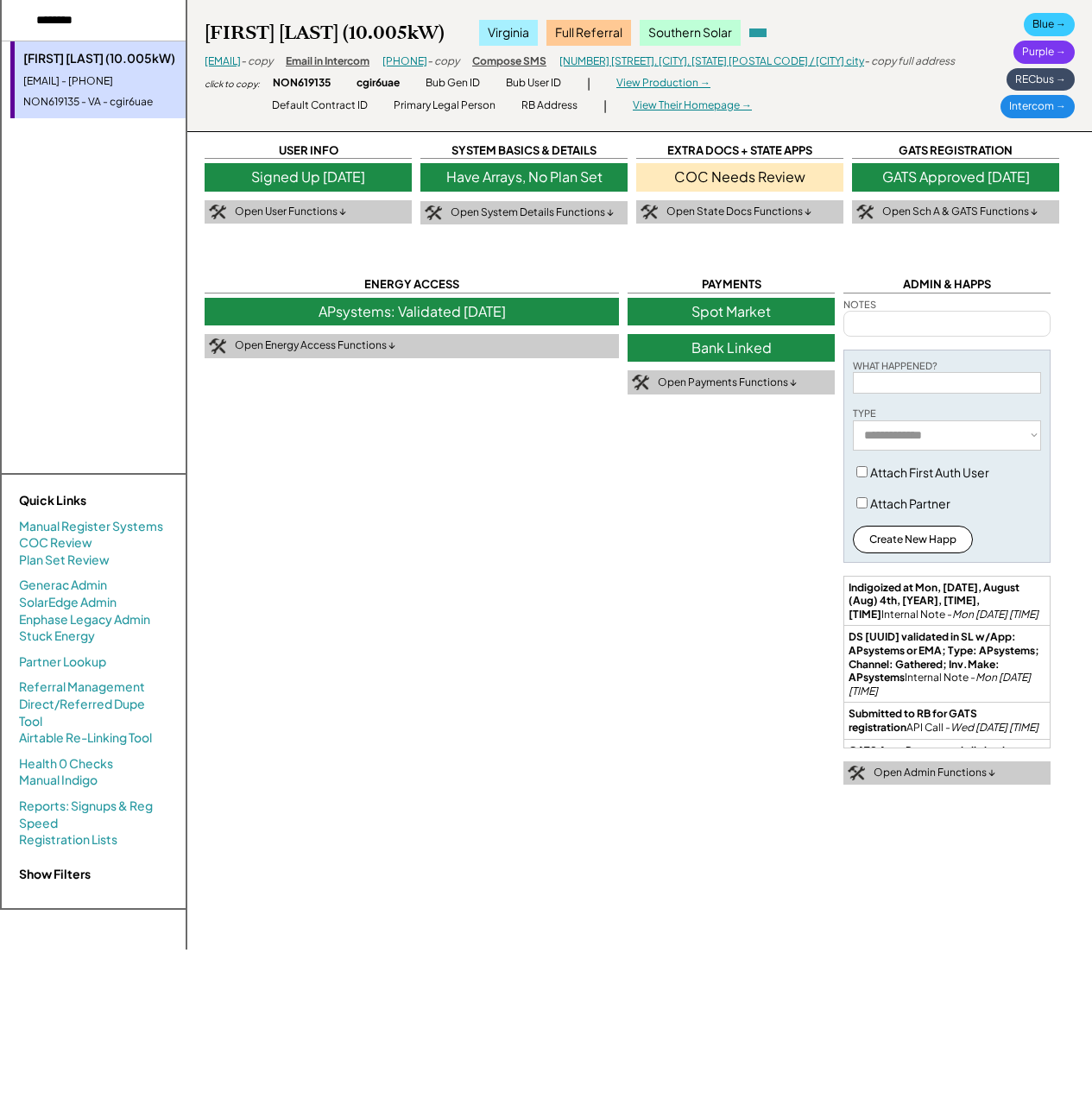 click on "Blue →" at bounding box center (1049, 24) 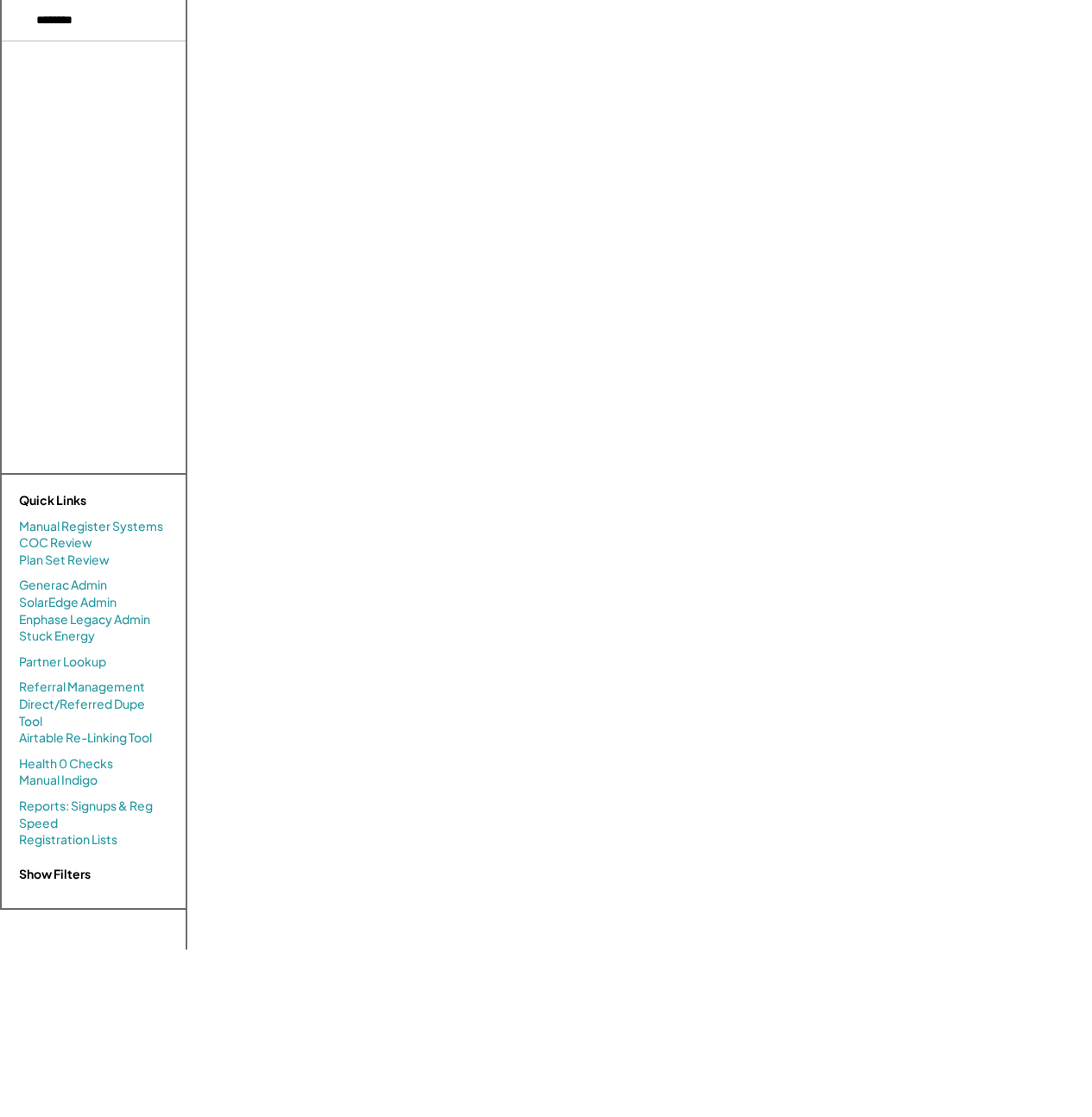 select on "**********" 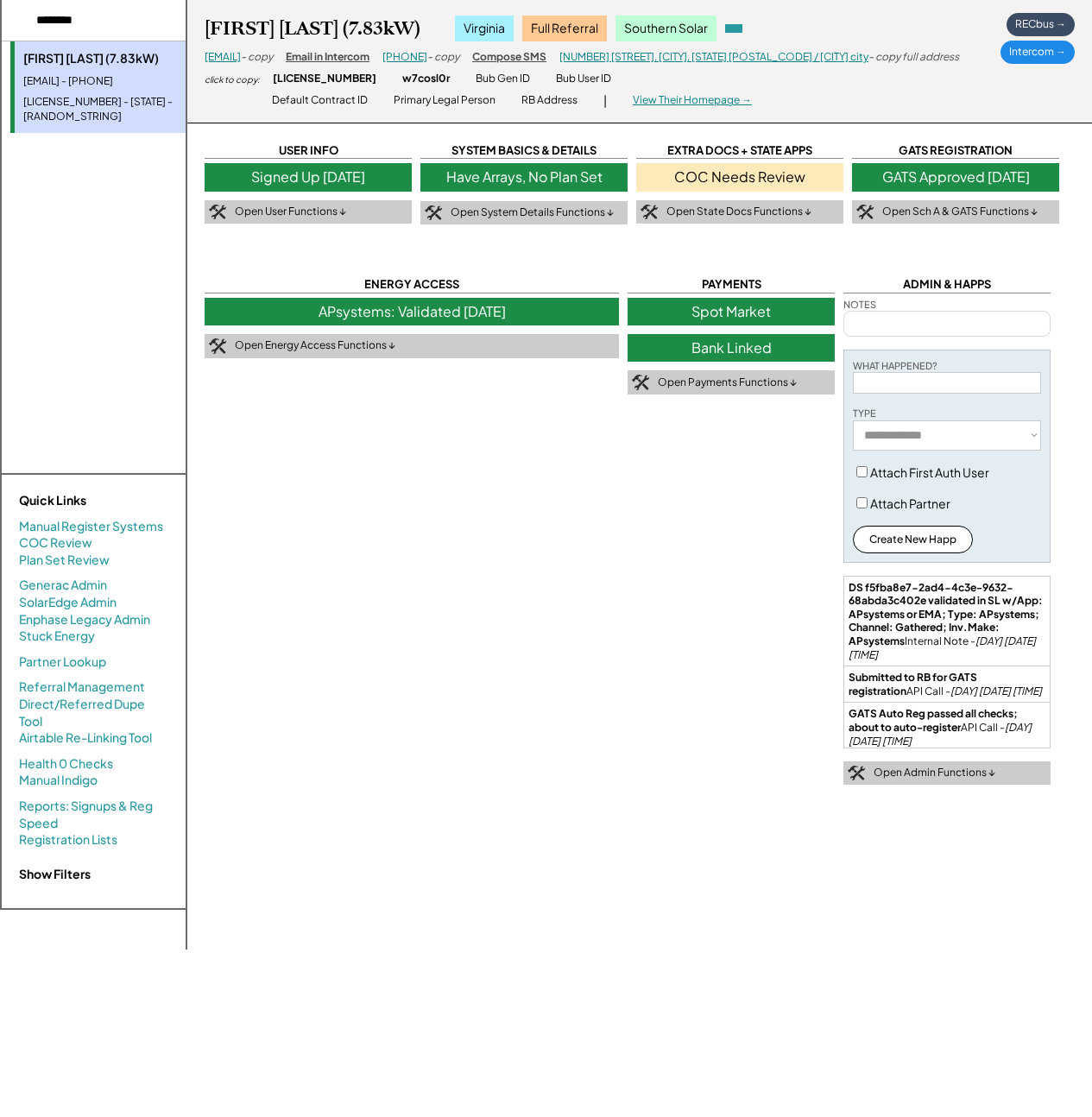 scroll, scrollTop: 0, scrollLeft: 0, axis: both 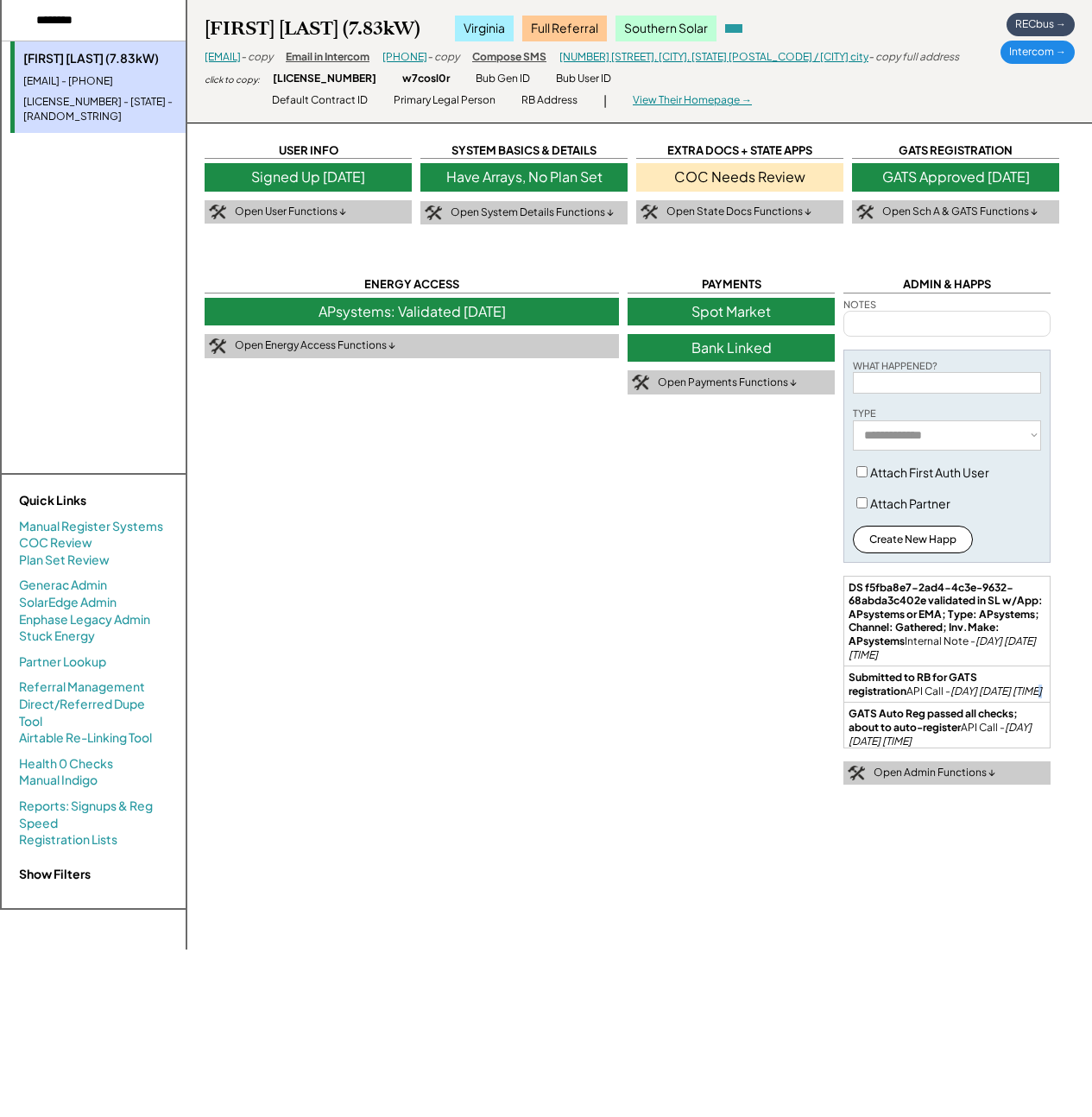 click on "**********" at bounding box center (640, 476) 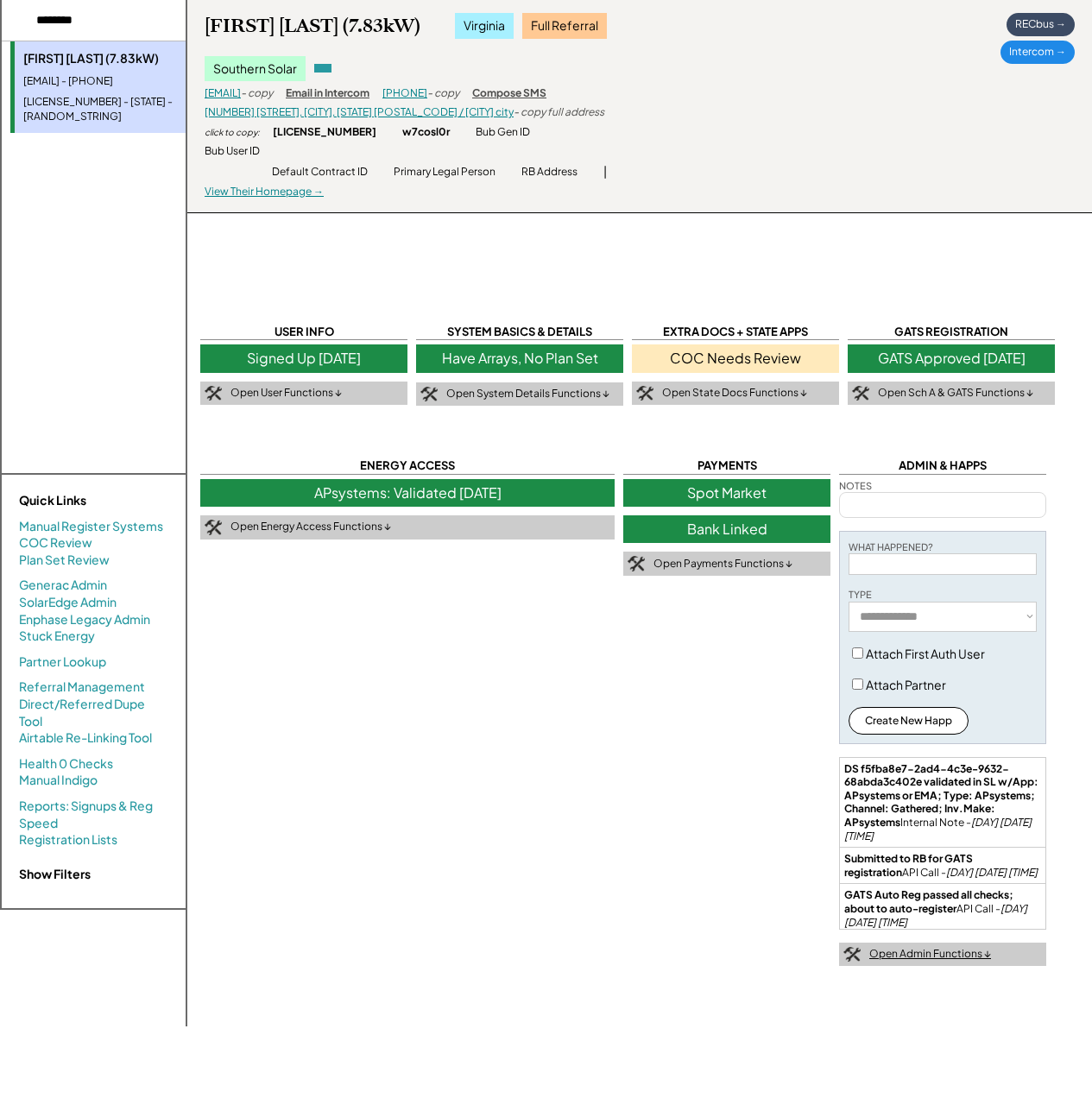 click on "Open Admin Functions ↓" at bounding box center (930, 954) 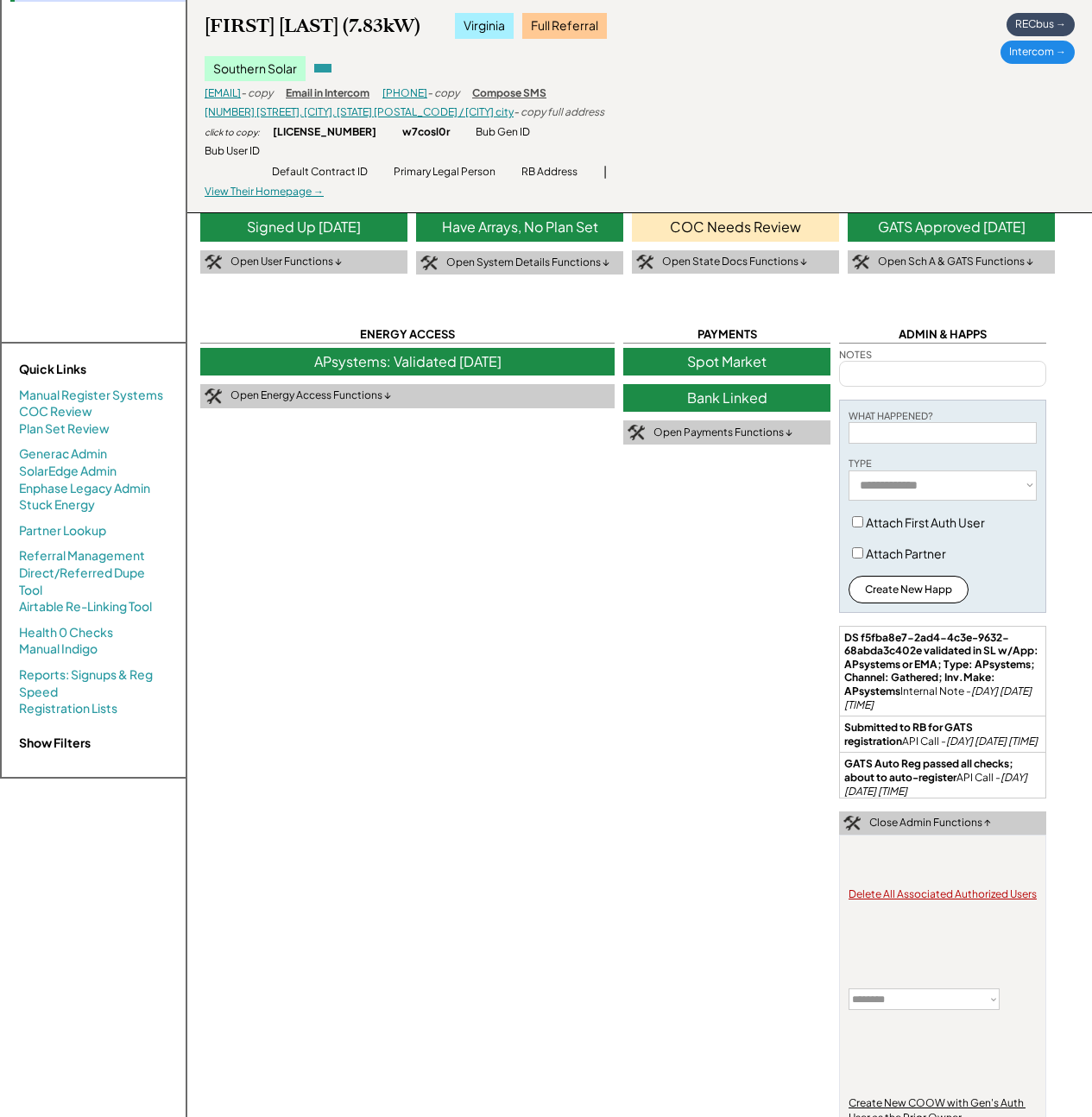 scroll, scrollTop: 185, scrollLeft: 0, axis: vertical 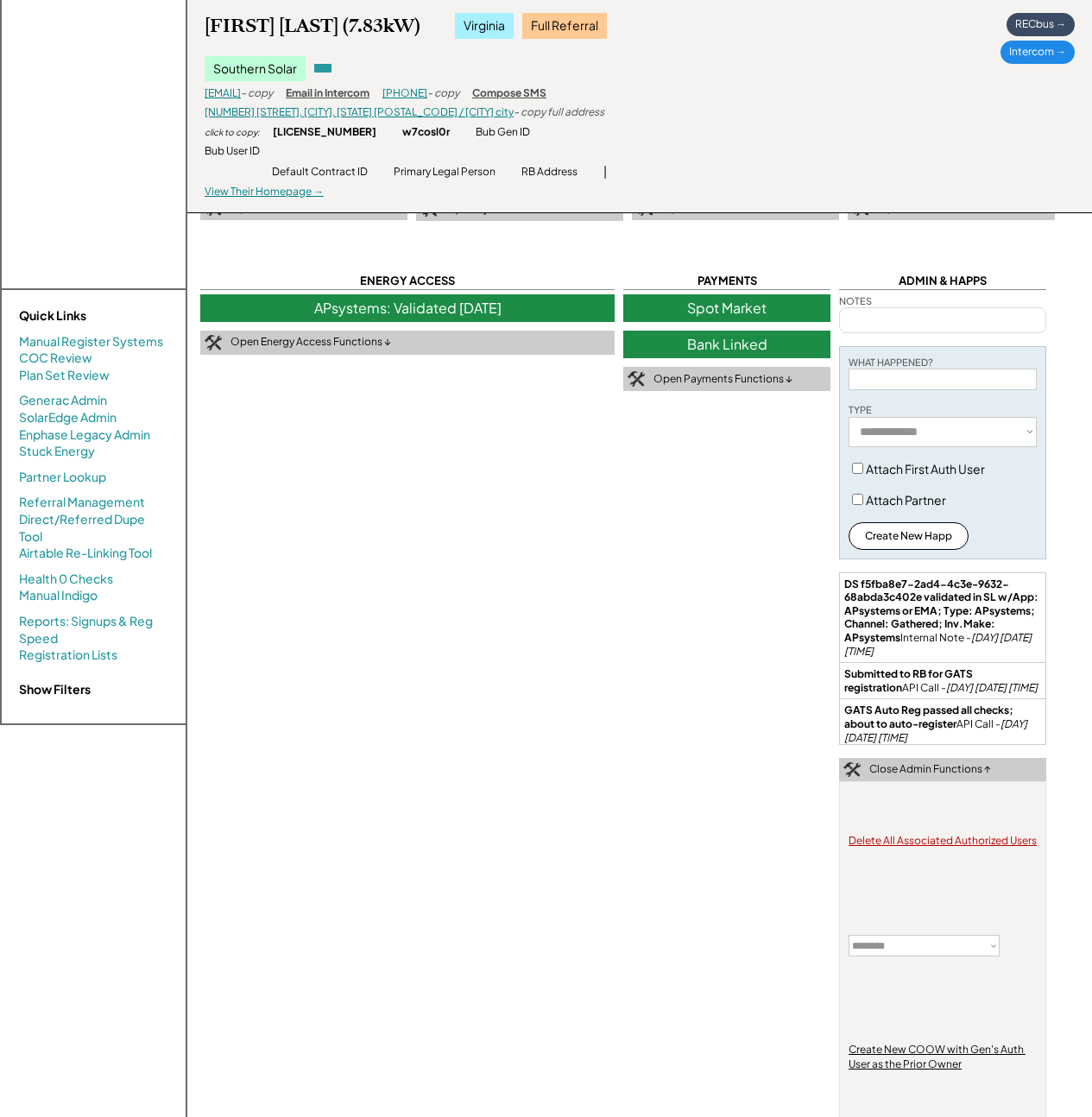click on "**********" at bounding box center (924, 945) 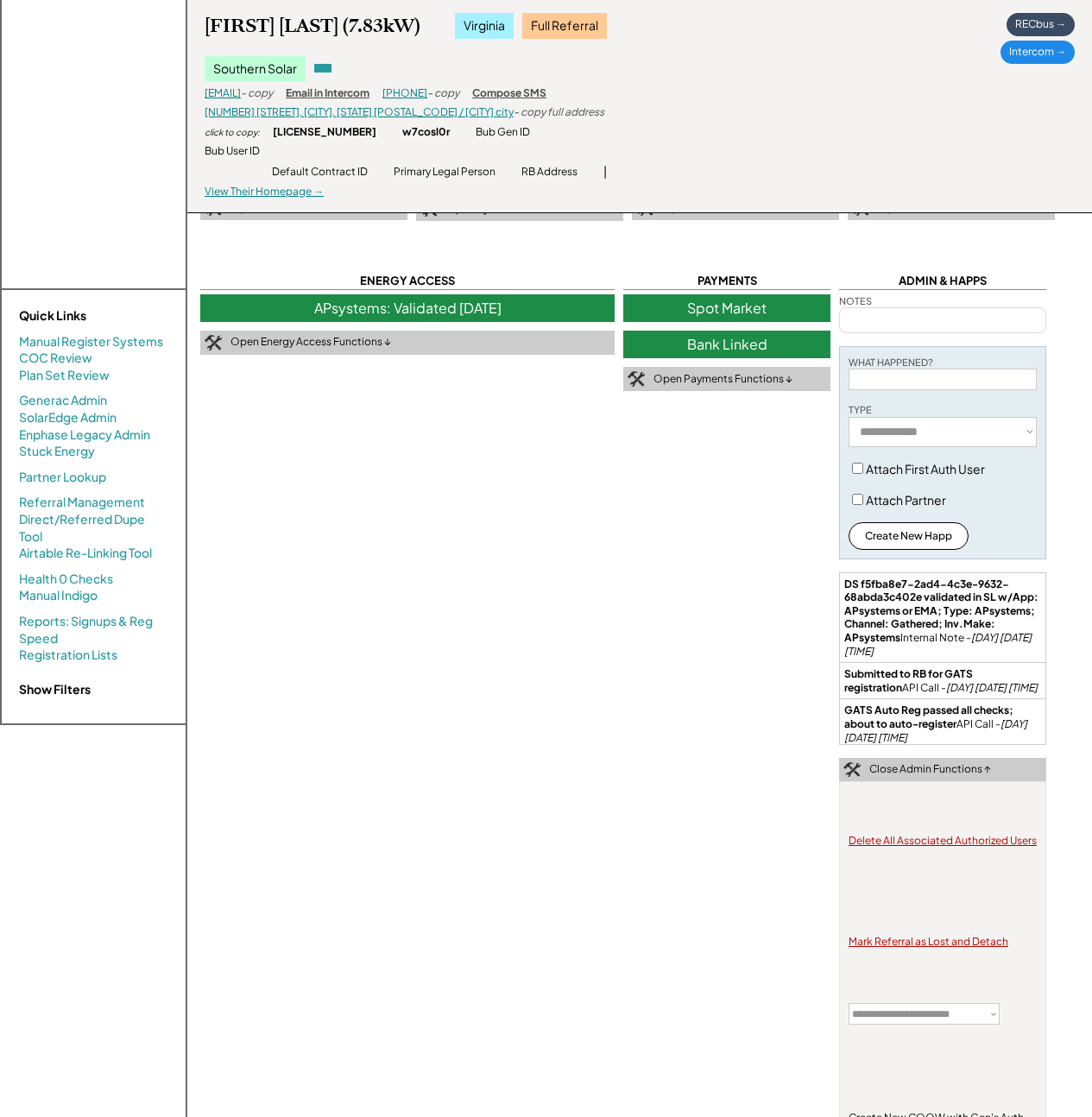 select on "**********" 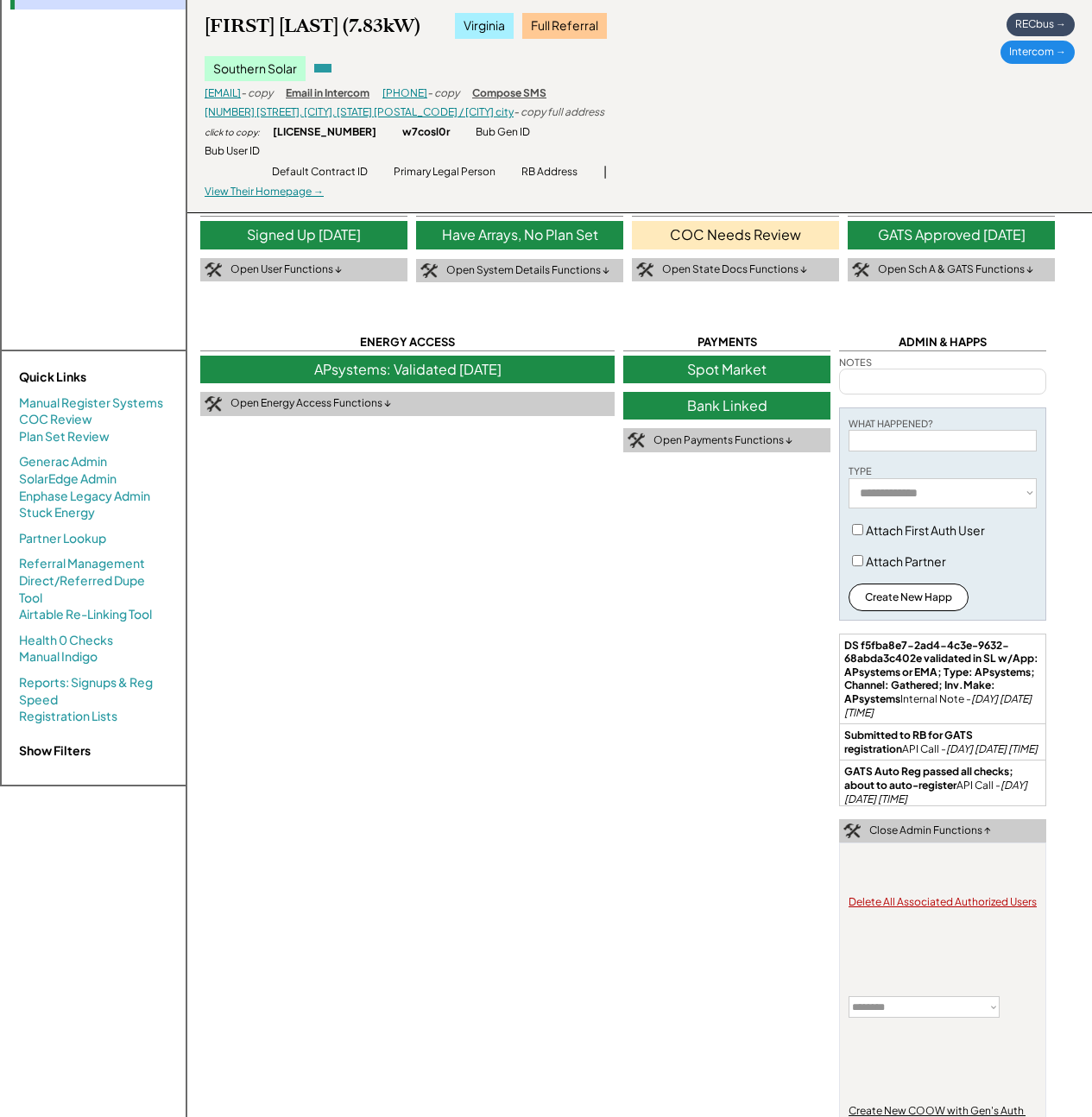 scroll, scrollTop: 0, scrollLeft: 0, axis: both 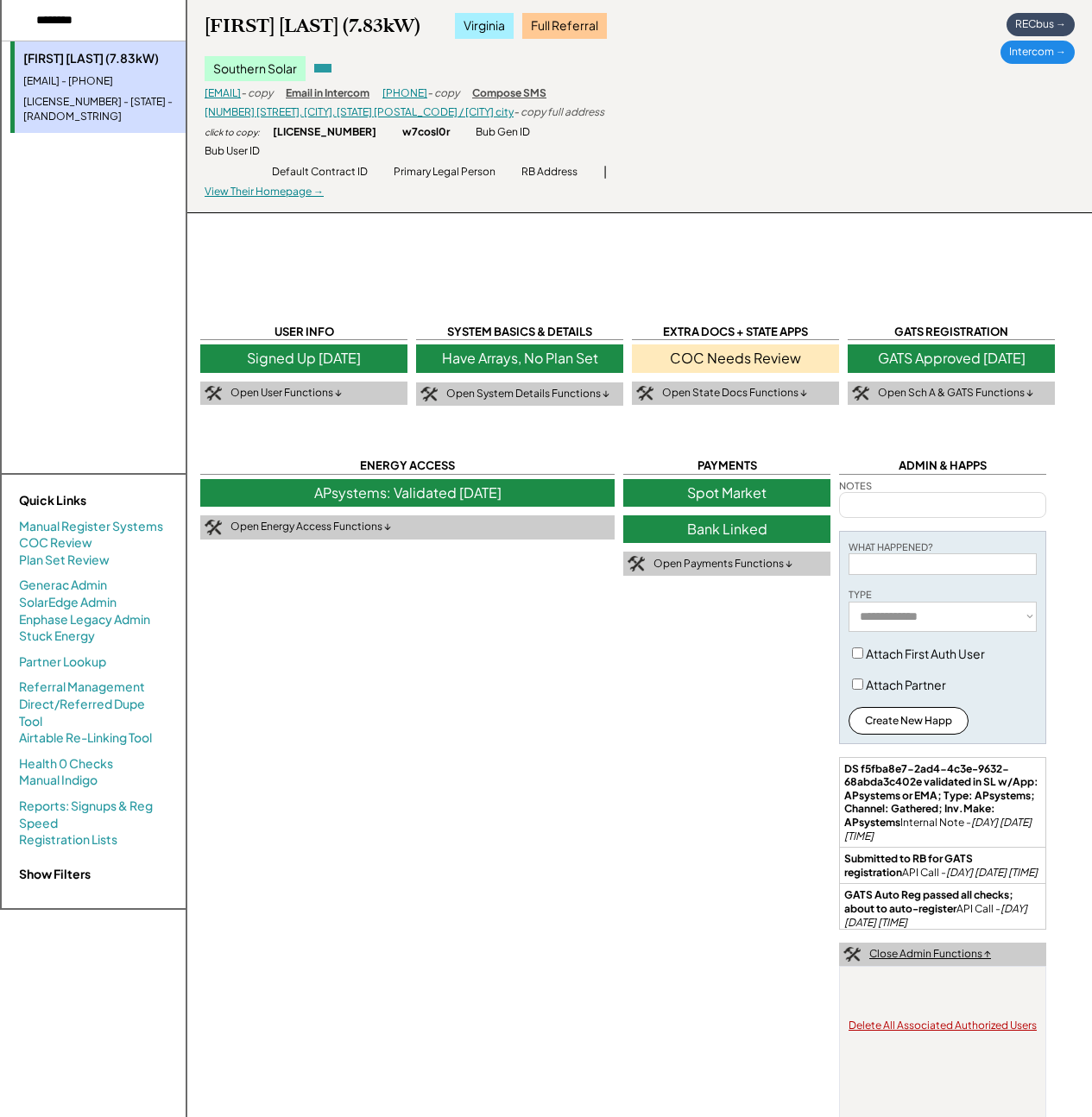 click on "Close Admin Functions ↑" at bounding box center (930, 954) 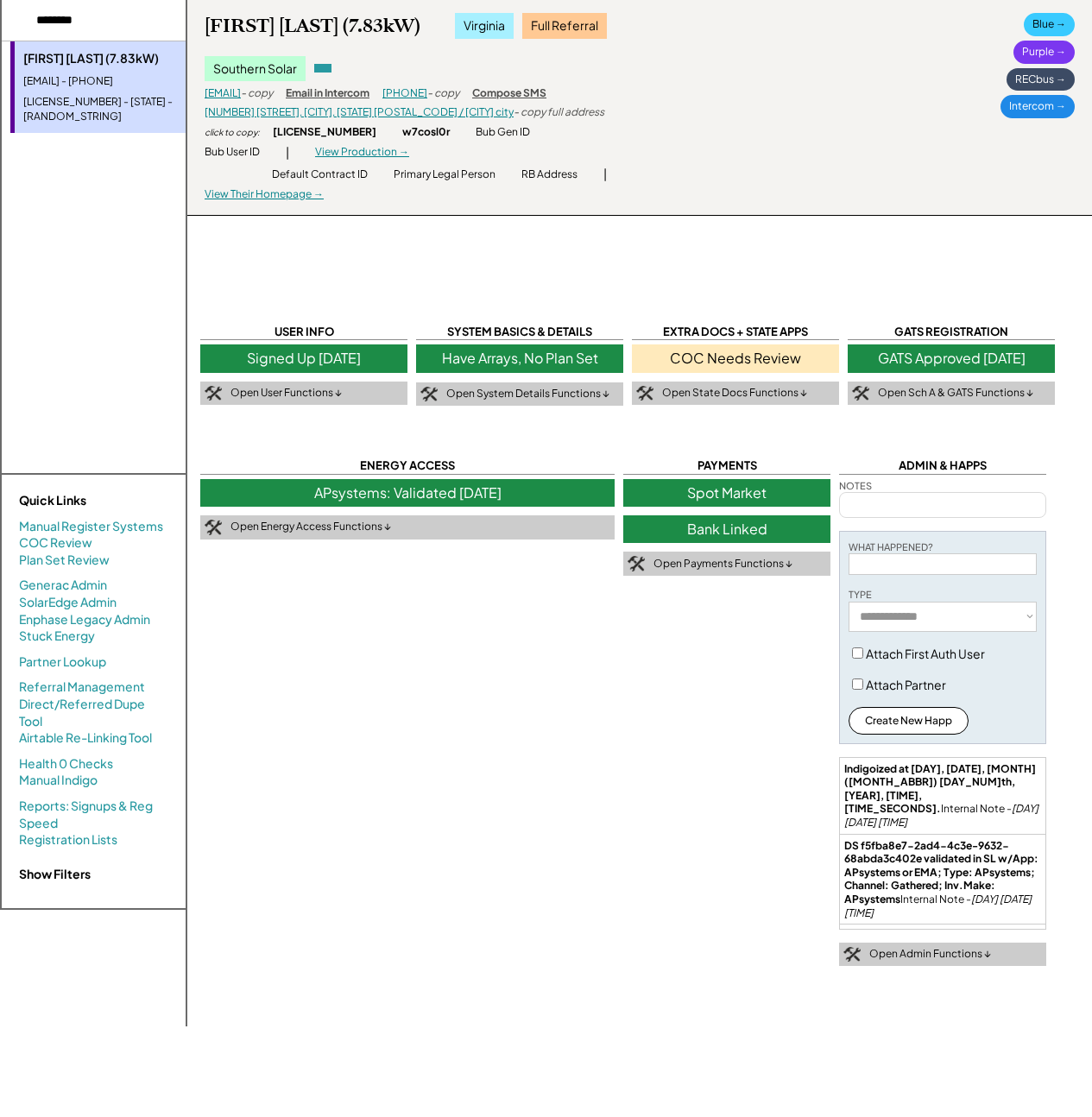 click on "Blue → Purple → RECbus → Intercom →" at bounding box center (1038, 66) 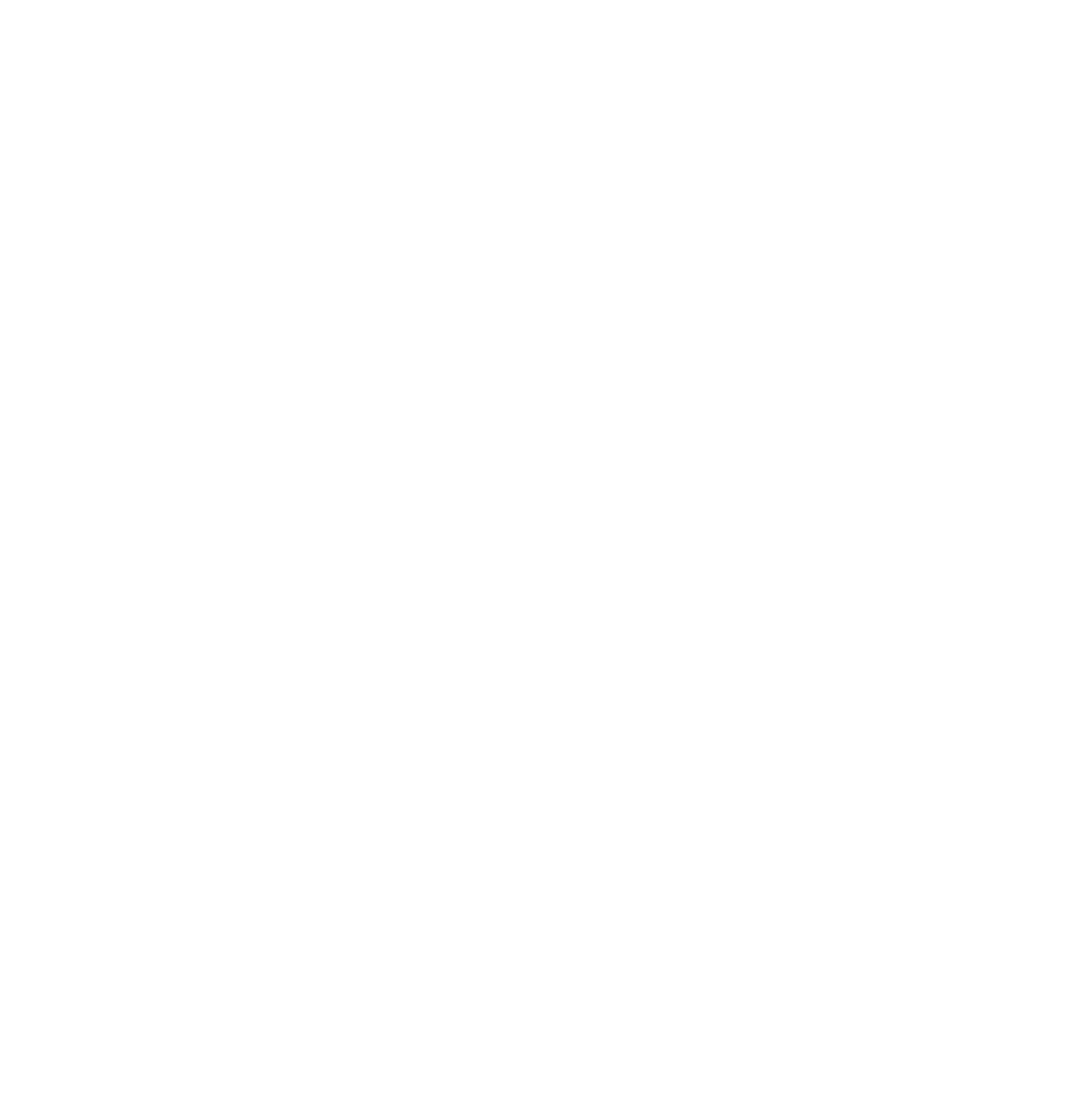 scroll, scrollTop: 0, scrollLeft: 0, axis: both 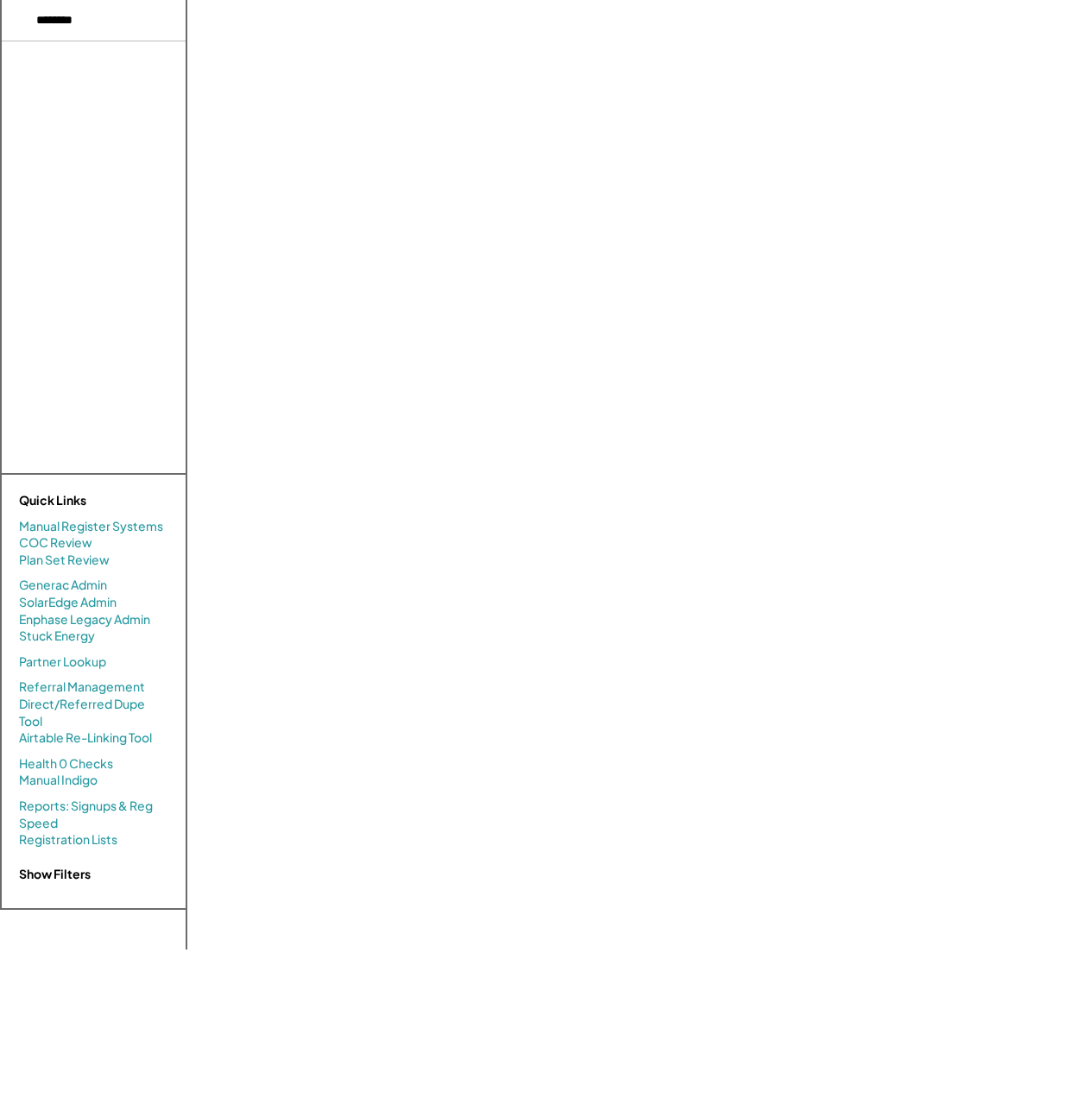 select on "**********" 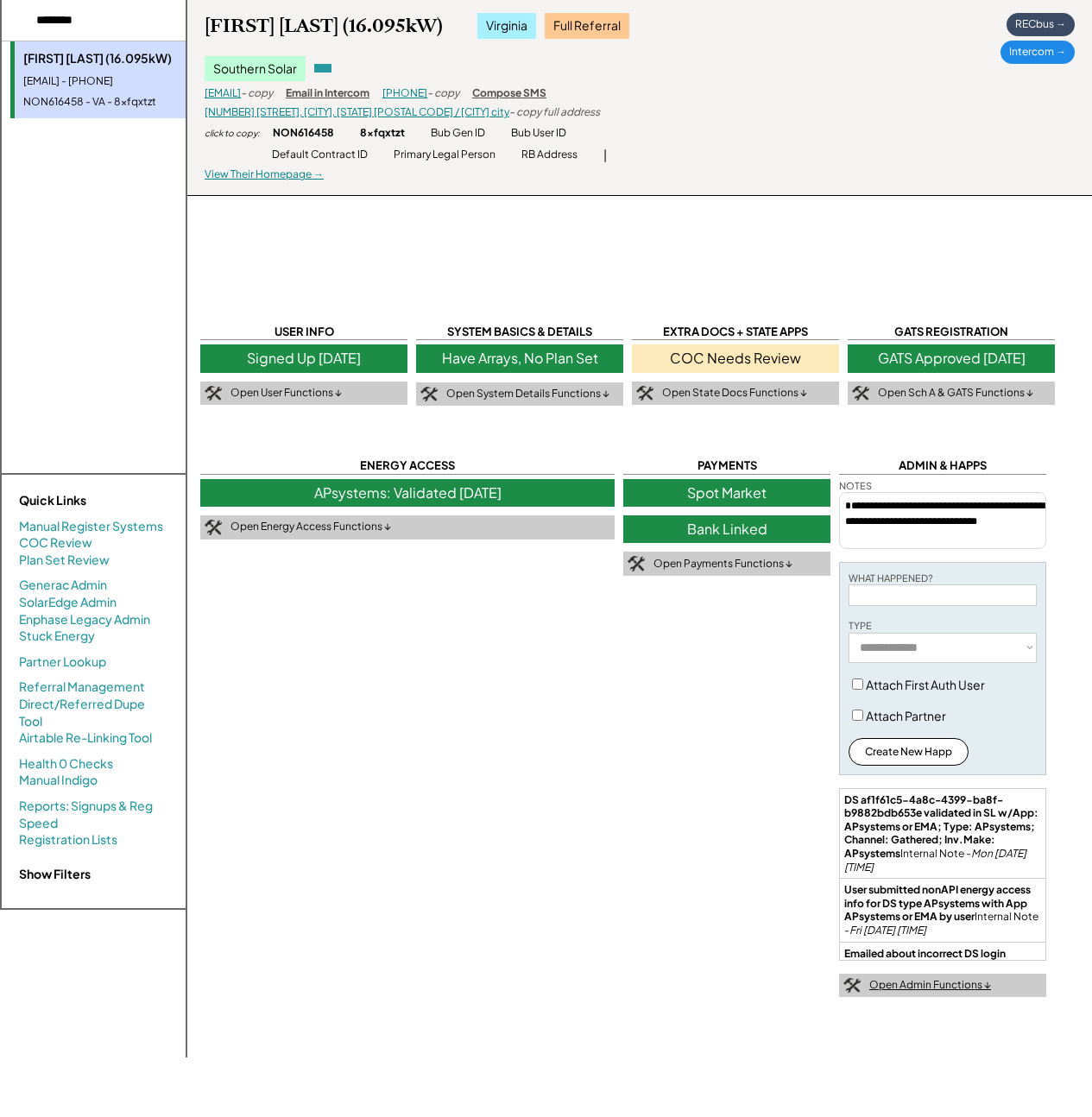 drag, startPoint x: 912, startPoint y: 986, endPoint x: 774, endPoint y: 889, distance: 168.68017 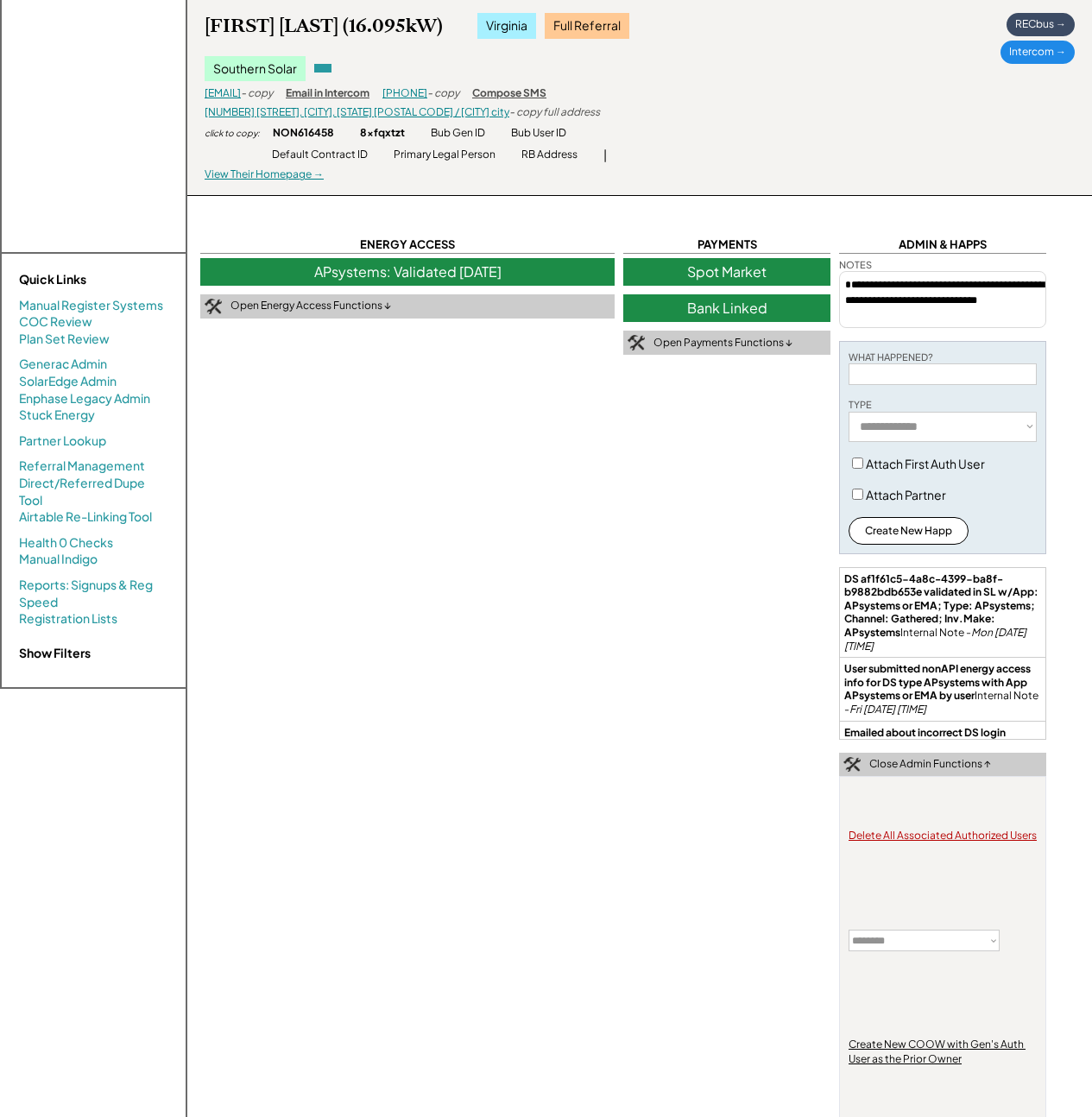 scroll, scrollTop: 336, scrollLeft: 0, axis: vertical 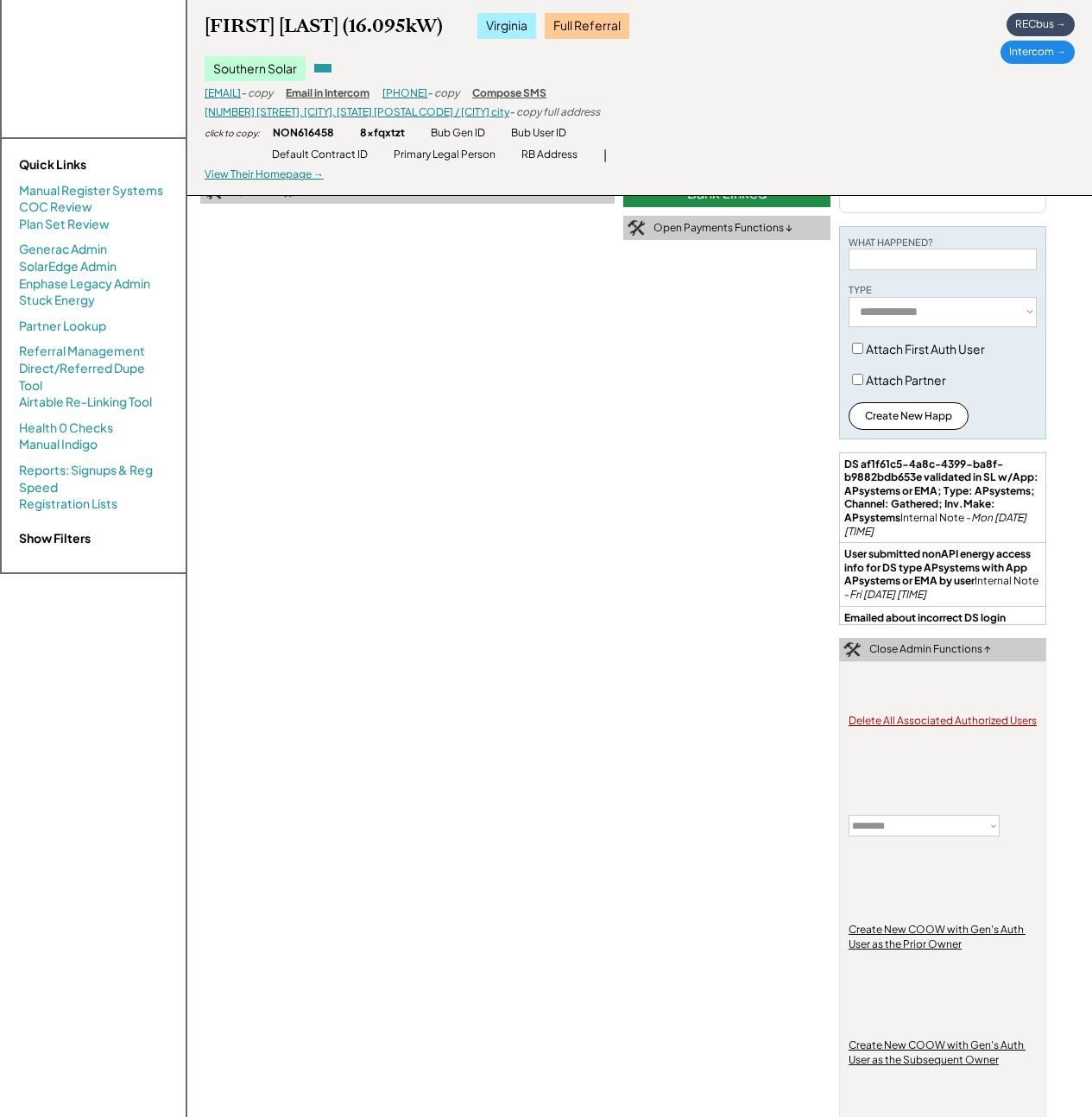 click on "**********" at bounding box center [924, 825] 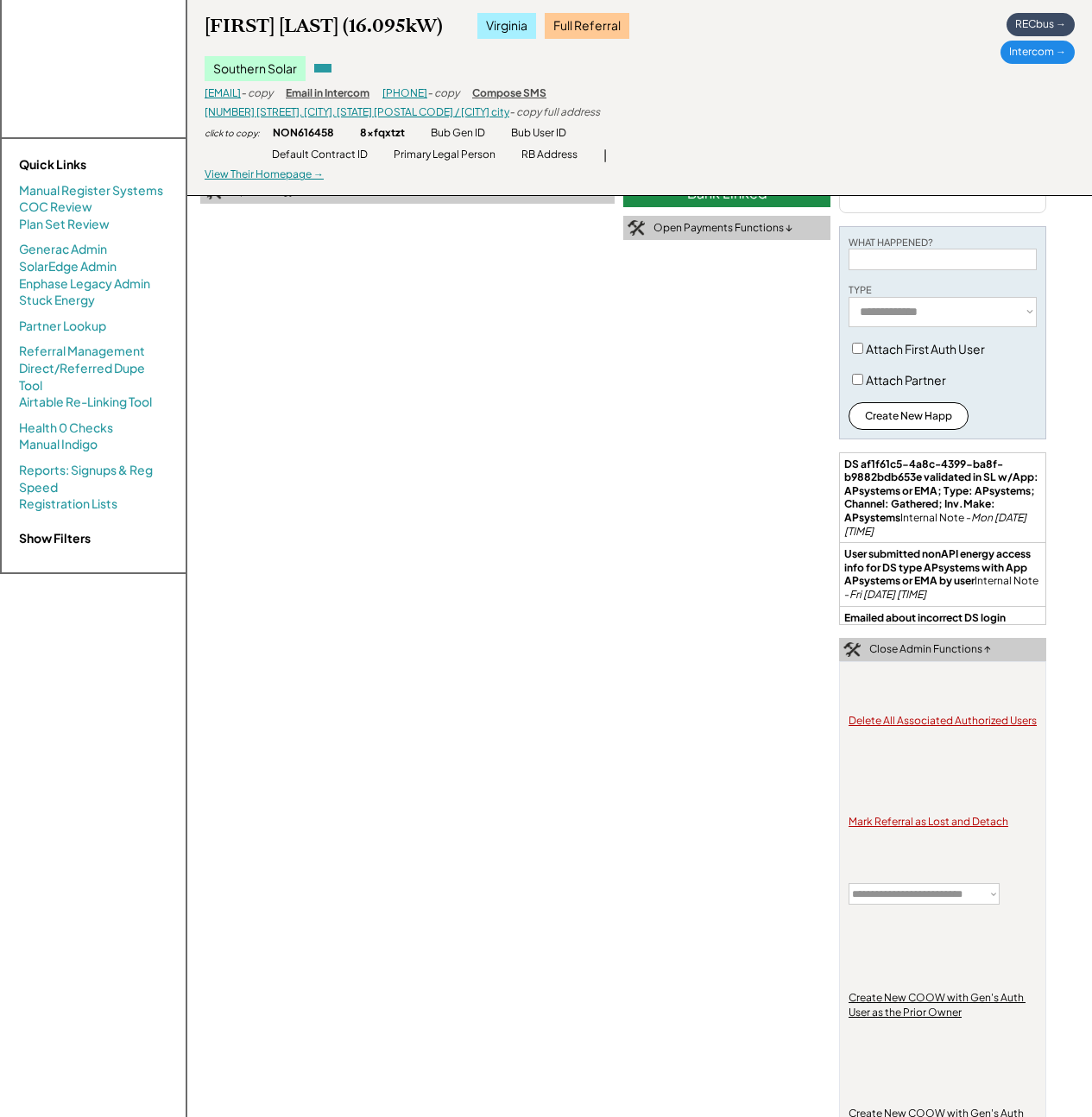 select on "**********" 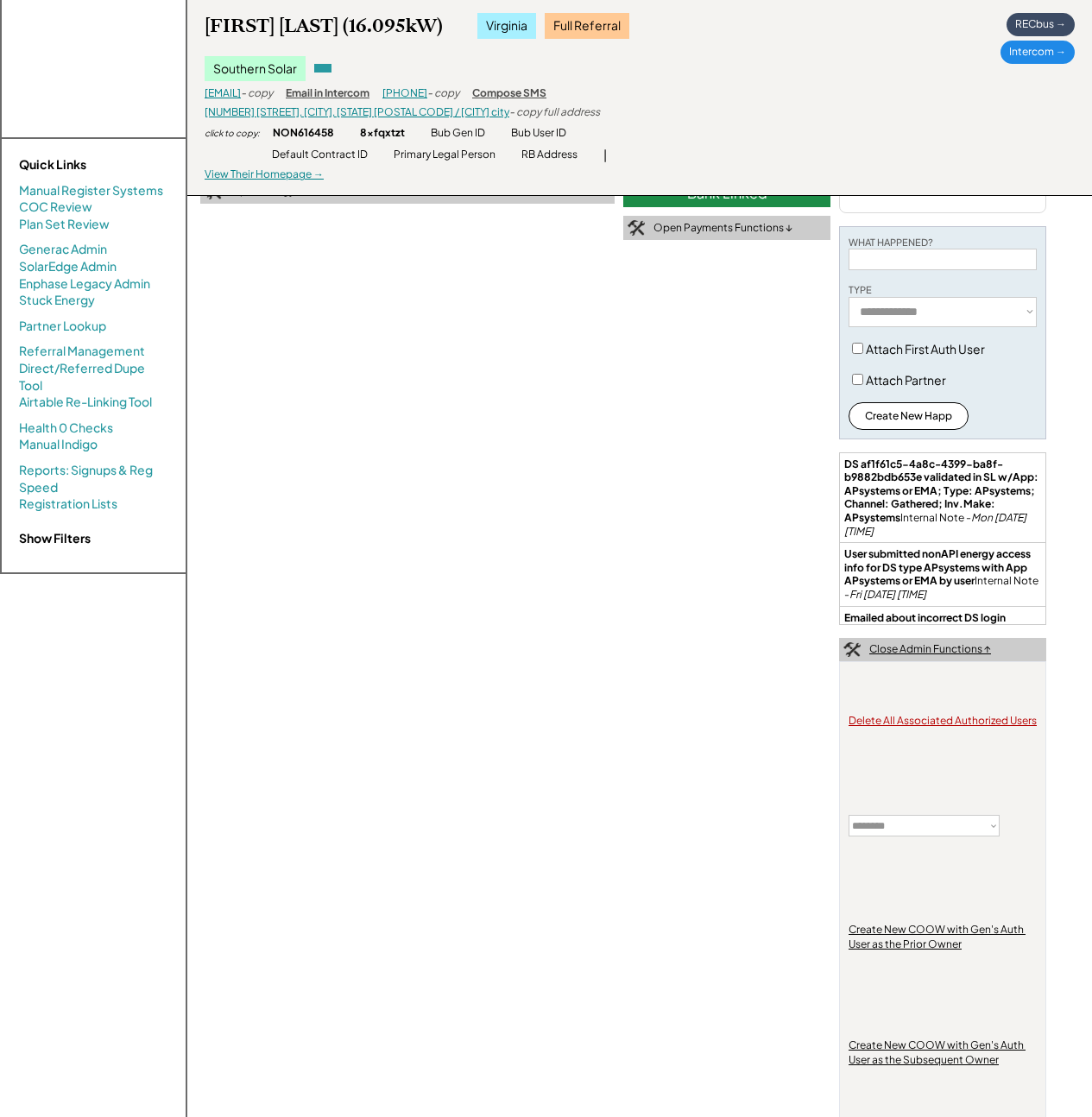click on "Close Admin Functions ↑" at bounding box center [930, 649] 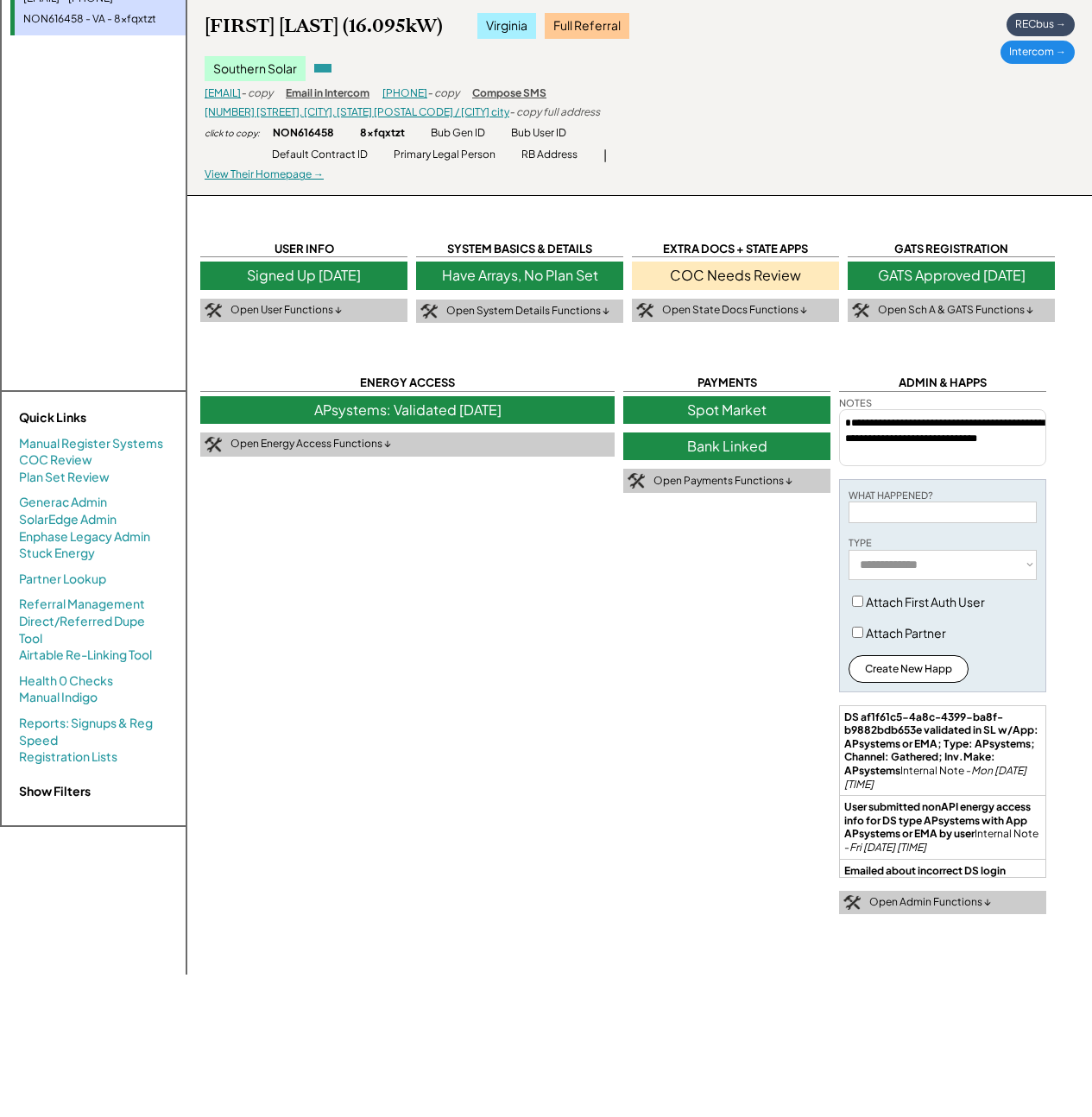 scroll, scrollTop: 0, scrollLeft: 0, axis: both 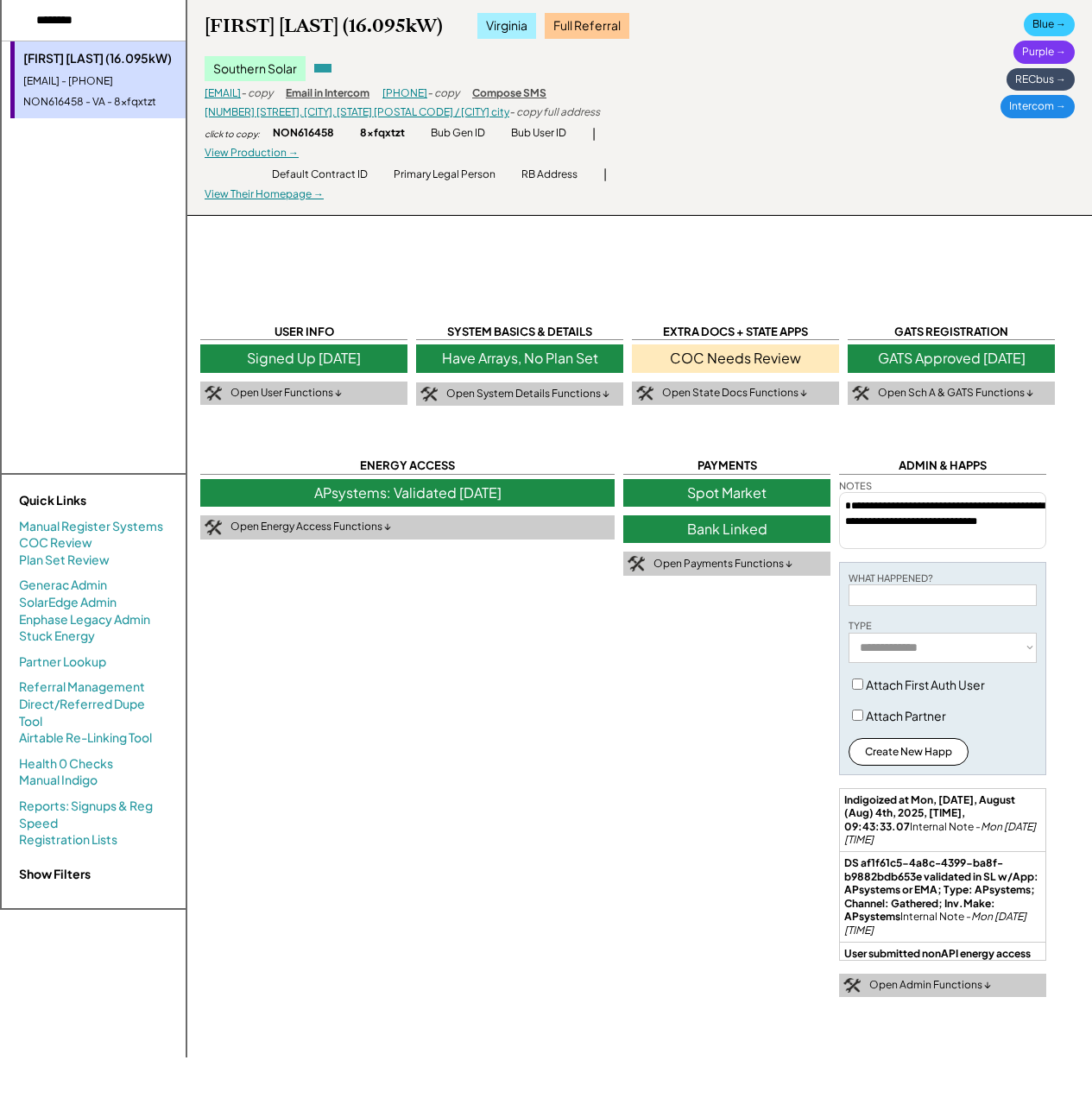 click on "Blue →" at bounding box center [1049, 24] 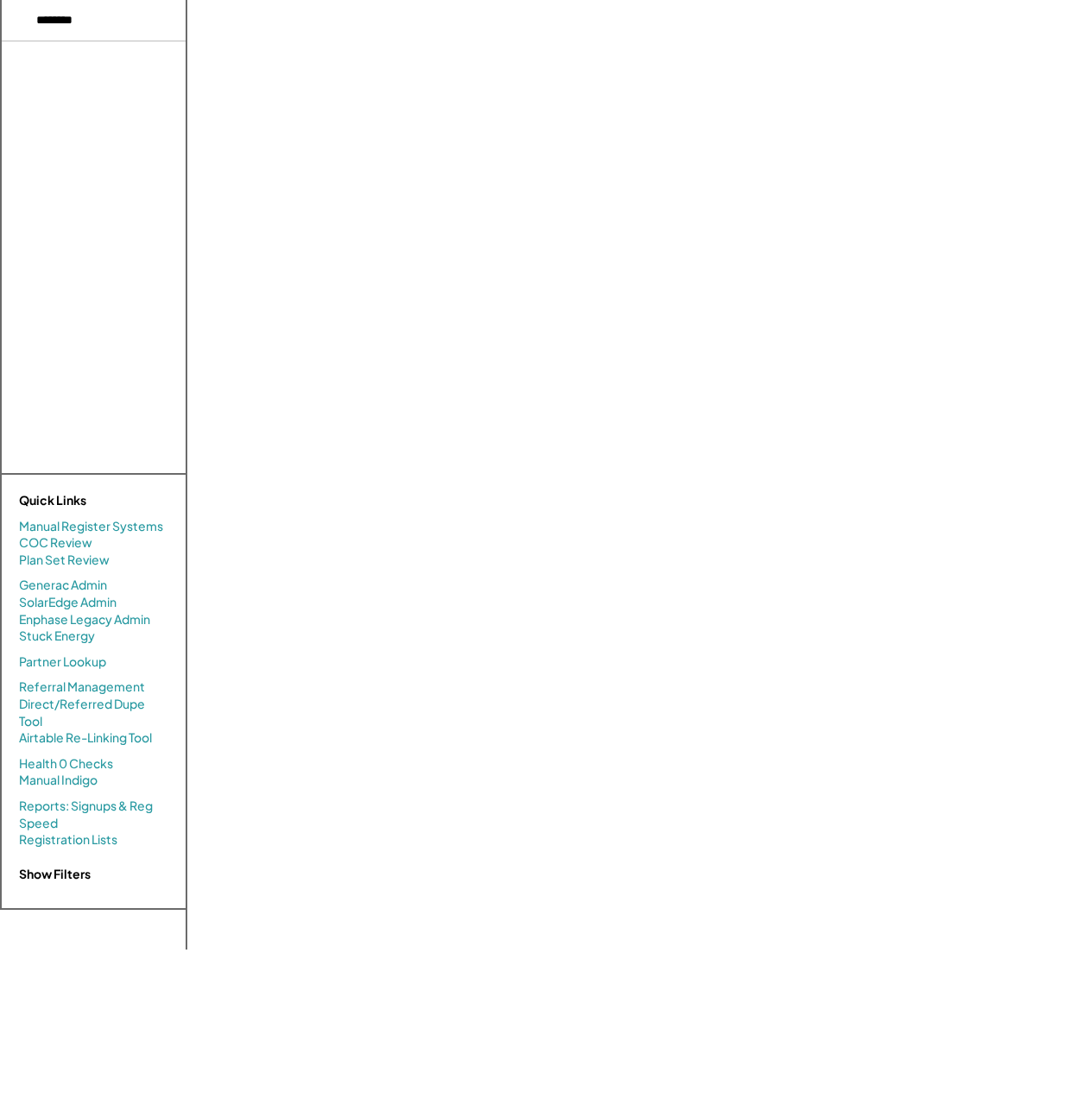 select on "**********" 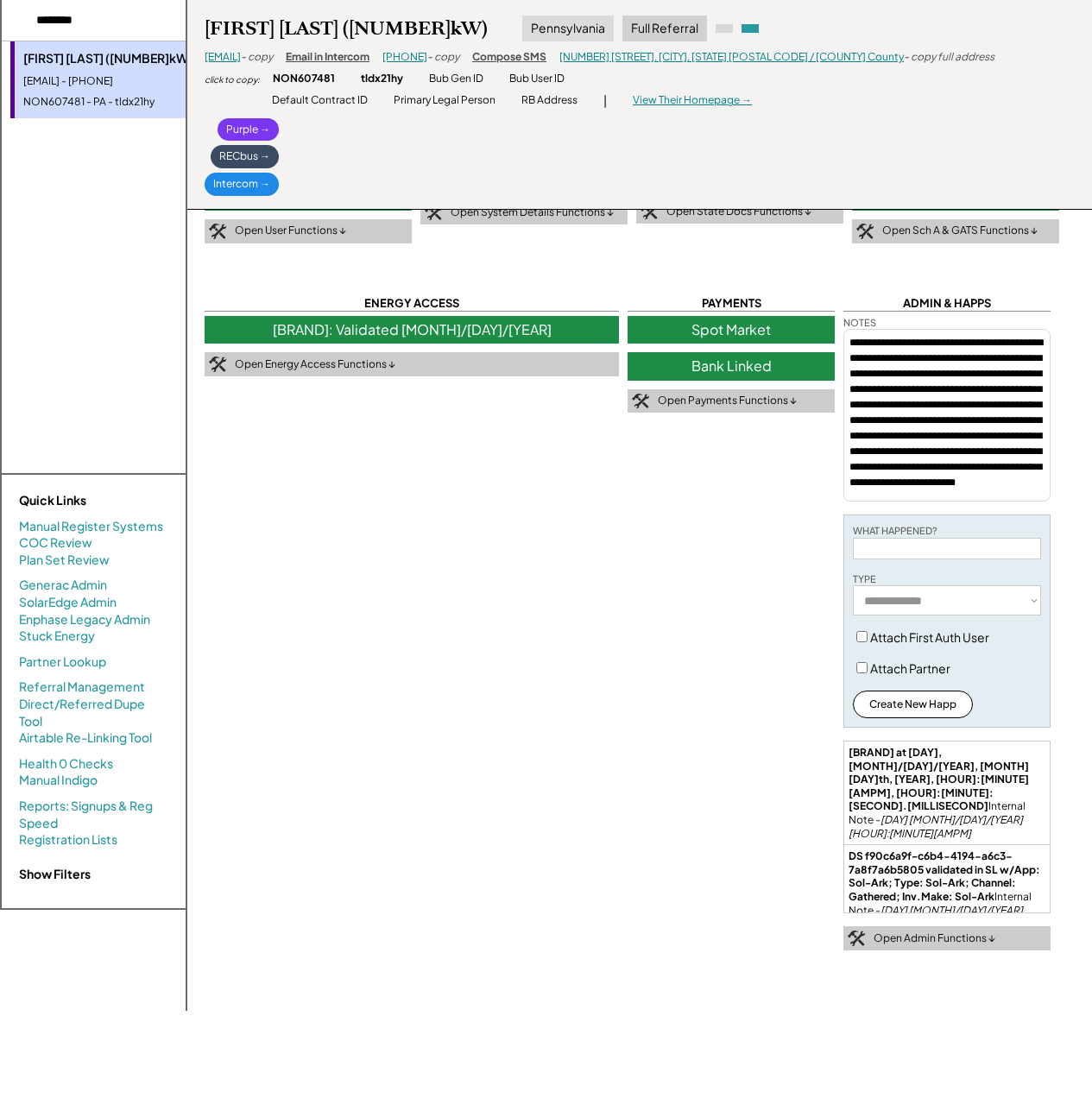 scroll, scrollTop: 0, scrollLeft: 0, axis: both 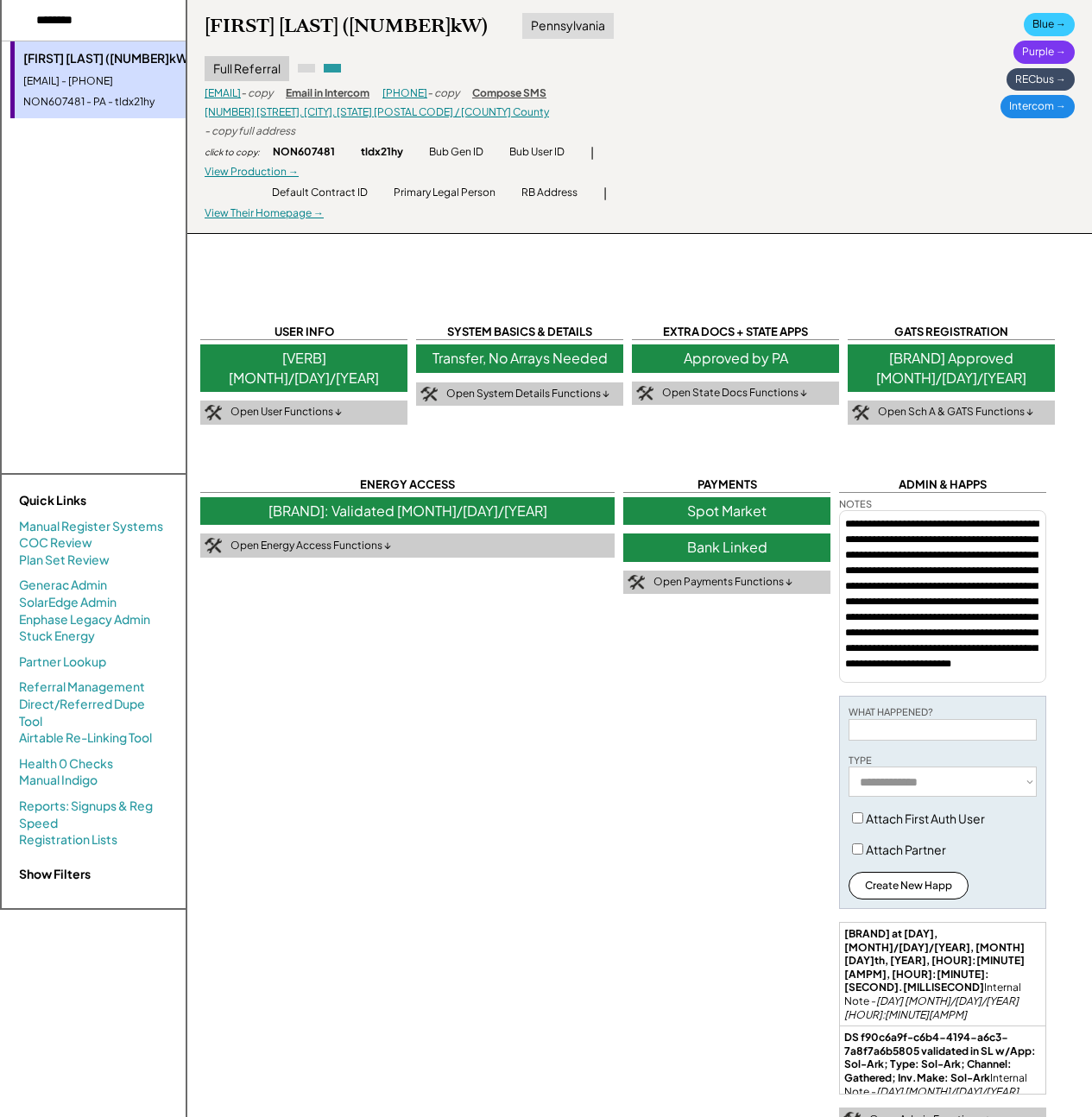 click on "Blue →" at bounding box center (1049, 24) 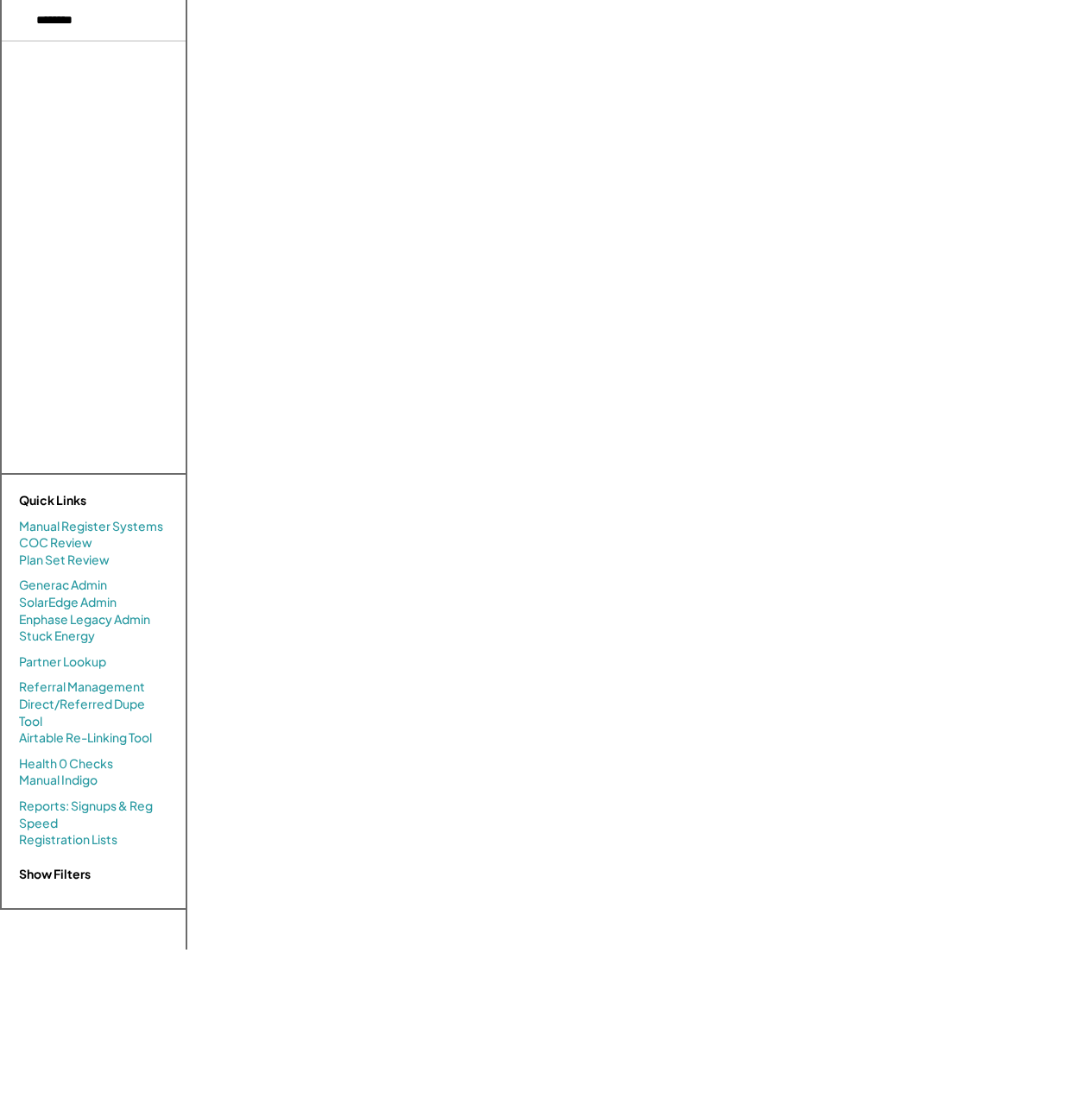 scroll, scrollTop: 0, scrollLeft: 0, axis: both 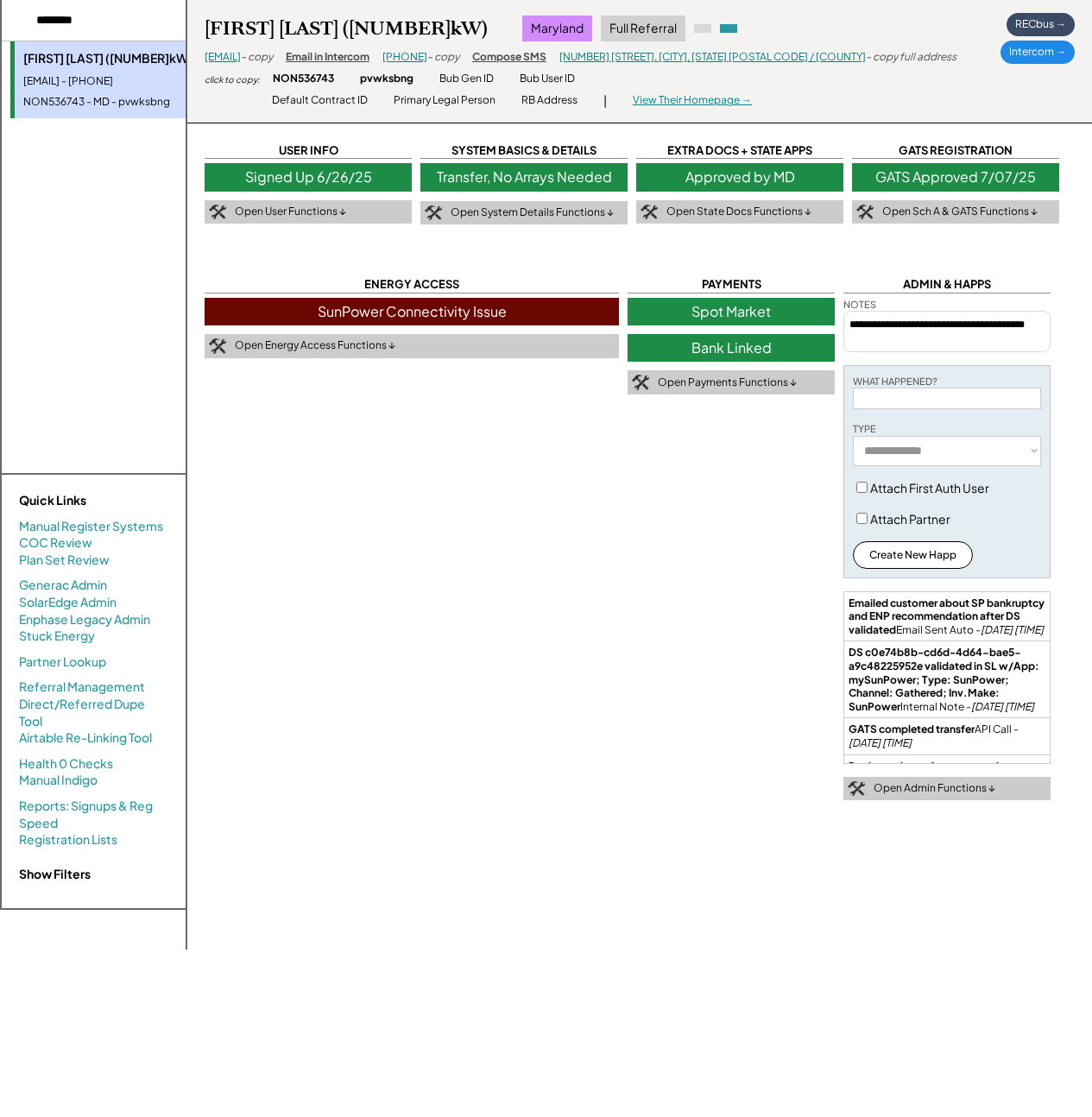 click on "[FIRST] [LAST] ([NUMBER]kW) [STATE] Full Referral [EMAIL] - copy Email in Intercom [PHONE] - copy Compose SMS [NUMBER] [STREET], [CITY], [STATE] [POSTAL CODE] / [COUNTY] - copy full address click to copy: [ID] pvwksbng Bub Gen ID Bub User ID | Default Contract ID Primary Legal Person RB Address | View Their Homepage → Blue → RECbus → Intercom →" at bounding box center [640, 61] 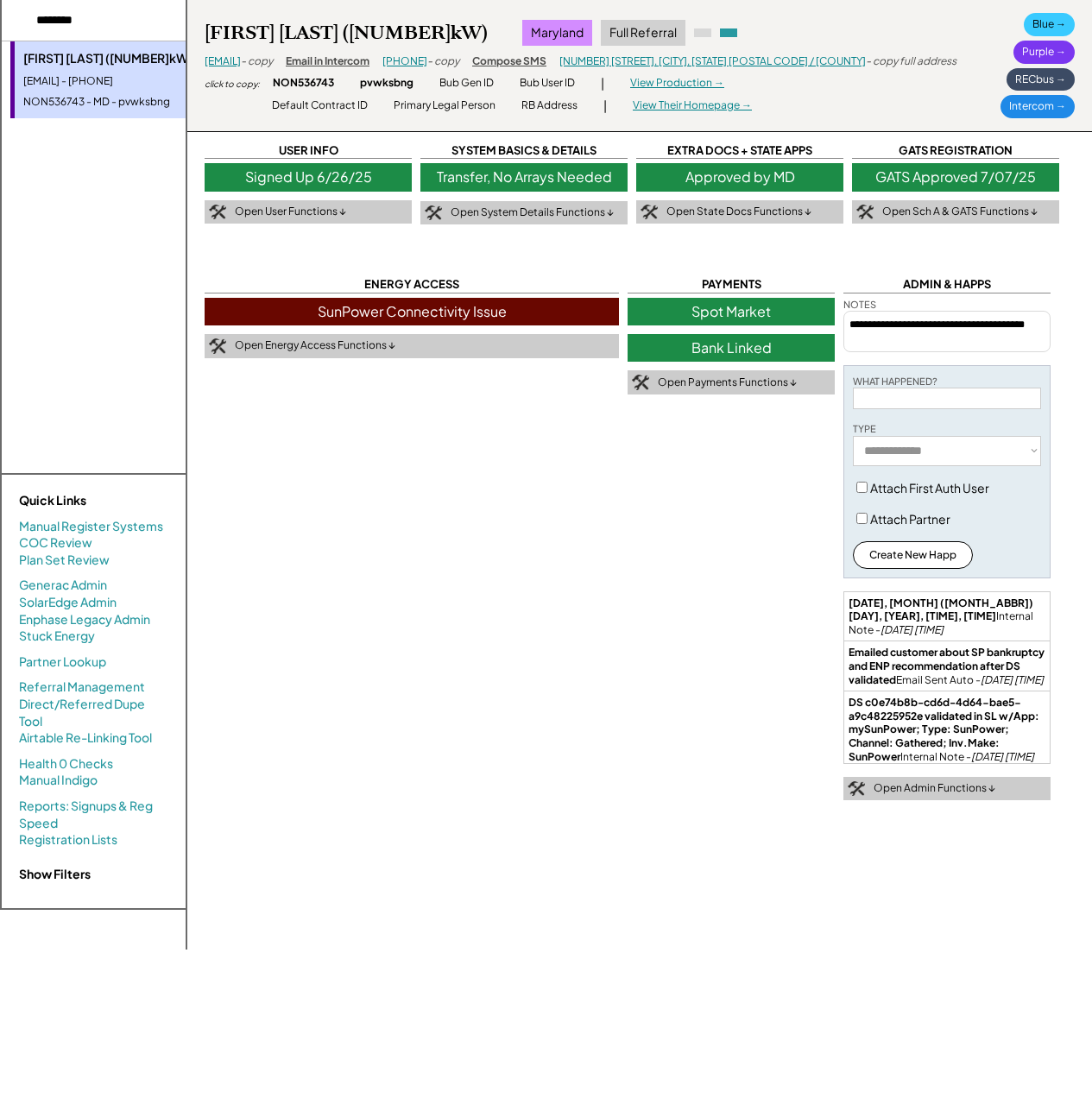 click on "Blue →" at bounding box center (1049, 24) 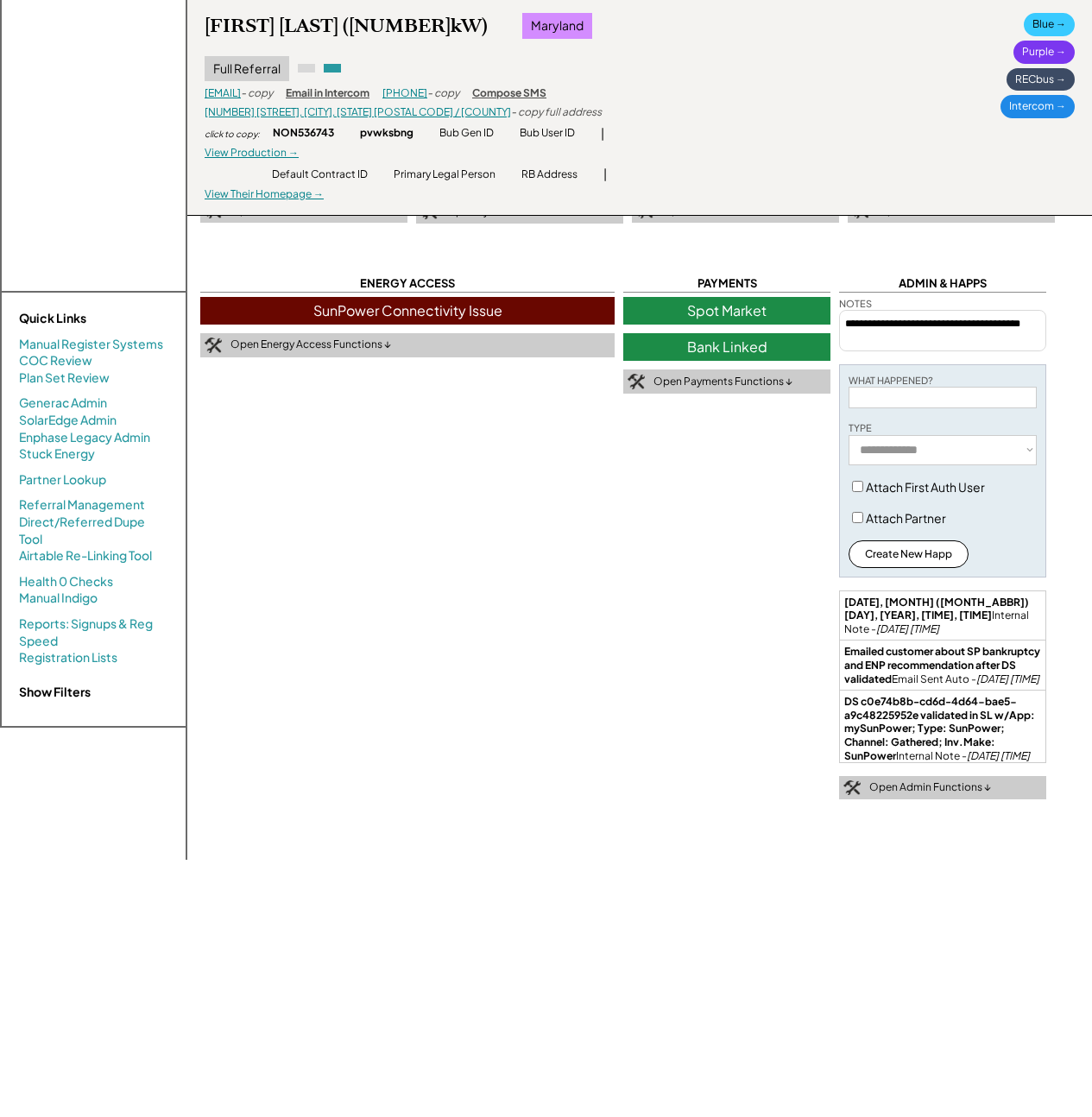 scroll, scrollTop: 0, scrollLeft: 0, axis: both 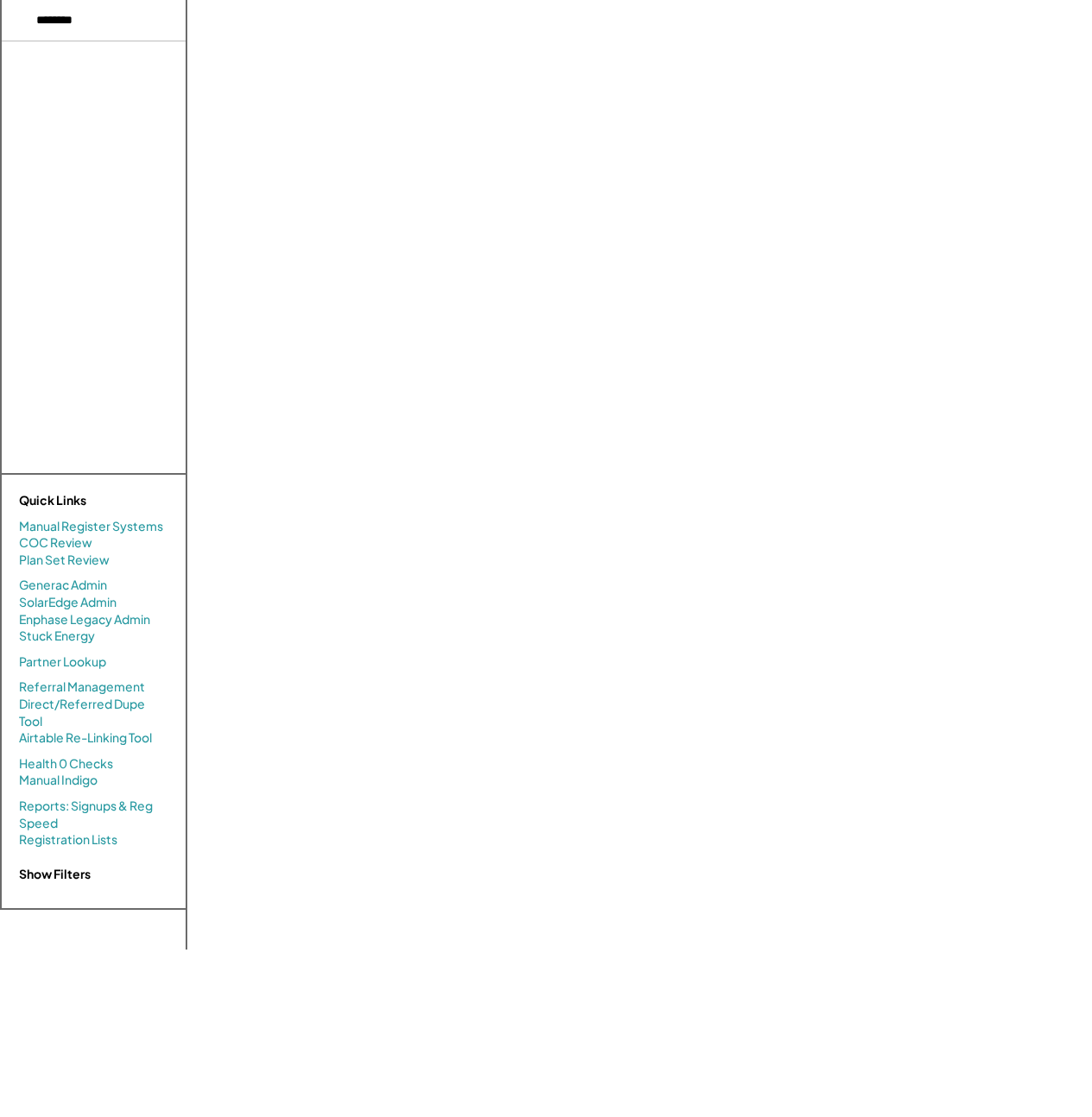 select on "**********" 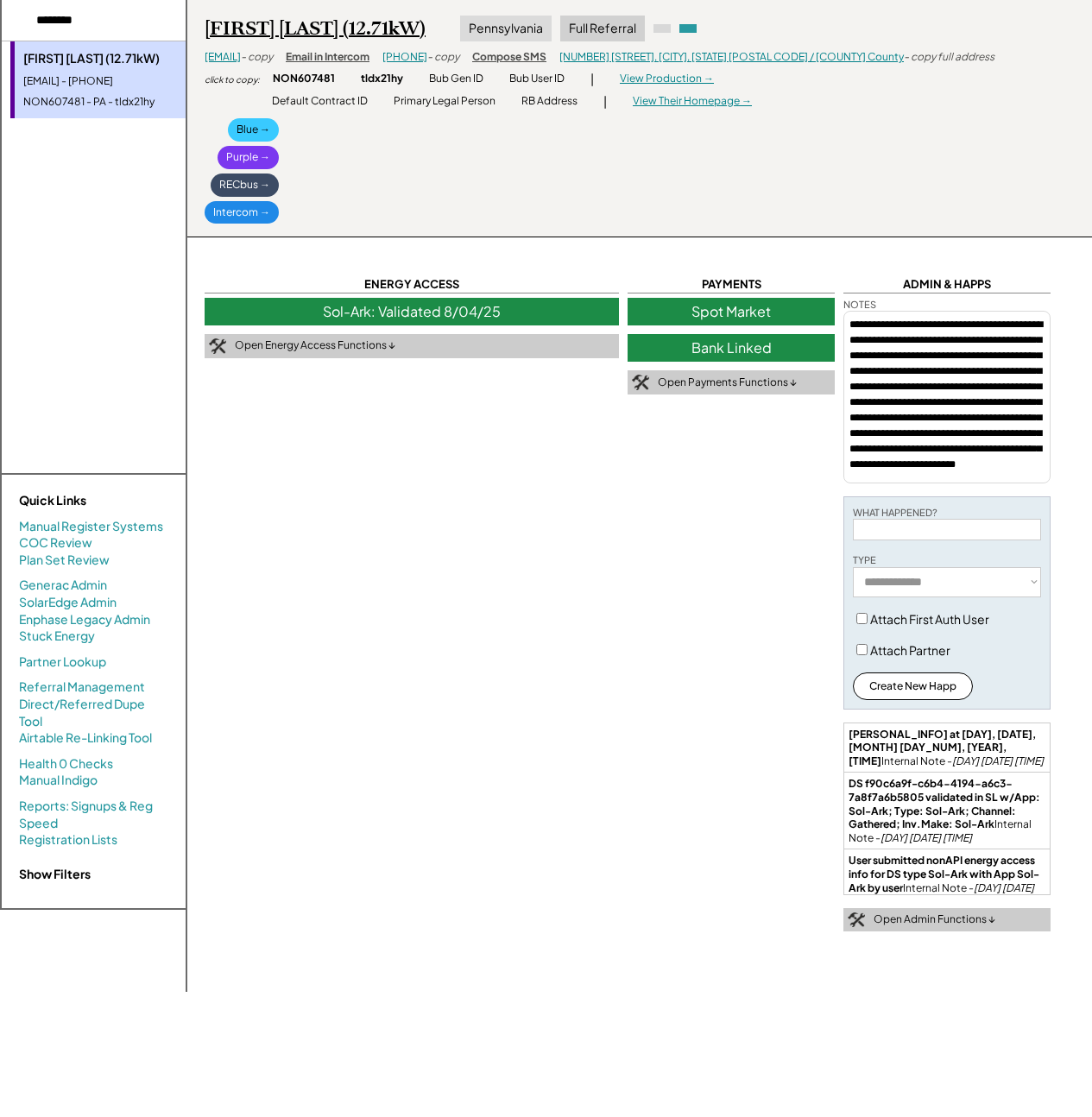 click on "[FIRST] [LAST] (12.71kW)" at bounding box center (315, 28) 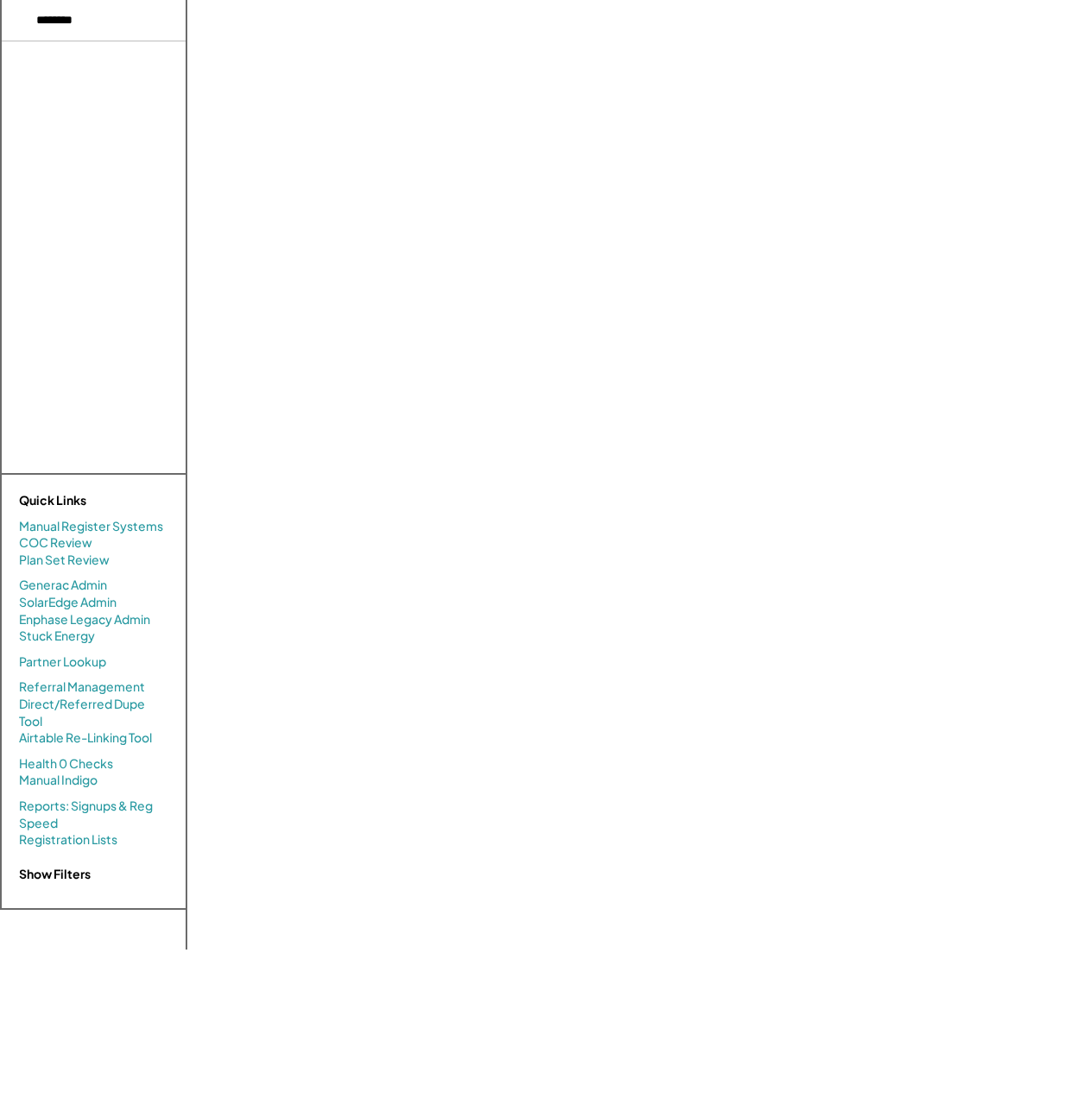 scroll, scrollTop: 0, scrollLeft: 0, axis: both 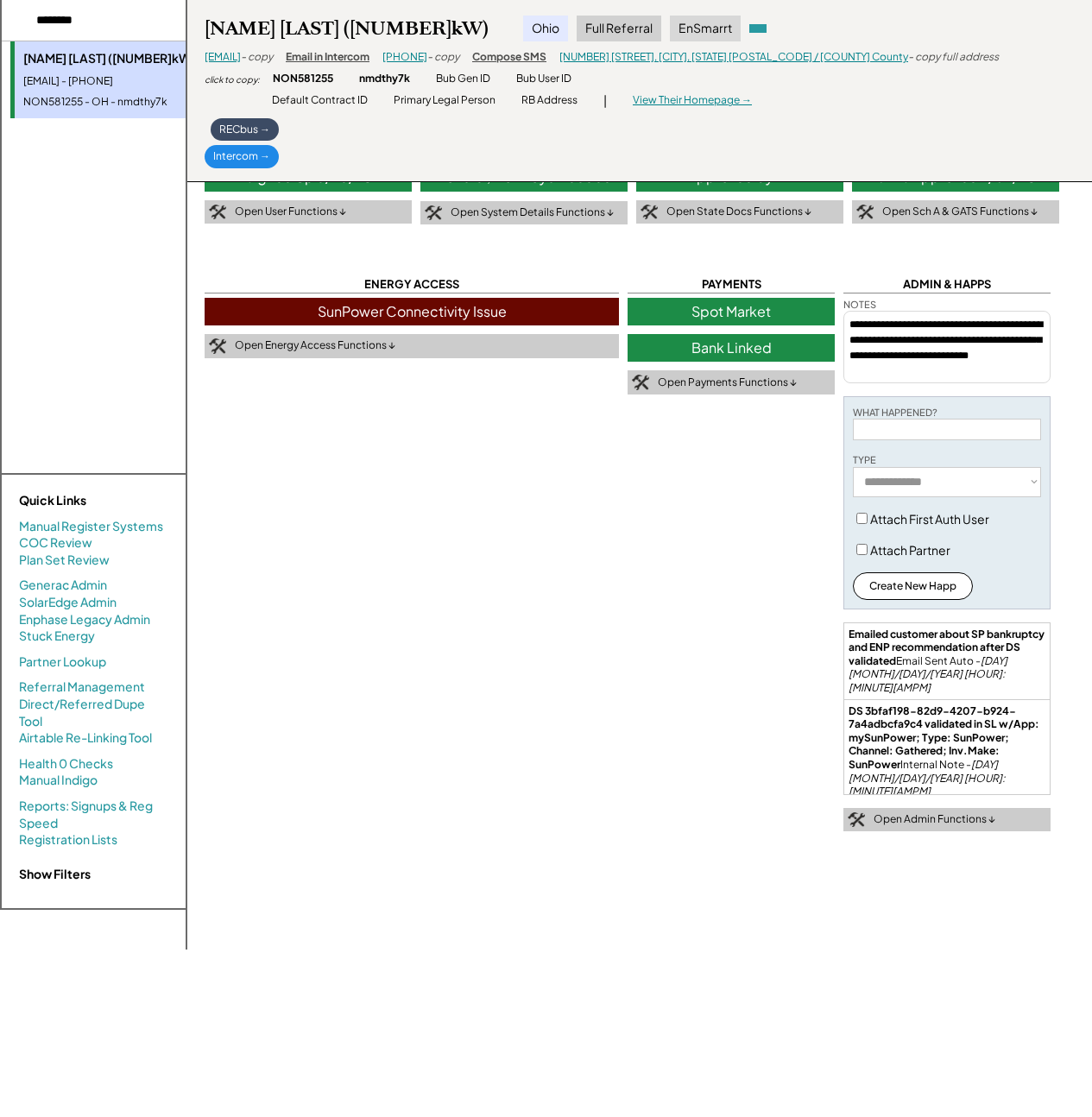 drag, startPoint x: 559, startPoint y: 513, endPoint x: 551, endPoint y: 502, distance: 13.60147 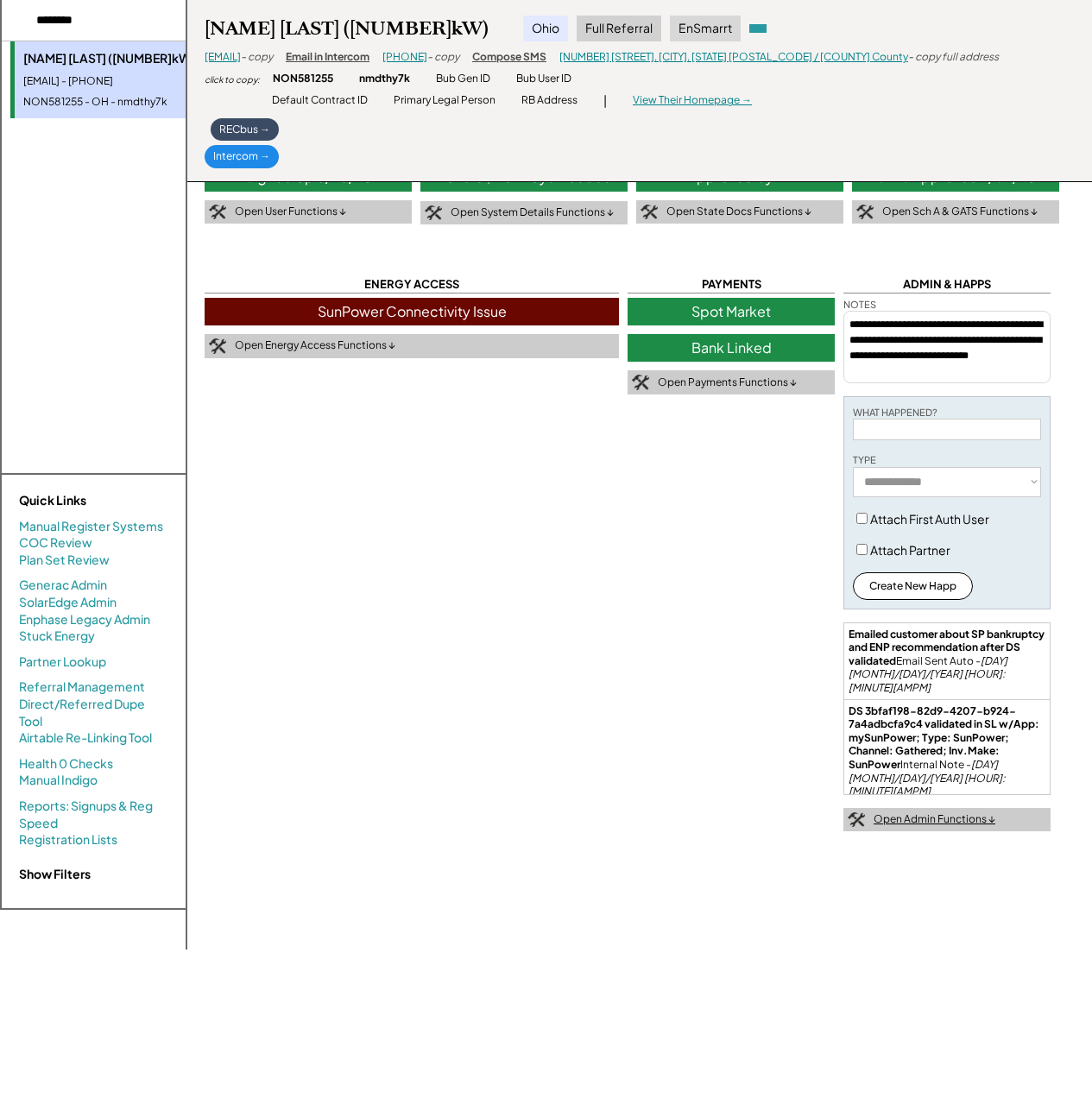 click on "Open Admin Functions ↓" at bounding box center (934, 819) 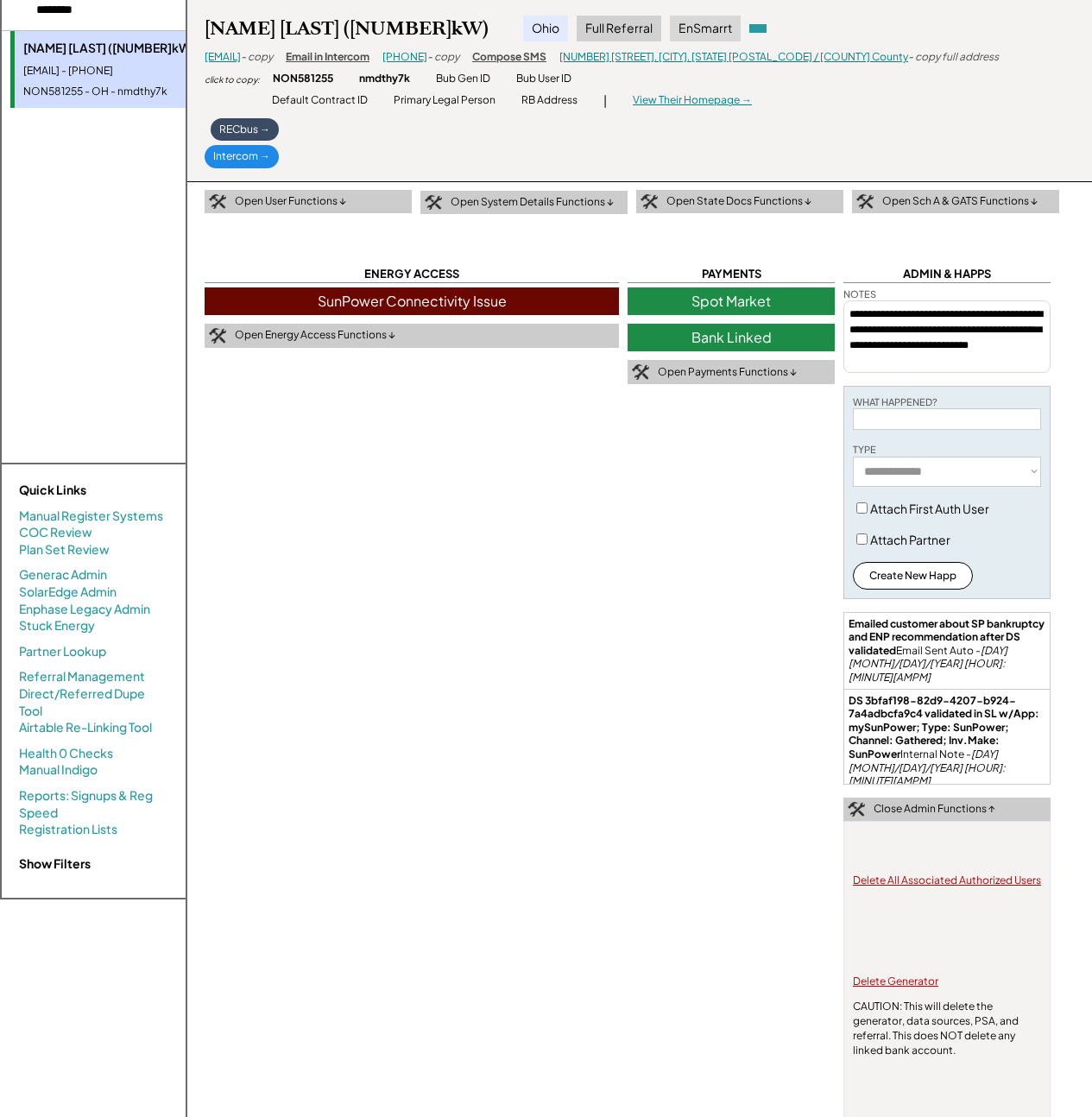scroll, scrollTop: 362, scrollLeft: 0, axis: vertical 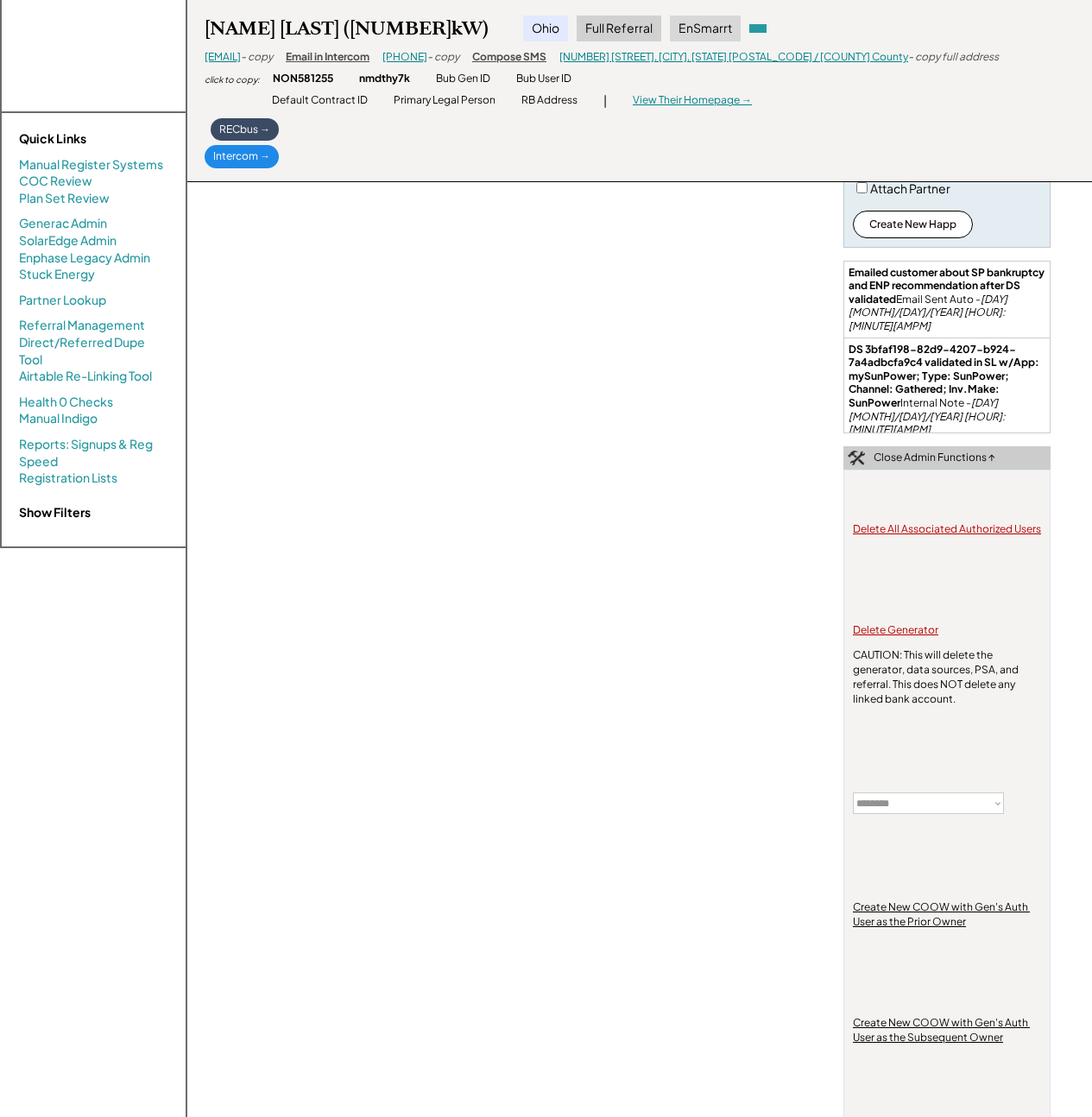 click on "**********" at bounding box center [928, 803] 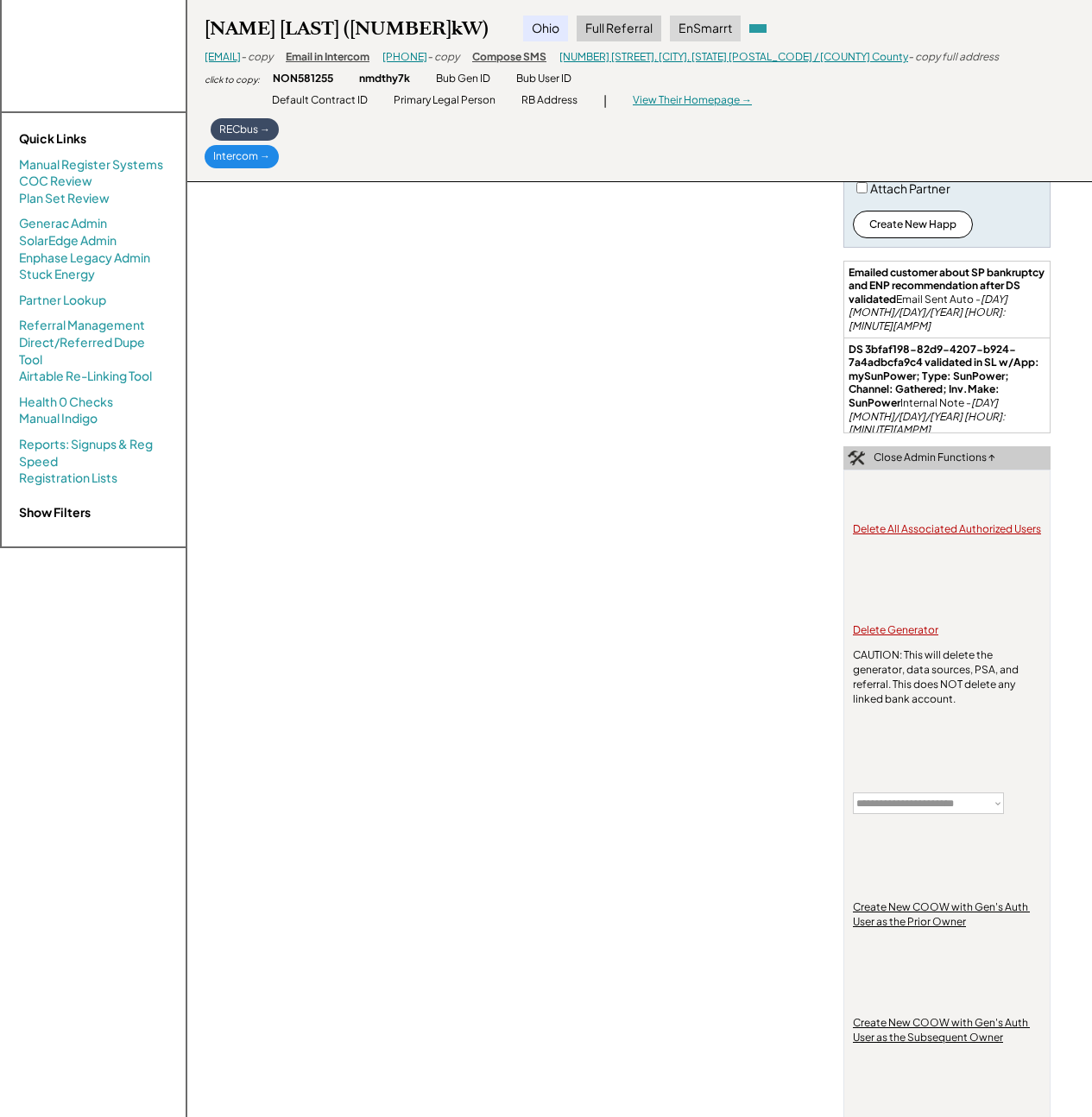 click on "**********" at bounding box center [928, 803] 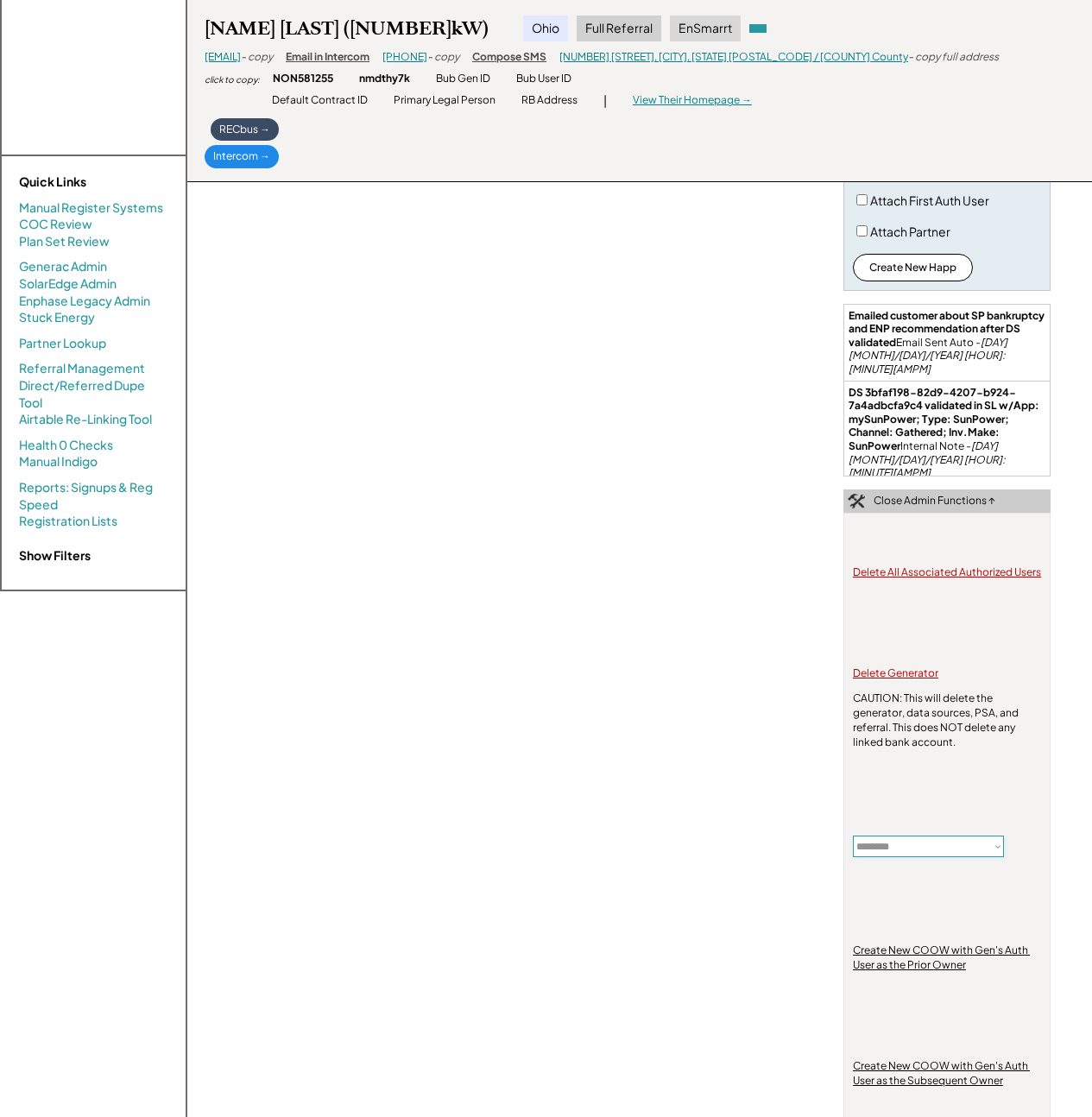 scroll, scrollTop: 0, scrollLeft: 0, axis: both 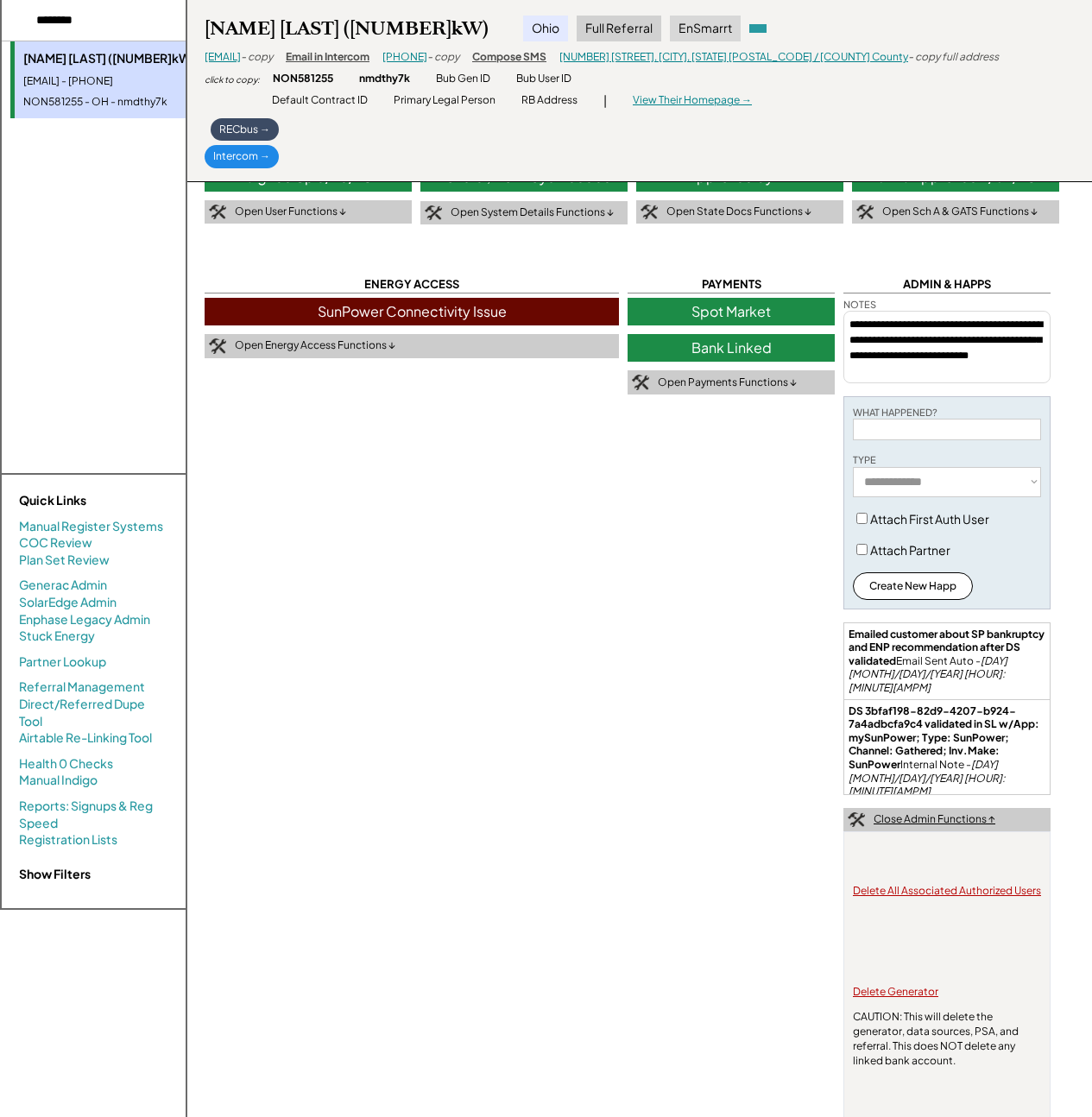 click on "Close Admin Functions ↑" at bounding box center (934, 819) 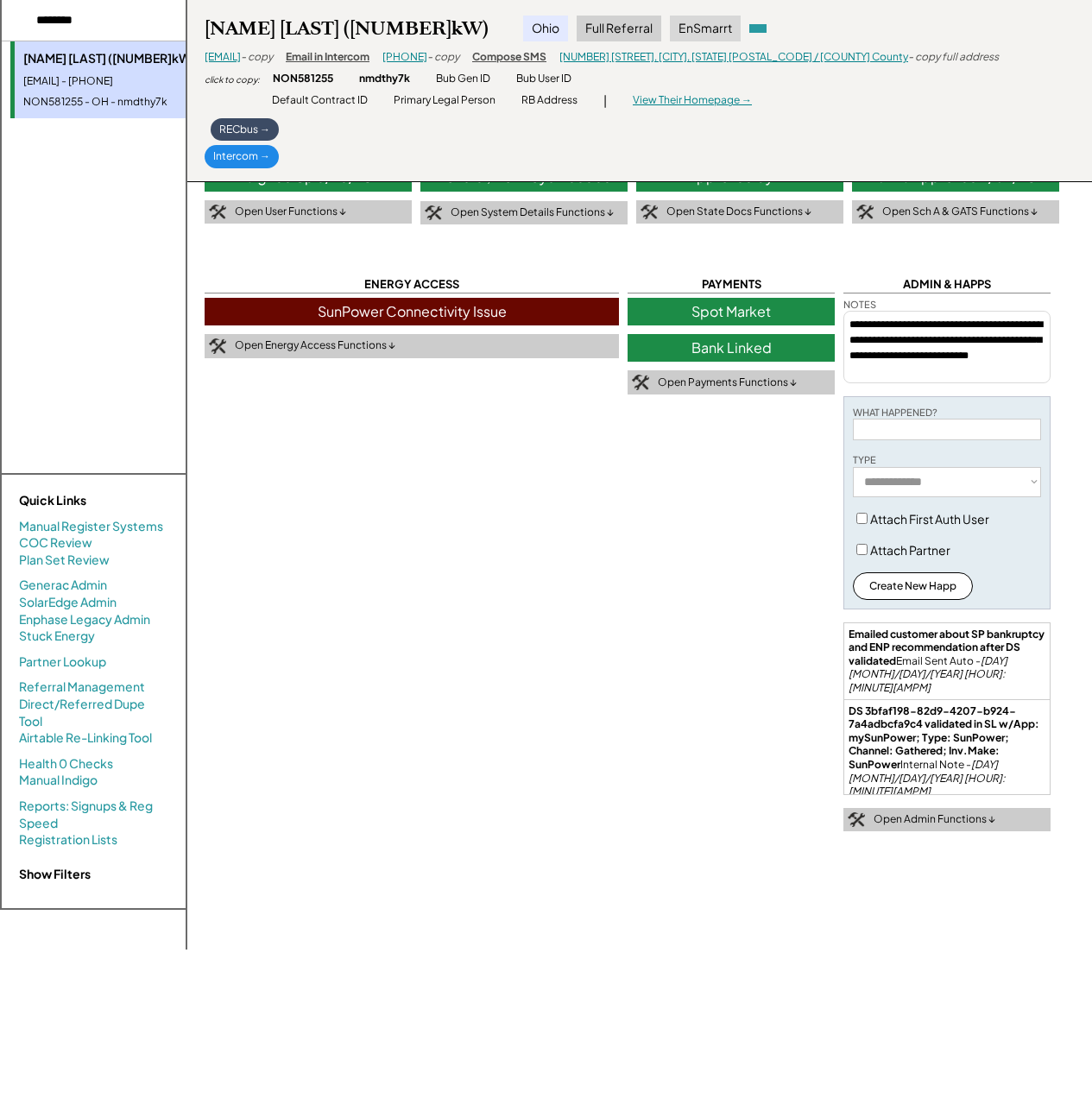 drag, startPoint x: 527, startPoint y: 498, endPoint x: 522, endPoint y: 489, distance: 10.29563 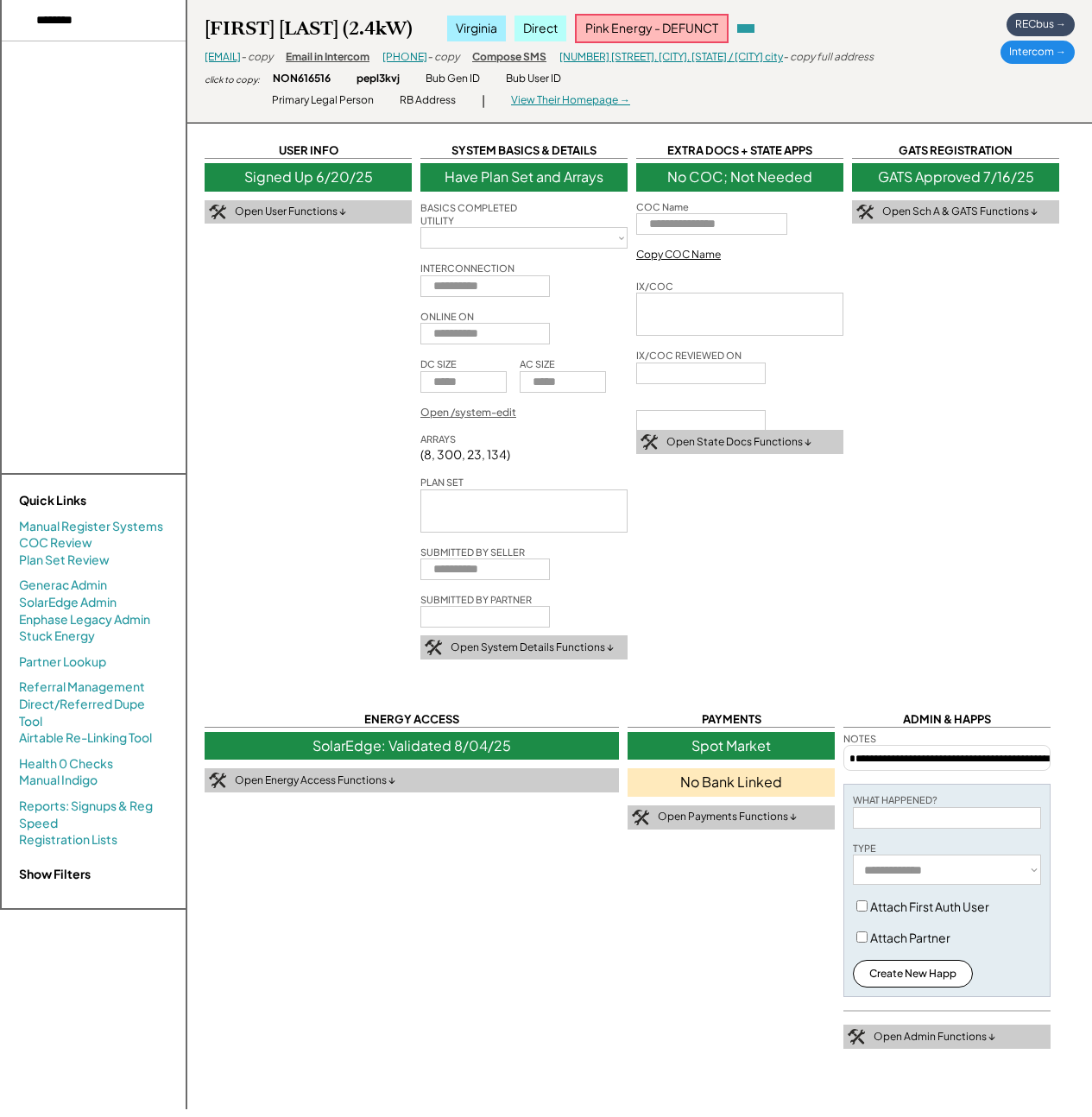 select 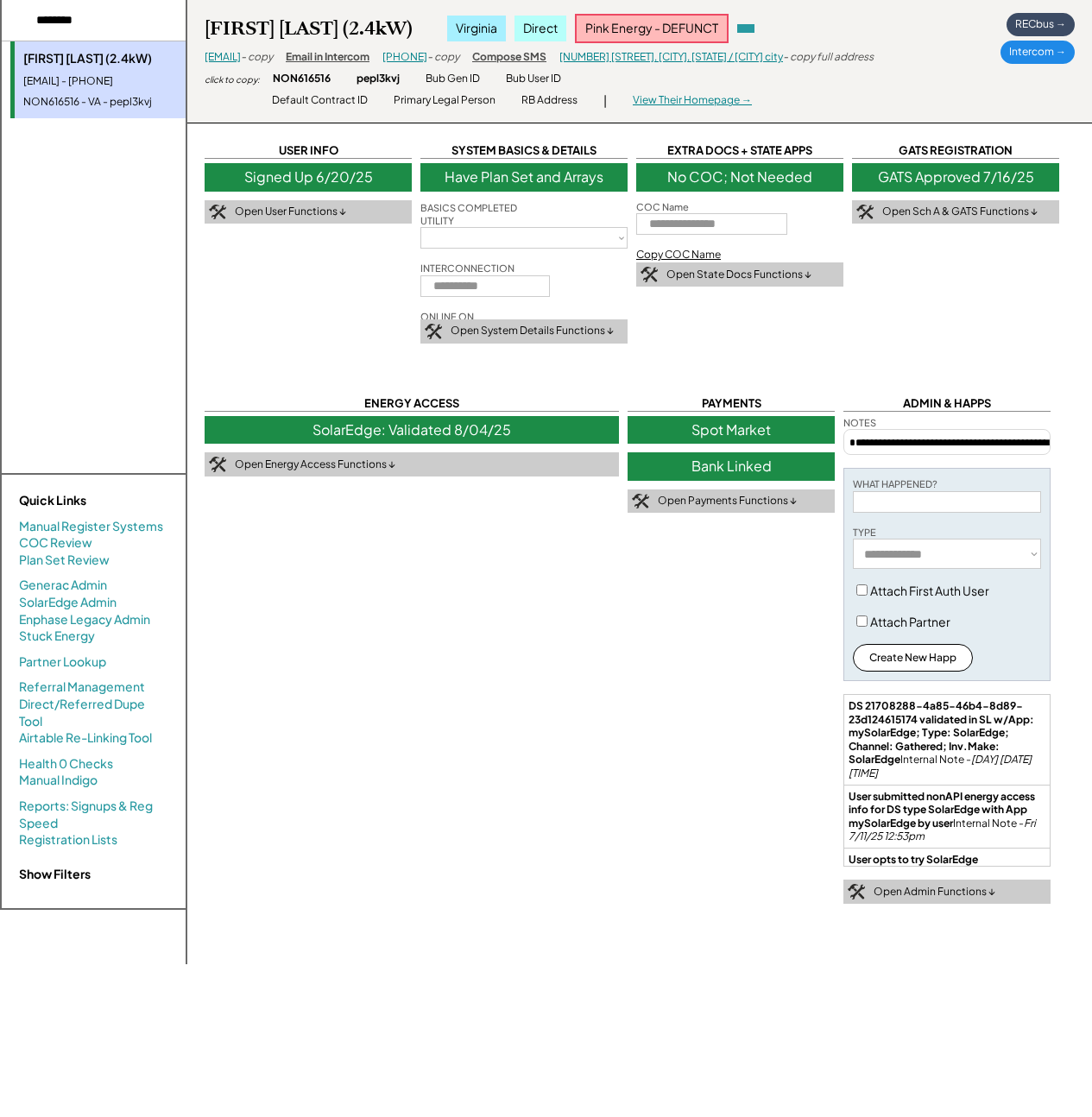scroll, scrollTop: 0, scrollLeft: 0, axis: both 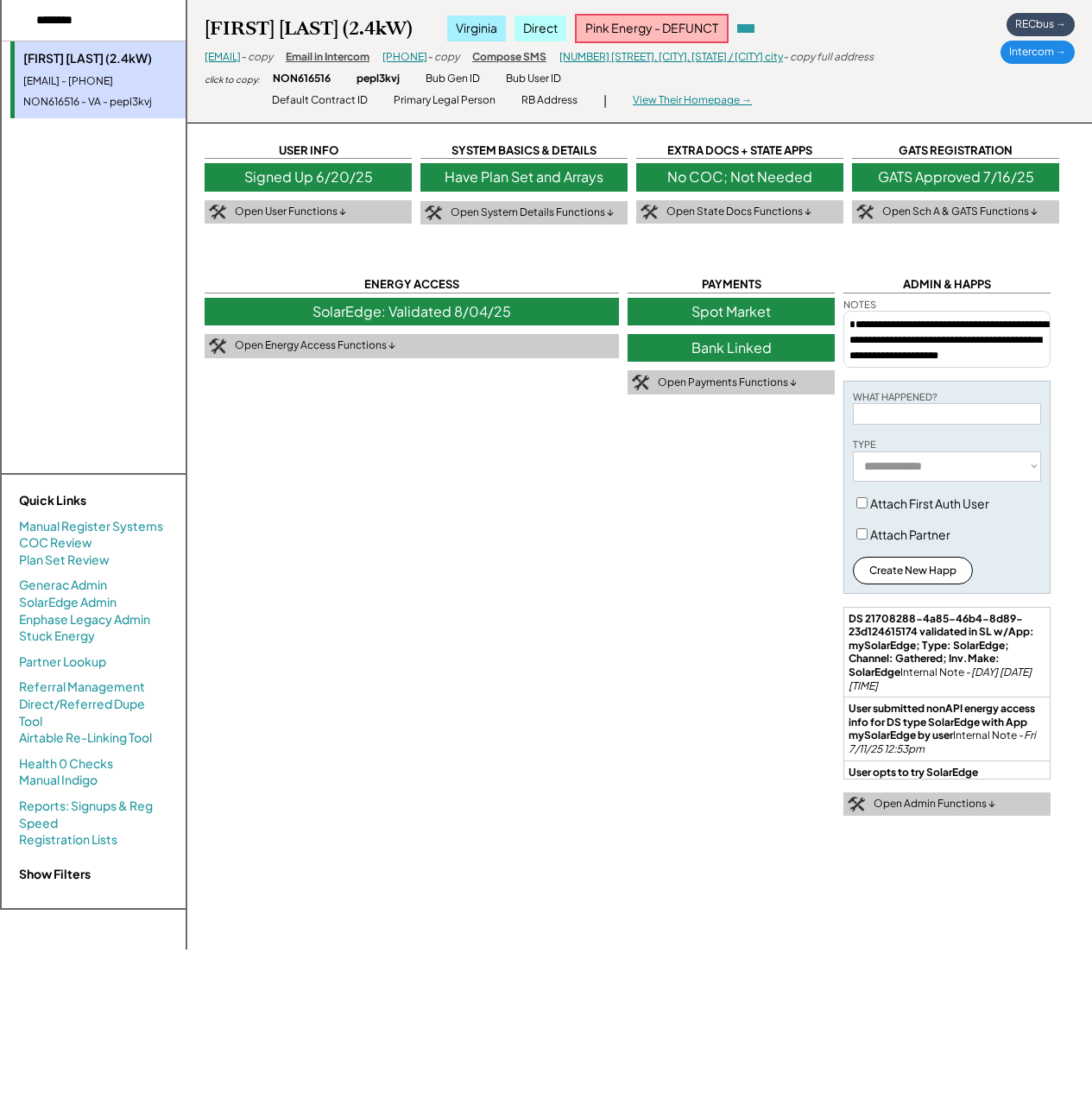click on "USER INFO Signed Up [DATE] Open User Functions ↓ SYSTEM BASICS & DETAILS Have Plan Set and Arrays BASICS COMPLETED [DATE] UTILITY INTERCONNECTION ONLINE ON DC SIZE AC SIZE Open /system-edit ARRAYS (8, 300, 23, 134) Click or drag to upload [LAST] [FIRST] Solar Panel Layout.webarchive 0.8 b ✔ ✘ Remove file Solar Panel Layout [FIRST] [LAST].pdf 0.1 b ✔ ✘ Remove file PLAN SET Click or drag to upload [FIRST] [LAST] Solar Panel Roof Plan.pdf 0.6 b ✔ ✘ Remove file Click or drag to upload SUBMITTED BY SELLER SUBMITTED BY PARTNER END PARTNER DETAILS WINDOW Expand Partner Contact ↓ PARTNER PARTNER DECLINED TO ASSIST ON Open System Details Functions ↓ Click or drag to upload EXTRA DOCS + STATE APPS No COC; Not Needed Need MD COC Need DC IX Need NJ Cert COC Name Copy COC Name IX/COC Click or drag to upload IX/COC REVIEWED ON PLAN SET REVIEWED ON EXTRA DOCS PAYMENTS" at bounding box center (640, 492) 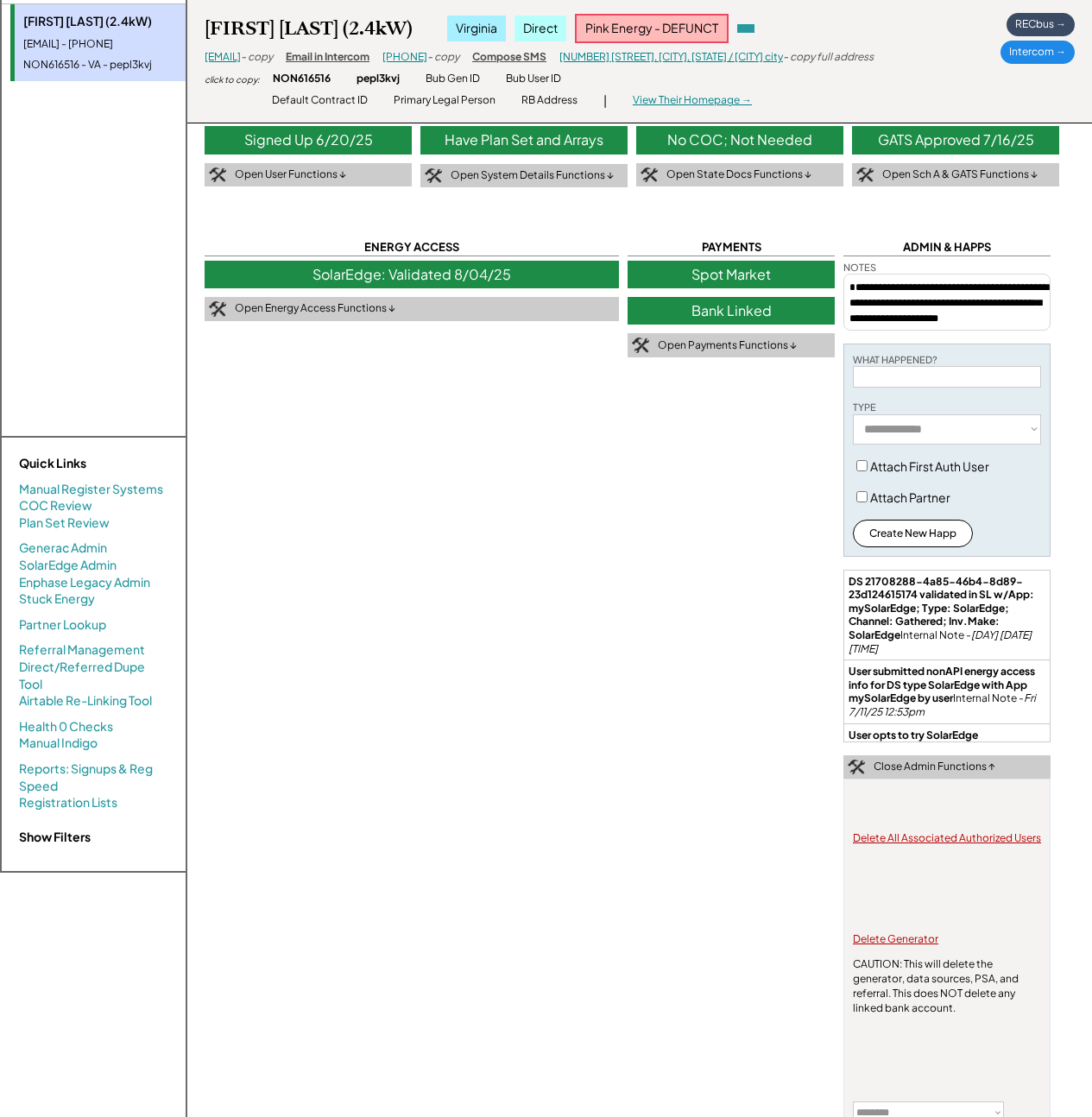 scroll, scrollTop: 126, scrollLeft: 0, axis: vertical 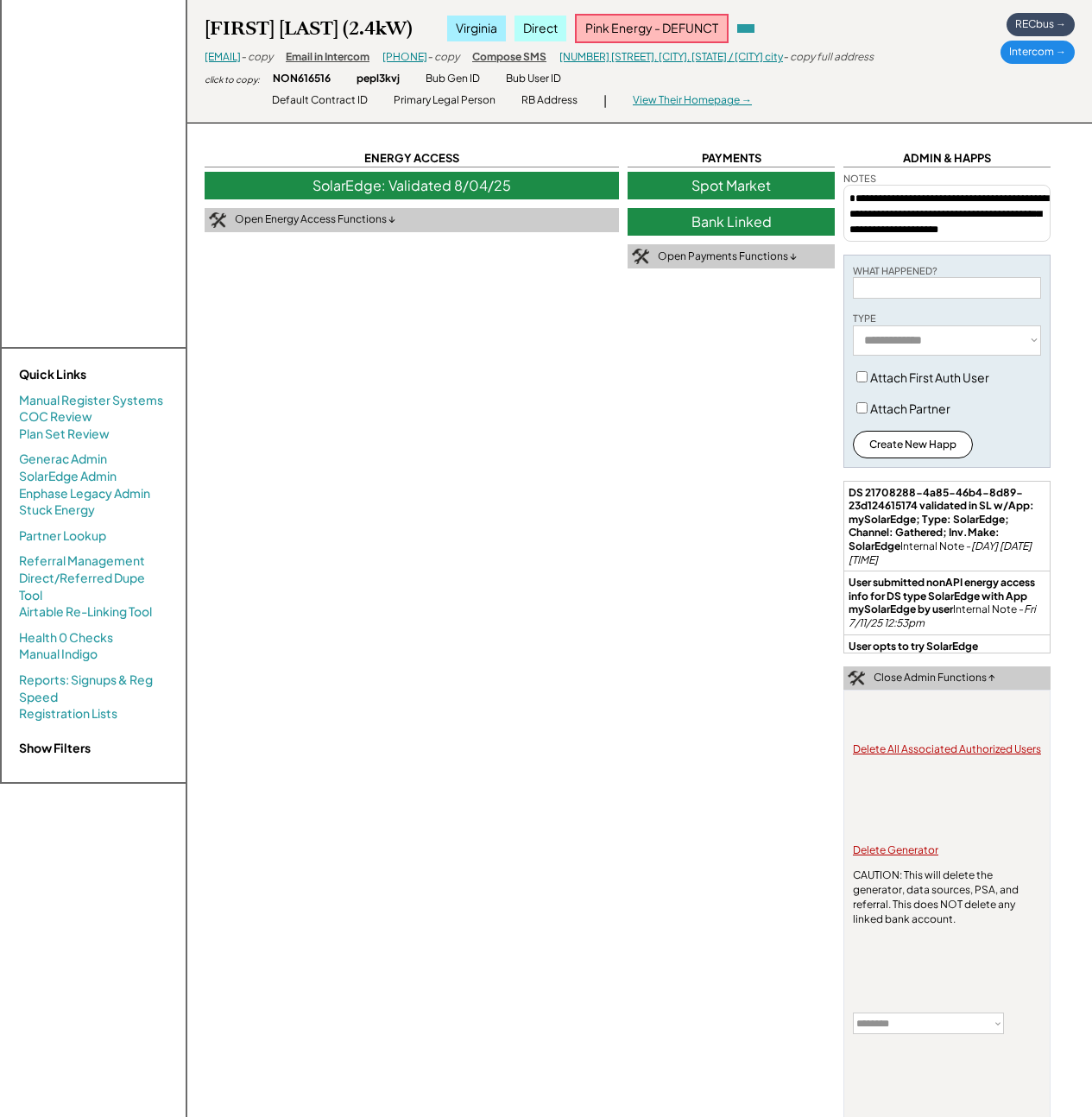 click on "**********" at bounding box center [928, 1023] 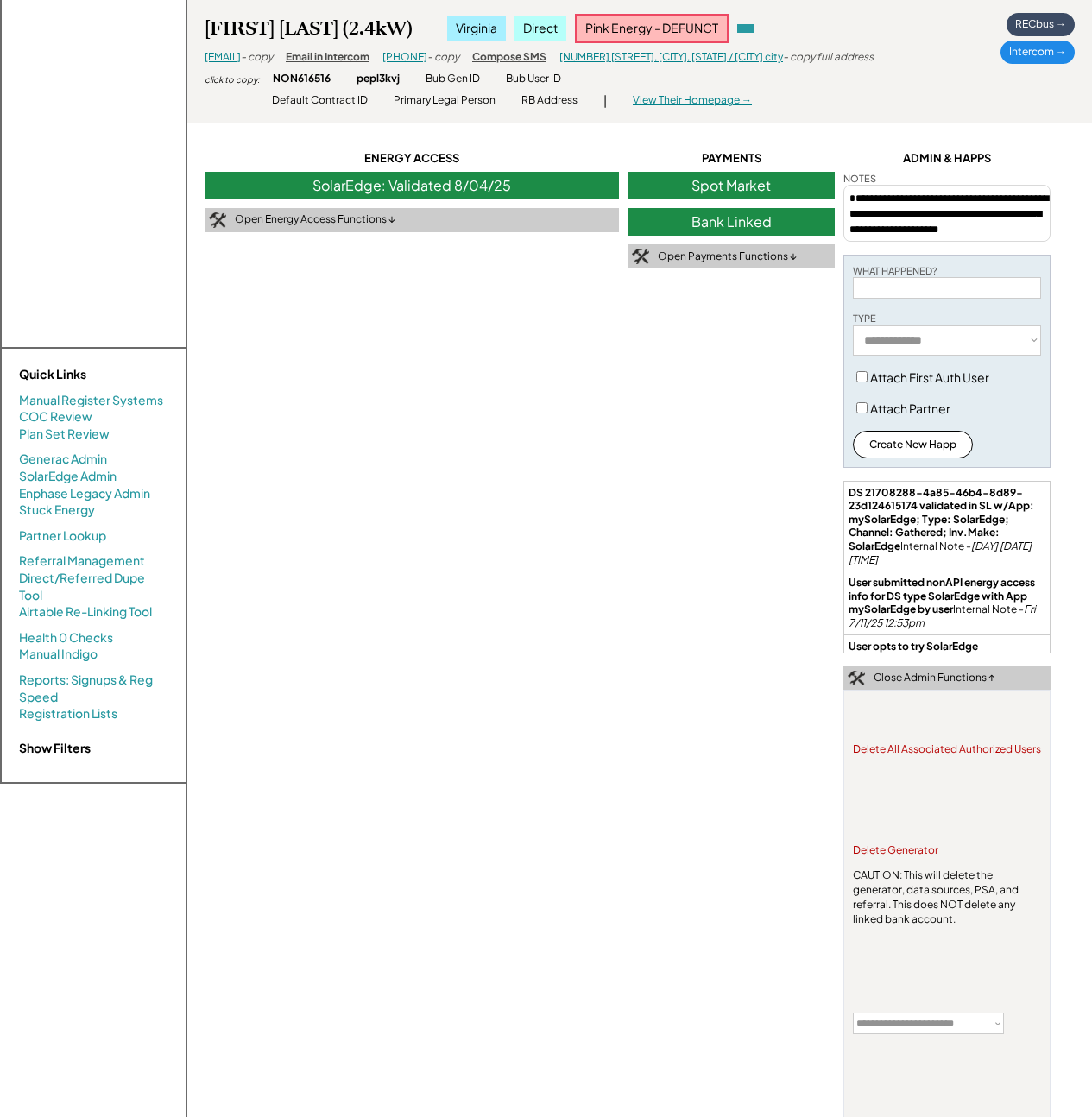 select on "**********" 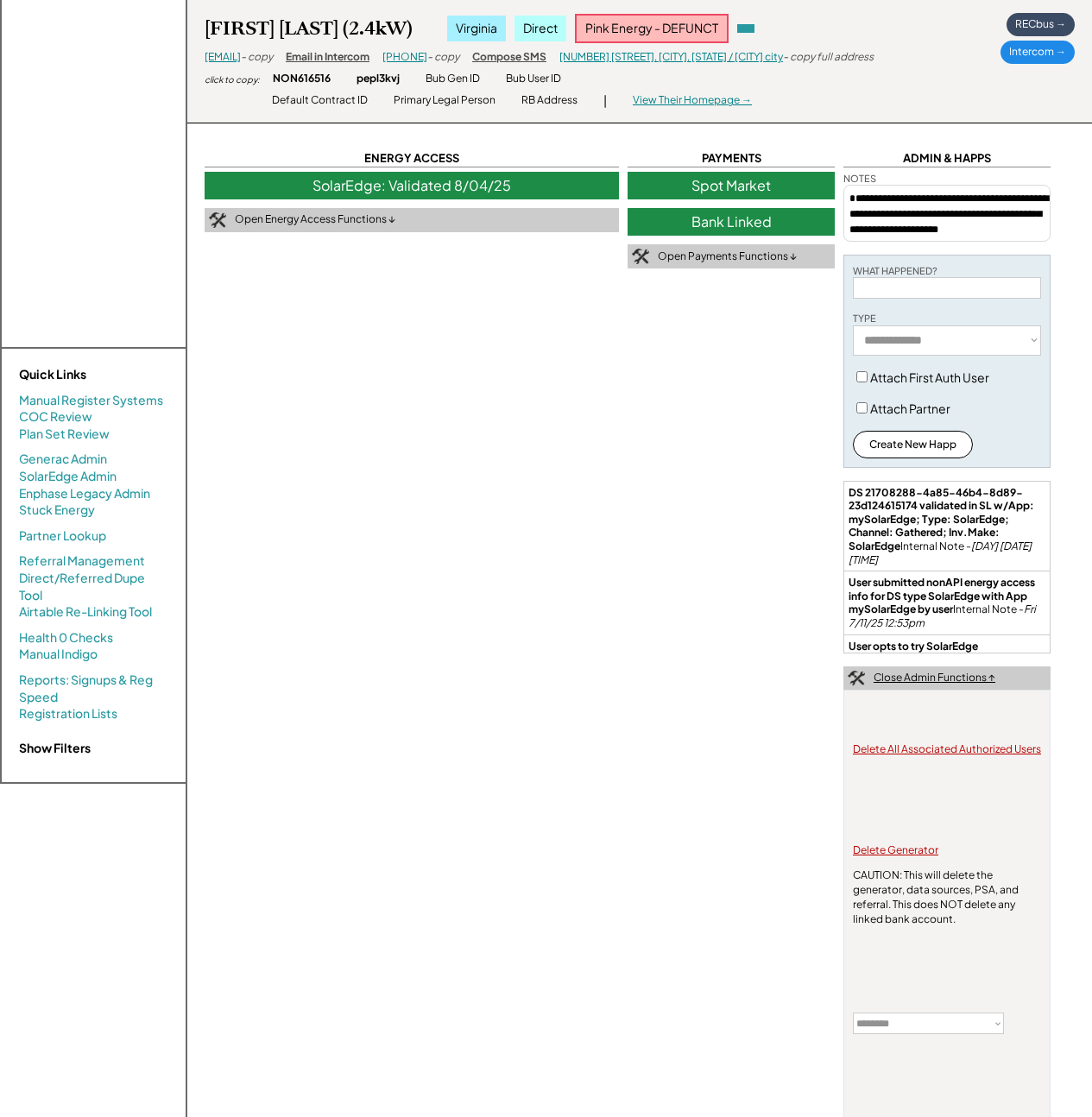 click on "Close Admin Functions ↑" at bounding box center (947, 678) 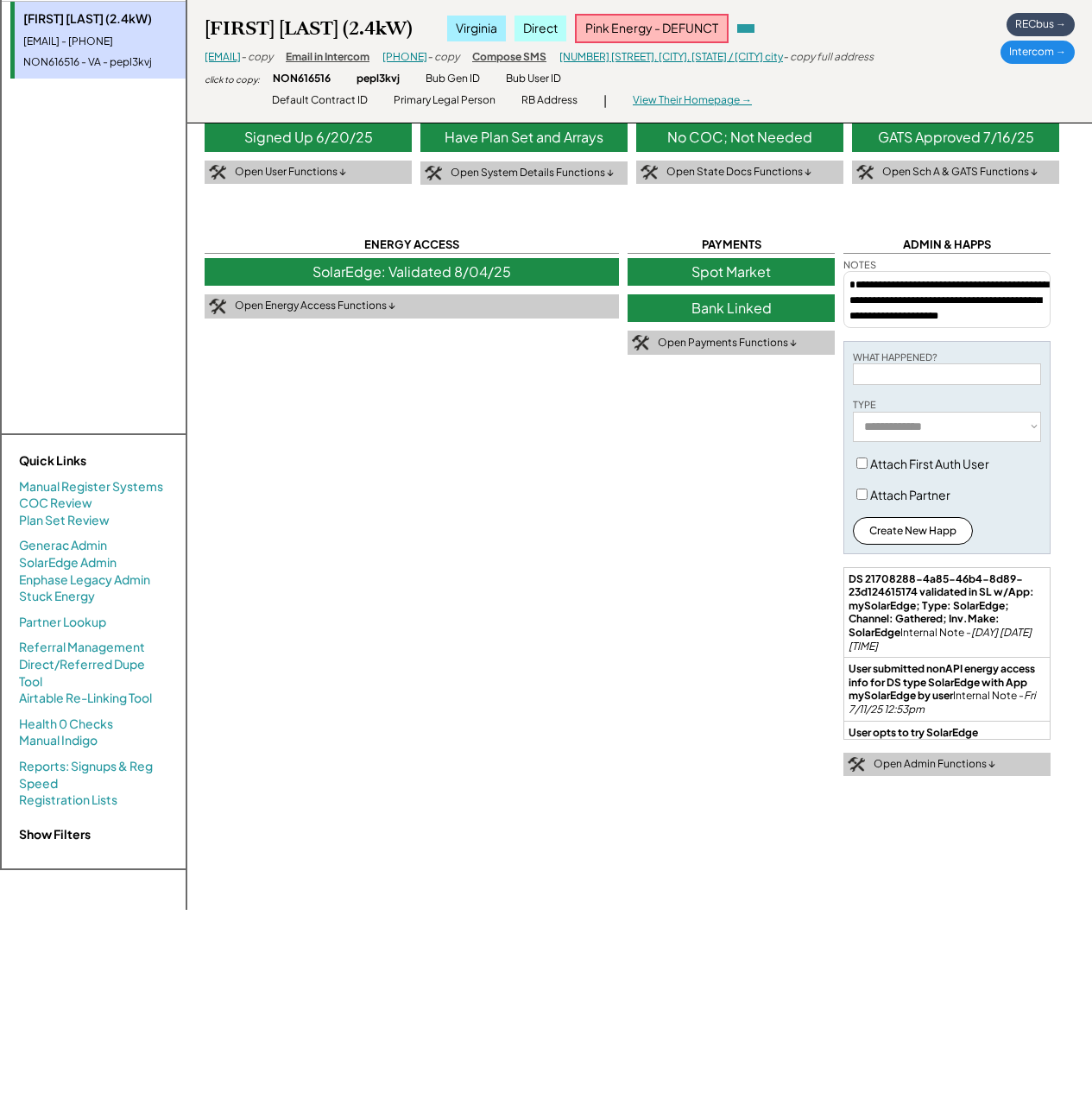 scroll, scrollTop: 0, scrollLeft: 0, axis: both 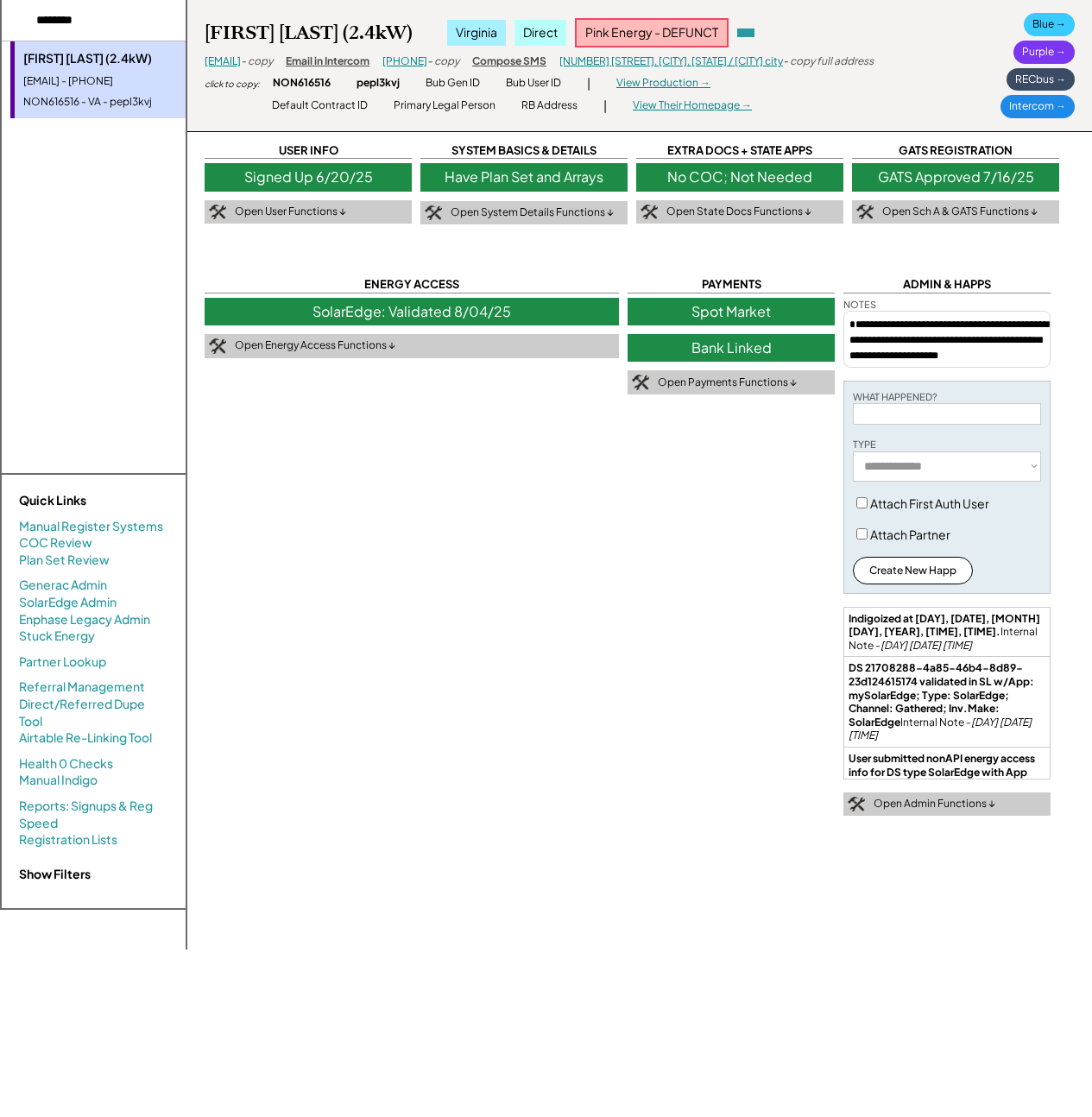 click on "Blue →" at bounding box center (1049, 24) 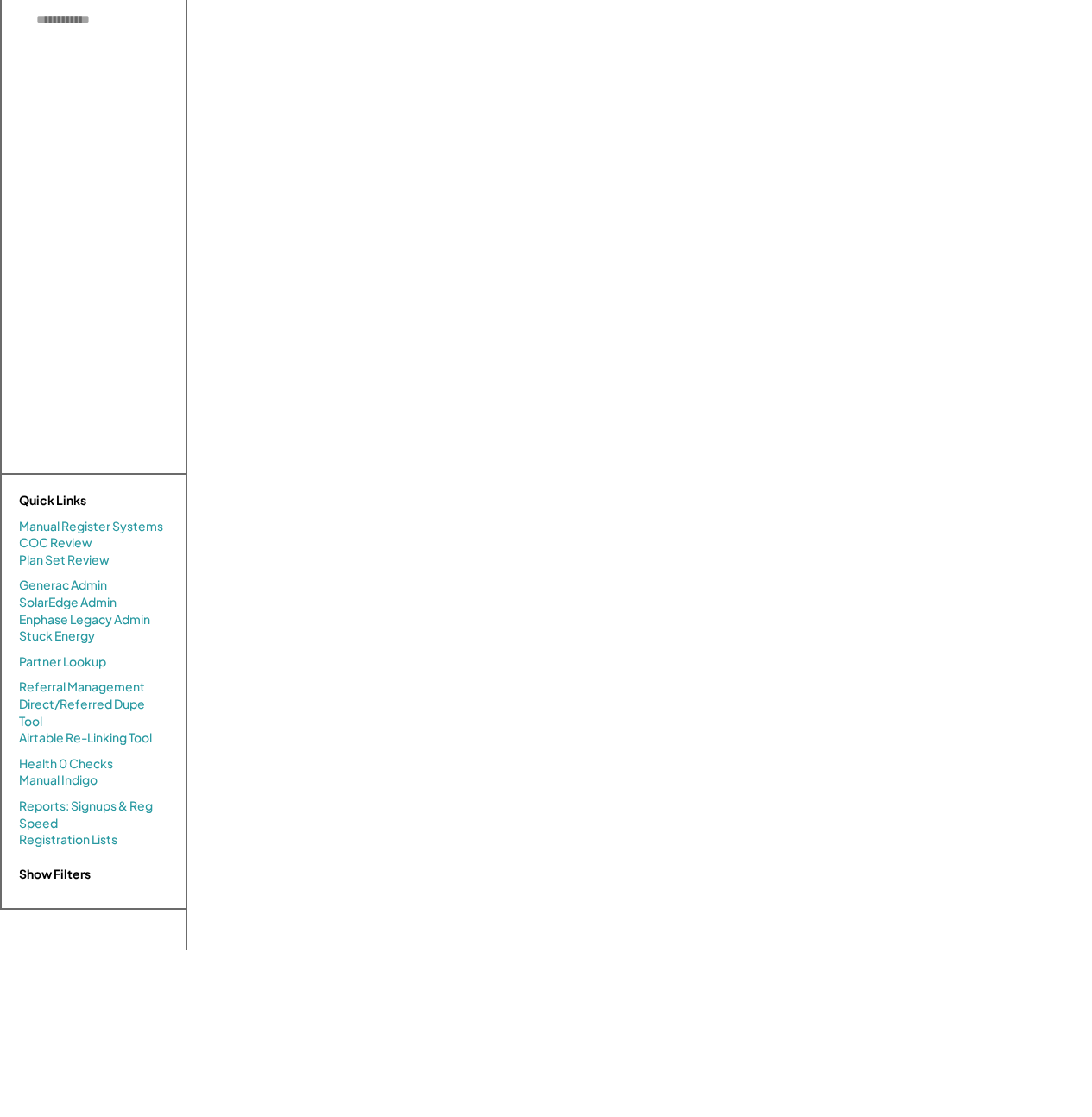 scroll, scrollTop: 0, scrollLeft: 0, axis: both 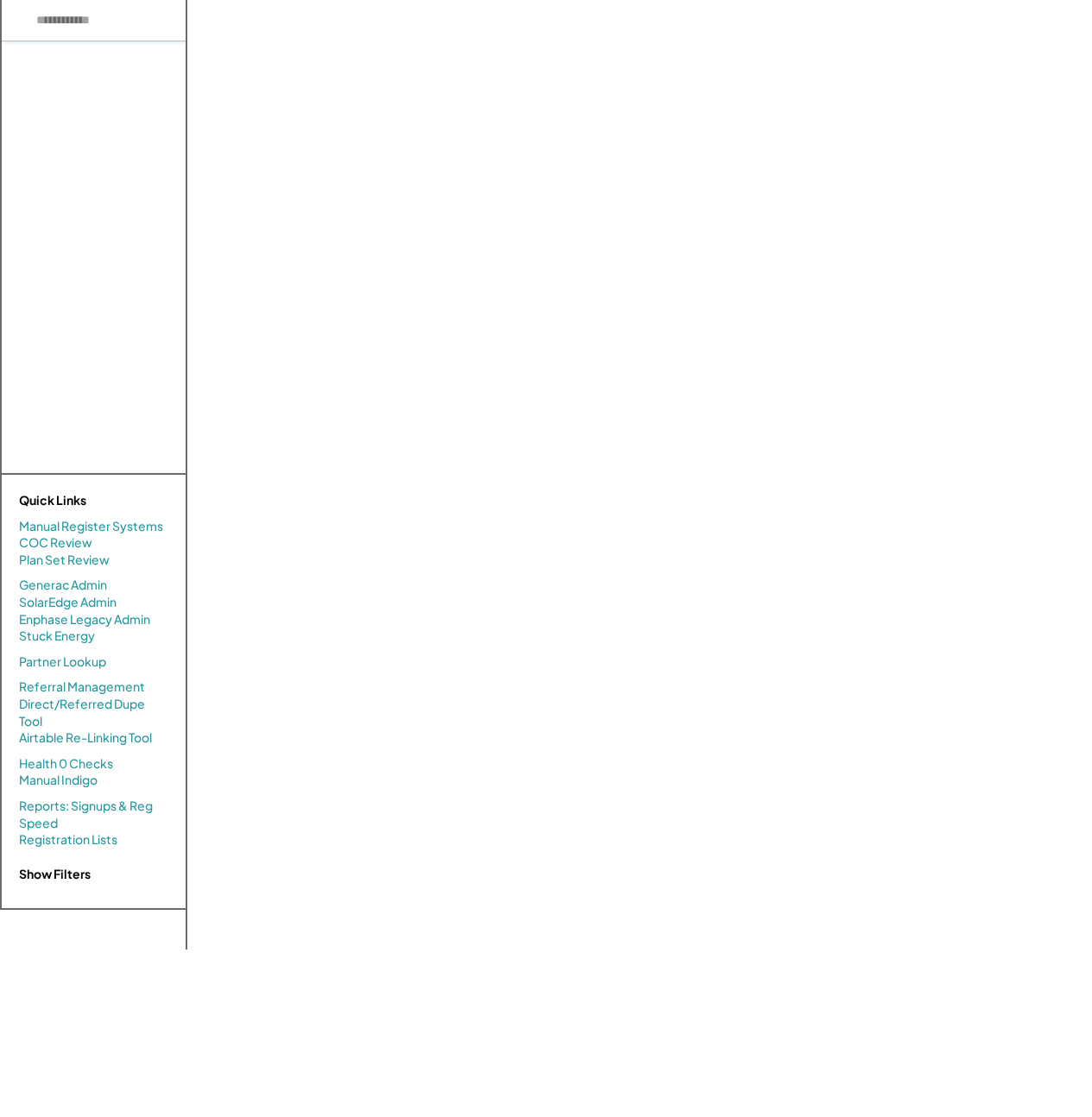 click at bounding box center (110, 21) 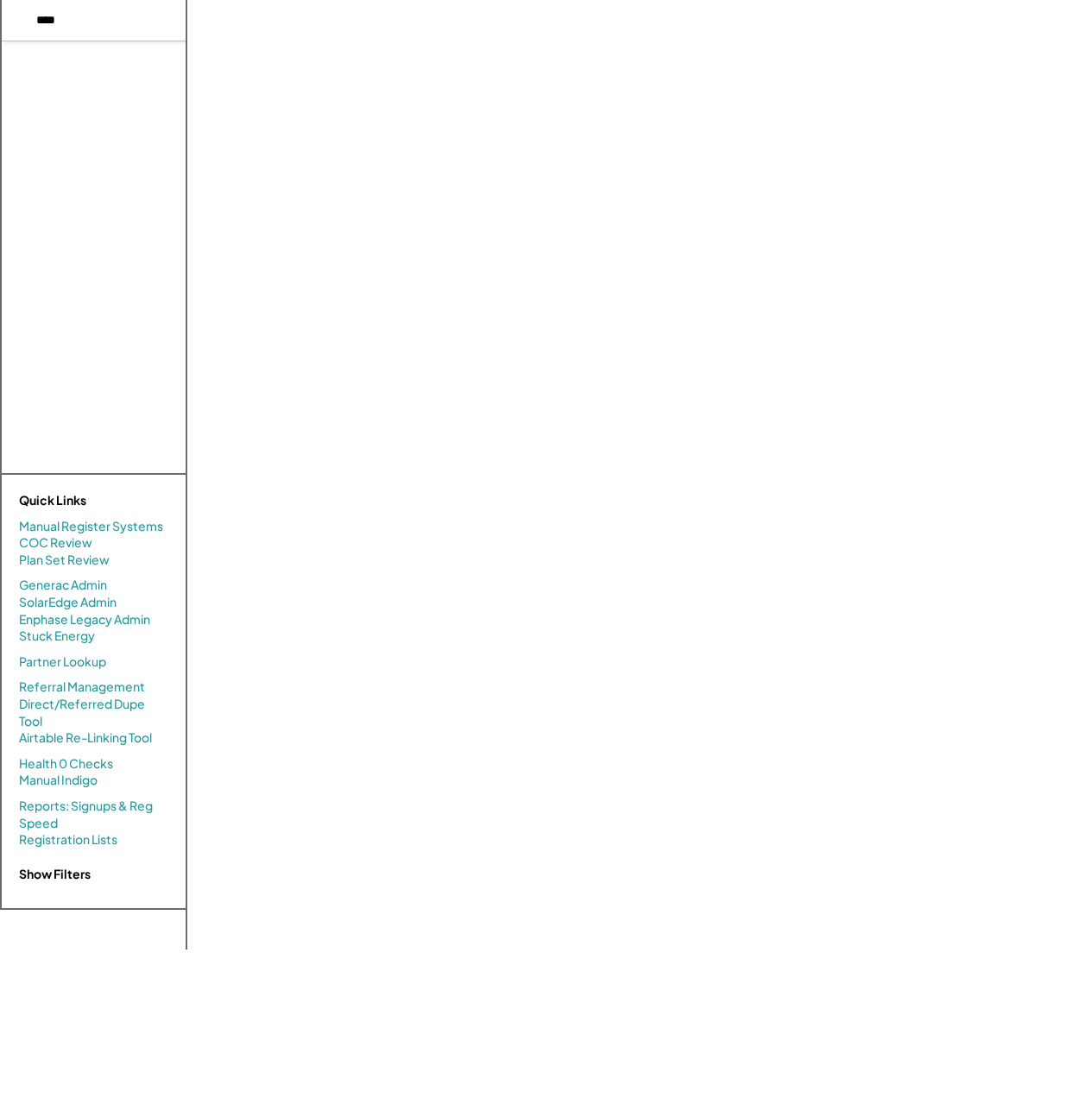 type on "****" 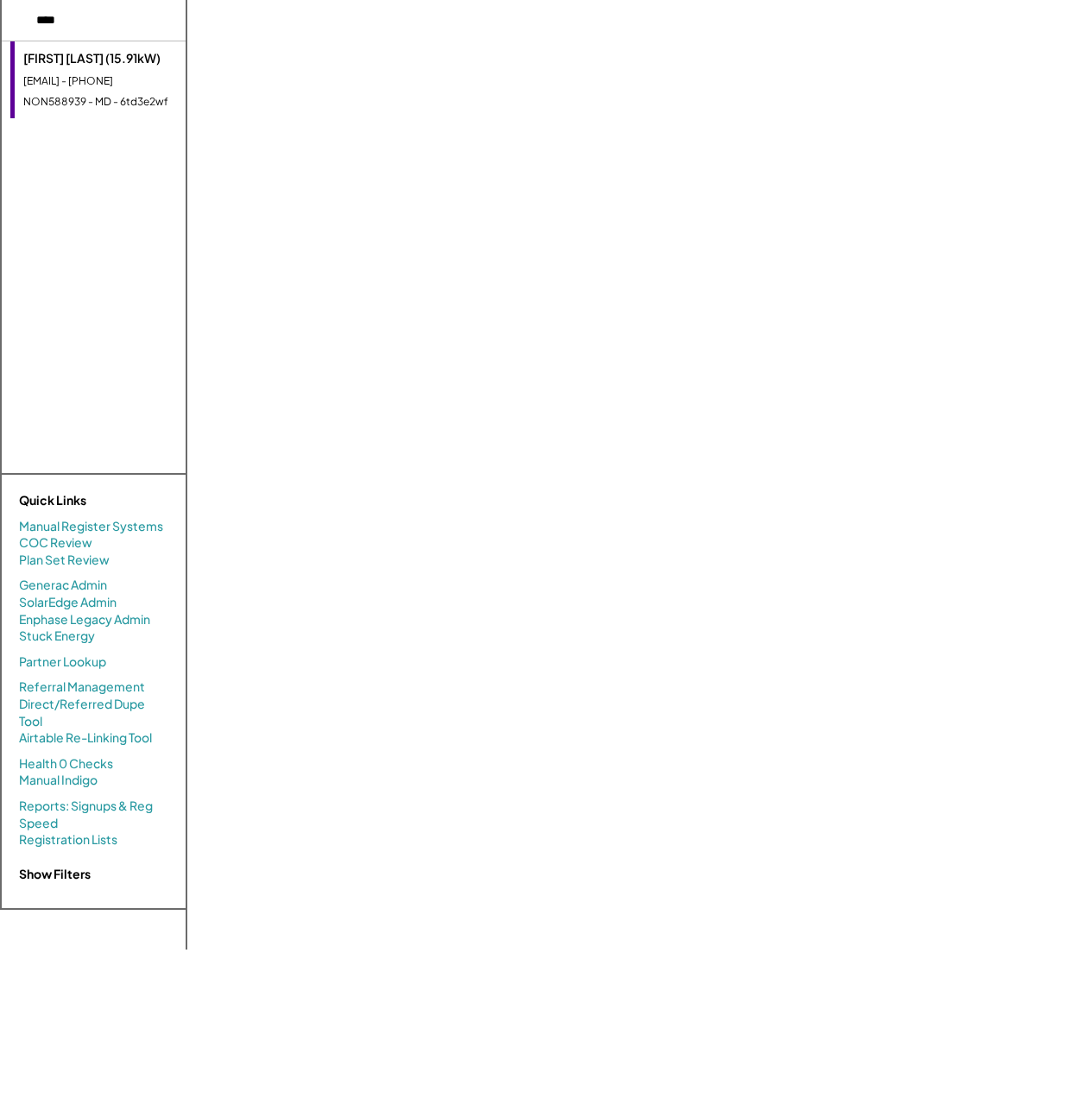 click on "[EMAIL] - [PHONE]" at bounding box center (129, 81) 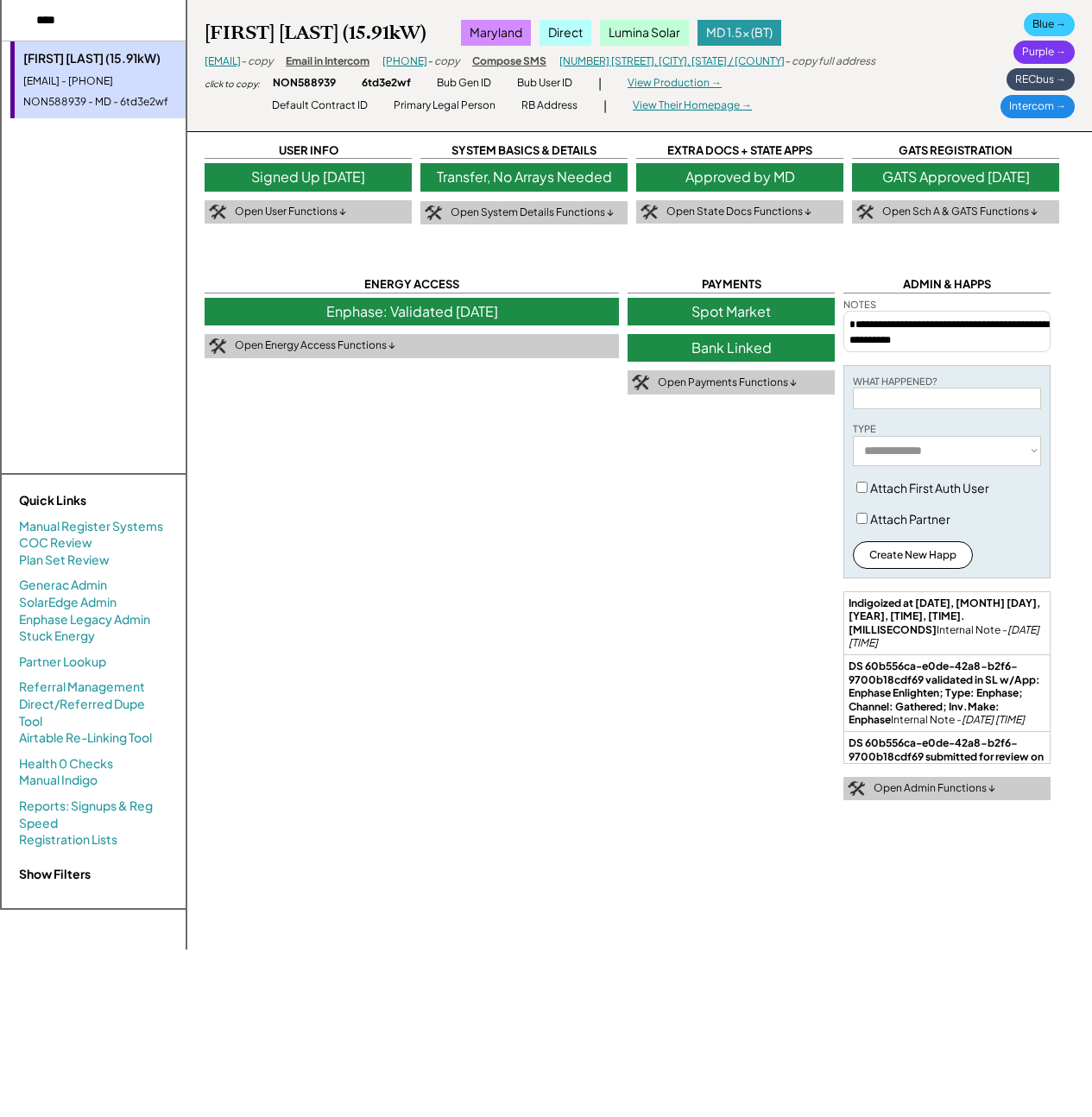 click on "Purple →" at bounding box center (1044, 52) 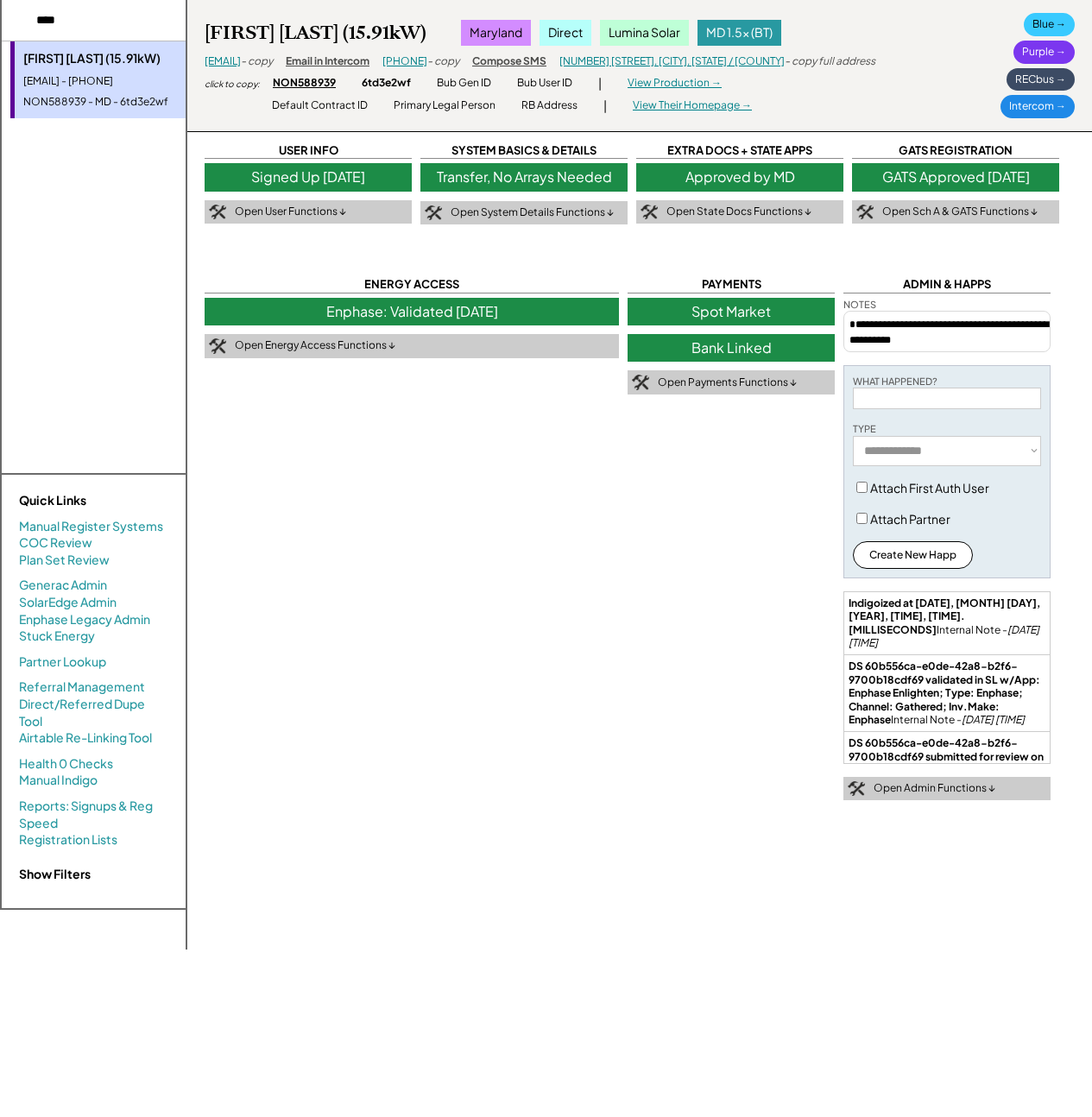 click on "NON588939" at bounding box center [304, 83] 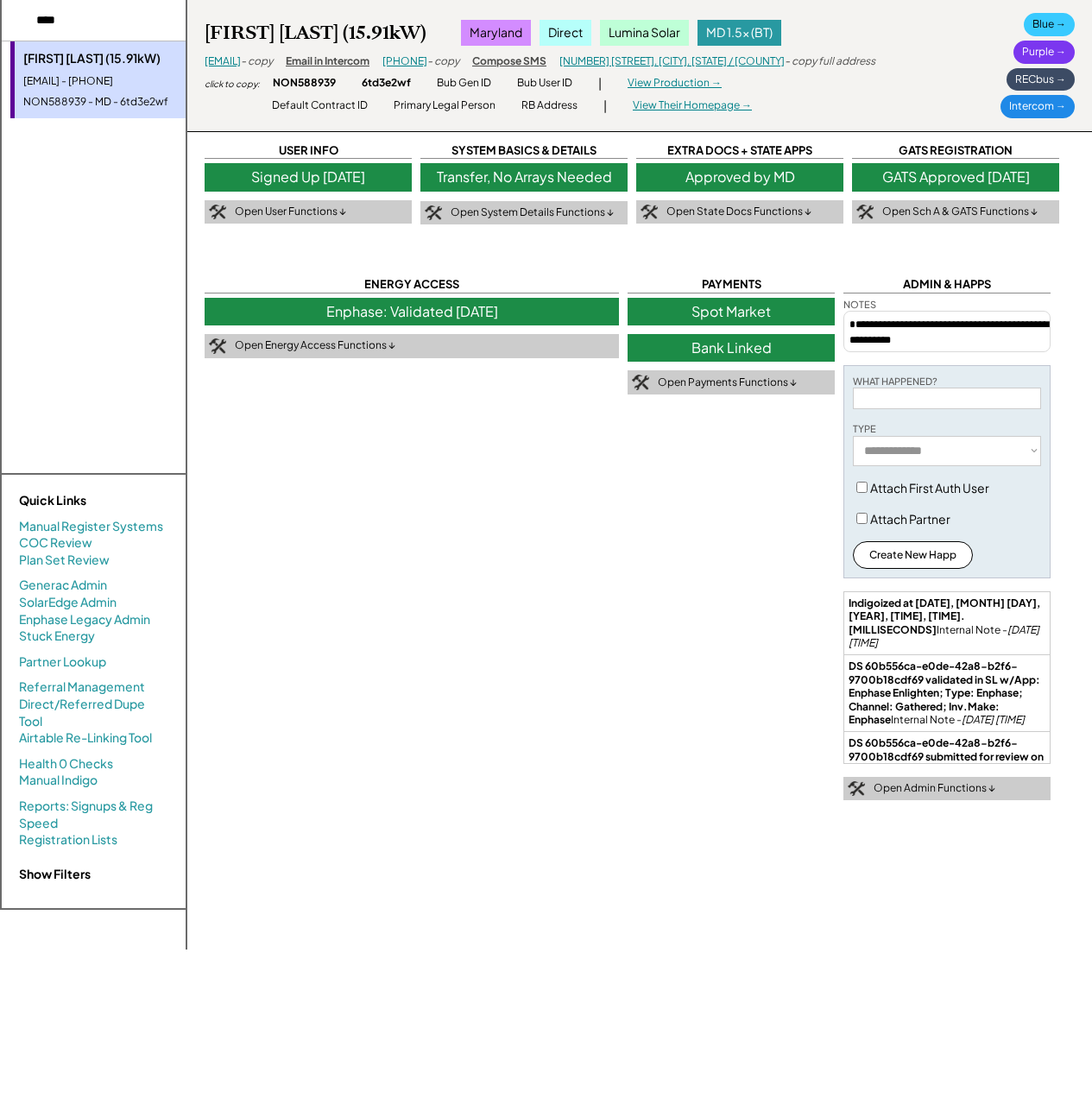 drag, startPoint x: 511, startPoint y: 584, endPoint x: 543, endPoint y: 488, distance: 101.192885 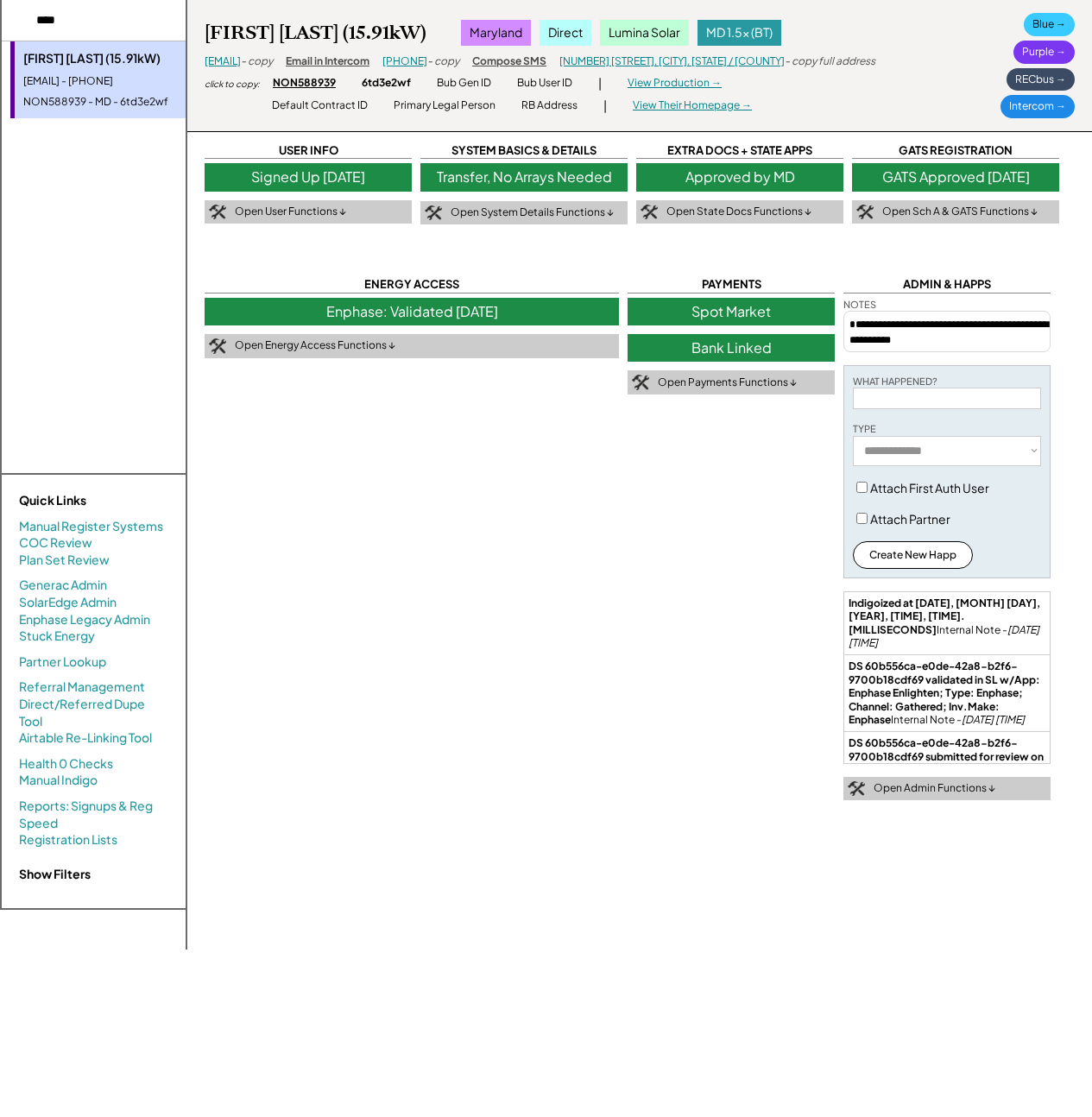 click on "NON588939" at bounding box center [304, 83] 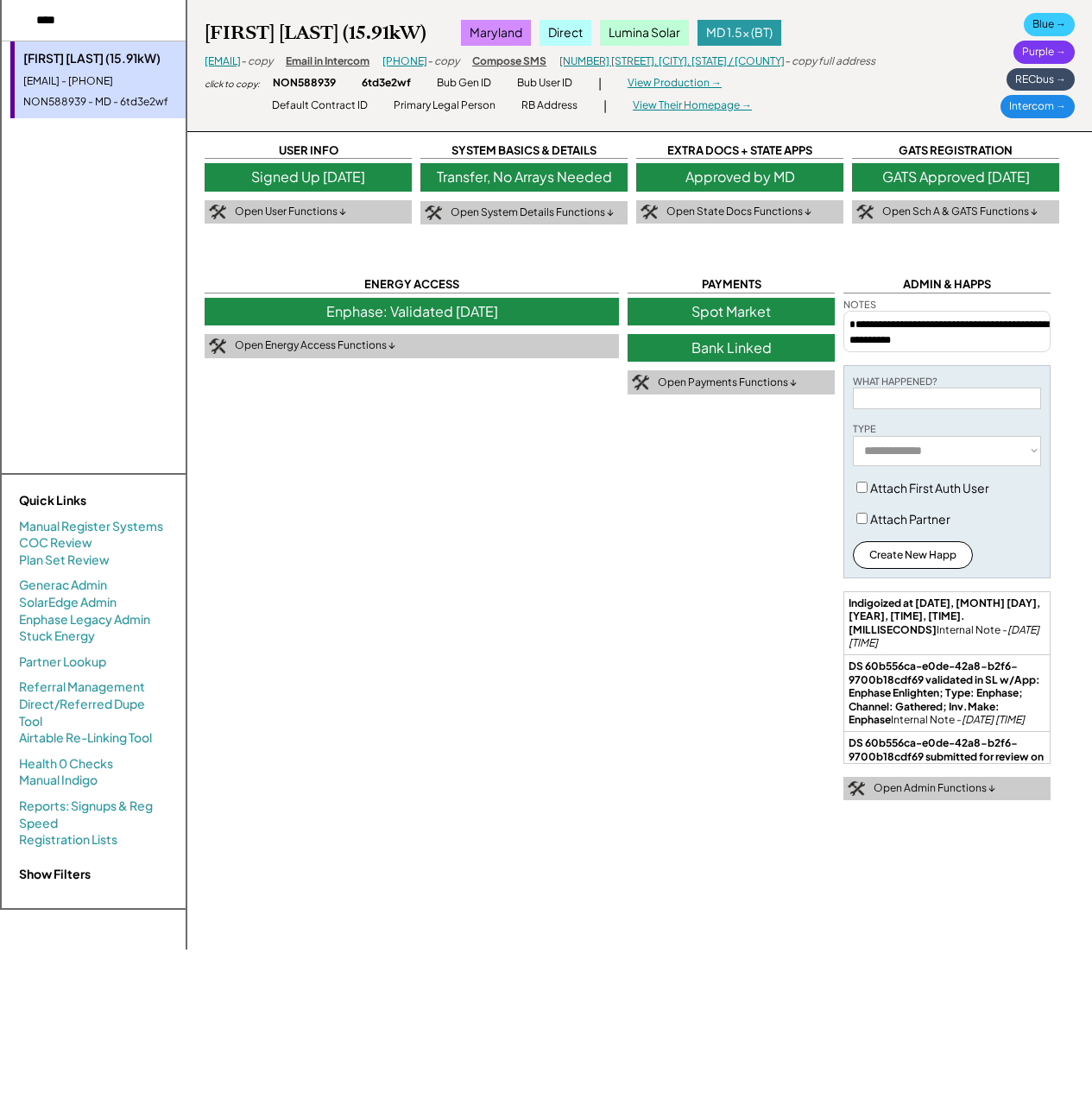 click on "Benjamin Zipf (15.91kW) Maryland Direct Lumina Solar MD 1.5x (BT) bdzipf@gmail.com - copy Email in Intercom 7176739061 - copy Compose SMS 908 Loria Ct, Severn, MD 21144 / Anne Arundel County - copy full address click to copy: NON588939 6td3e2wf Bub Gen ID Bub User ID | View Production → Default Contract ID Primary Legal Person RB Address | View Their Homepage → Blue → Purple → RECbus → Intercom →" at bounding box center (640, 66) 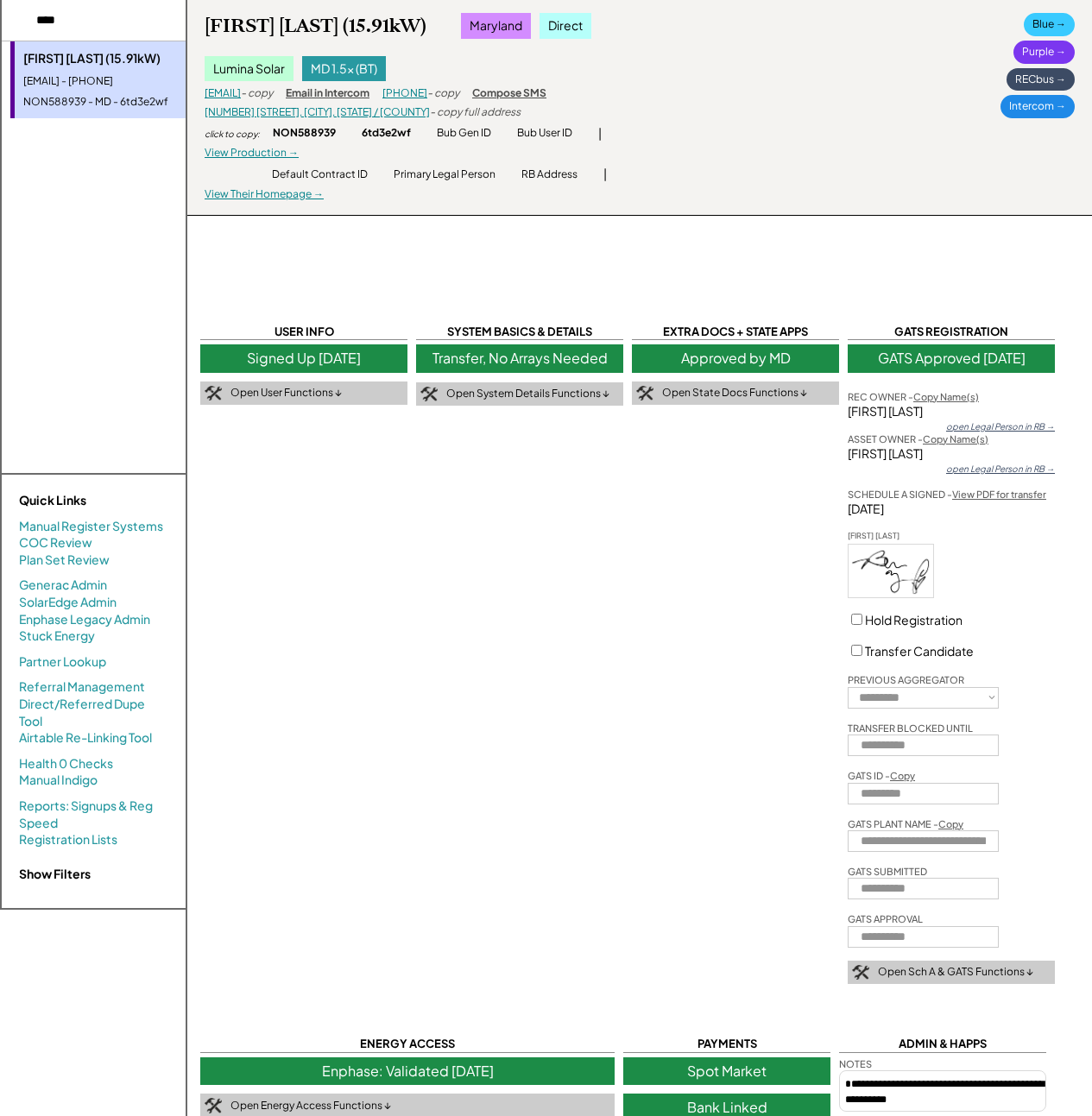 click at bounding box center [110, 21] 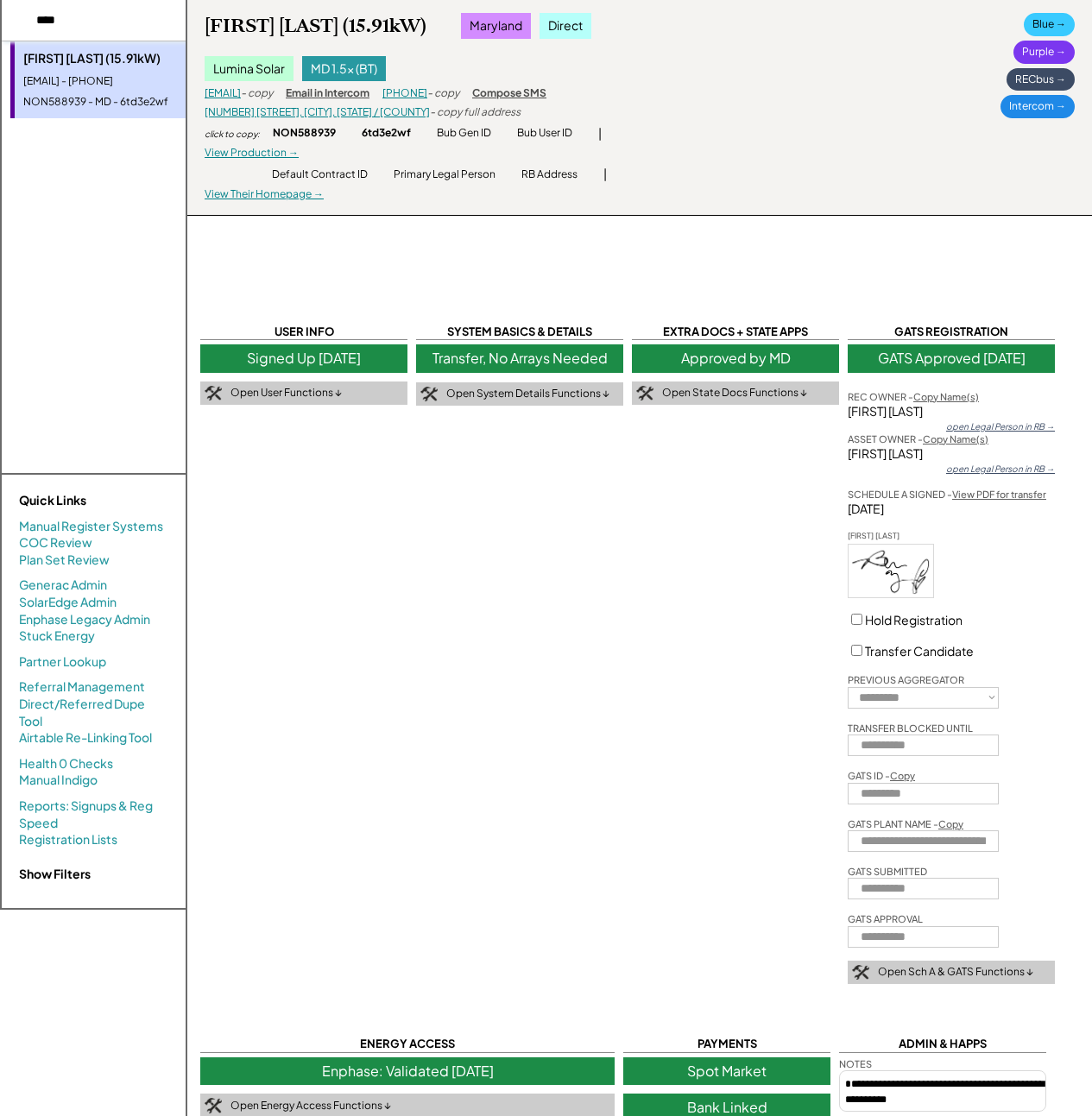 click at bounding box center [110, 21] 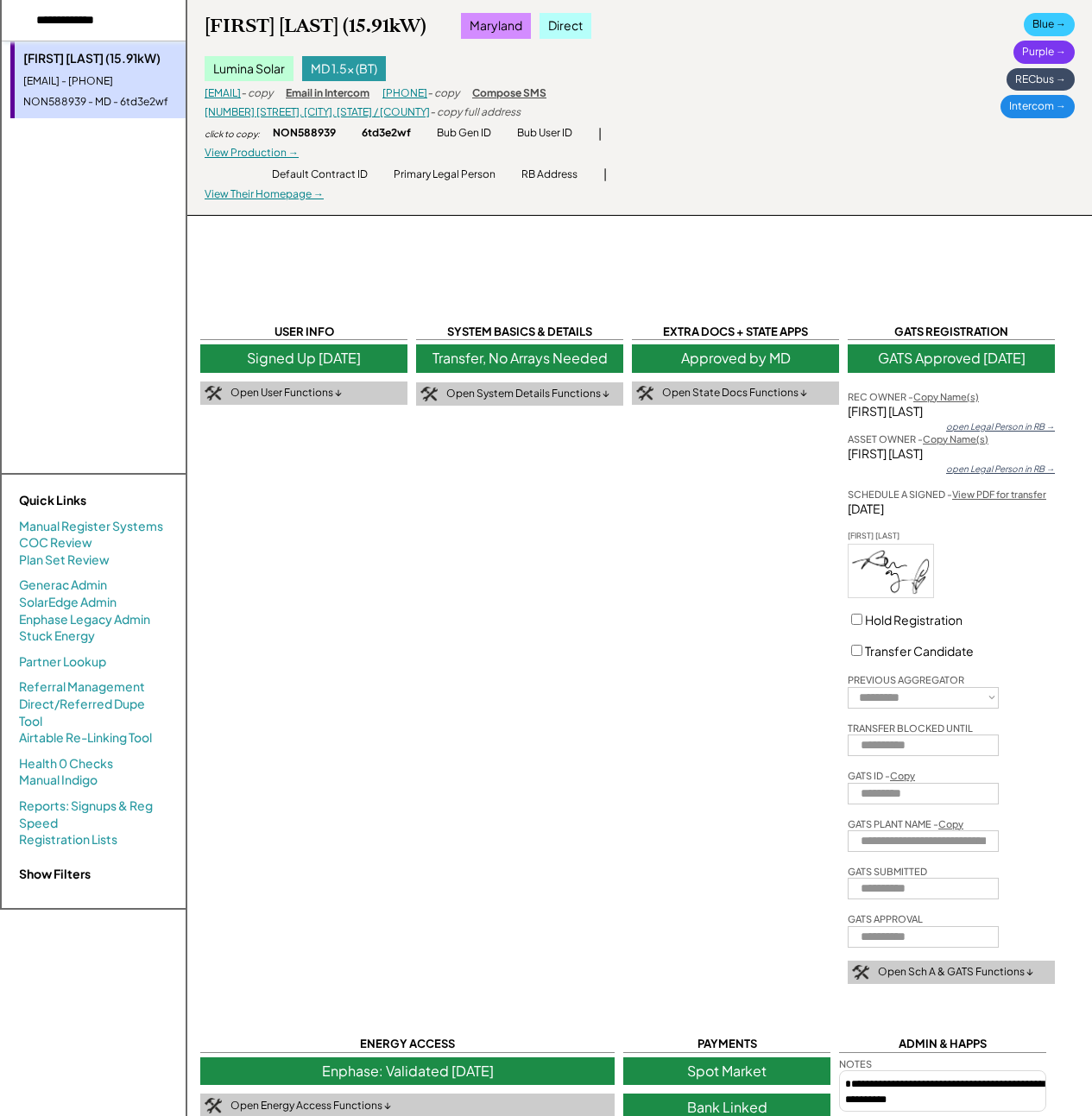 type on "**********" 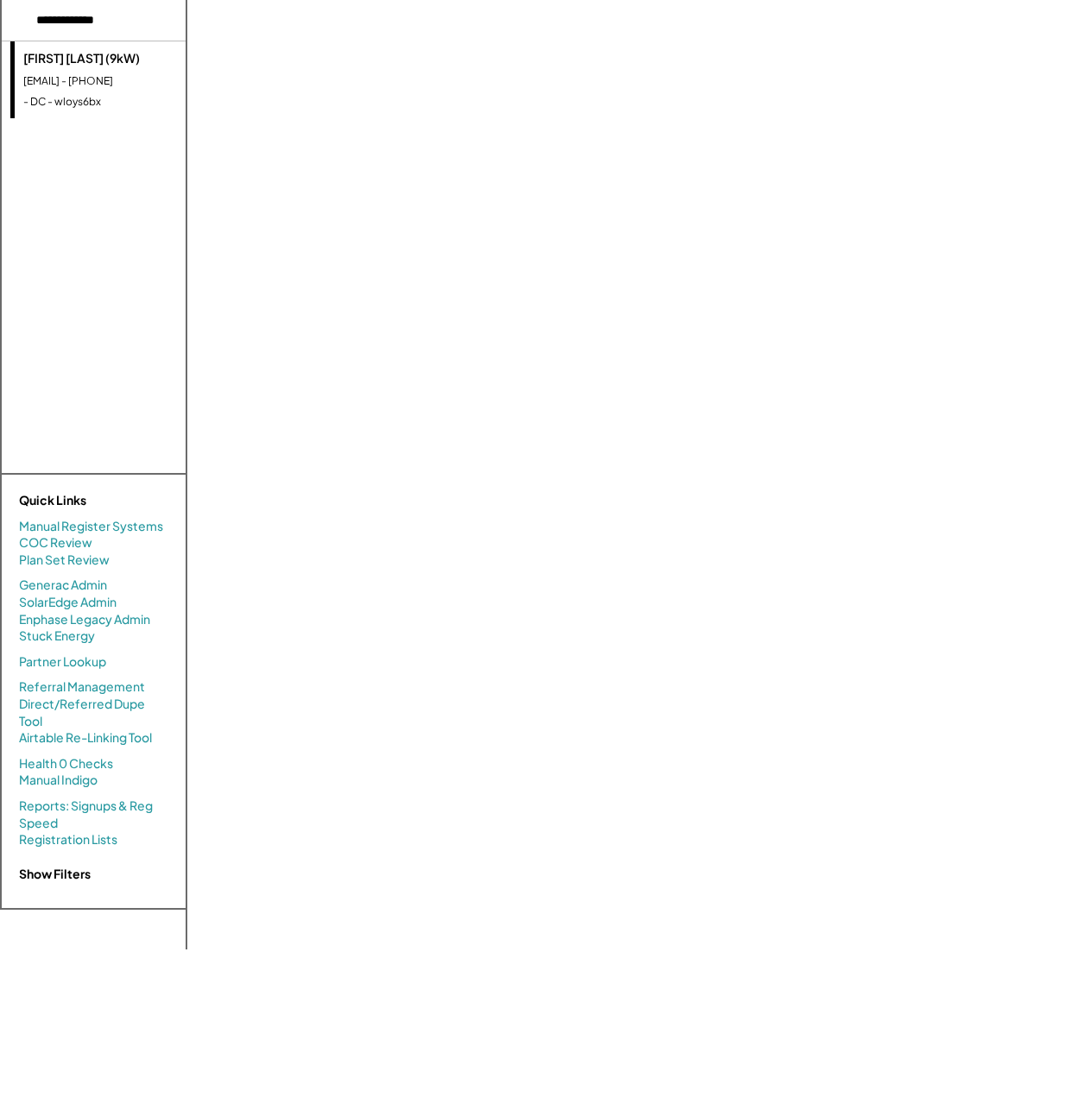 click on "- DC - wloys6bx" at bounding box center [129, 102] 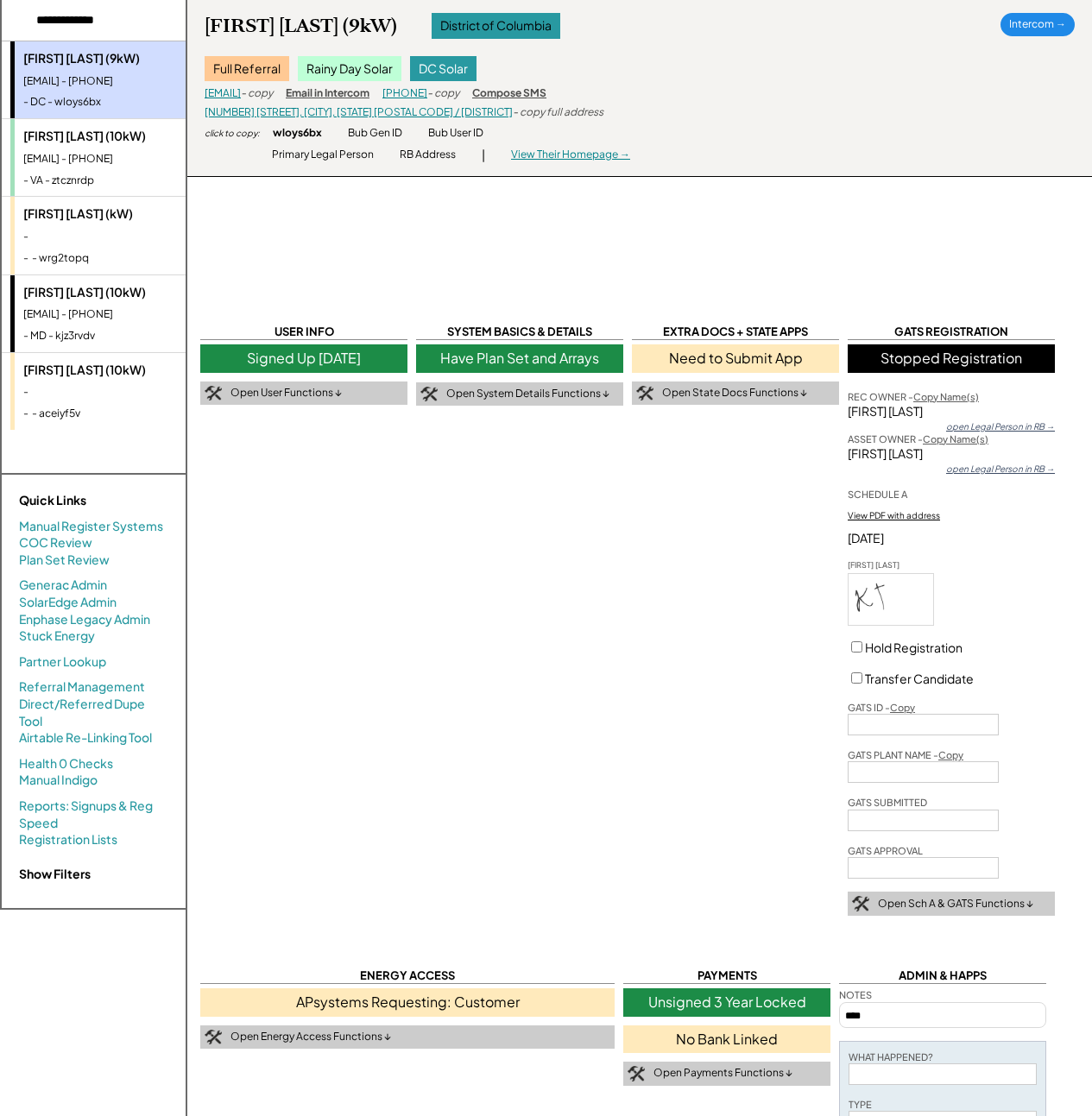 click on "Kathleen Test (10kW) kathleen.test.test@gmail.com - 1232223333  - VA - ztcznrdp" at bounding box center (127, 157) 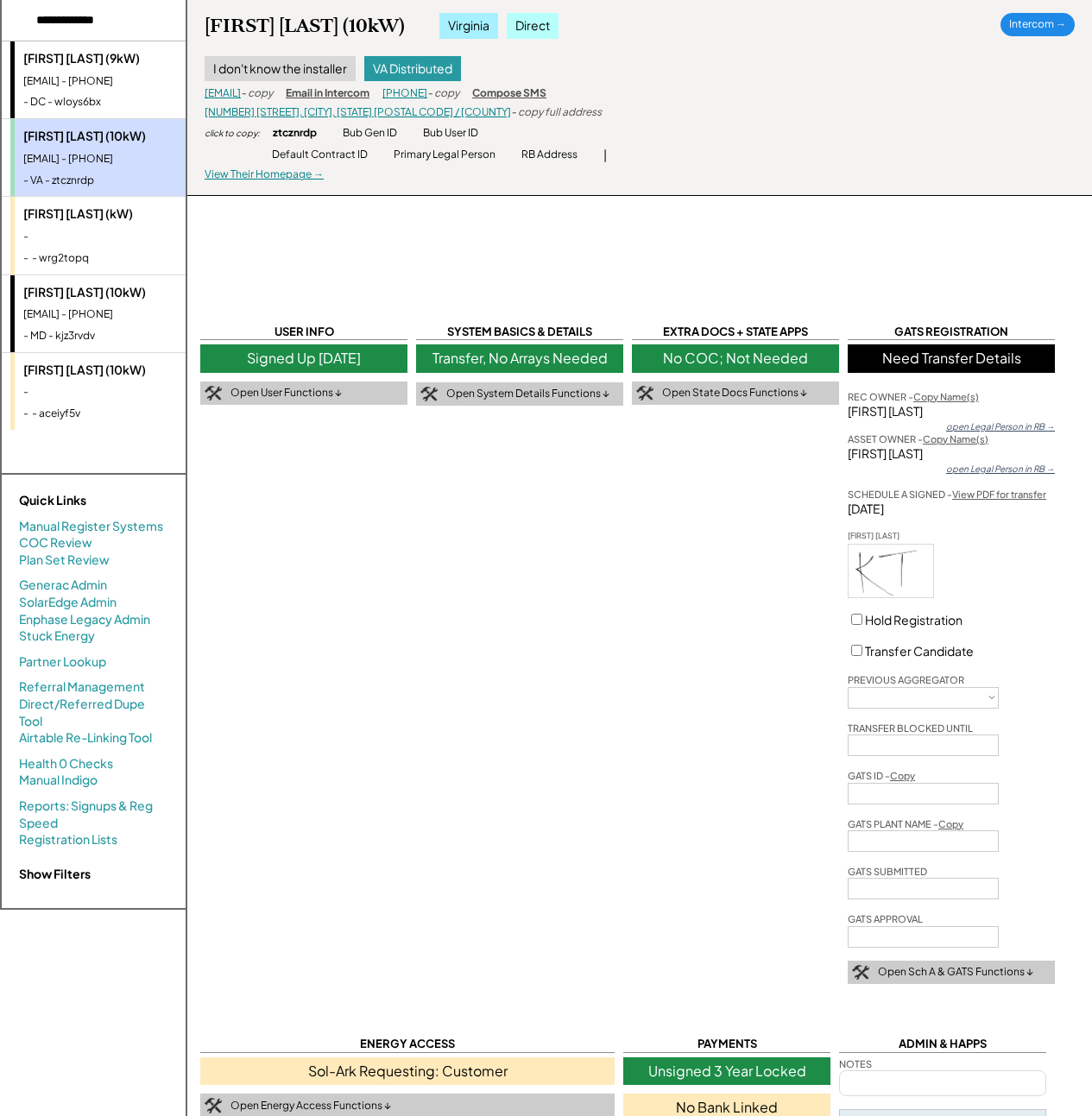 scroll, scrollTop: 0, scrollLeft: 0, axis: both 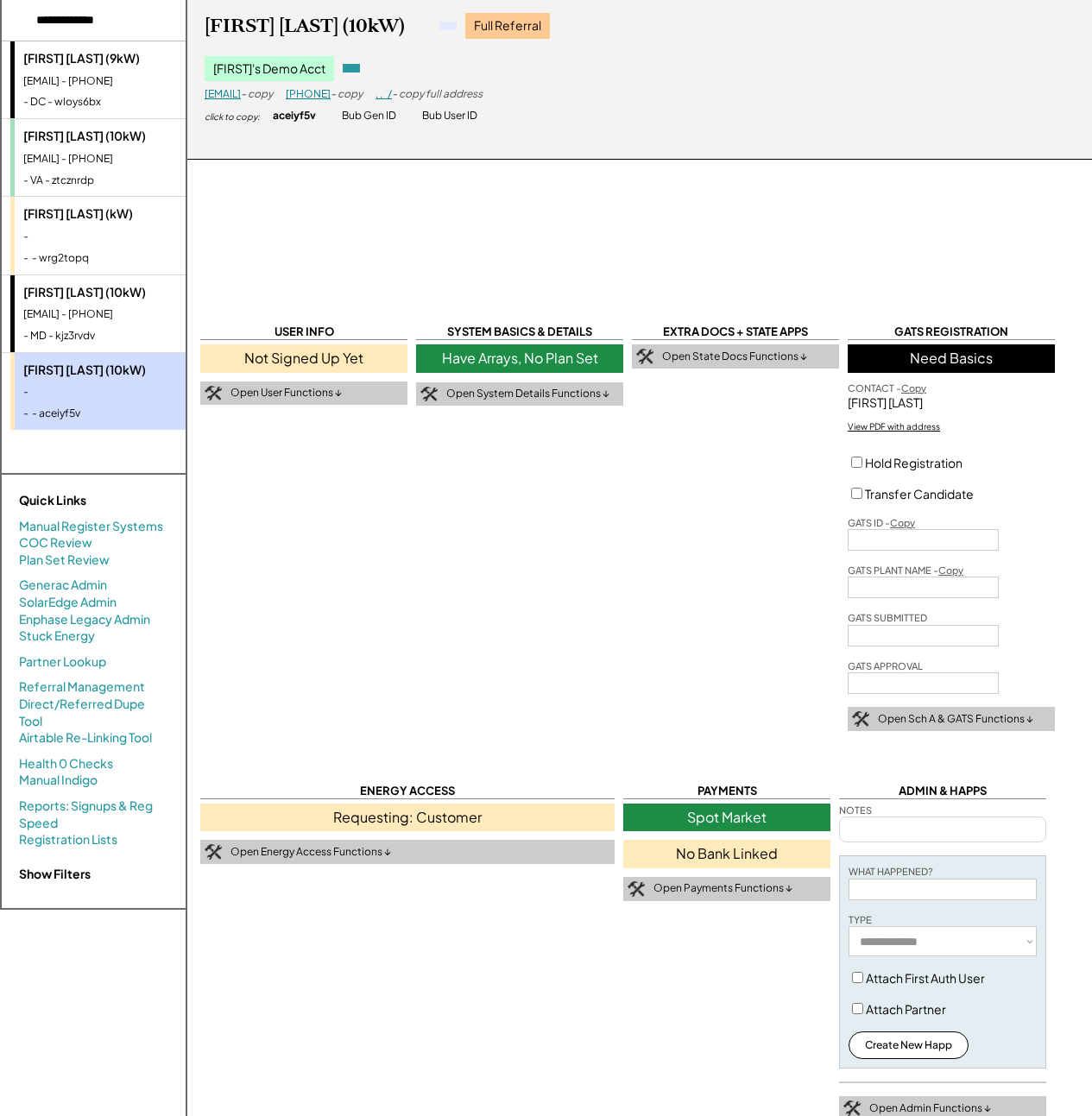 click on "kathl.eenv.oss23@gmail.com - 2222222222" at bounding box center (129, 314) 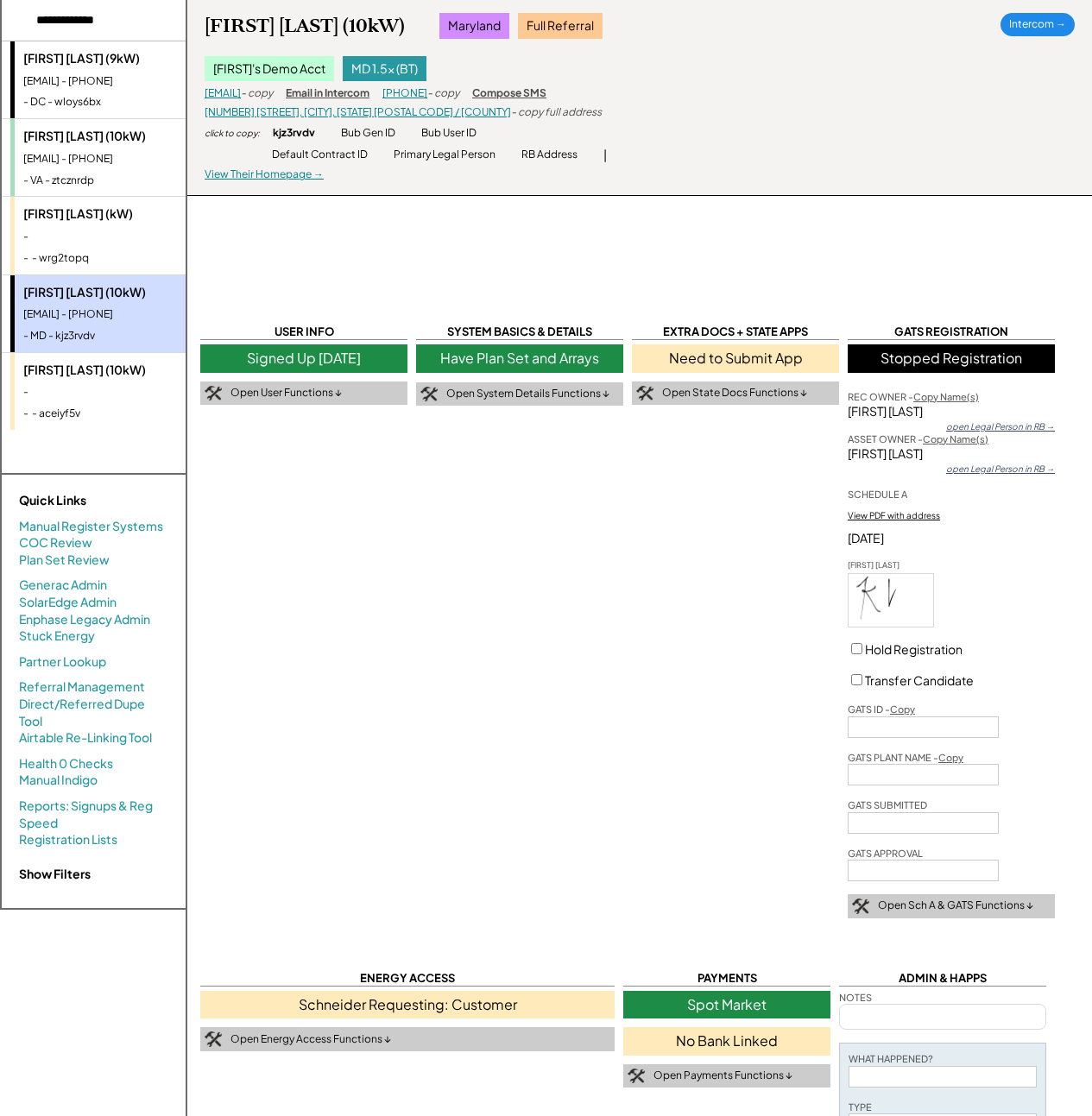 click on "-" at bounding box center [129, 236] 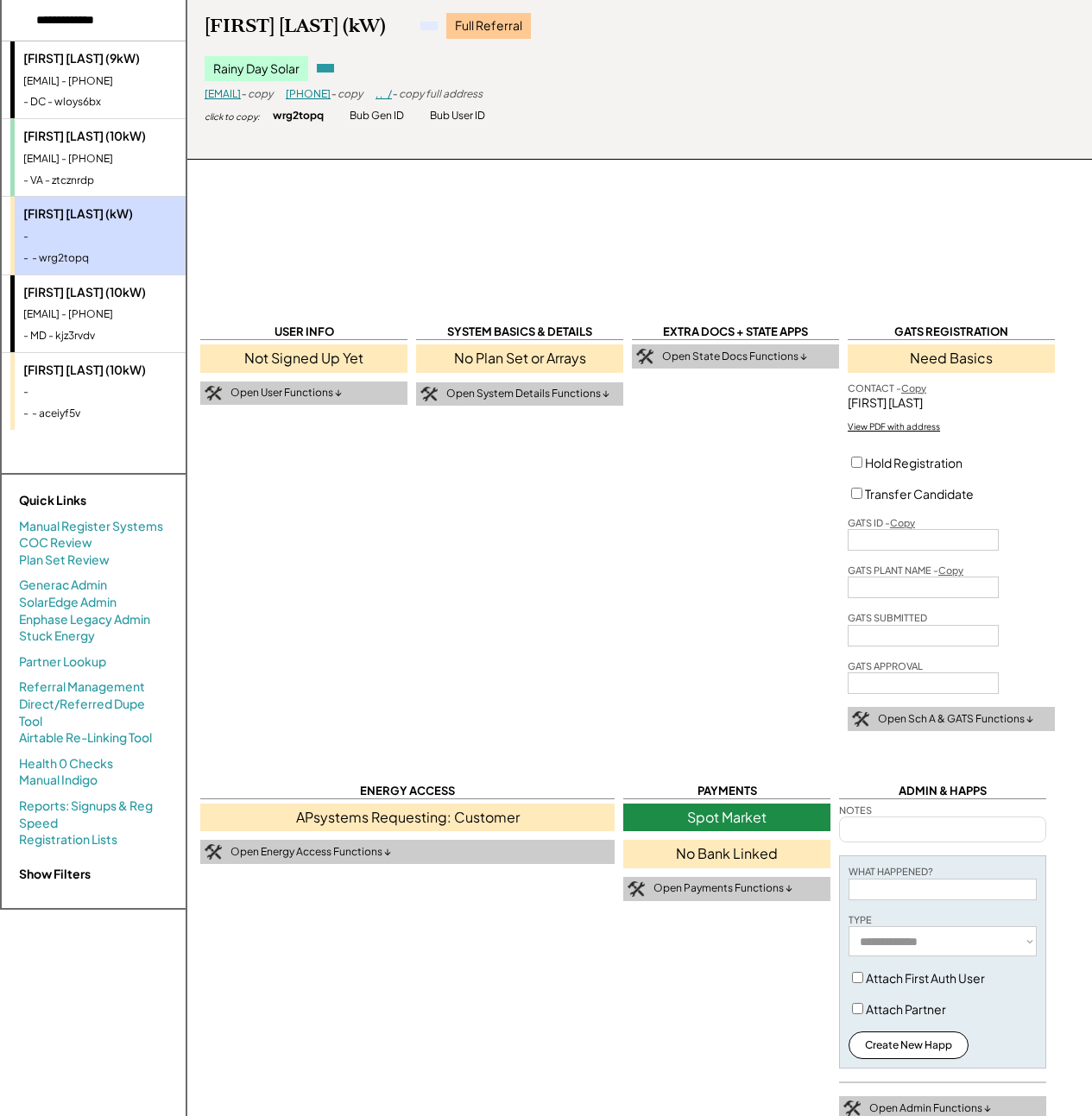 click on "kathl.eenv.oss23@gmail.com - 2222222222" at bounding box center [129, 314] 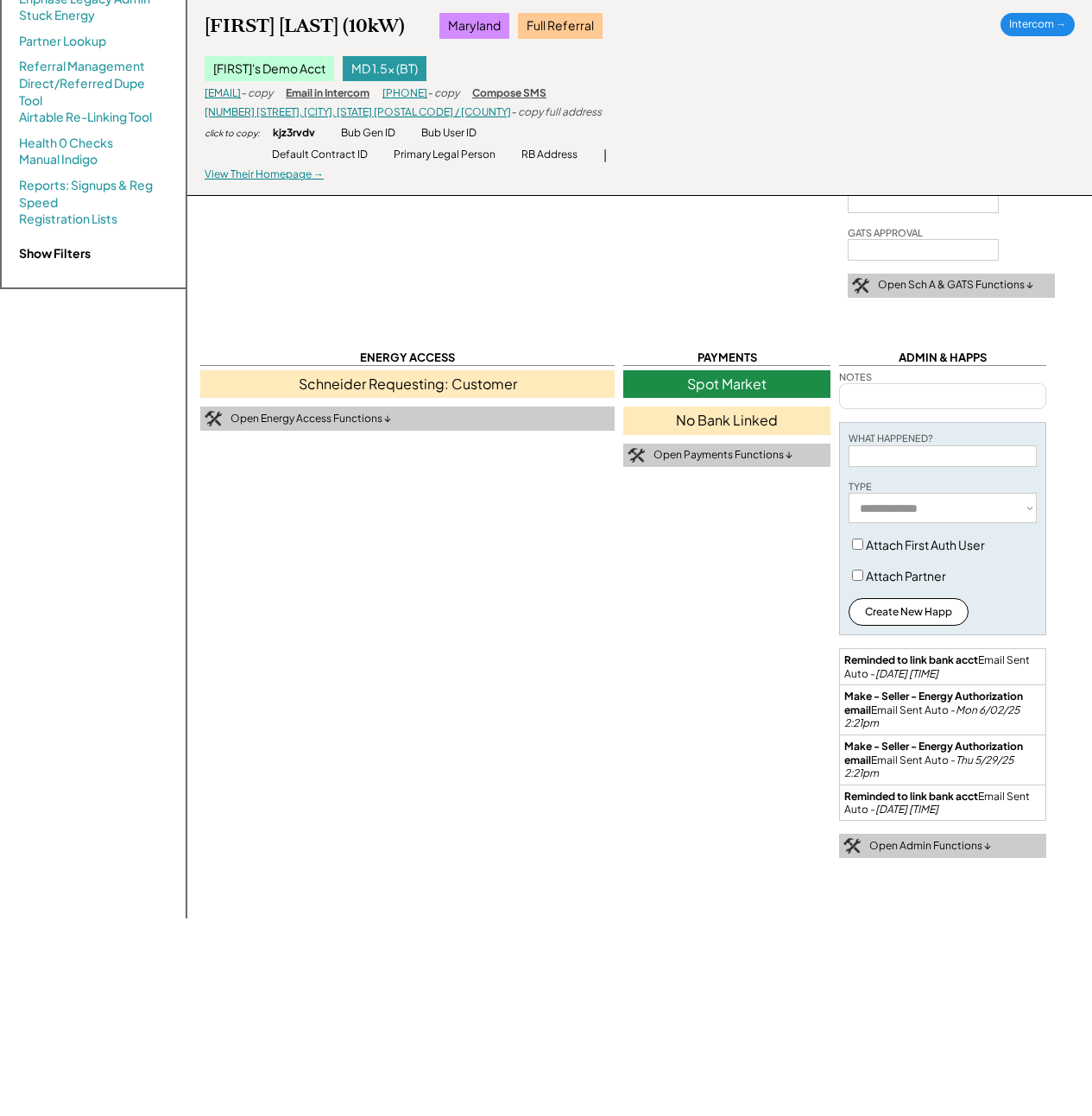 scroll, scrollTop: 680, scrollLeft: 0, axis: vertical 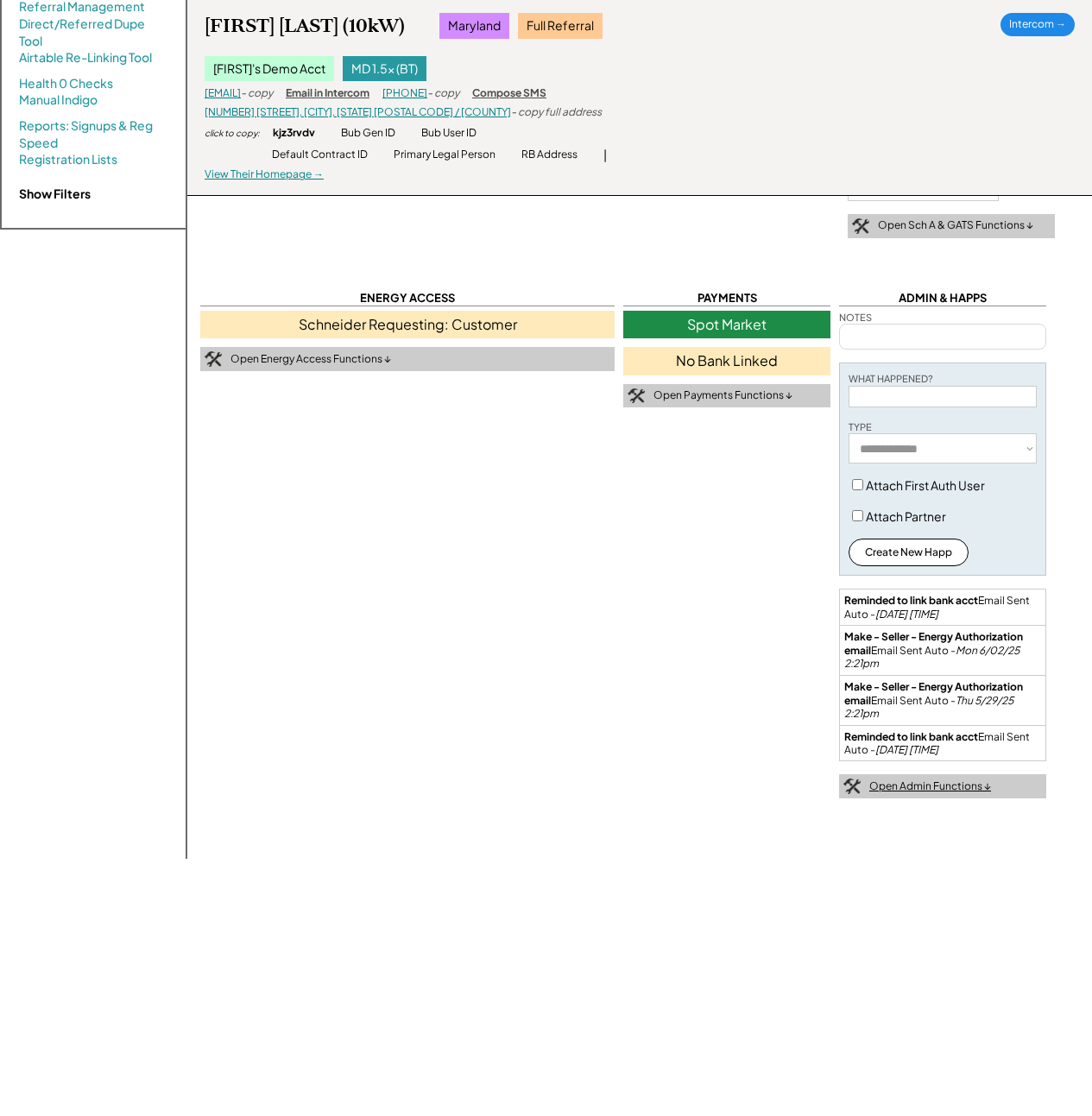 click on "Open Admin Functions ↓" at bounding box center [930, 786] 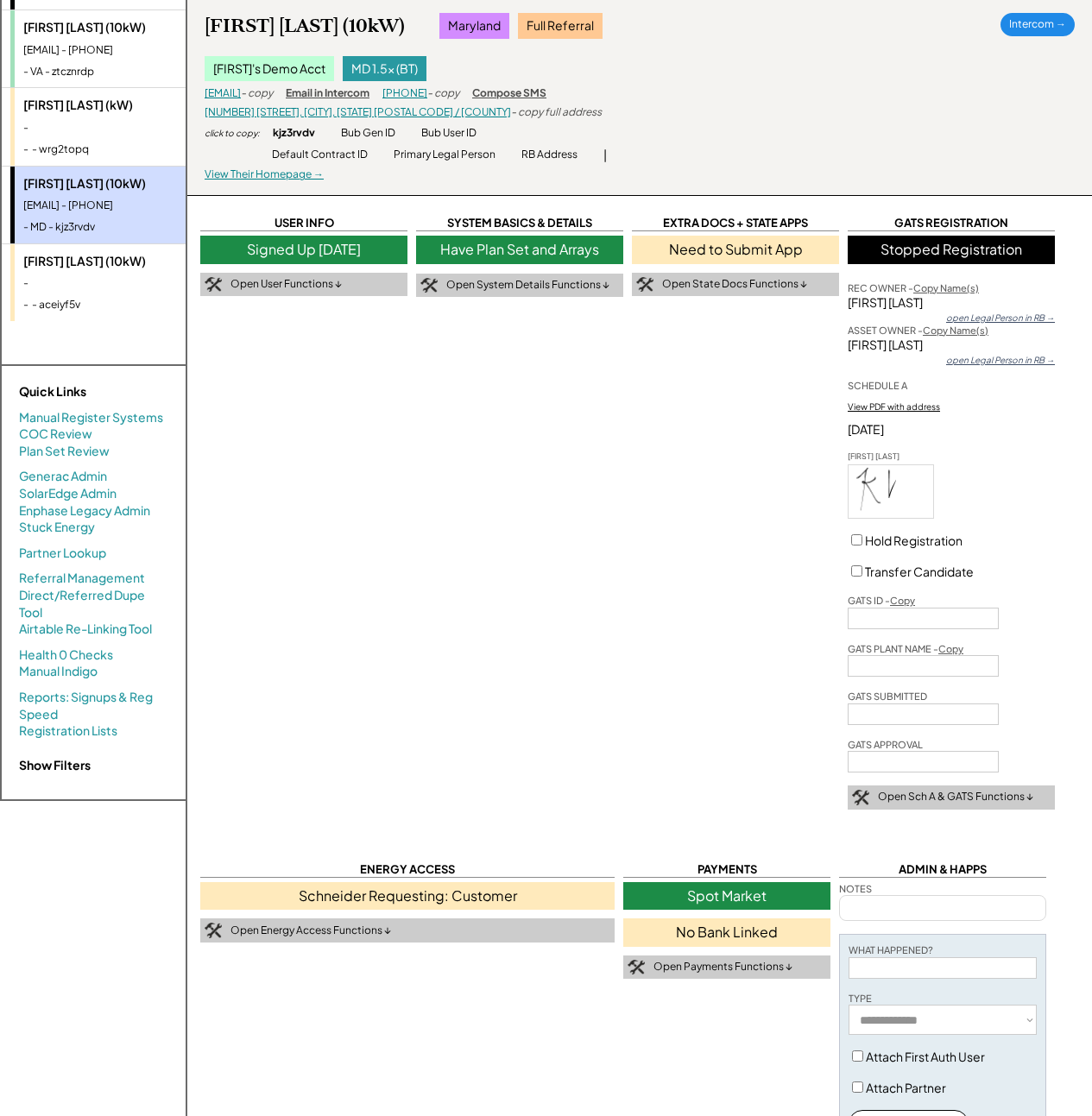 scroll, scrollTop: 0, scrollLeft: 0, axis: both 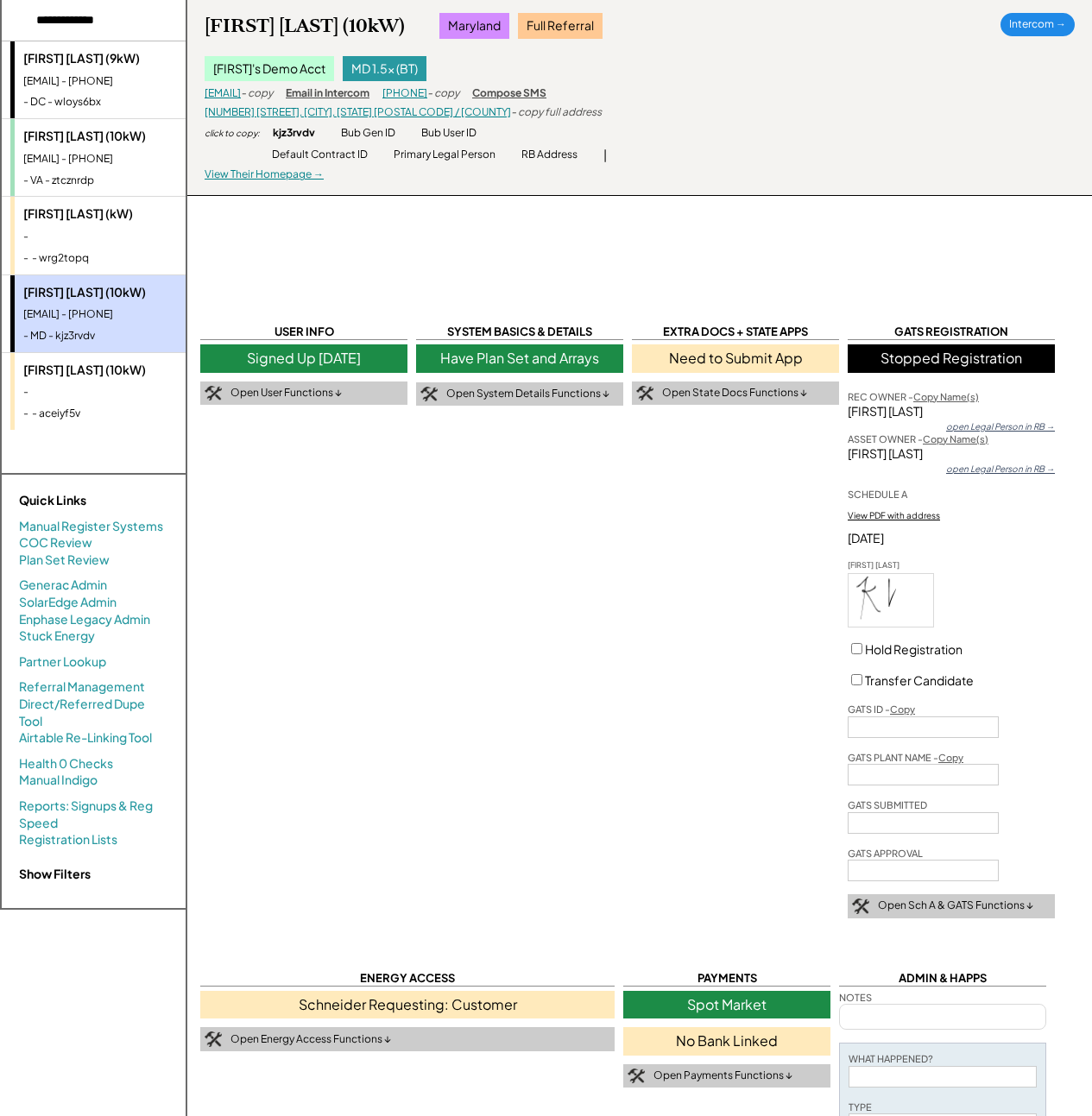 click on "Kathleen Test (10kW)" at bounding box center [129, 370] 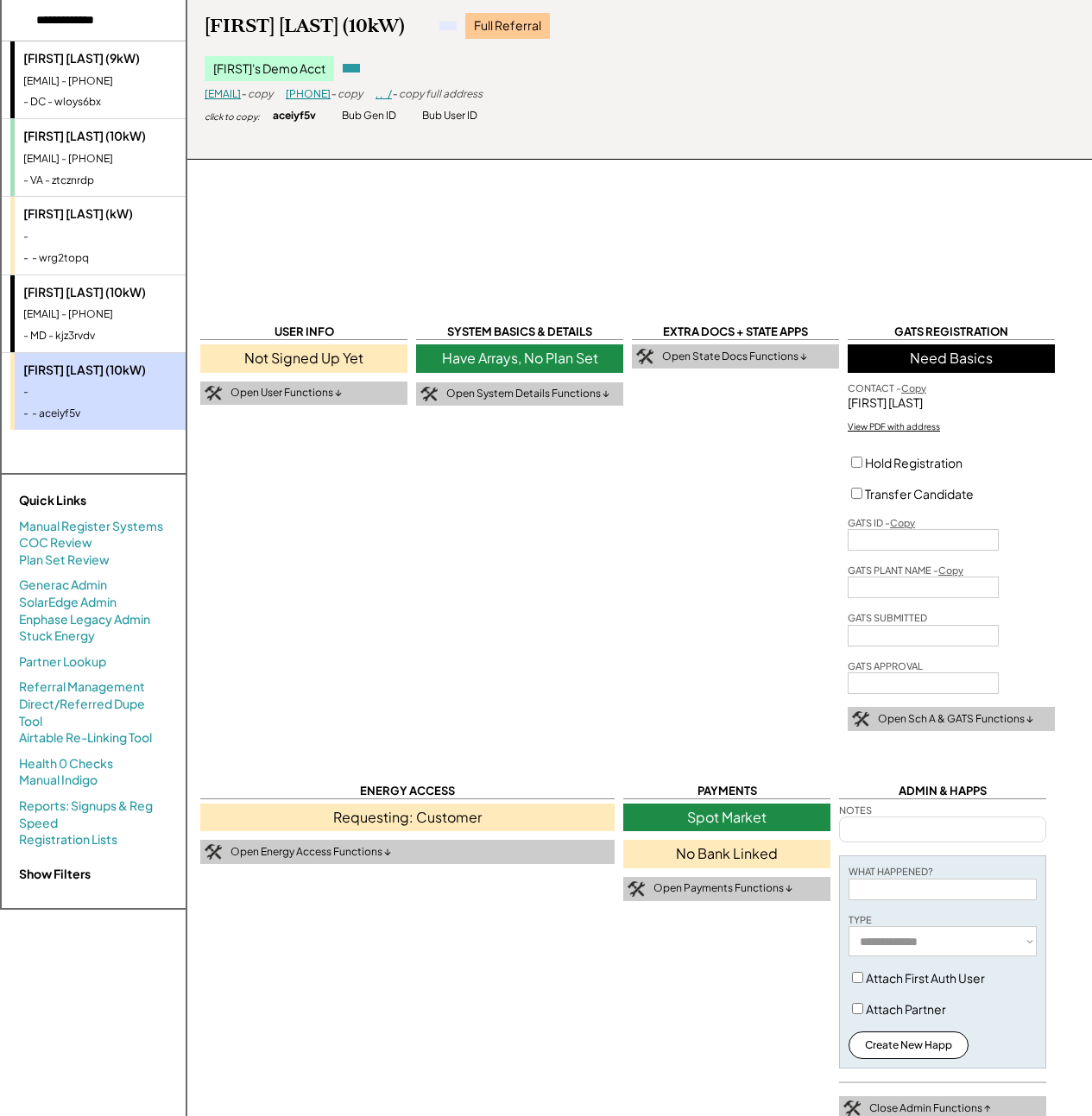 click on "-  - wrg2topq" at bounding box center [129, 258] 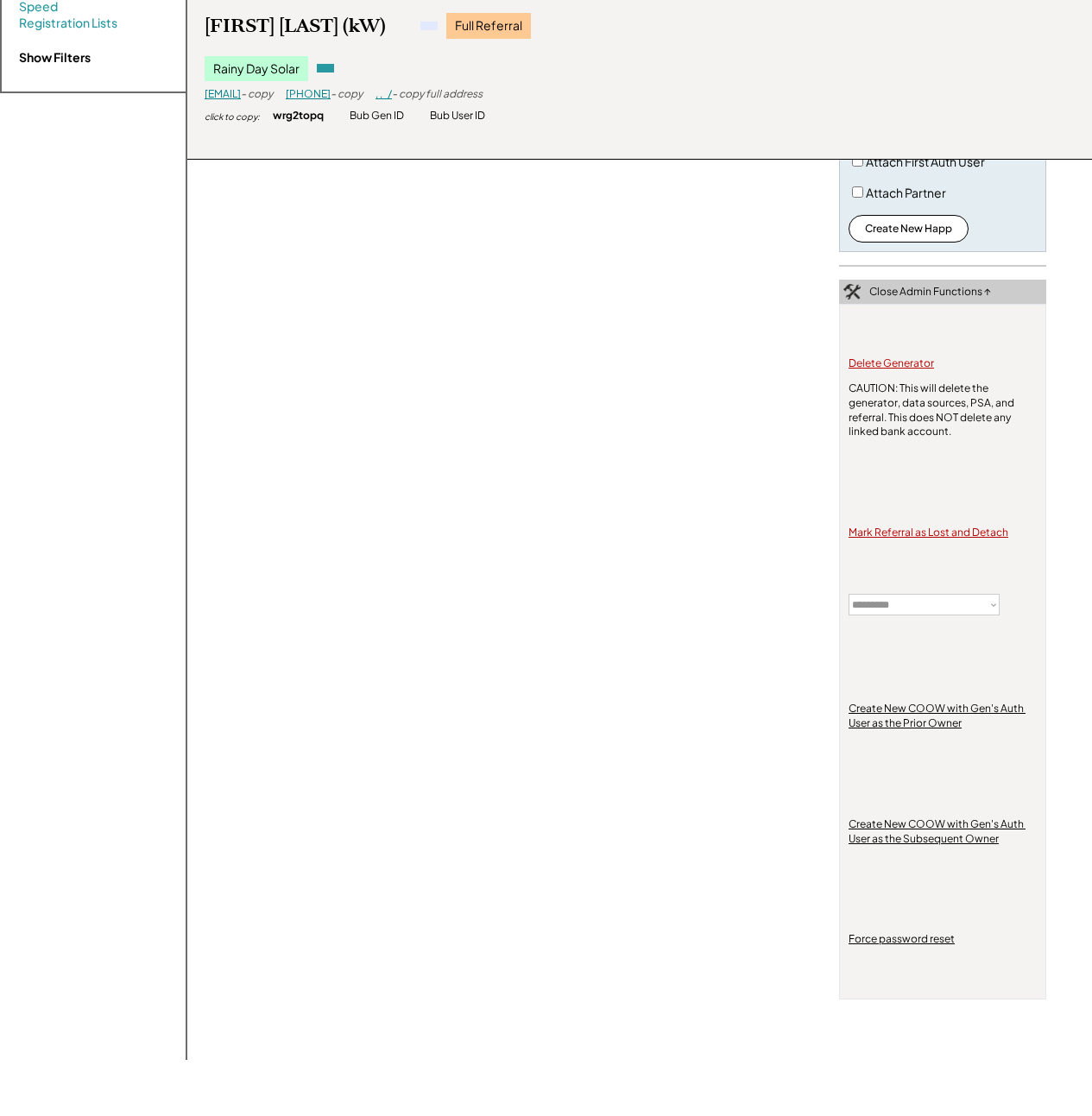 scroll, scrollTop: 822, scrollLeft: 0, axis: vertical 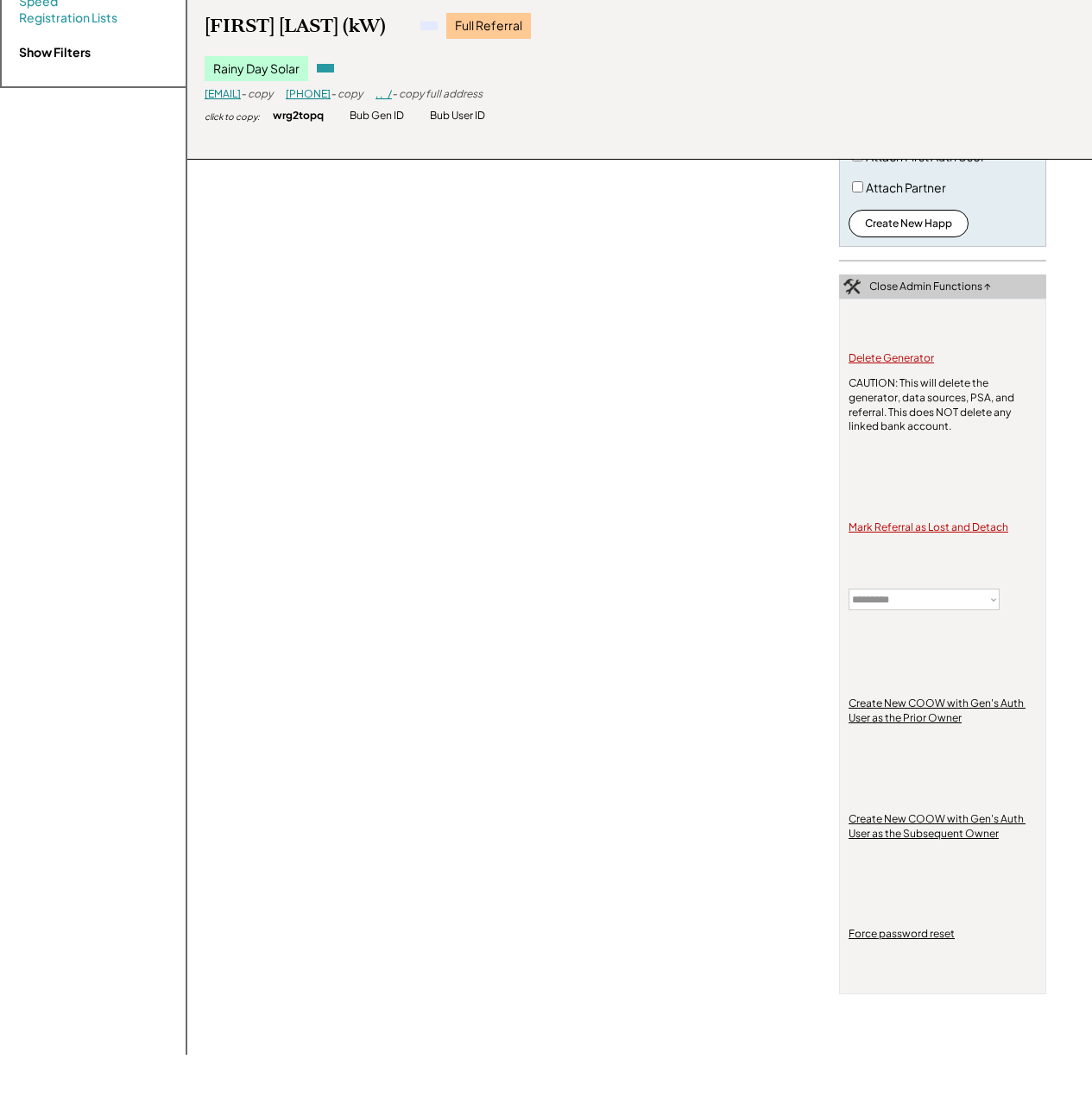 click on "Delete Generator" at bounding box center [891, 359] 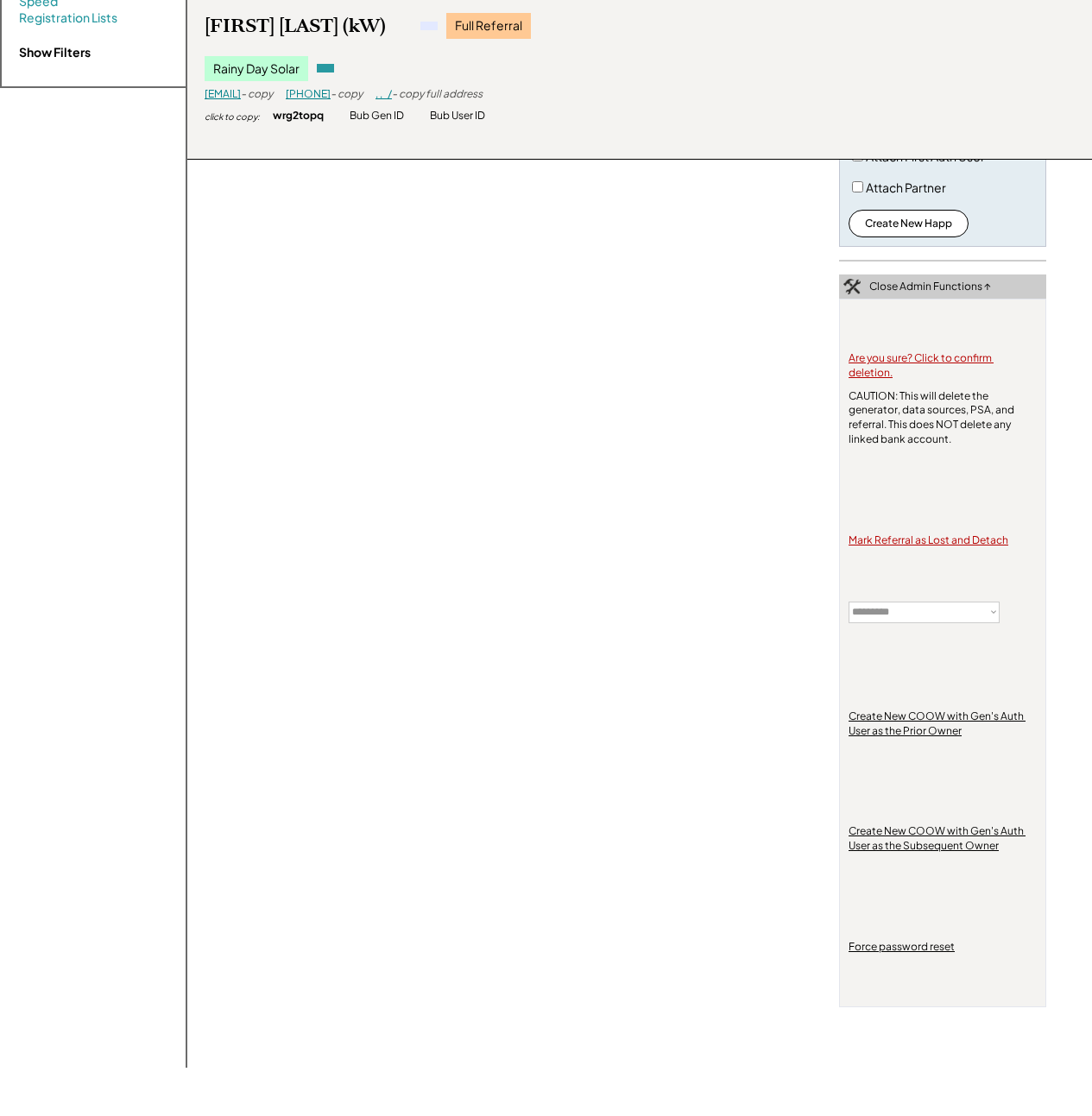 click on "Are you sure? Click to confirm deletion." at bounding box center [943, 366] 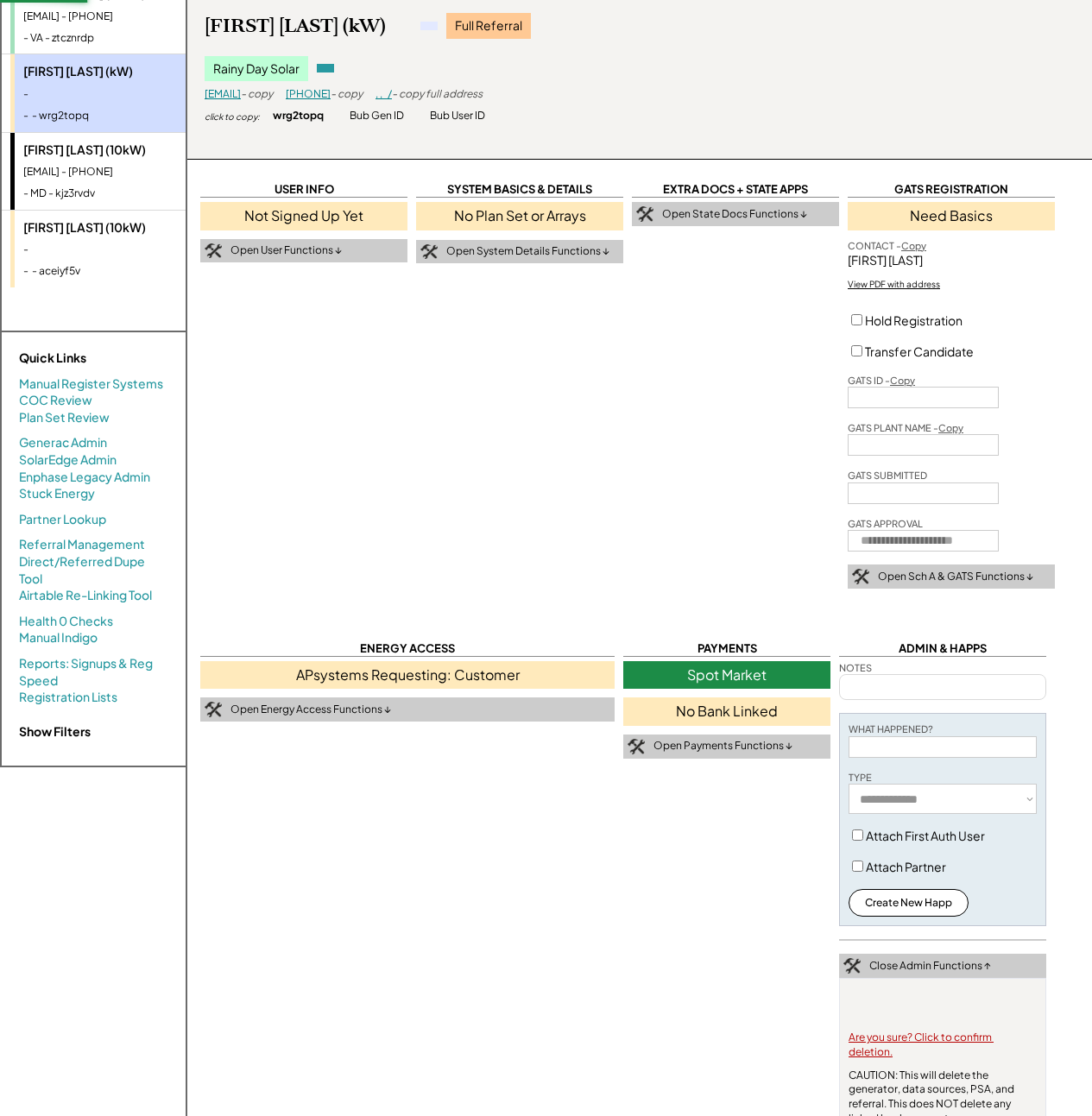 scroll, scrollTop: 0, scrollLeft: 0, axis: both 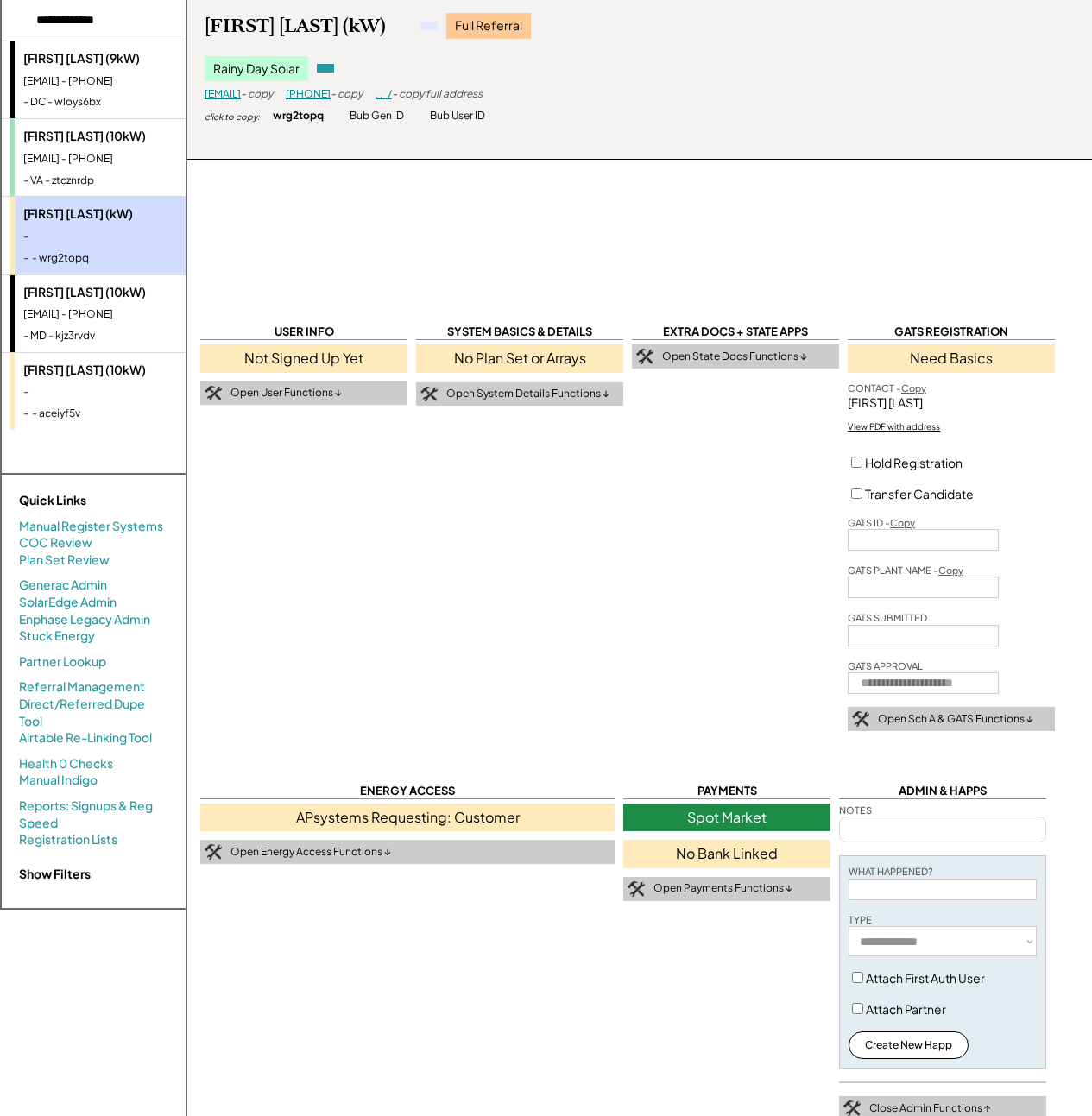 click on "kathleen.test.test@gmail.com - 1232223333" at bounding box center [129, 159] 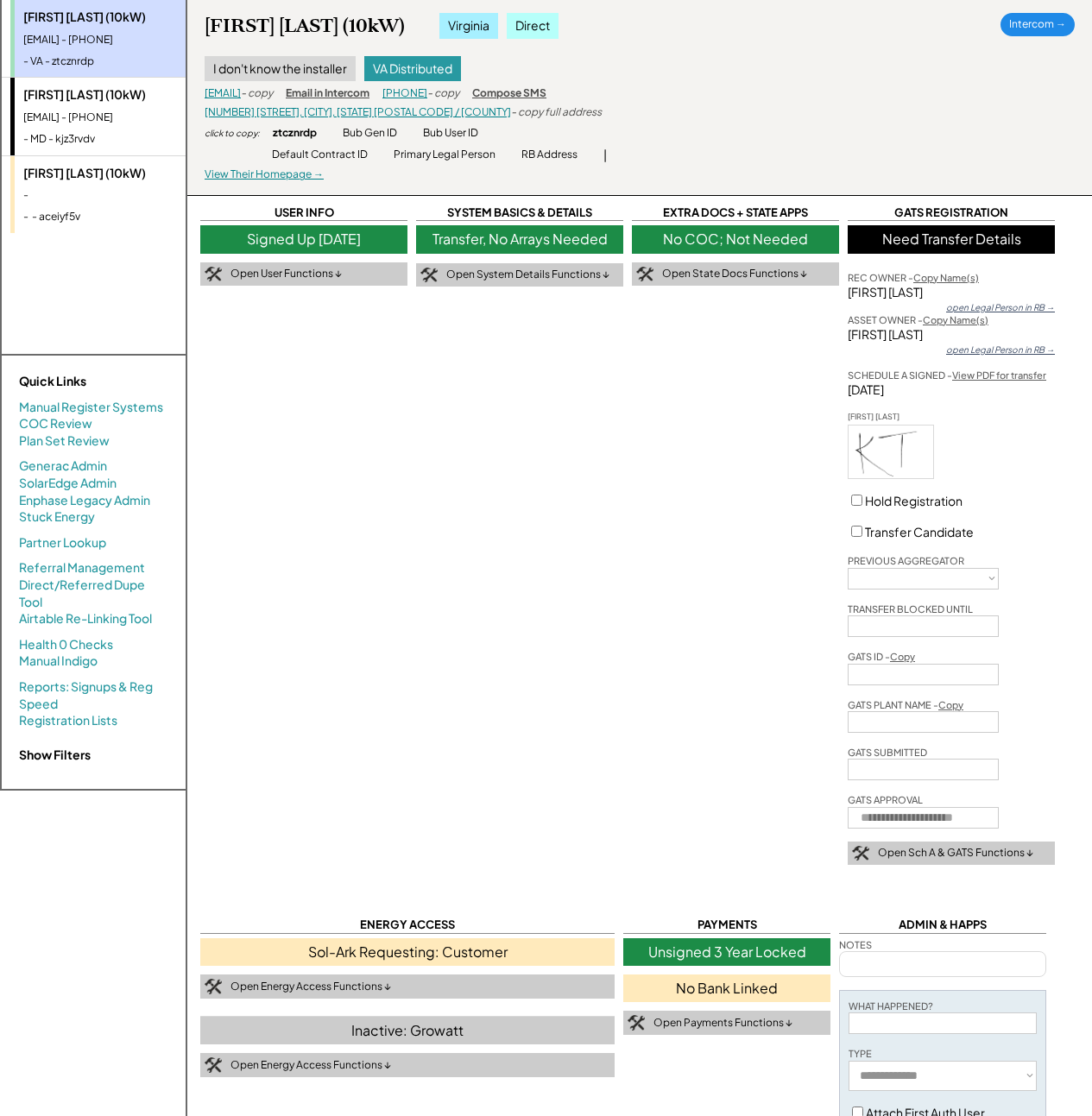 scroll, scrollTop: 0, scrollLeft: 0, axis: both 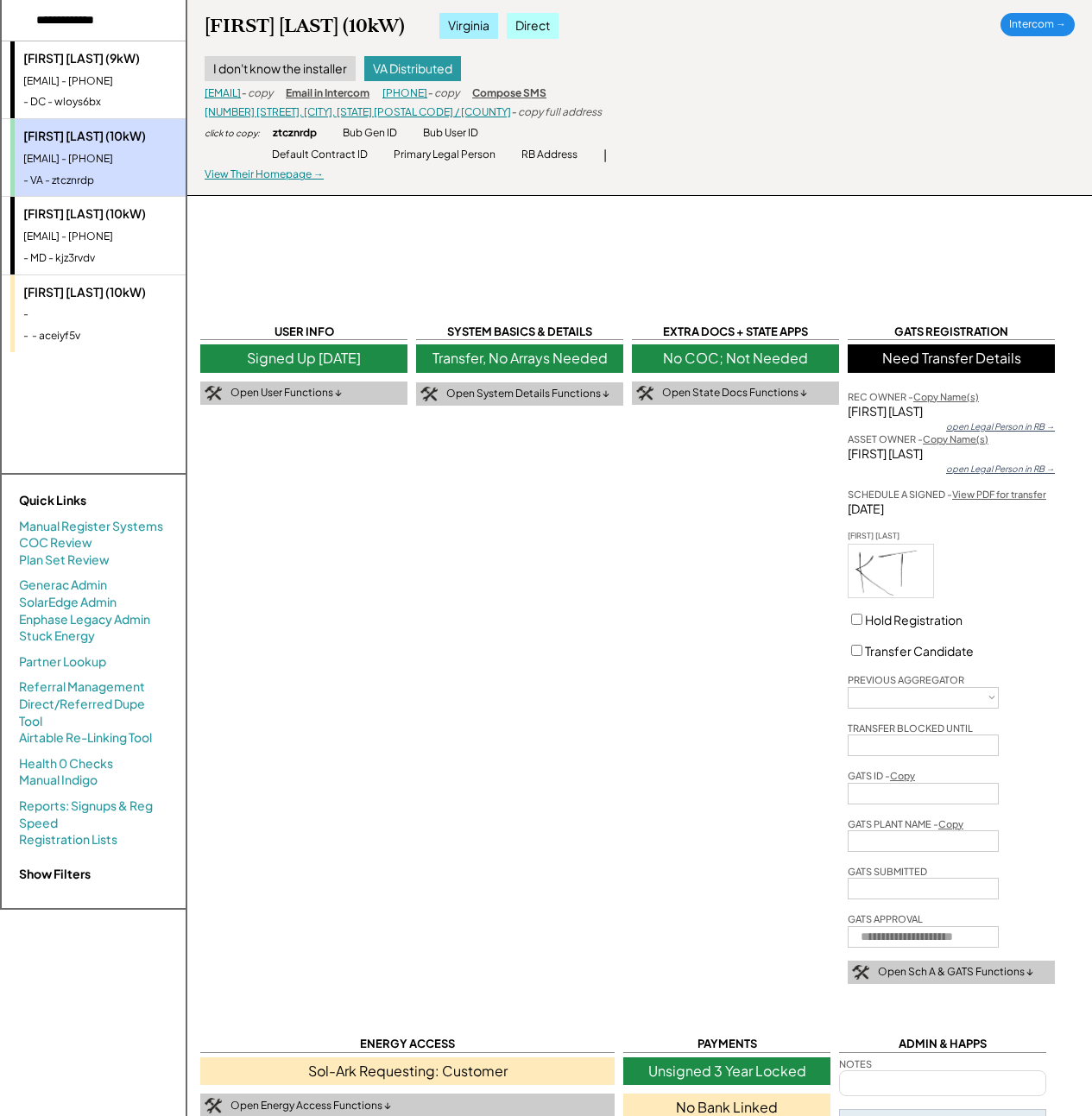 click on "Kathleen Test (10kW)" at bounding box center [129, 214] 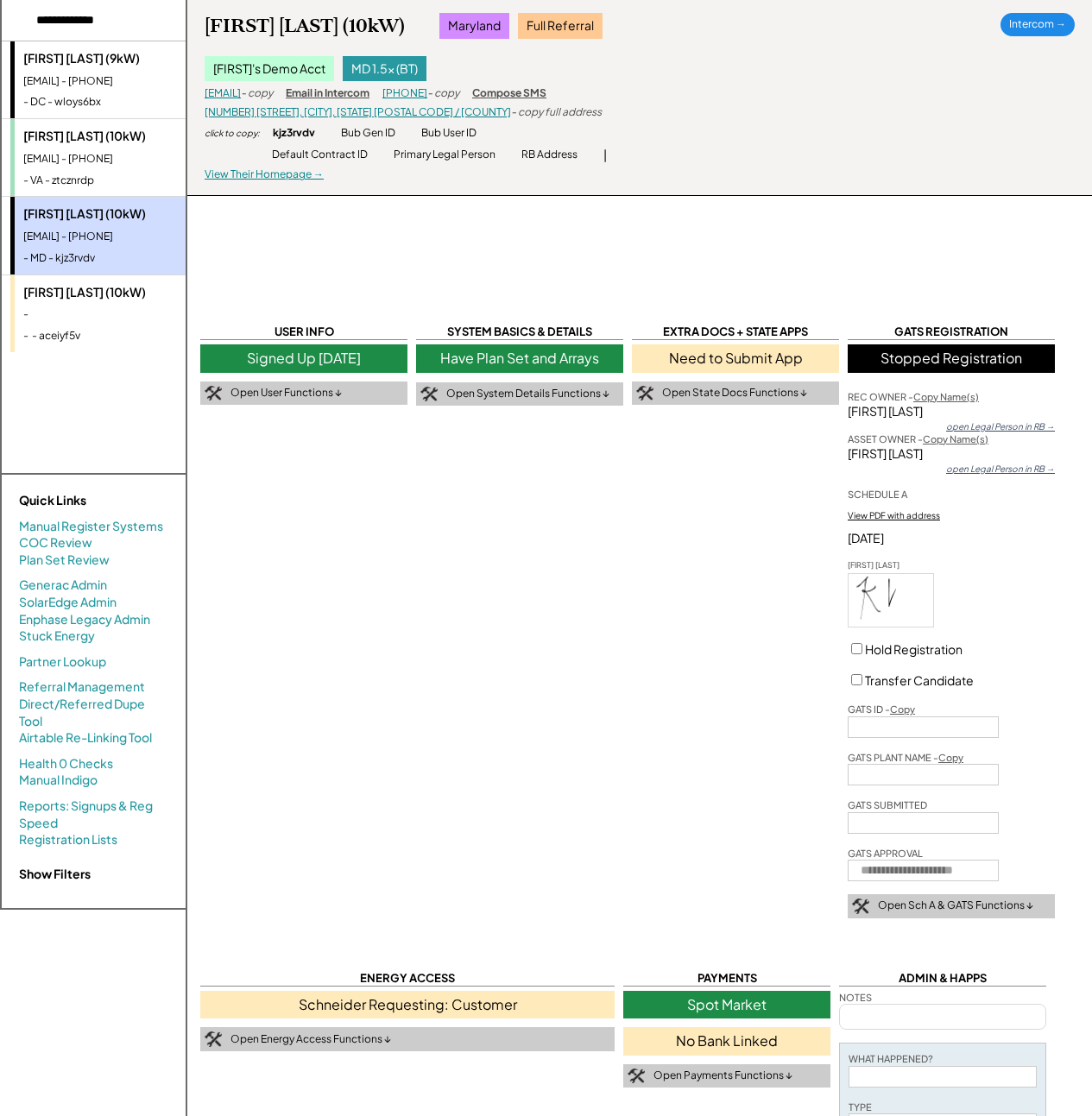 click on "kathleen.test.test@gmail.com - 1232223333" at bounding box center [129, 159] 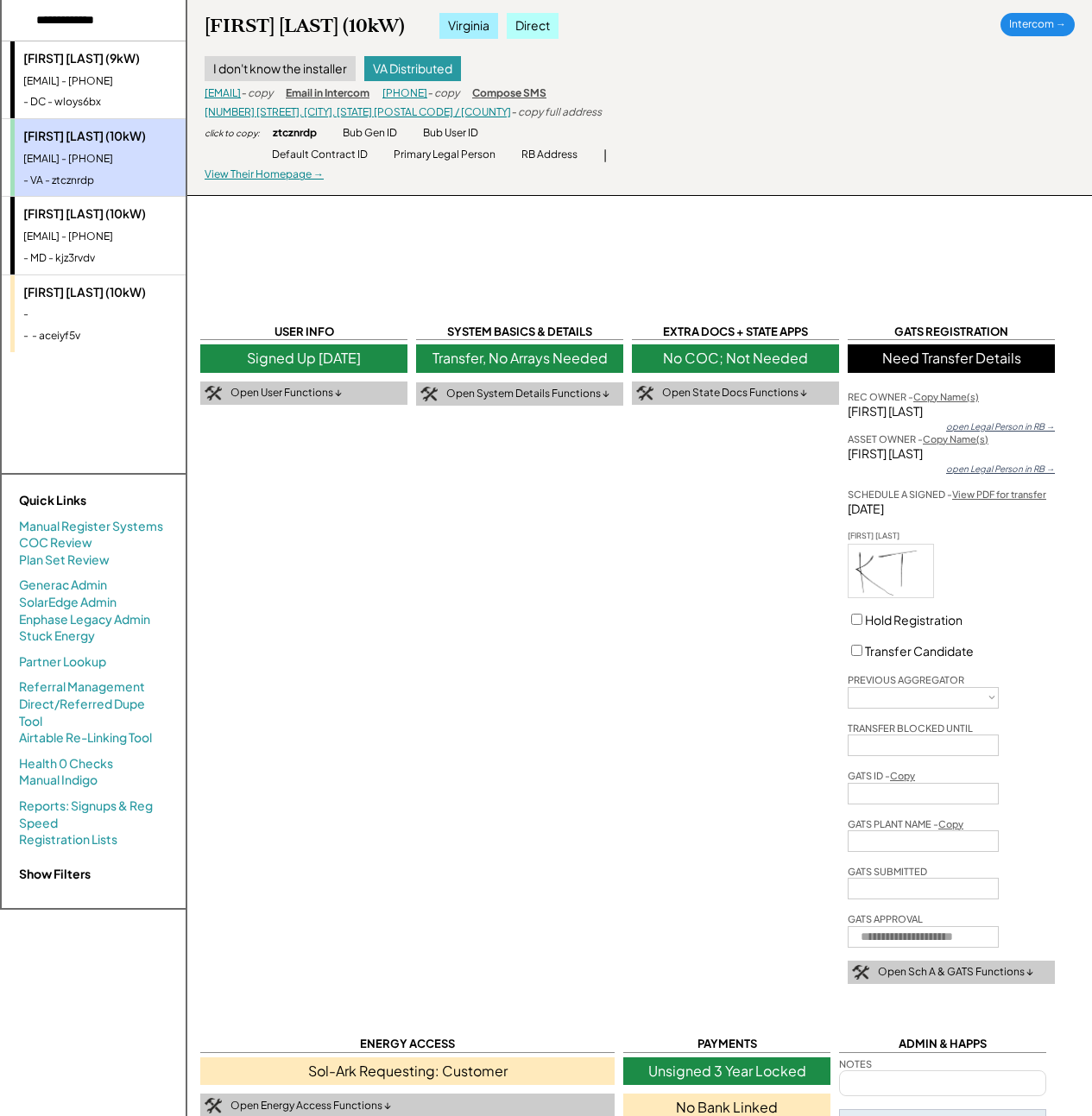 click on "kathl.eenv.oss23@gmail.com - 2222222222" at bounding box center (129, 236) 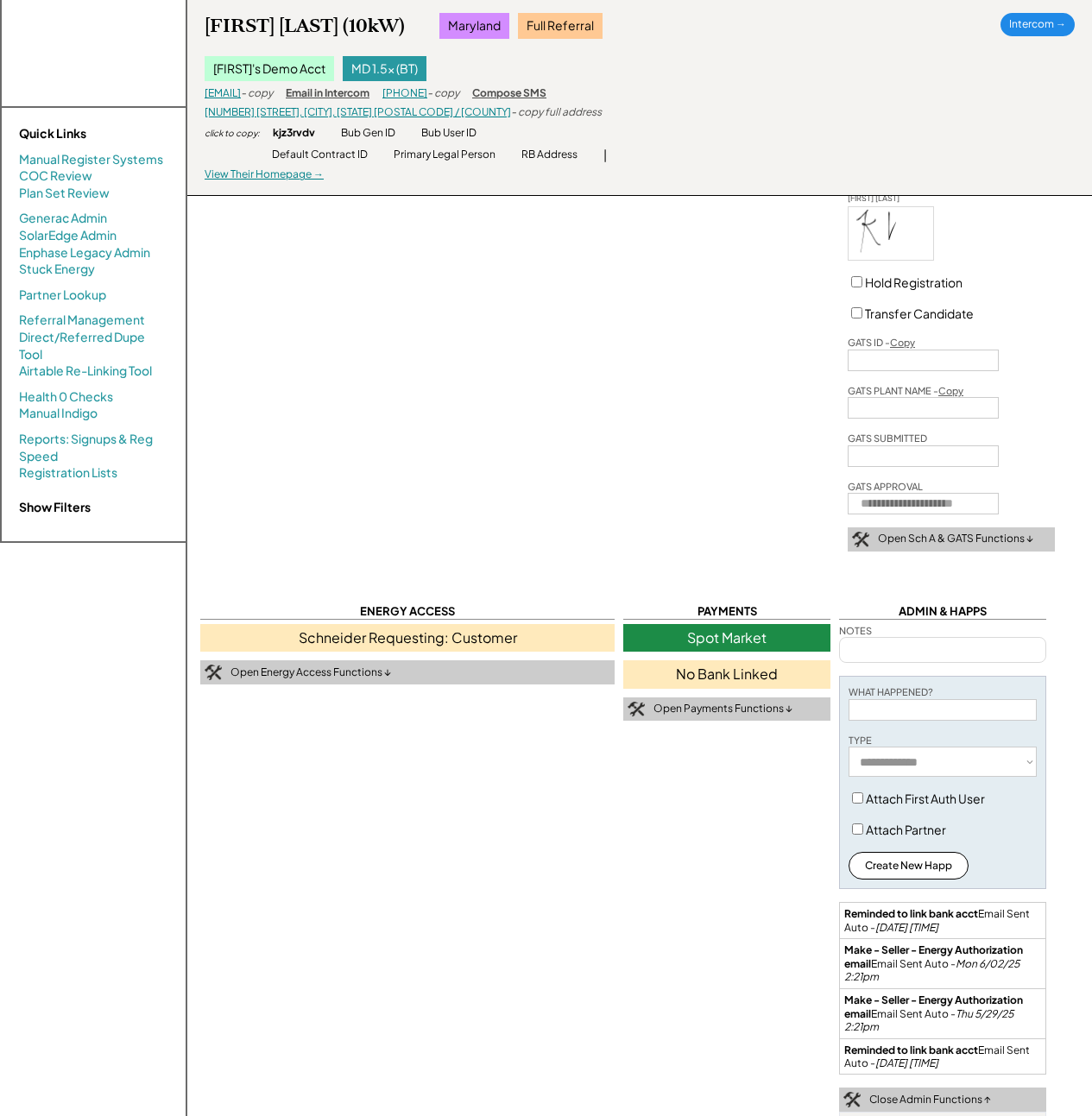 scroll, scrollTop: 779, scrollLeft: 0, axis: vertical 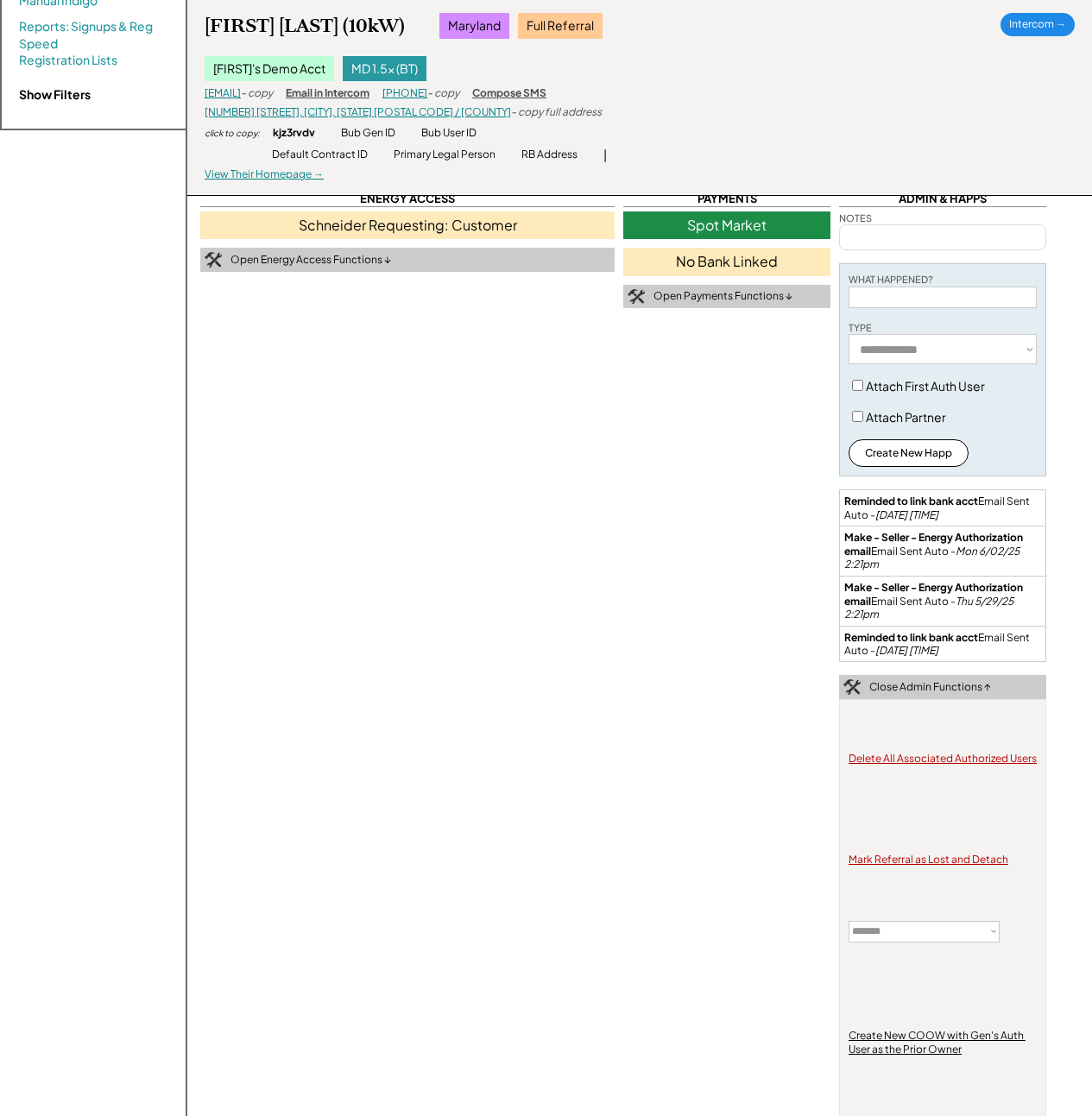 click on "Delete All Associated Authorized Users" at bounding box center (943, 759) 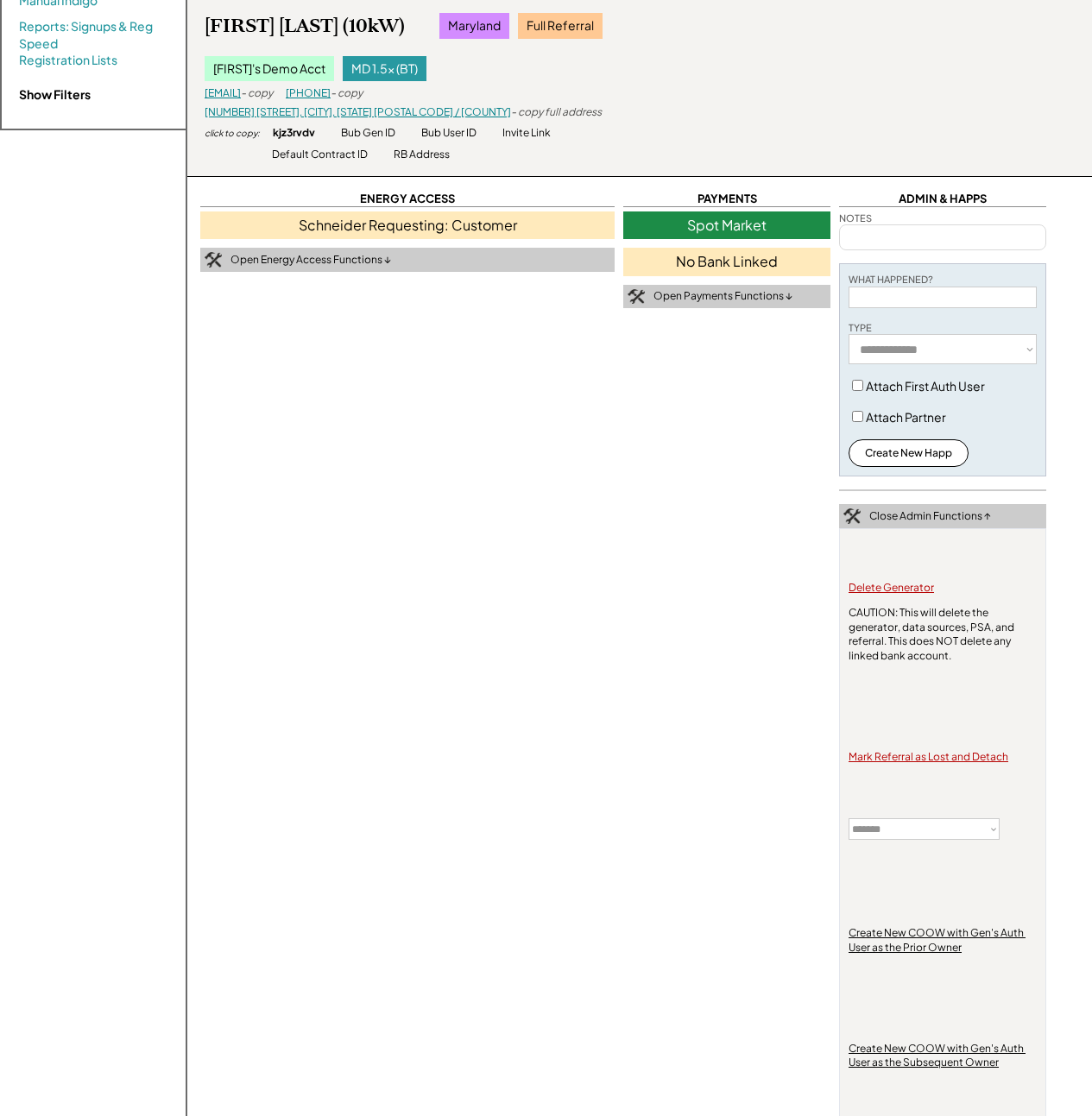 type 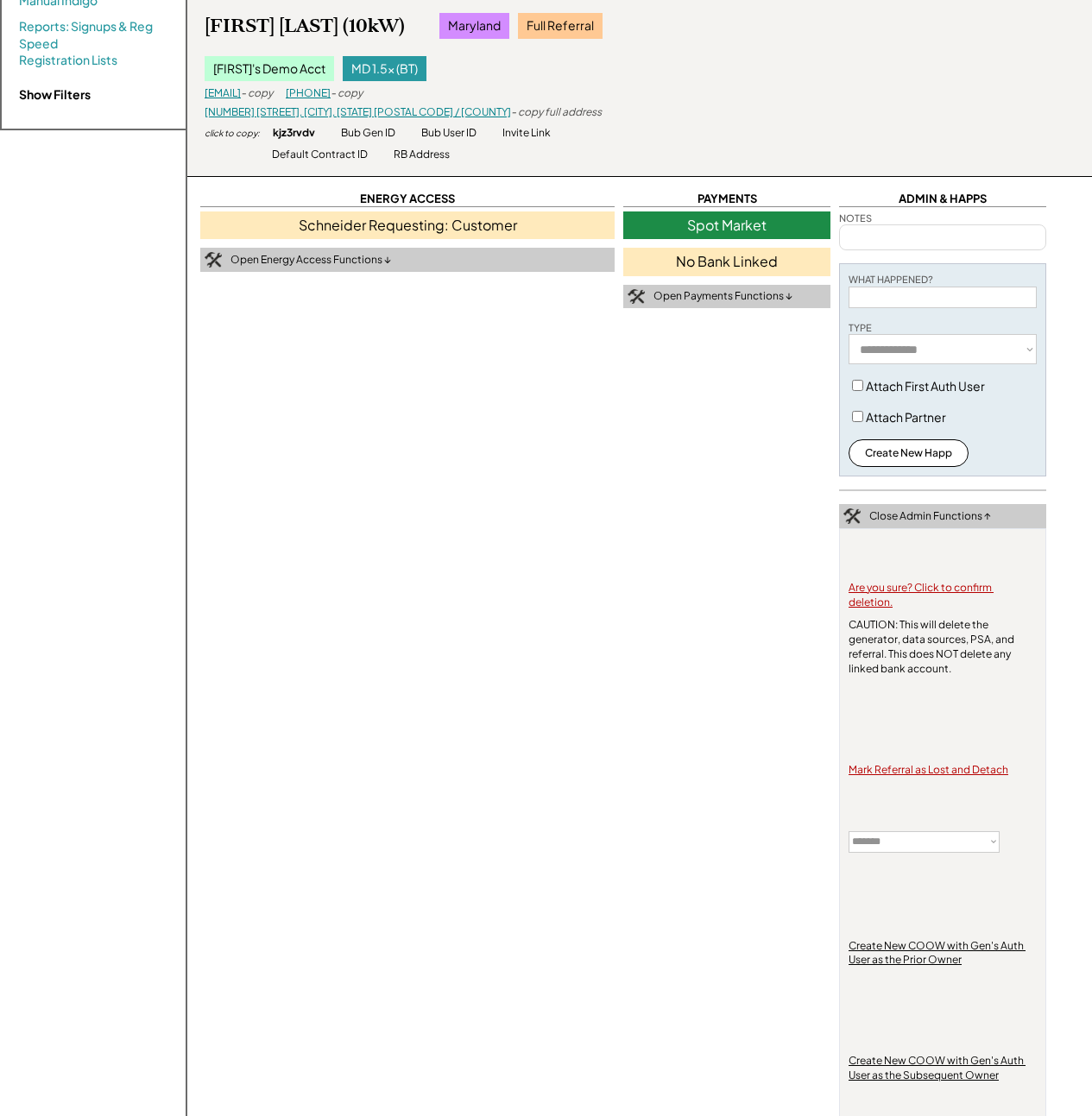 click on "Are you sure? Click to confirm deletion." at bounding box center [943, 596] 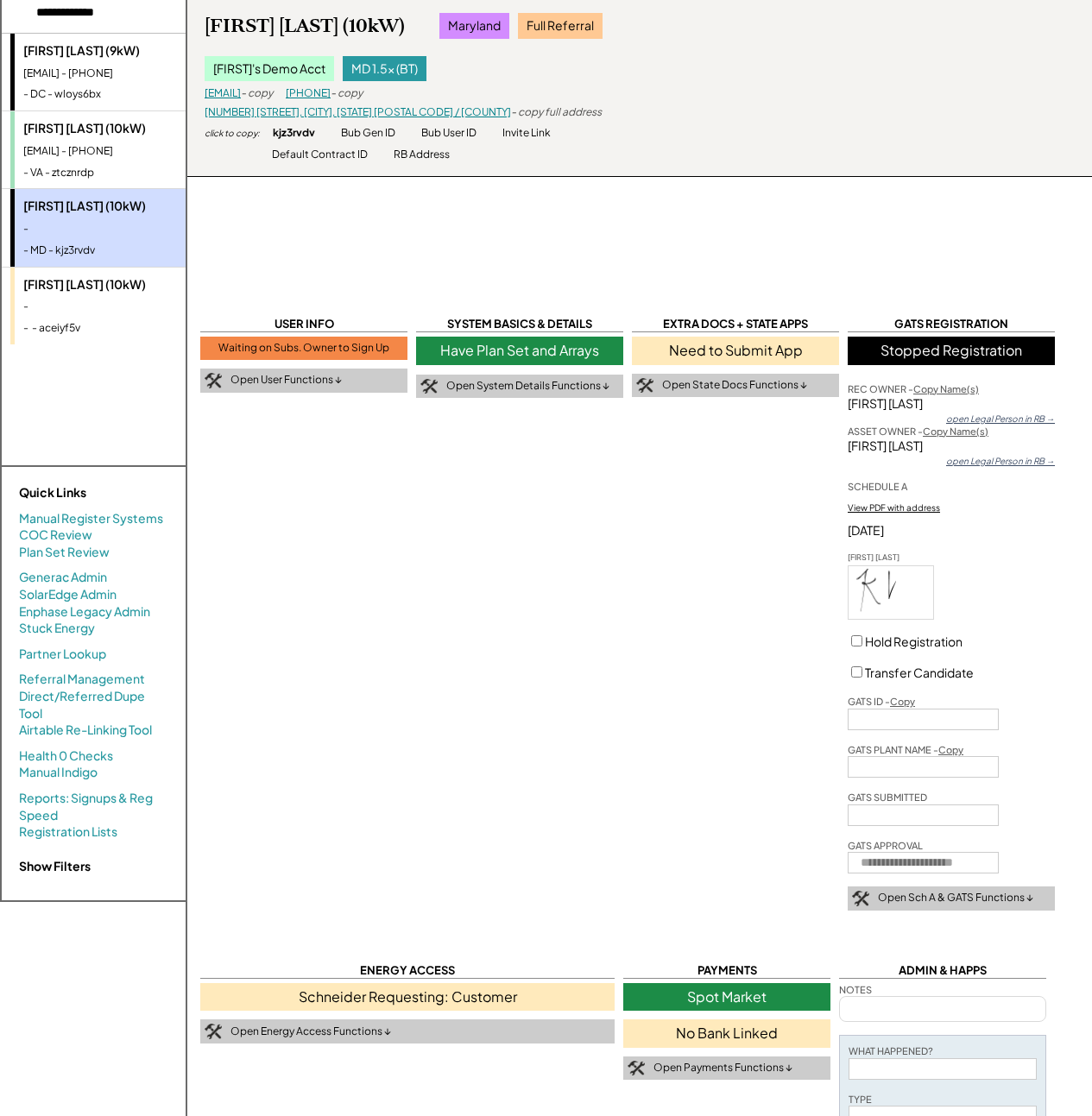 scroll, scrollTop: 0, scrollLeft: 0, axis: both 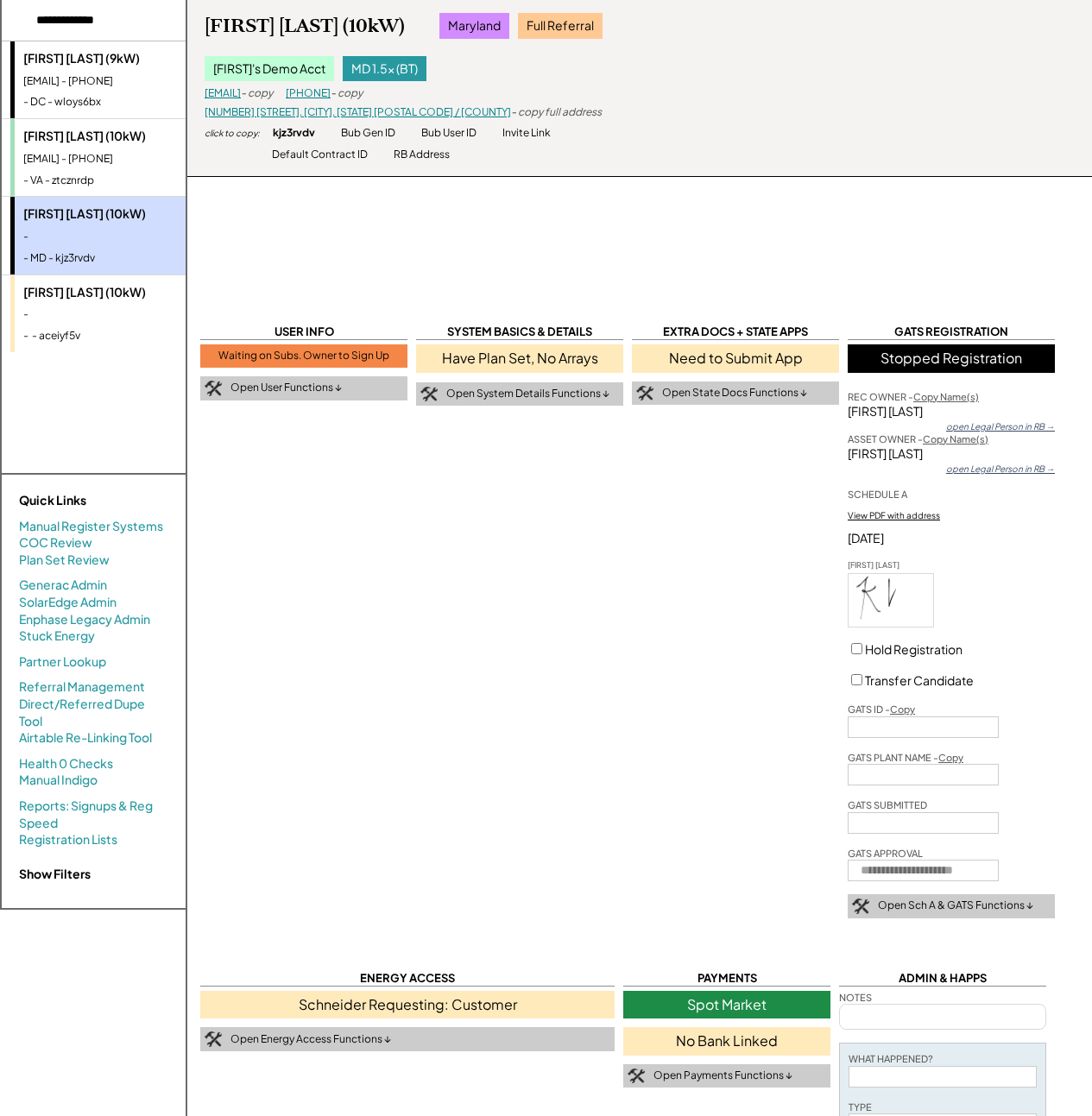type 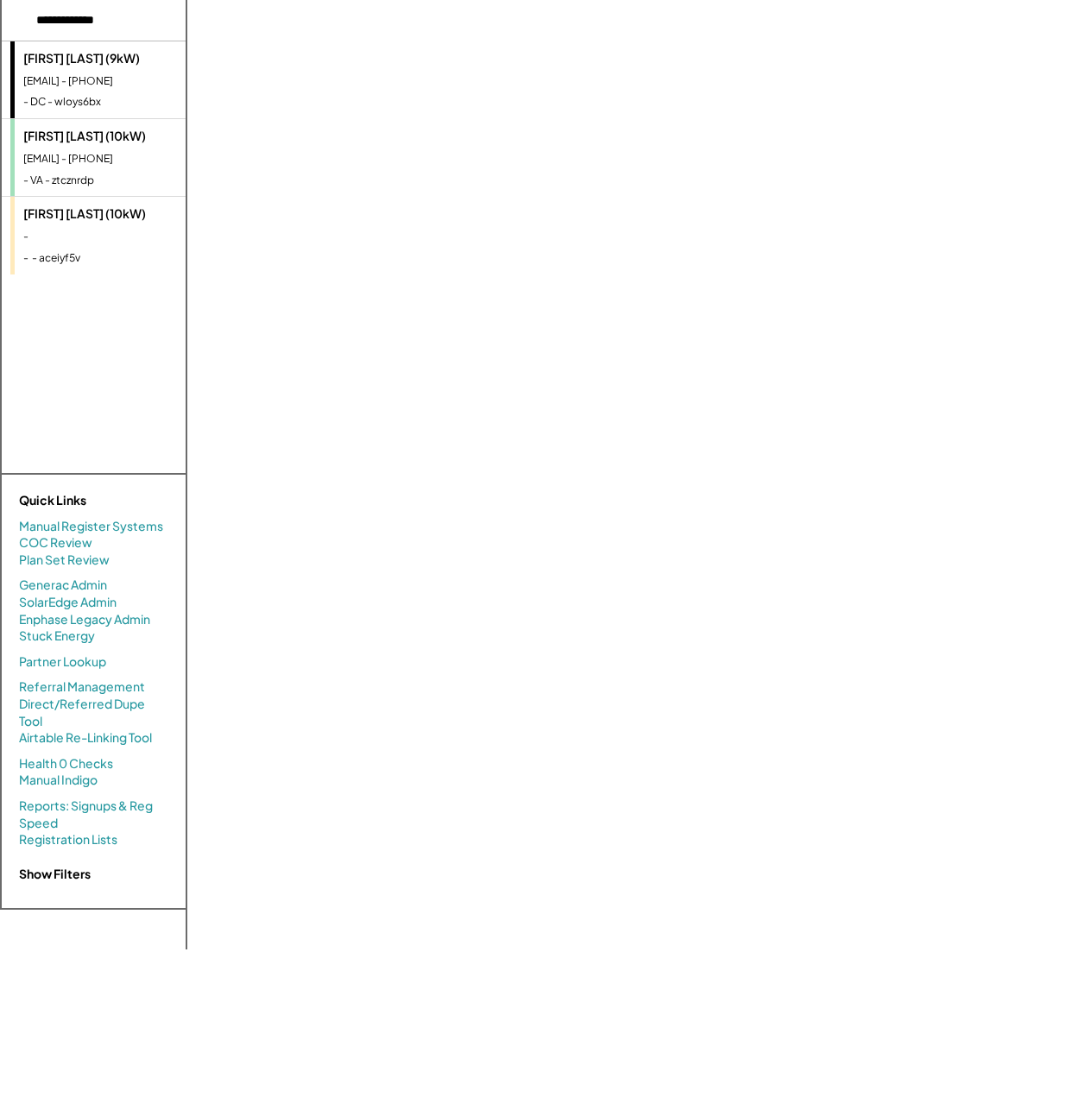 click on "kathleen.test.test@gmail.com - 1232223333" at bounding box center (129, 159) 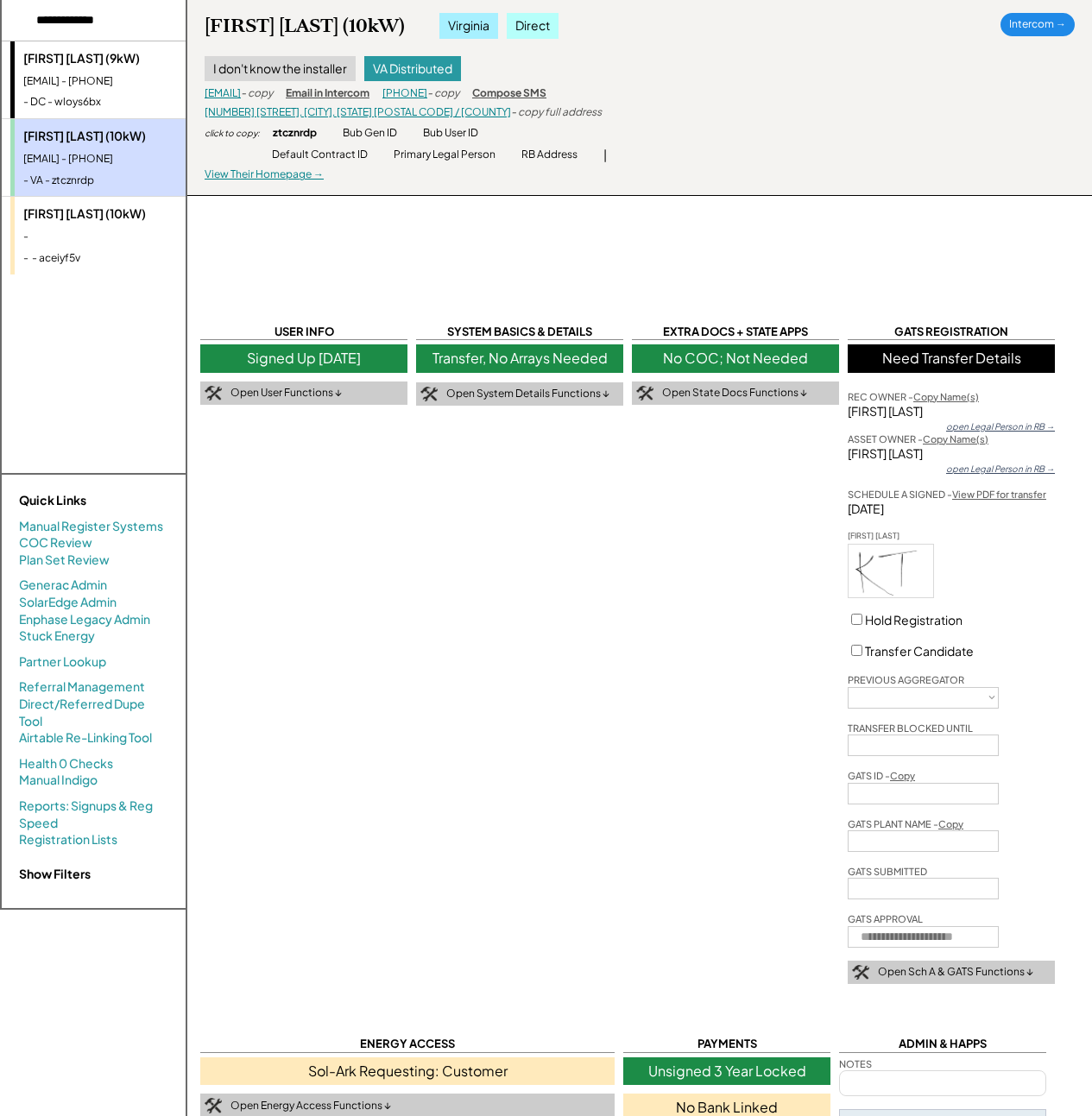 click on "kathleen.voss23@gmail.com - 4445555555" at bounding box center [129, 81] 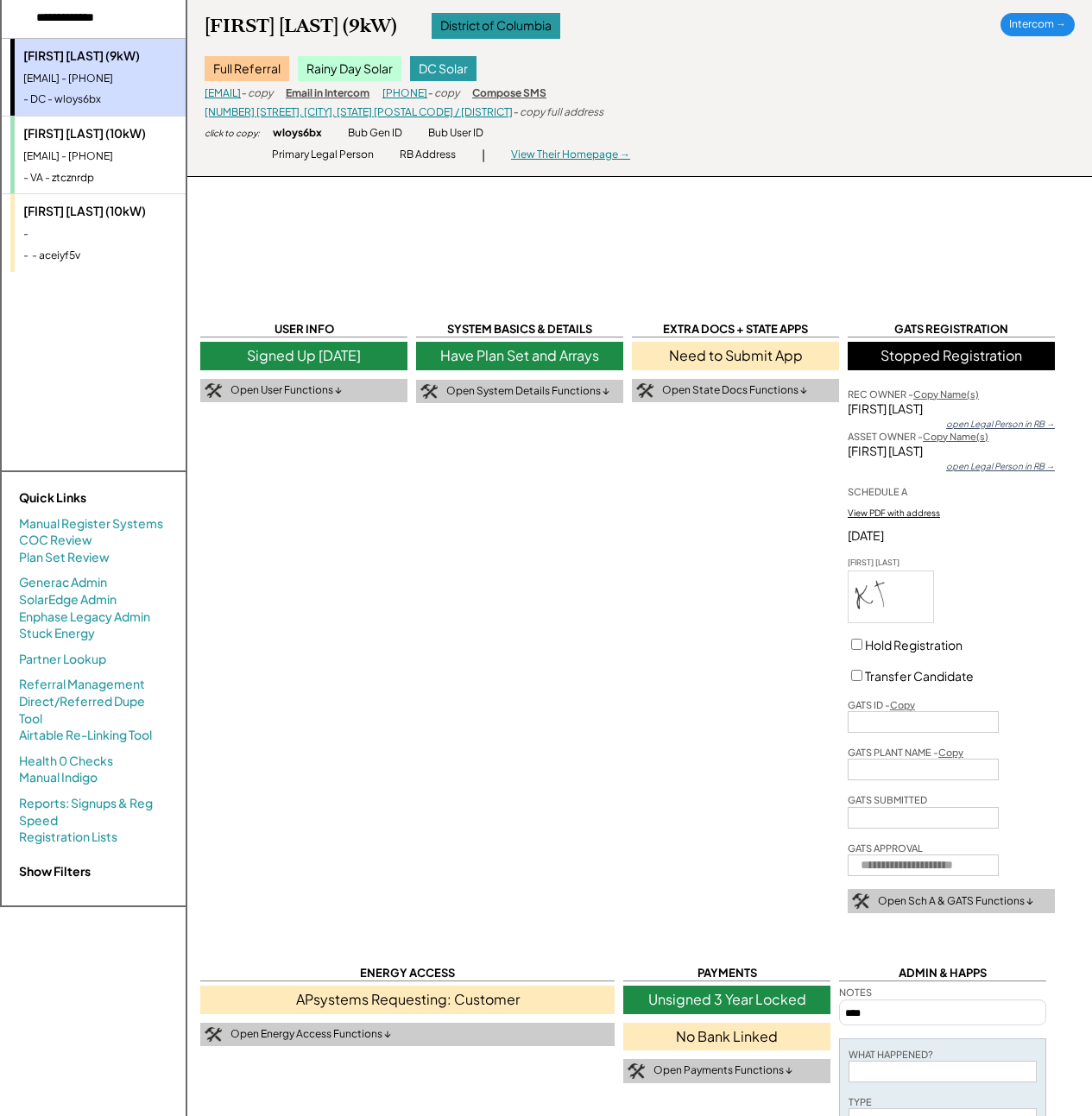 scroll, scrollTop: 3, scrollLeft: 0, axis: vertical 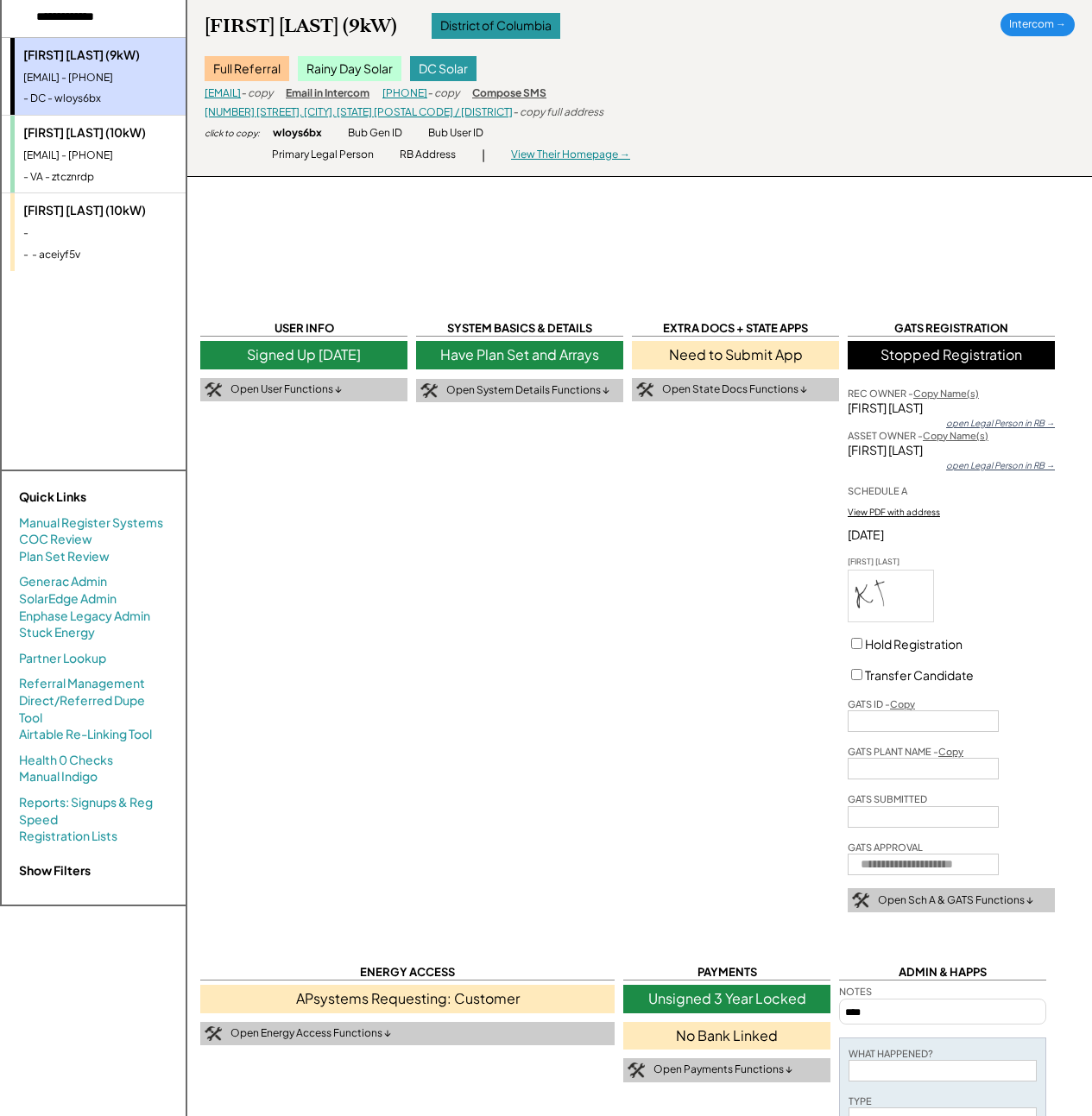 click on "kathleen.test.test@gmail.com - 1232223333" at bounding box center [129, 155] 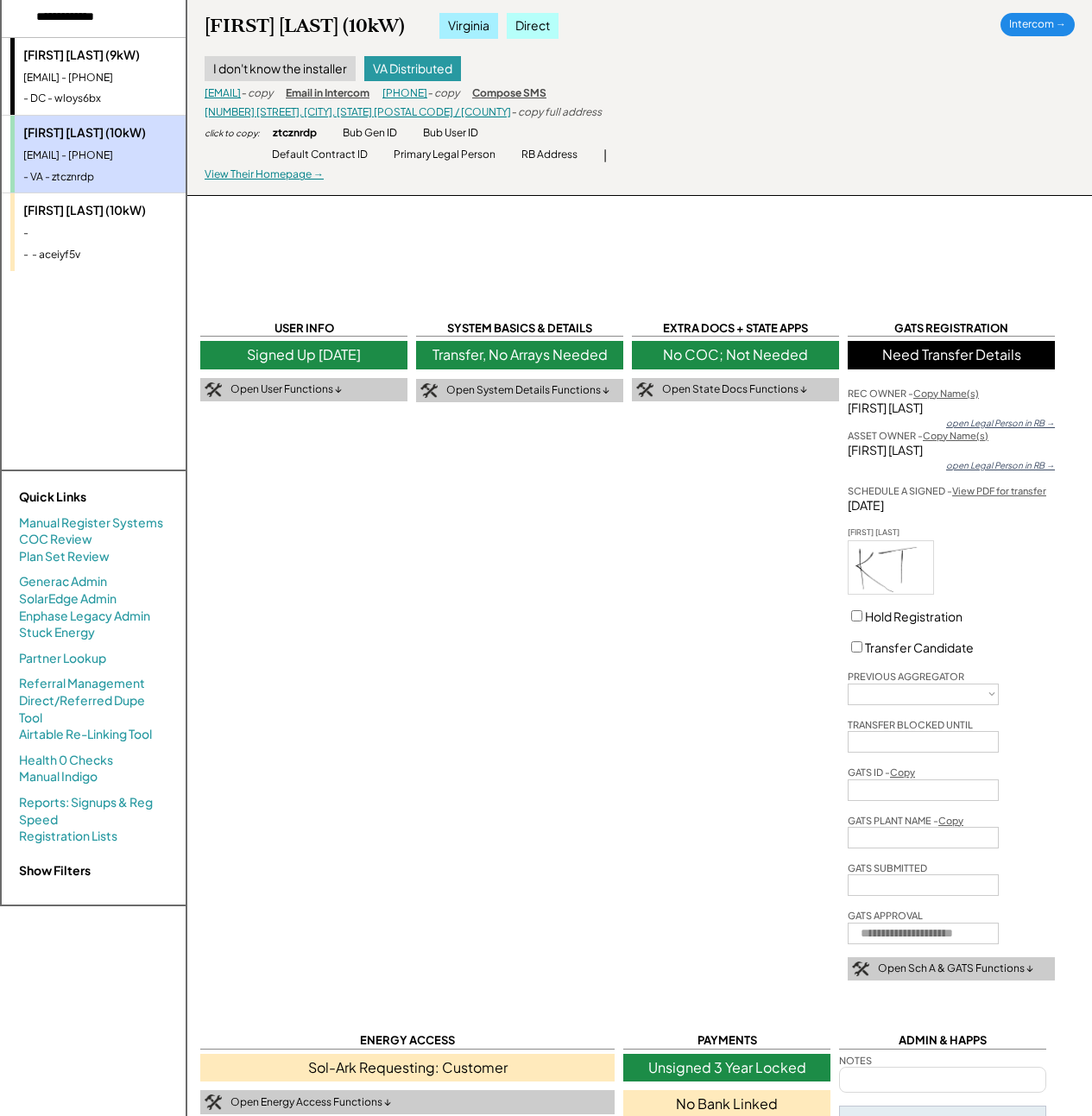 click on "kathleen.voss23@gmail.com - 4445555555" at bounding box center (129, 78) 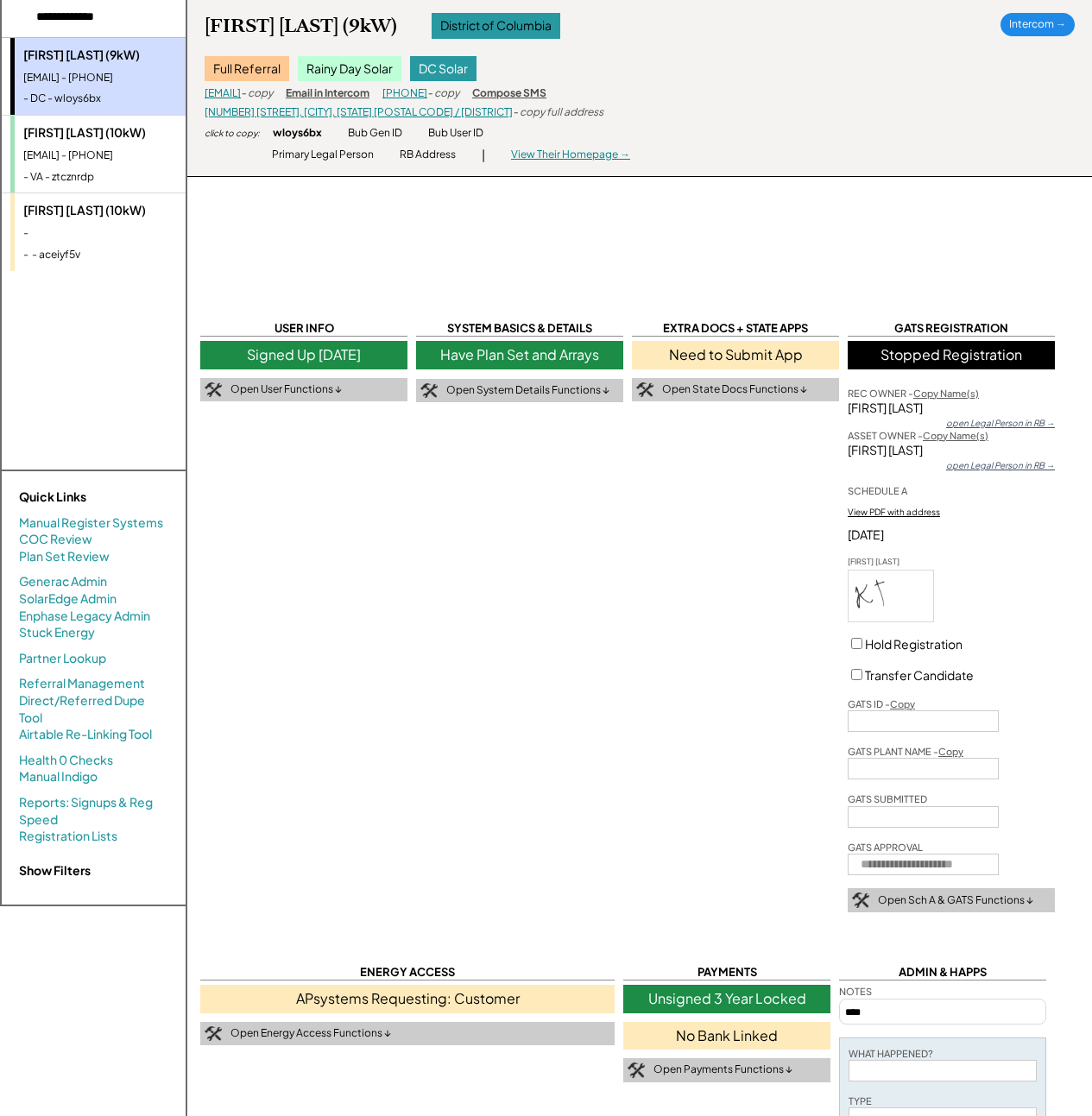 click on "kathleen.test.test@gmail.com - 1232223333" at bounding box center [129, 155] 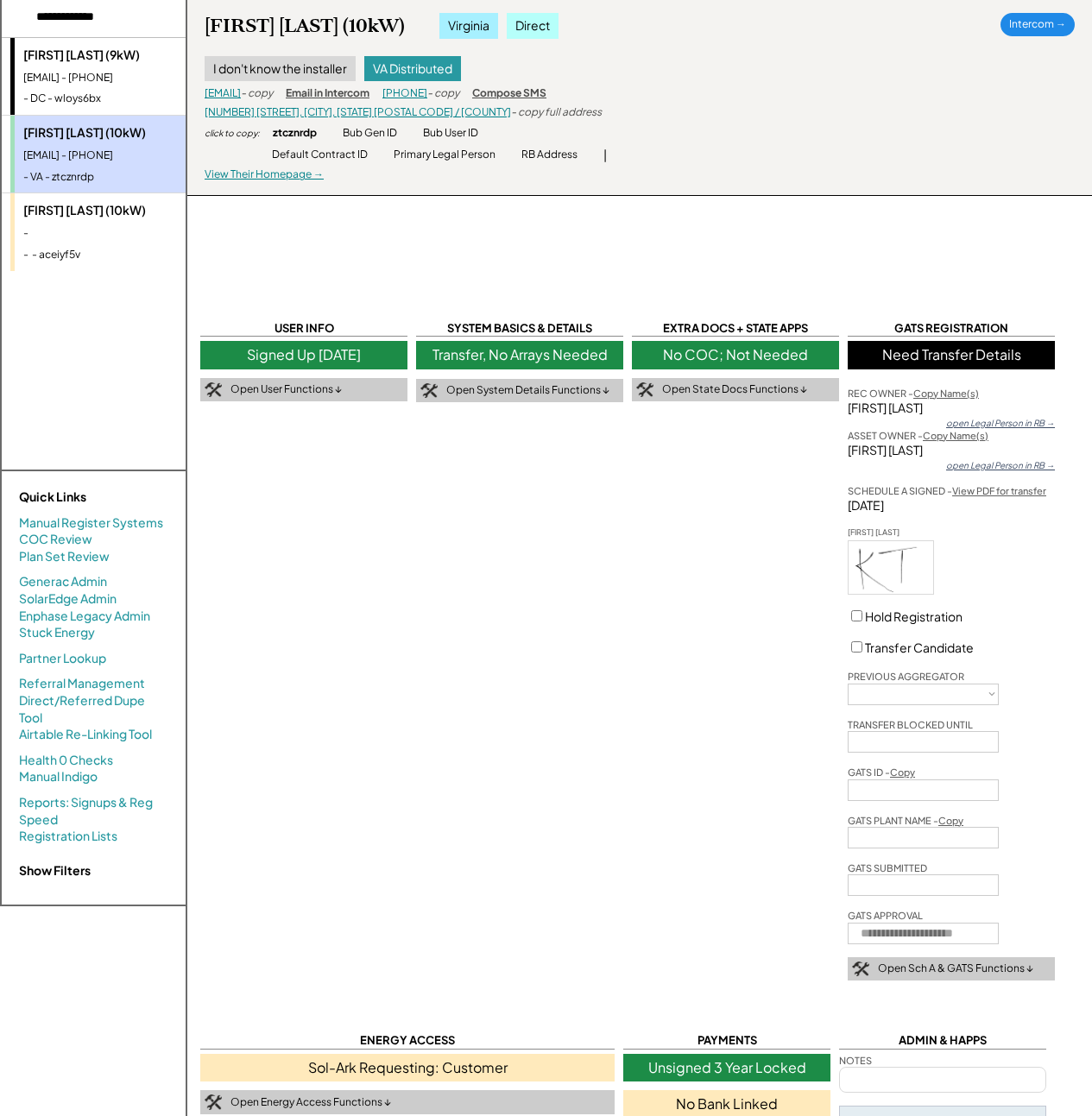 click on "kathleen.voss23@gmail.com - 4445555555" at bounding box center (129, 78) 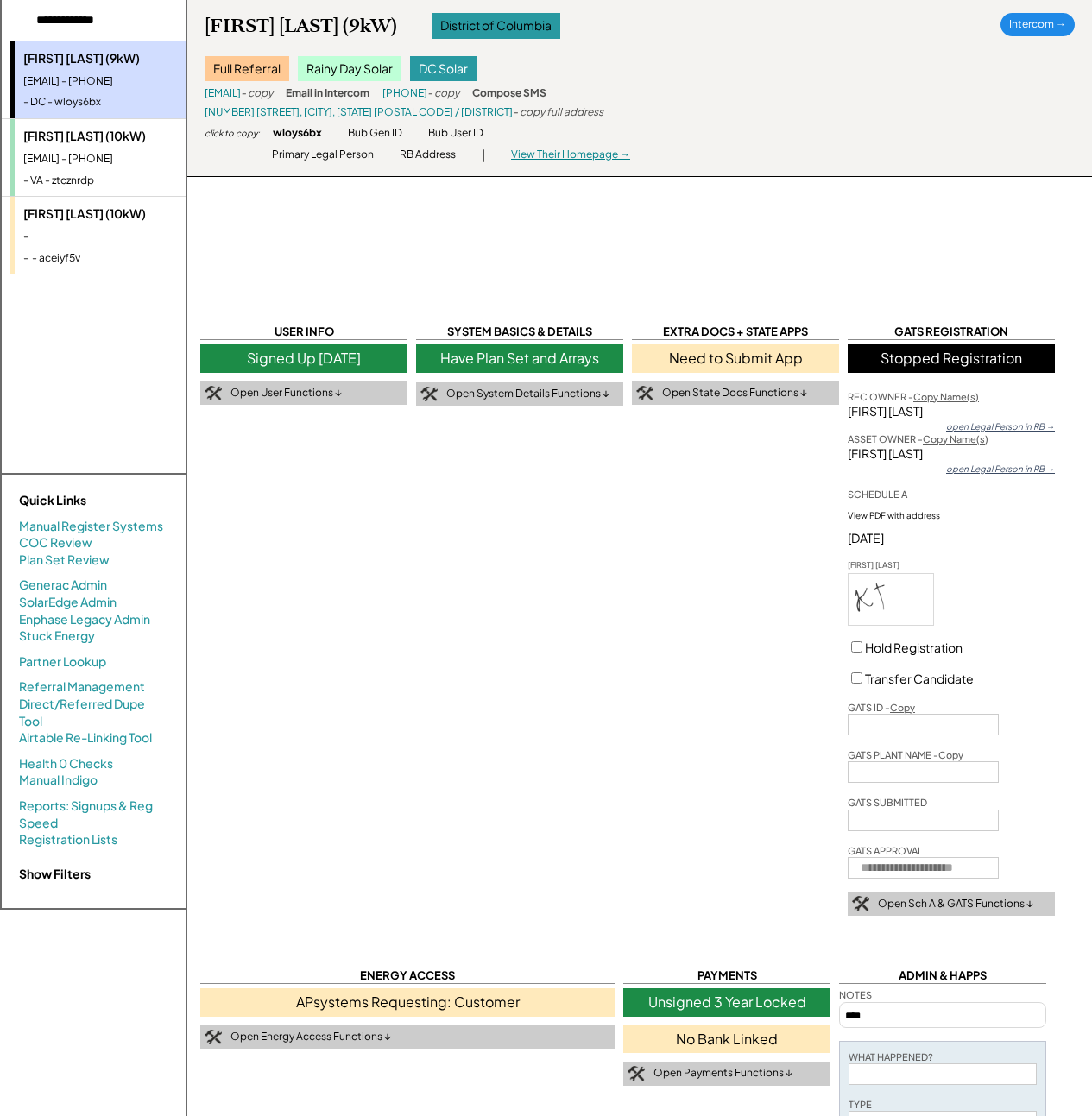 scroll, scrollTop: 545, scrollLeft: 0, axis: vertical 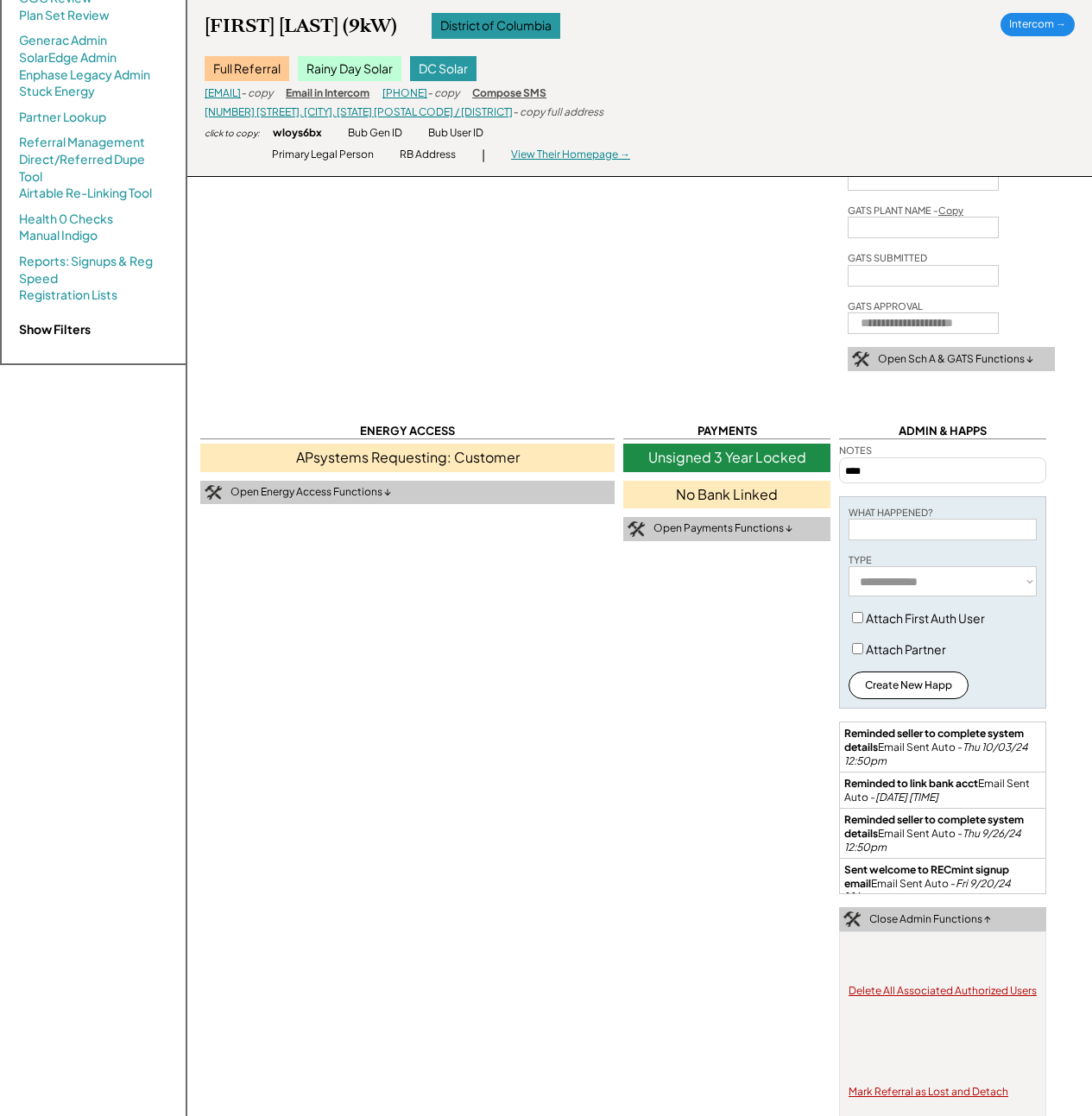 click on "Delete All Associated Authorized Users" at bounding box center (943, 991) 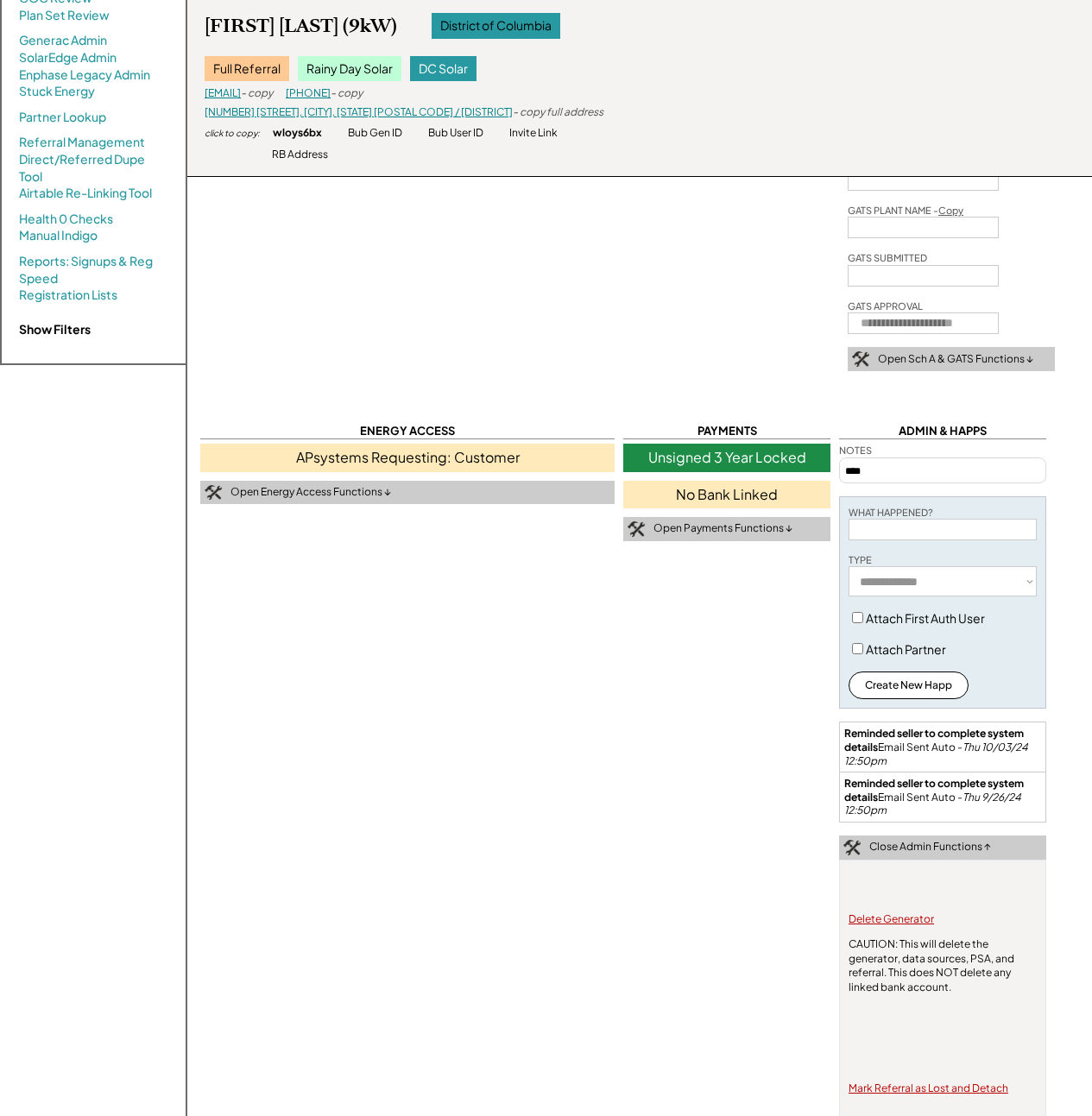 type 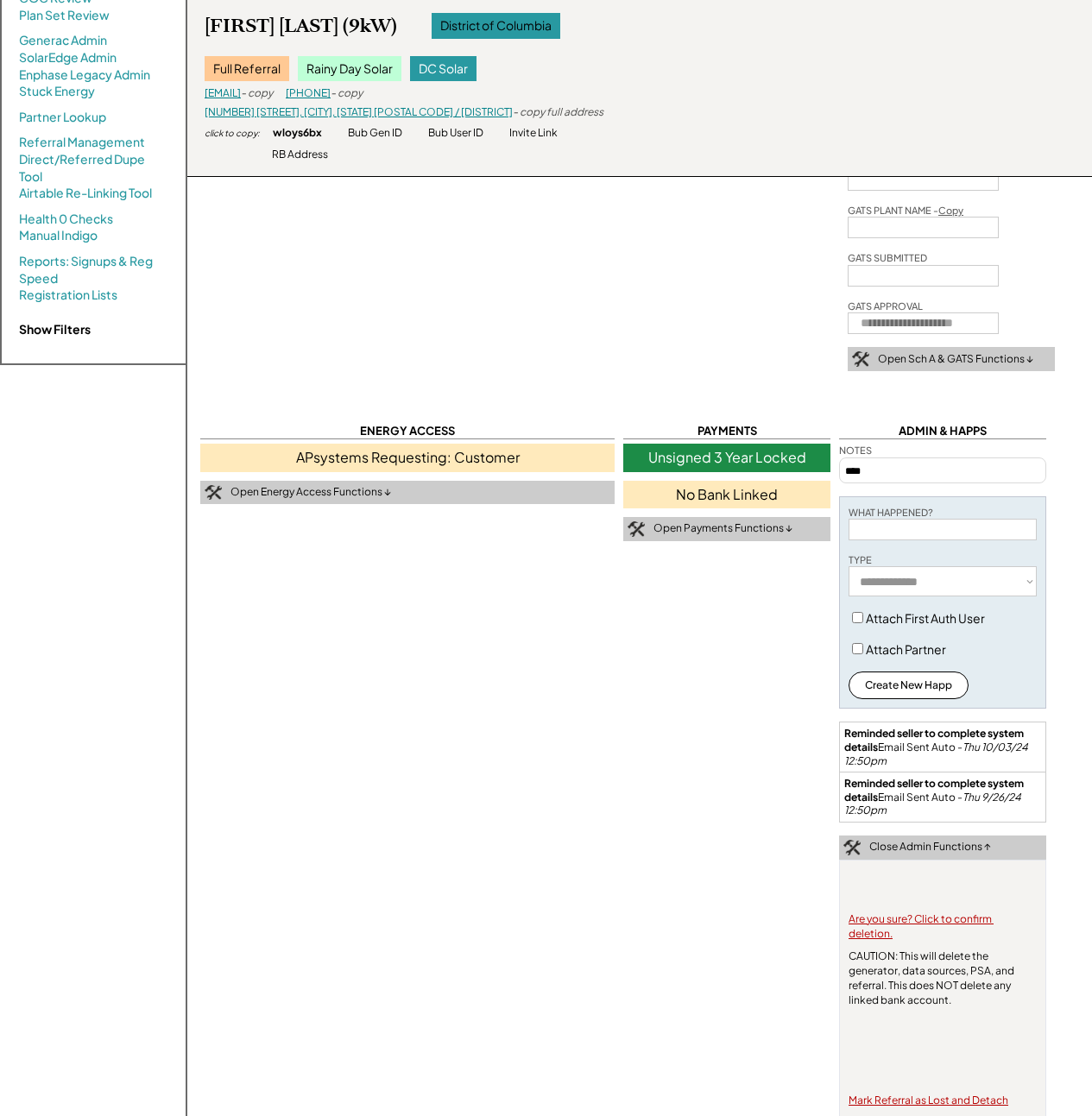 click on "Are you sure? Click to confirm deletion." at bounding box center [943, 927] 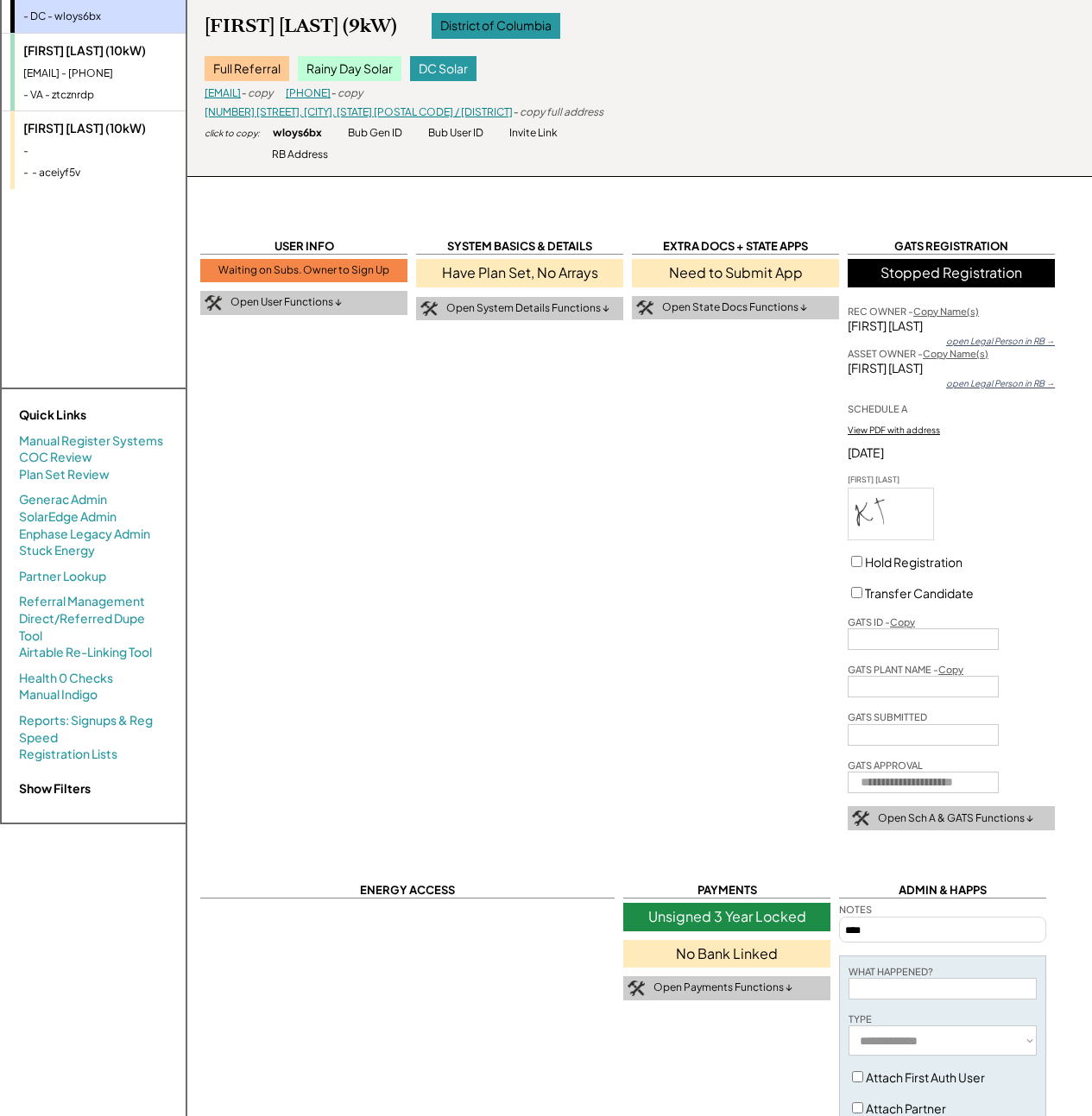 scroll, scrollTop: 0, scrollLeft: 0, axis: both 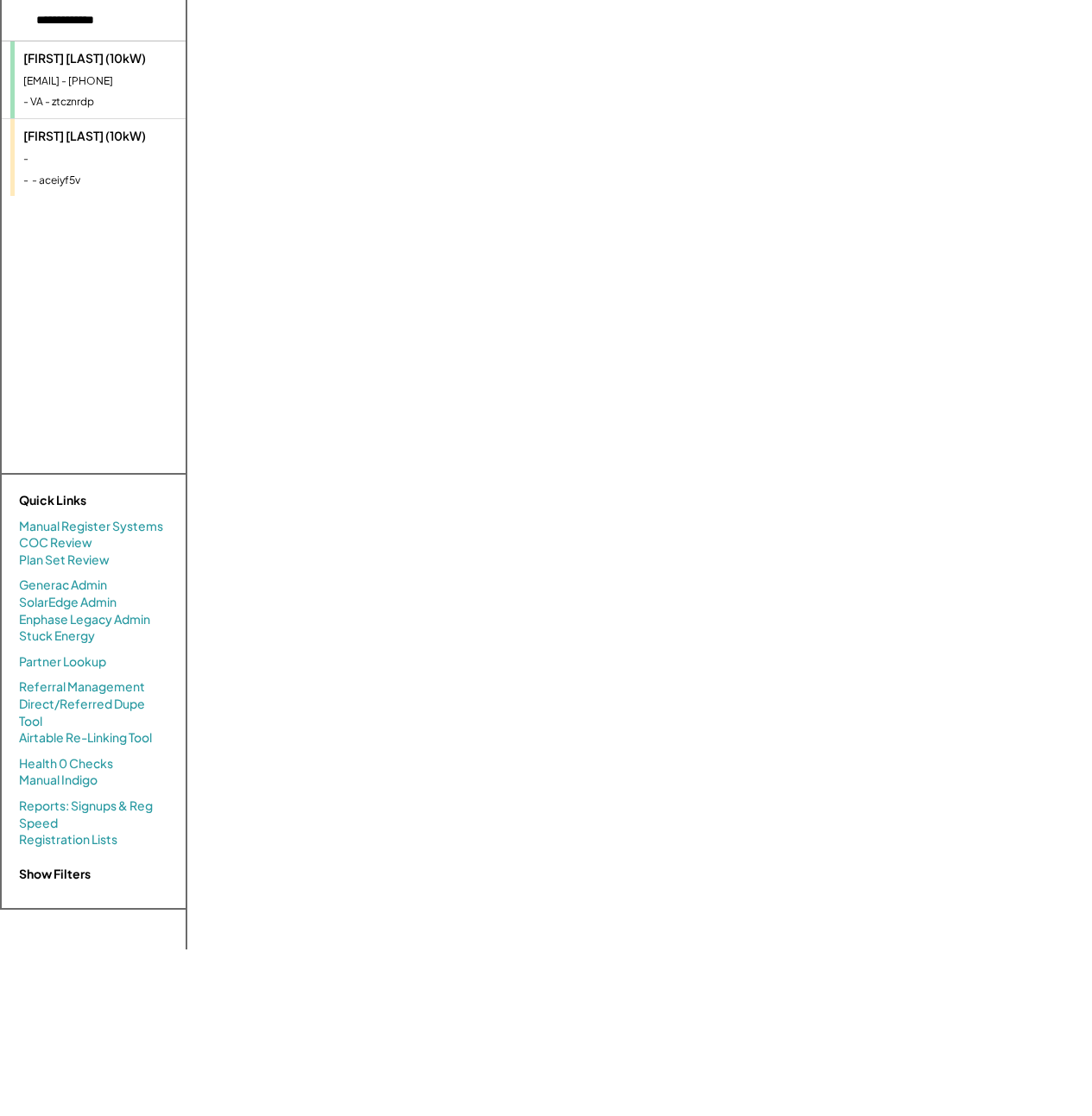 click on "-" at bounding box center (129, 159) 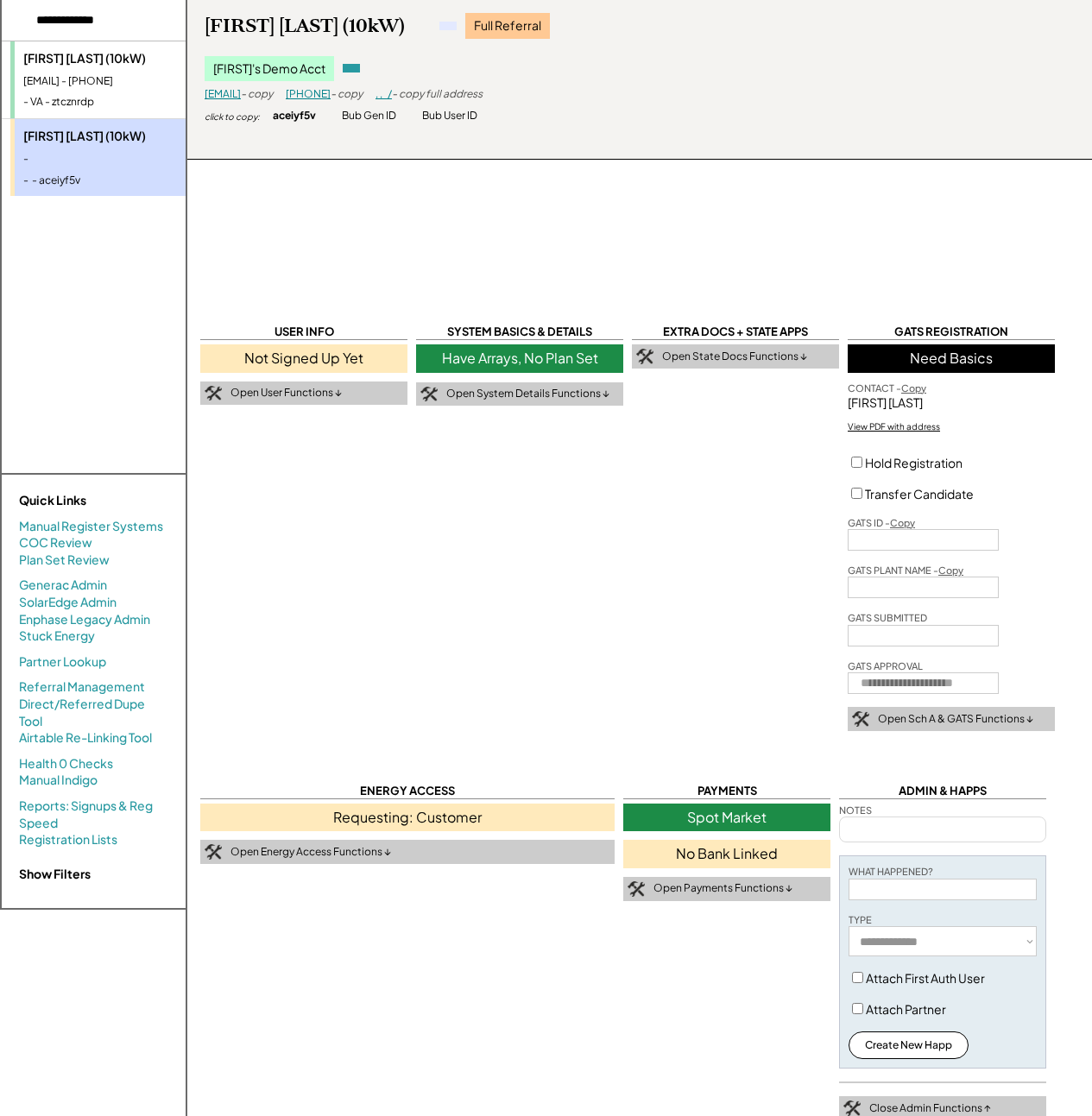 click on "kathleen.test.test@gmail.com - 1232223333" at bounding box center (129, 81) 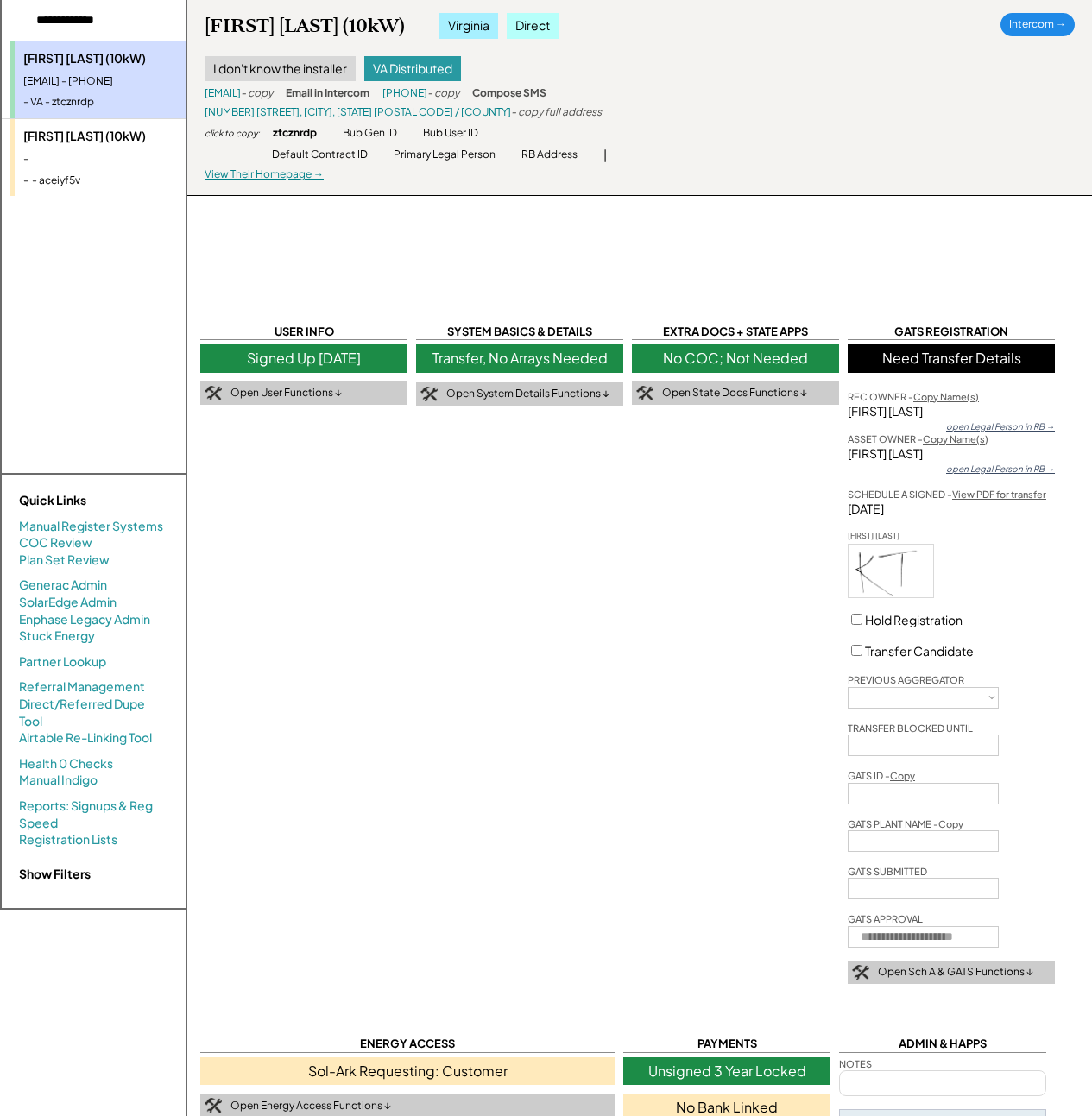 click on "Kathleen Test (10kW)" at bounding box center [129, 136] 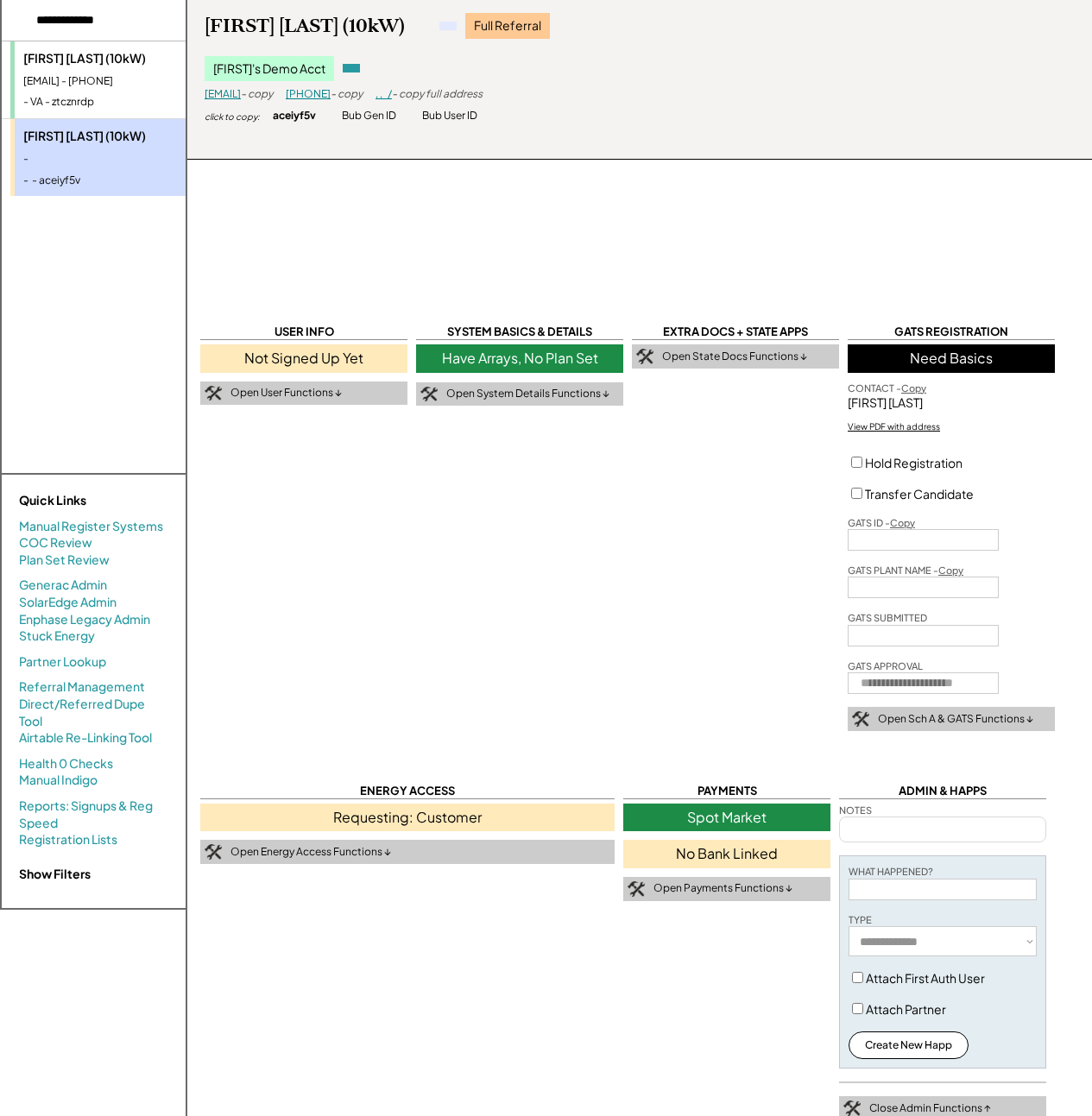 type 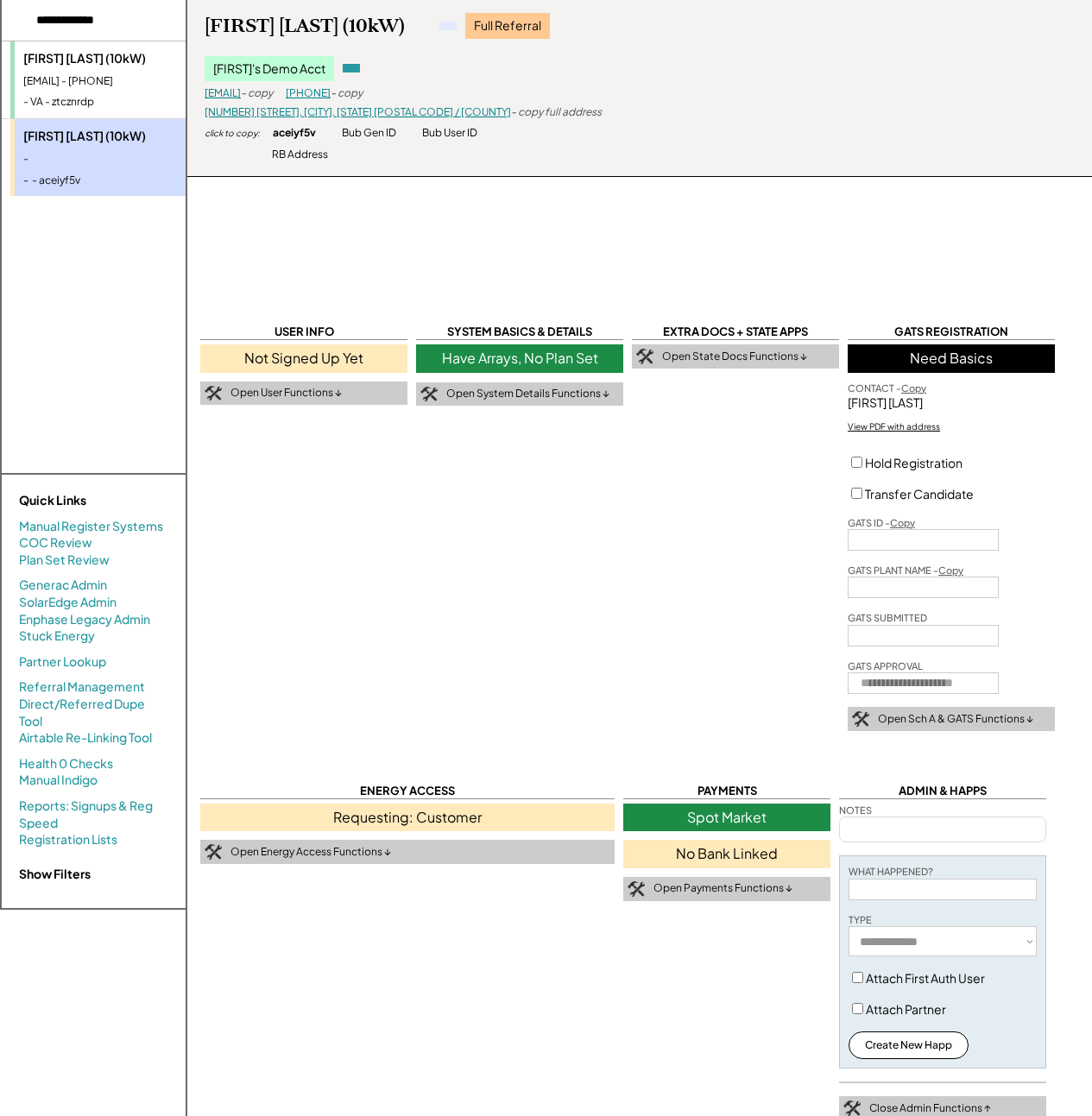 type 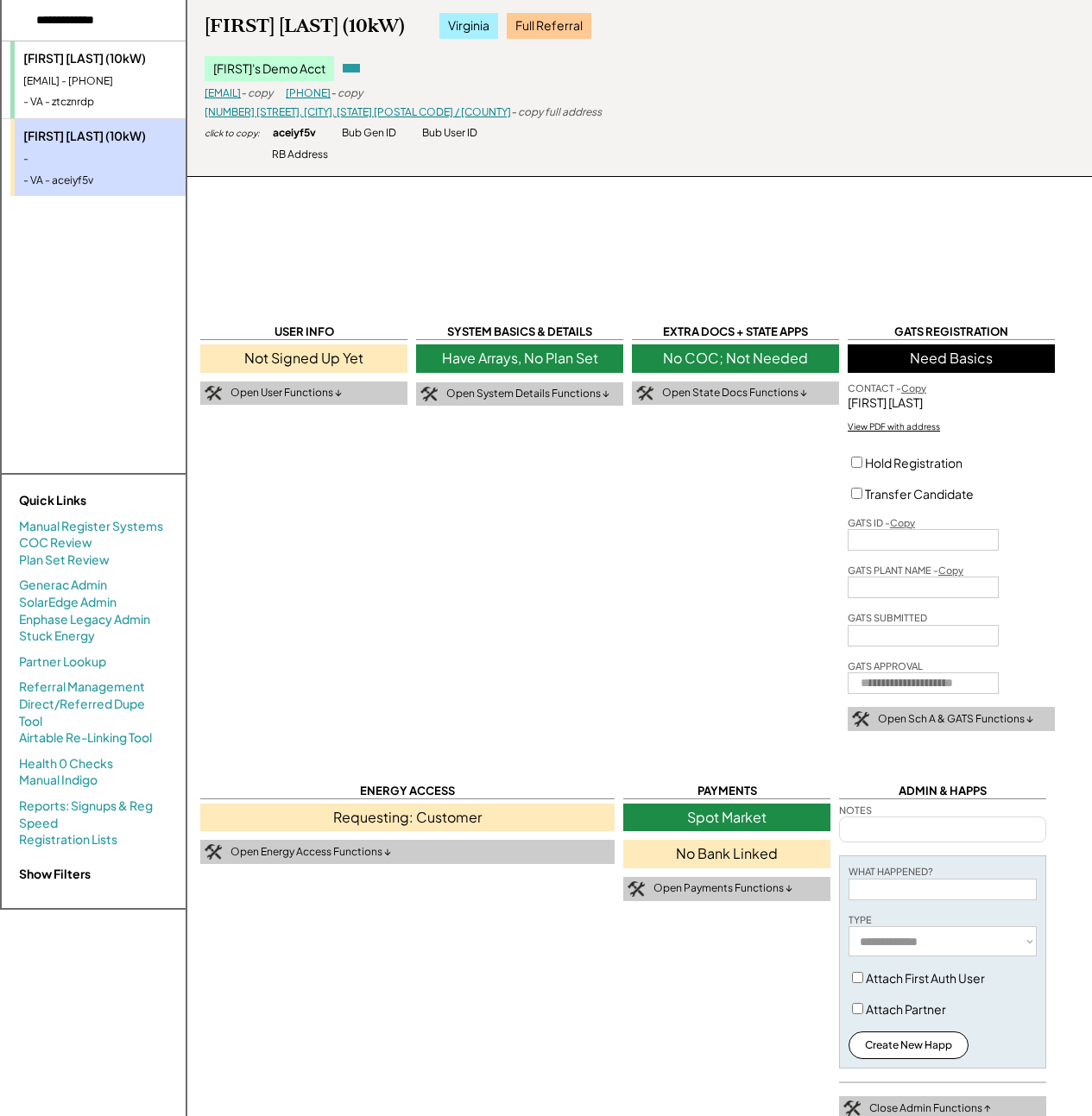 click on "**********" at bounding box center (640, 1082) 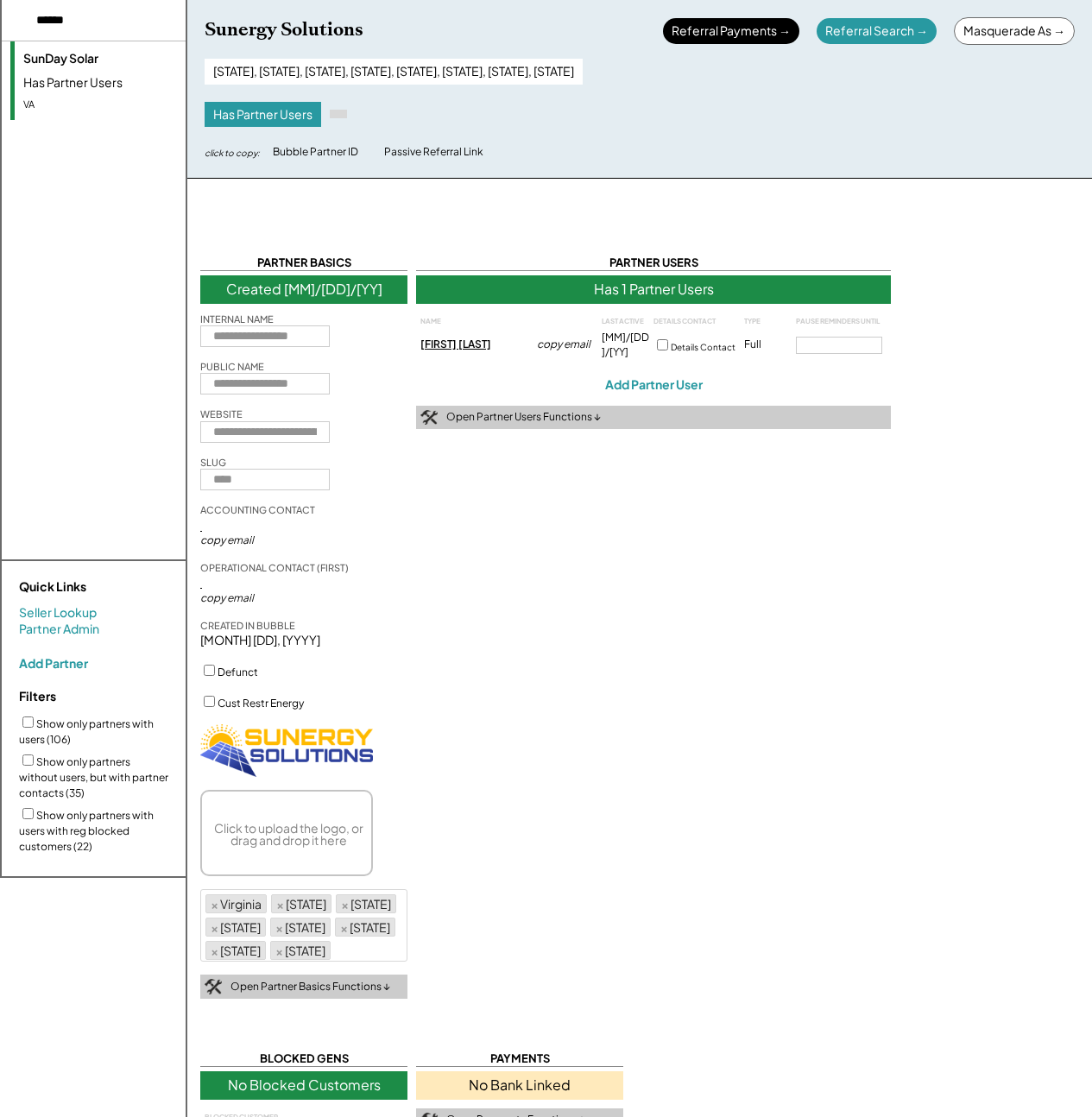 select on "********" 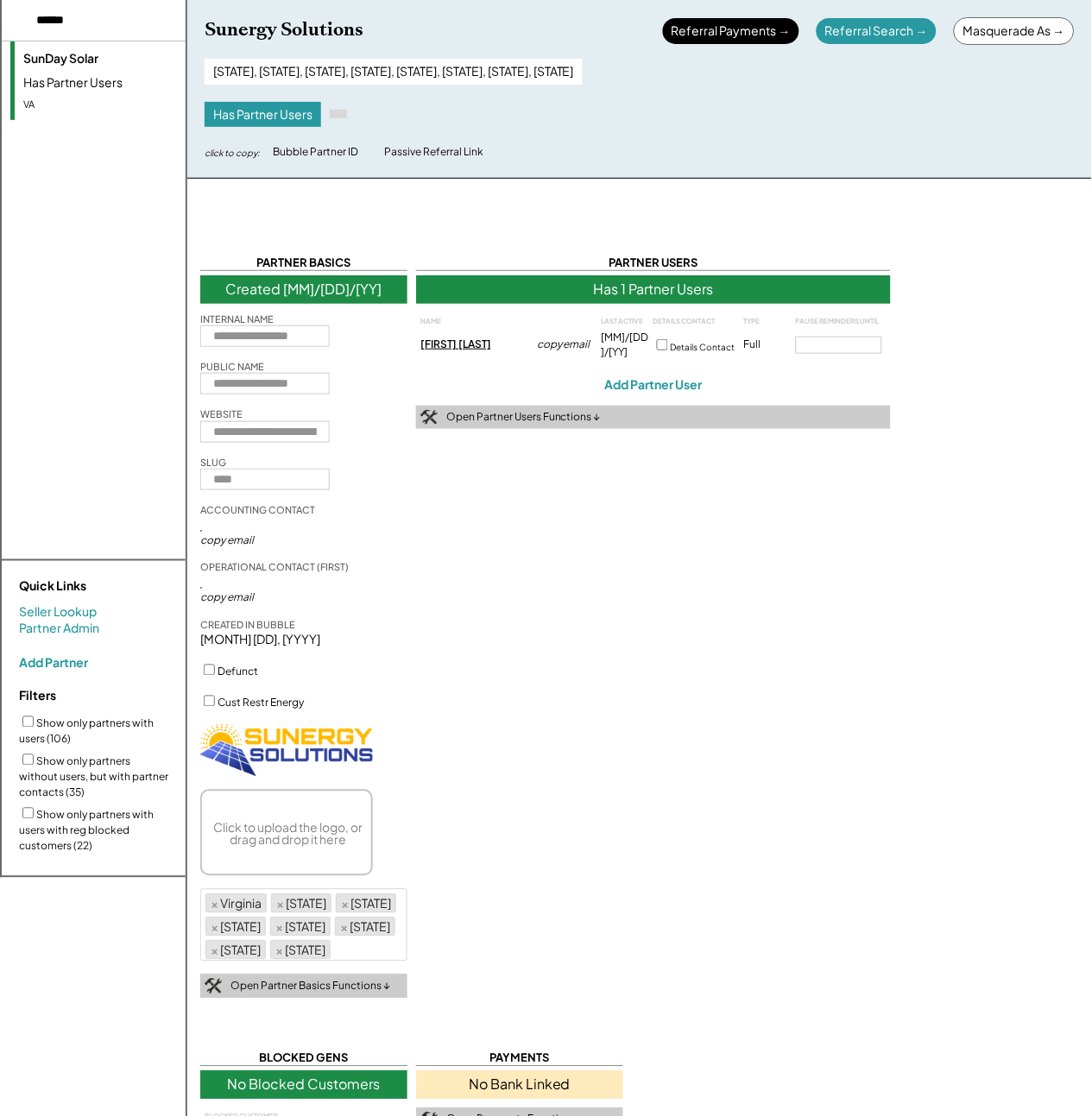 scroll, scrollTop: 0, scrollLeft: 0, axis: both 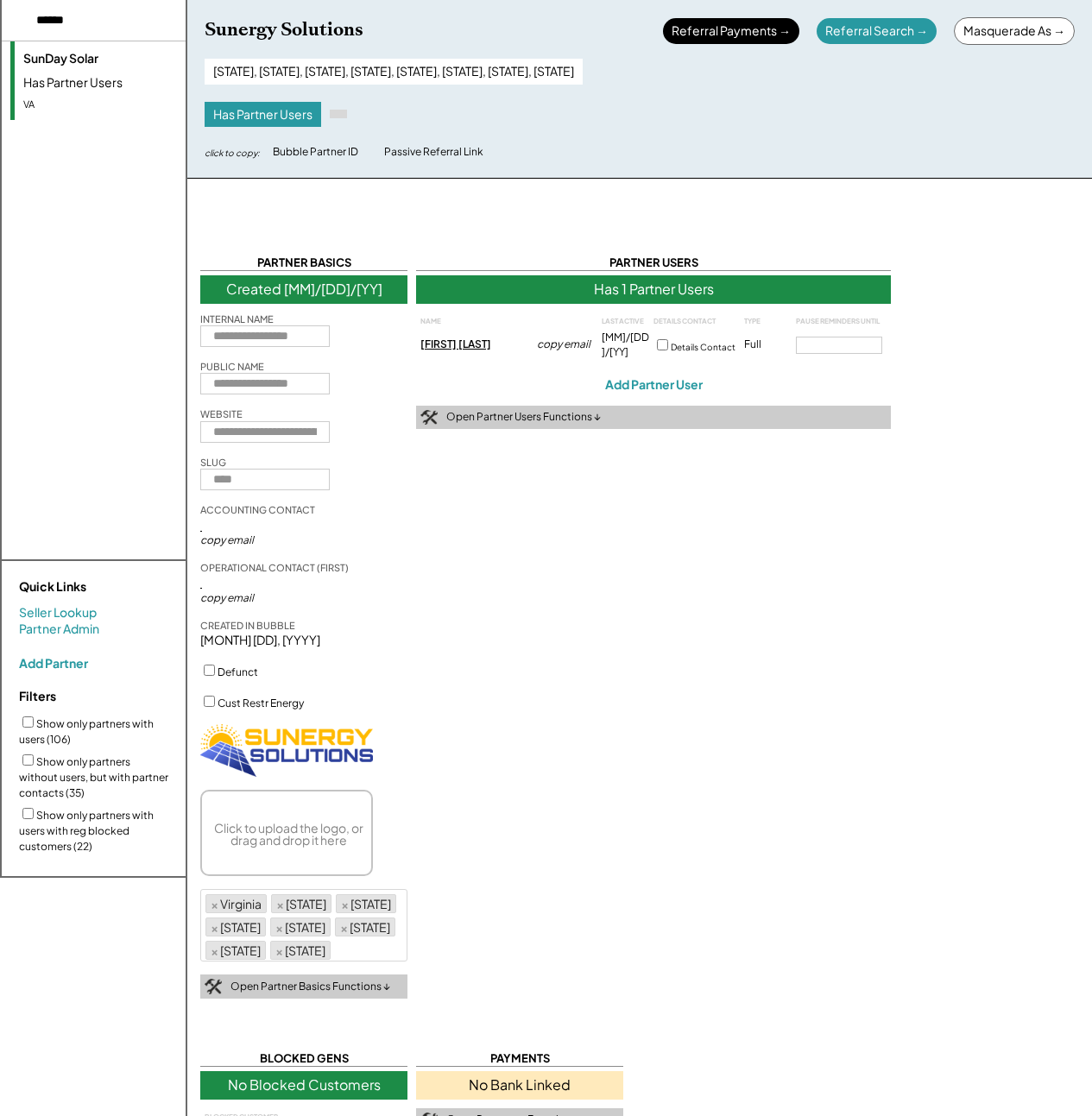 click at bounding box center [110, 21] 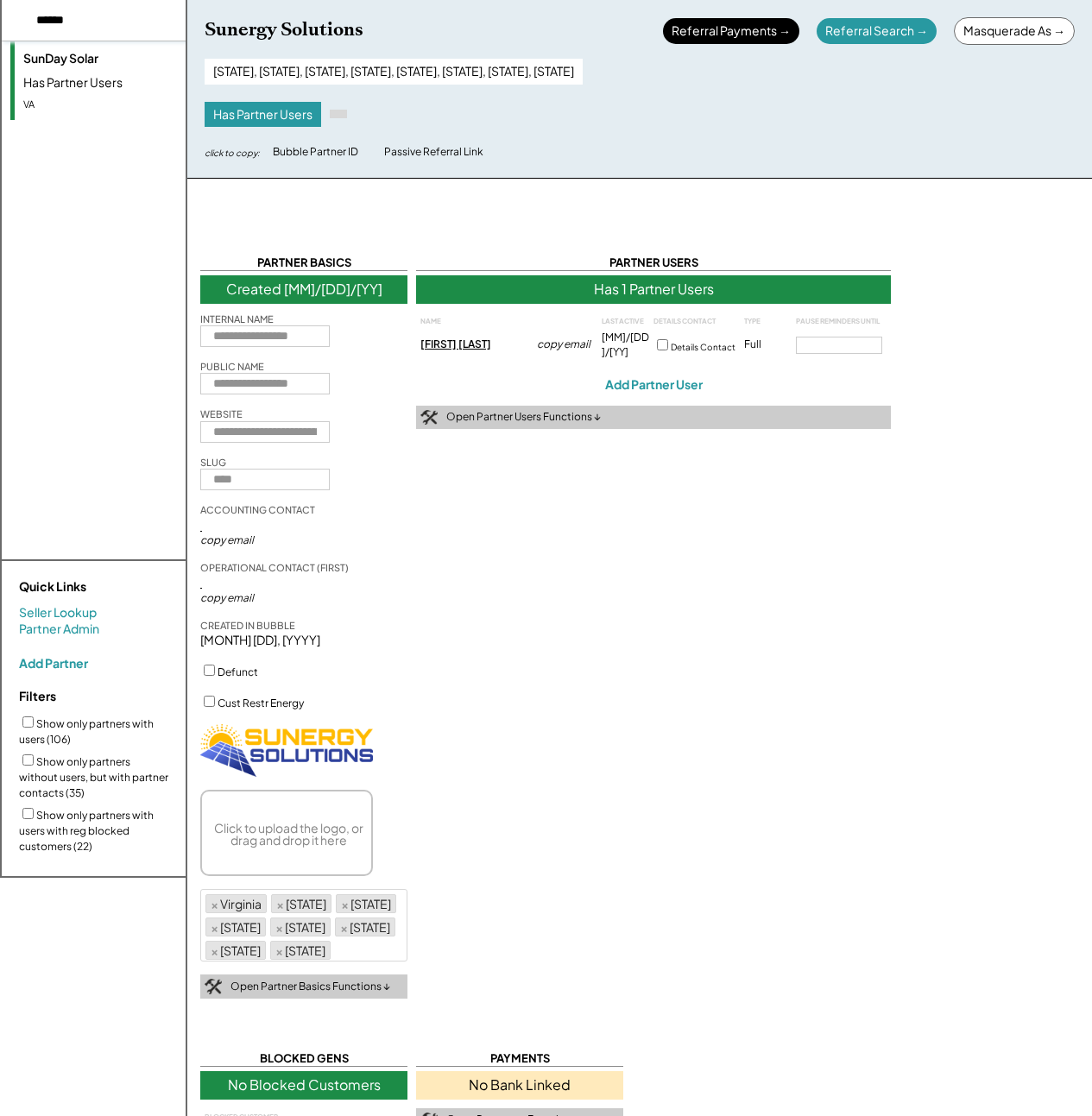 click at bounding box center (110, 21) 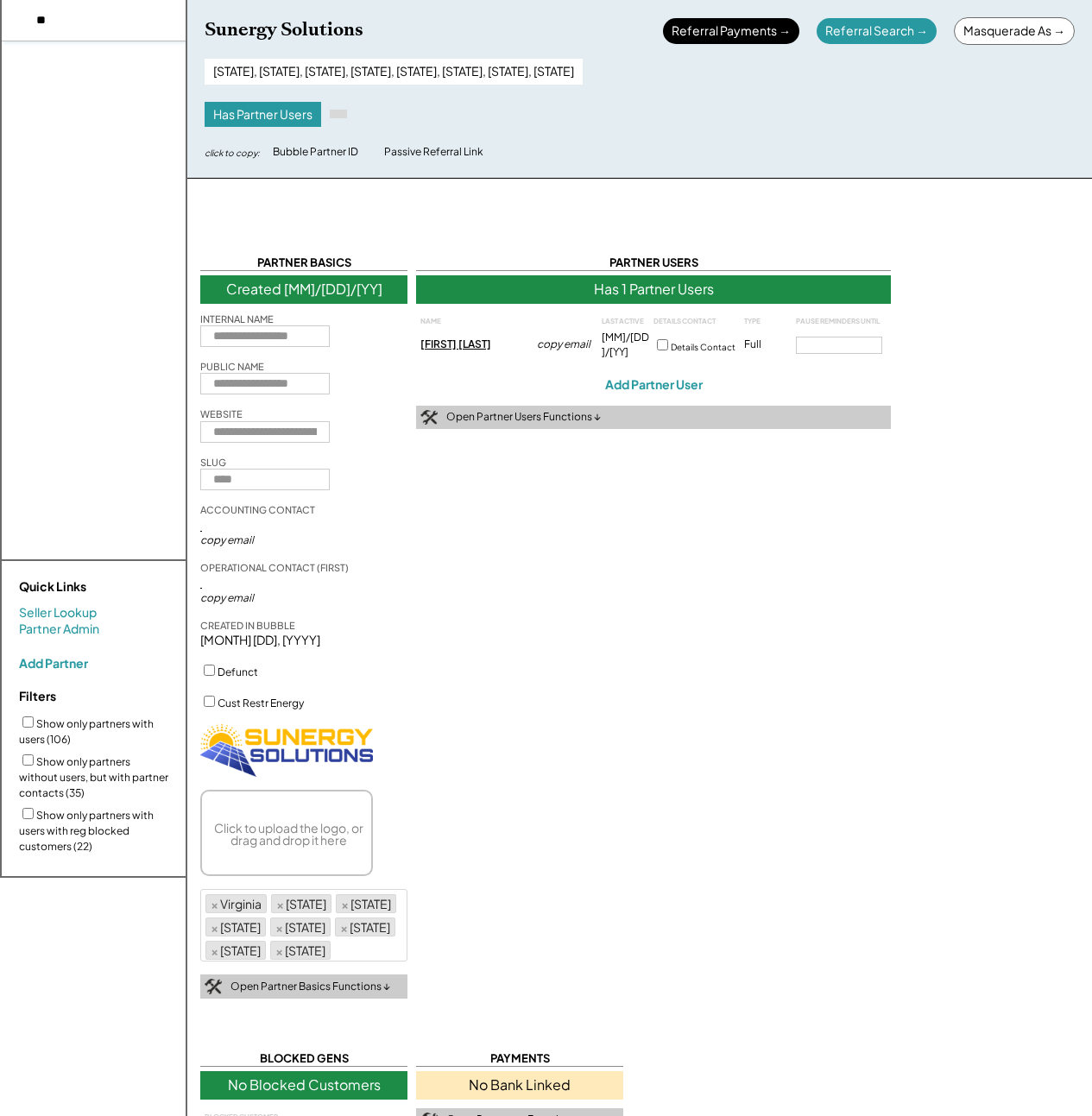 type on "*" 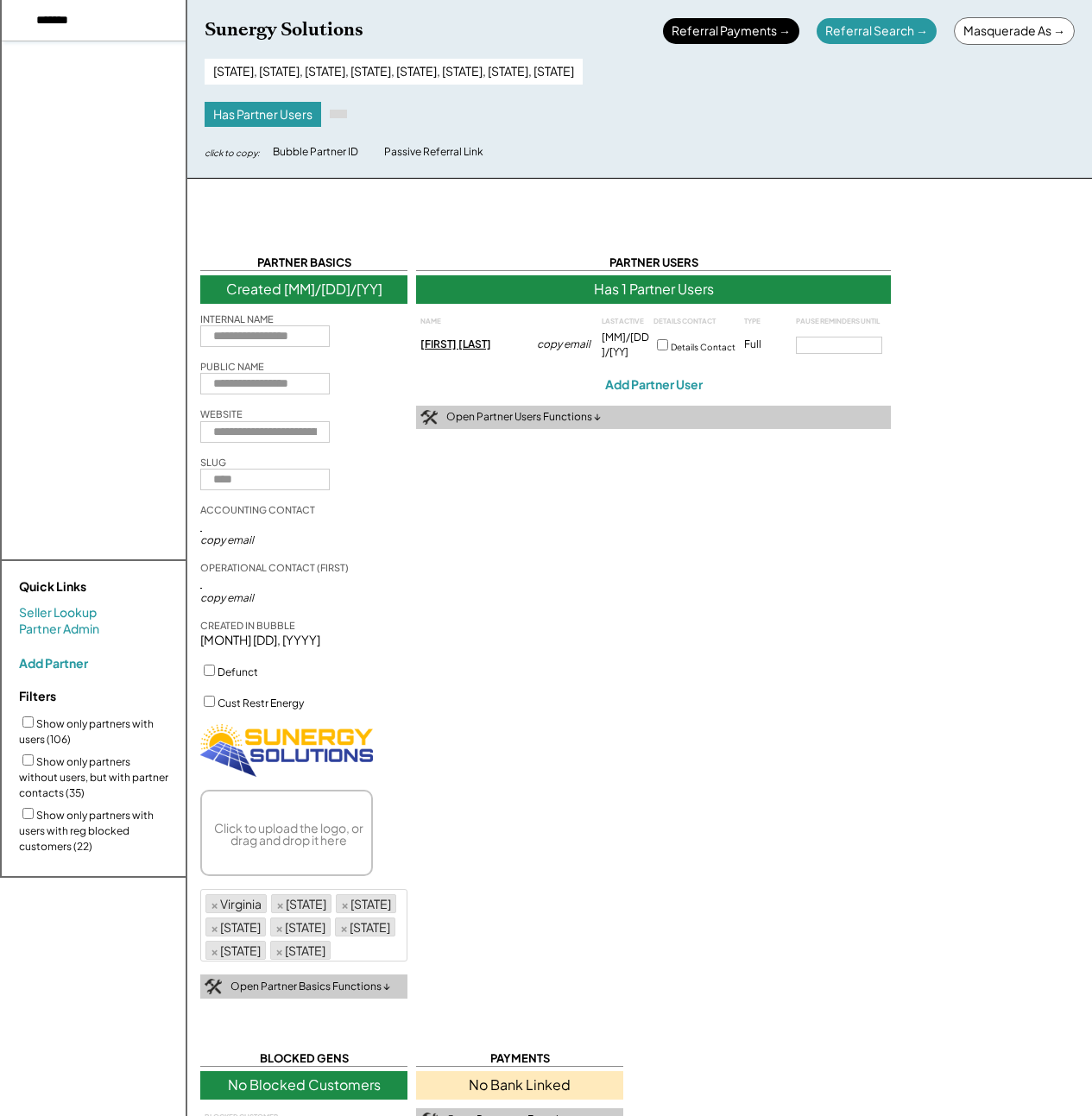 type on "*******" 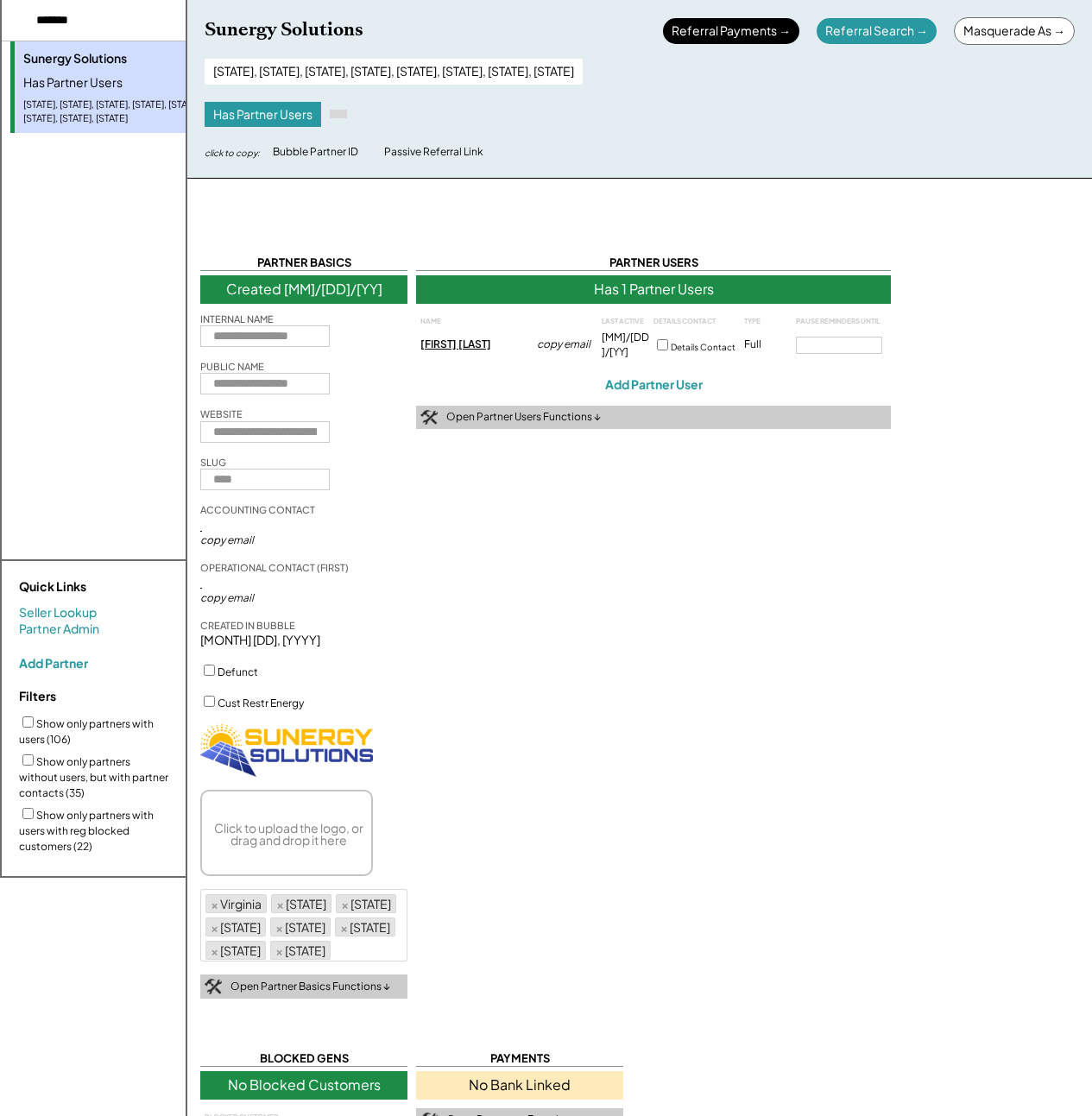 click on "[STATE], [STATE], [STATE], [STATE], [STATE], [STATE], [STATE], [STATE]" at bounding box center [127, 87] 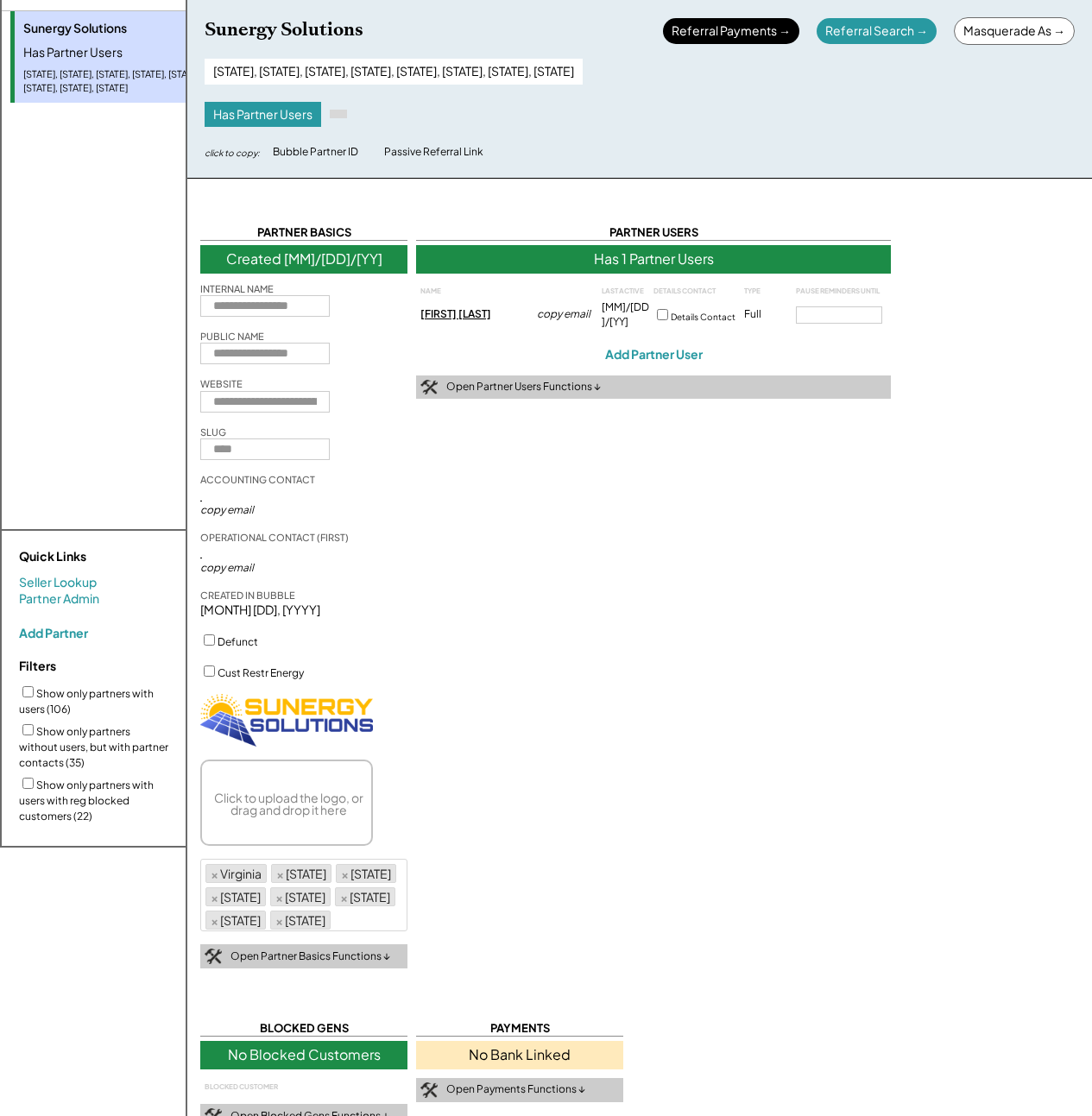 scroll, scrollTop: 0, scrollLeft: 0, axis: both 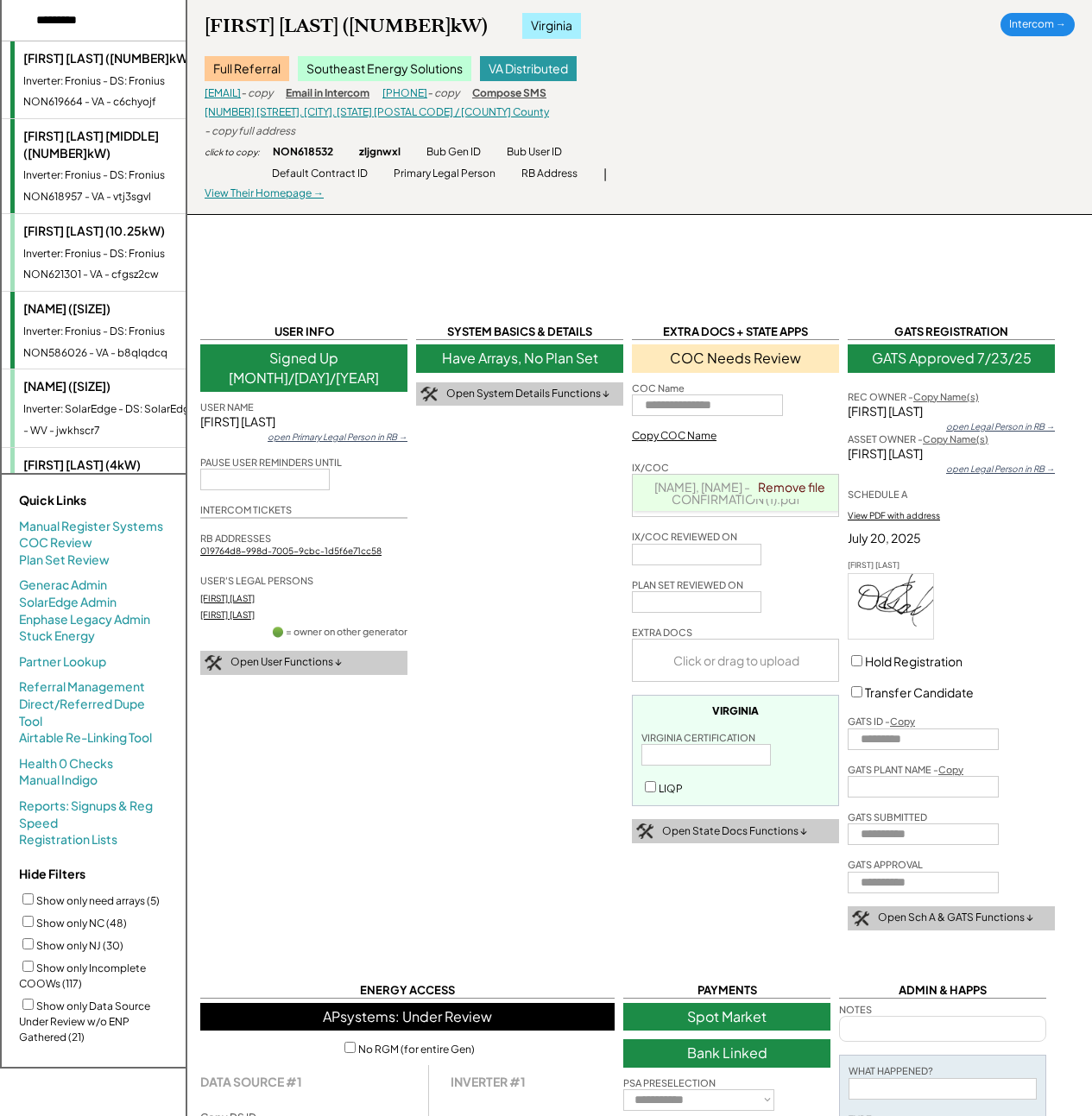 select on "**********" 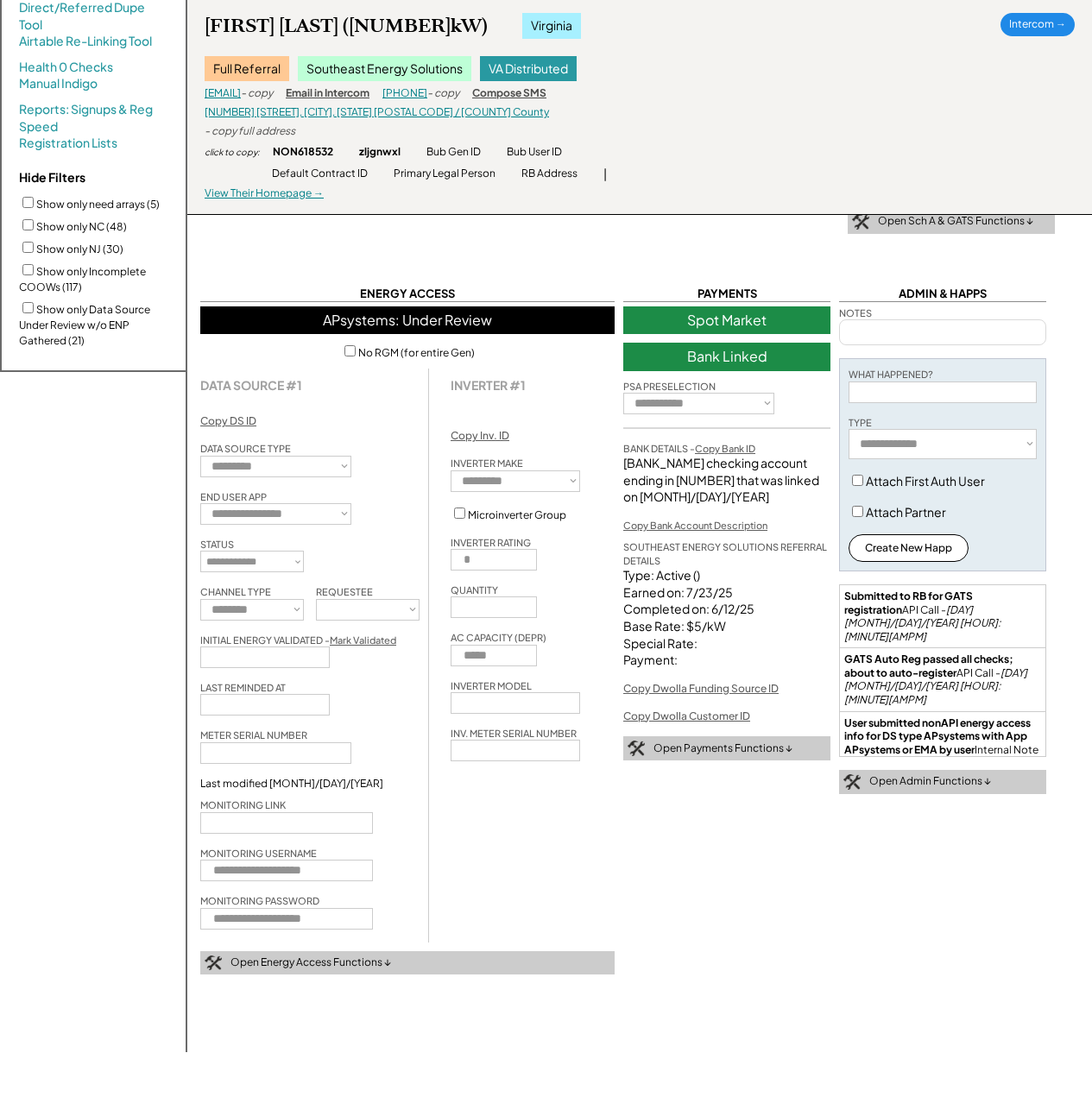 scroll, scrollTop: 883, scrollLeft: 0, axis: vertical 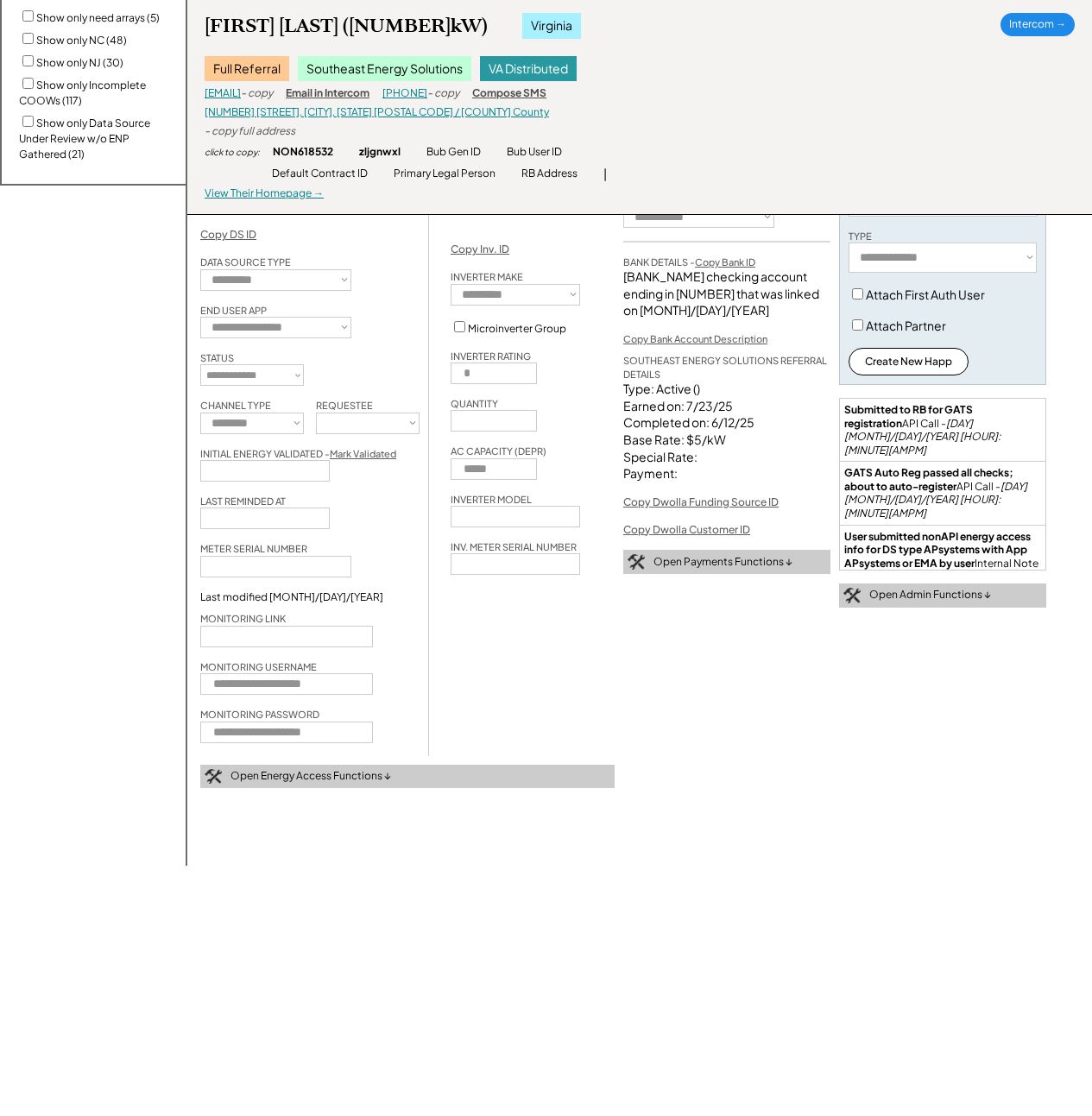 click at bounding box center [287, 732] 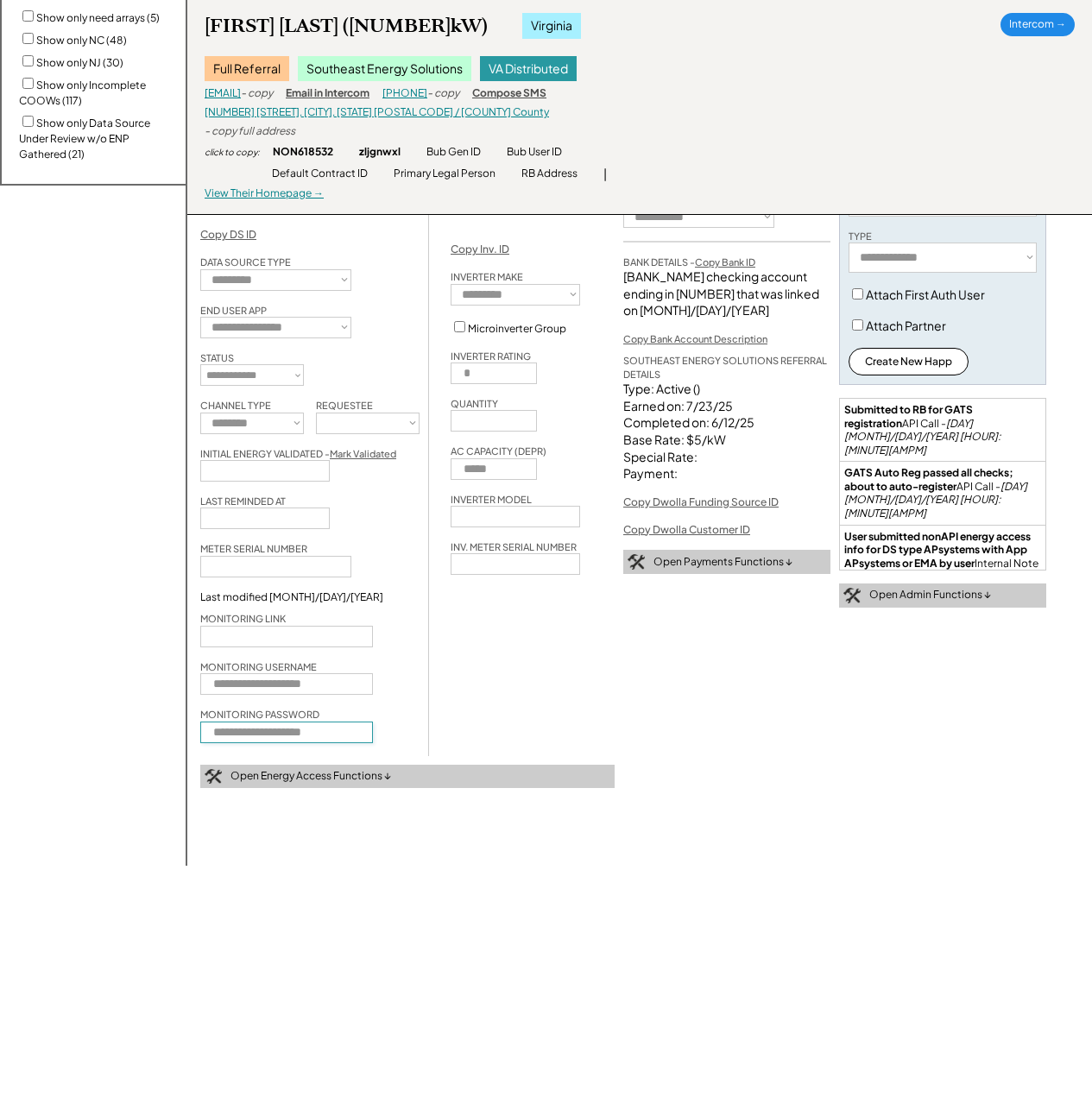 click at bounding box center [287, 732] 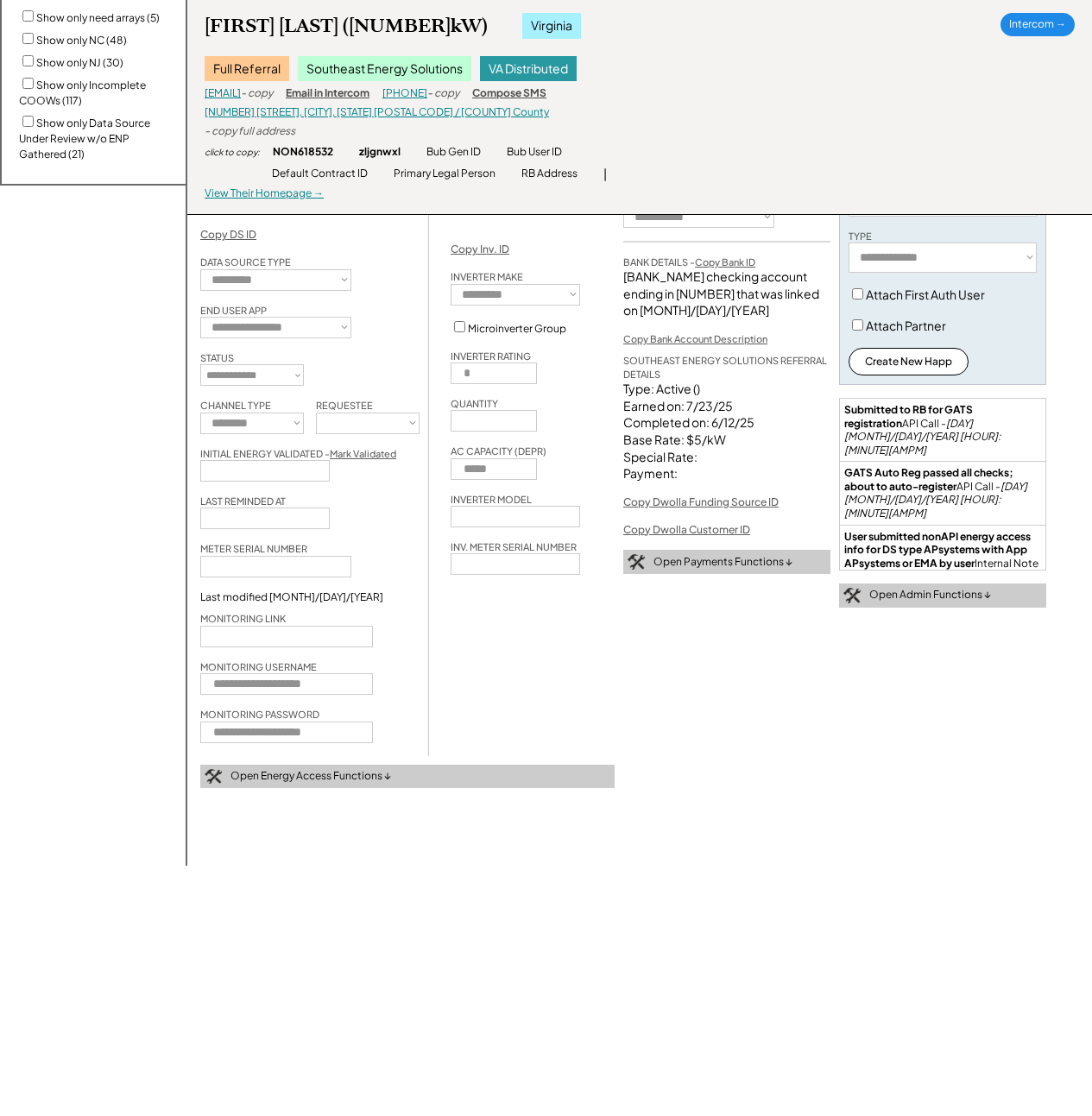 click at bounding box center (287, 684) 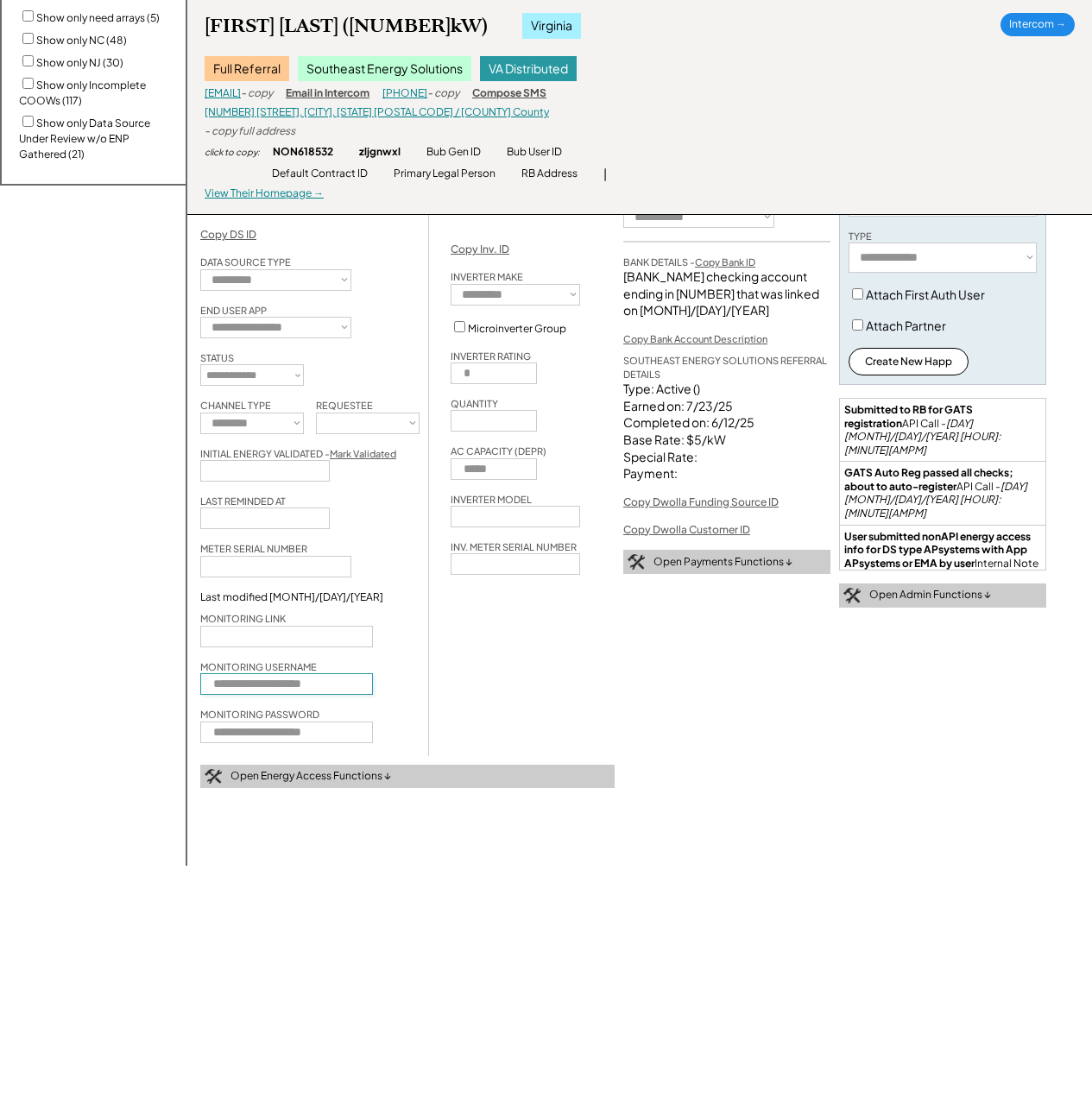click at bounding box center [287, 684] 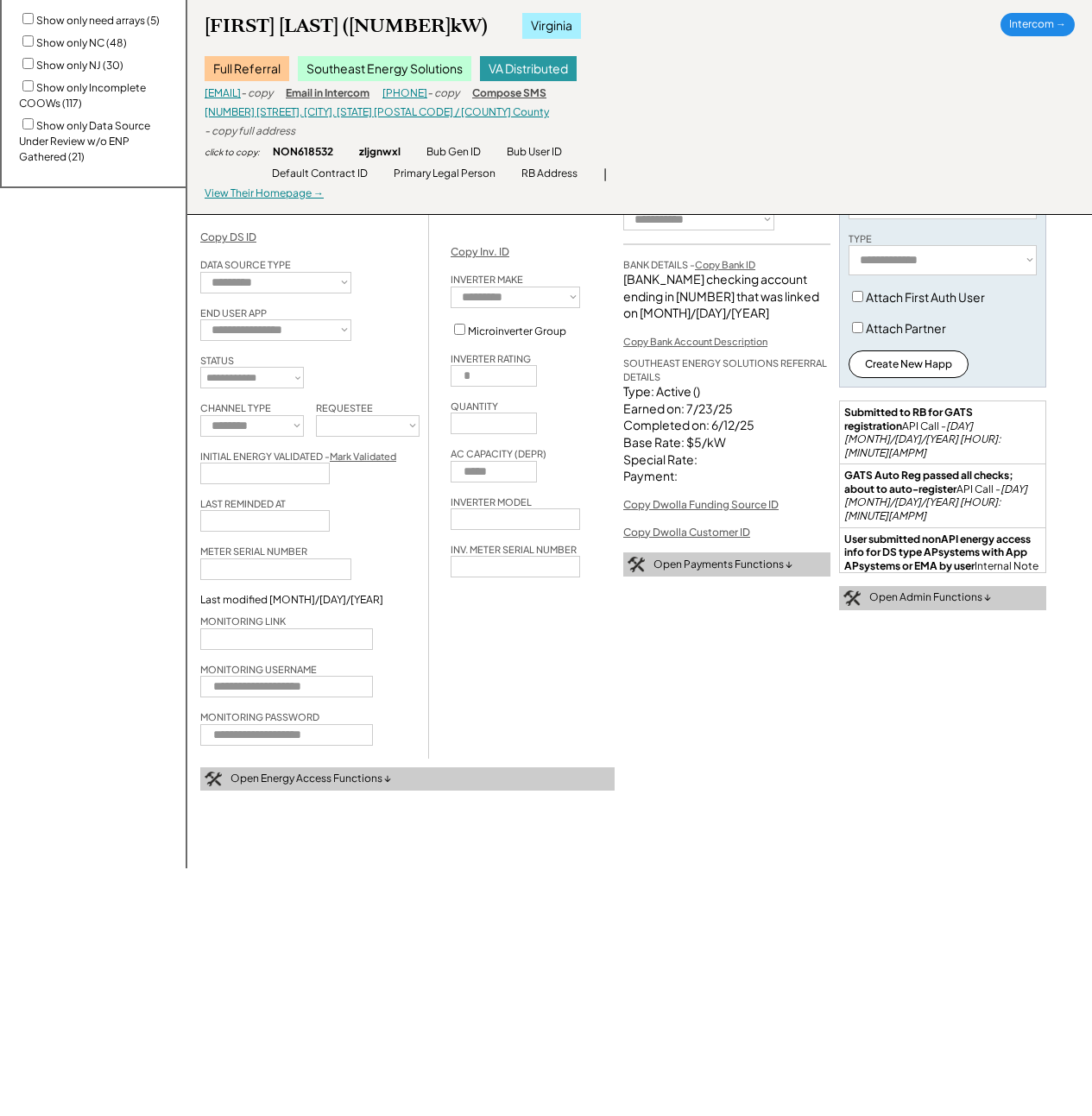 scroll, scrollTop: 880, scrollLeft: 0, axis: vertical 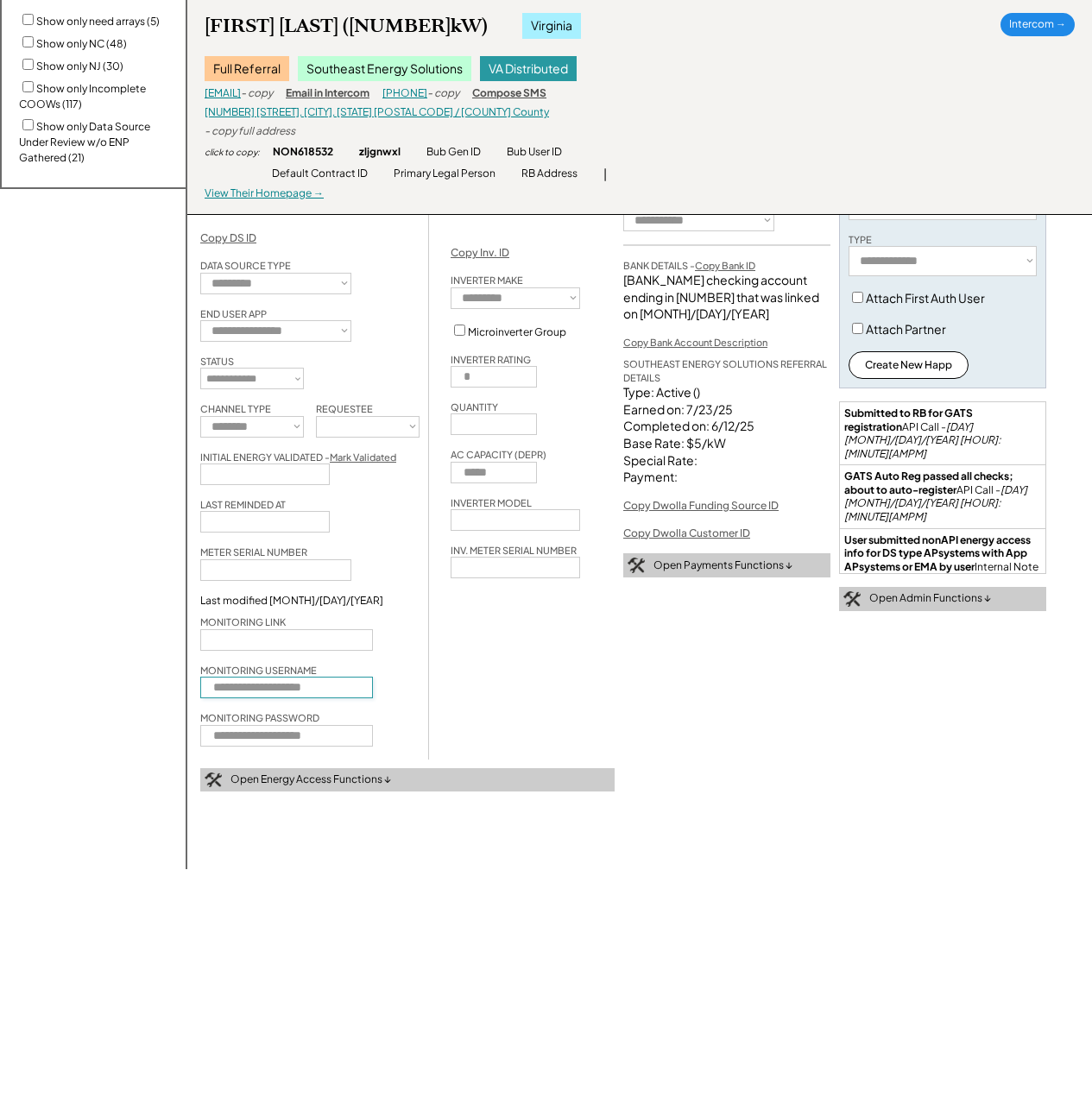 click on "Open Energy Access Functions ↓" at bounding box center (407, 780) 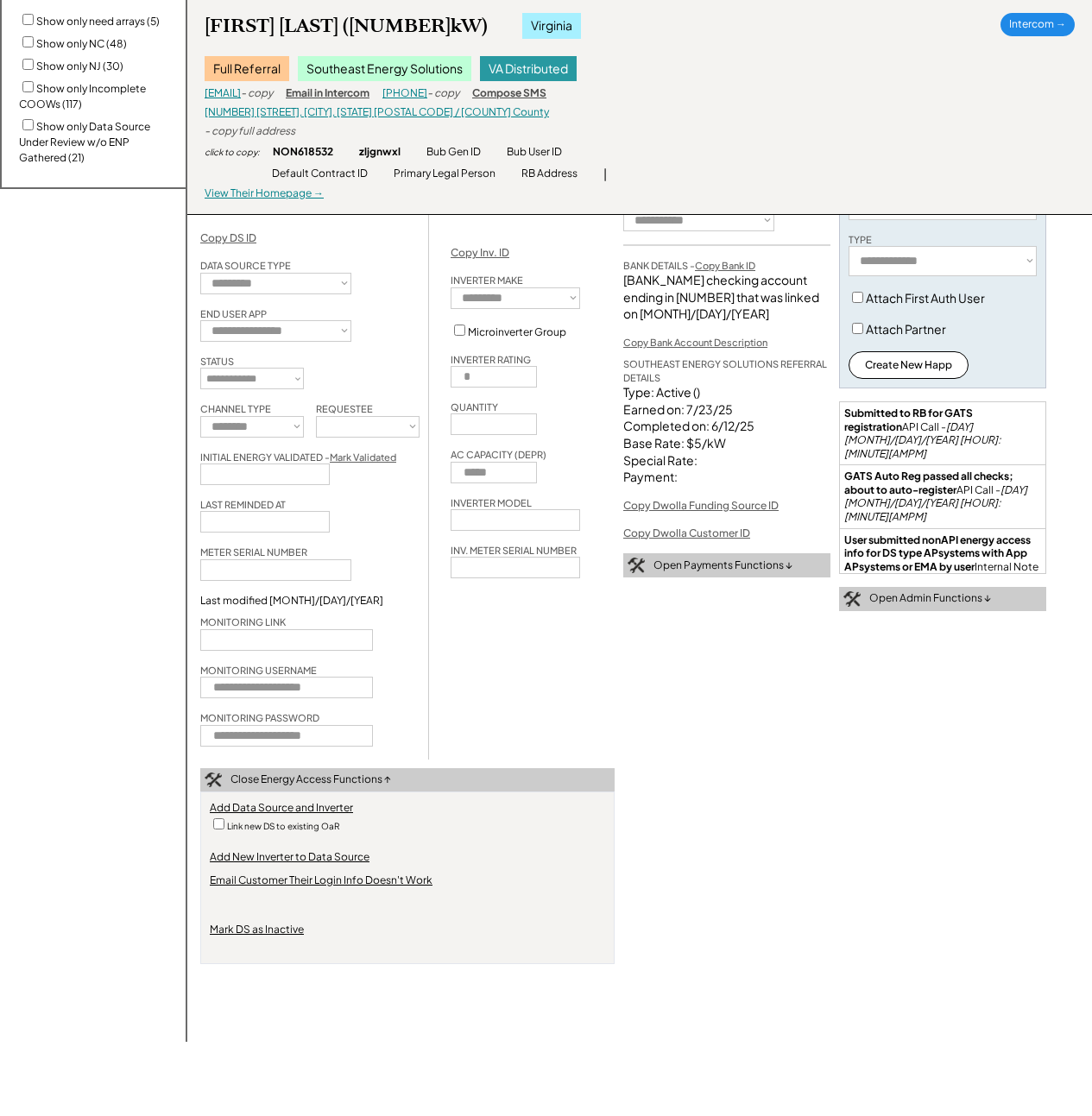 click on "Email Customer Their Login Info Doesn't Work" at bounding box center (321, 880) 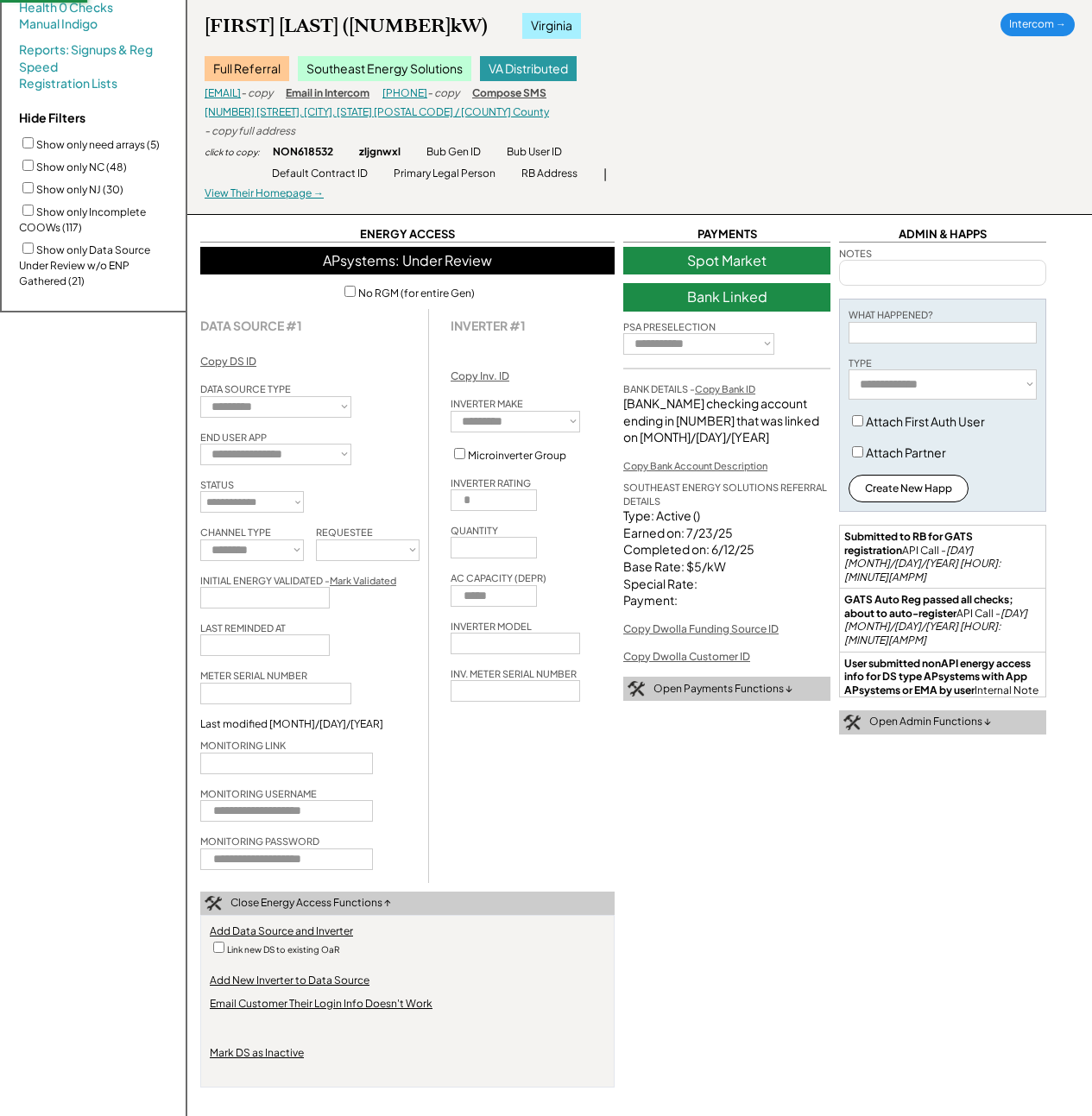 scroll, scrollTop: 282, scrollLeft: 0, axis: vertical 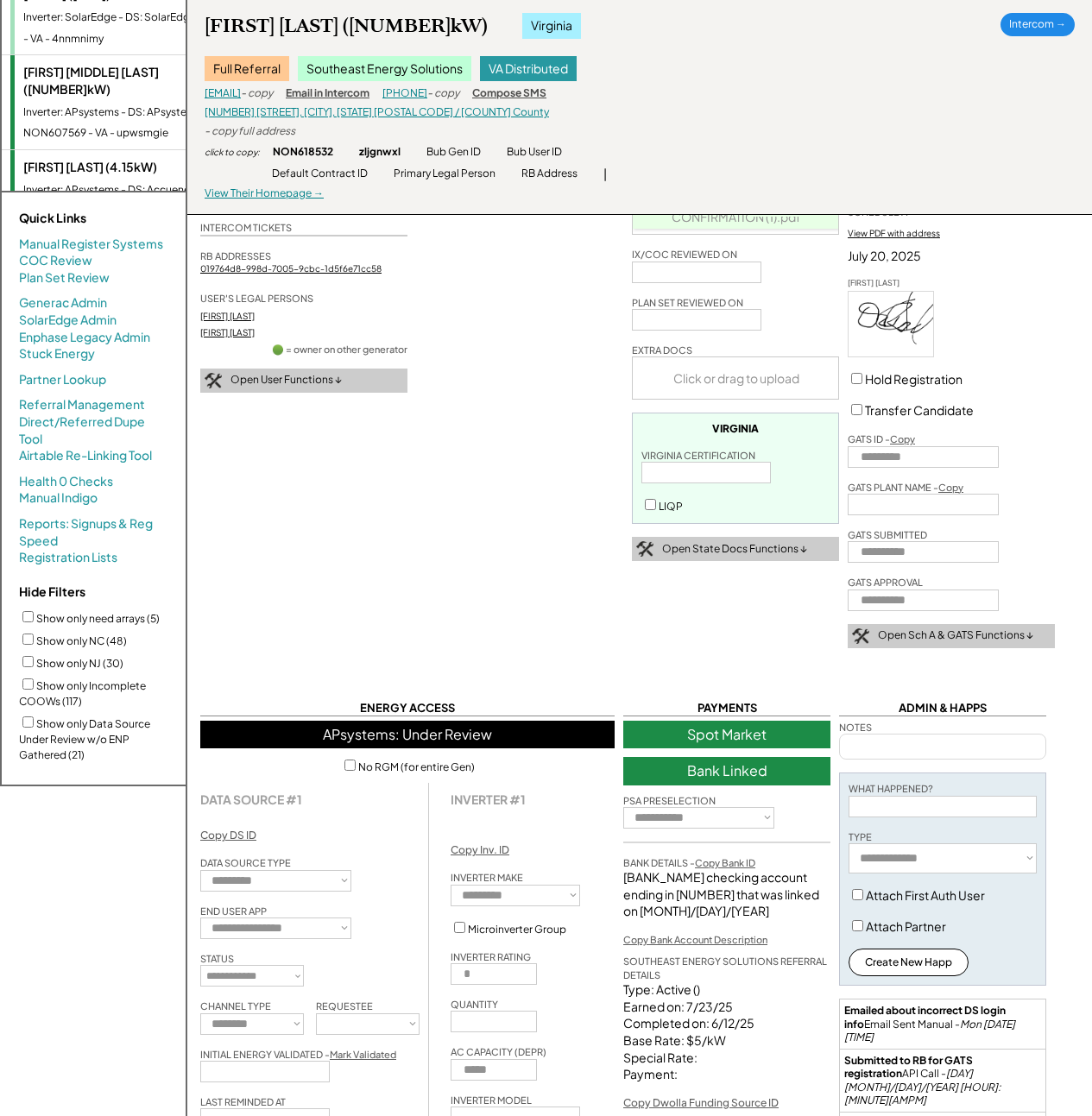 select on "**********" 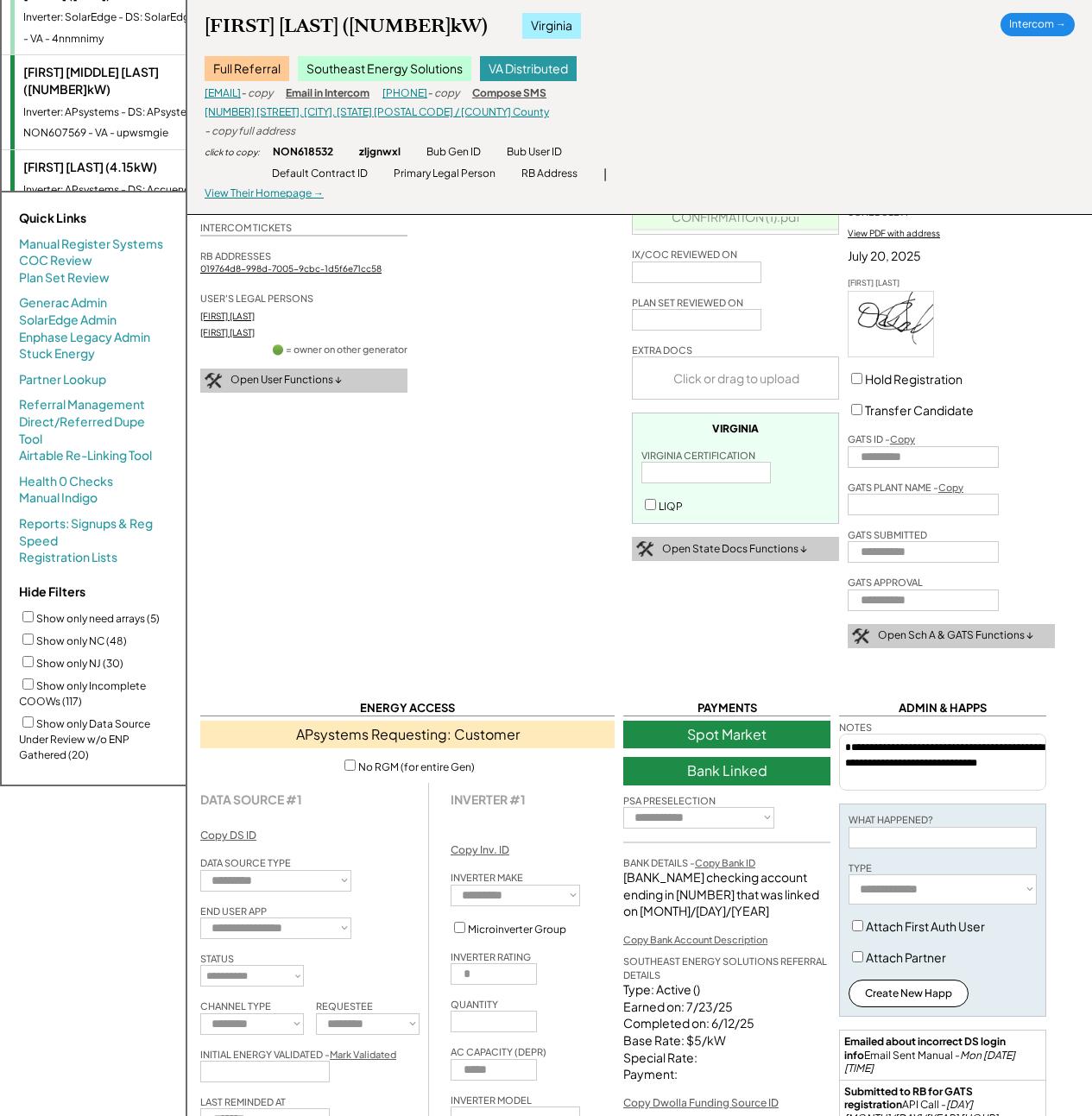 scroll, scrollTop: 0, scrollLeft: 0, axis: both 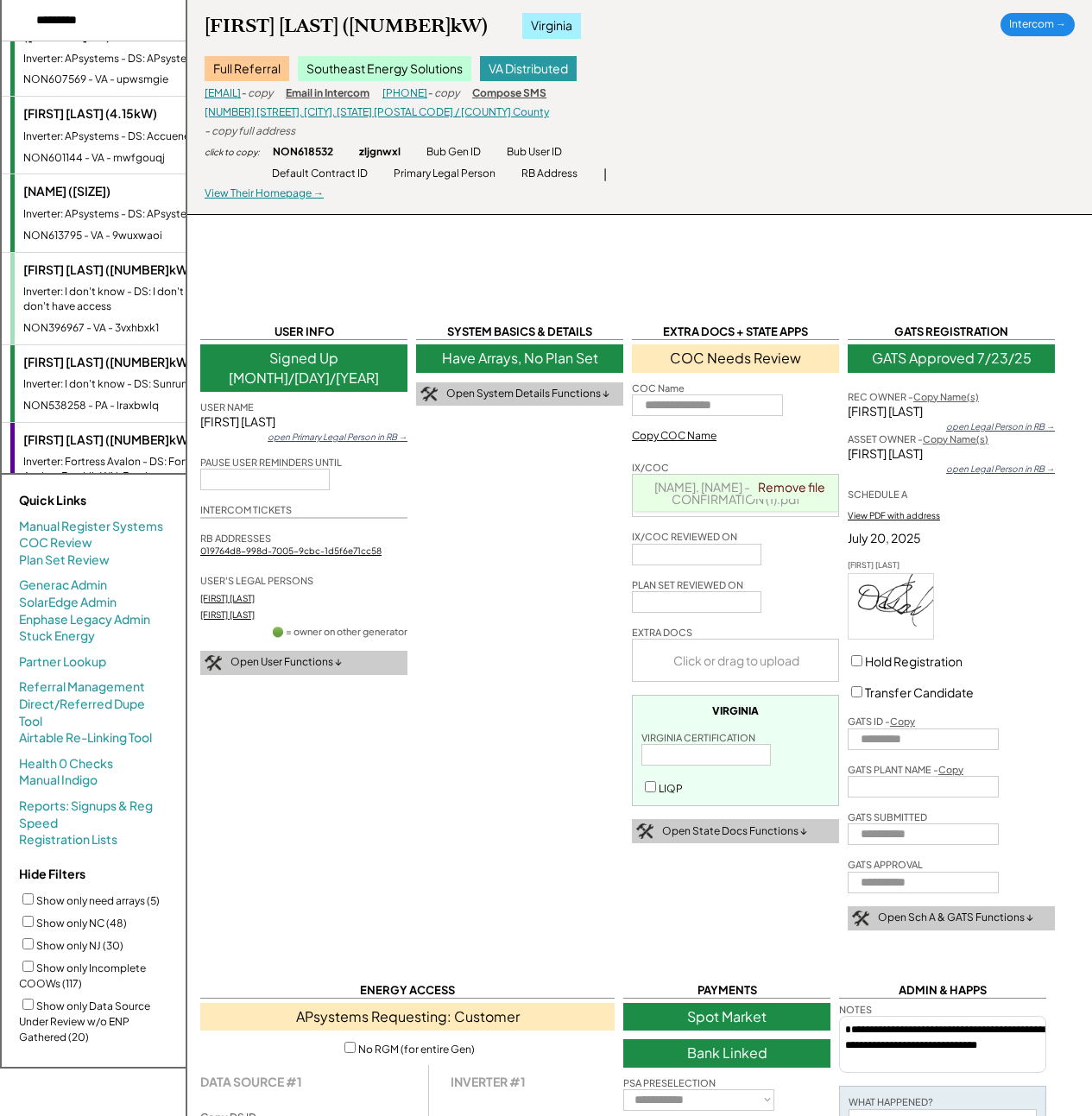 click on "Michael Lucia (12.18kW) Inverter: APsystems - DS: APsystems NON613795 - VA - 9wuxwaoi" at bounding box center [127, 212] 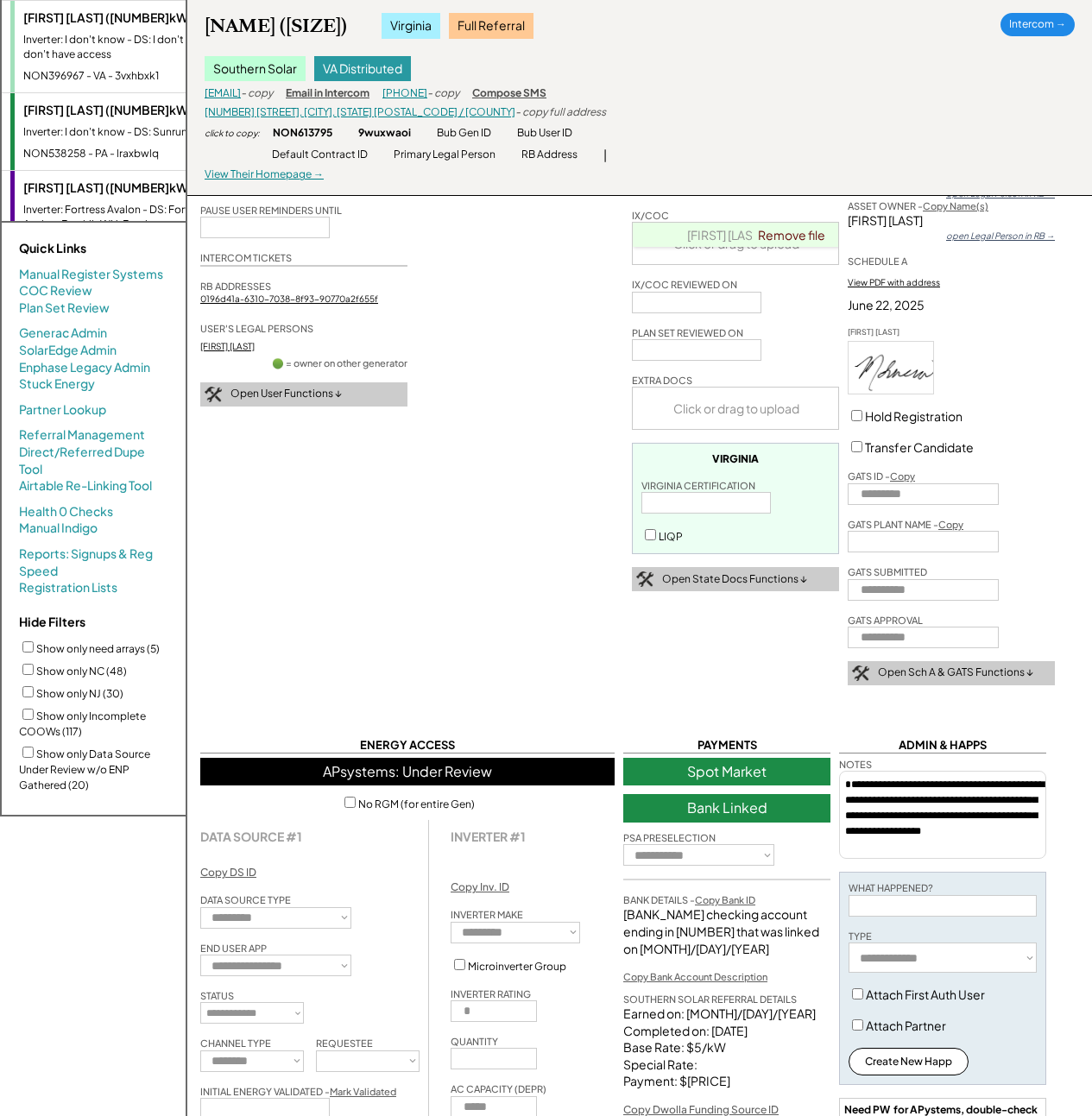 scroll, scrollTop: 574, scrollLeft: 0, axis: vertical 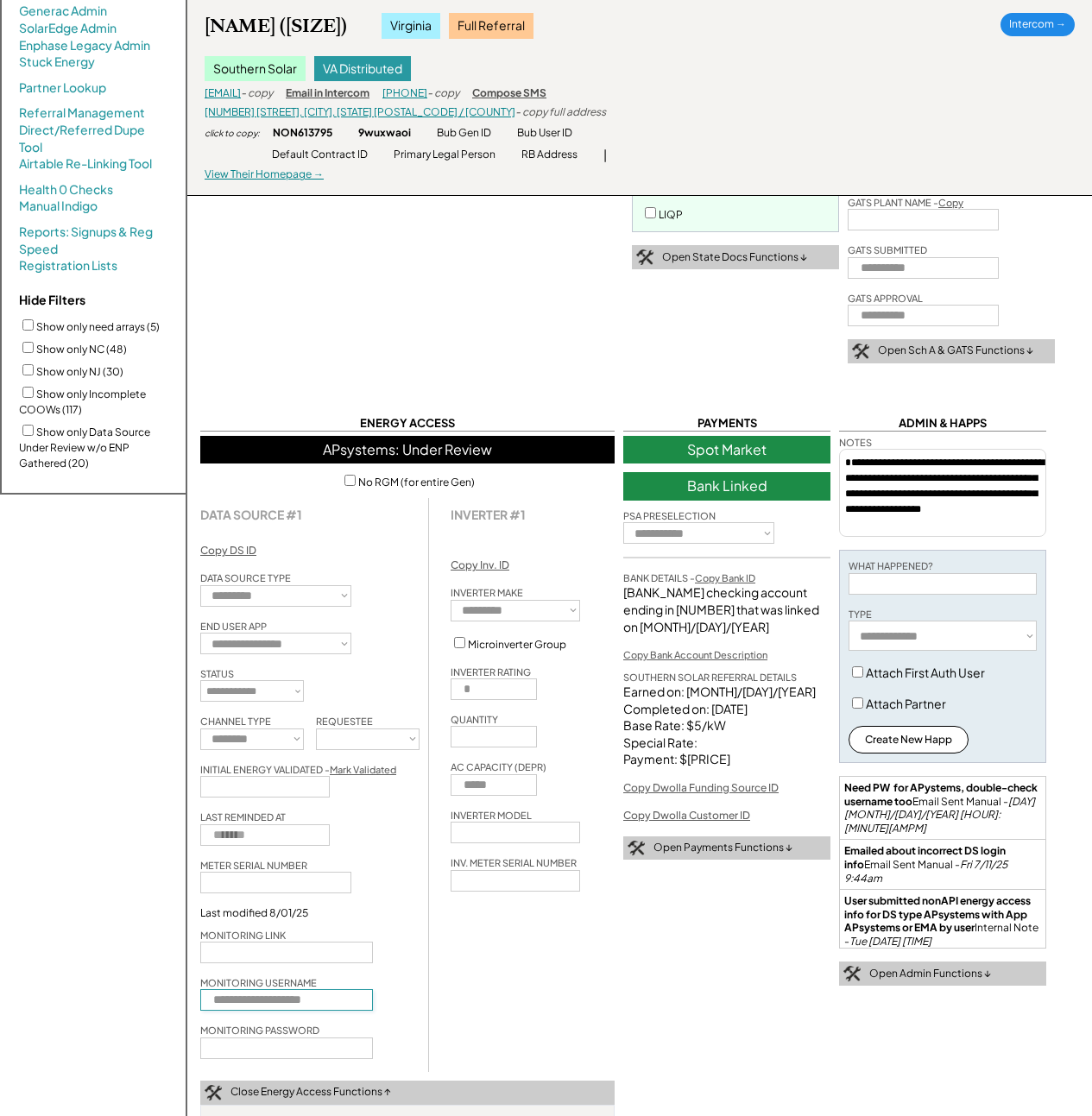 click at bounding box center (287, 999) 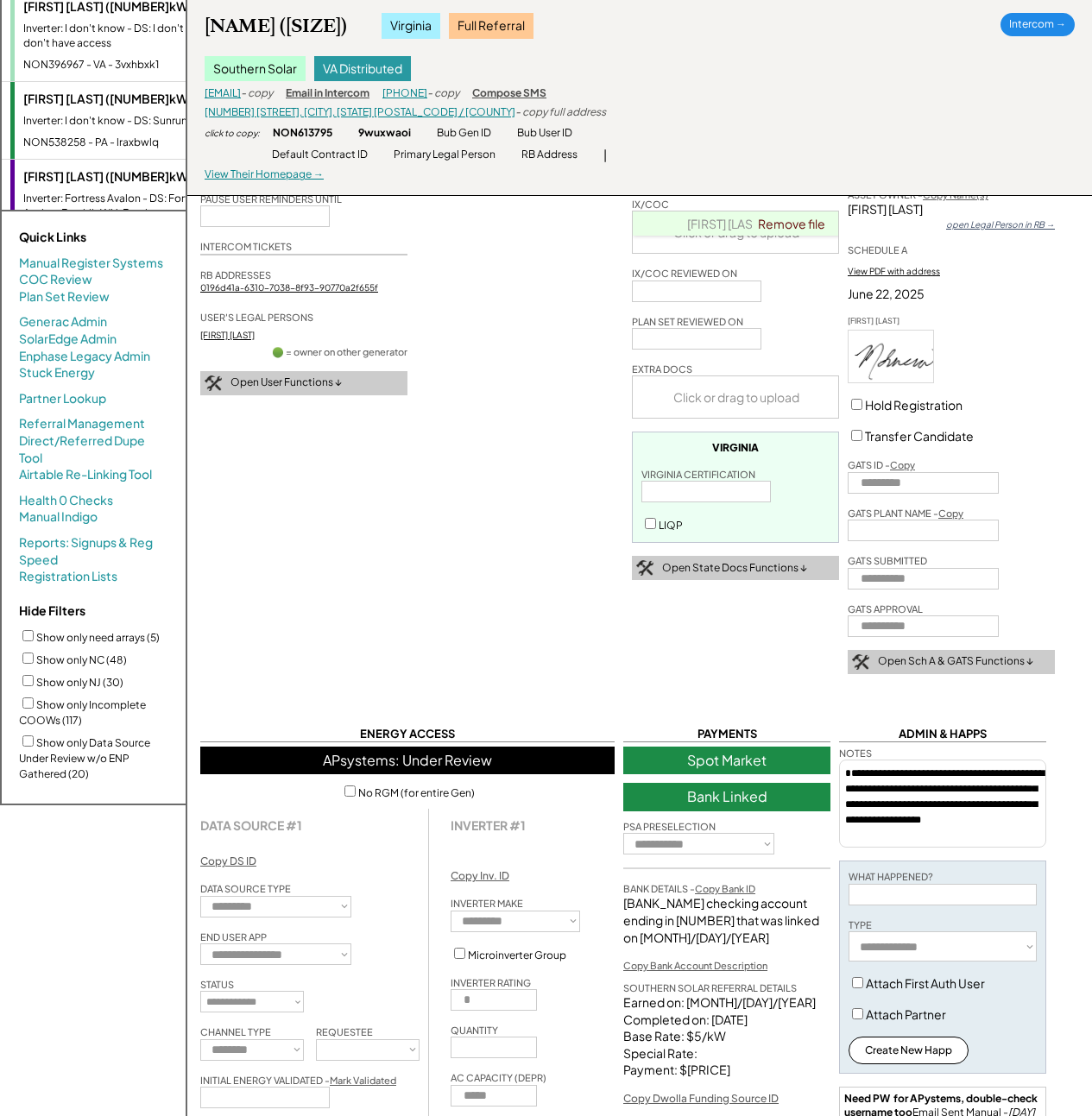 scroll, scrollTop: 103, scrollLeft: 0, axis: vertical 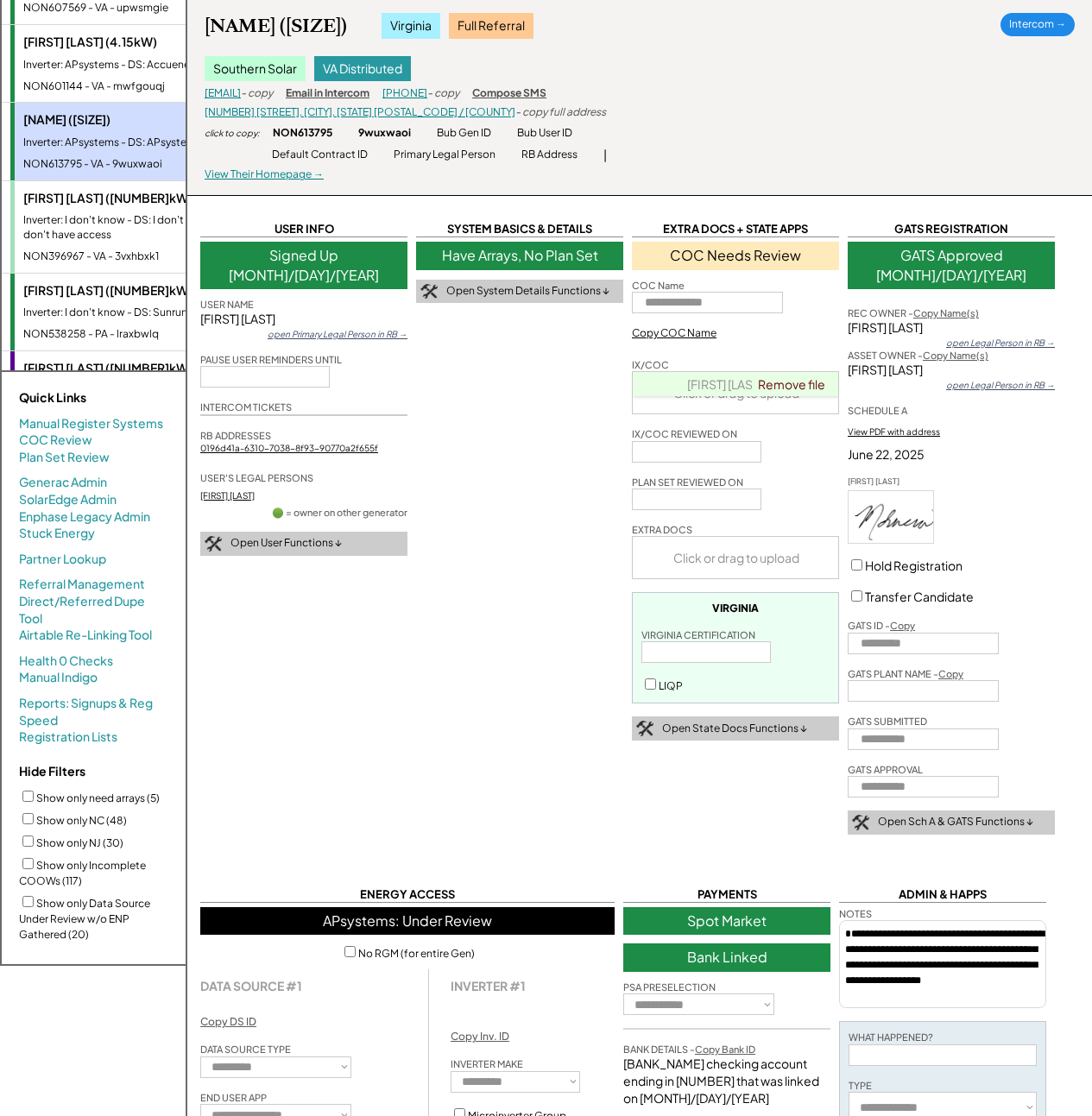 click on "NON601144 - VA - mwfgouqj" at bounding box center (129, 86) 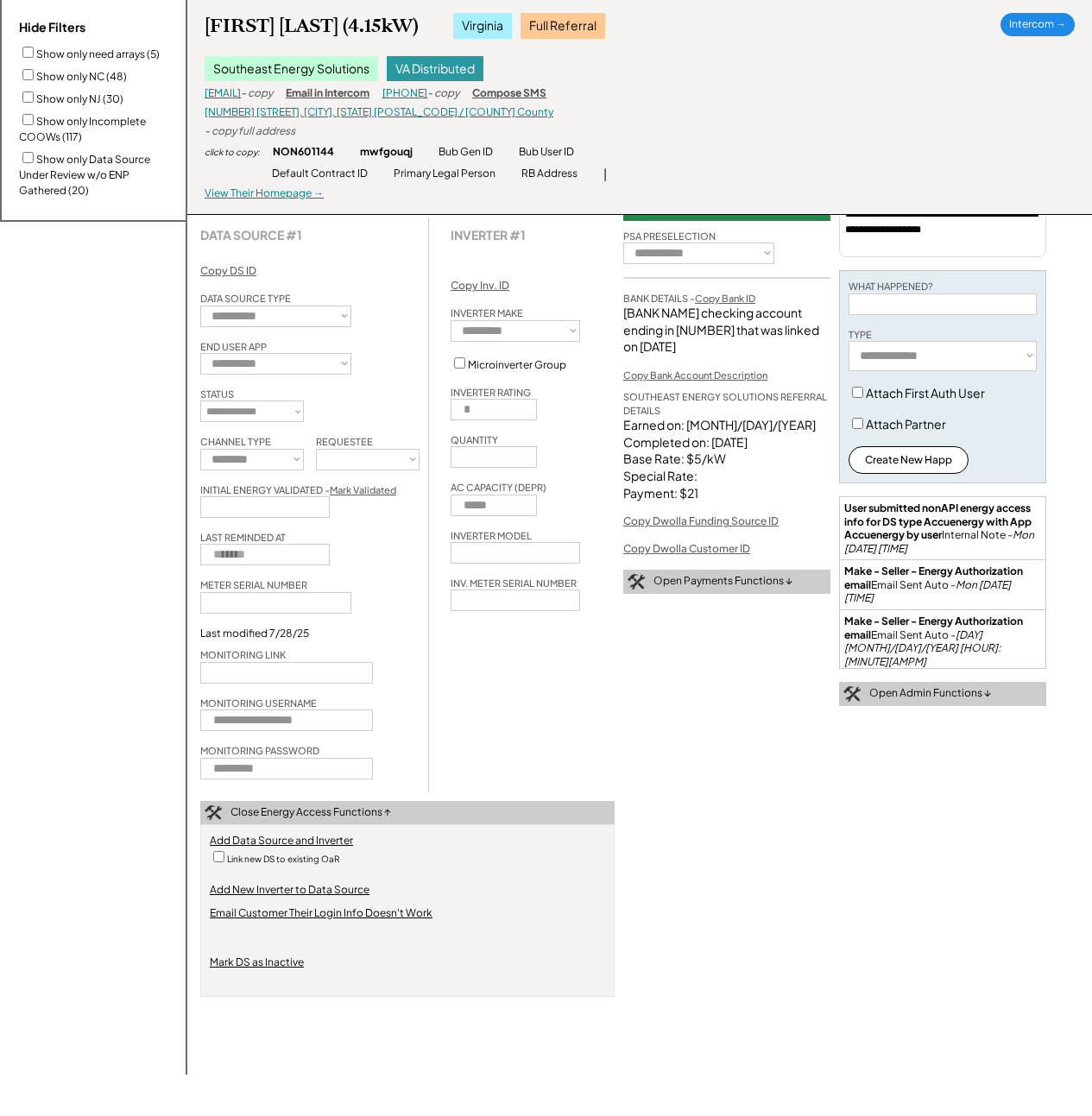 scroll, scrollTop: 843, scrollLeft: 0, axis: vertical 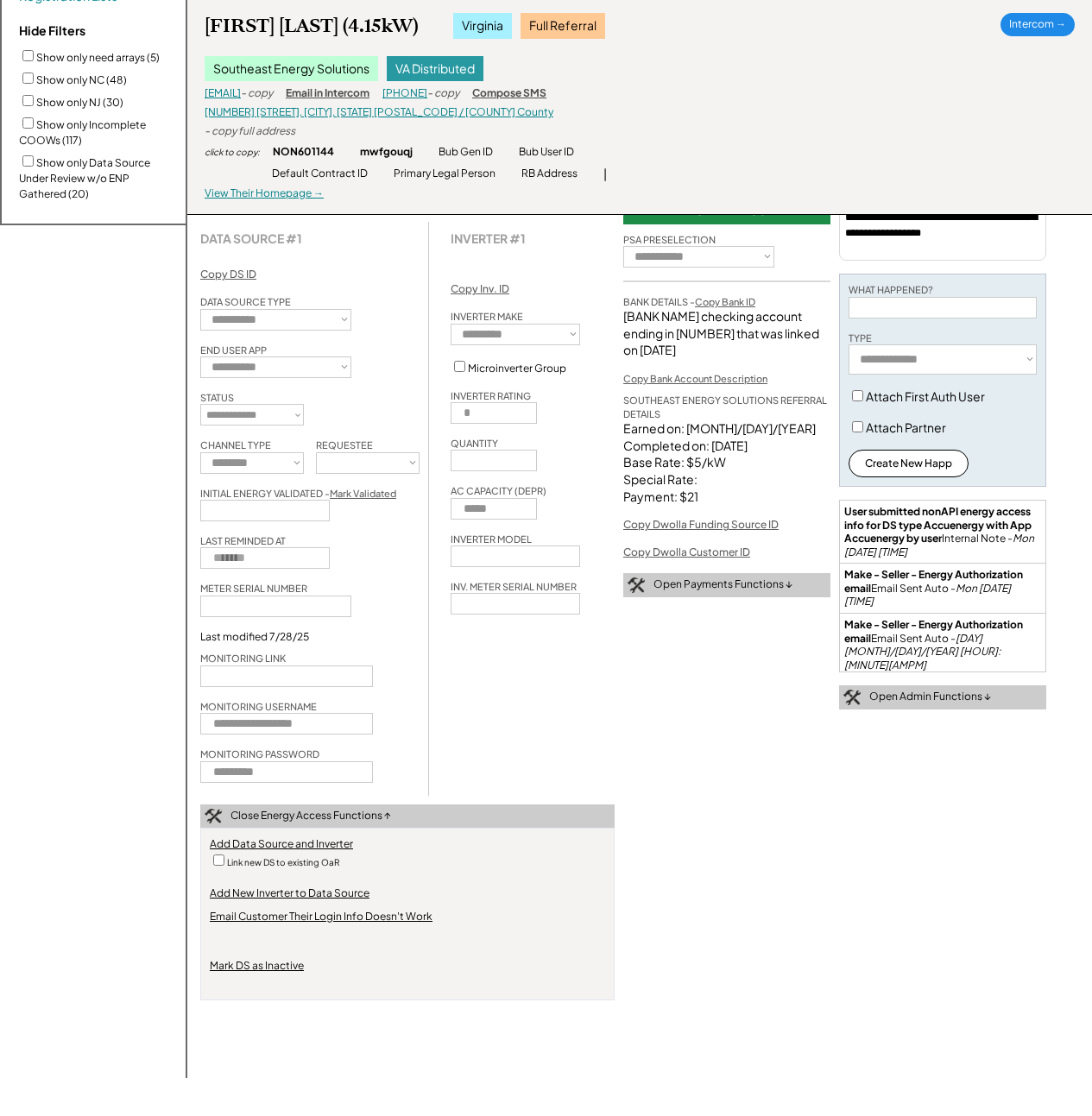click at bounding box center [287, 723] 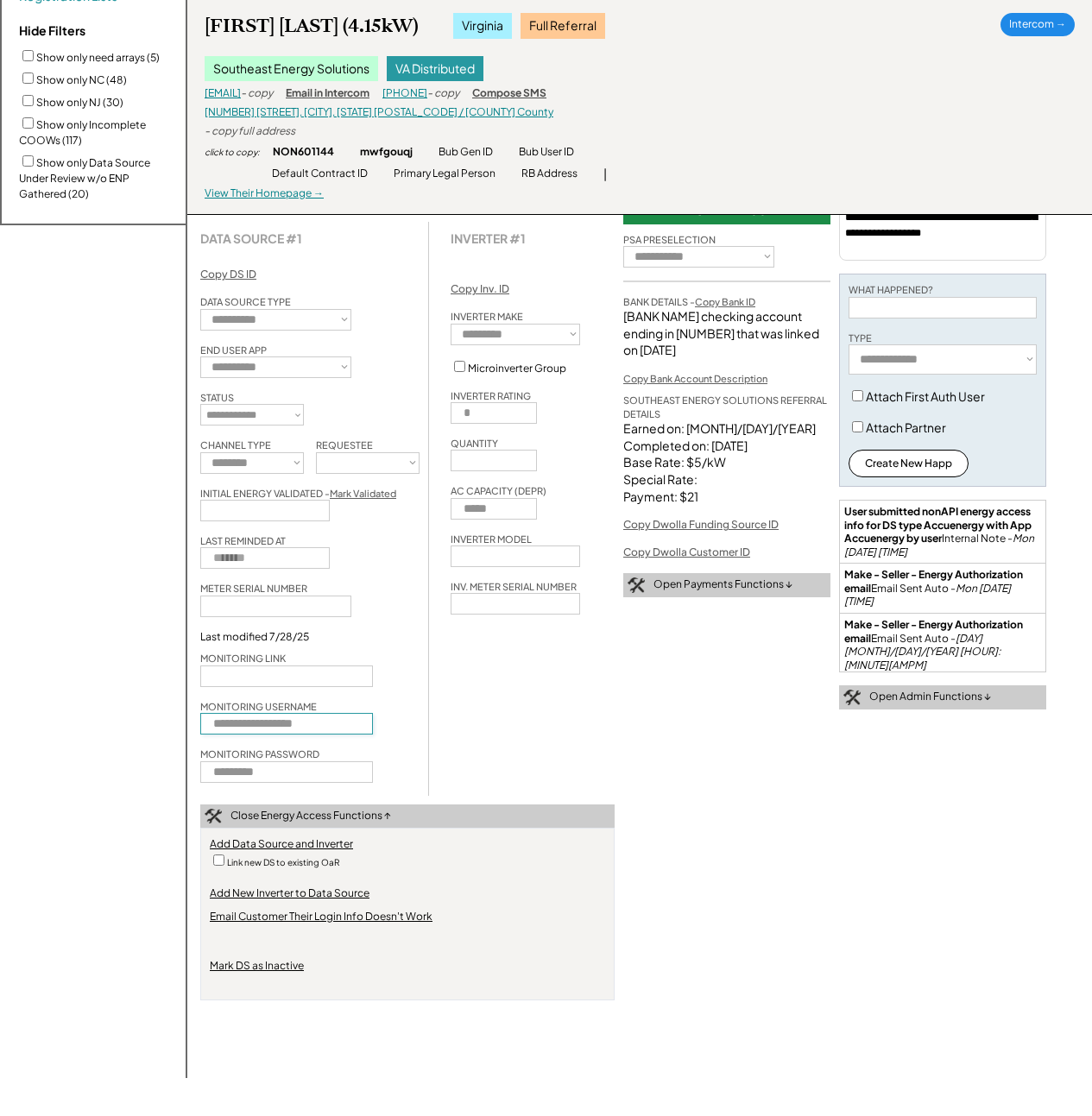 click at bounding box center (287, 723) 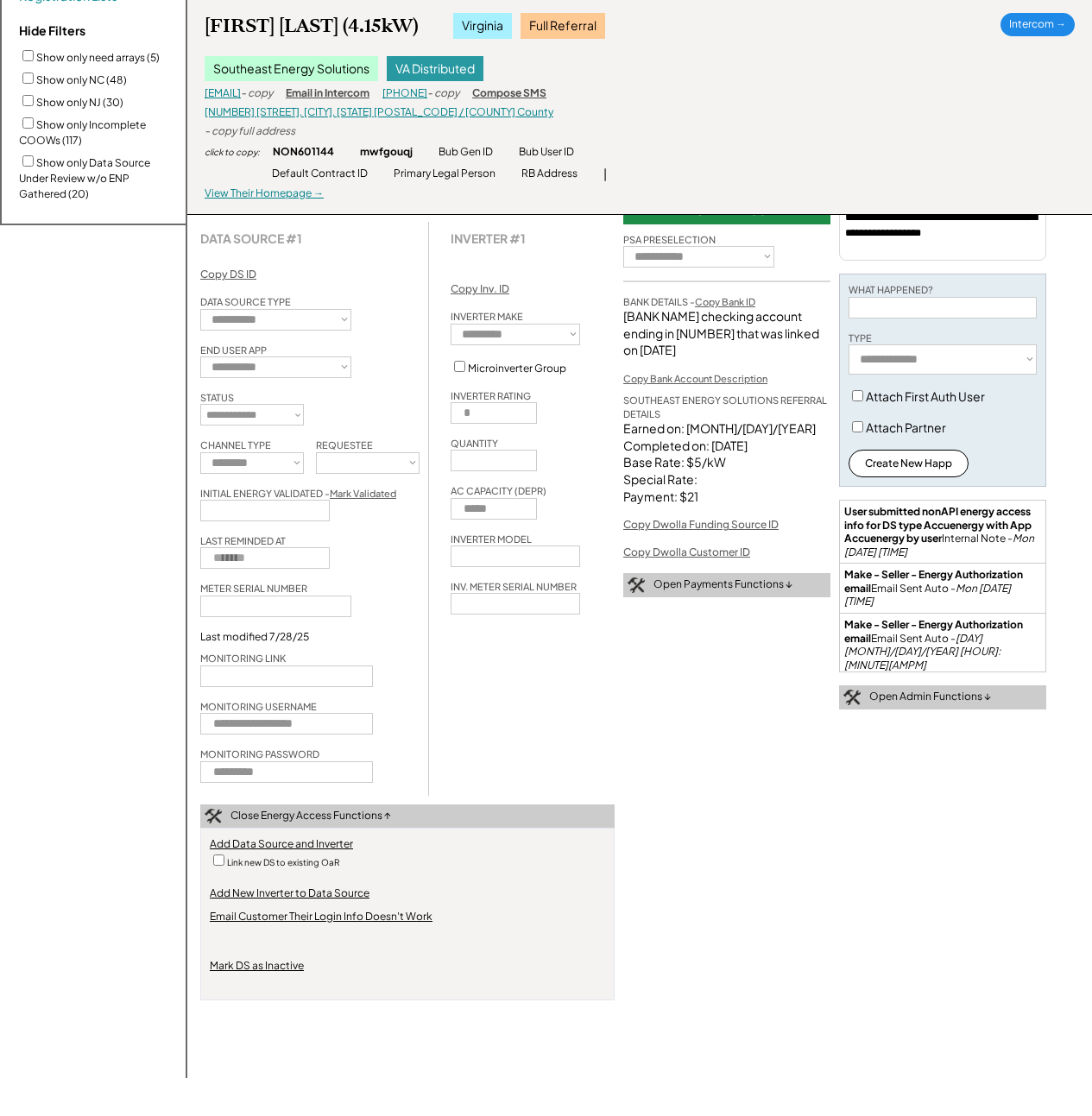 click on "**********" at bounding box center [640, 262] 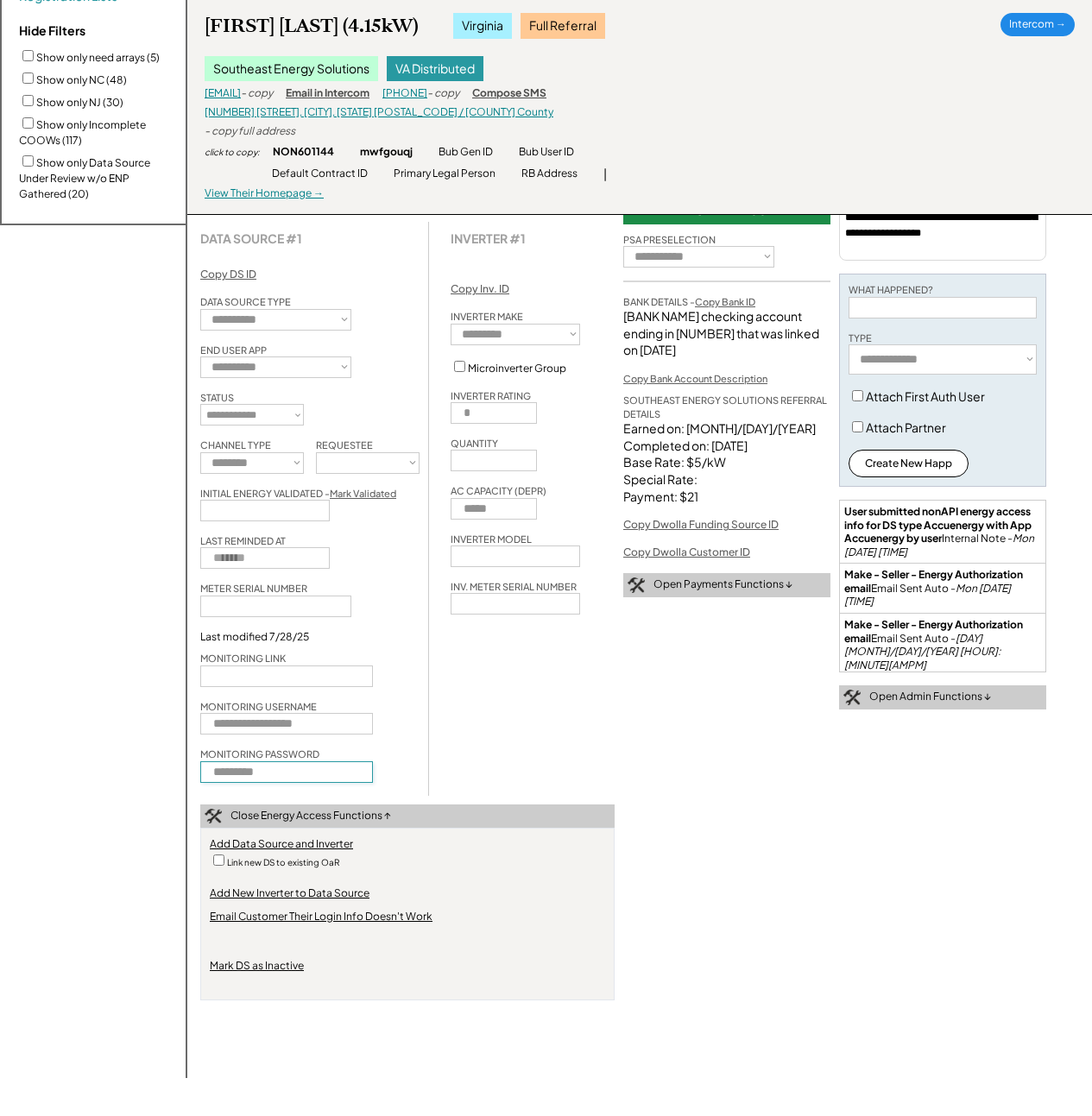 click at bounding box center (287, 772) 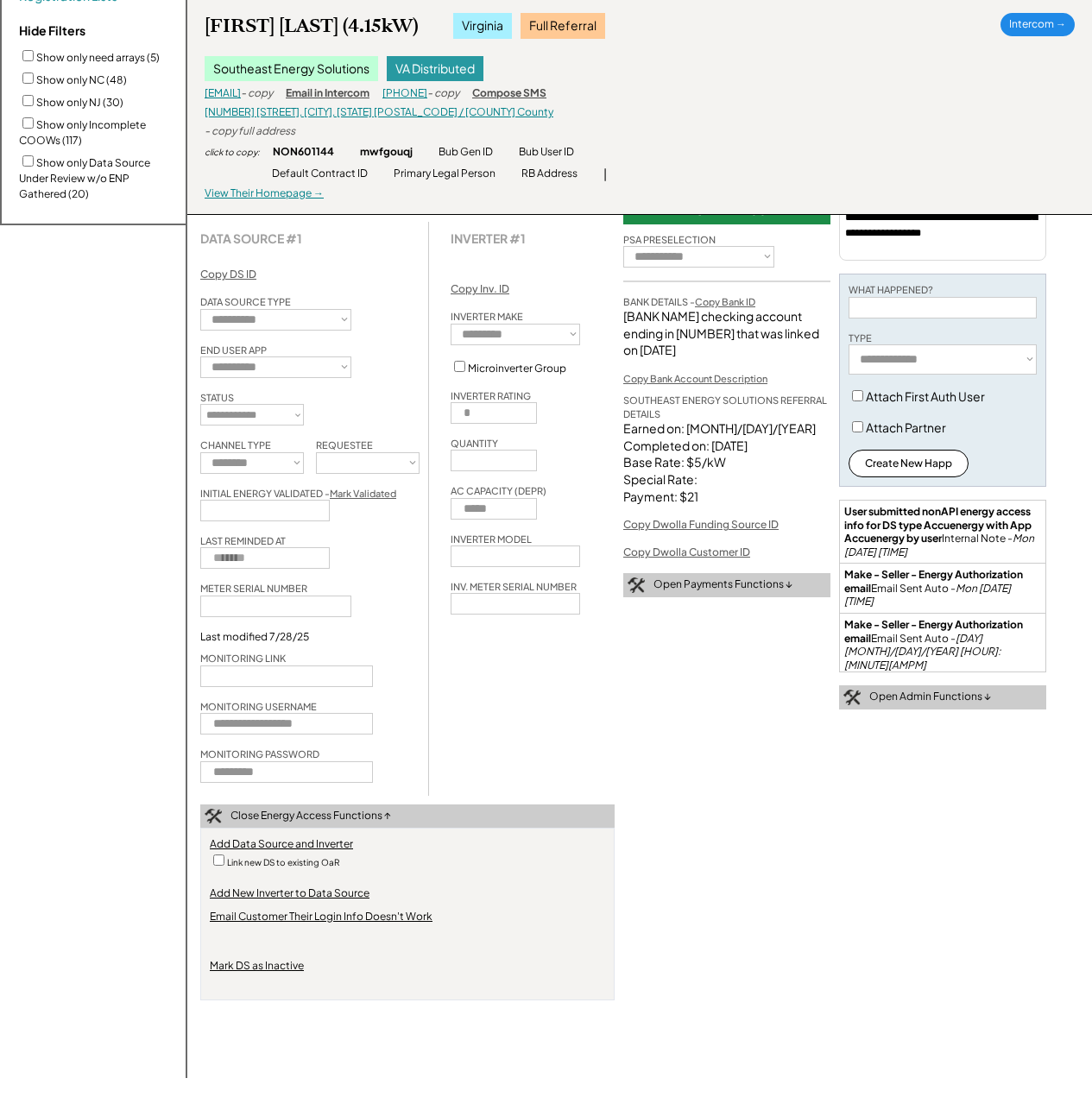 scroll, scrollTop: 269, scrollLeft: 0, axis: vertical 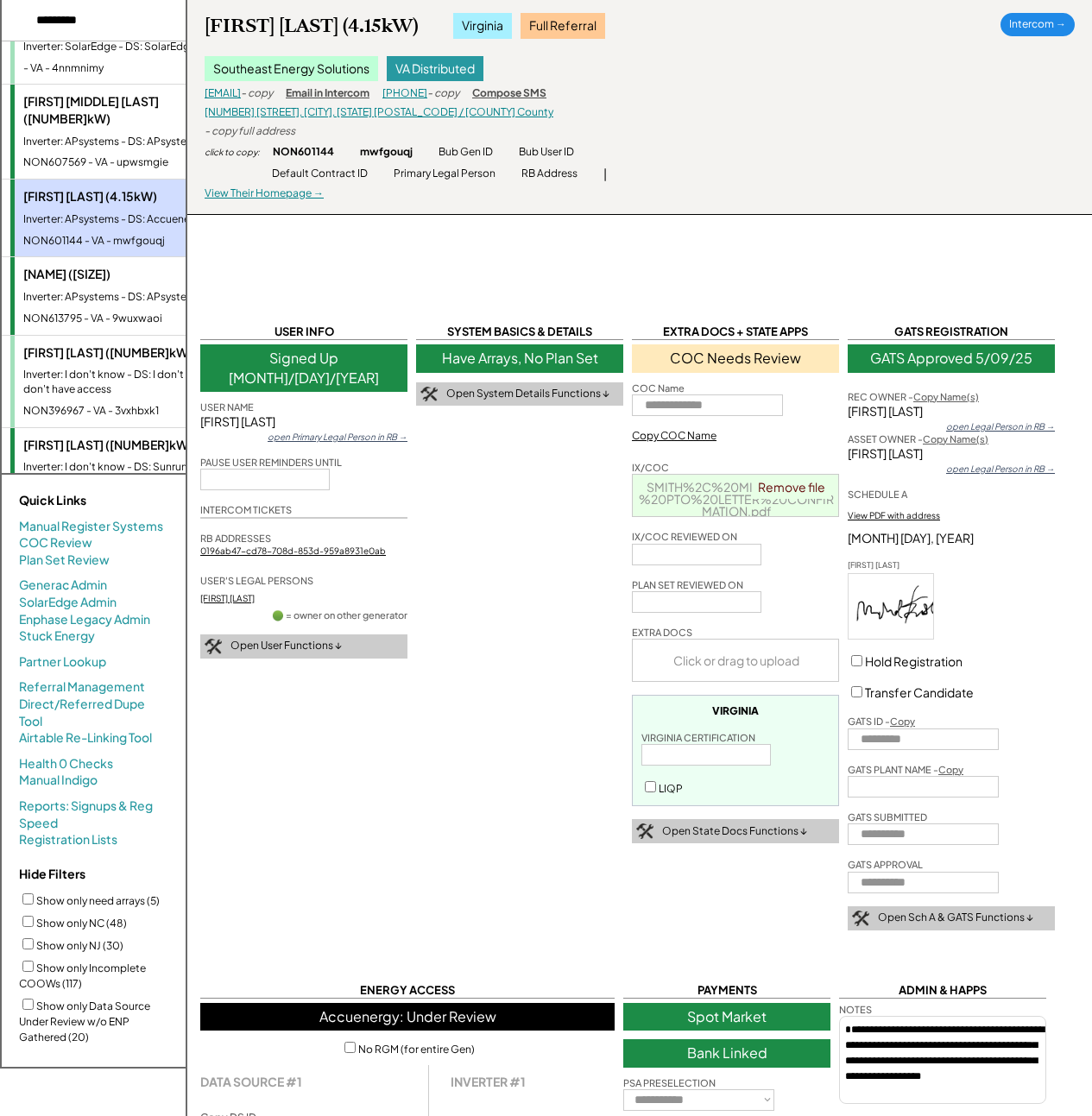 click on "Inverter: APsystems - DS: APsystems" at bounding box center [129, 142] 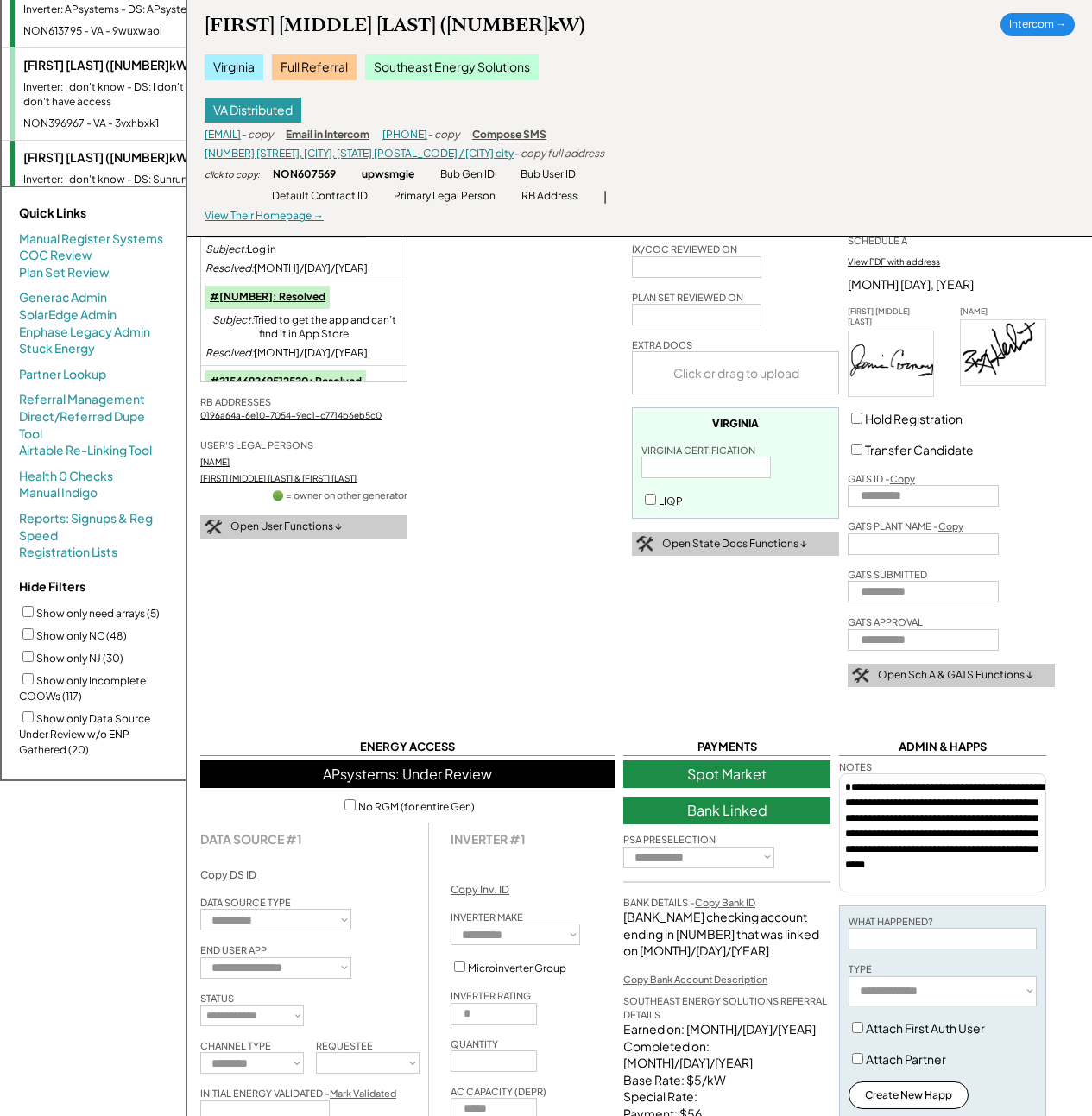scroll, scrollTop: 0, scrollLeft: 0, axis: both 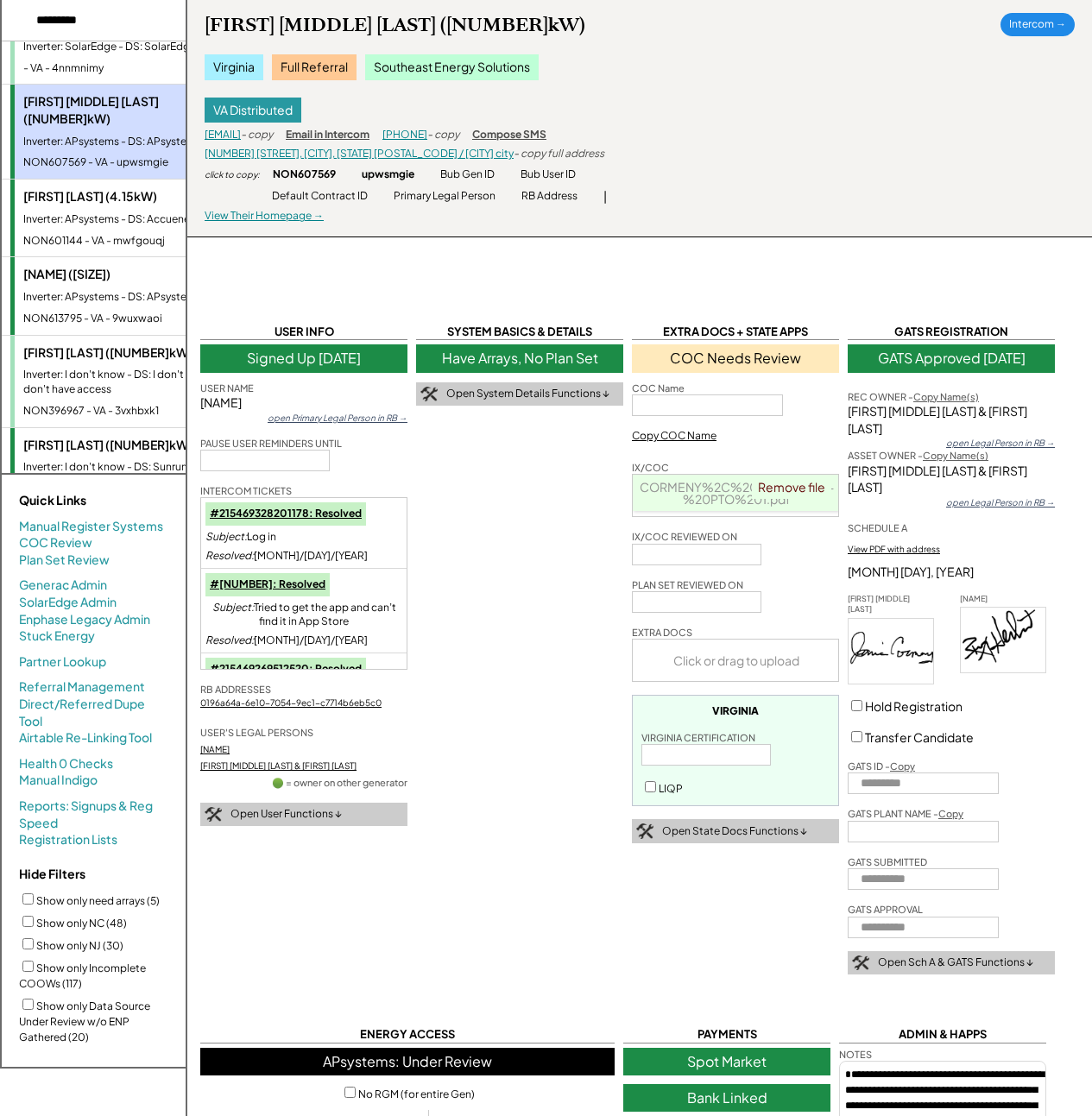 click on "Janice Ann Cormeny & Roger Lewis Herbert (11.205kW) Virginia Full Referral Southeast Energy Solutions Has Other Systems, See All VA Distributed jancormeny@gmail.com - copy Email in Intercom 2178912513 - copy Compose SMS 2263 Moir St NE, Roanoke, VA 24012 / Roanoke city - copy full address click to copy: NON607569 upwsmgie Bub Gen ID Bub User ID Invite Link | View Production → Default Contract ID Primary Legal Person RB Address | View Their Homepage → Blue → Purple → RECbus → Intercom →" at bounding box center [640, 118] 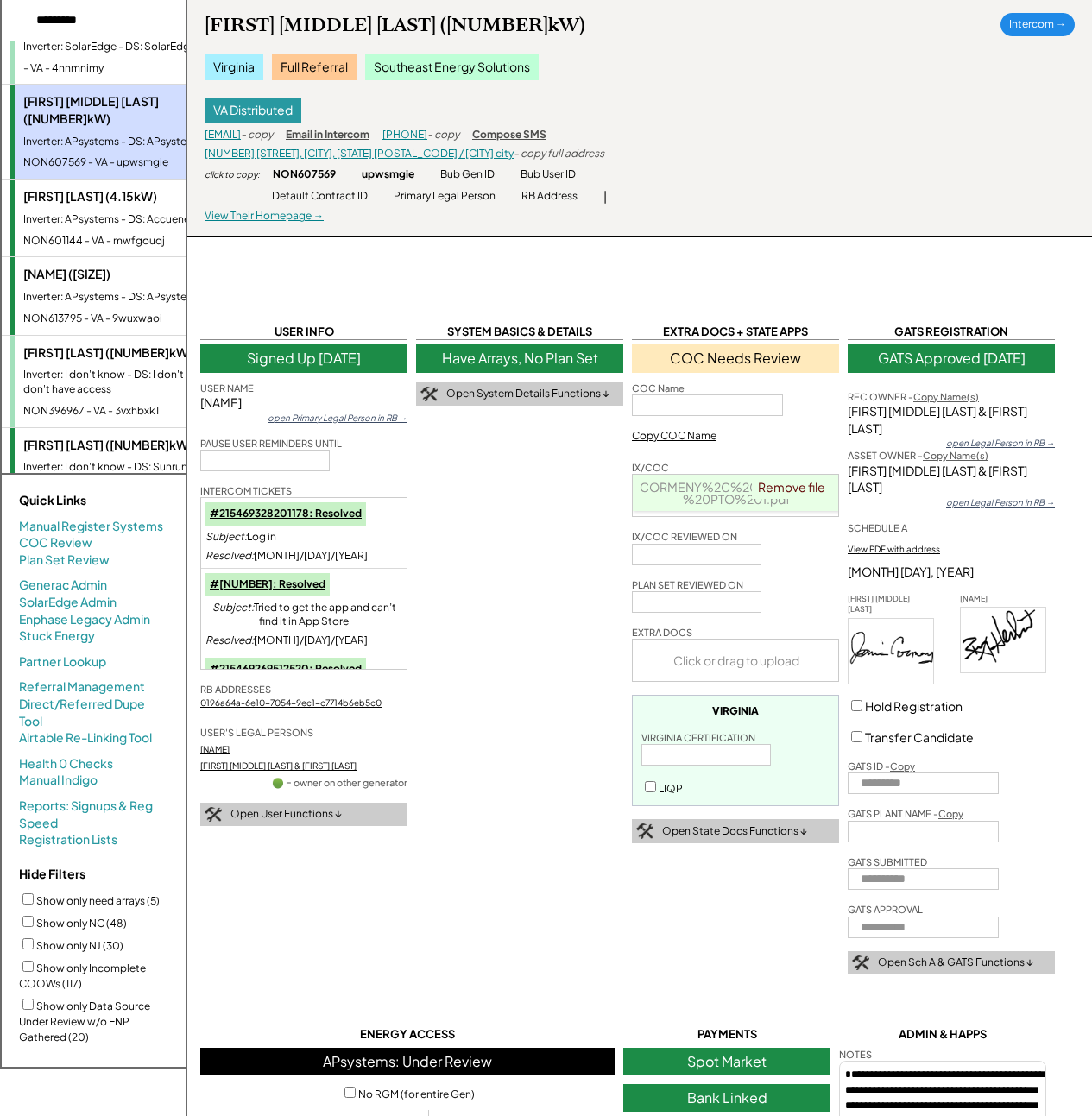 click on "#215469328201178: Resolved" at bounding box center [286, 513] 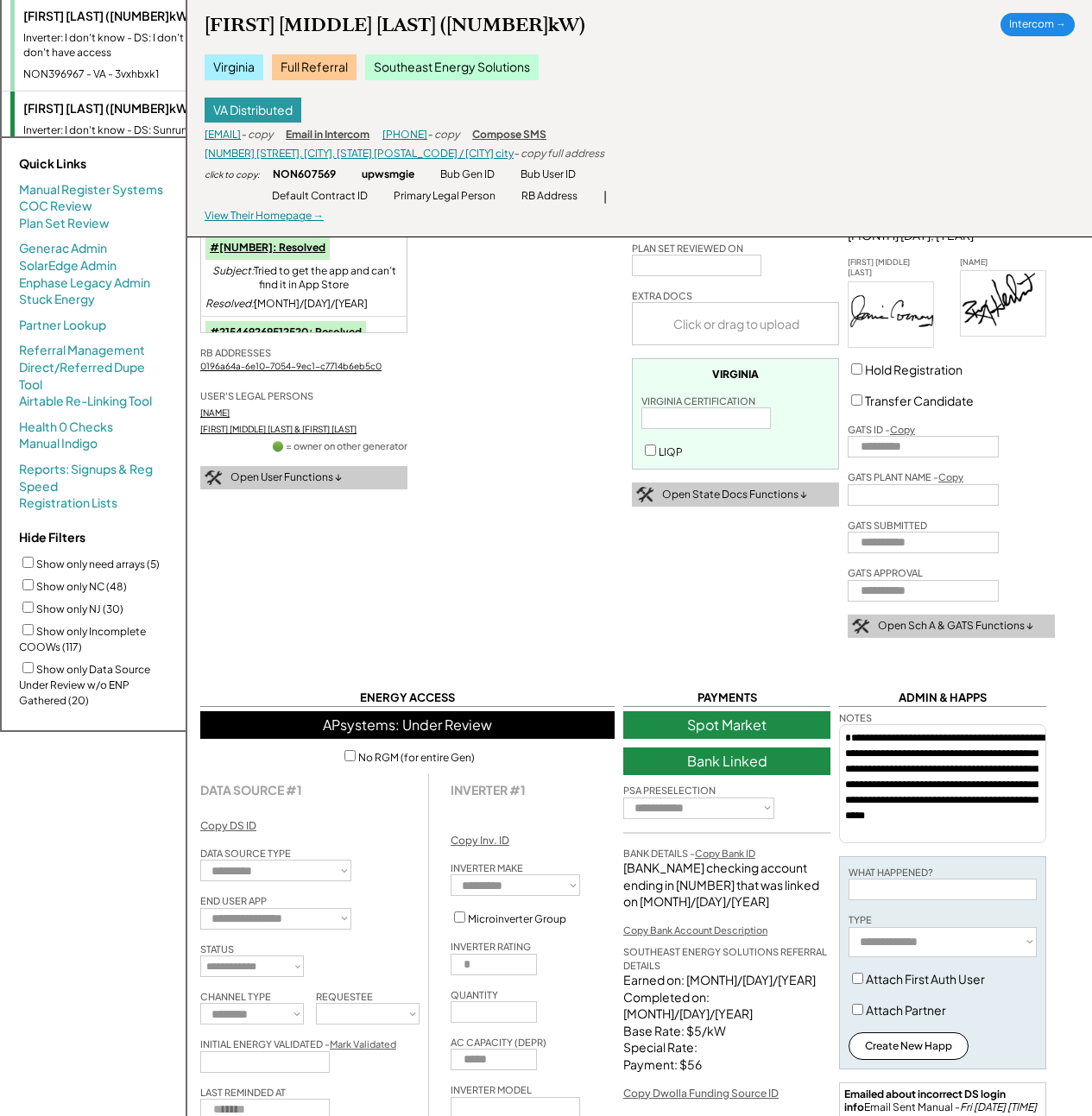 scroll, scrollTop: 216, scrollLeft: 0, axis: vertical 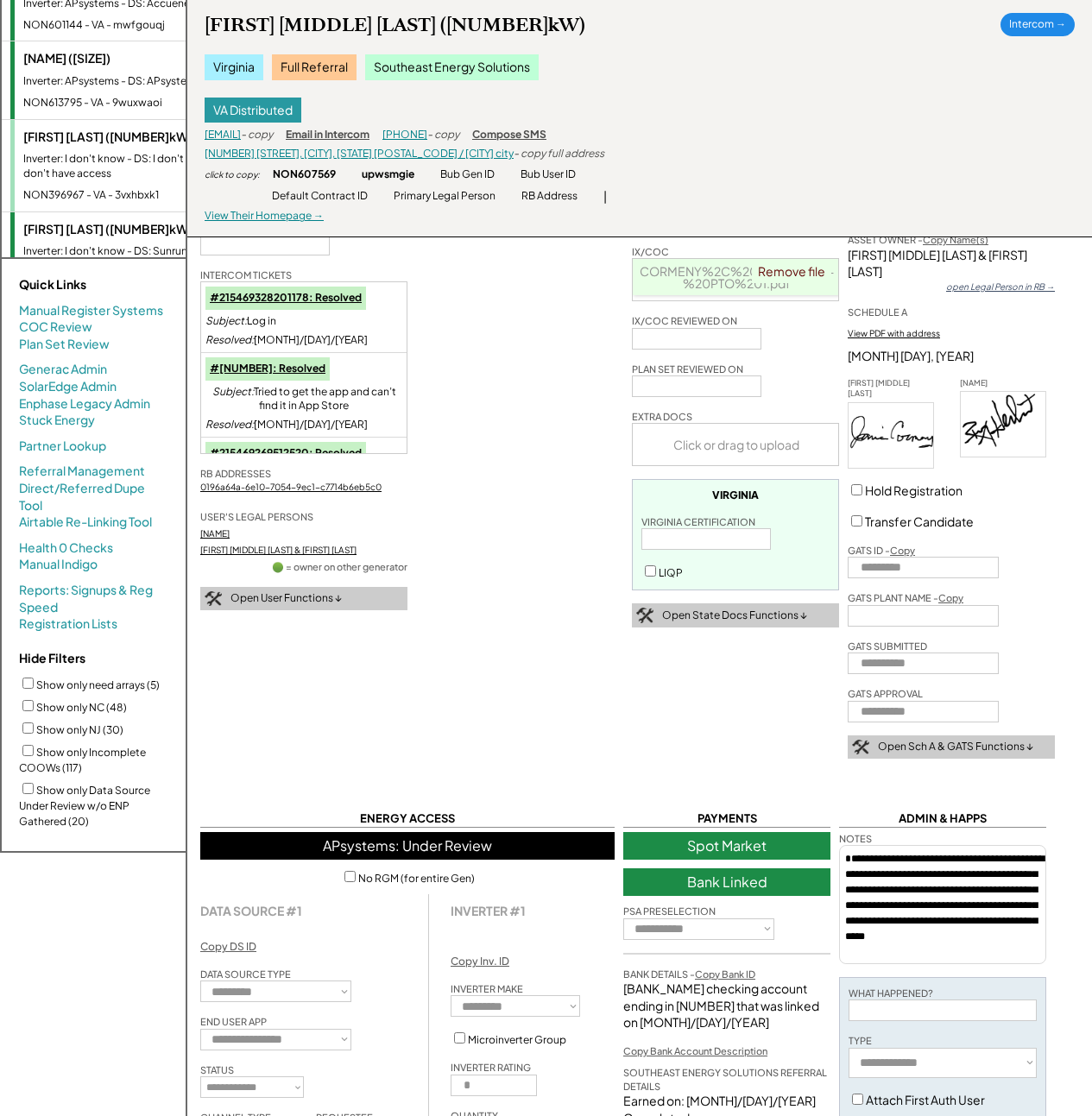 click on "- copy" at bounding box center [256, 135] 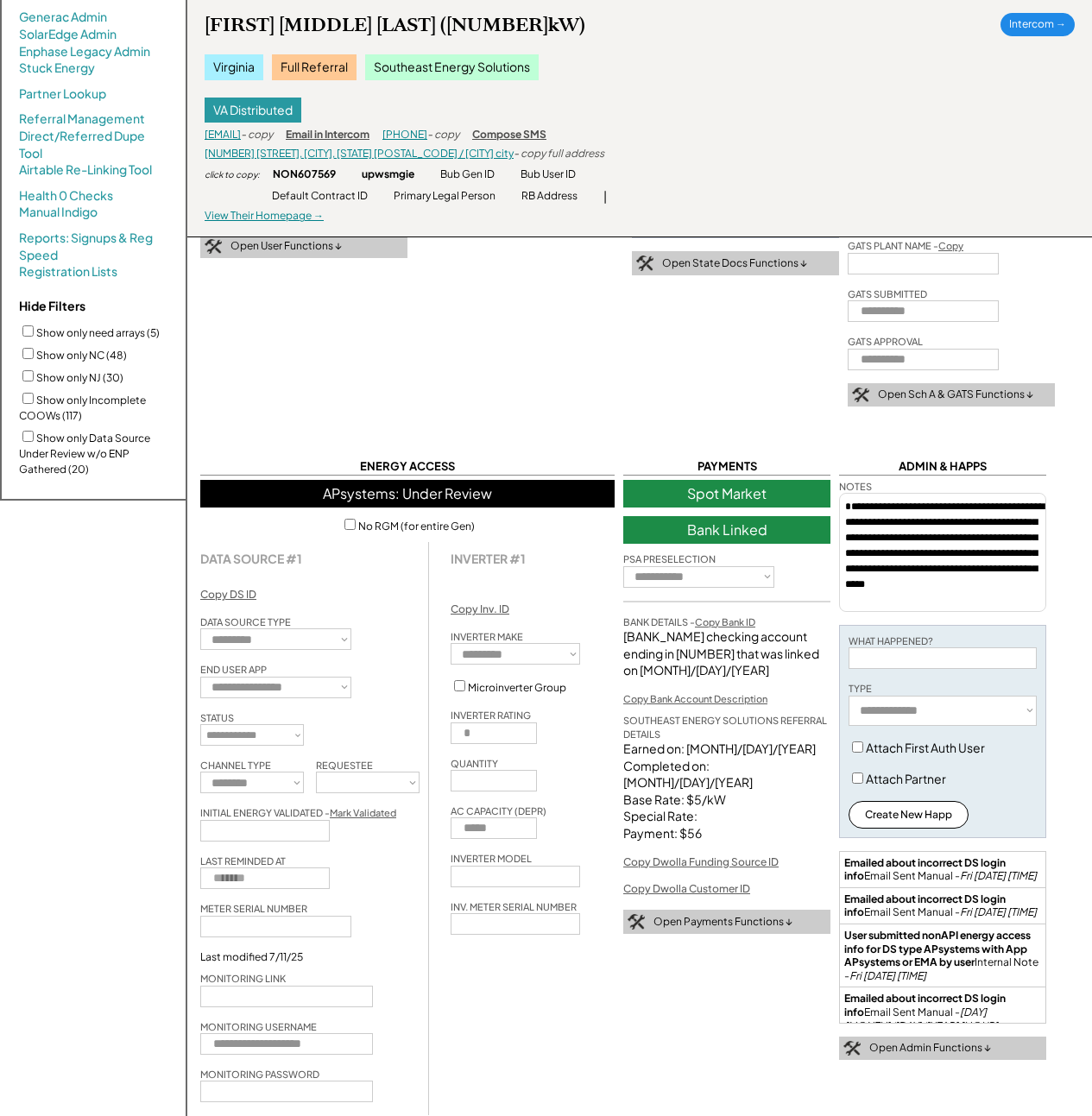 scroll, scrollTop: 761, scrollLeft: 0, axis: vertical 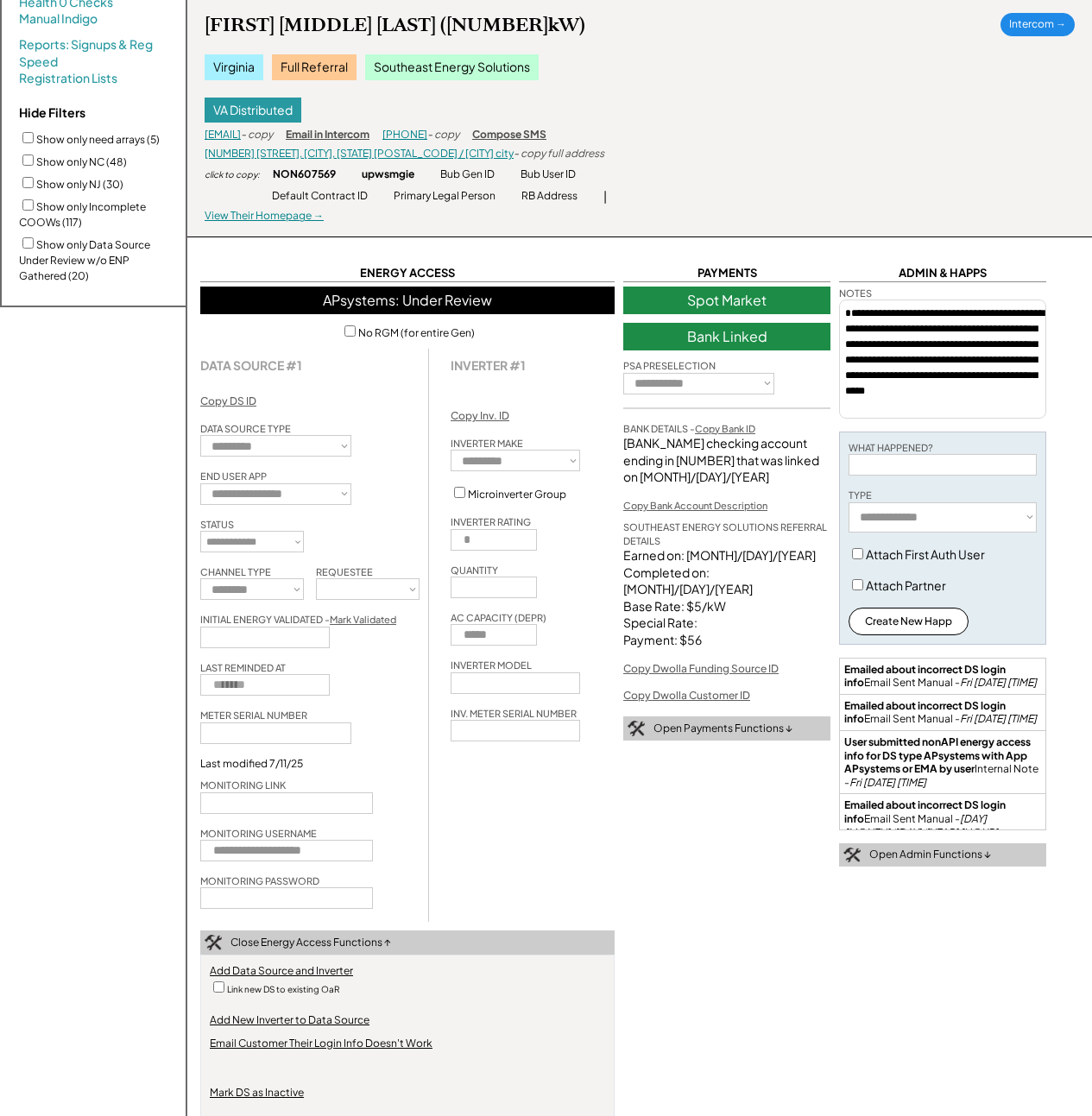 click at bounding box center (287, 850) 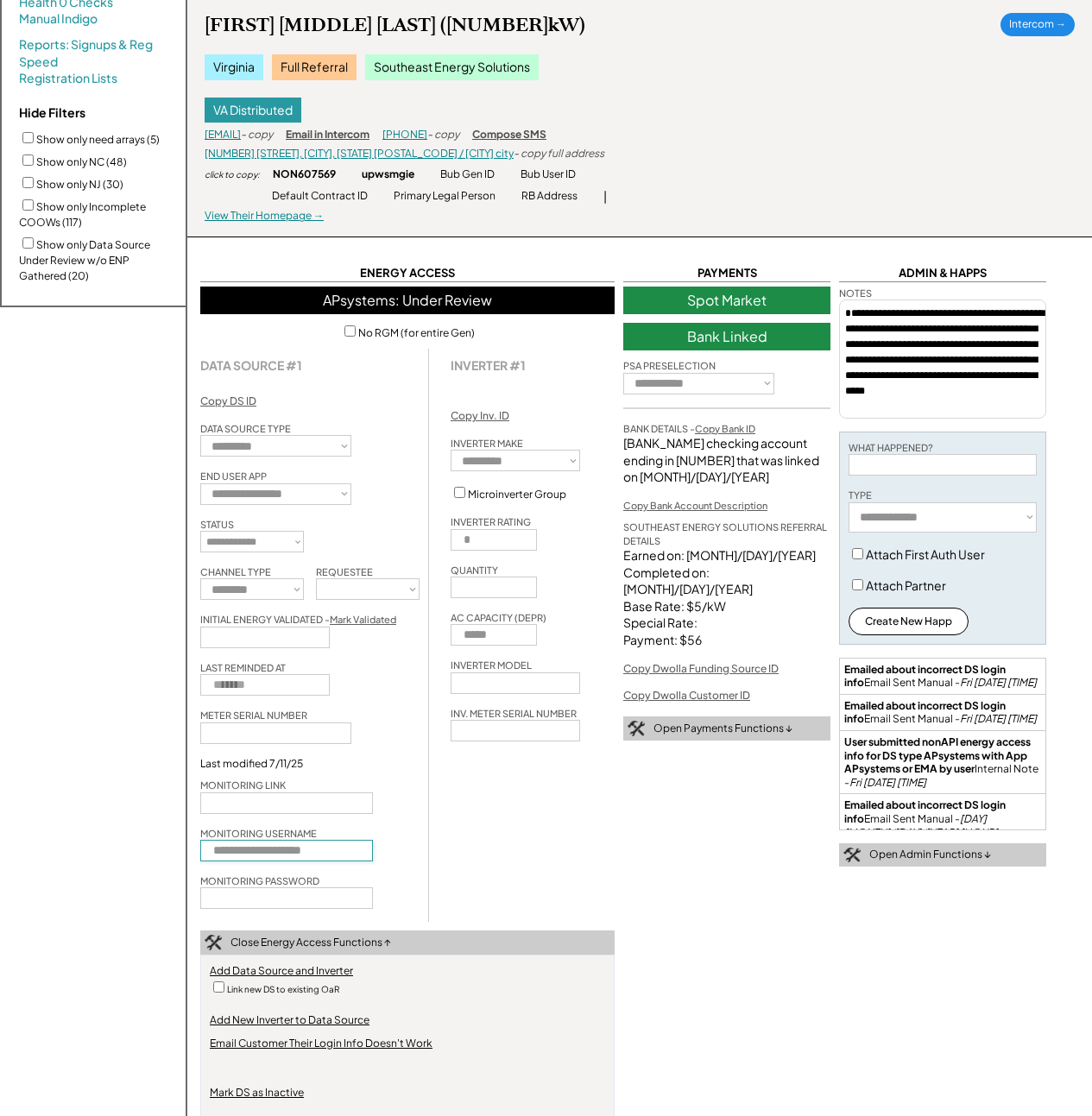 click at bounding box center (287, 850) 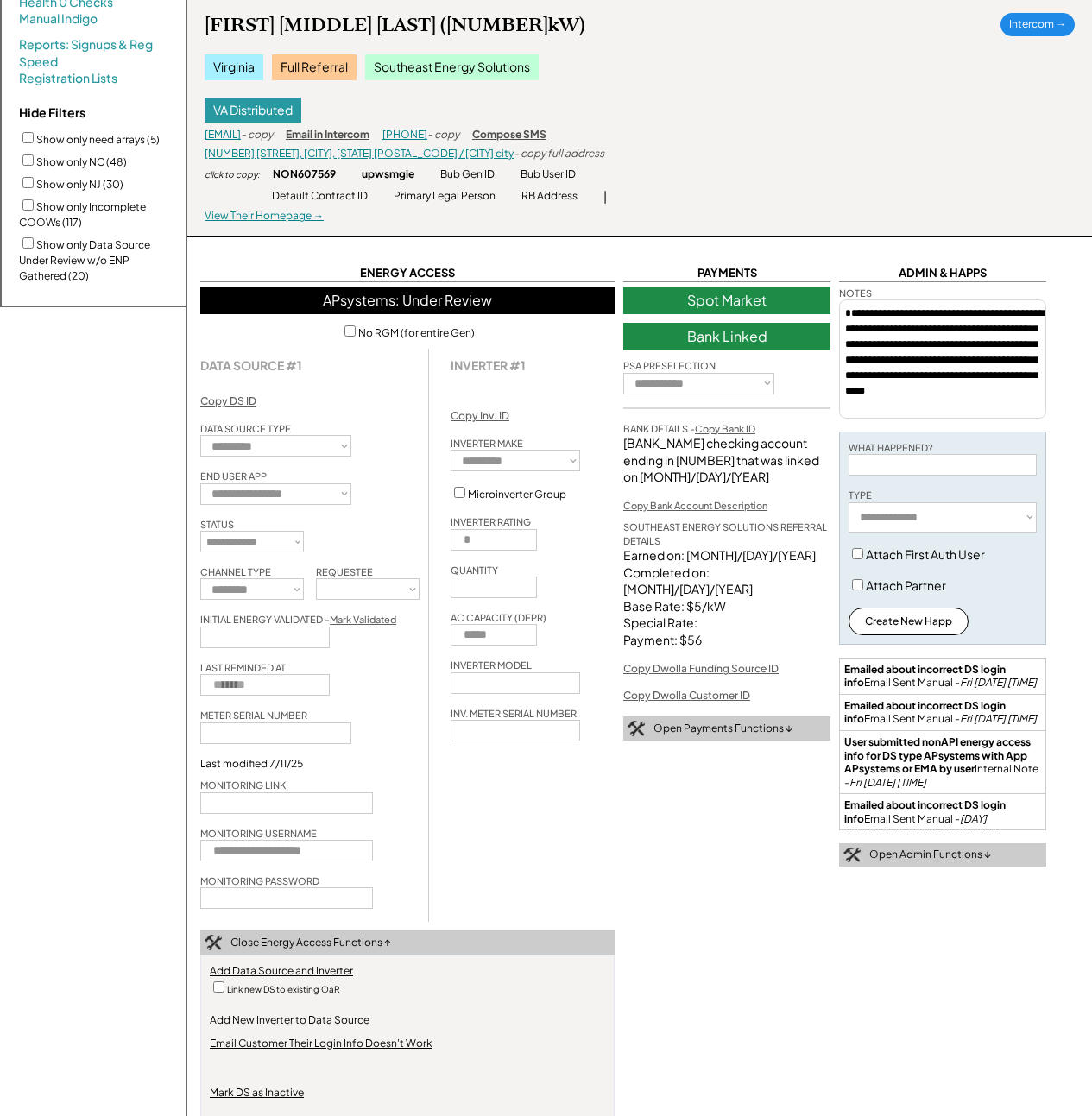 click at bounding box center (943, 464) 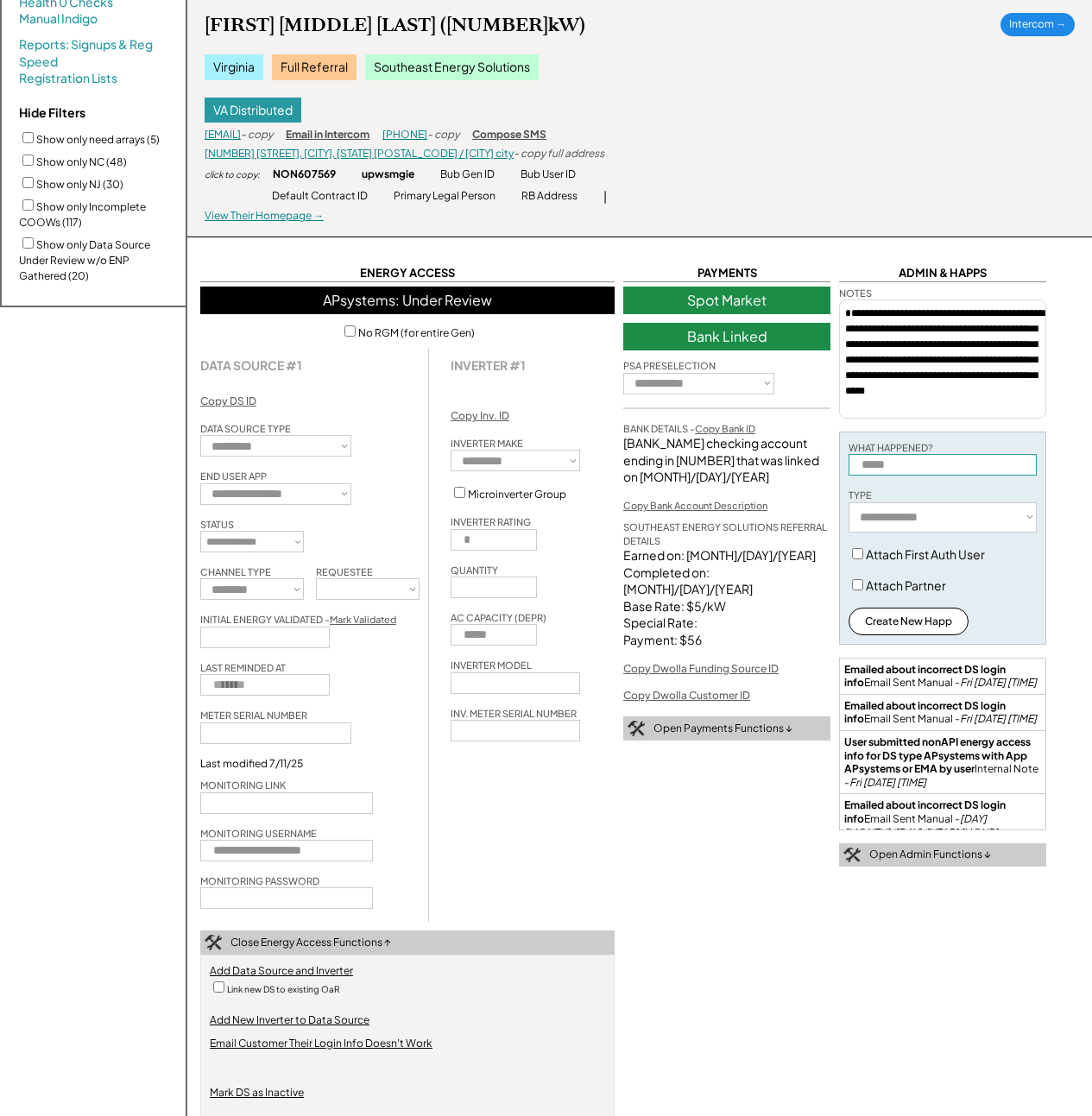 type on "****" 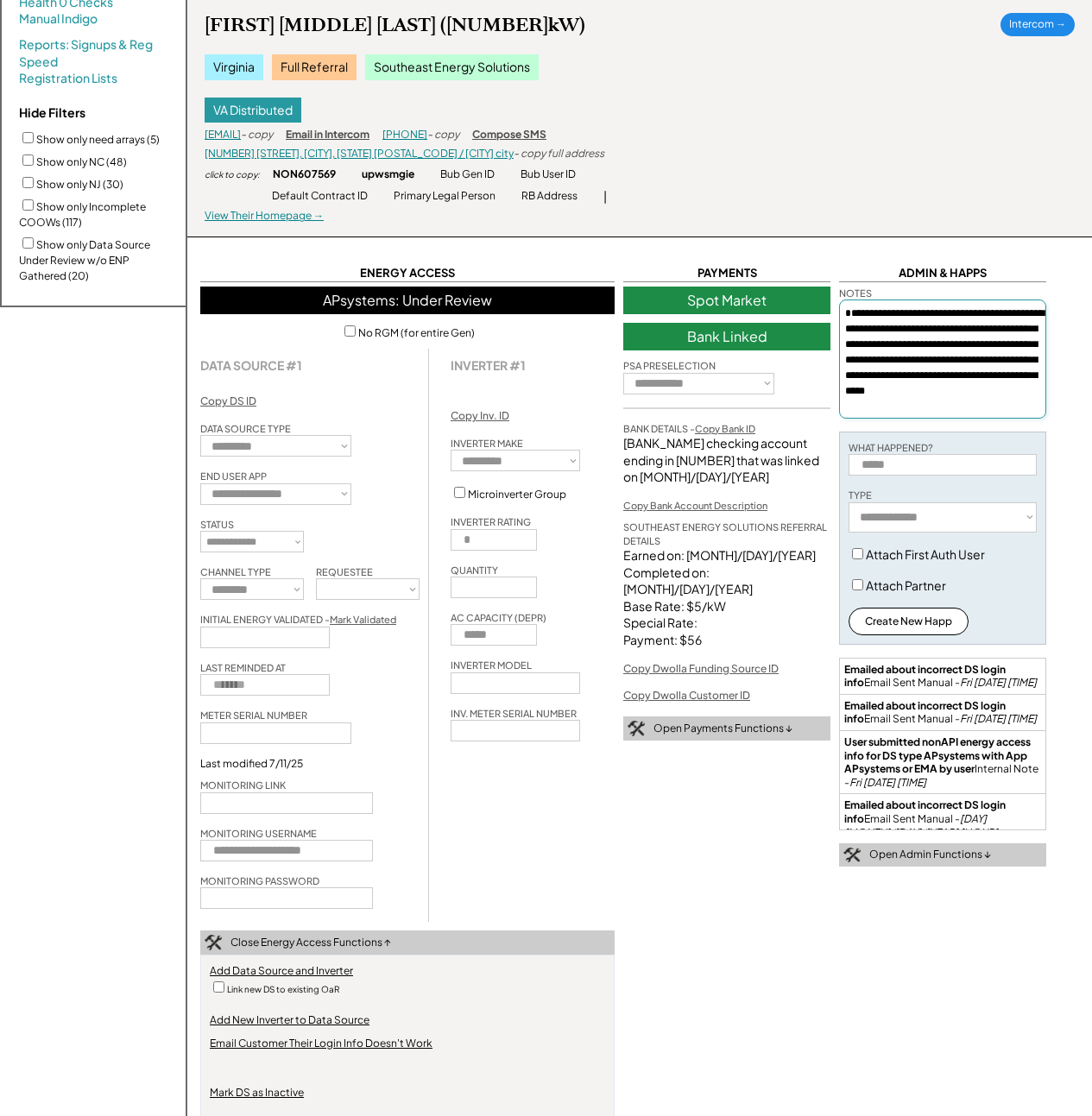 click on "**********" at bounding box center [943, 359] 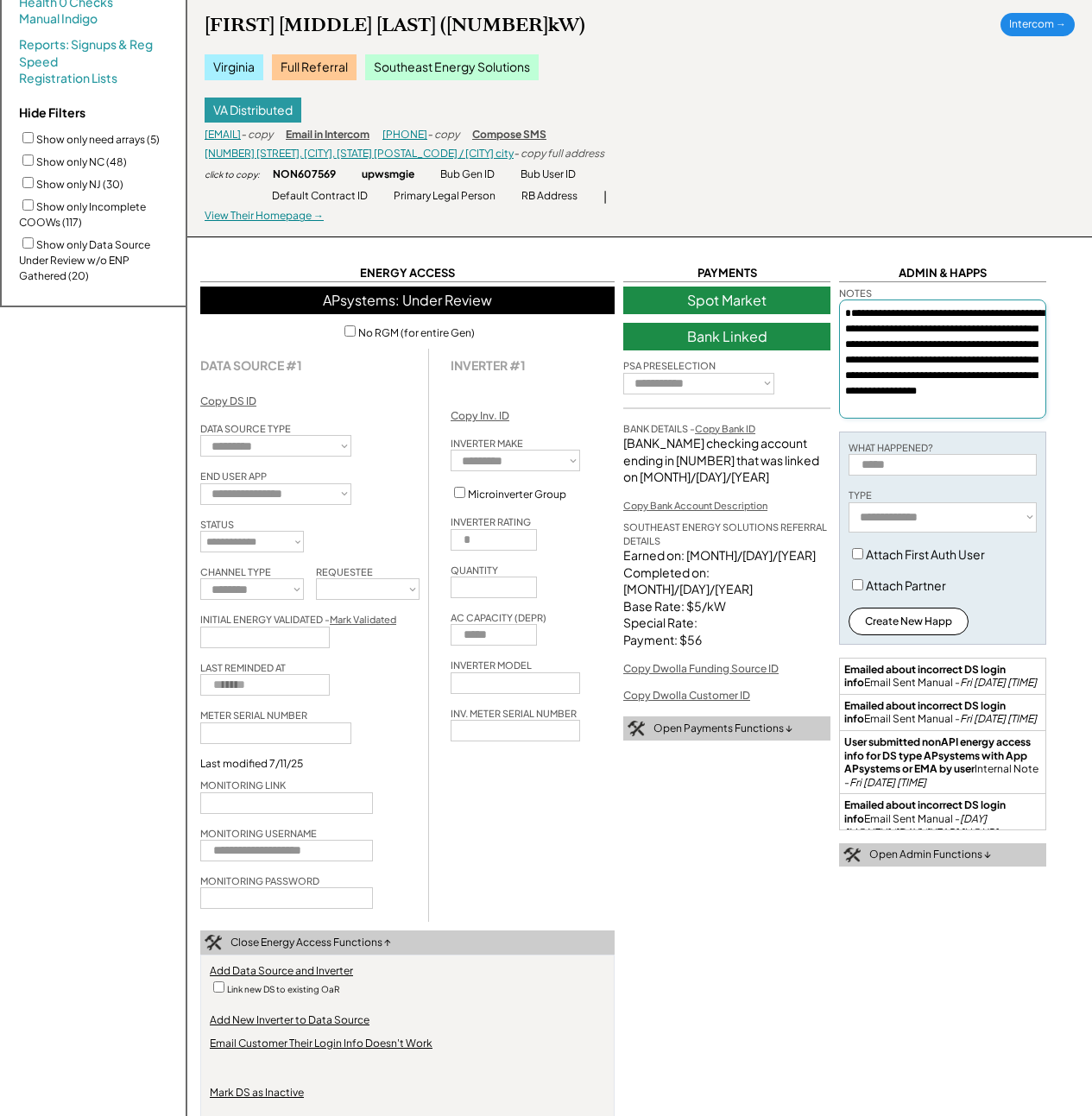 type on "**********" 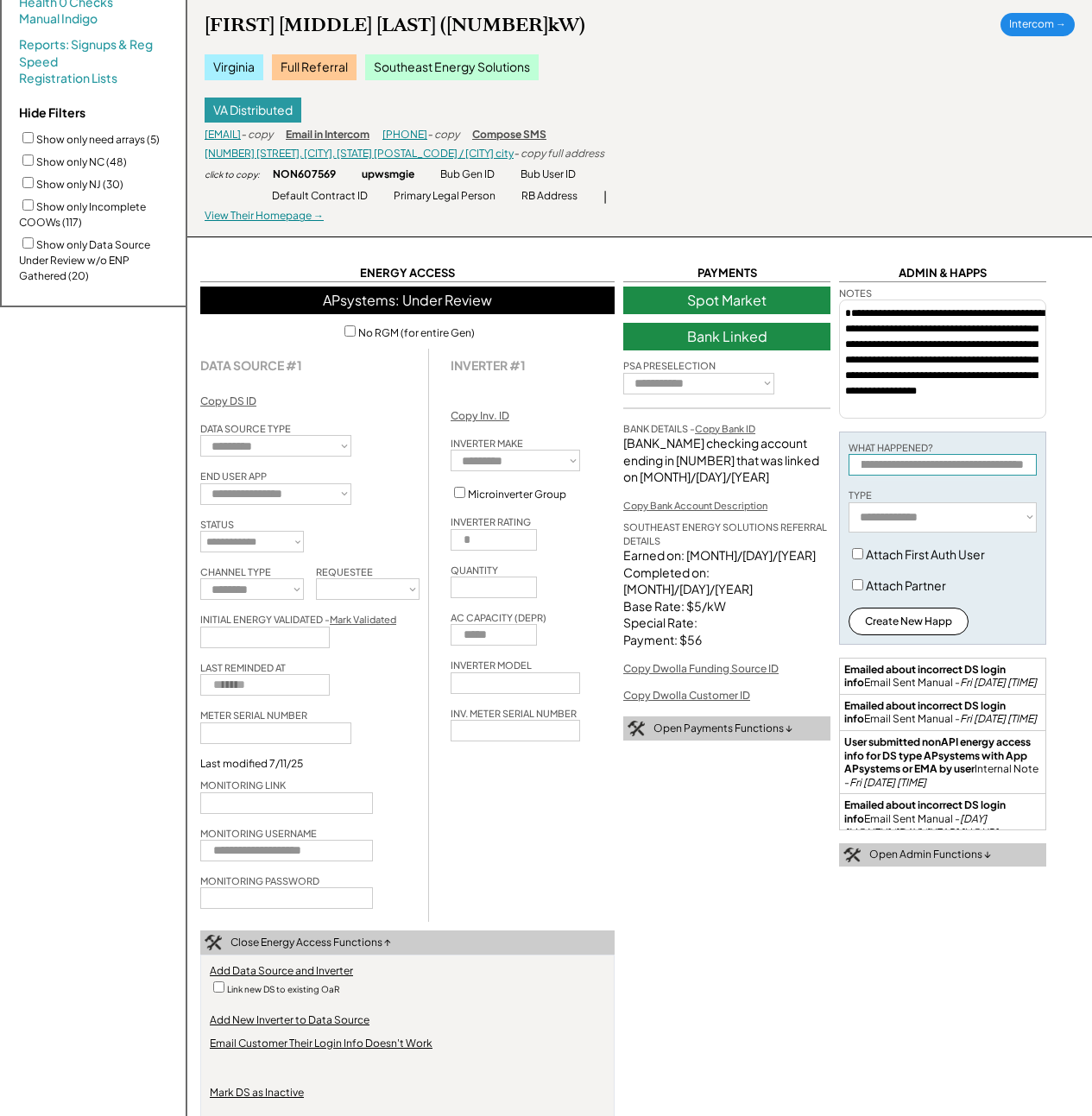 scroll, scrollTop: 0, scrollLeft: 120, axis: horizontal 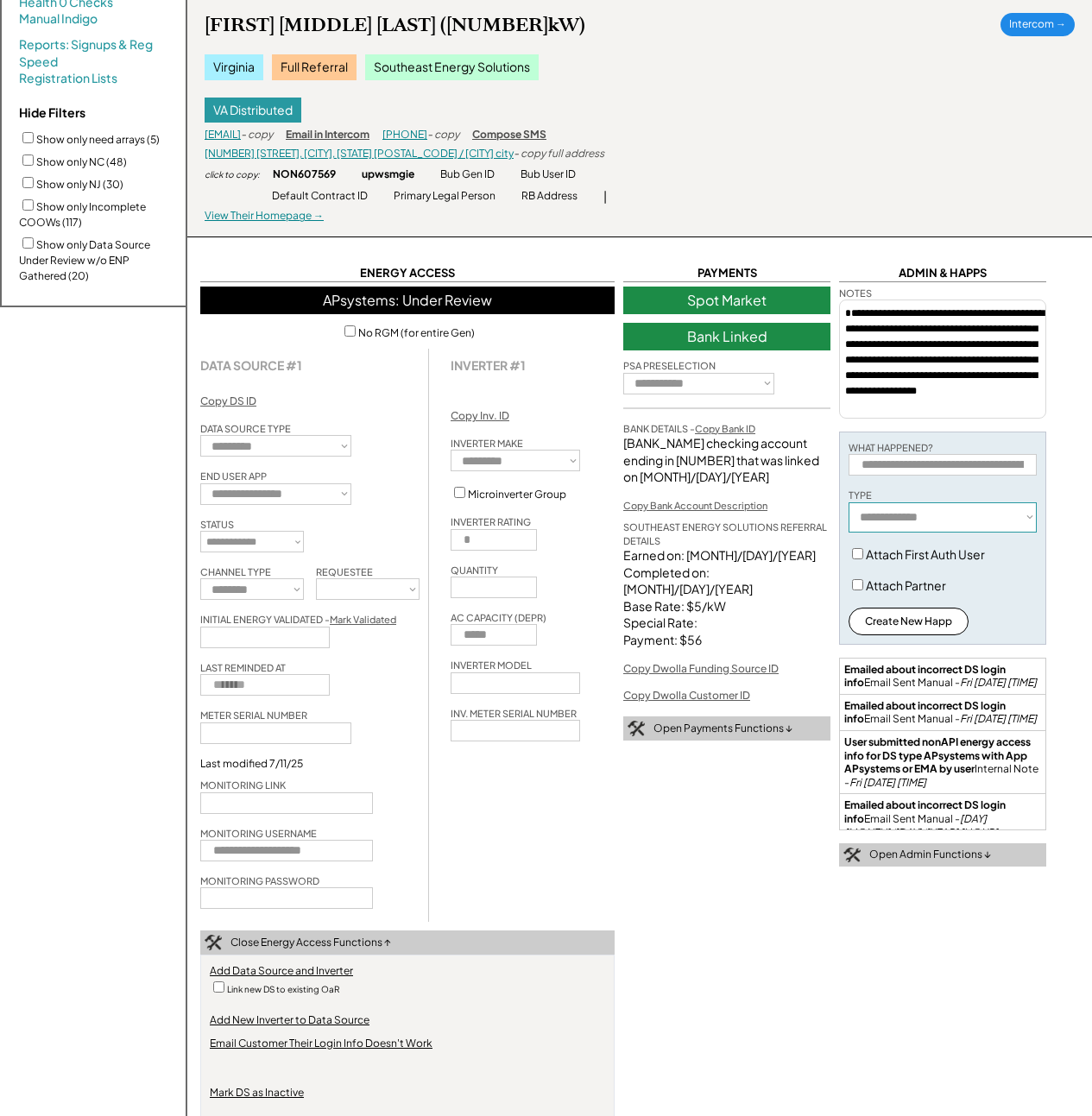 select on "**********" 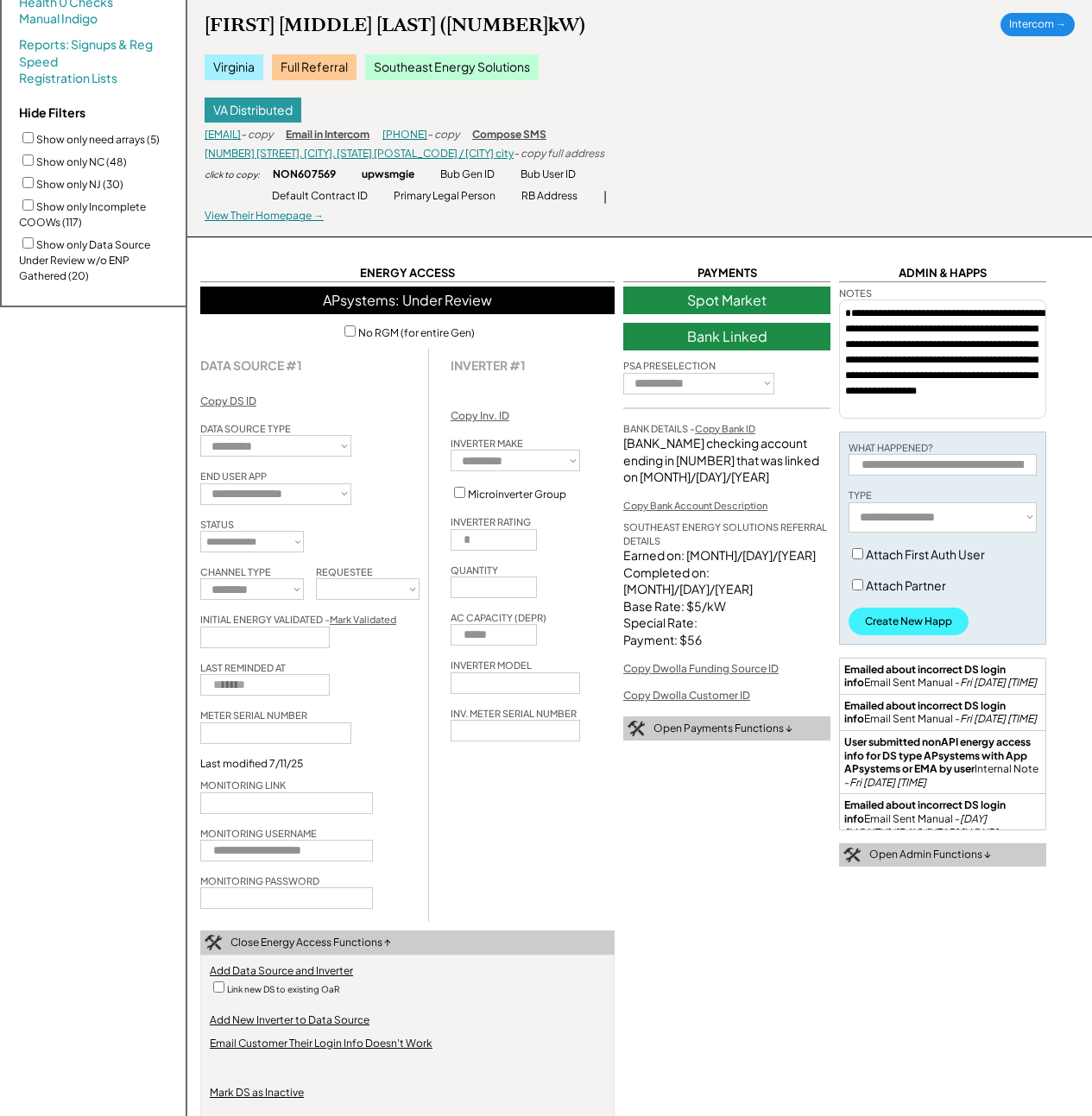 click on "Create New Happ" at bounding box center (908, 621) 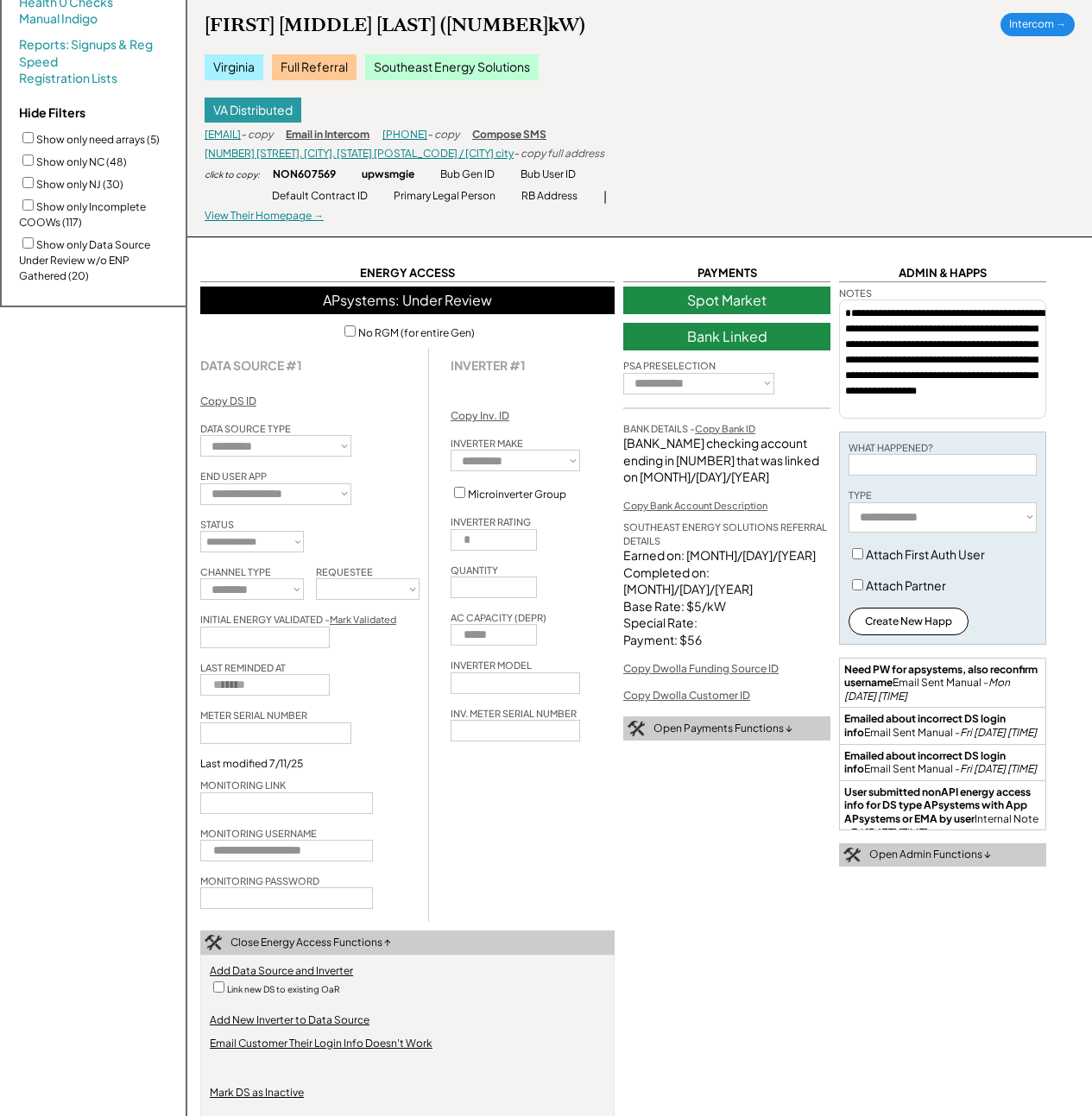 click at bounding box center [287, 850] 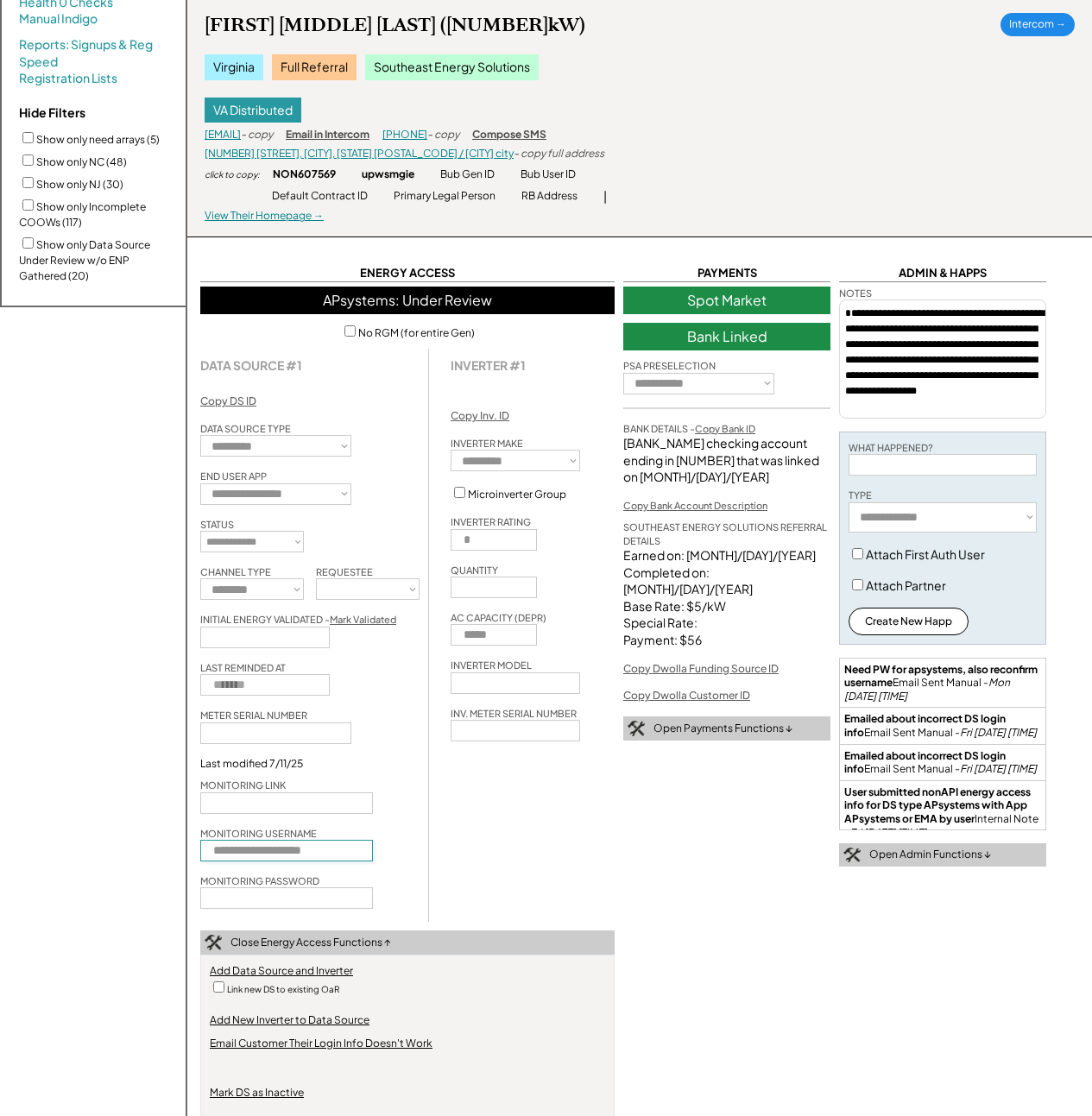 click at bounding box center (287, 850) 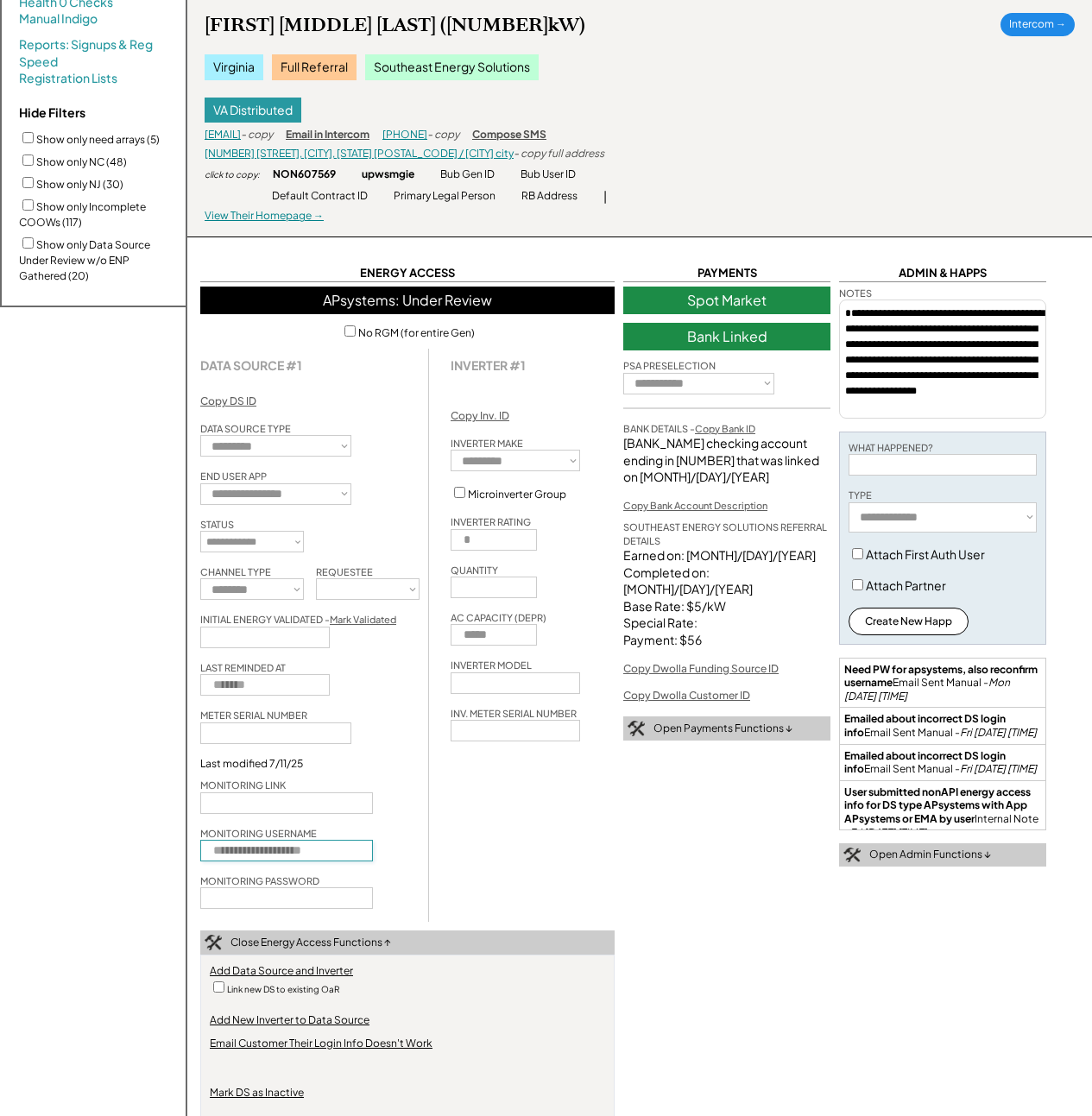 type 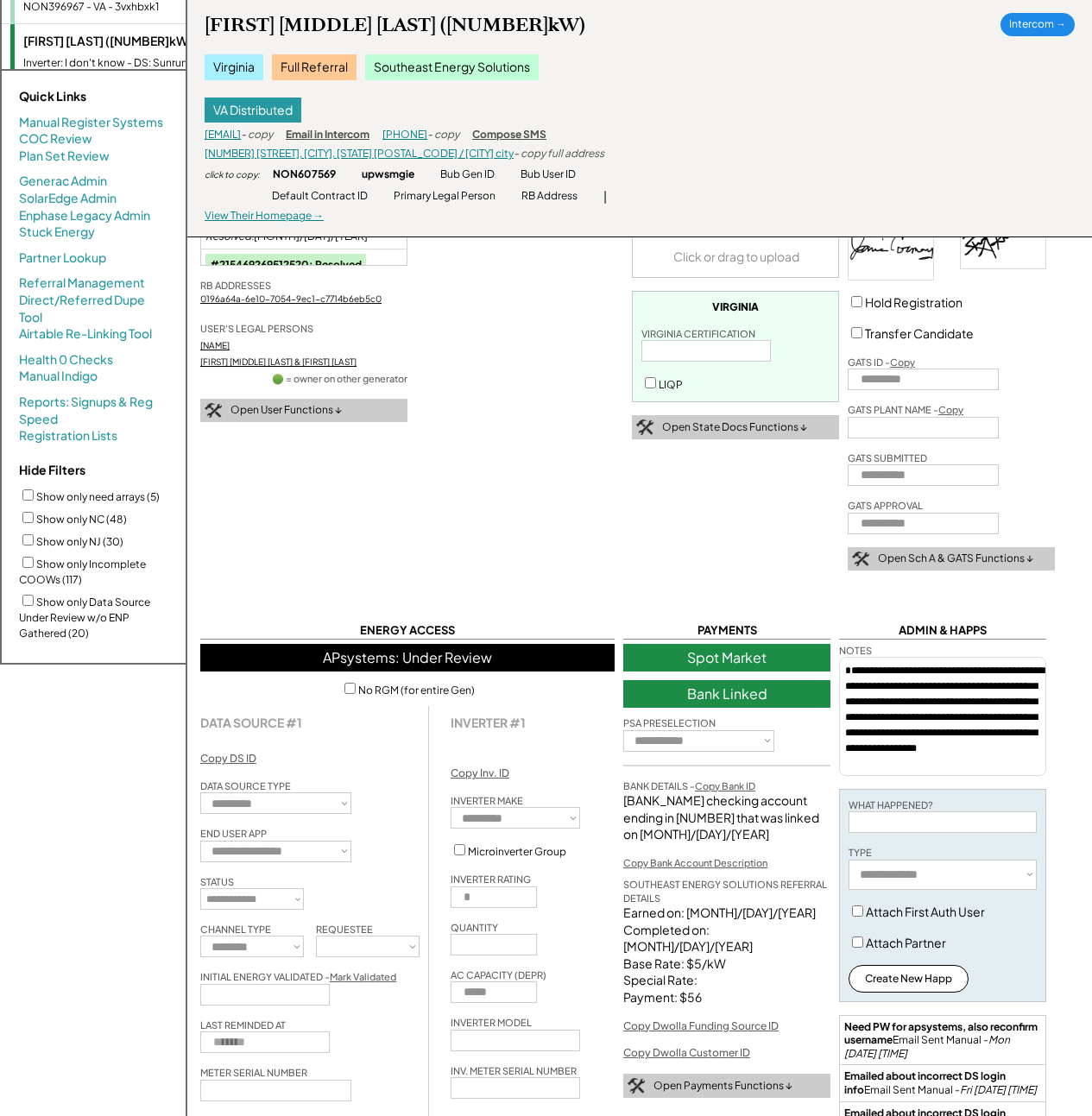 scroll, scrollTop: 183, scrollLeft: 0, axis: vertical 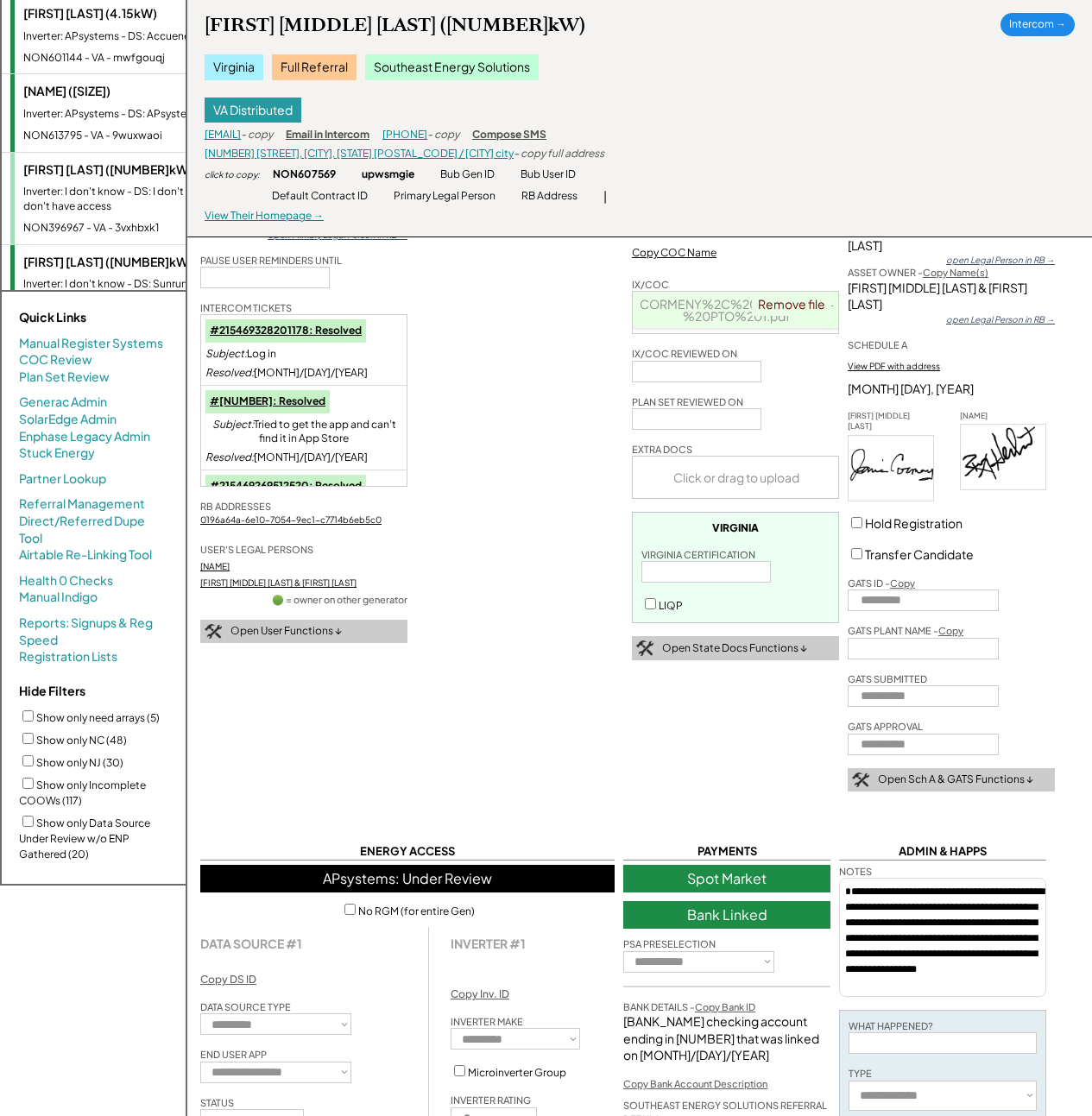 select on "**********" 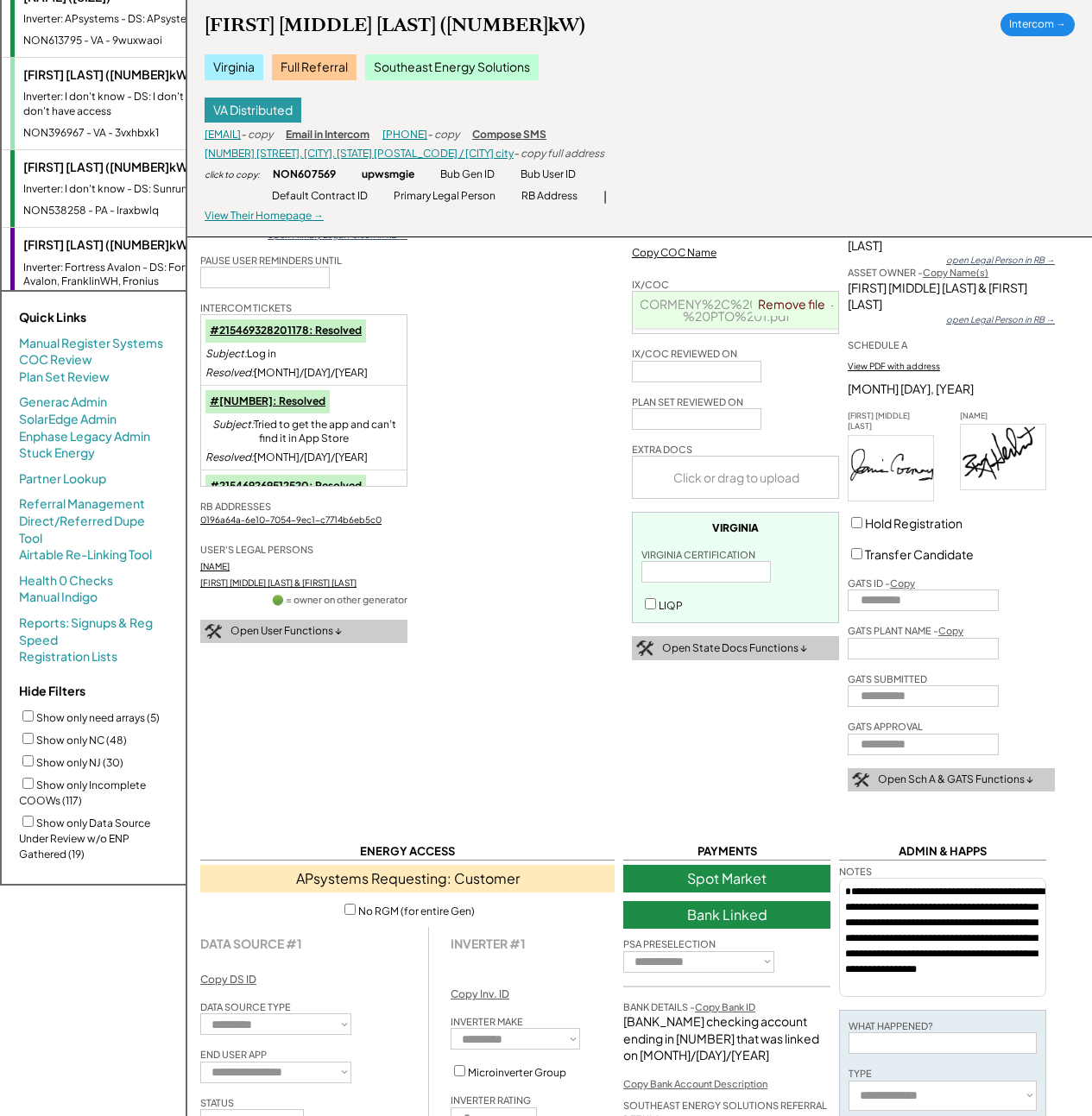 scroll, scrollTop: 1105, scrollLeft: 0, axis: vertical 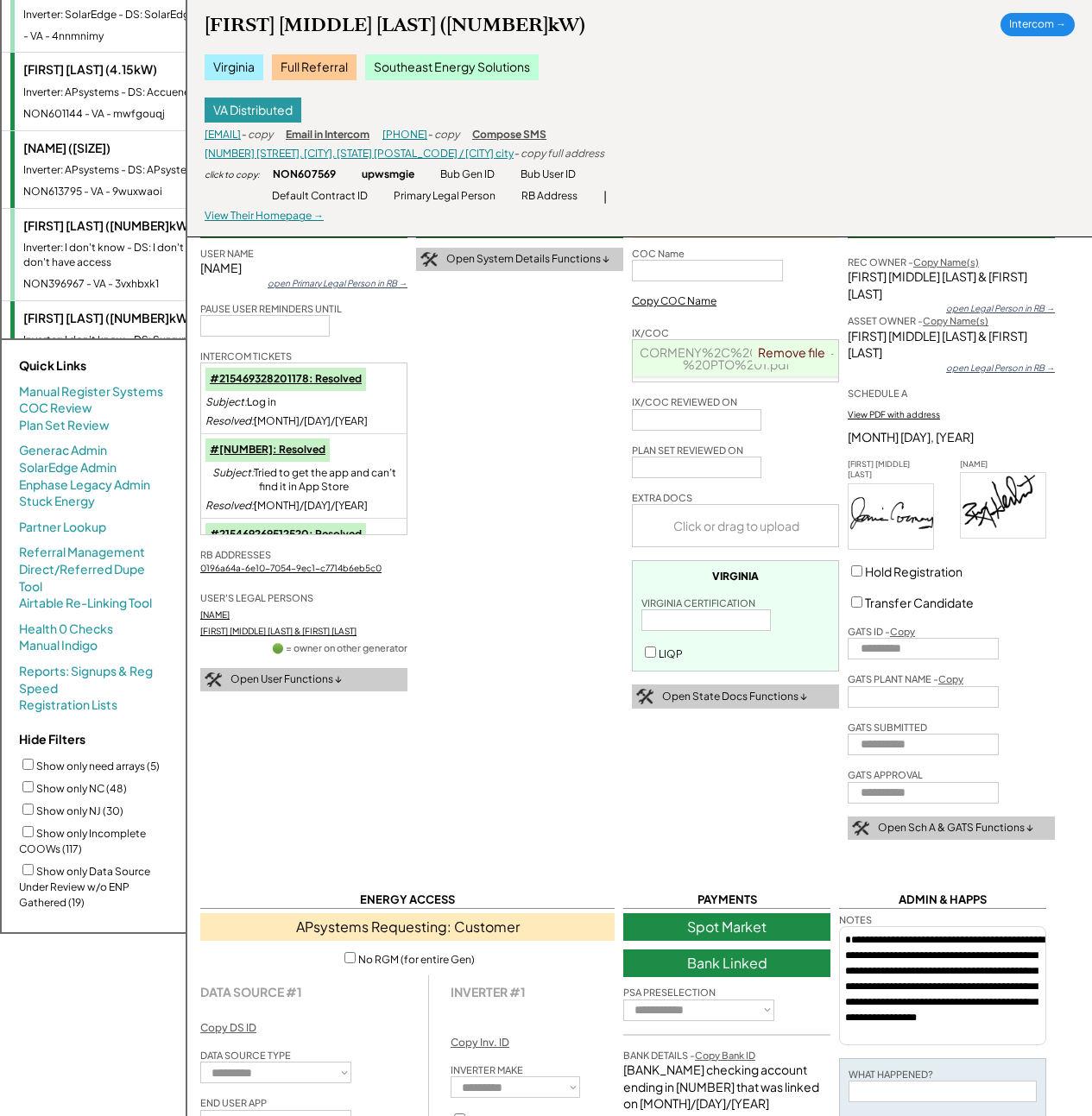 click on "Inverter: APsystems - DS: APsystems" at bounding box center [129, 170] 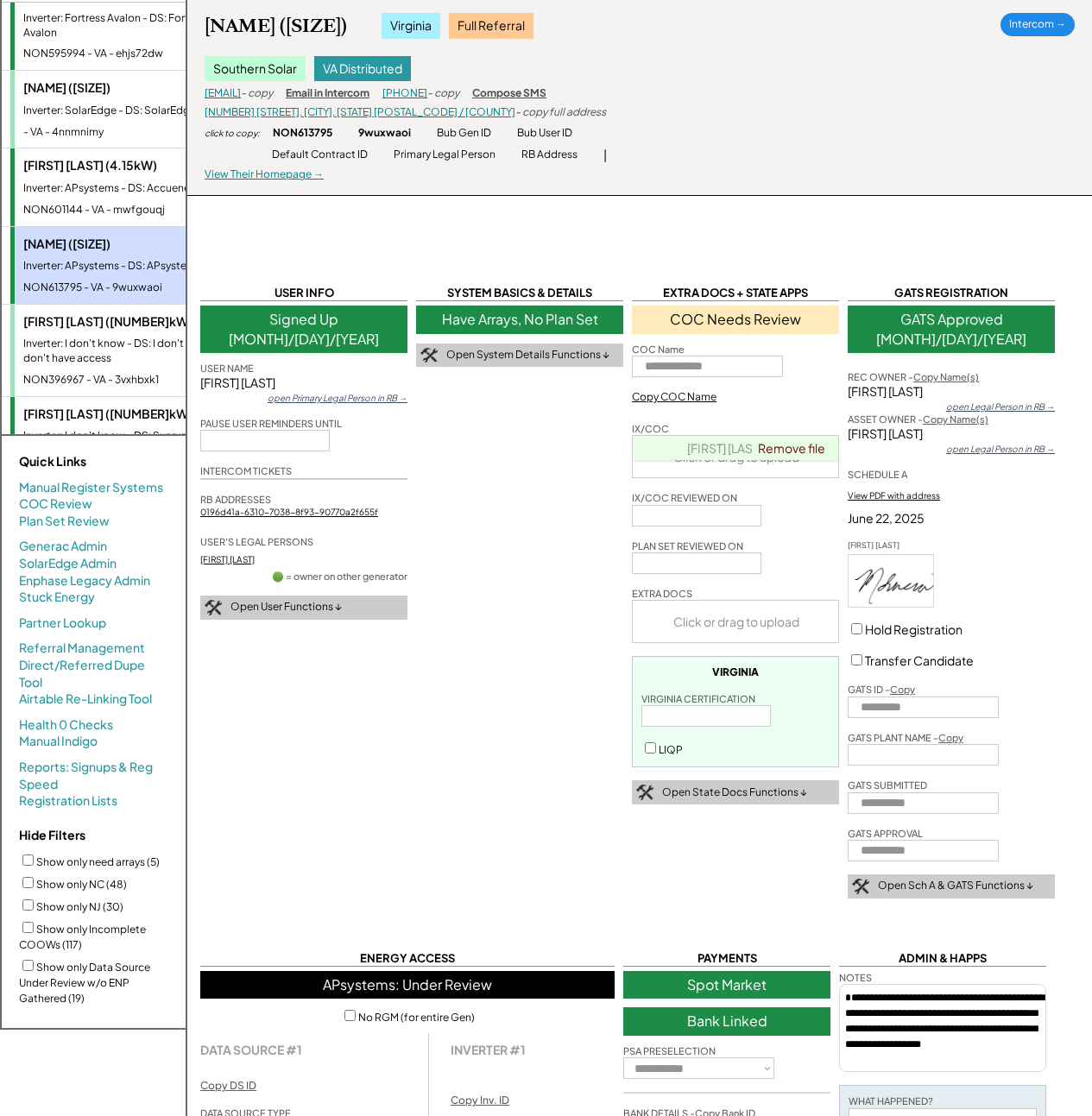 scroll, scrollTop: 0, scrollLeft: 0, axis: both 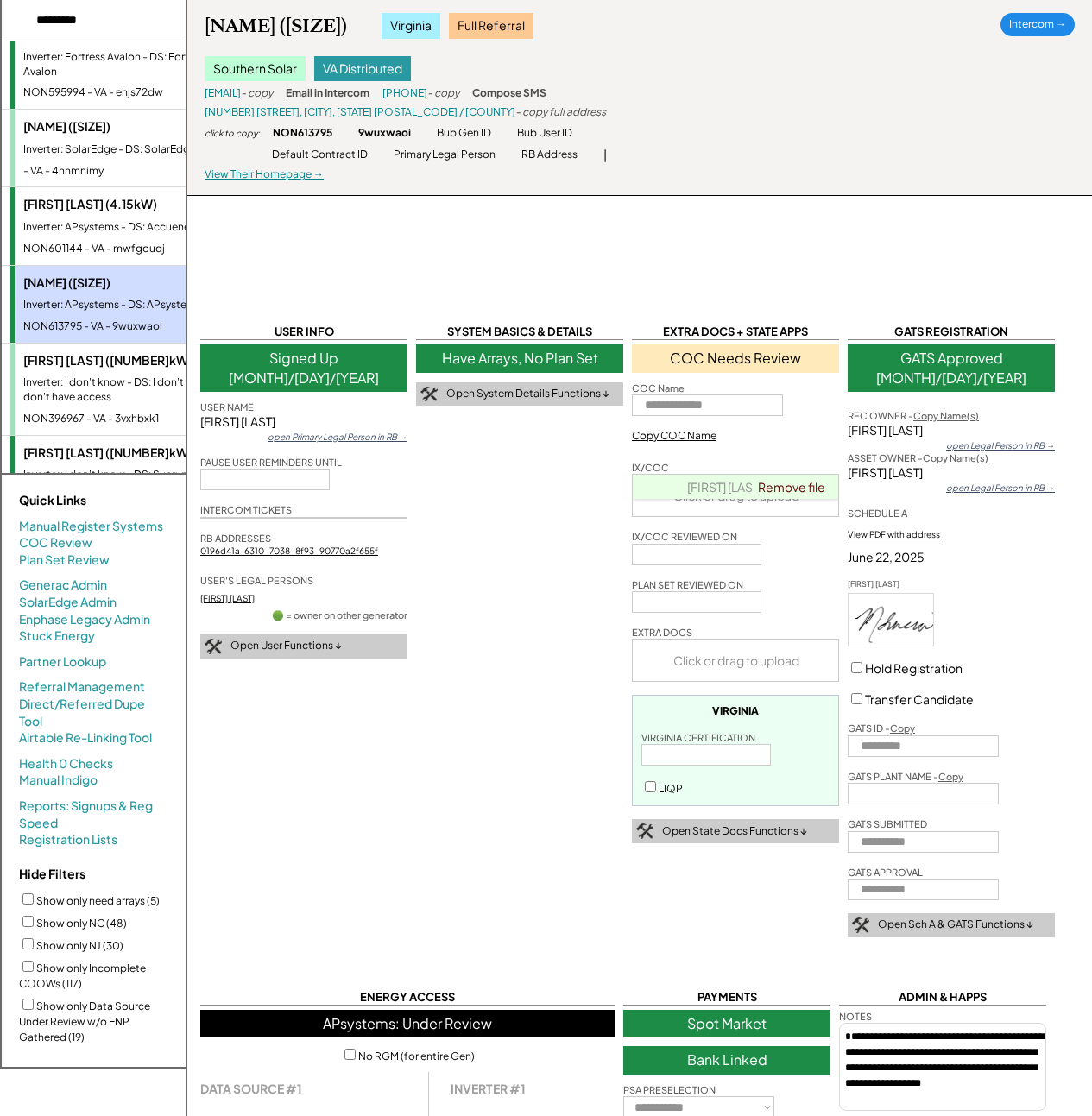 click on "Michele Smith (4.15kW)" at bounding box center (129, 205) 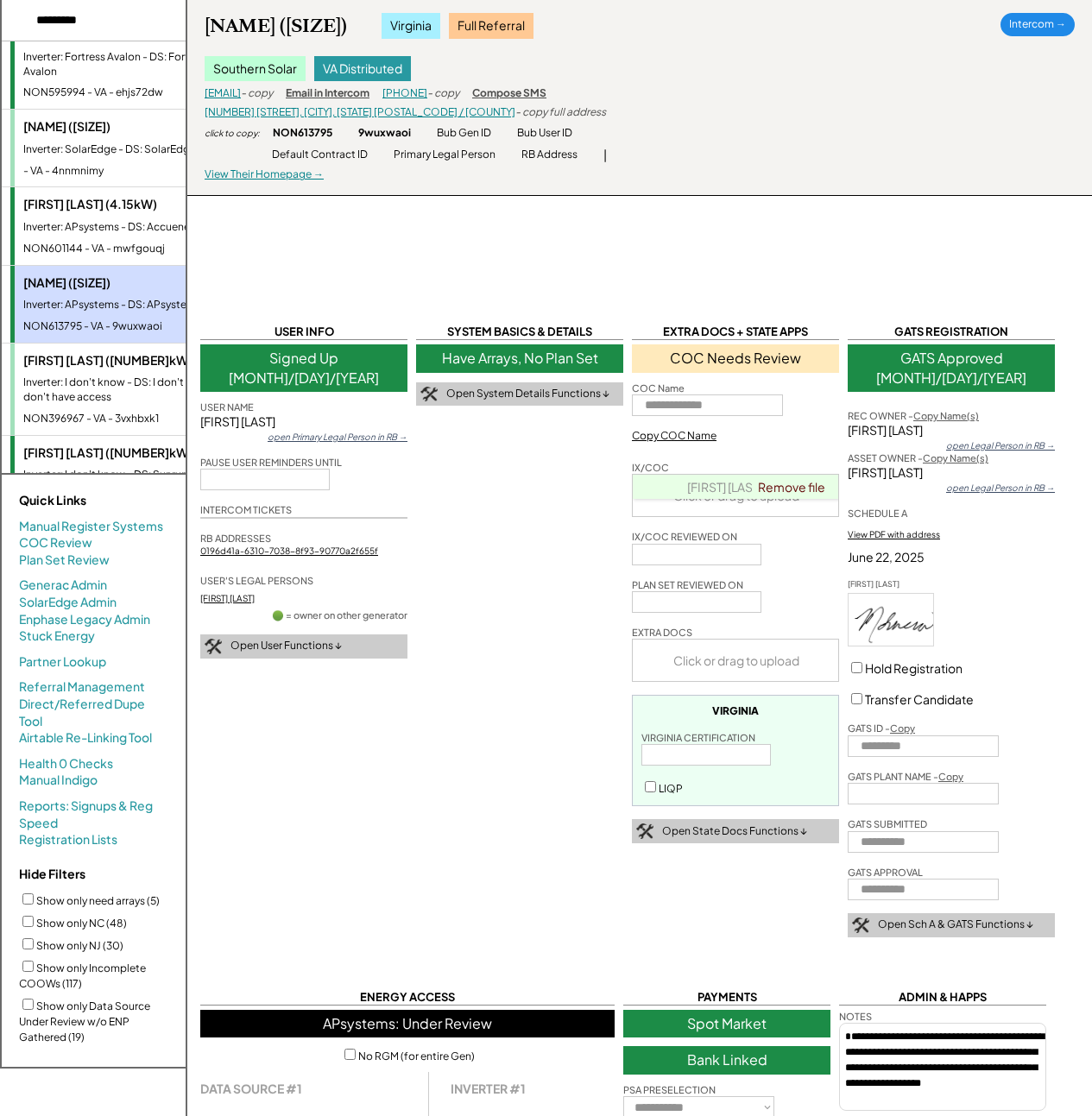 type on "**********" 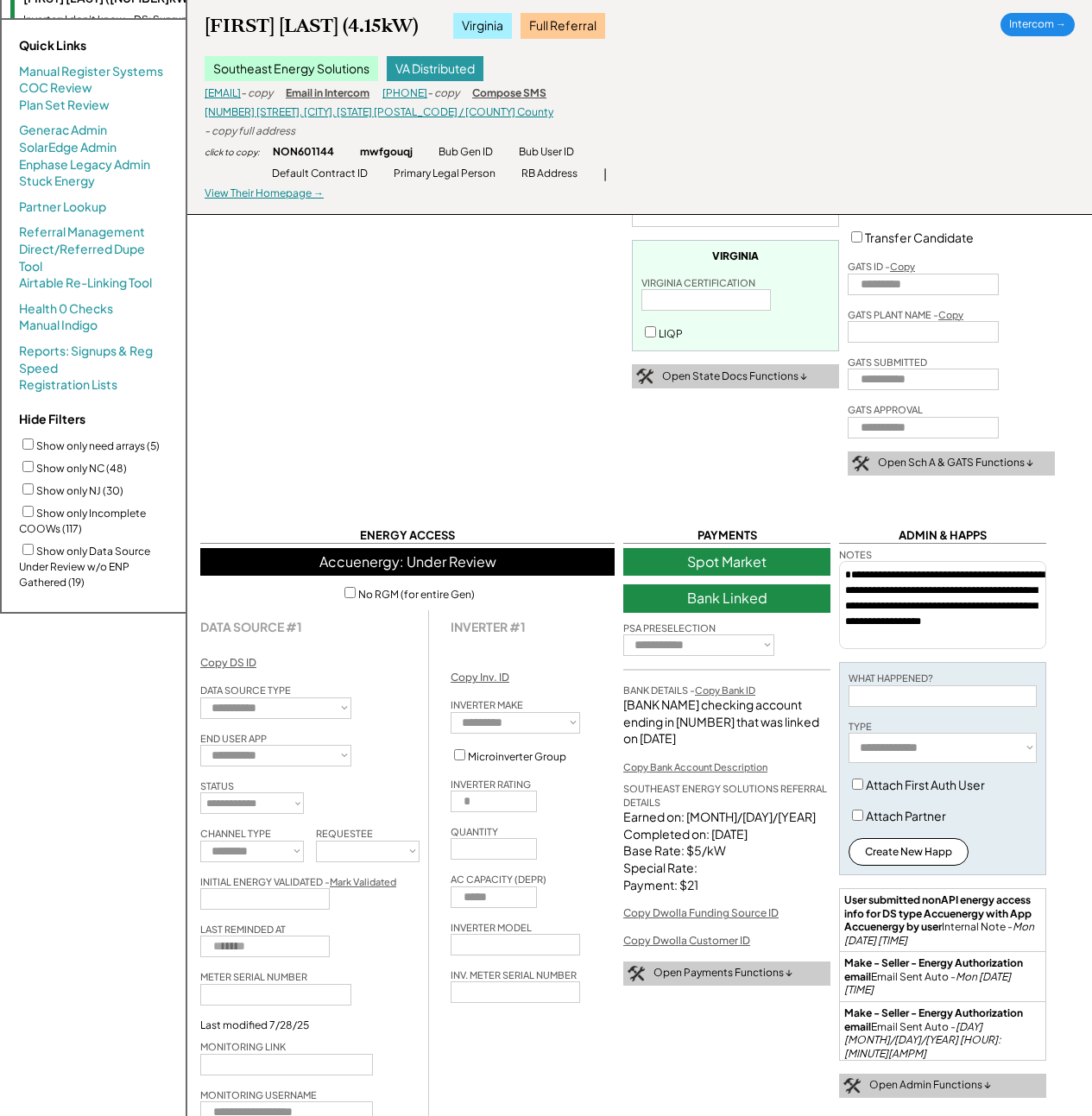 scroll, scrollTop: 0, scrollLeft: 0, axis: both 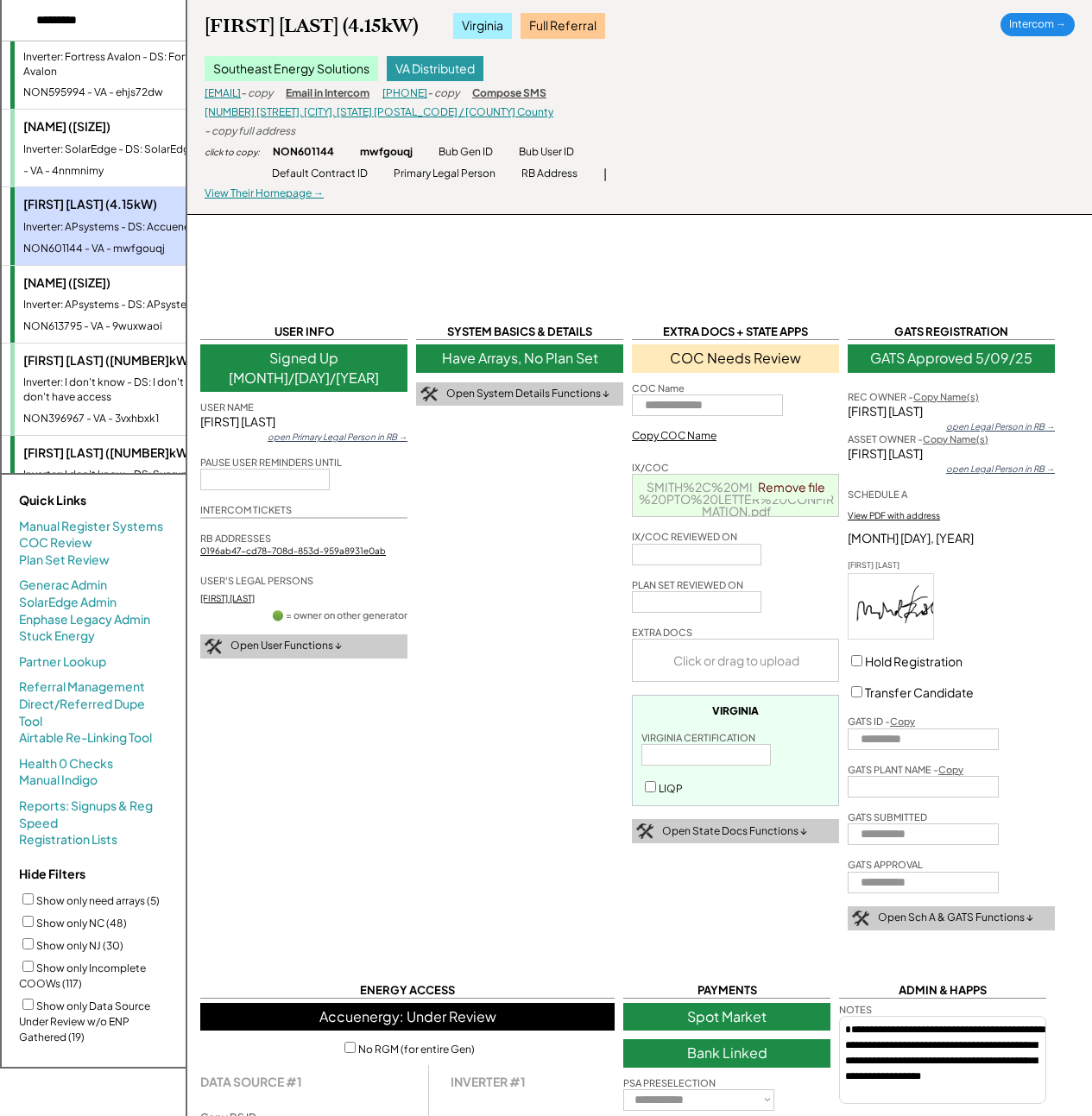 click on "Inverter: SolarEdge - DS: SolarEdge" at bounding box center [129, 149] 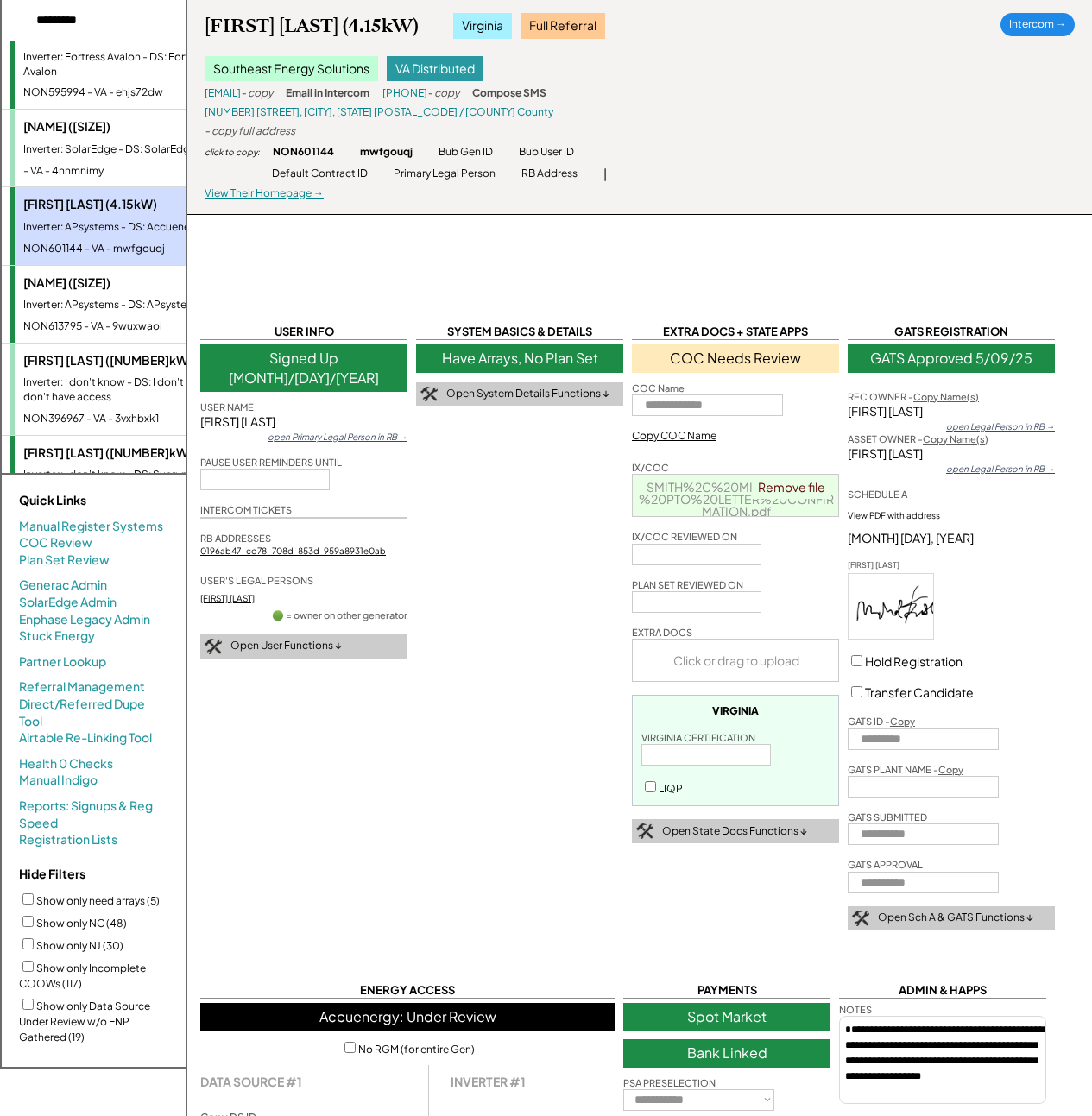 type on "**********" 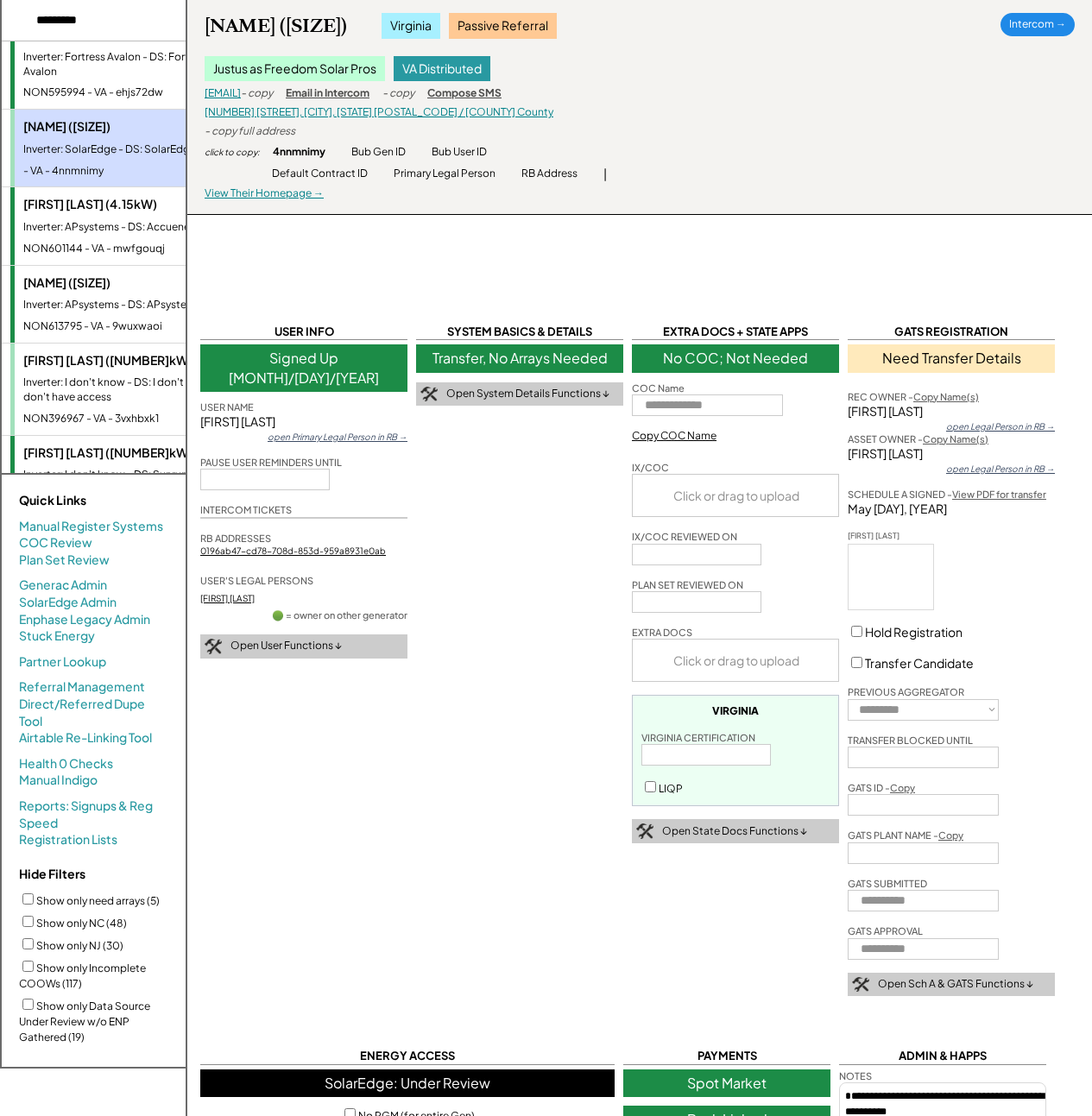 select on "**********" 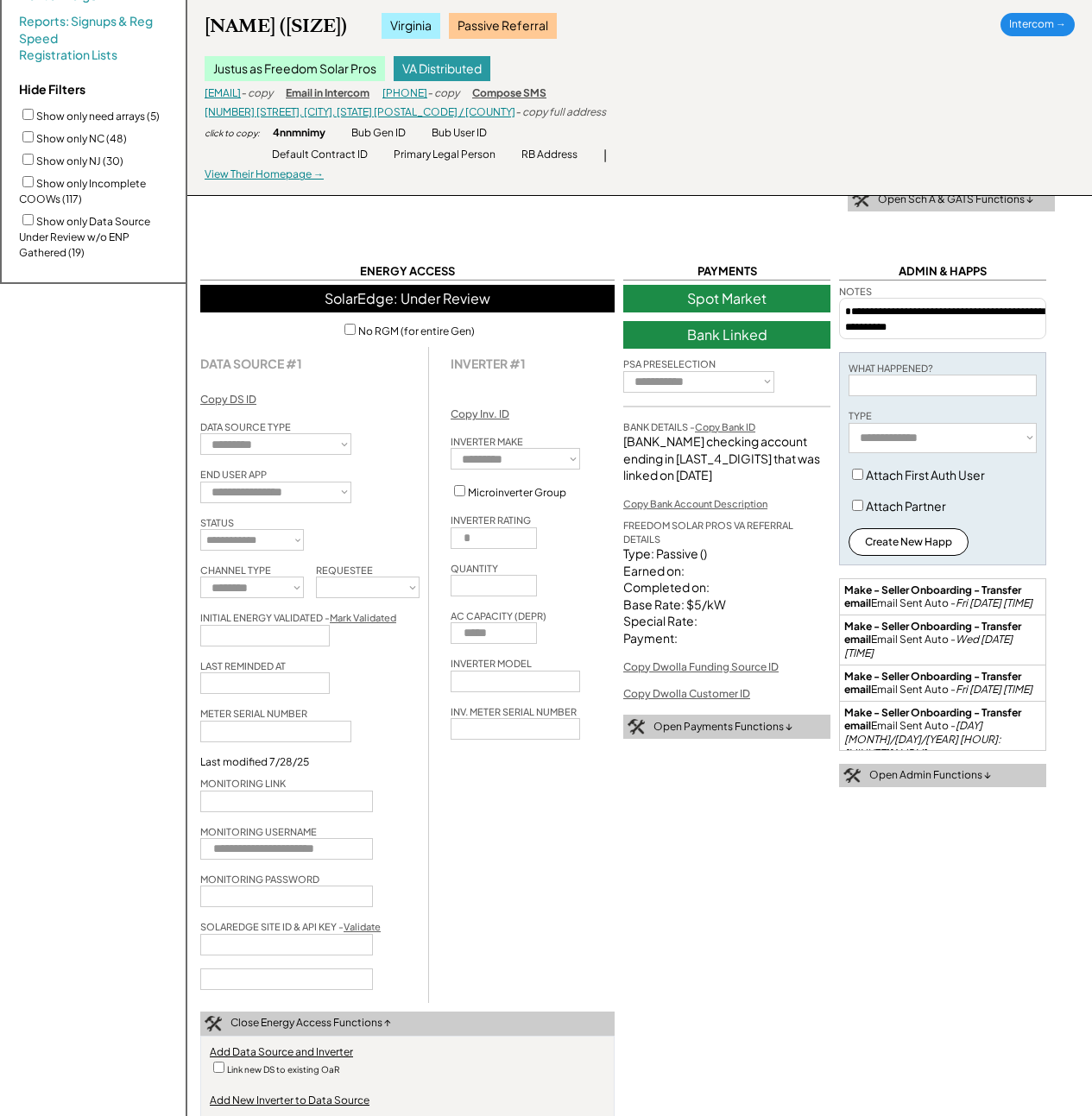 scroll, scrollTop: 785, scrollLeft: 0, axis: vertical 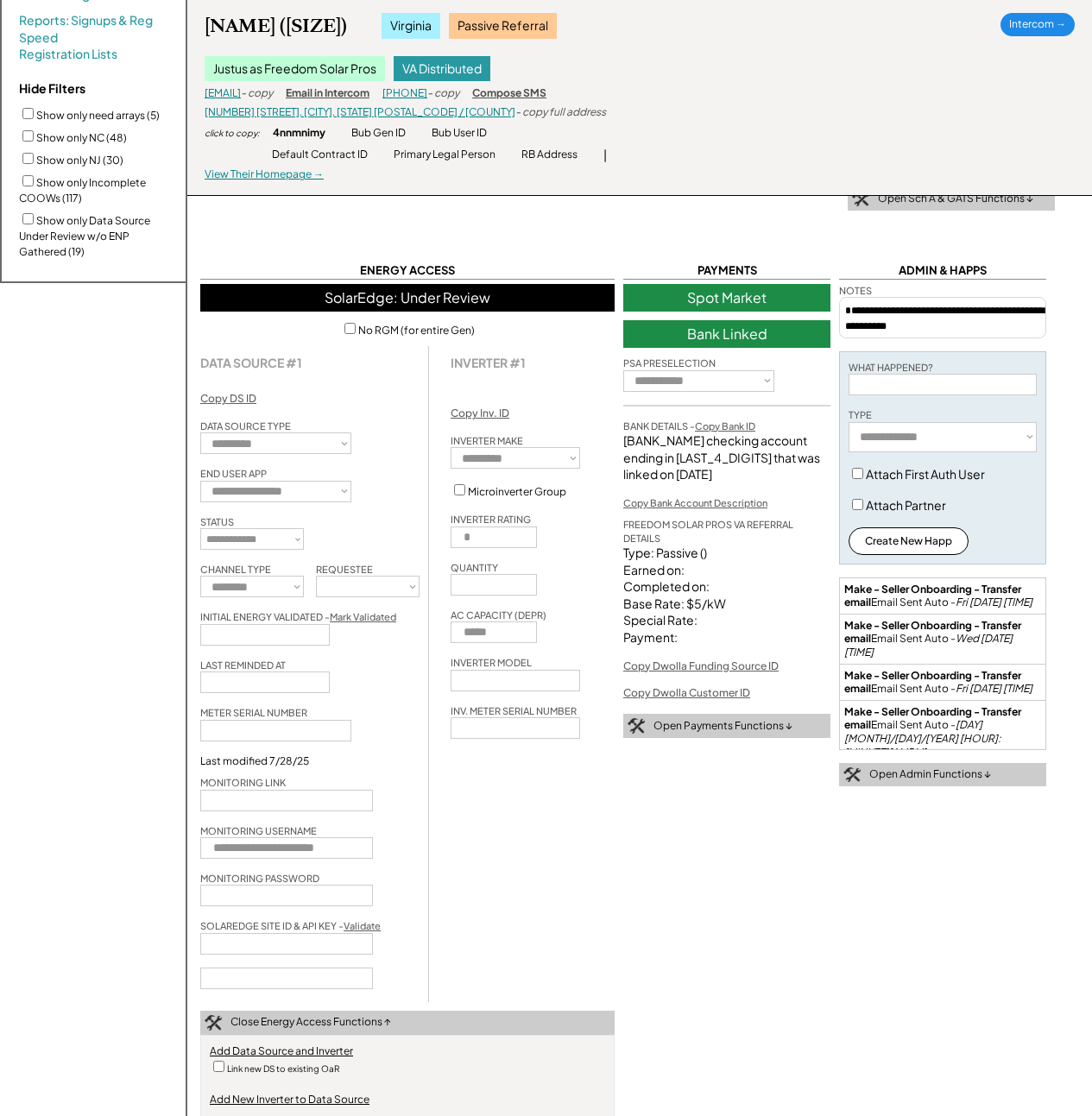 click on "**********" at bounding box center (640, 394) 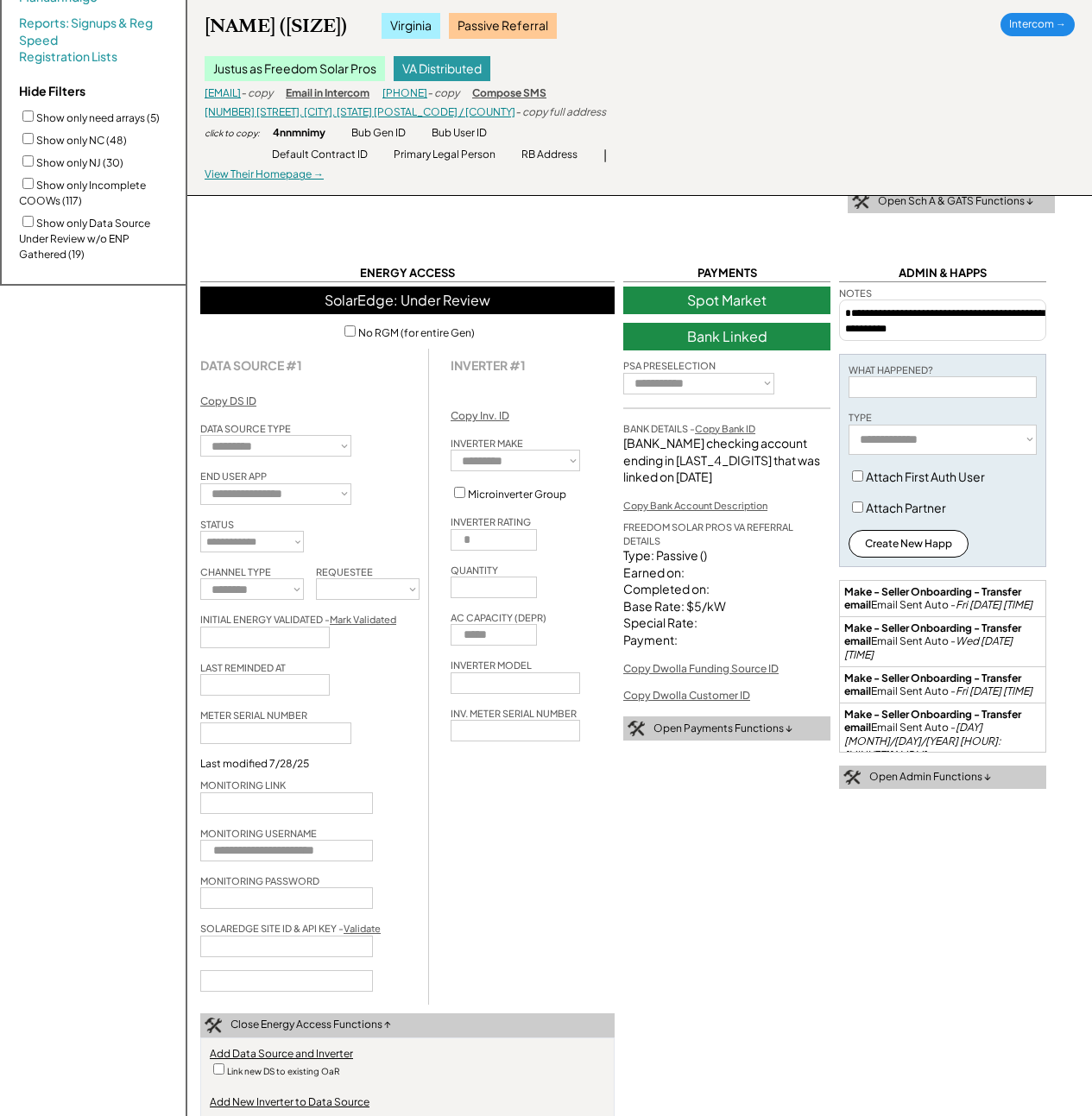 scroll, scrollTop: 782, scrollLeft: 0, axis: vertical 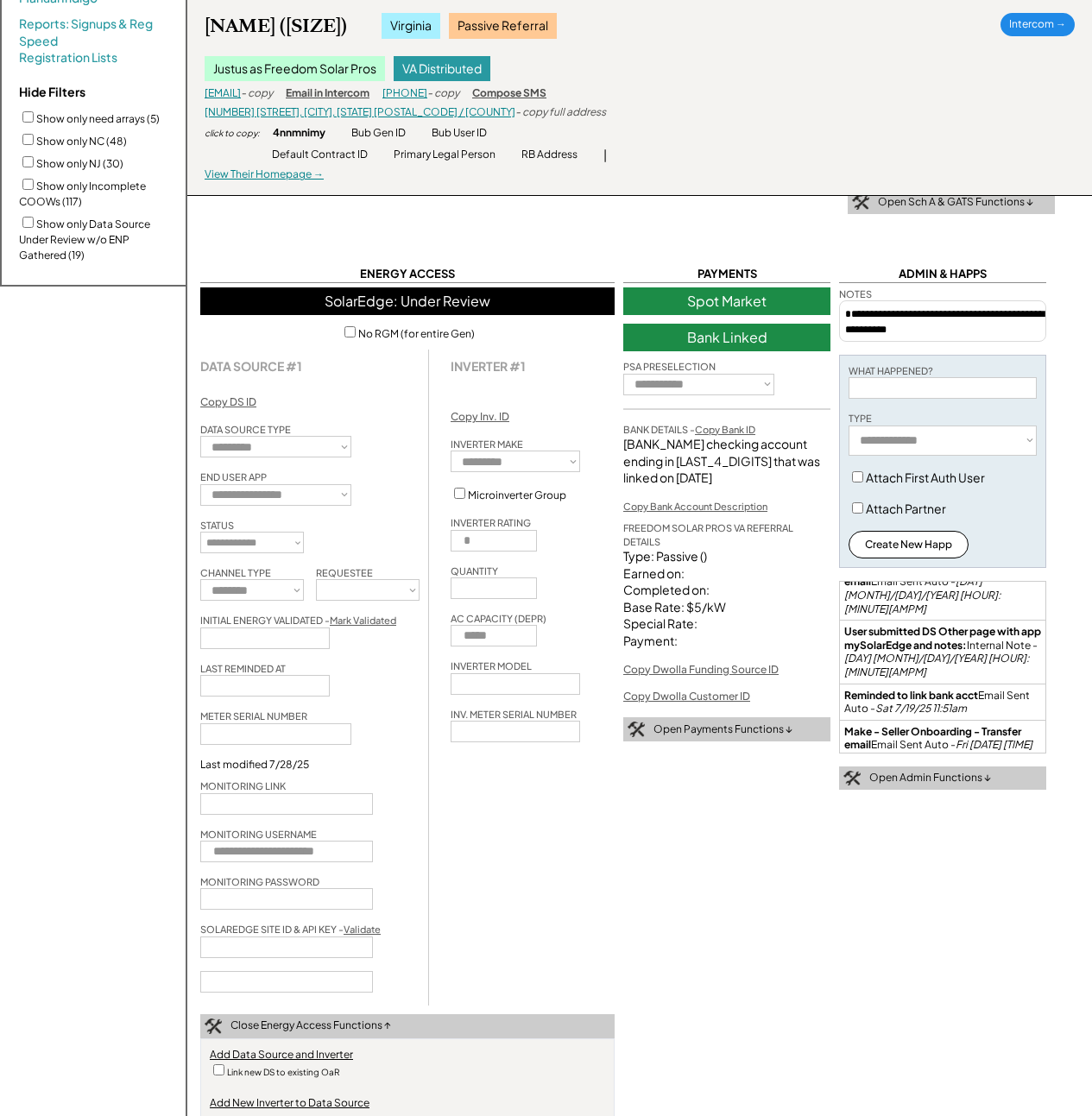 click on "**********" at bounding box center (640, 397) 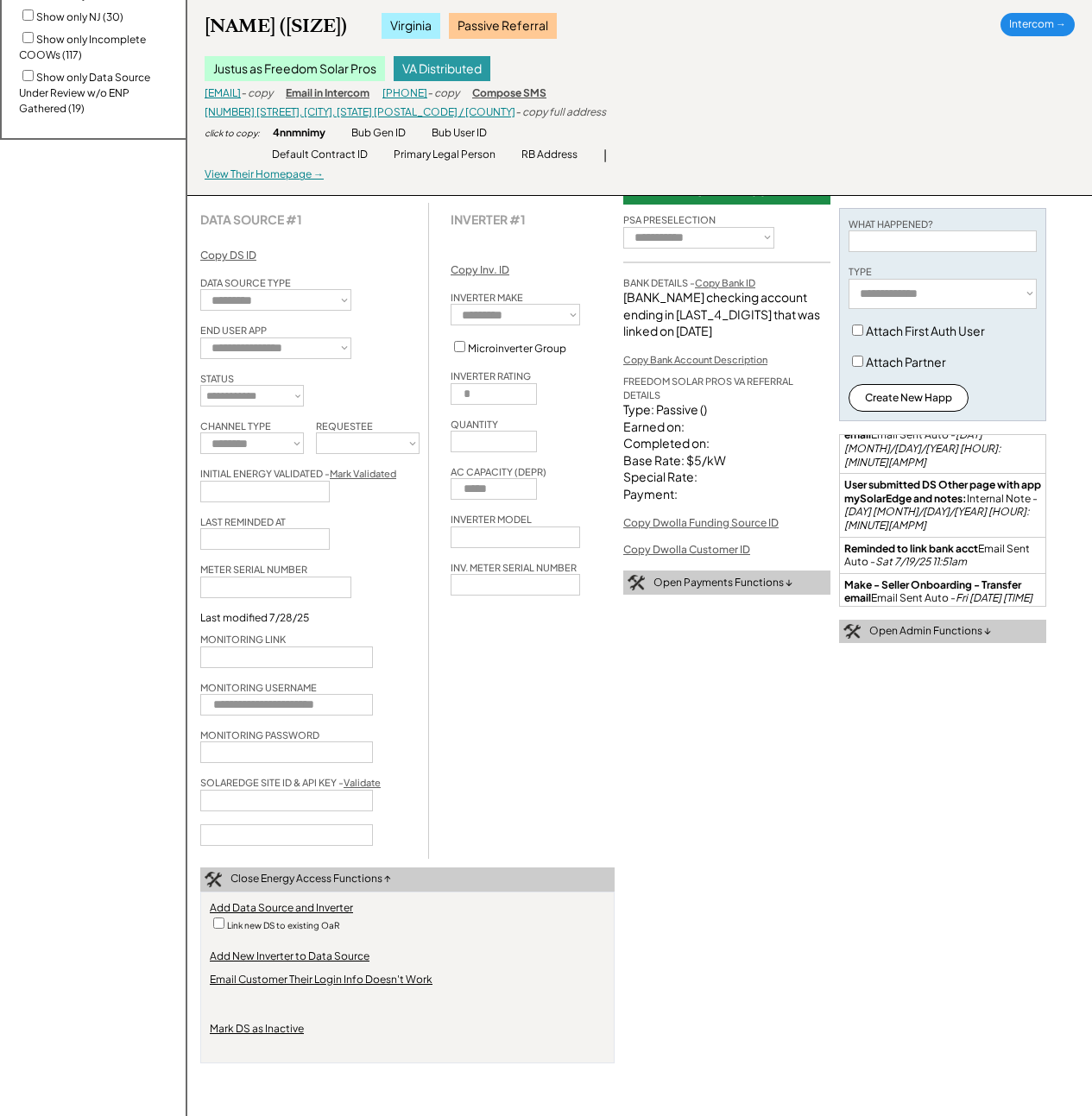 click on "Email Customer Their Login Info Doesn't Work" at bounding box center (321, 980) 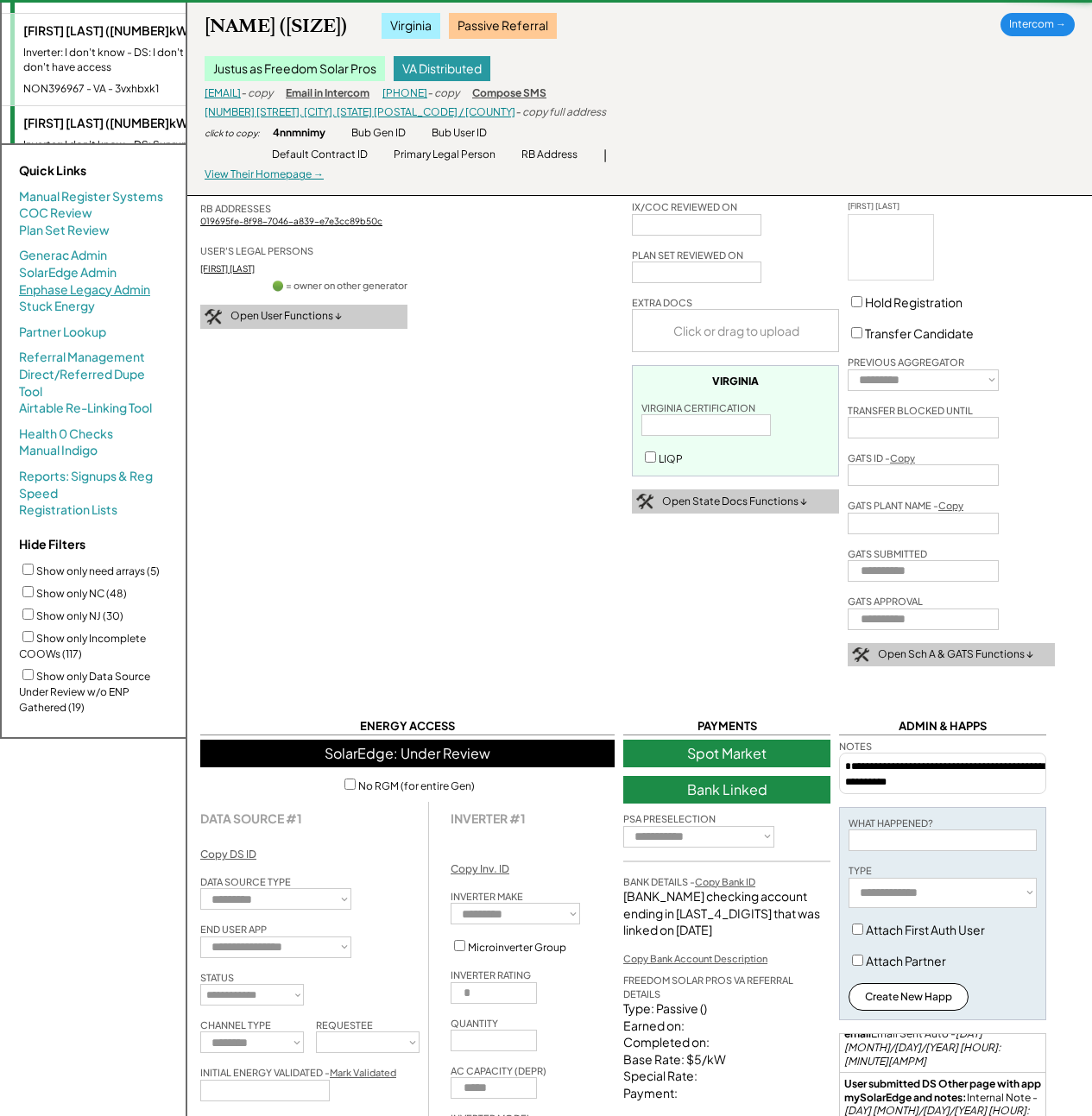 type 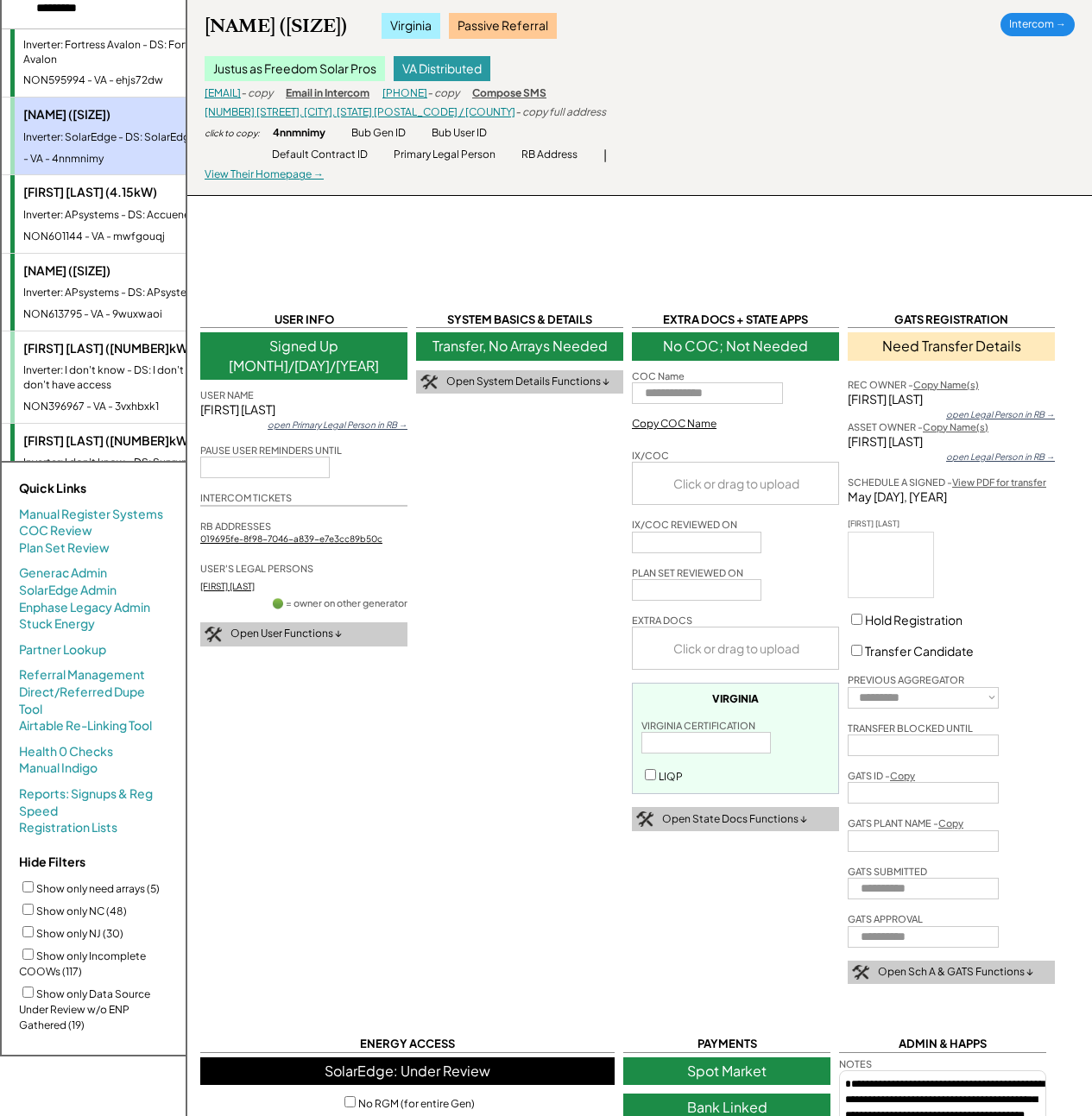 scroll, scrollTop: 0, scrollLeft: 0, axis: both 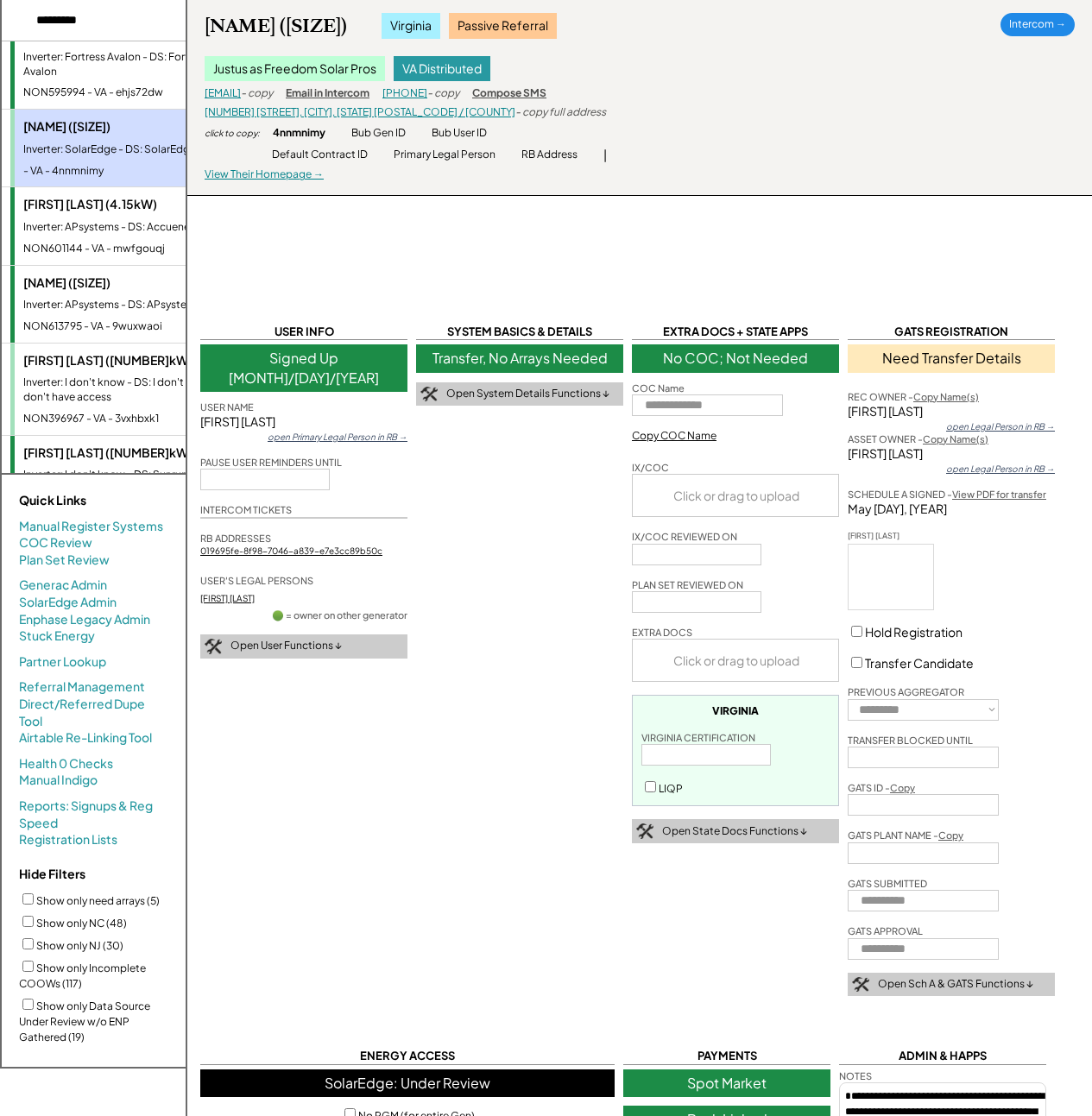 select on "**********" 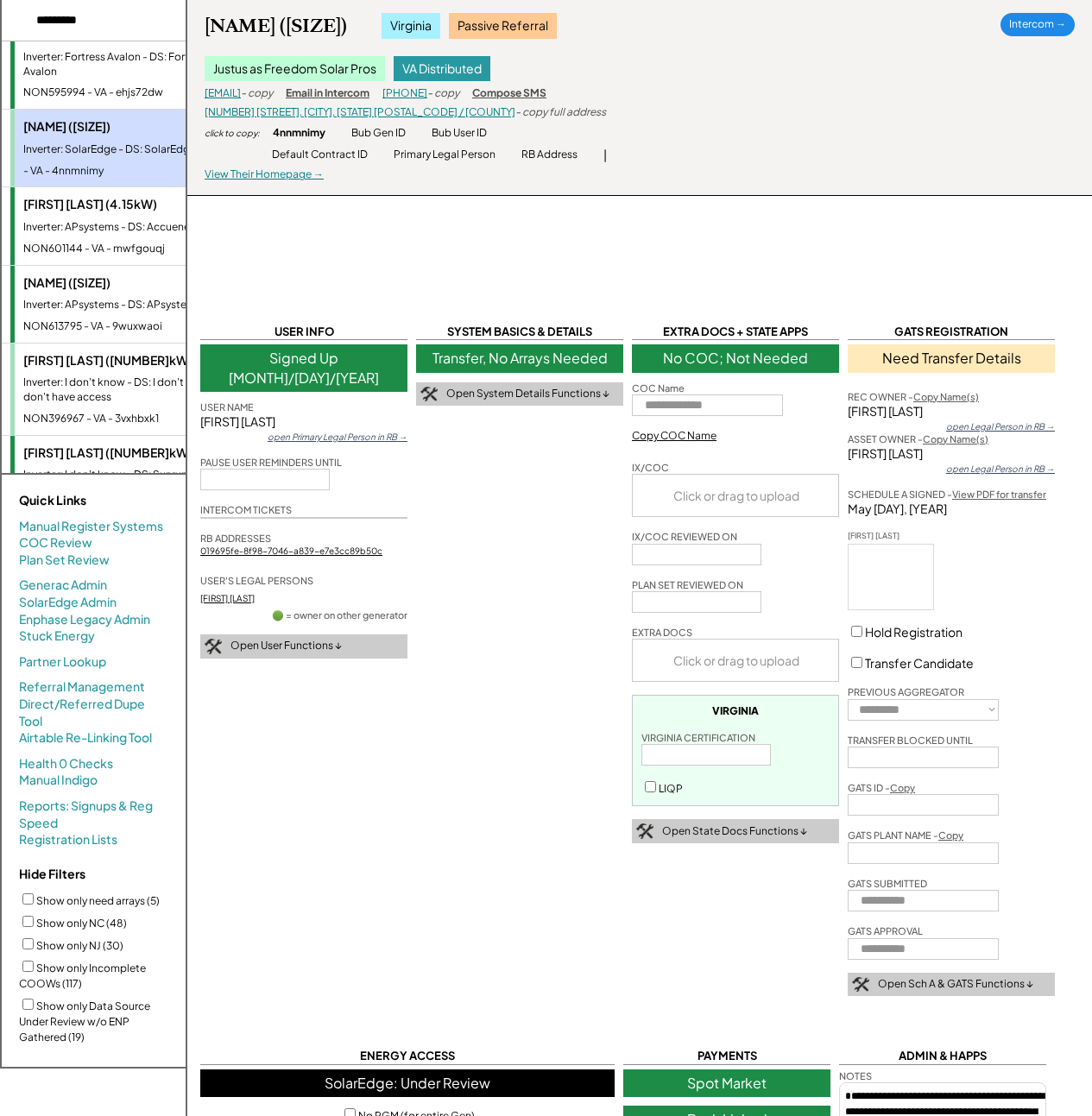 select on "*********" 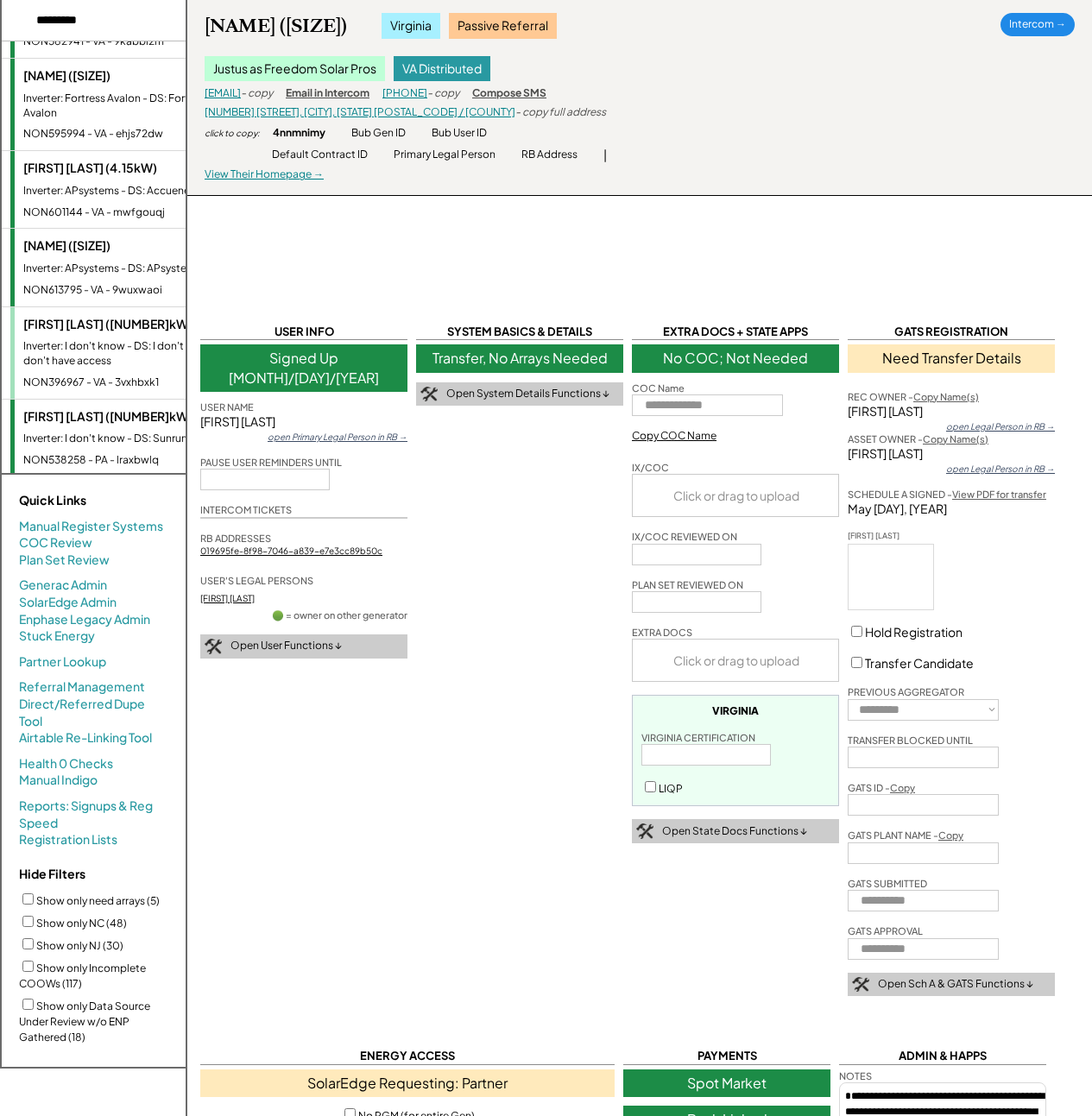 scroll, scrollTop: 952, scrollLeft: 0, axis: vertical 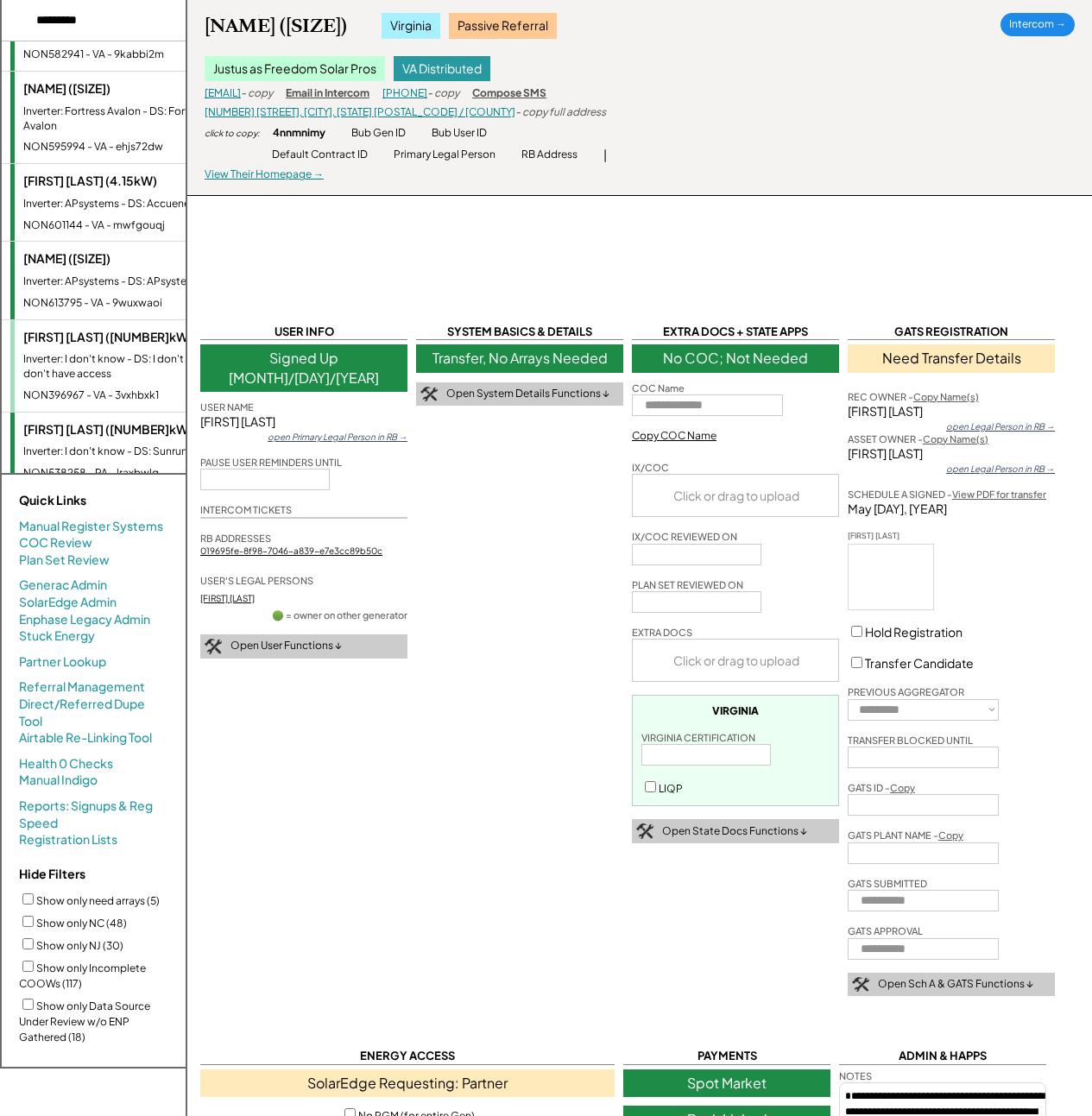 click on "Barb Marsh (19.68kW) Inverter: Fortress Avalon - DS: Fortress Avalon NON595994 - VA - ehjs72dw" at bounding box center [127, 117] 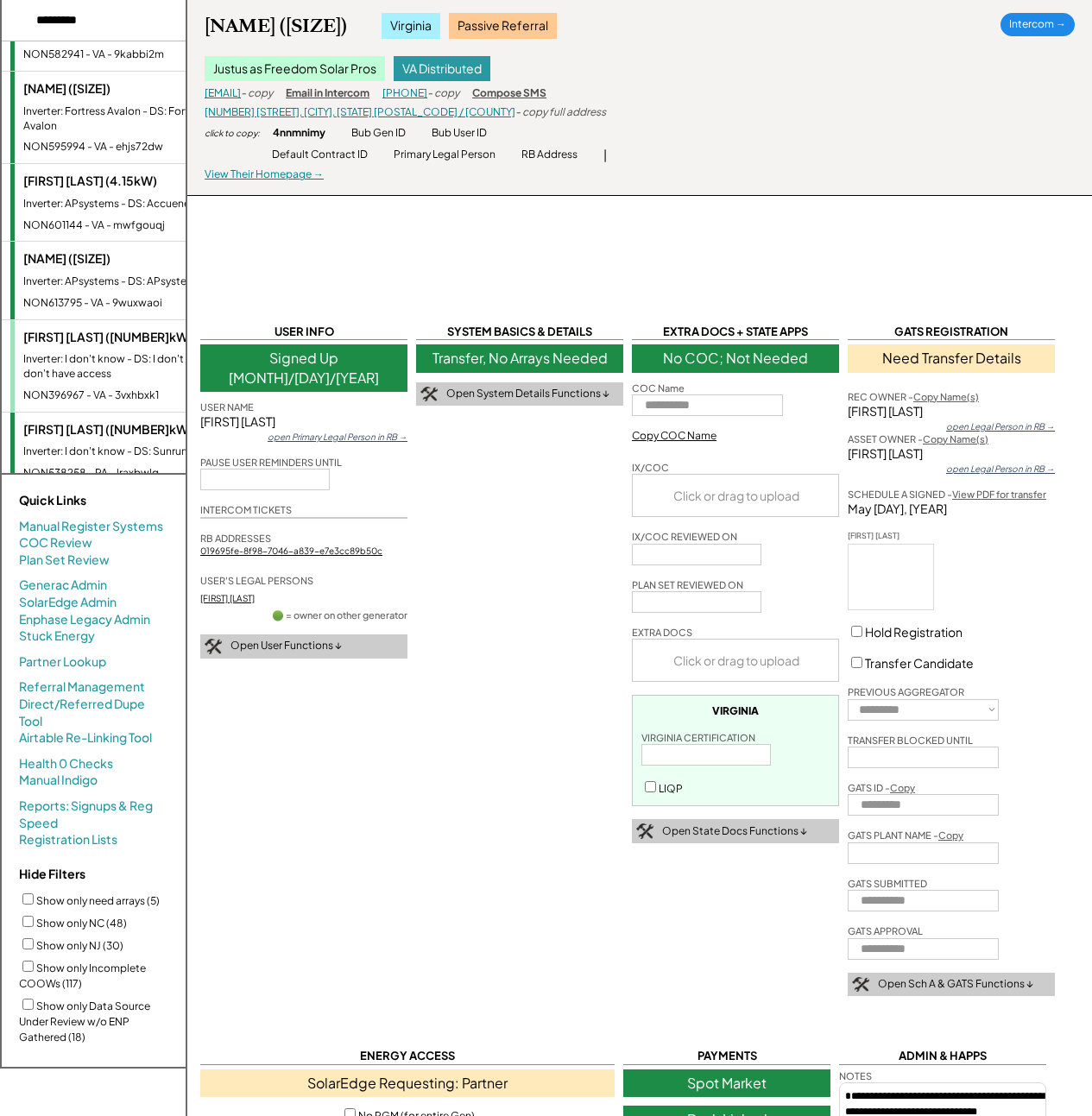 select on "**********" 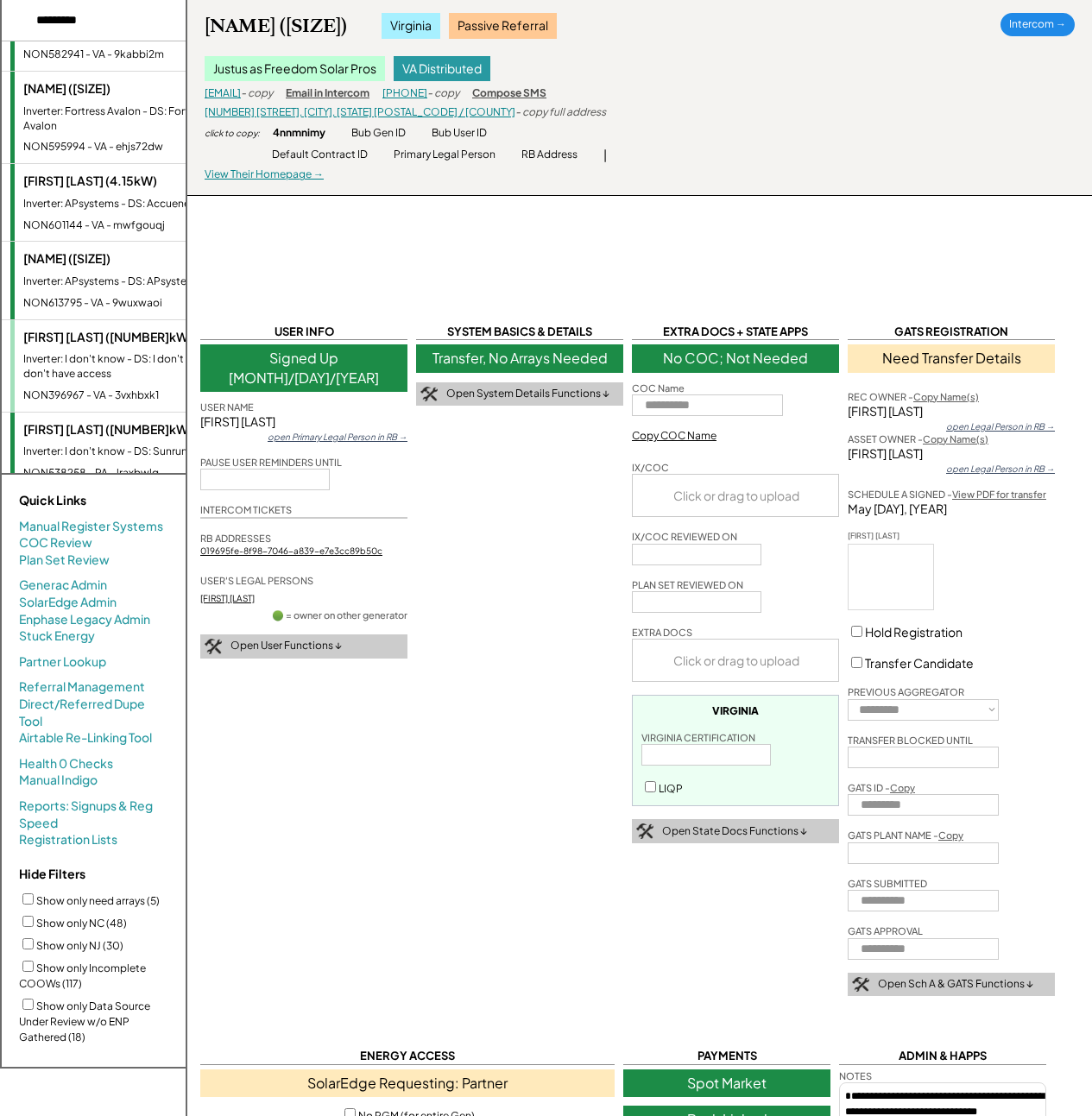 scroll, scrollTop: 0, scrollLeft: 0, axis: both 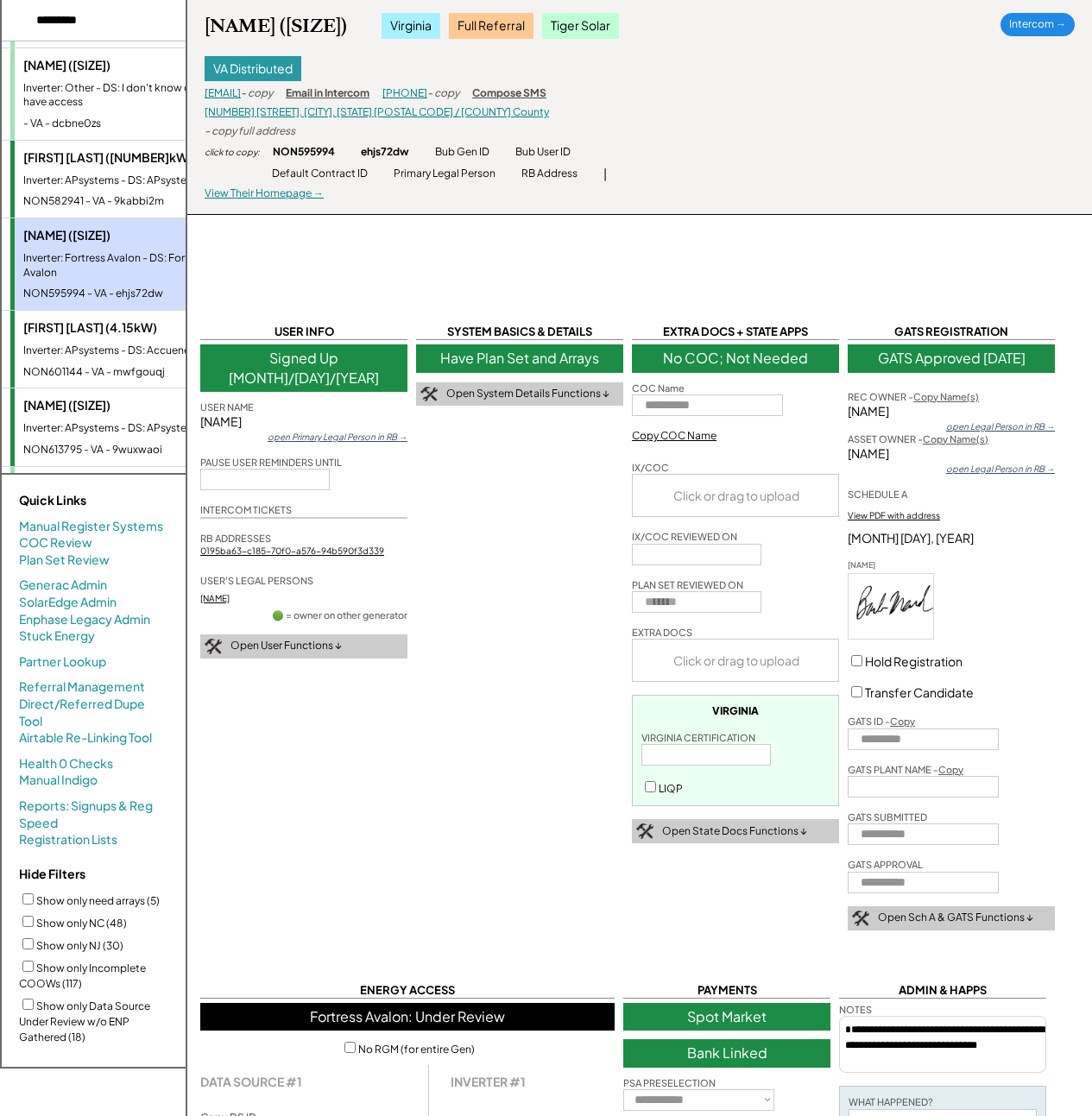 click on "Prakash Patel (15.6kW) Inverter: APsystems - DS: APsystems NON582941 - VA - 9kabbi2m" at bounding box center (127, 179) 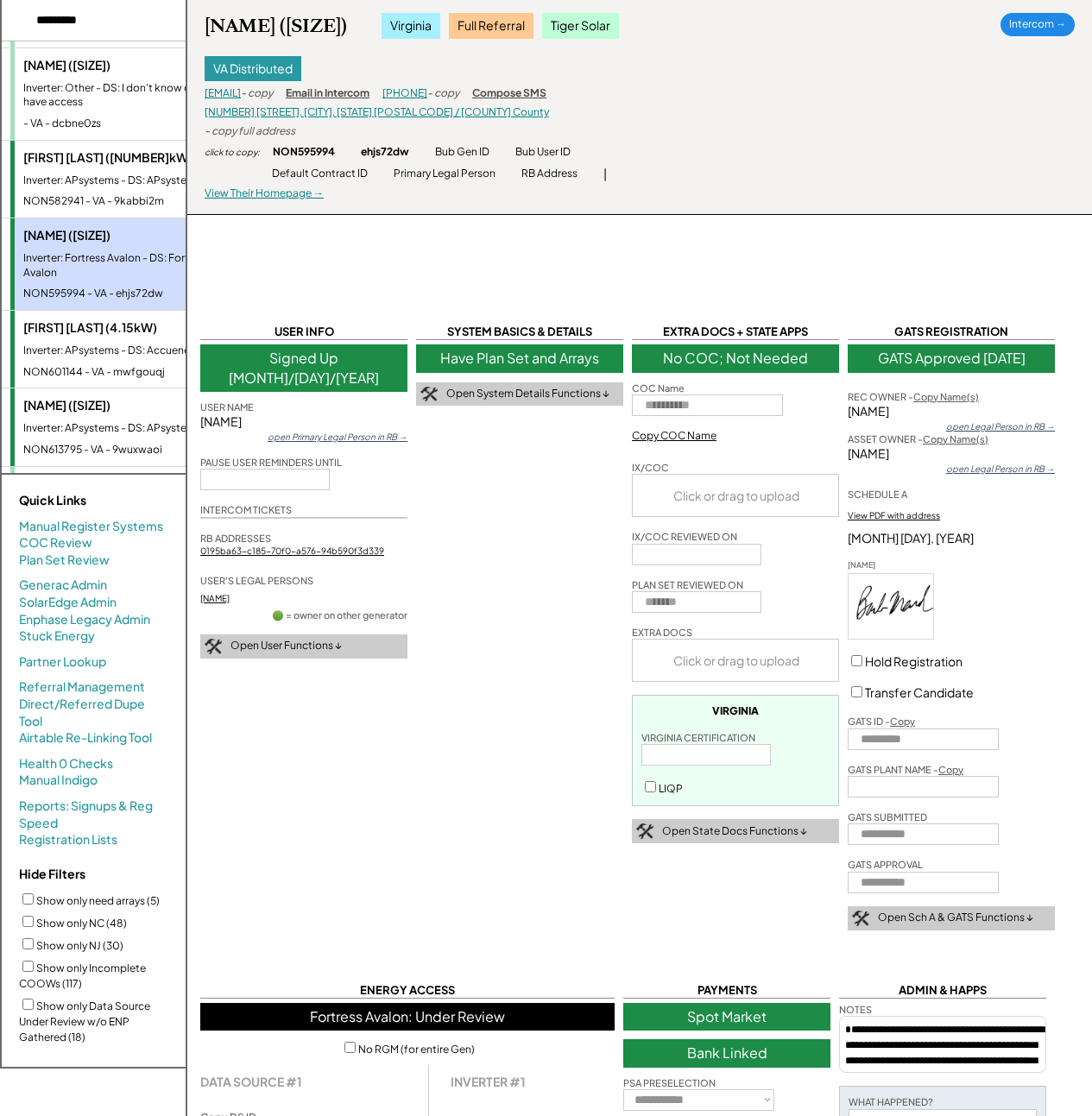 select on "**********" 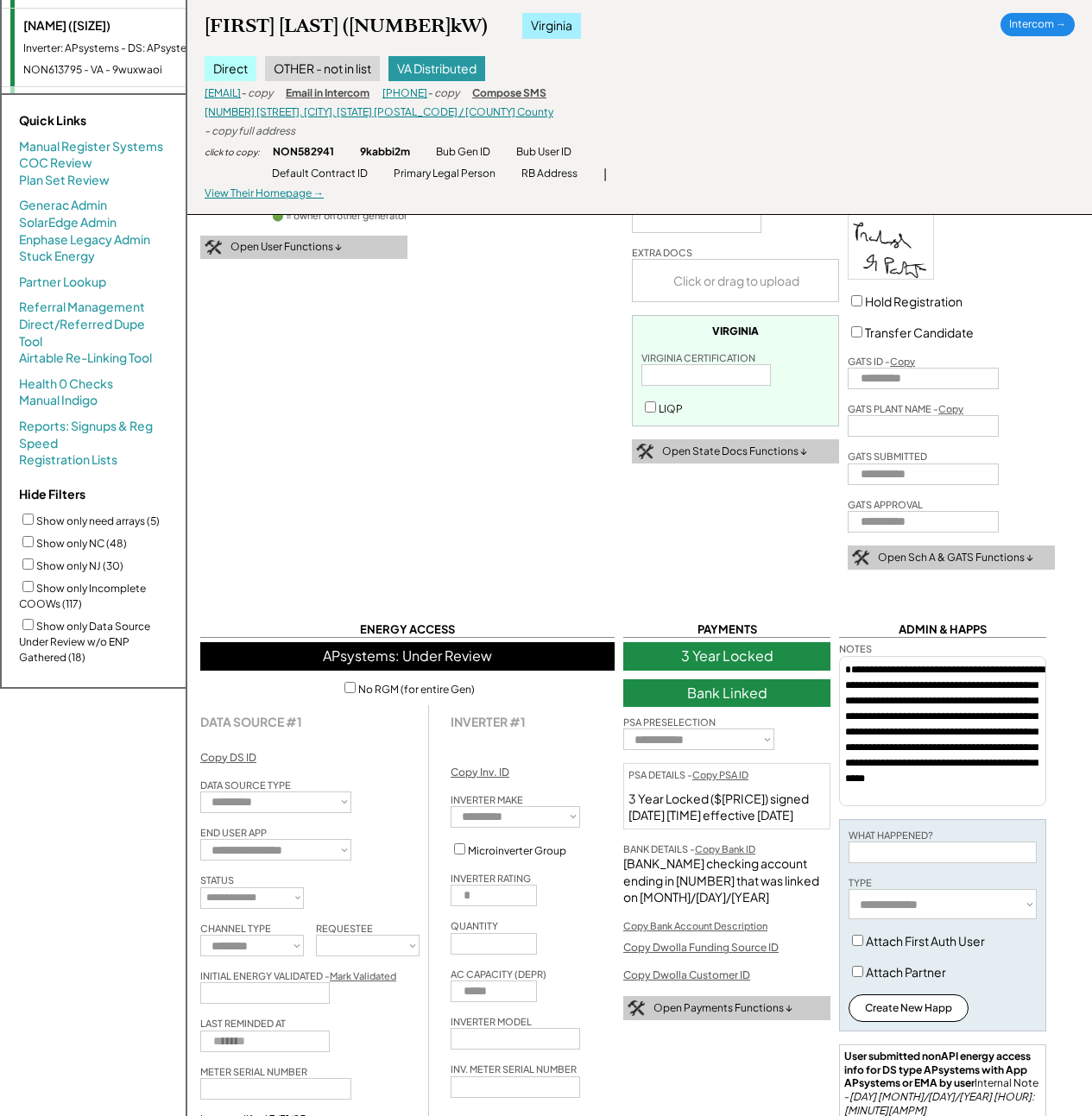 scroll, scrollTop: 798, scrollLeft: 0, axis: vertical 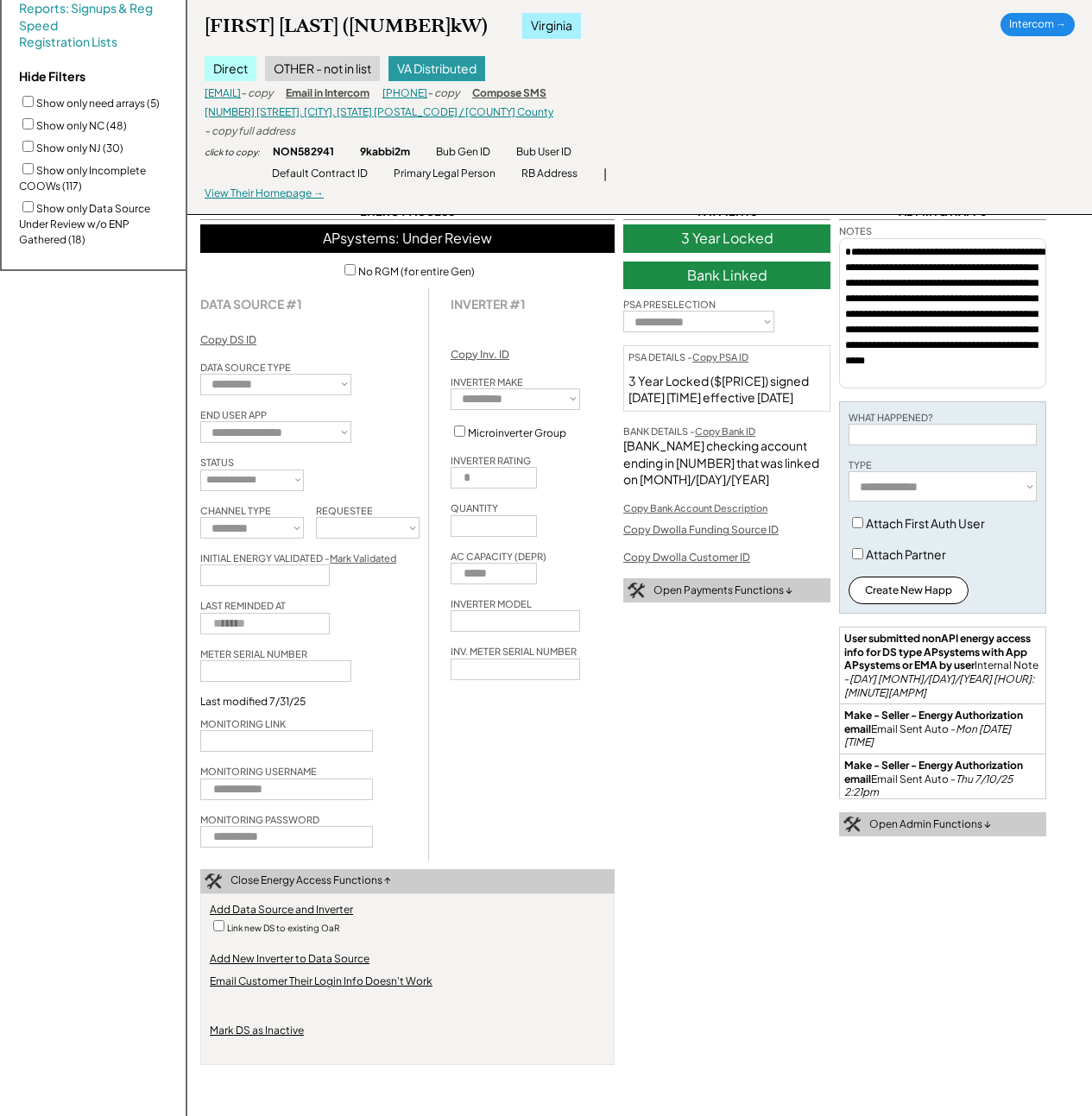 click at bounding box center (287, 789) 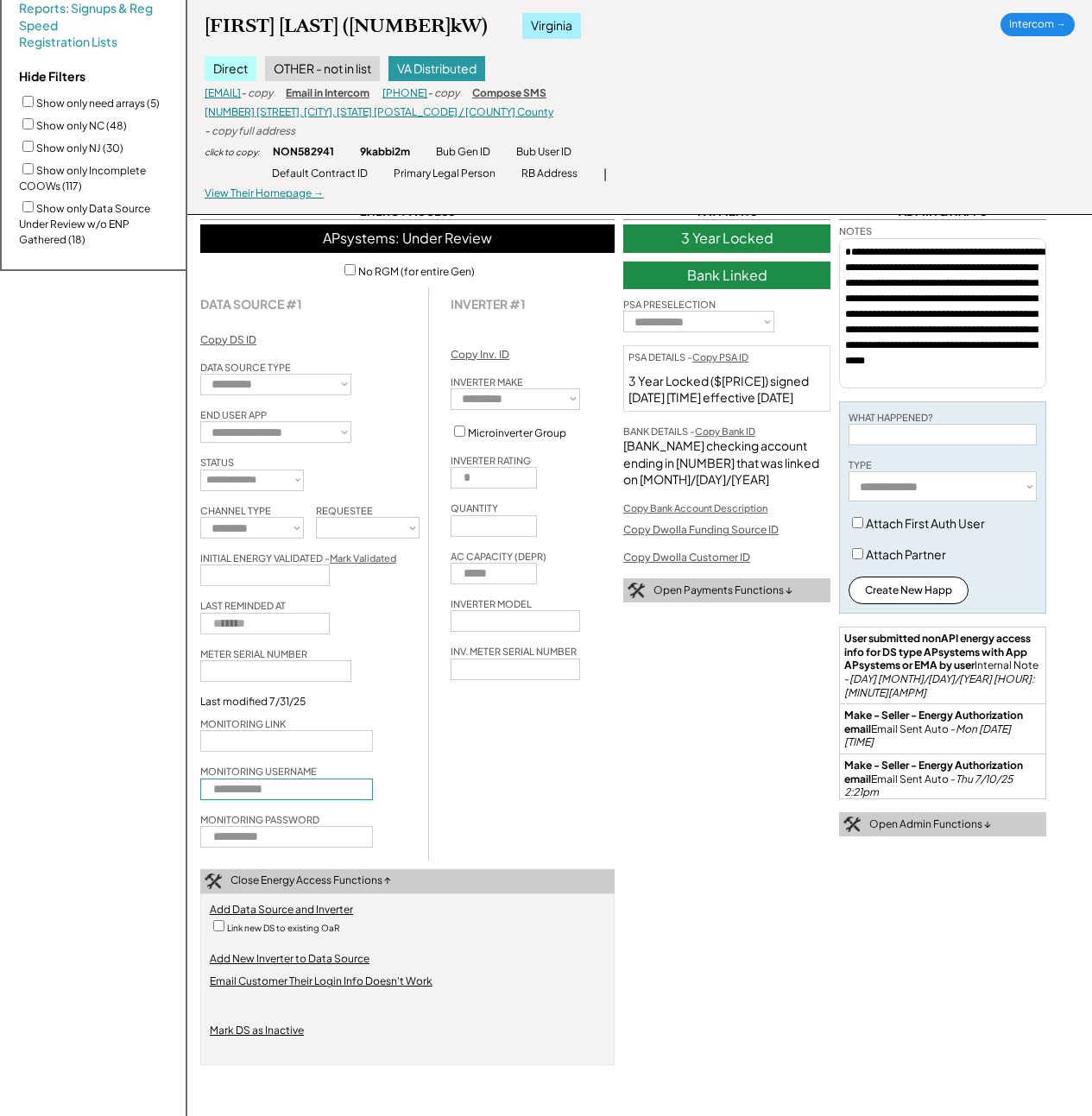 click at bounding box center (287, 789) 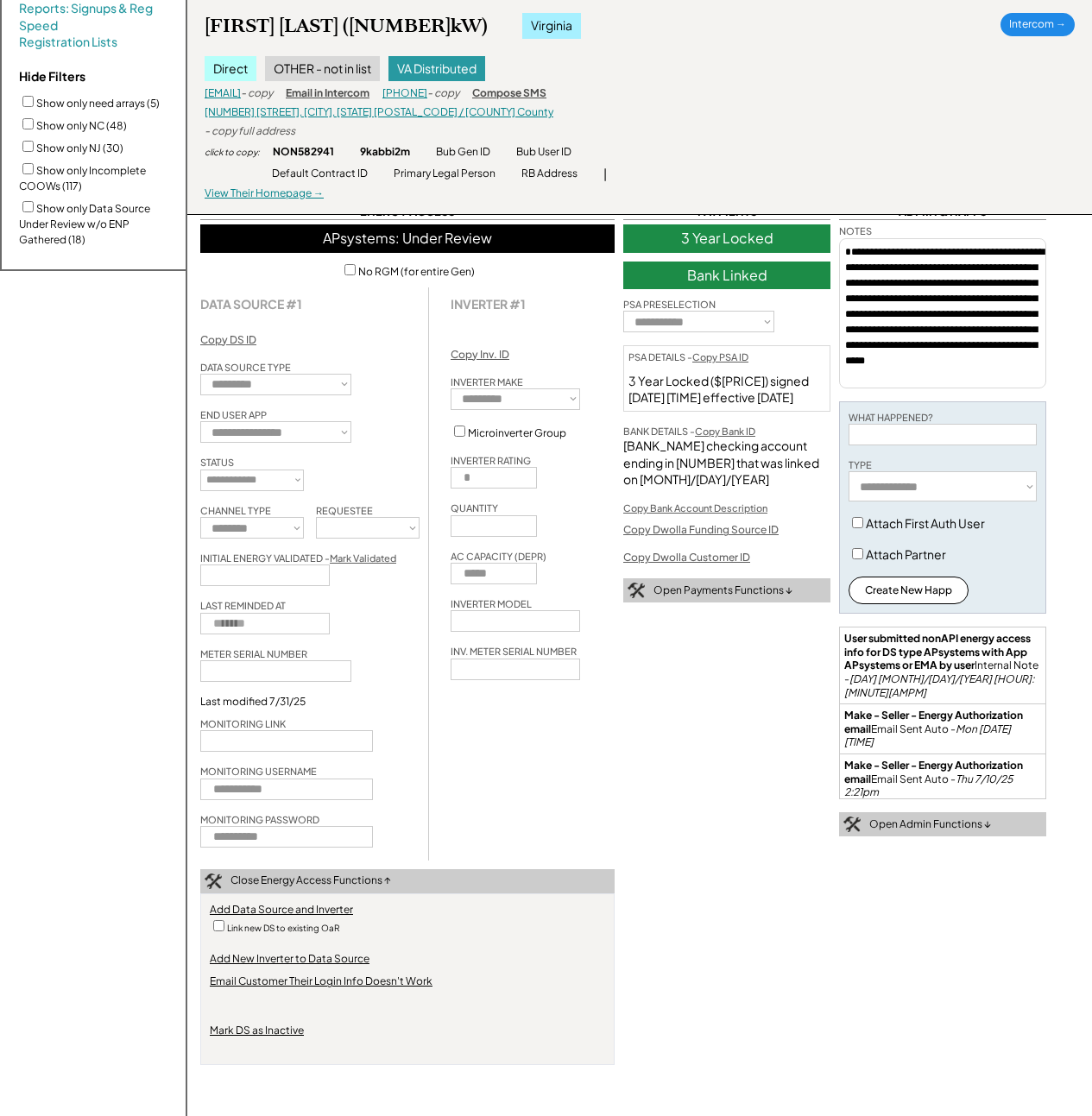 click on "**********" at bounding box center (640, 317) 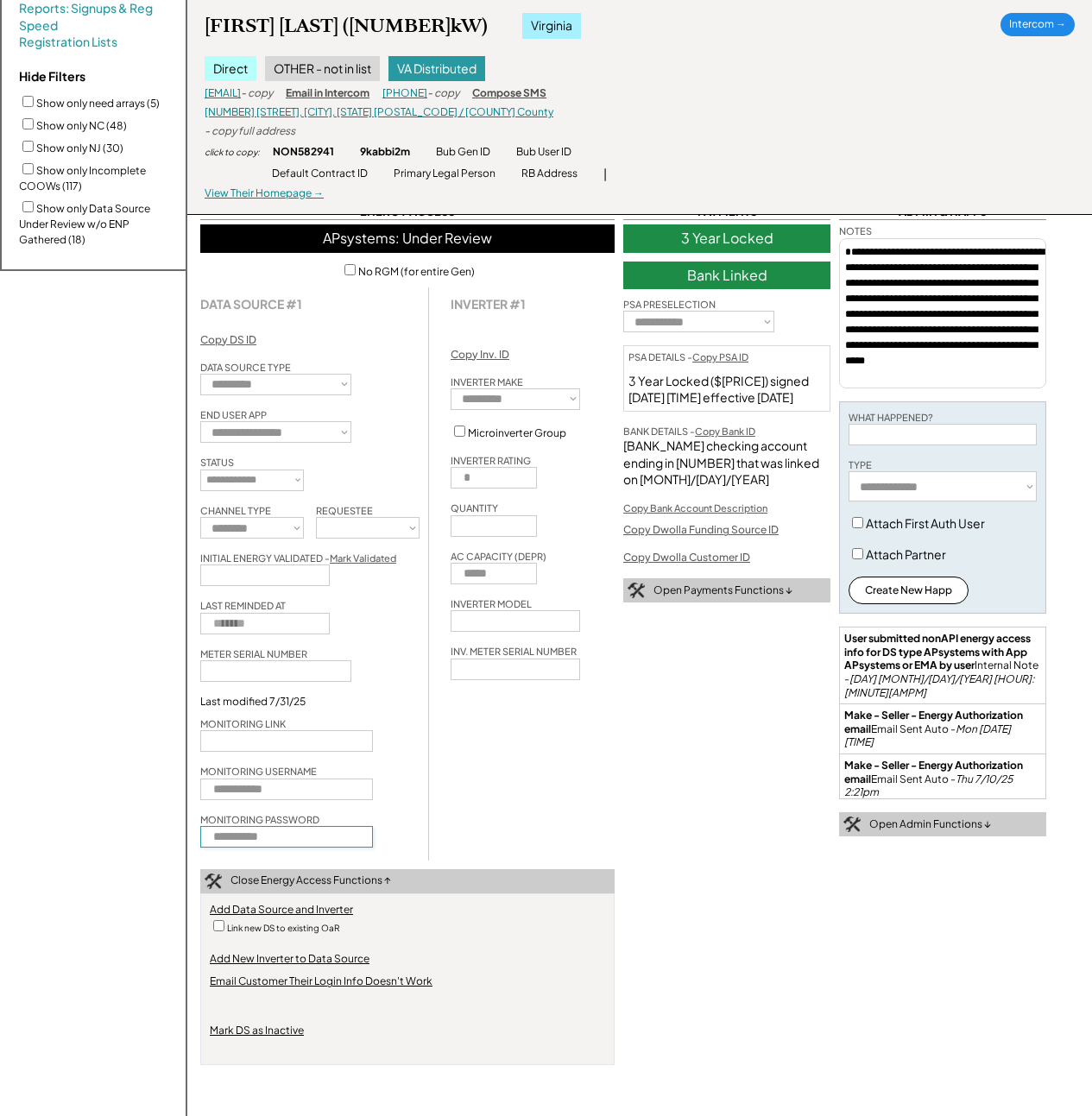 click at bounding box center [287, 836] 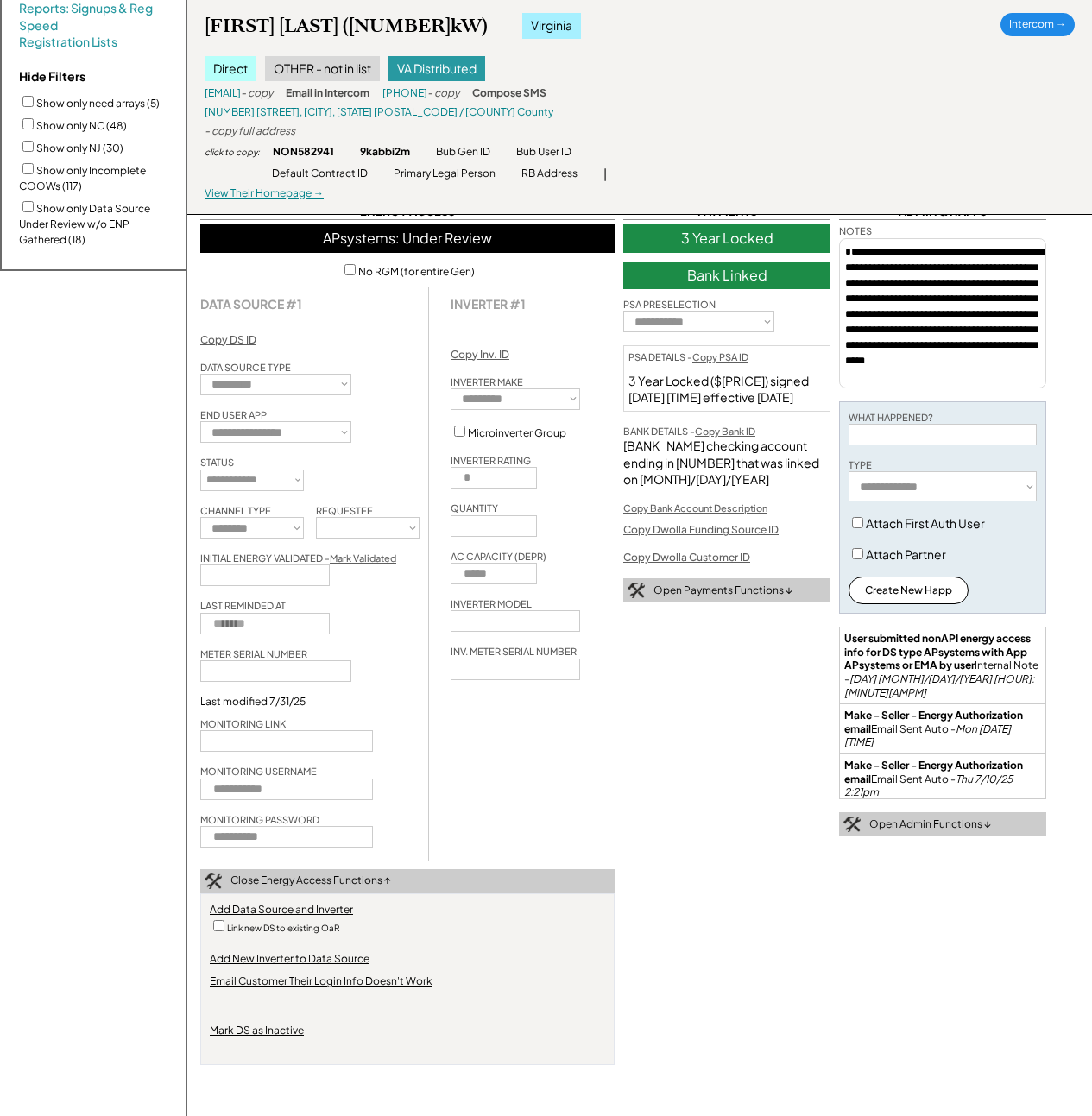 click on "**********" at bounding box center [407, 574] 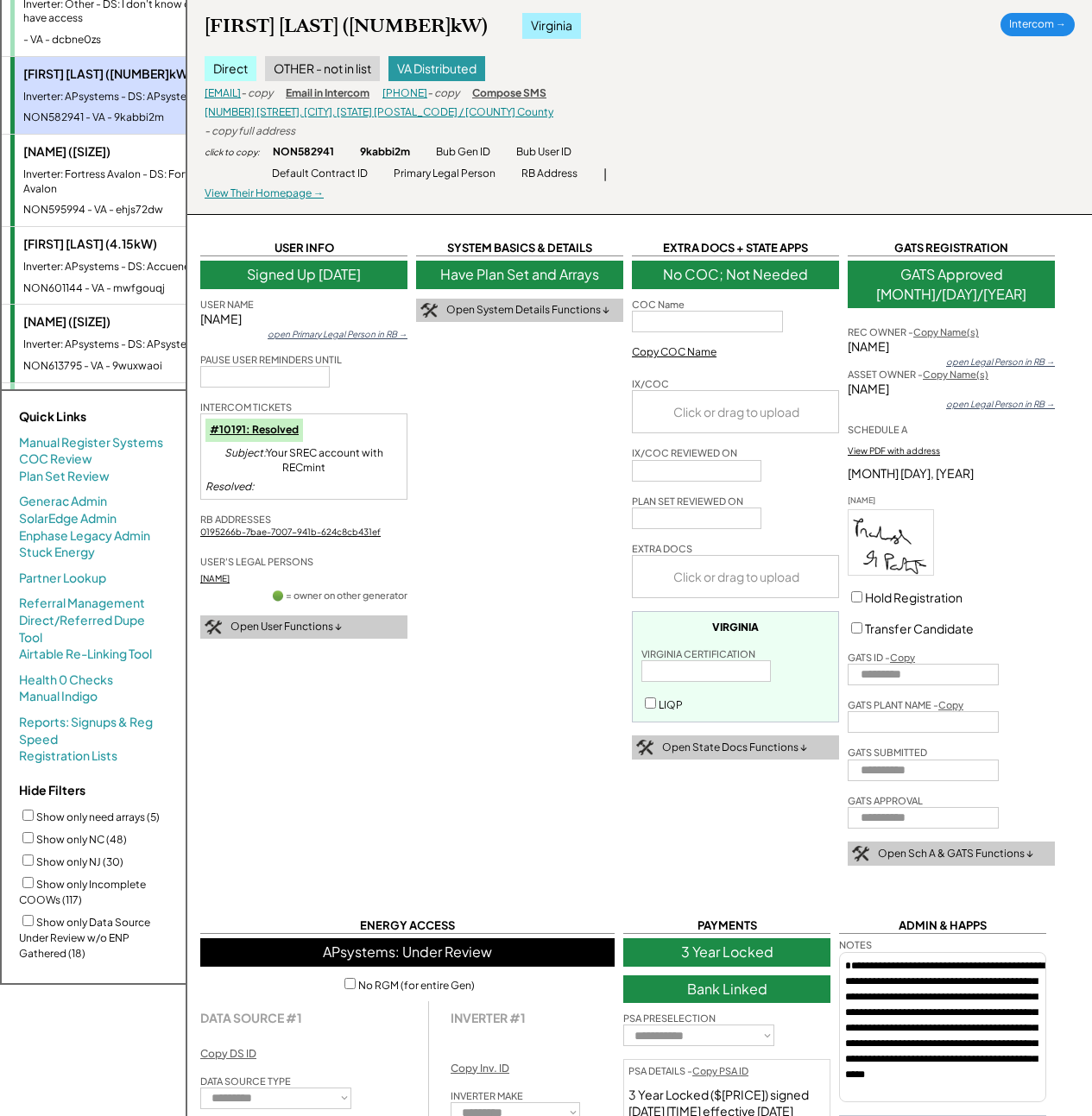 scroll, scrollTop: 0, scrollLeft: 0, axis: both 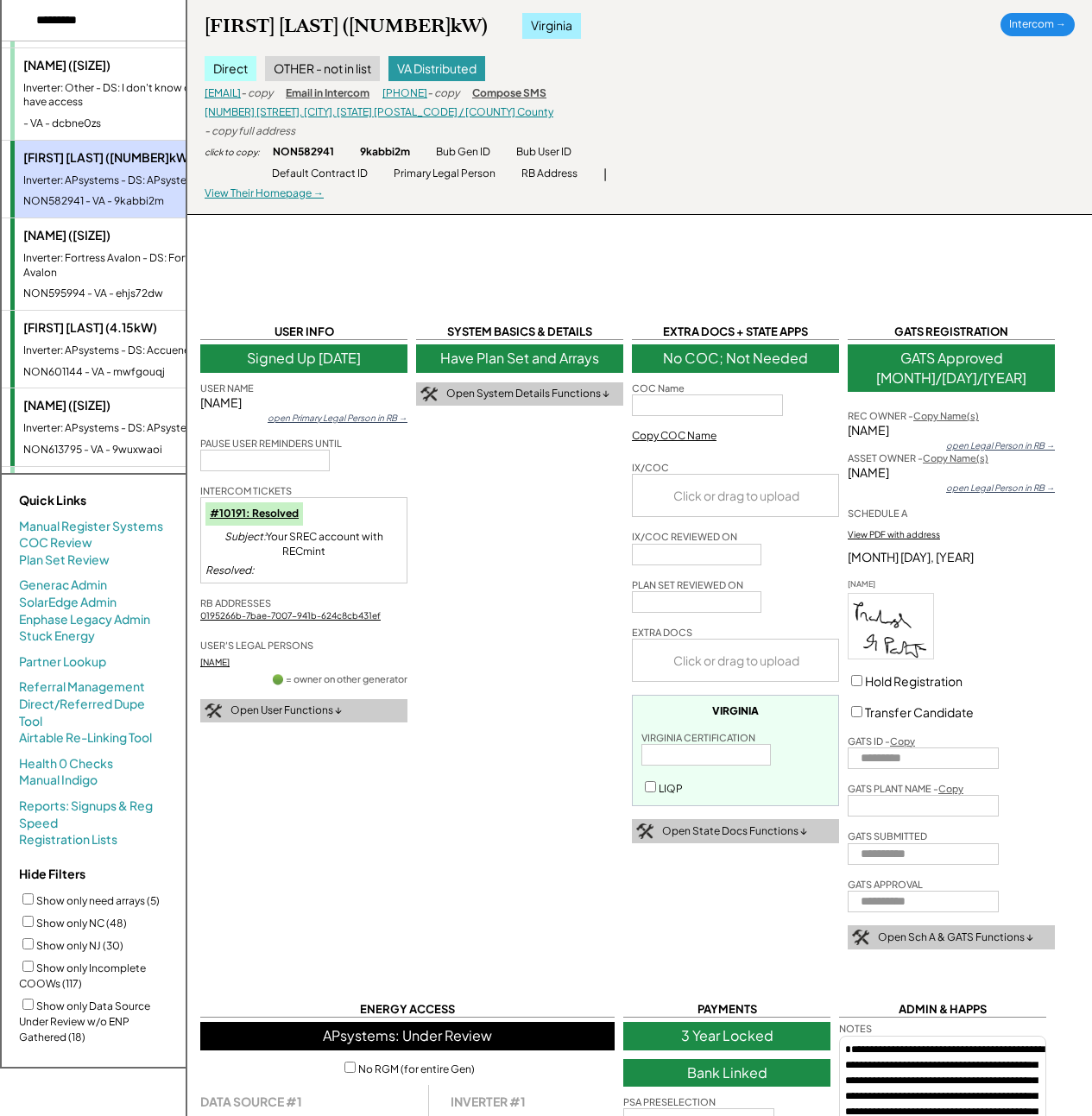 click on "- copy" at bounding box center [256, 93] 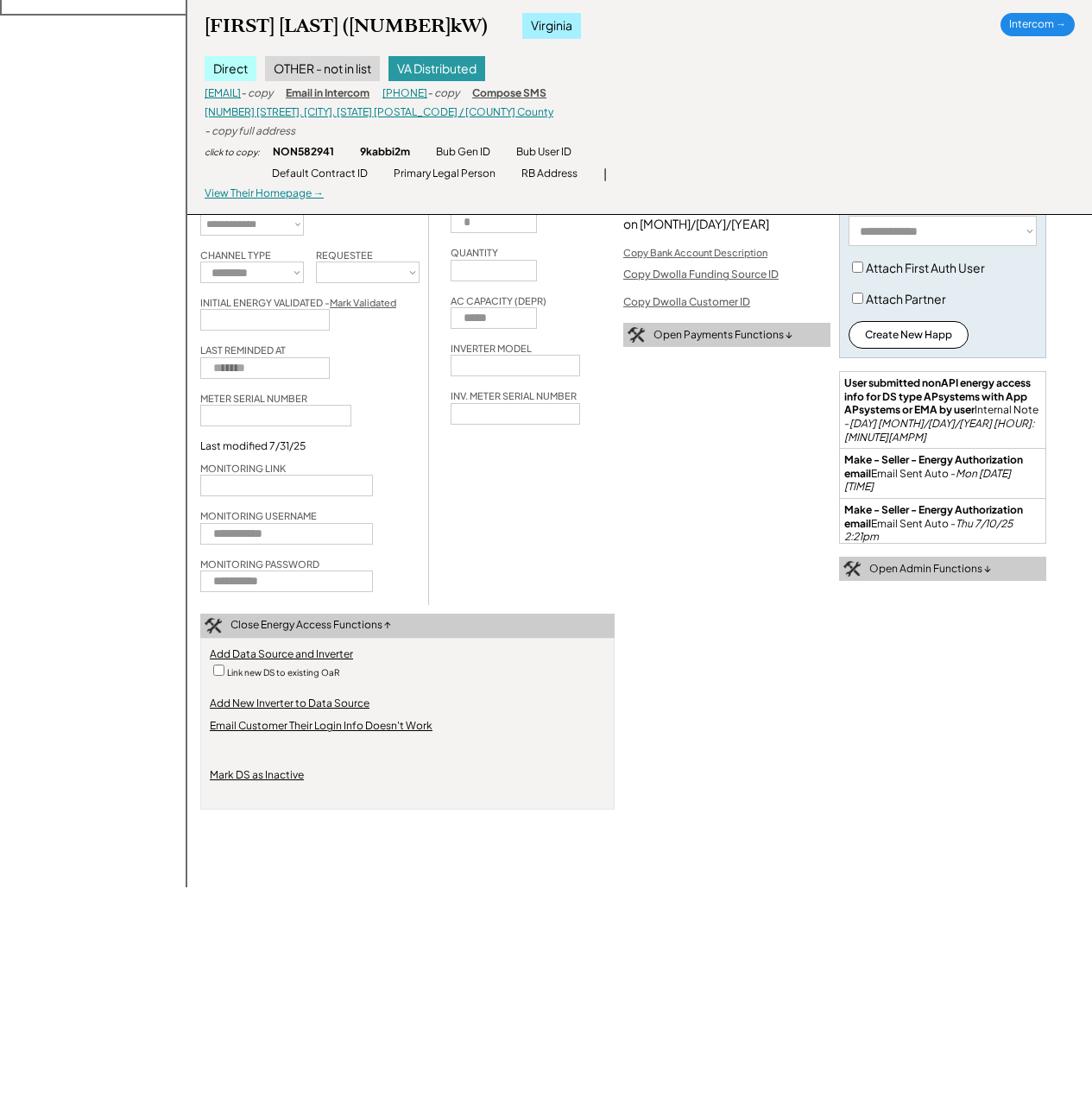 scroll, scrollTop: 1062, scrollLeft: 0, axis: vertical 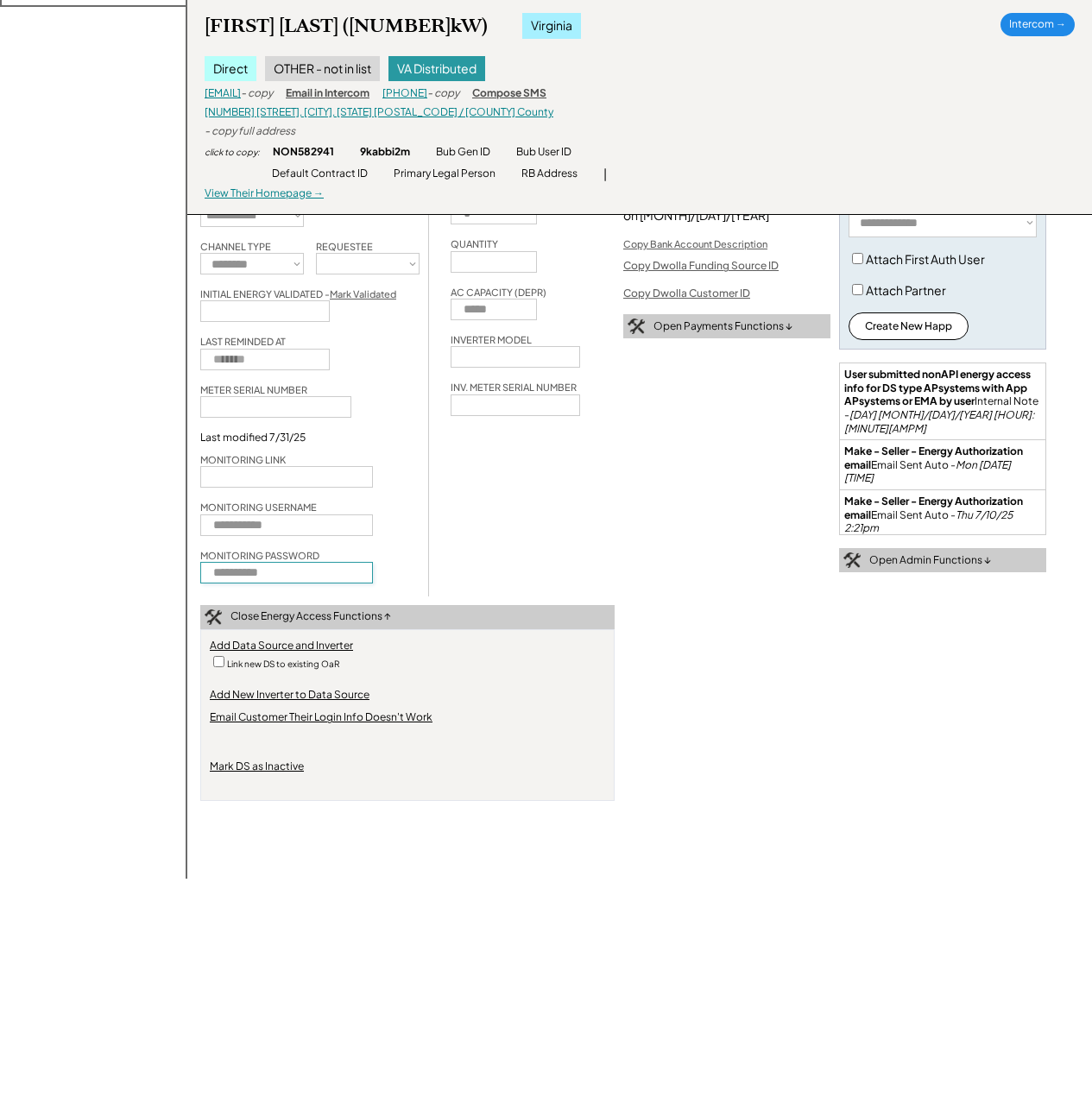 click at bounding box center (287, 572) 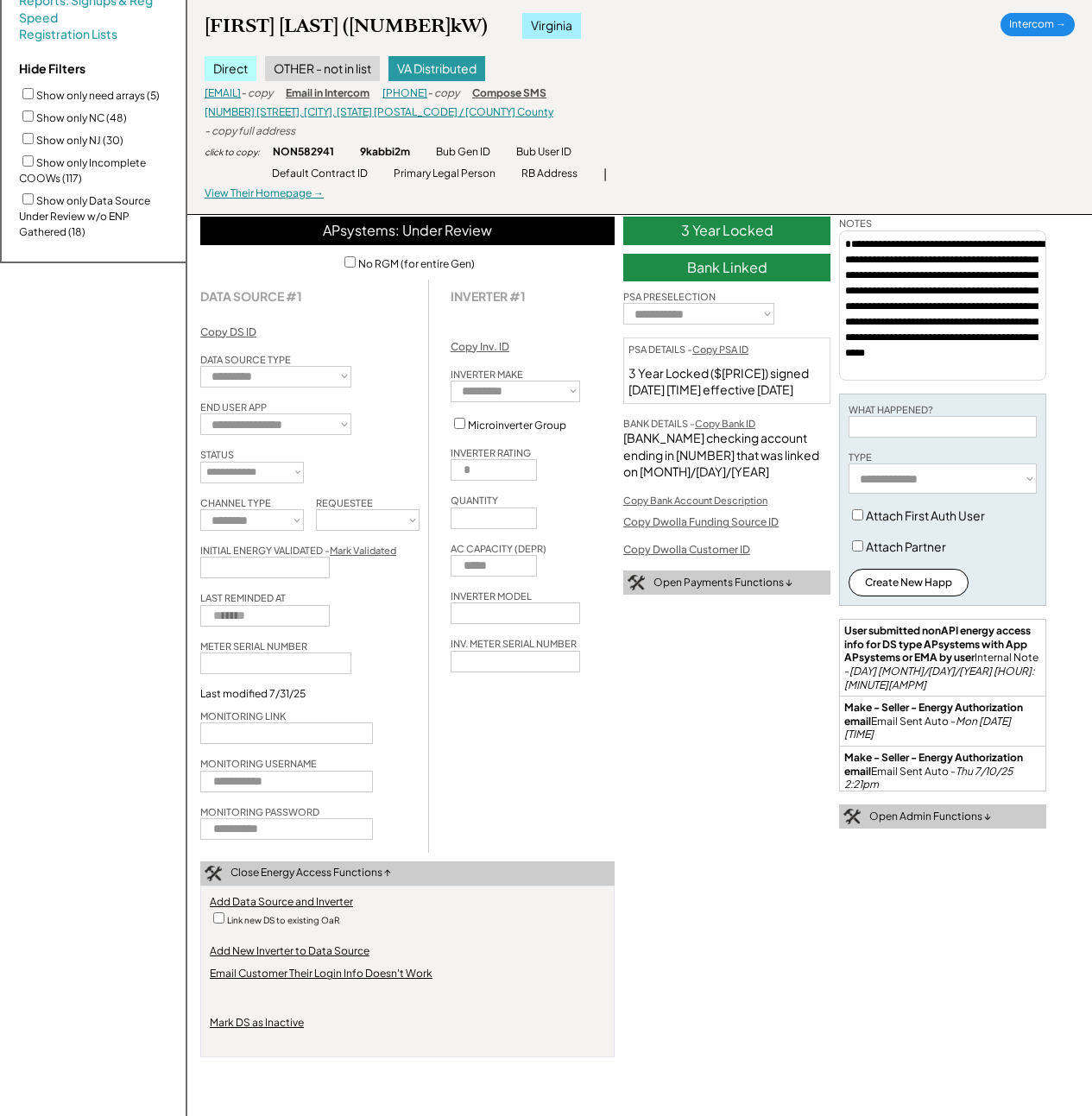 scroll, scrollTop: 514, scrollLeft: 0, axis: vertical 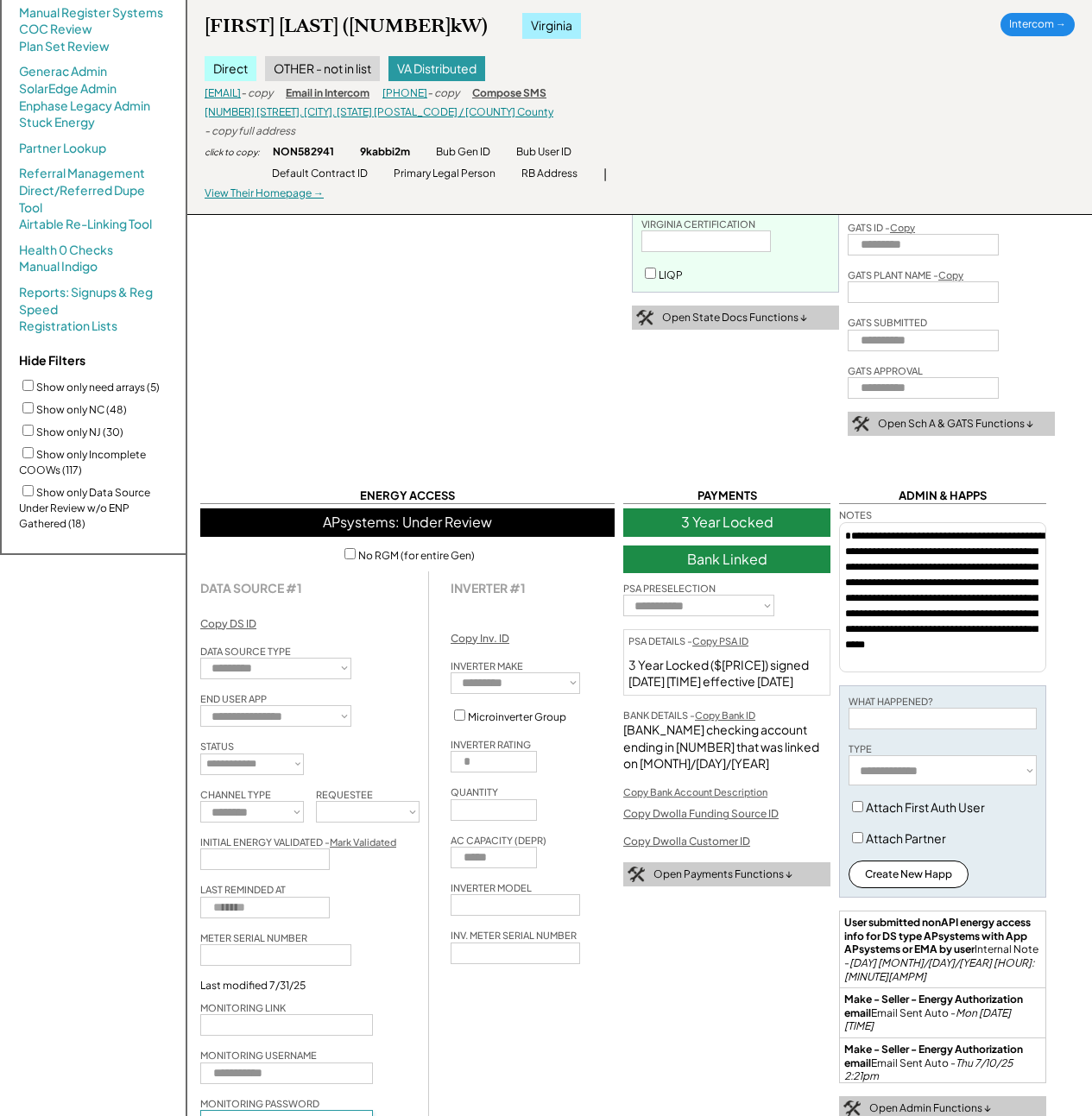 click at bounding box center [943, 718] 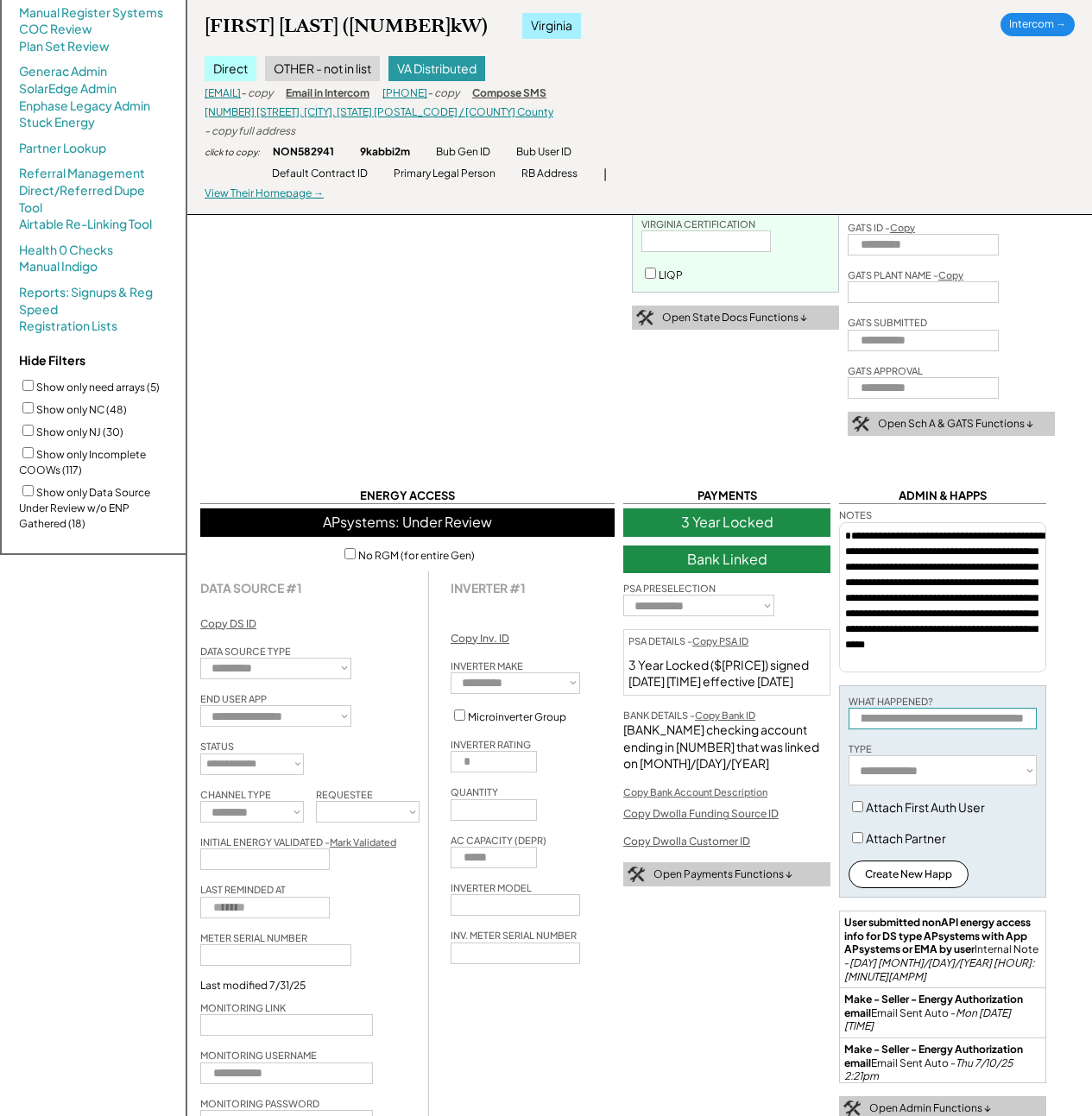 scroll, scrollTop: 0, scrollLeft: 167, axis: horizontal 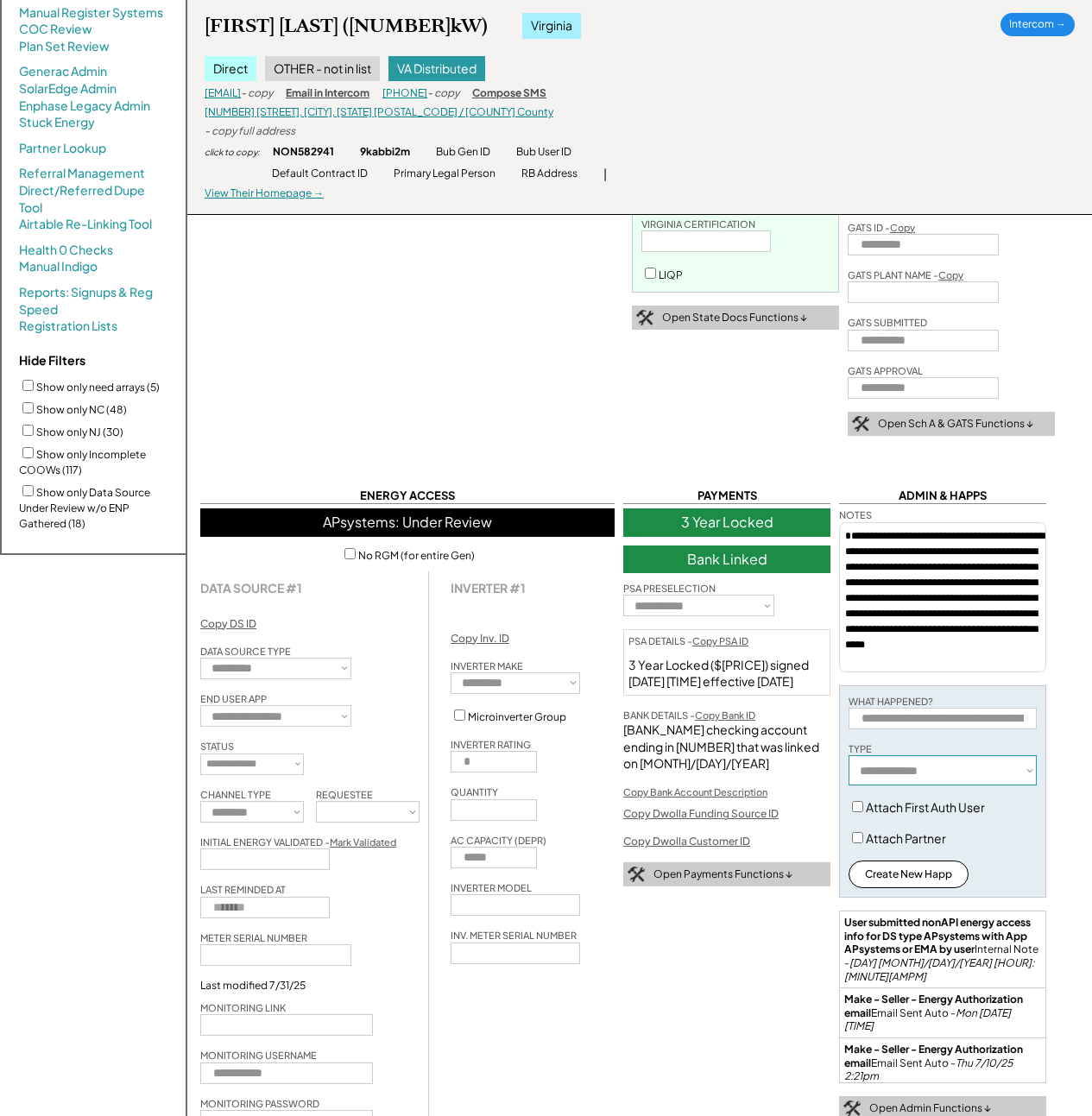 select on "**********" 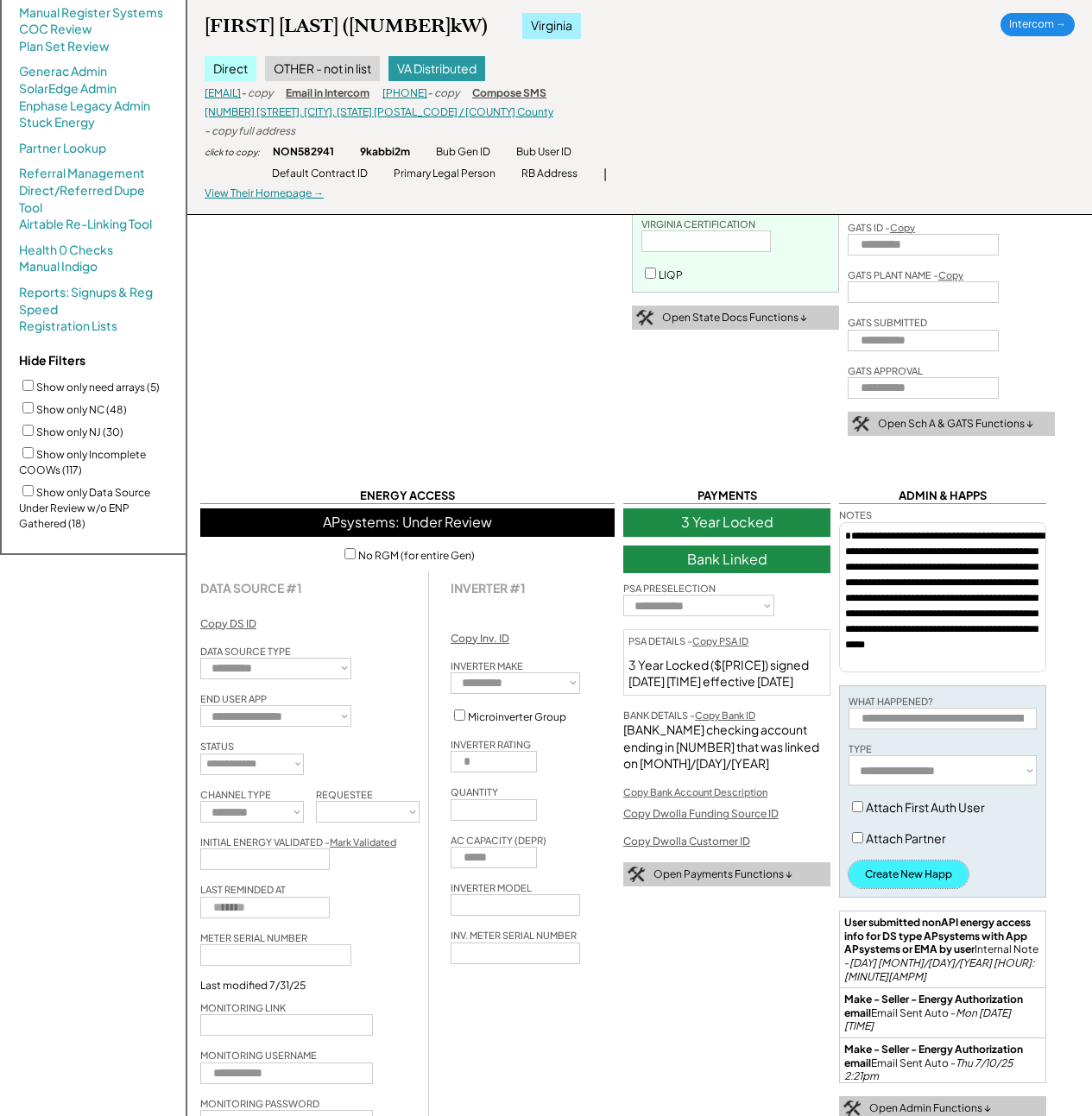click on "Create New Happ" at bounding box center [908, 874] 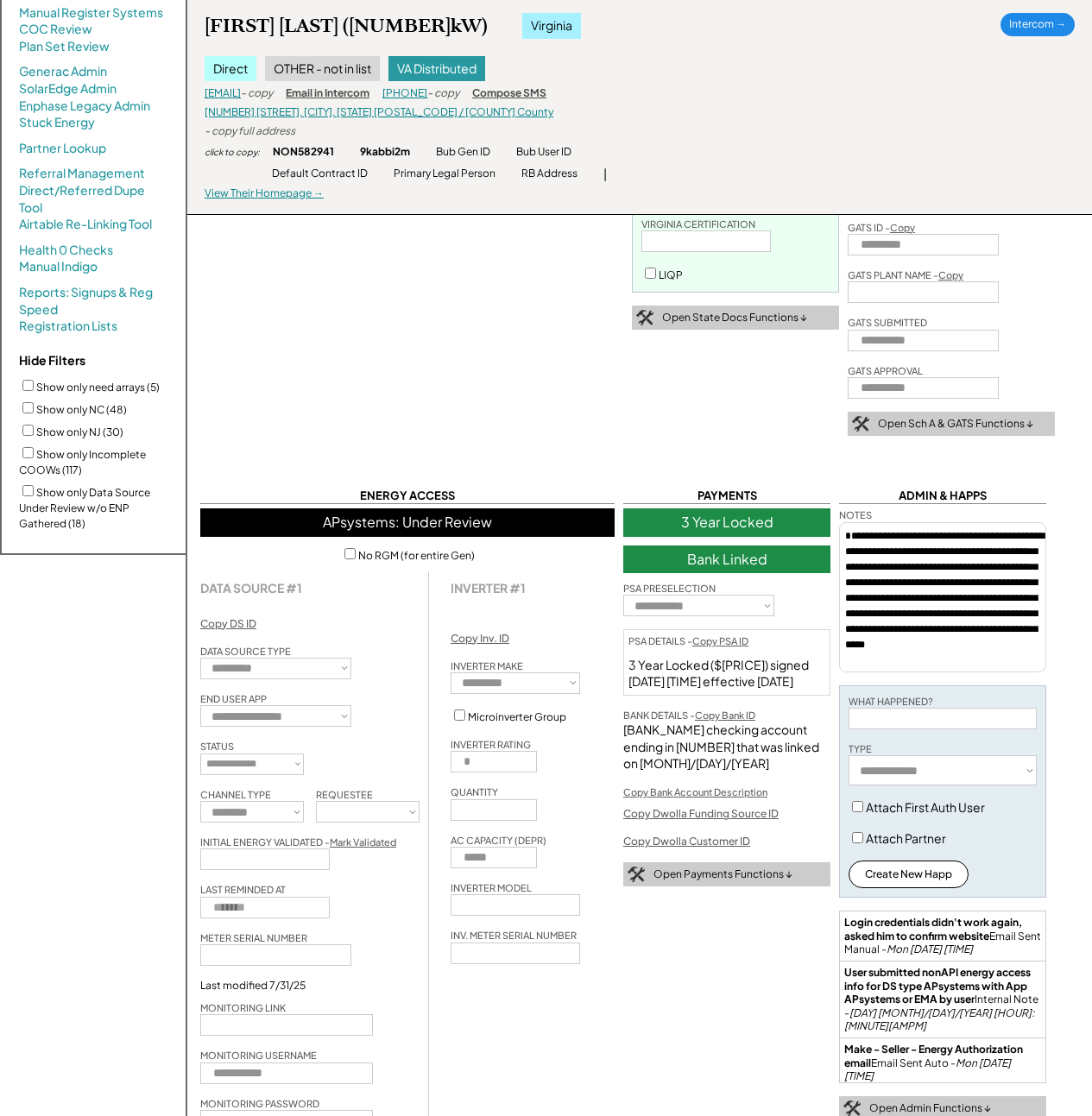 click on "**********" at bounding box center (943, 597) 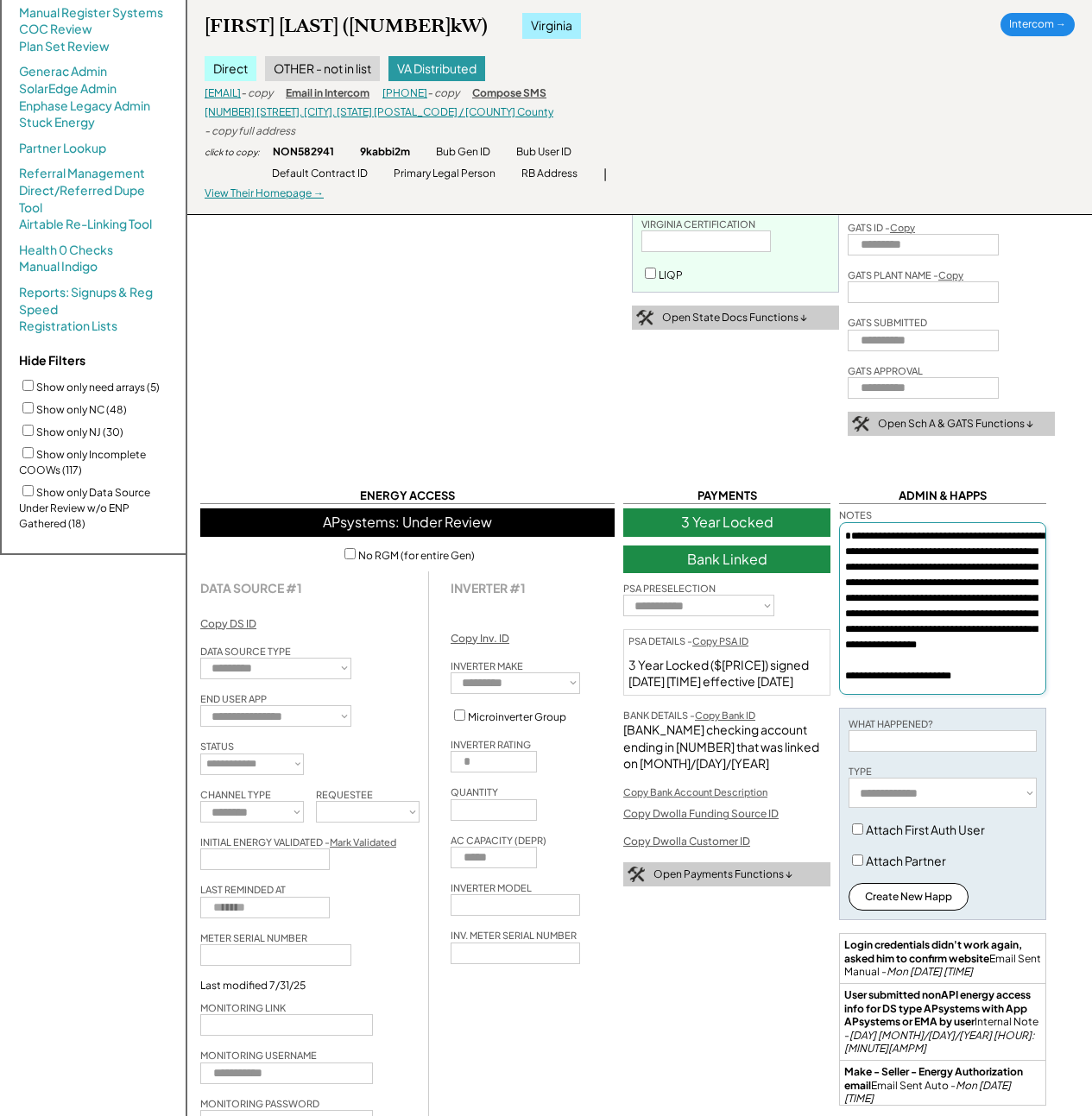 scroll, scrollTop: 35, scrollLeft: 0, axis: vertical 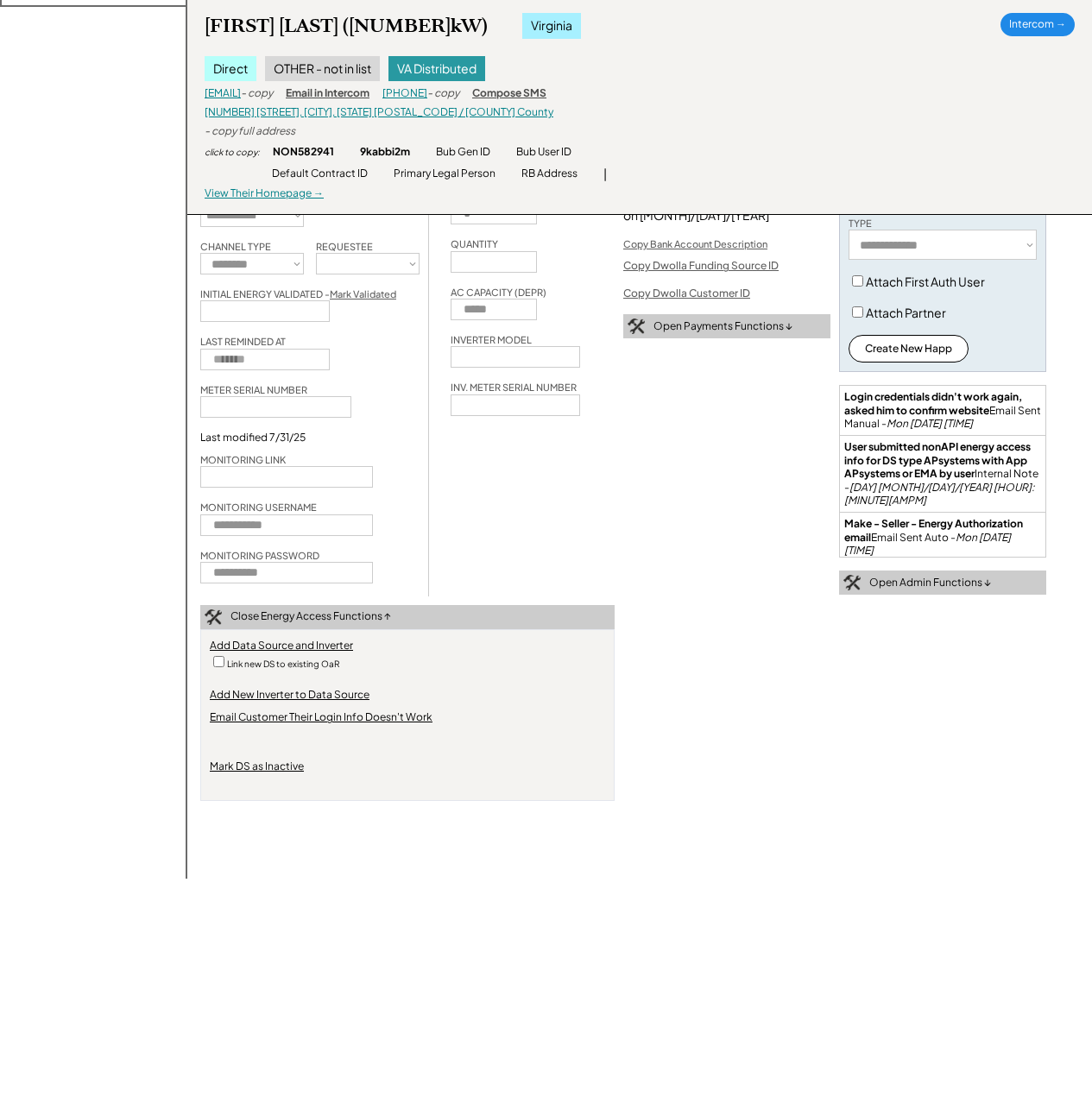 click at bounding box center [287, 525] 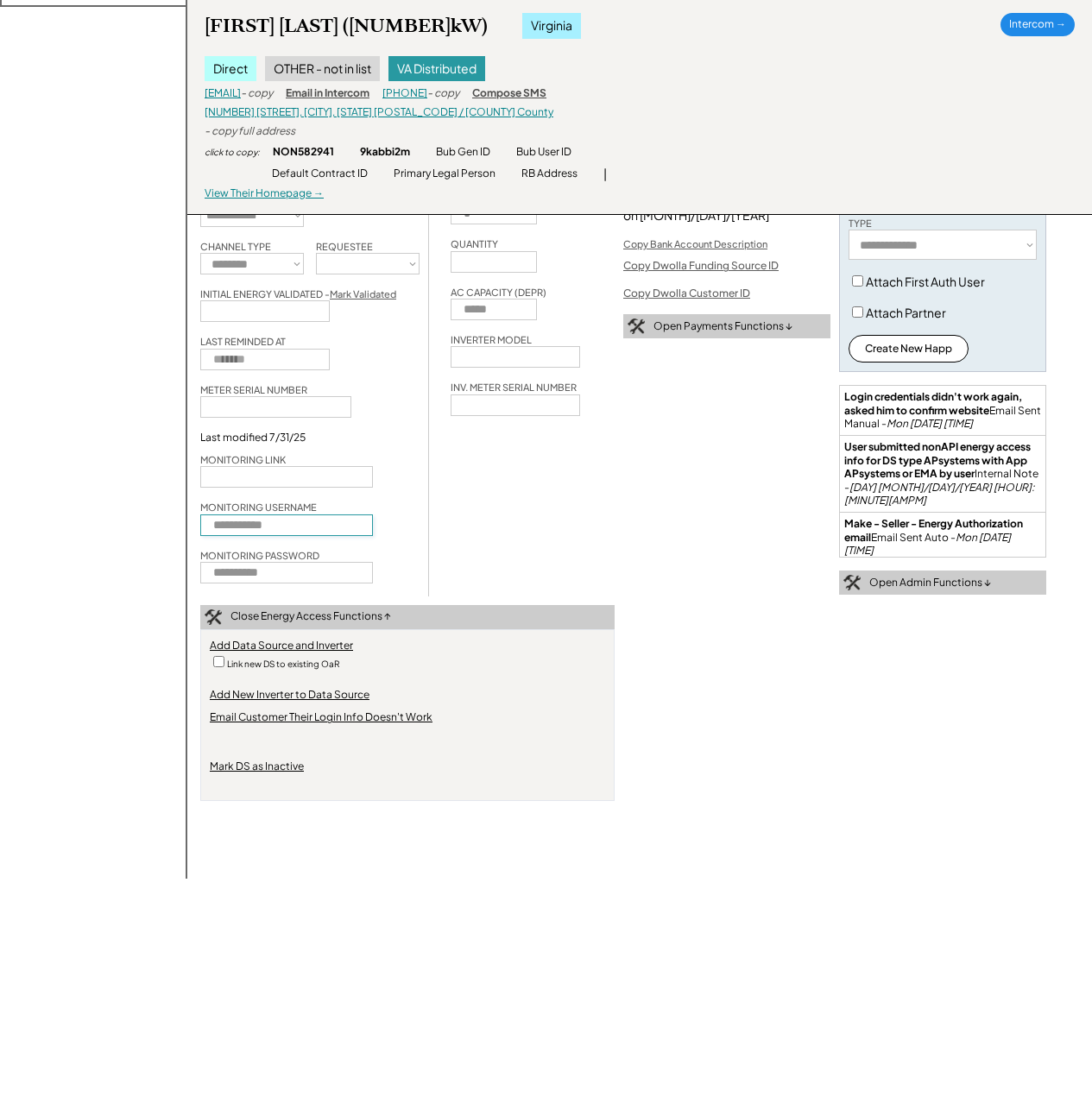 click at bounding box center (287, 525) 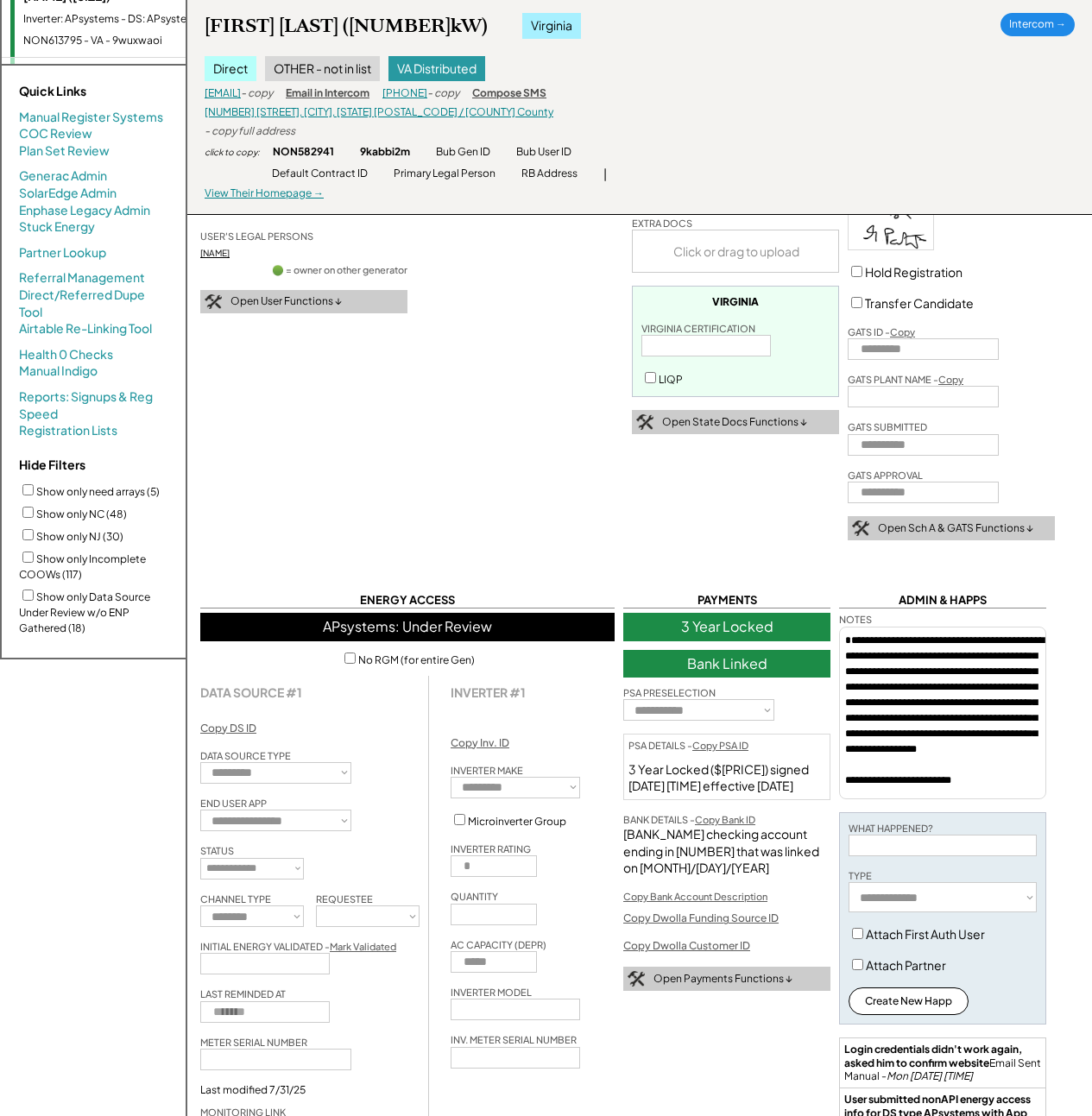 scroll, scrollTop: 199, scrollLeft: 0, axis: vertical 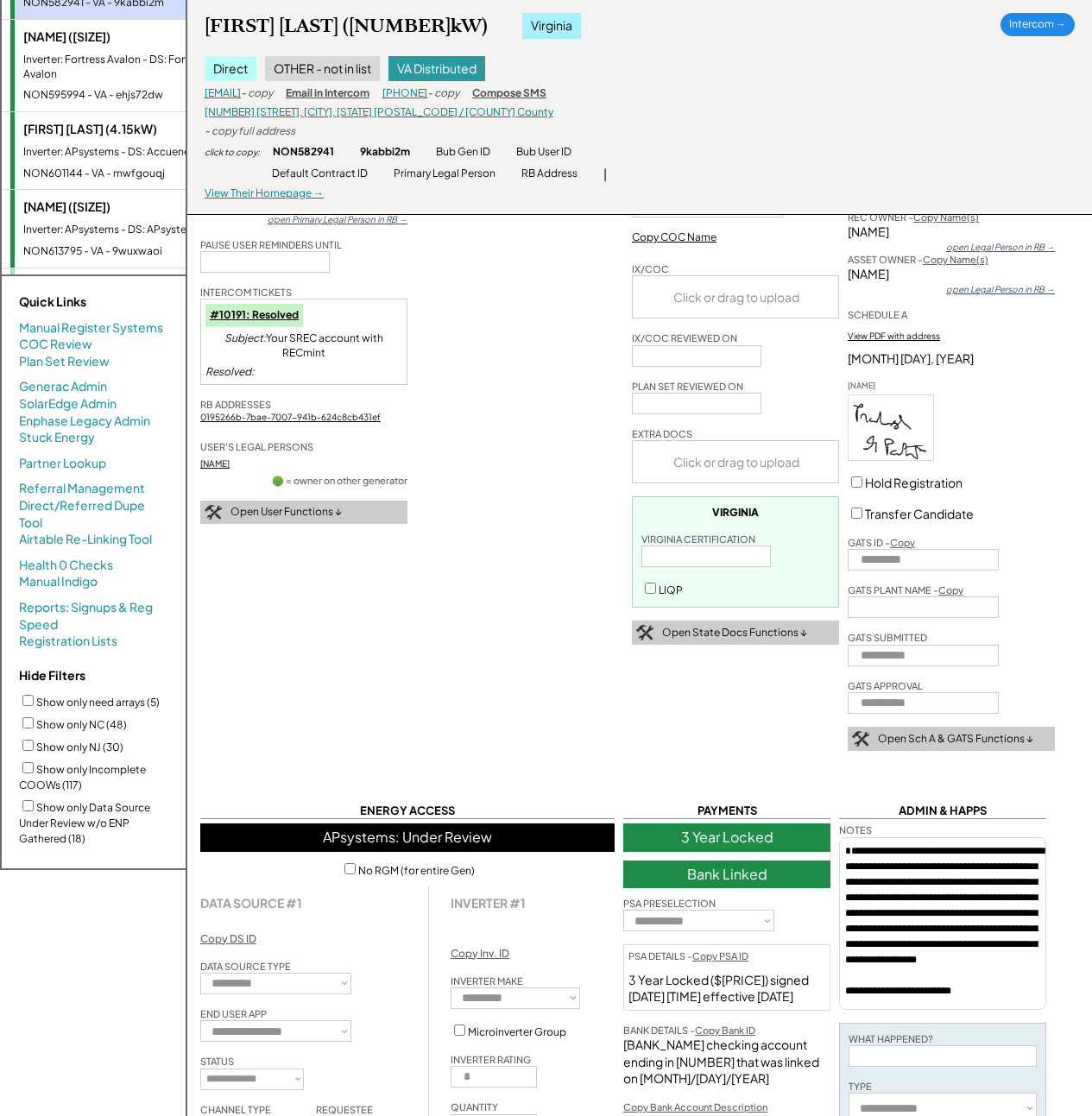 click on "**********" at bounding box center [943, 924] 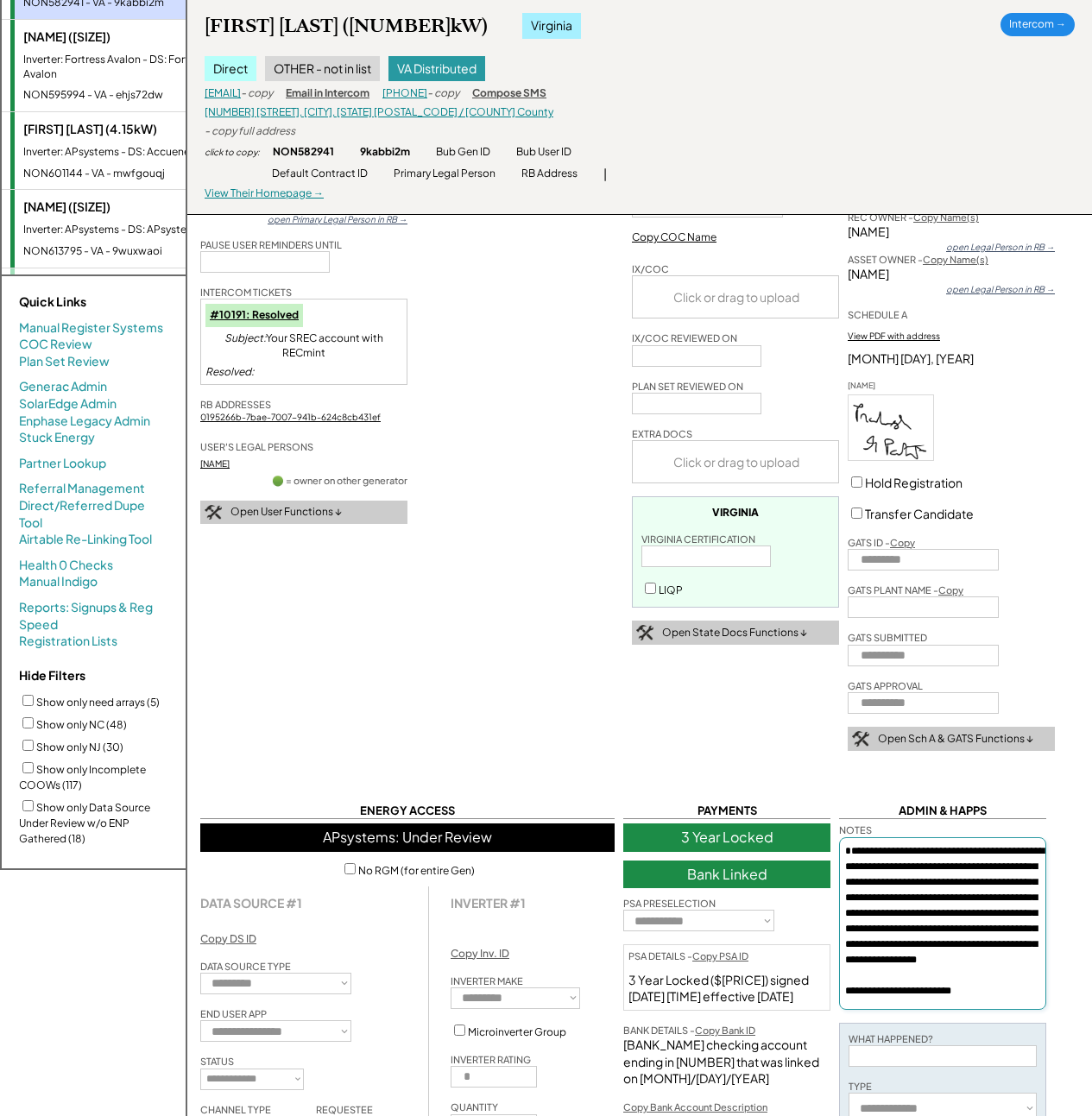click on "**********" at bounding box center [943, 924] 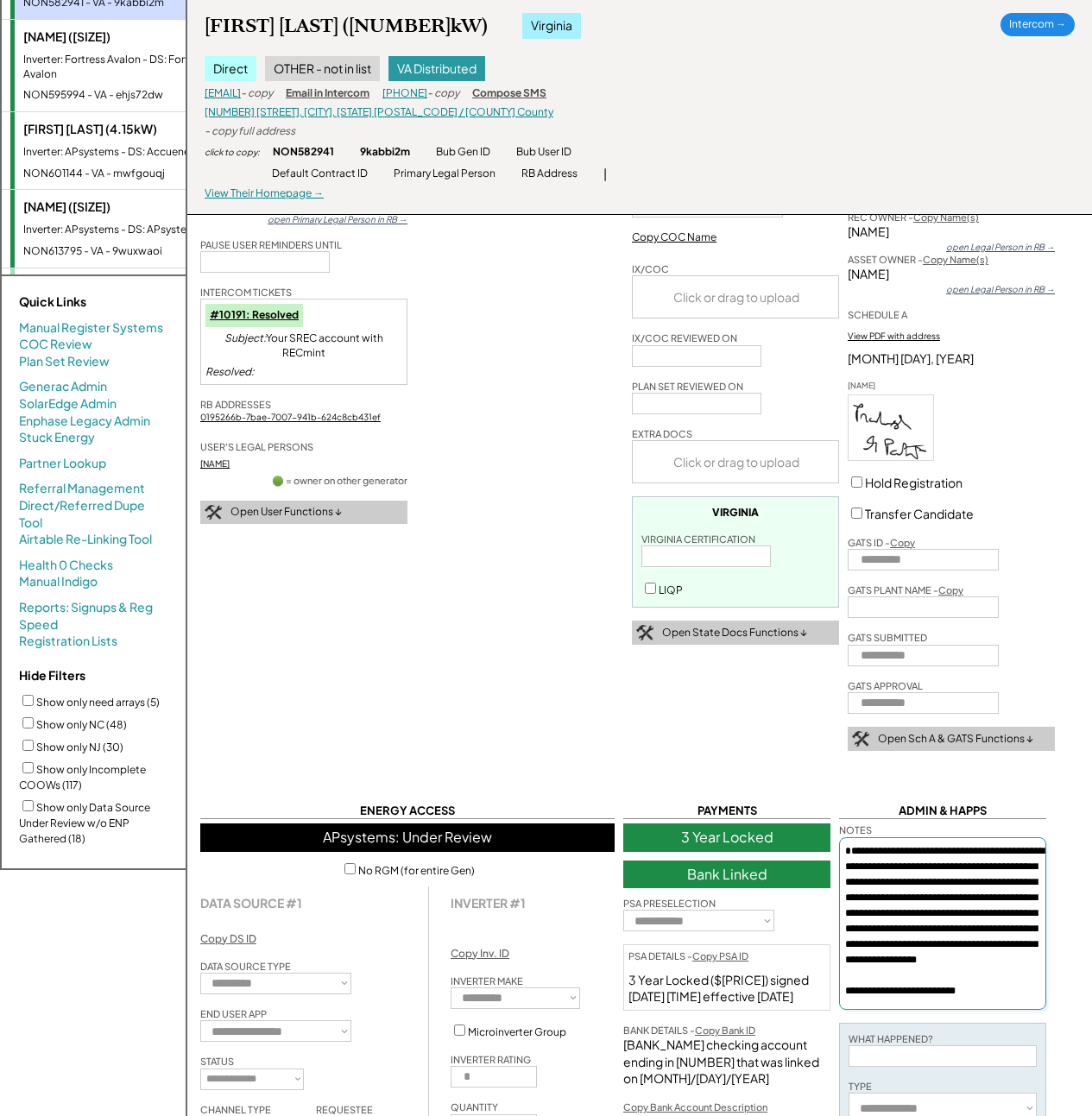 paste on "**********" 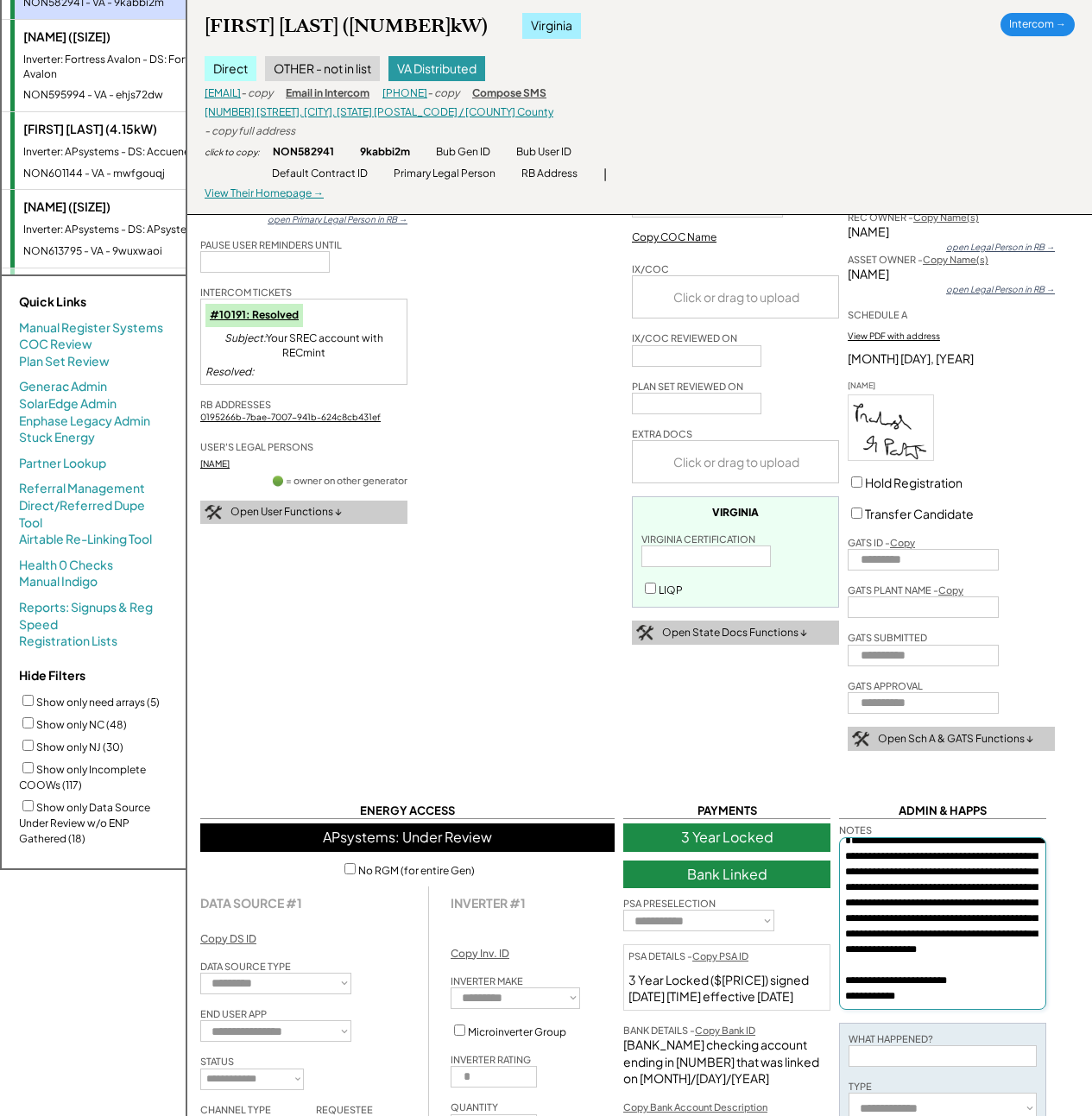 click on "**********" at bounding box center (943, 924) 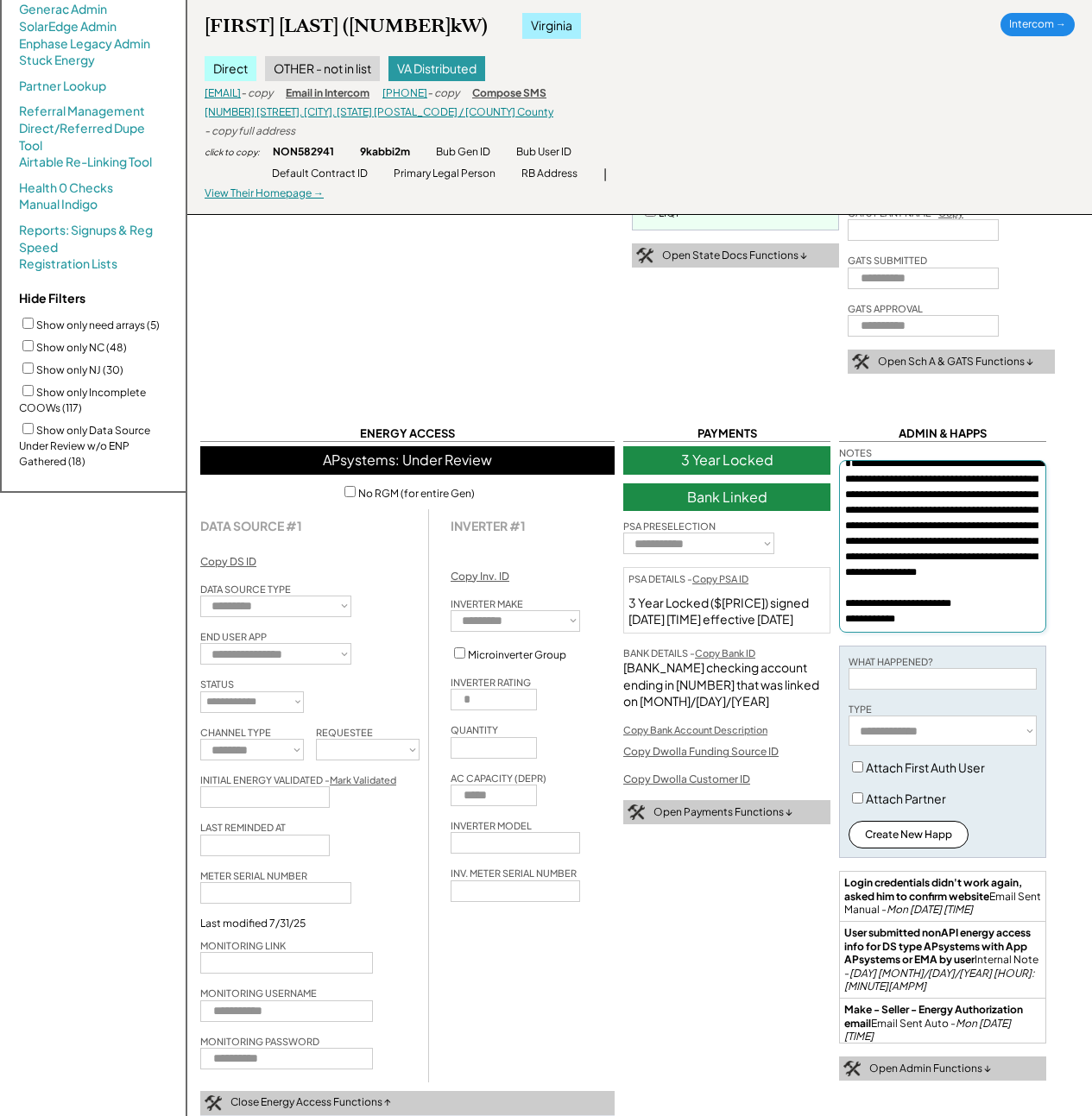 scroll, scrollTop: 659, scrollLeft: 0, axis: vertical 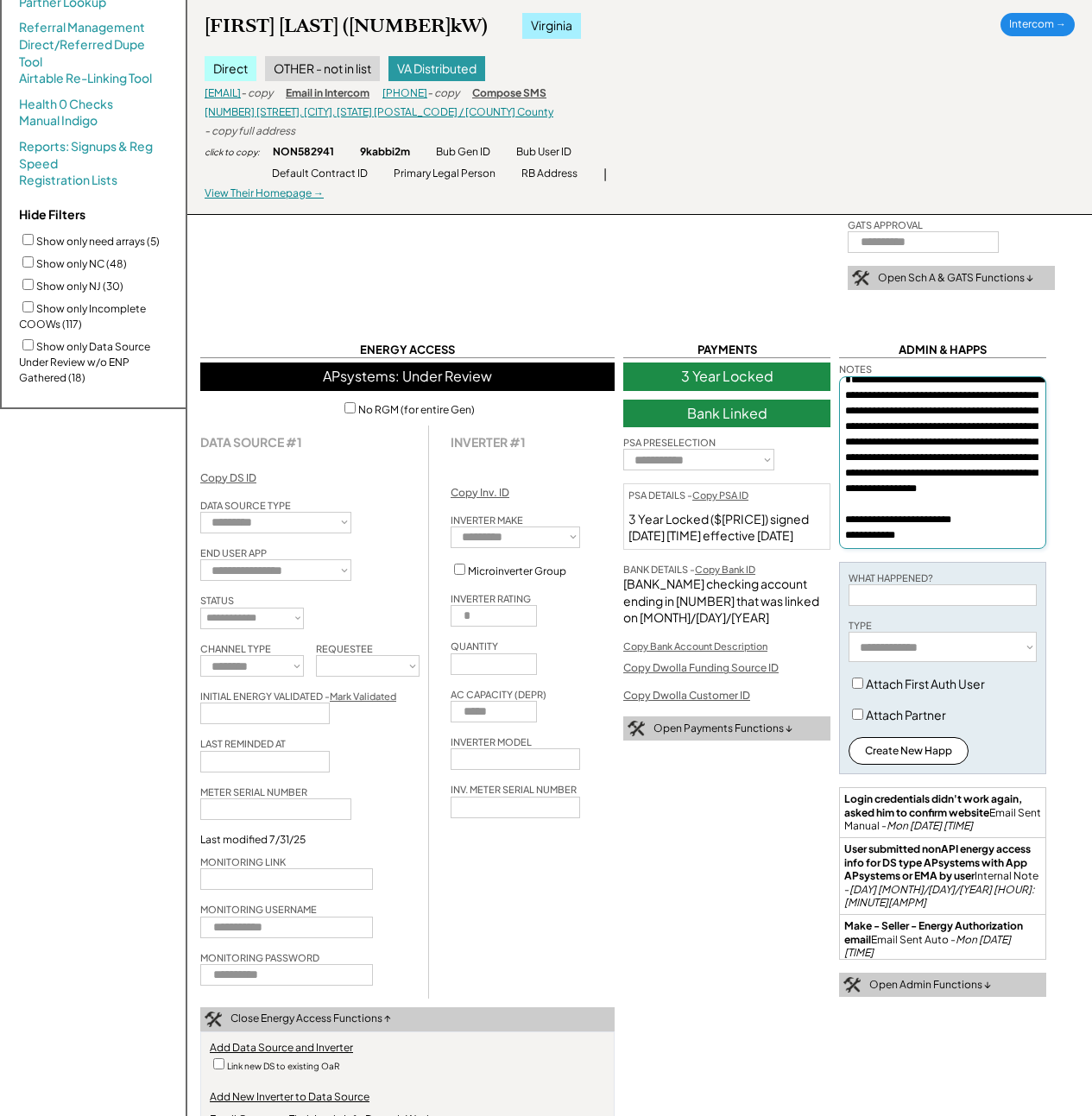 type on "**********" 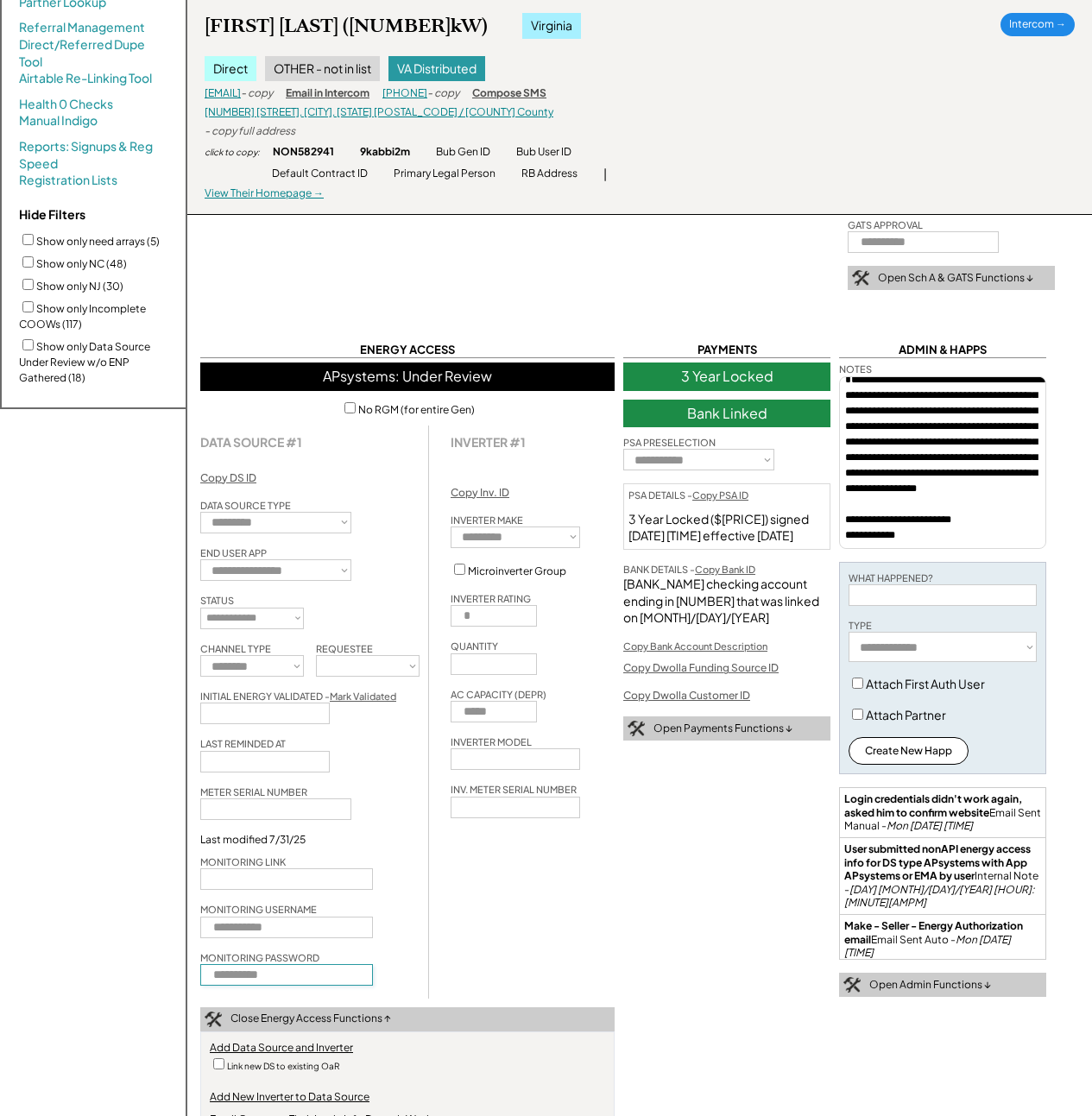 click at bounding box center (287, 974) 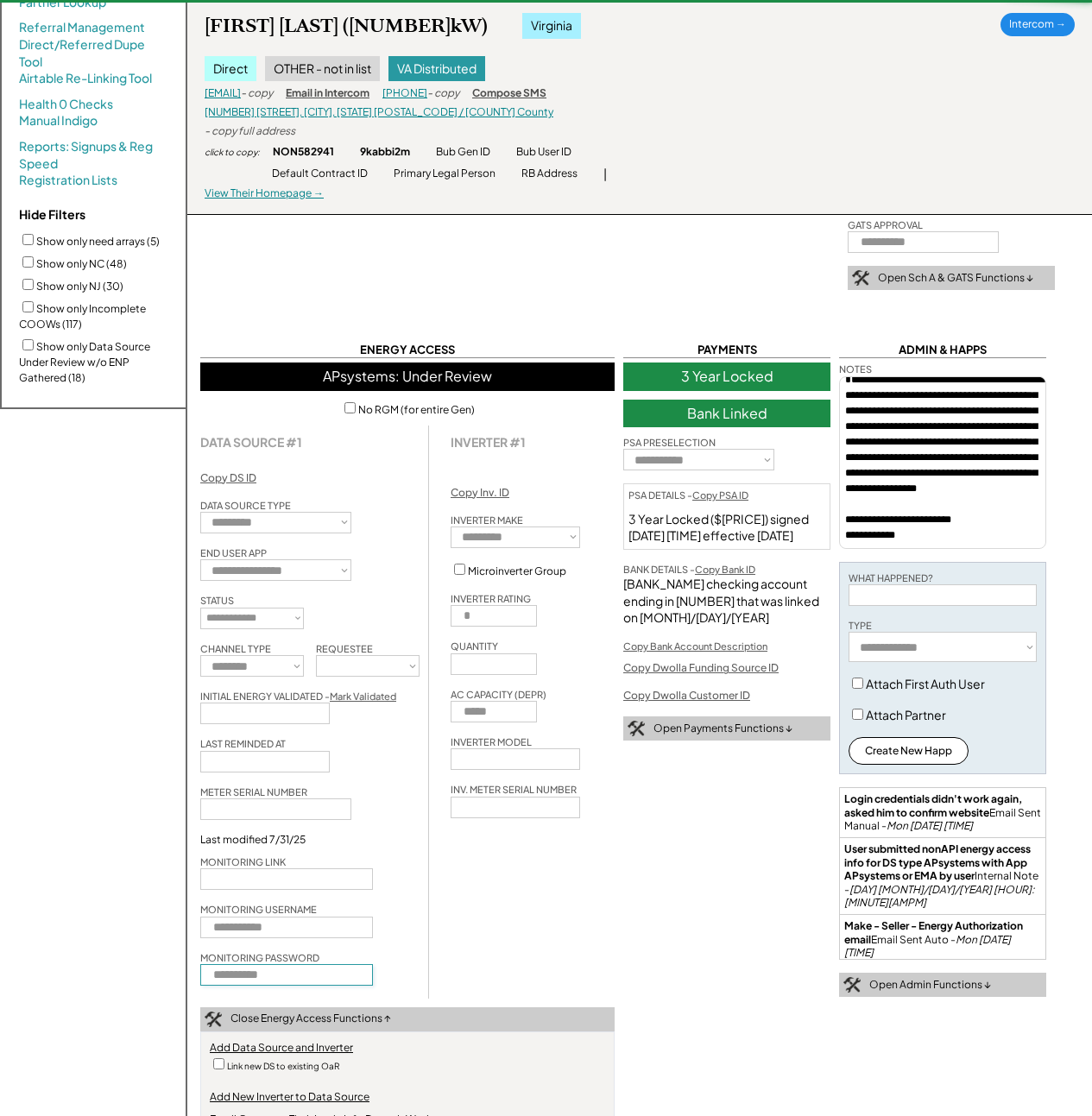 click at bounding box center [287, 974] 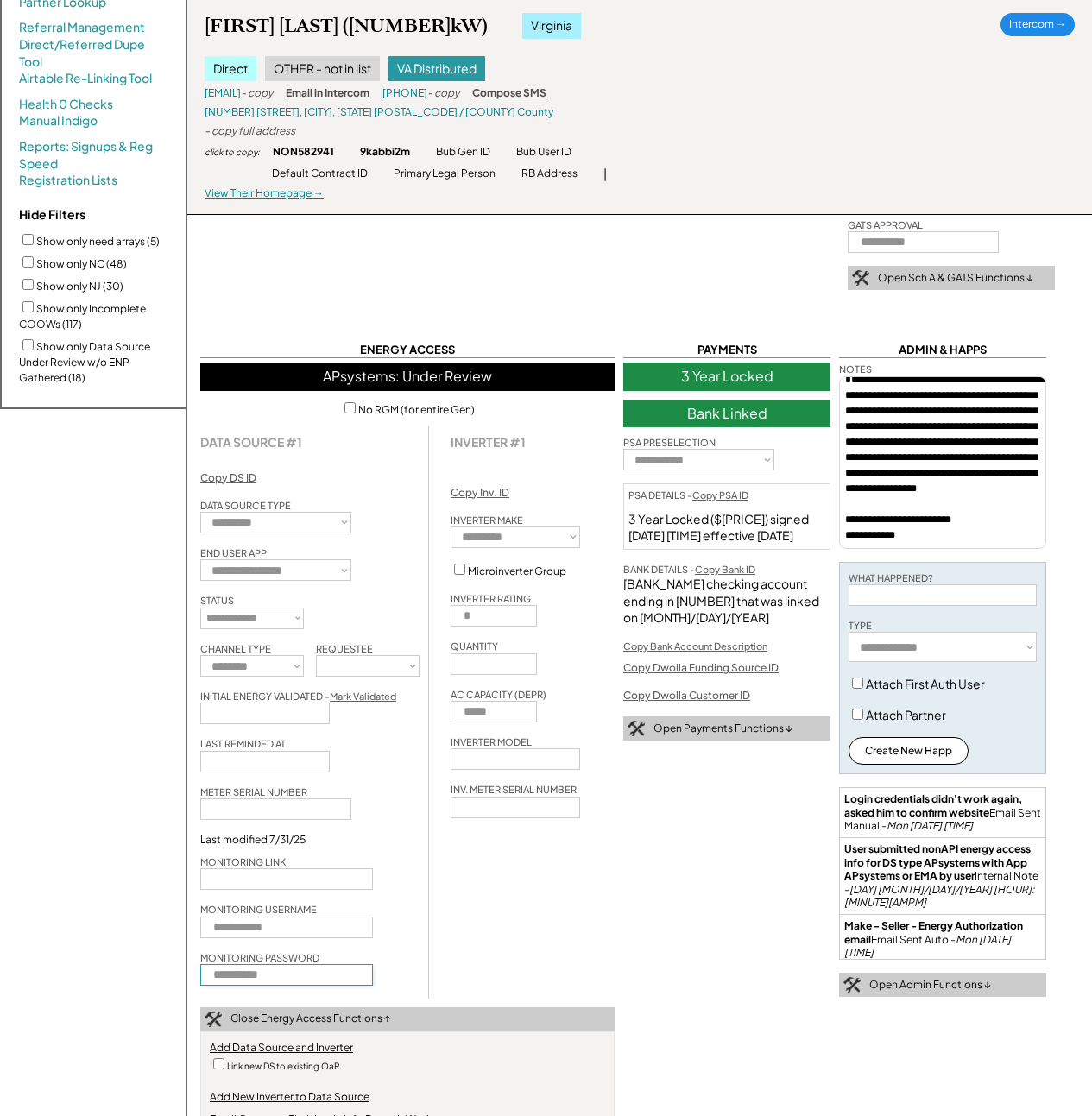 click at bounding box center (287, 974) 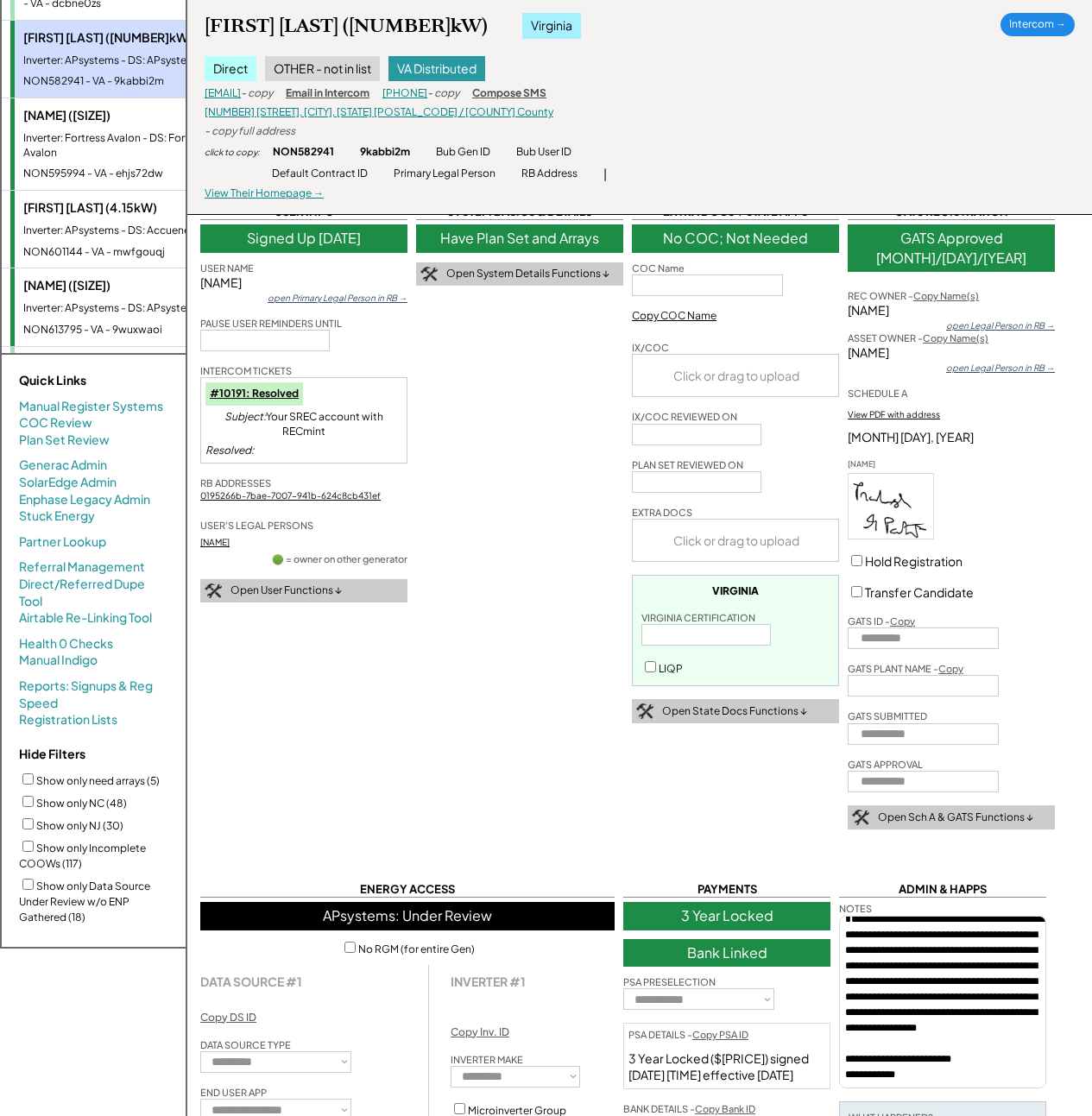 scroll, scrollTop: 287, scrollLeft: 0, axis: vertical 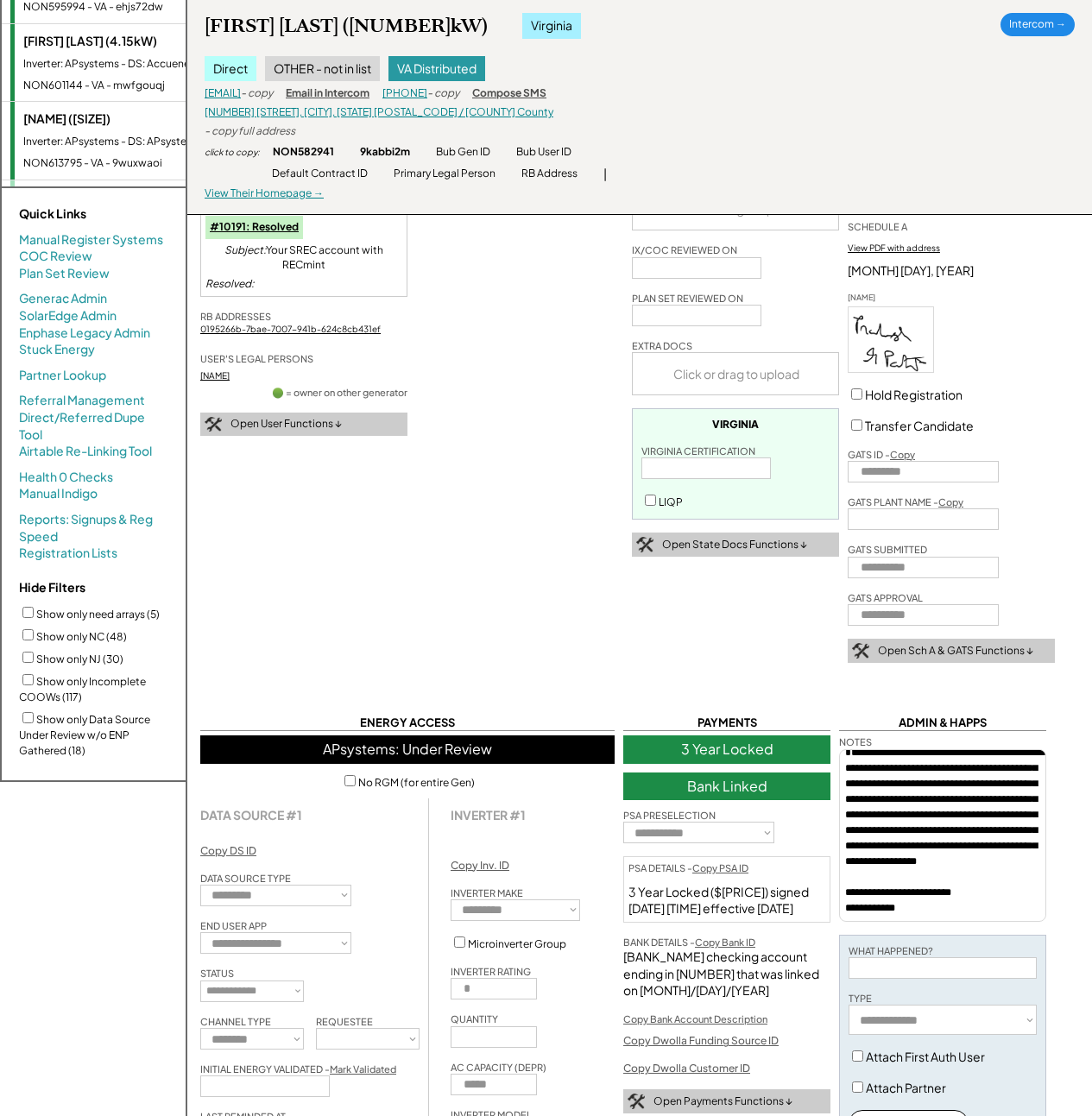 type 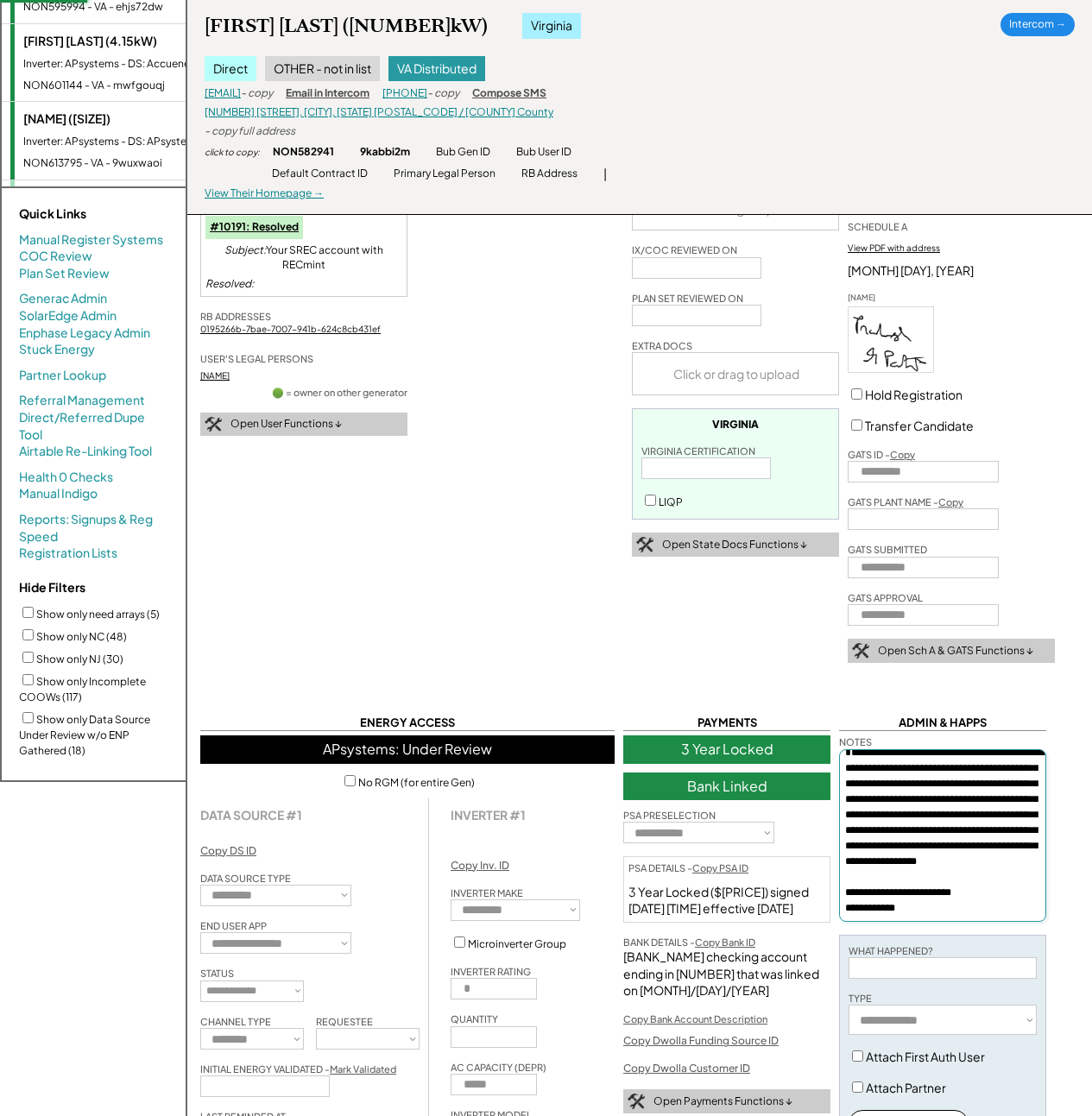 click on "**********" at bounding box center [943, 835] 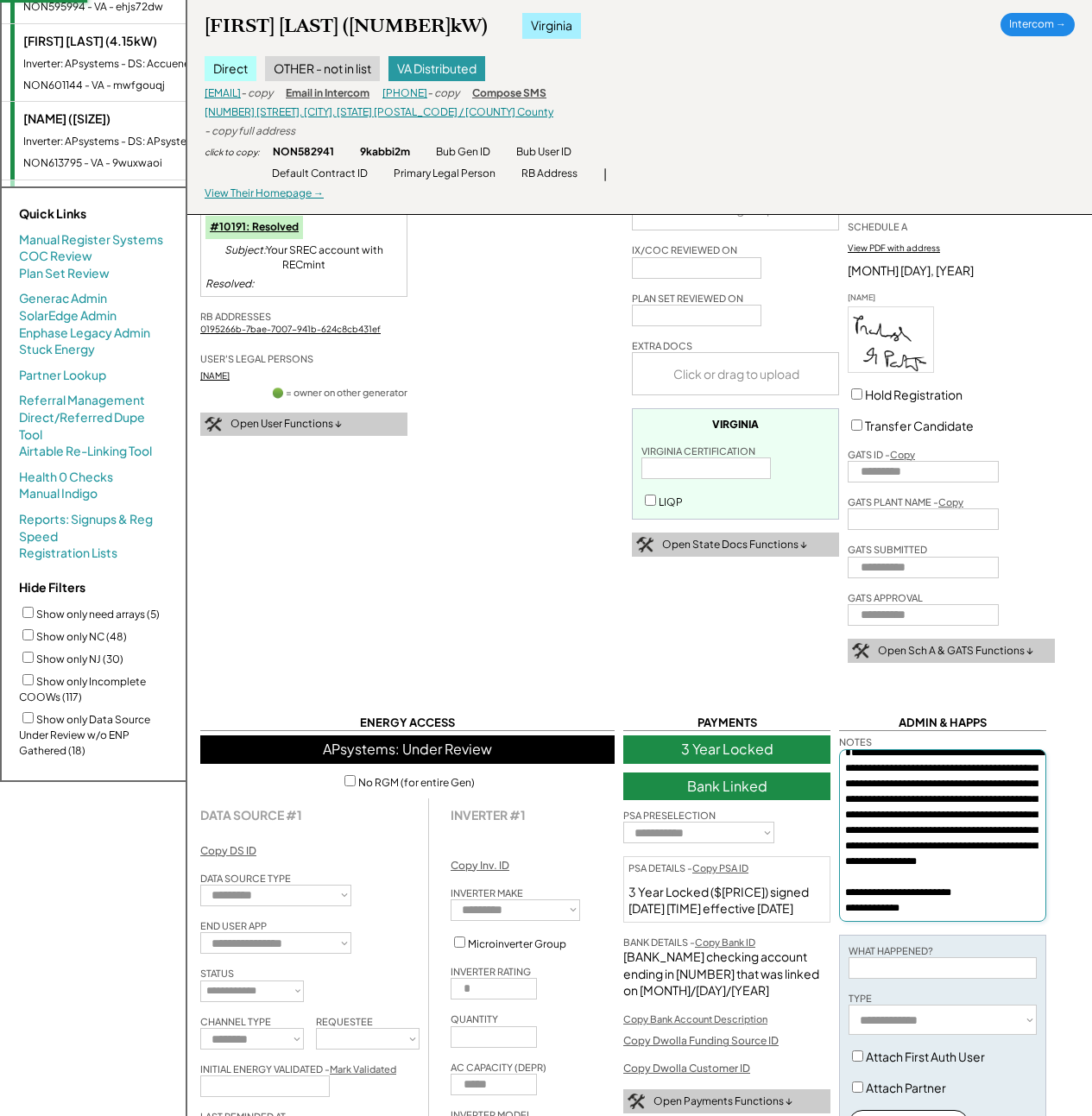scroll, scrollTop: 51, scrollLeft: 0, axis: vertical 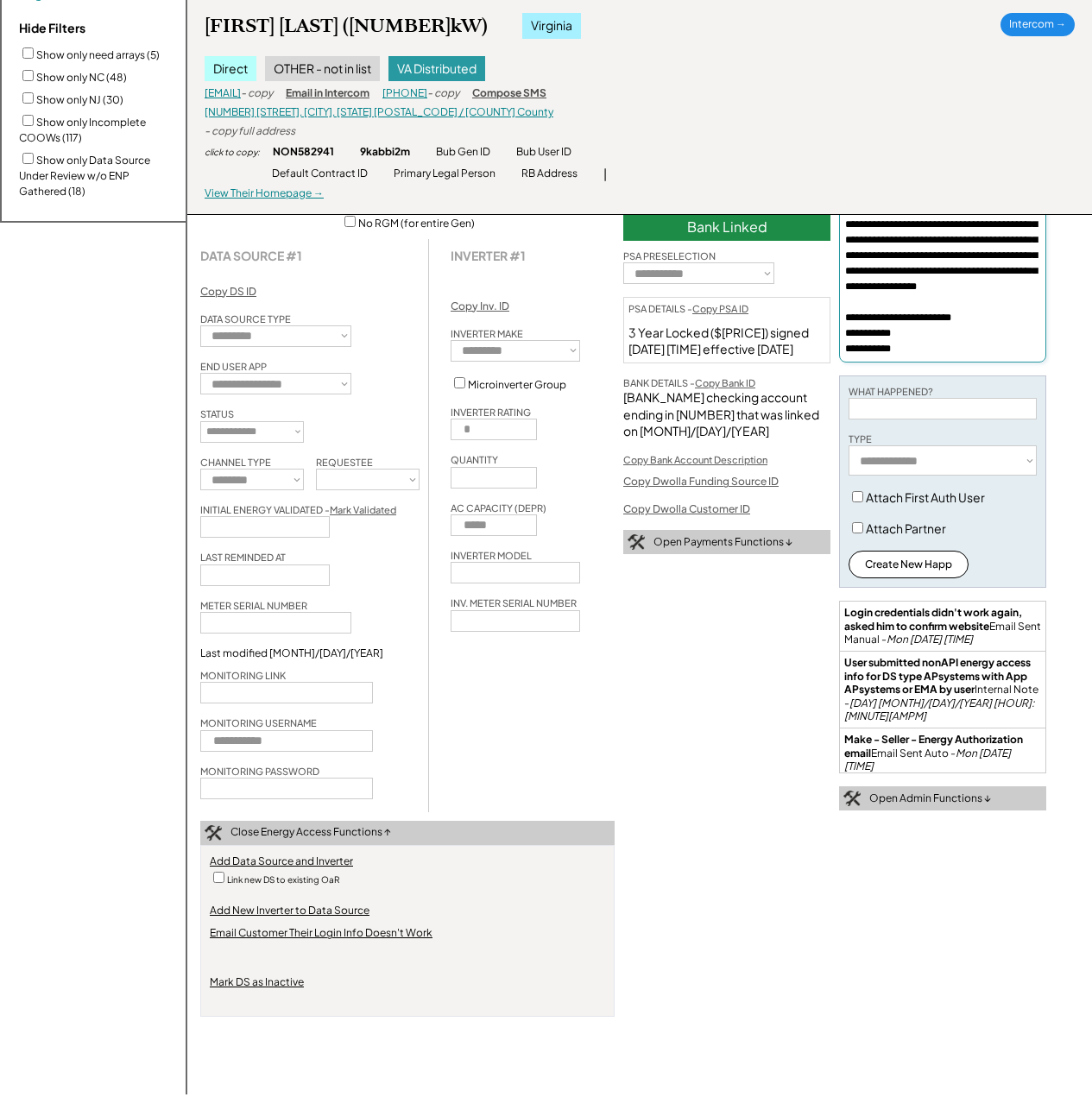 type on "**********" 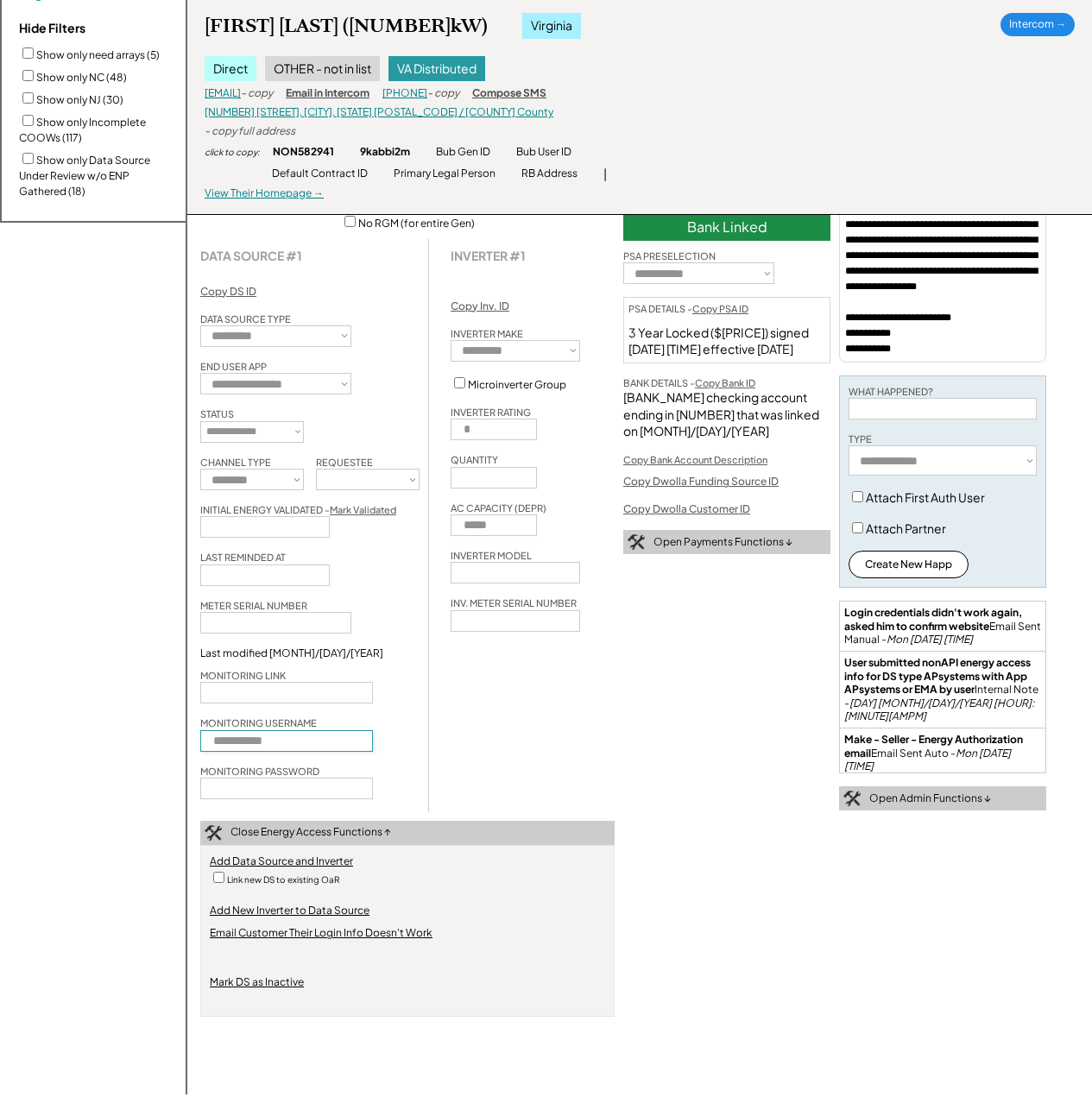 click at bounding box center [287, 741] 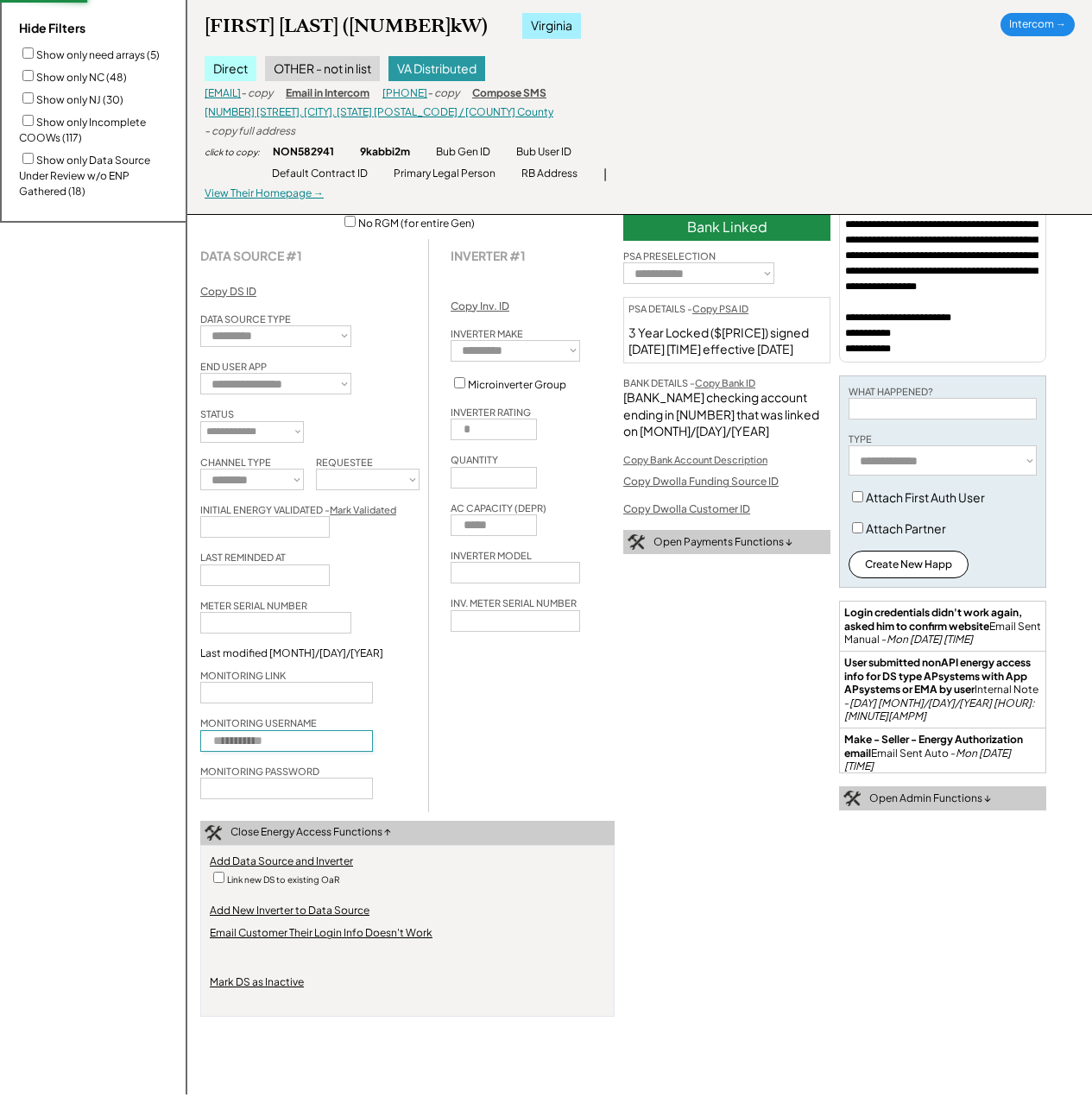 type 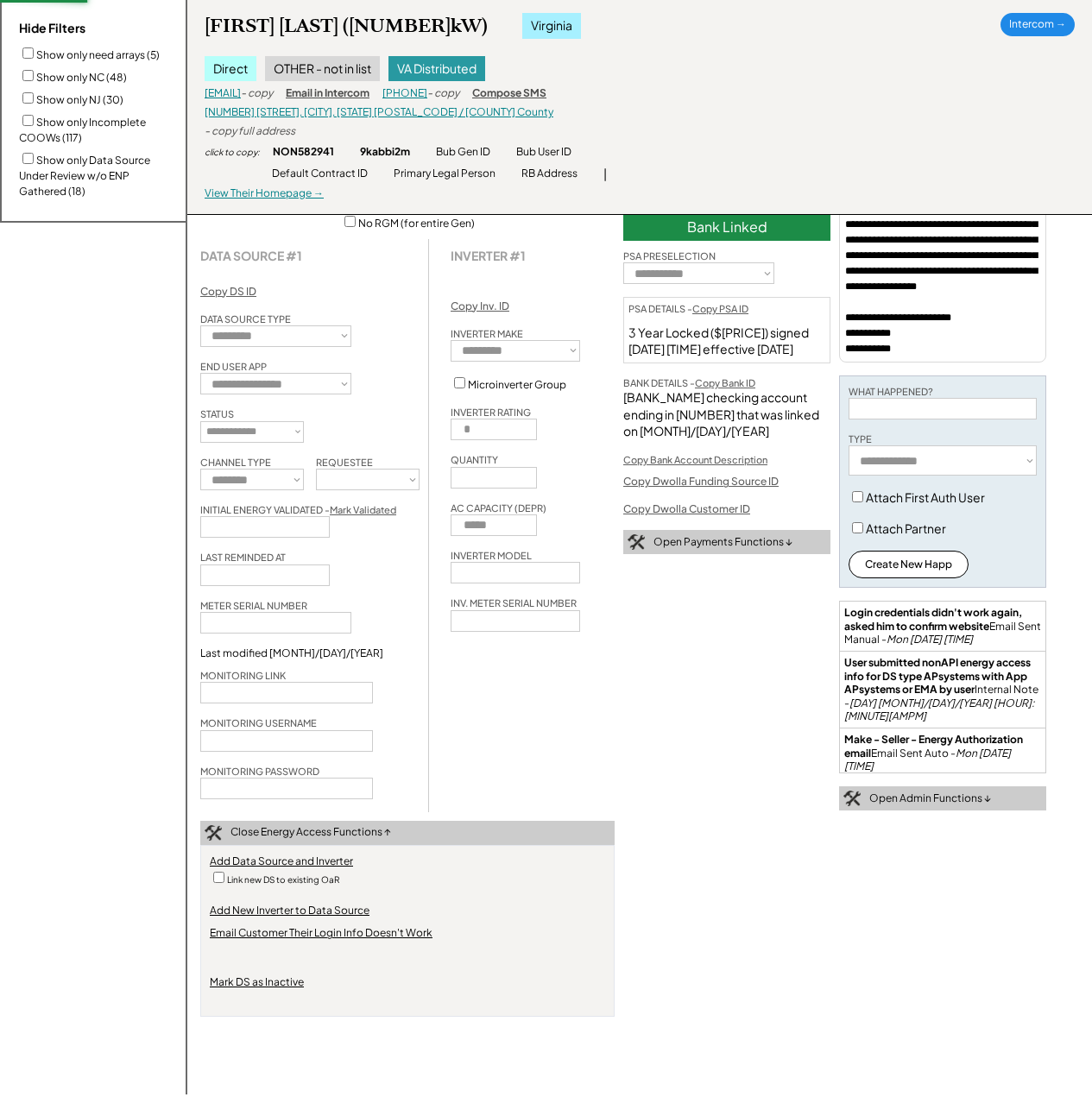 click on "**********" at bounding box center (407, 526) 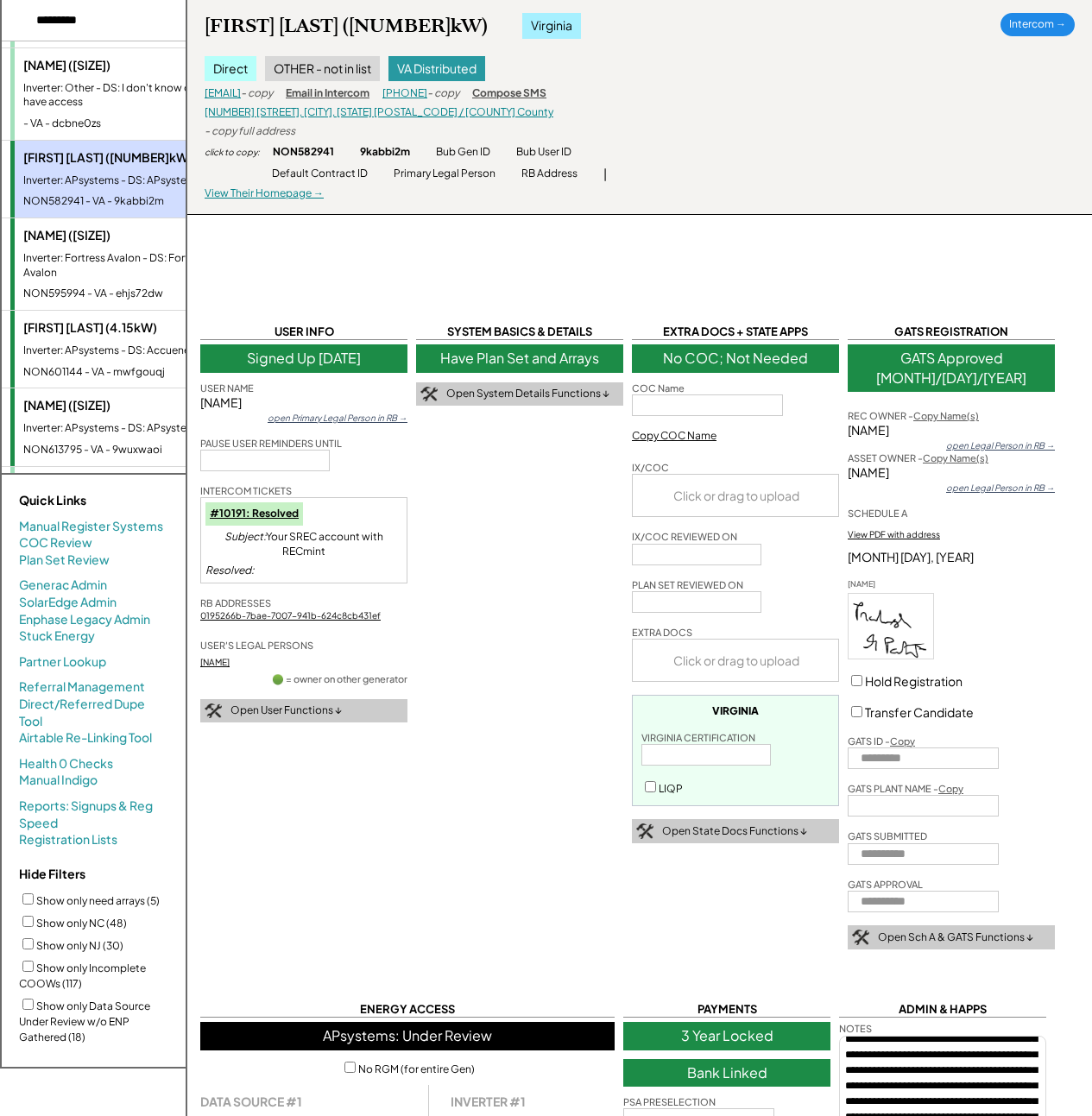 select on "**********" 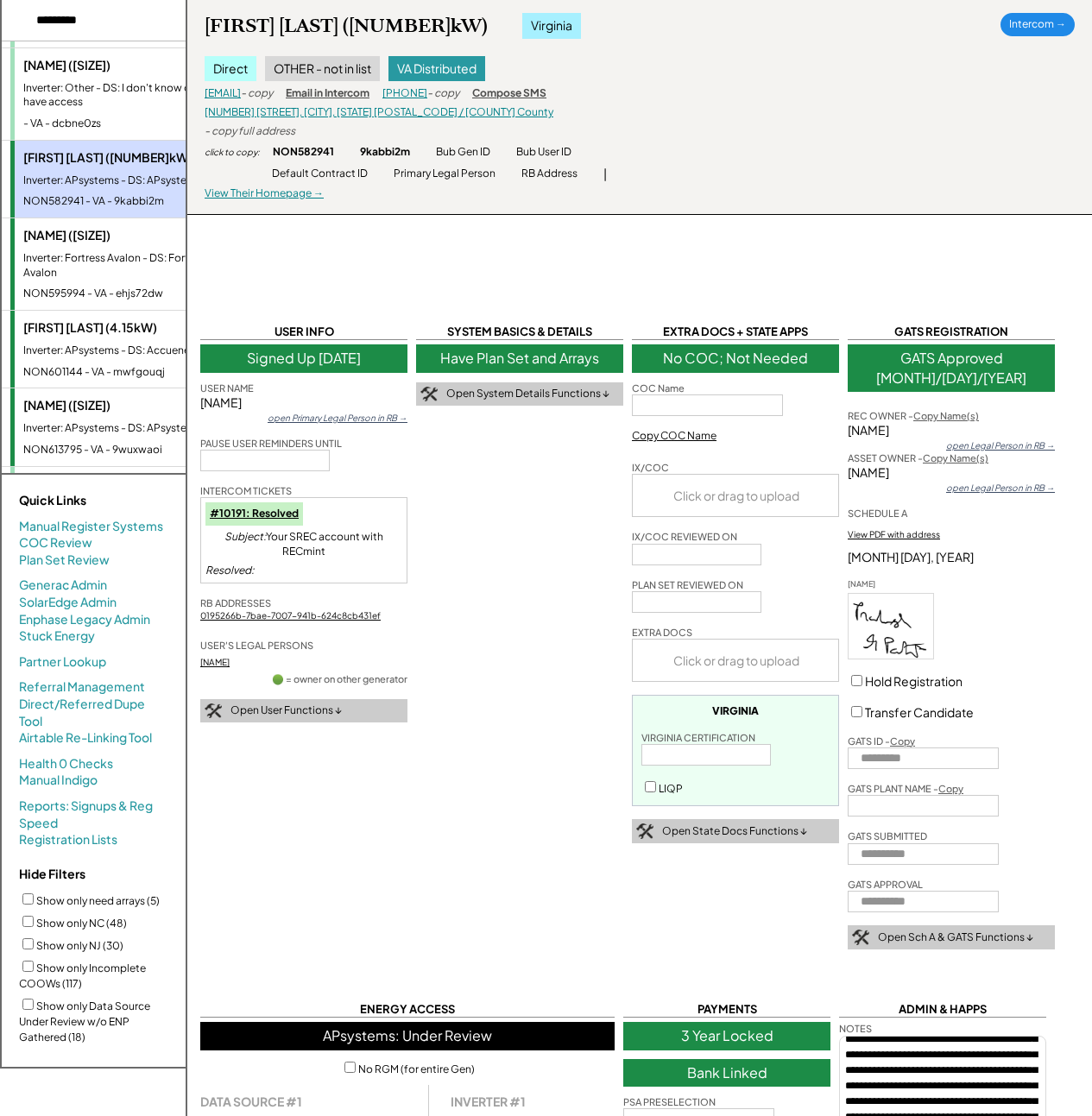 select on "**********" 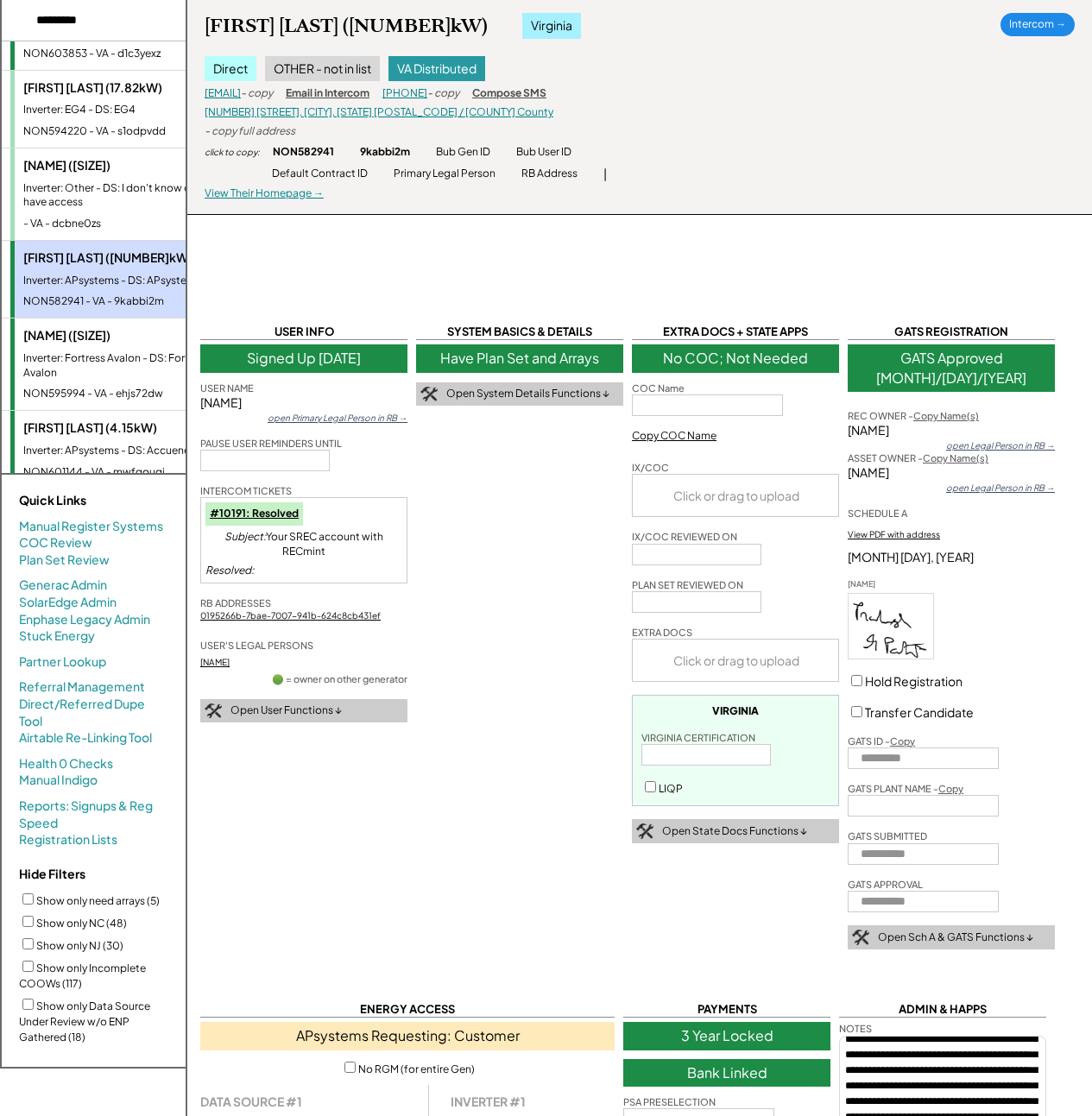 scroll, scrollTop: 695, scrollLeft: 0, axis: vertical 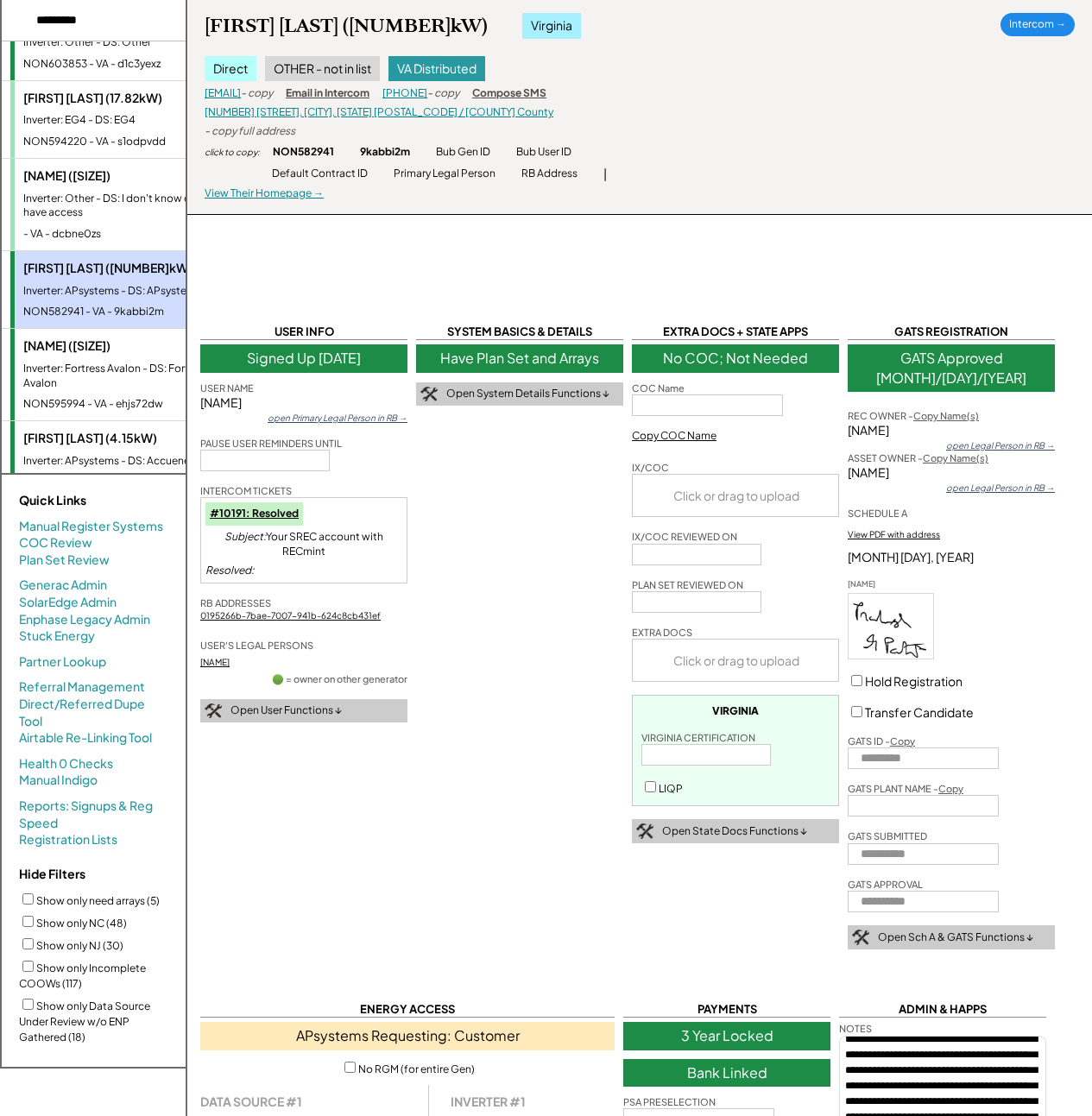 click on "Inverter: Other - DS: I don't know or I don't have access" at bounding box center (129, 206) 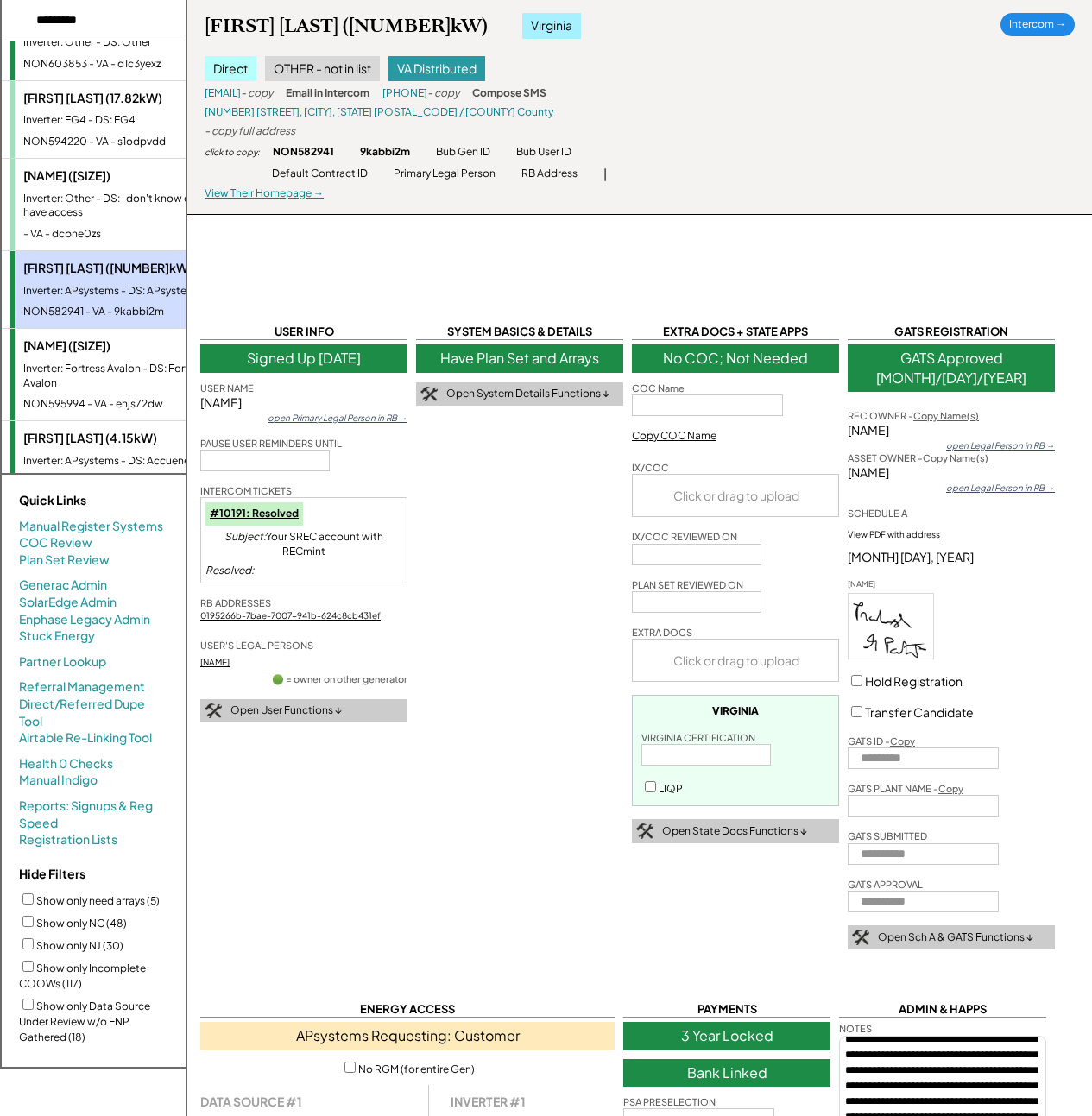 type 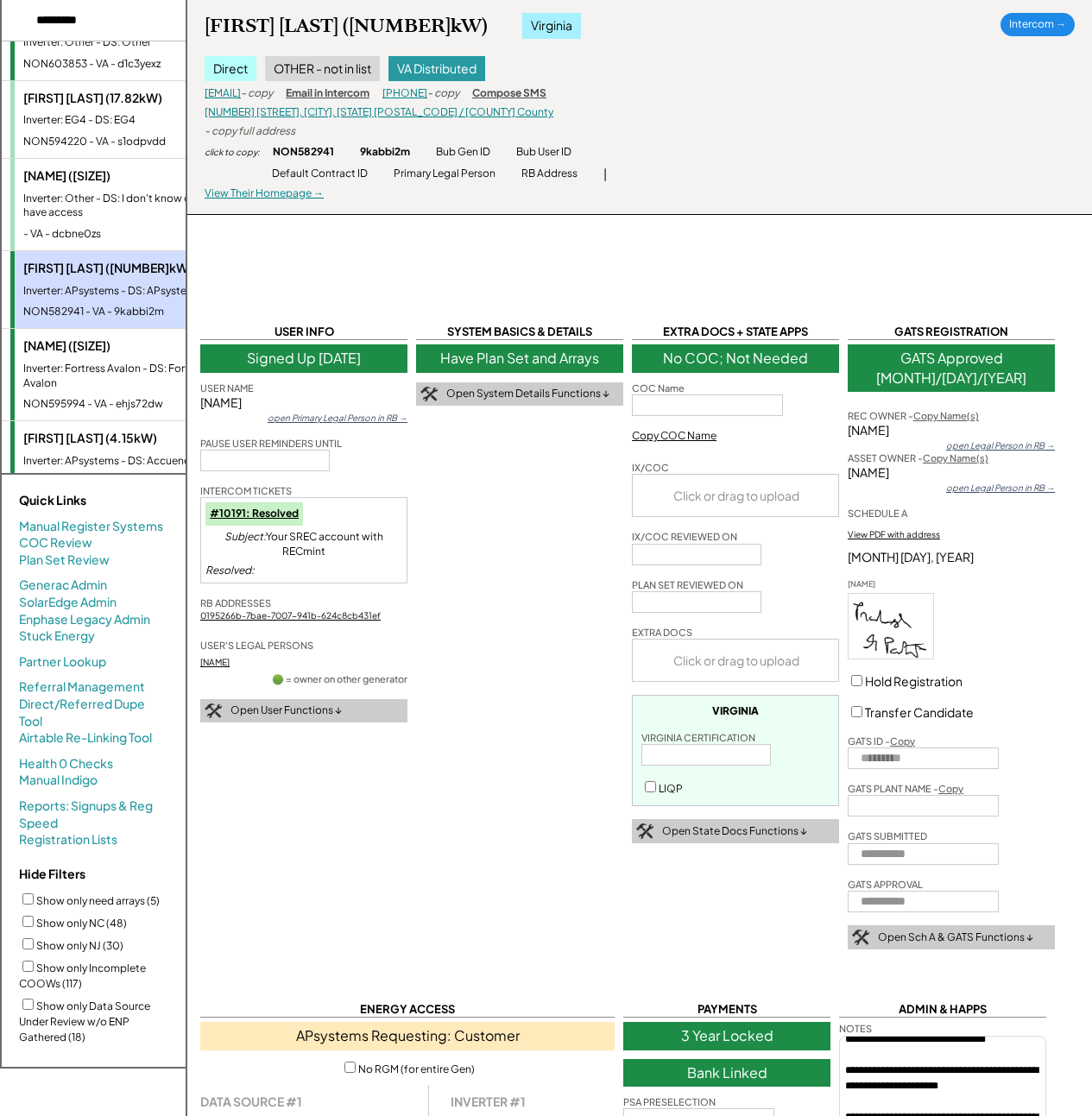 select on "*******" 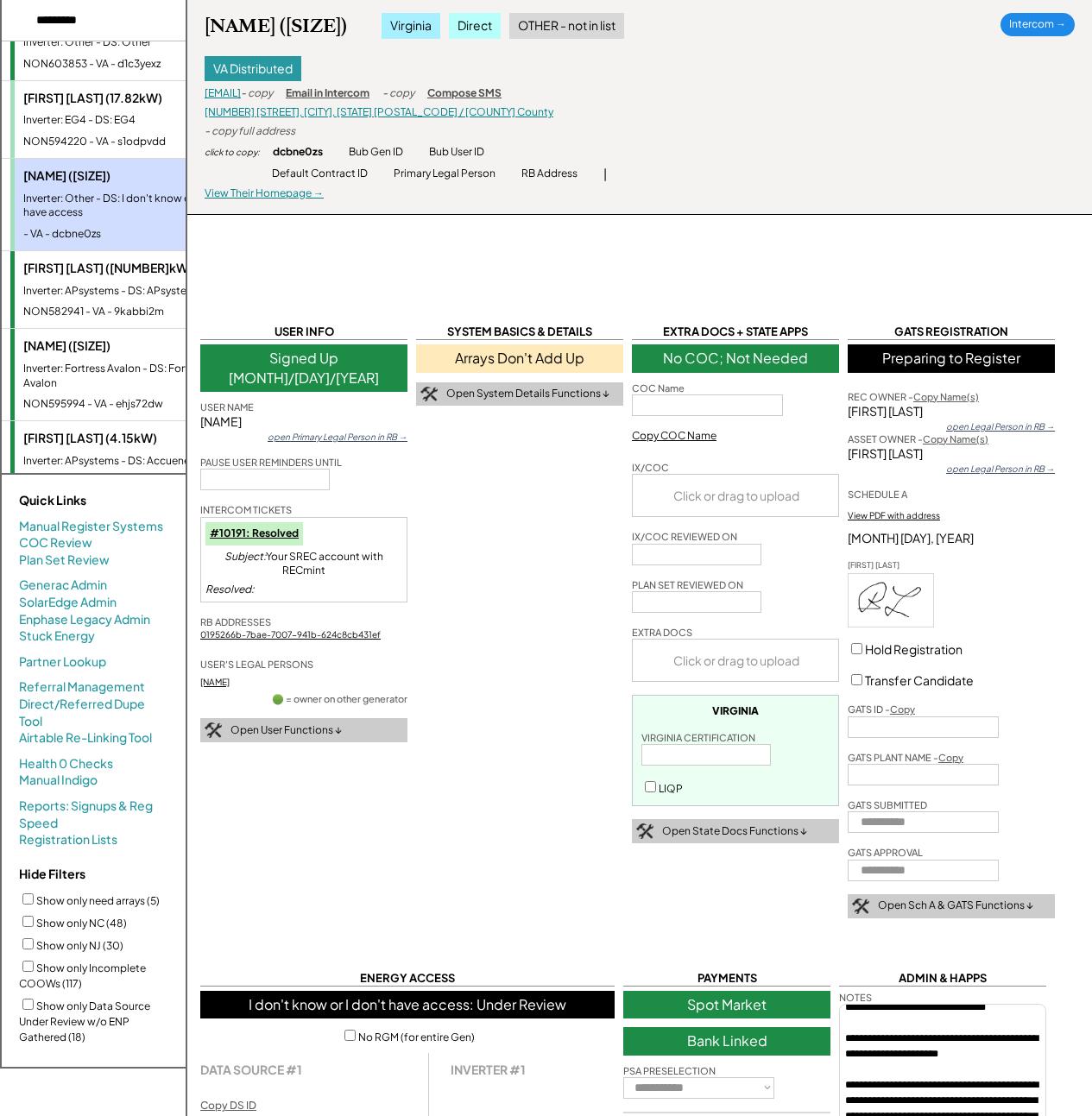 scroll, scrollTop: 26, scrollLeft: 0, axis: vertical 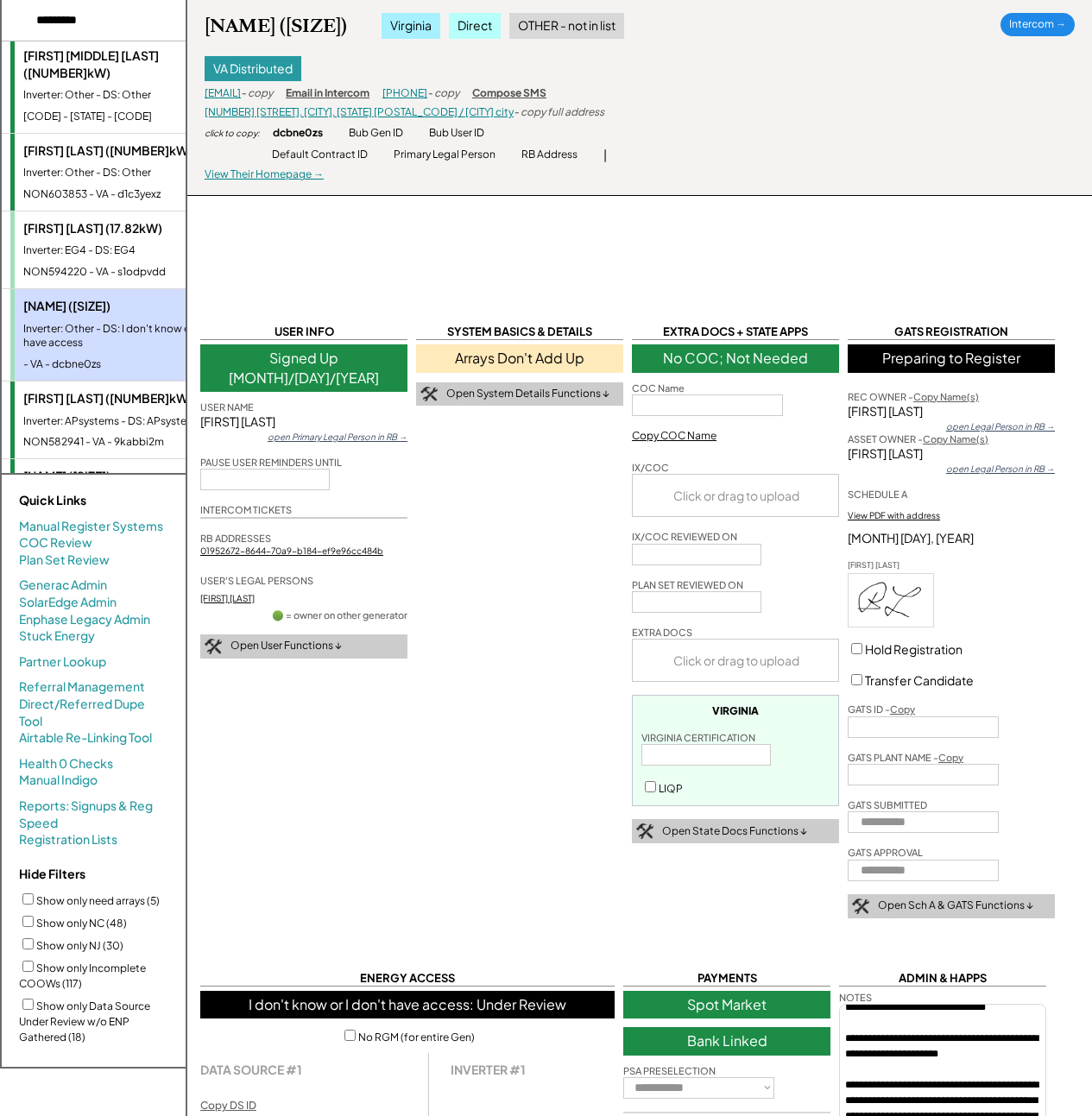 click on "NON594220 - VA - s1odpvdd" at bounding box center [129, 272] 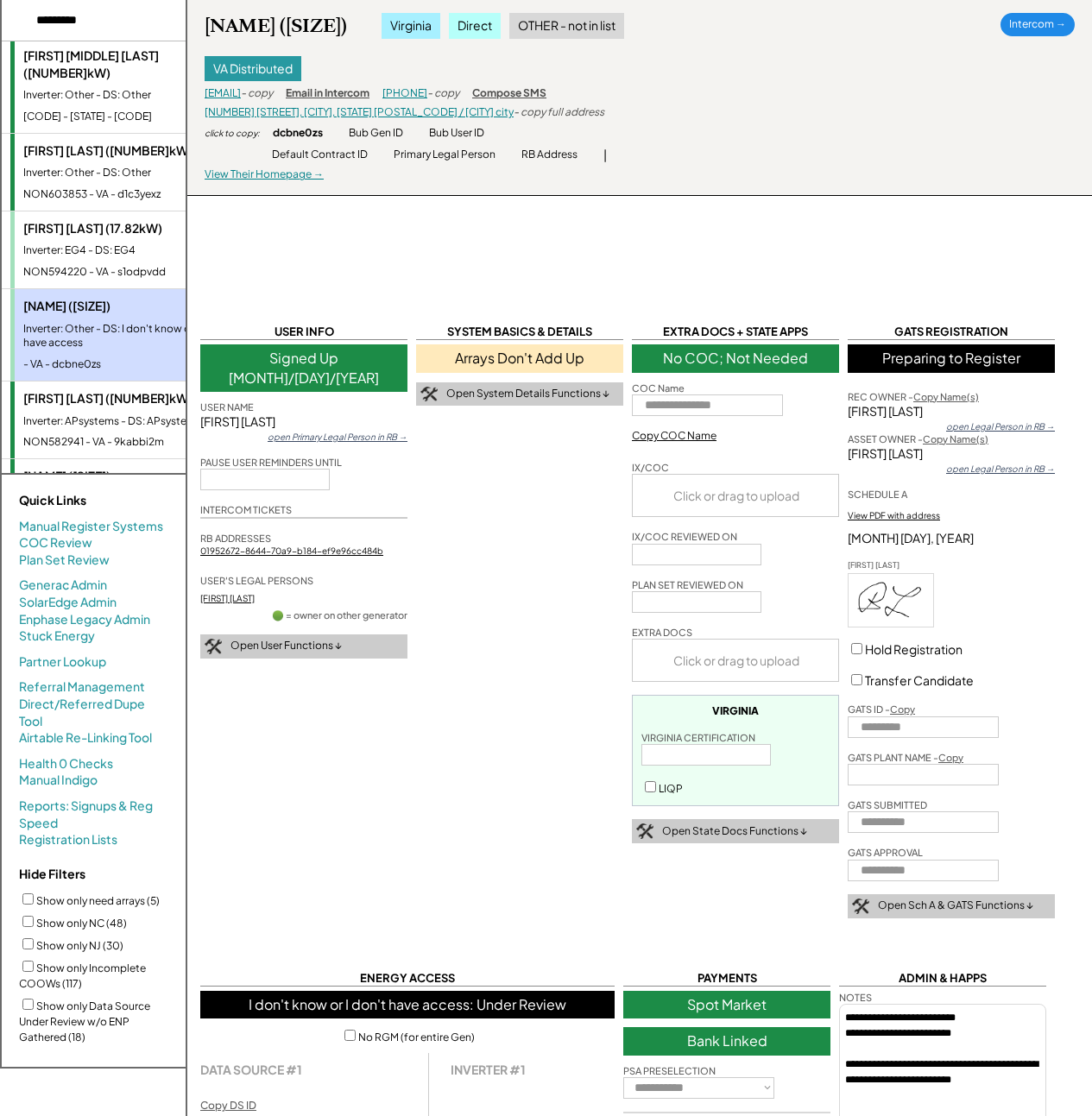 select on "*****" 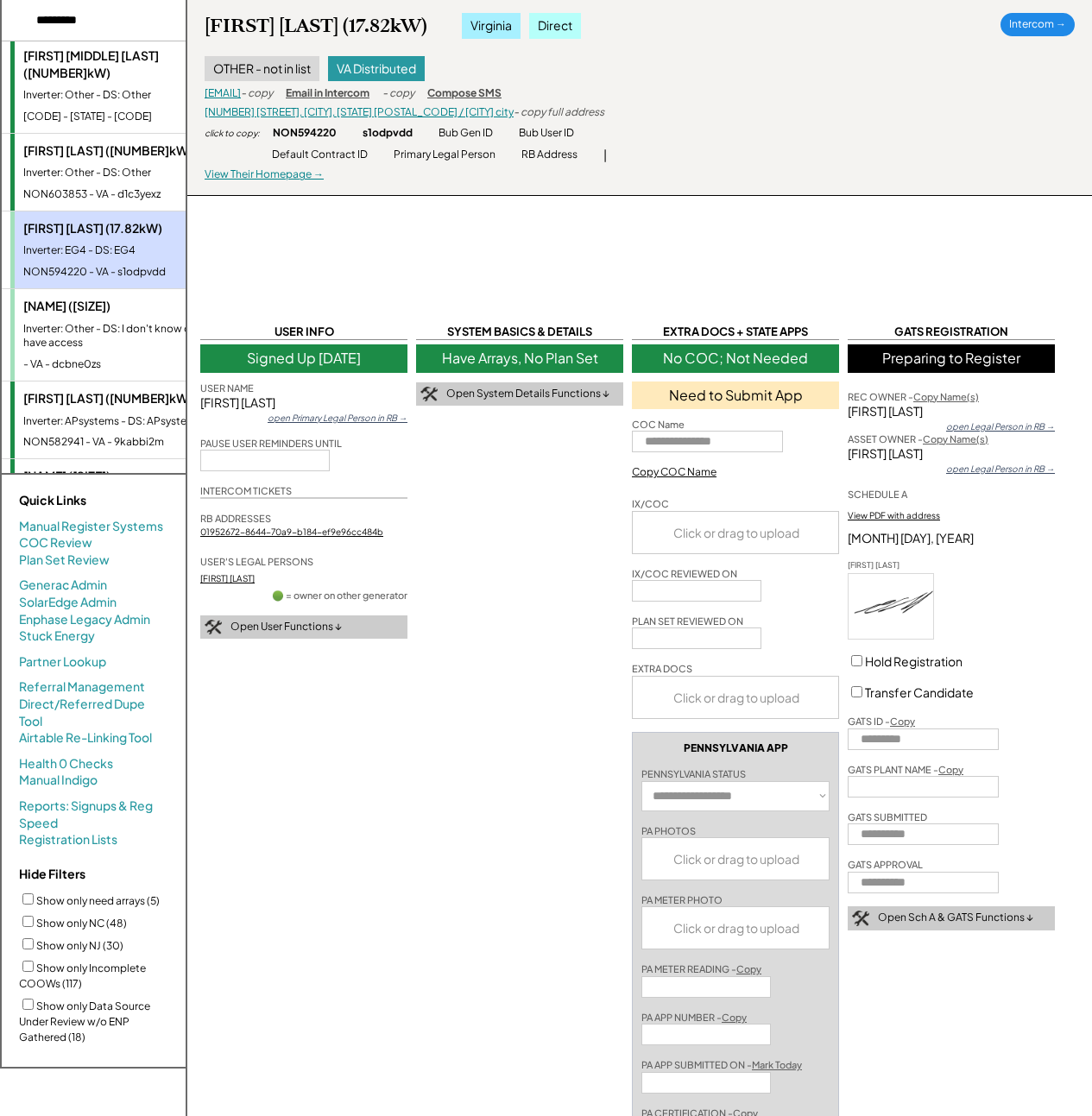 scroll, scrollTop: 0, scrollLeft: 0, axis: both 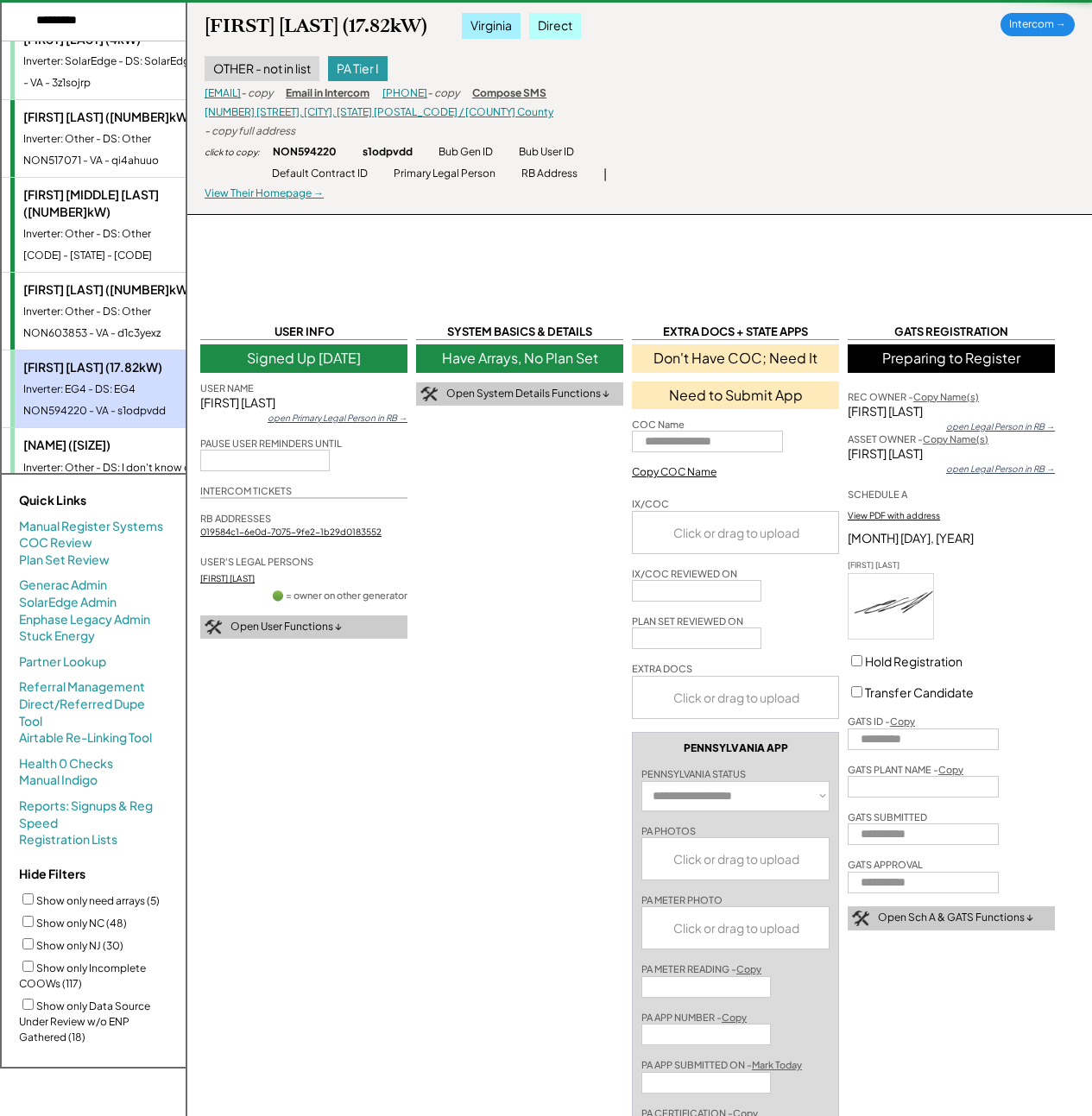 click on "Inverter: Other - DS: Other" at bounding box center [129, 312] 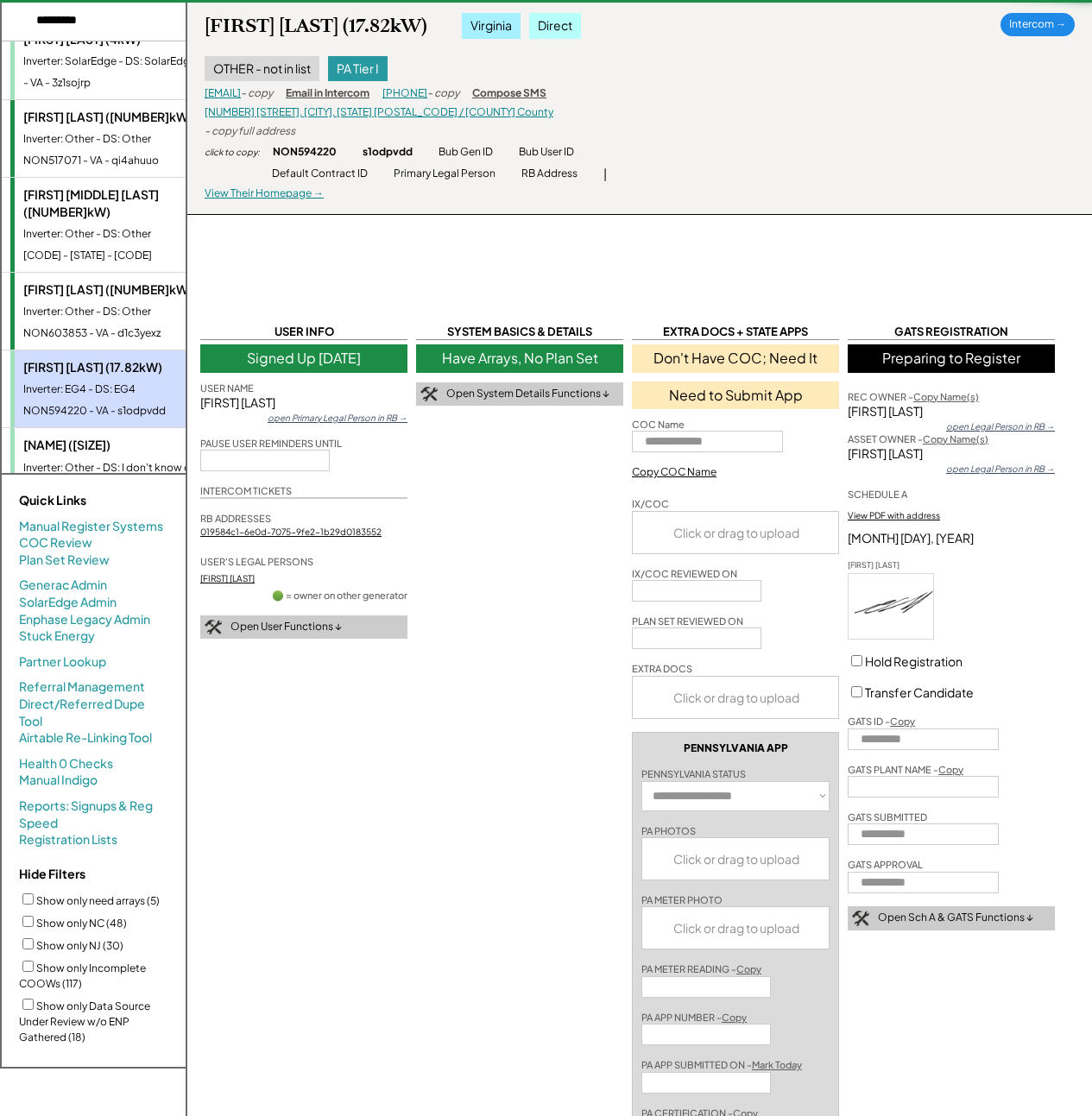 select on "*******" 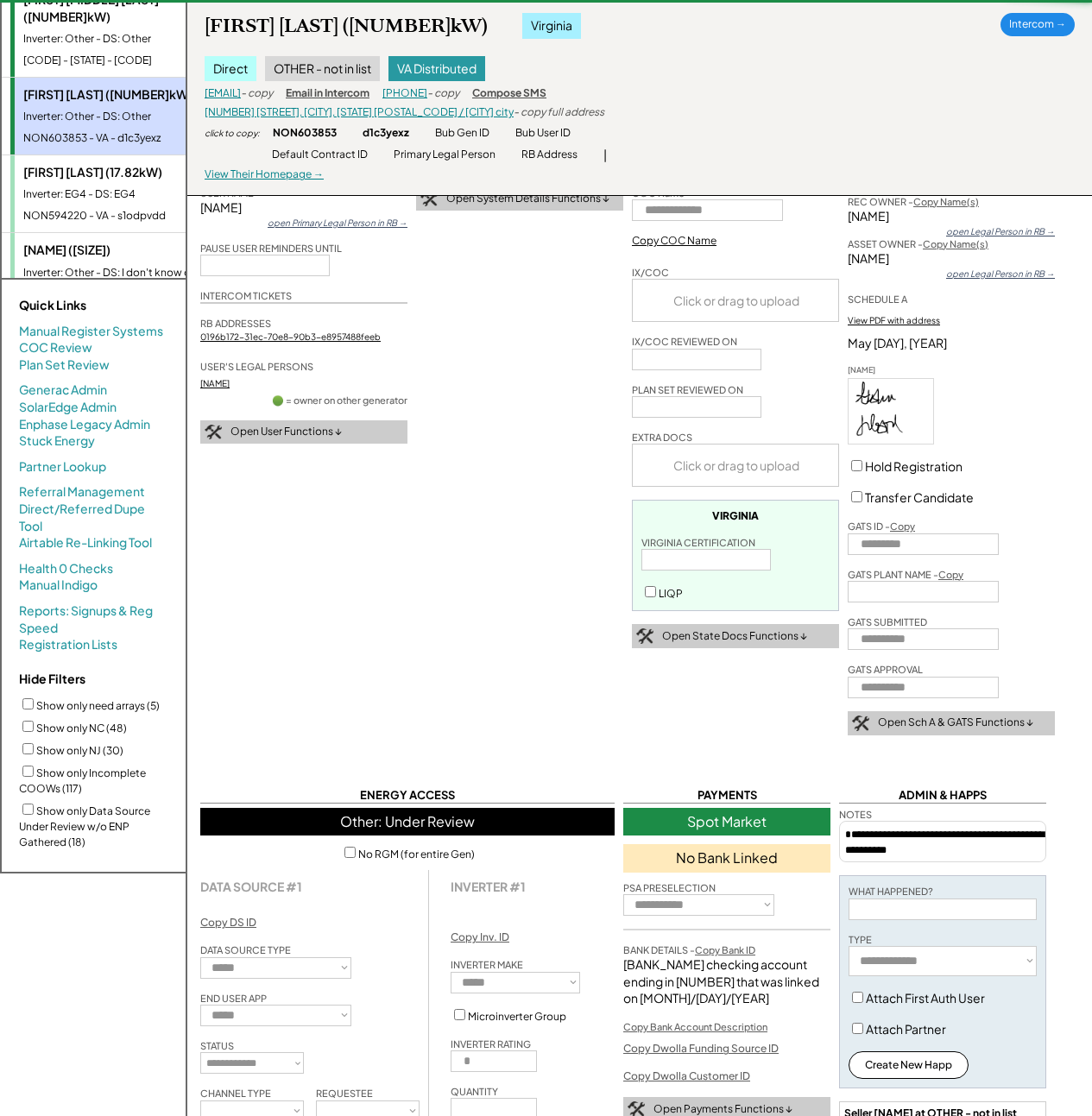 scroll, scrollTop: 539, scrollLeft: 0, axis: vertical 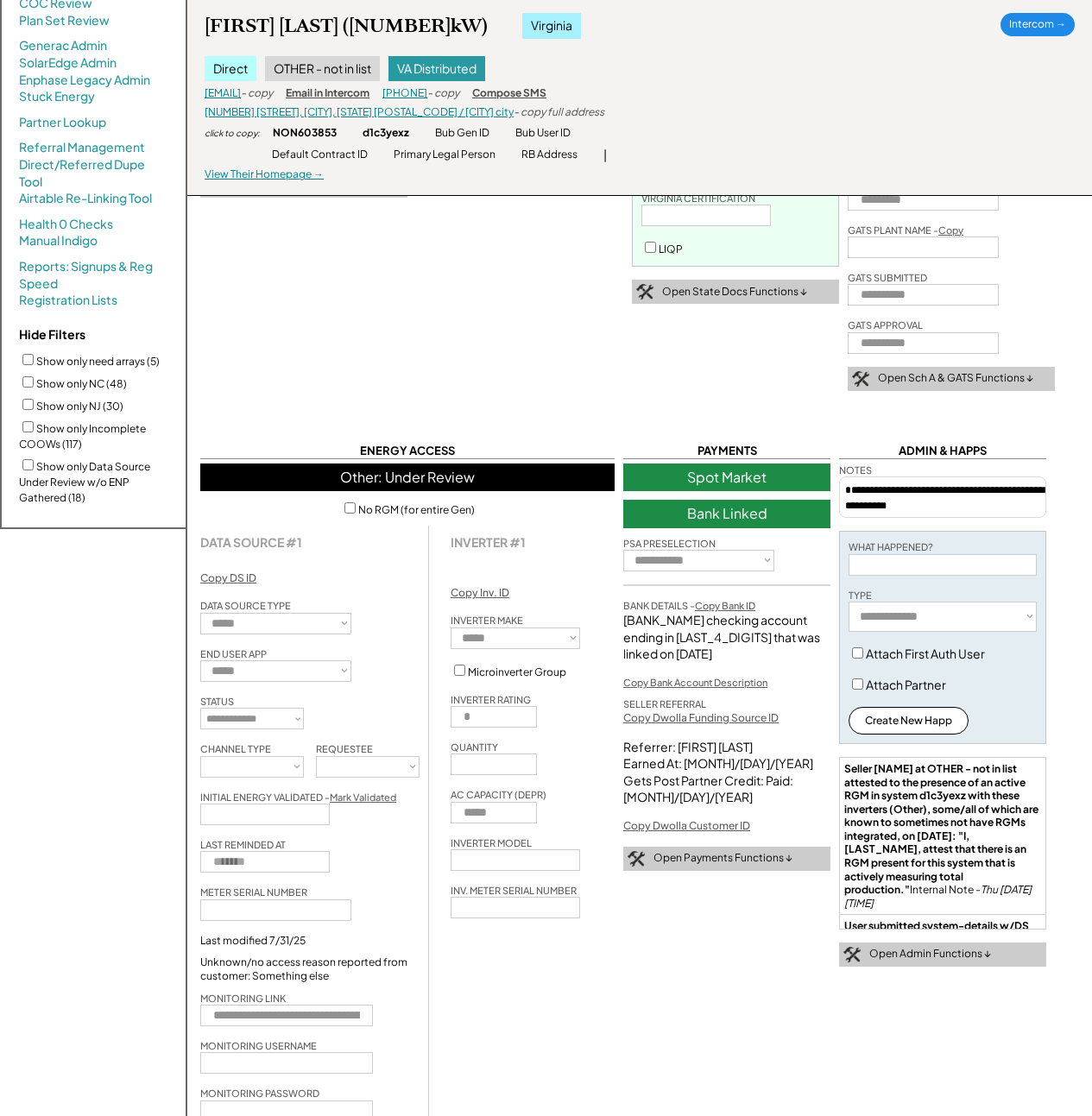 click on "**********" at bounding box center [640, 583] 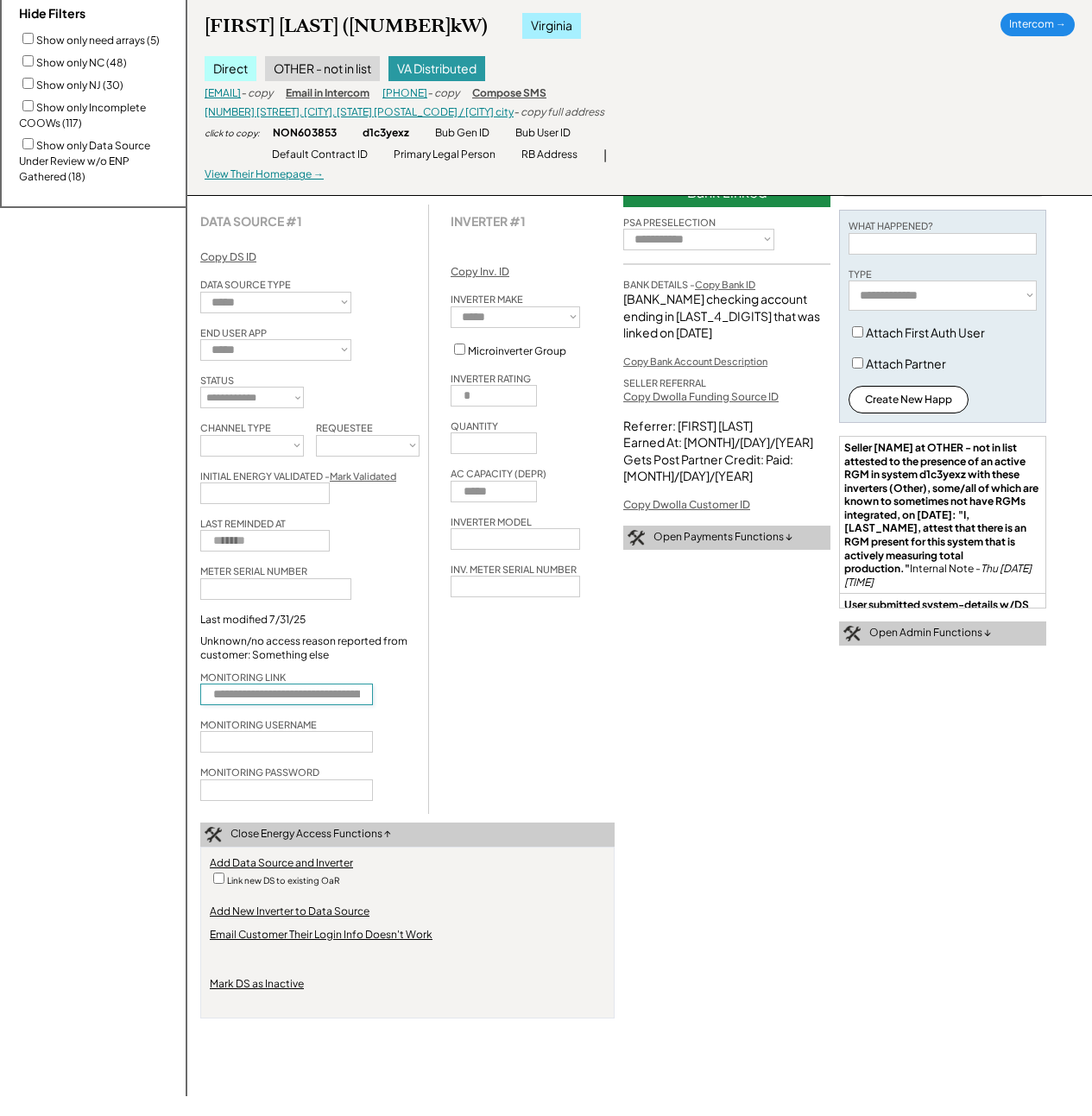 scroll, scrollTop: 0, scrollLeft: 124, axis: horizontal 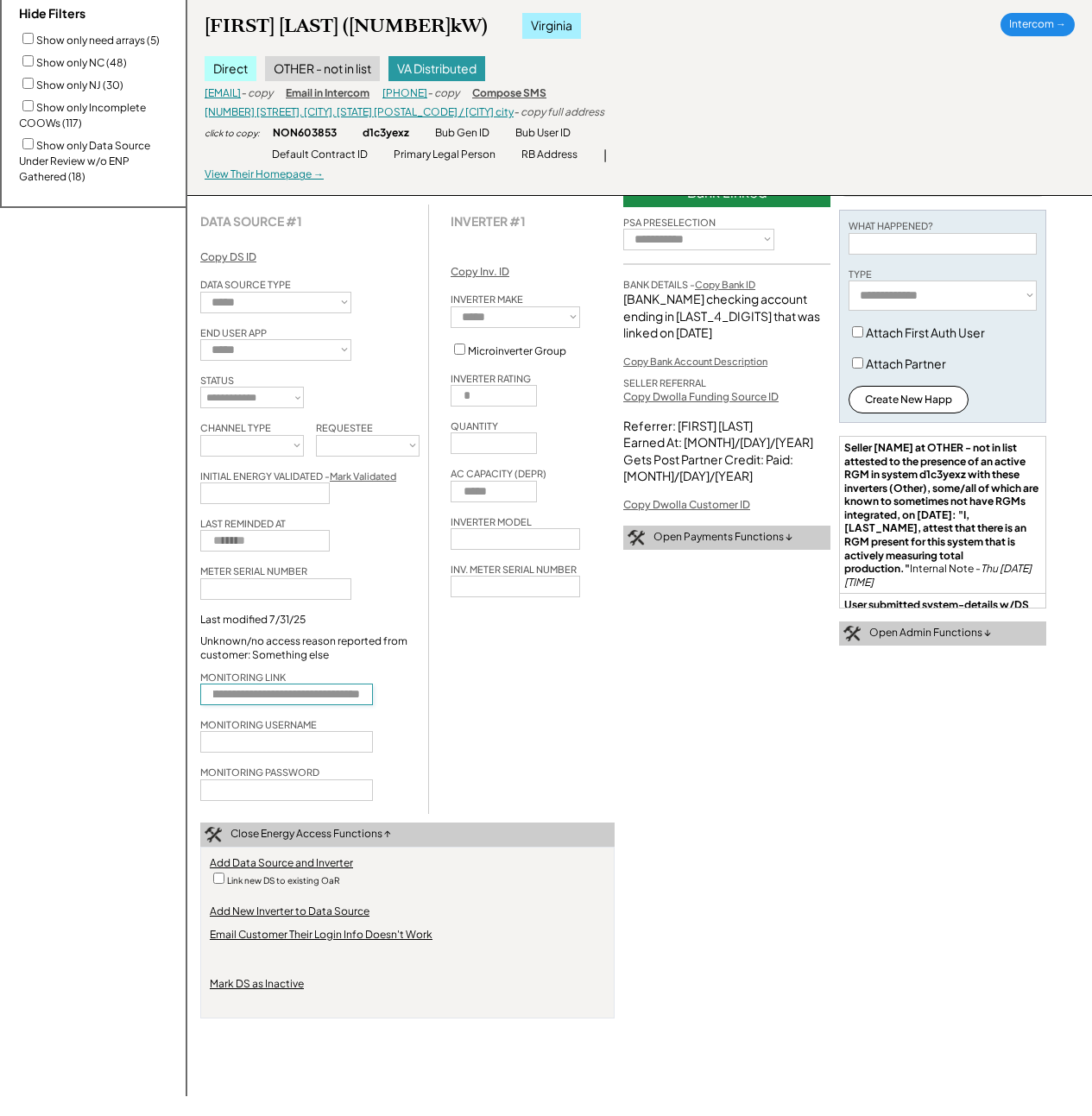 drag, startPoint x: 331, startPoint y: 701, endPoint x: 530, endPoint y: 705, distance: 199.0402 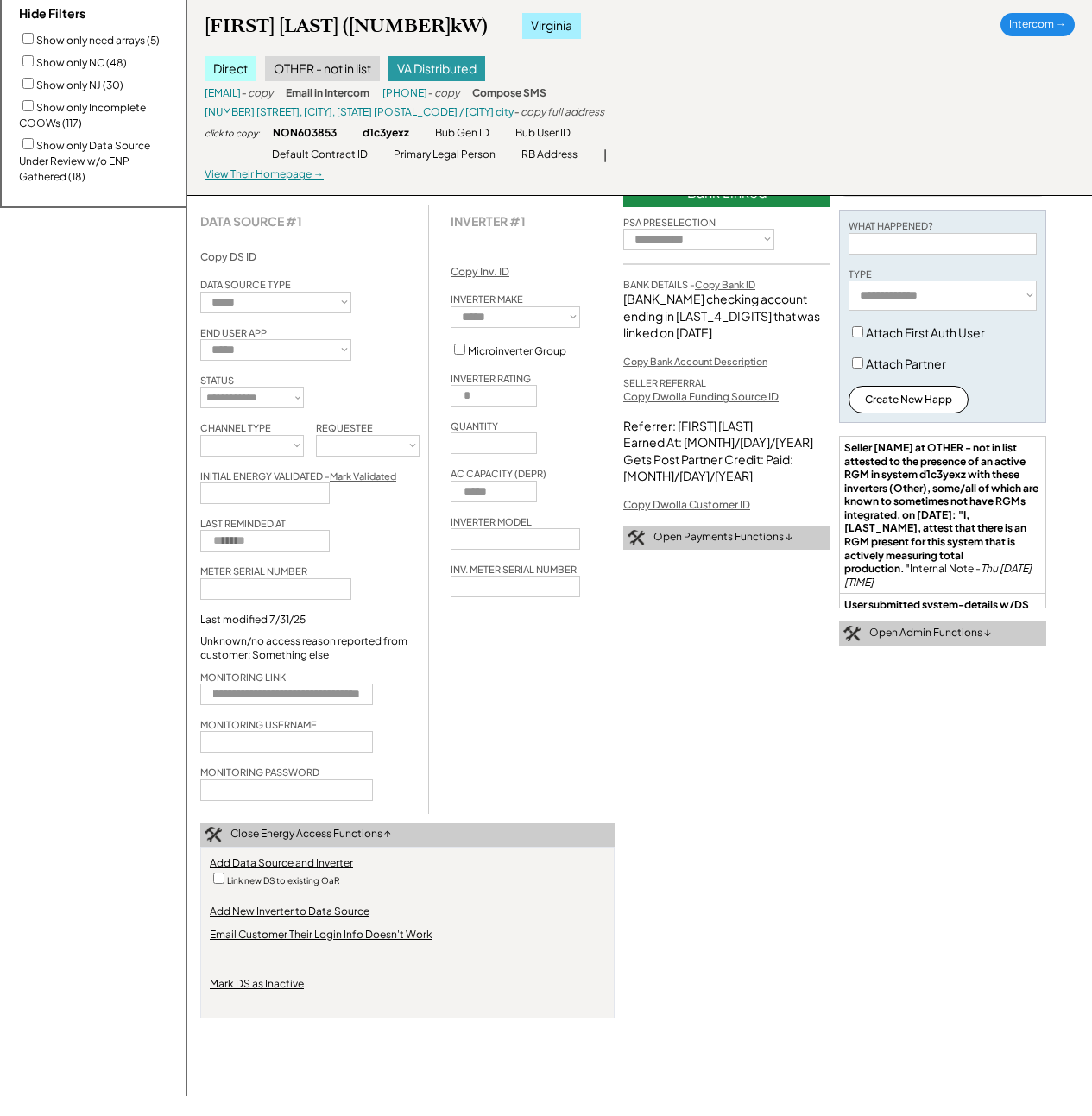 click on "**********" at bounding box center [407, 509] 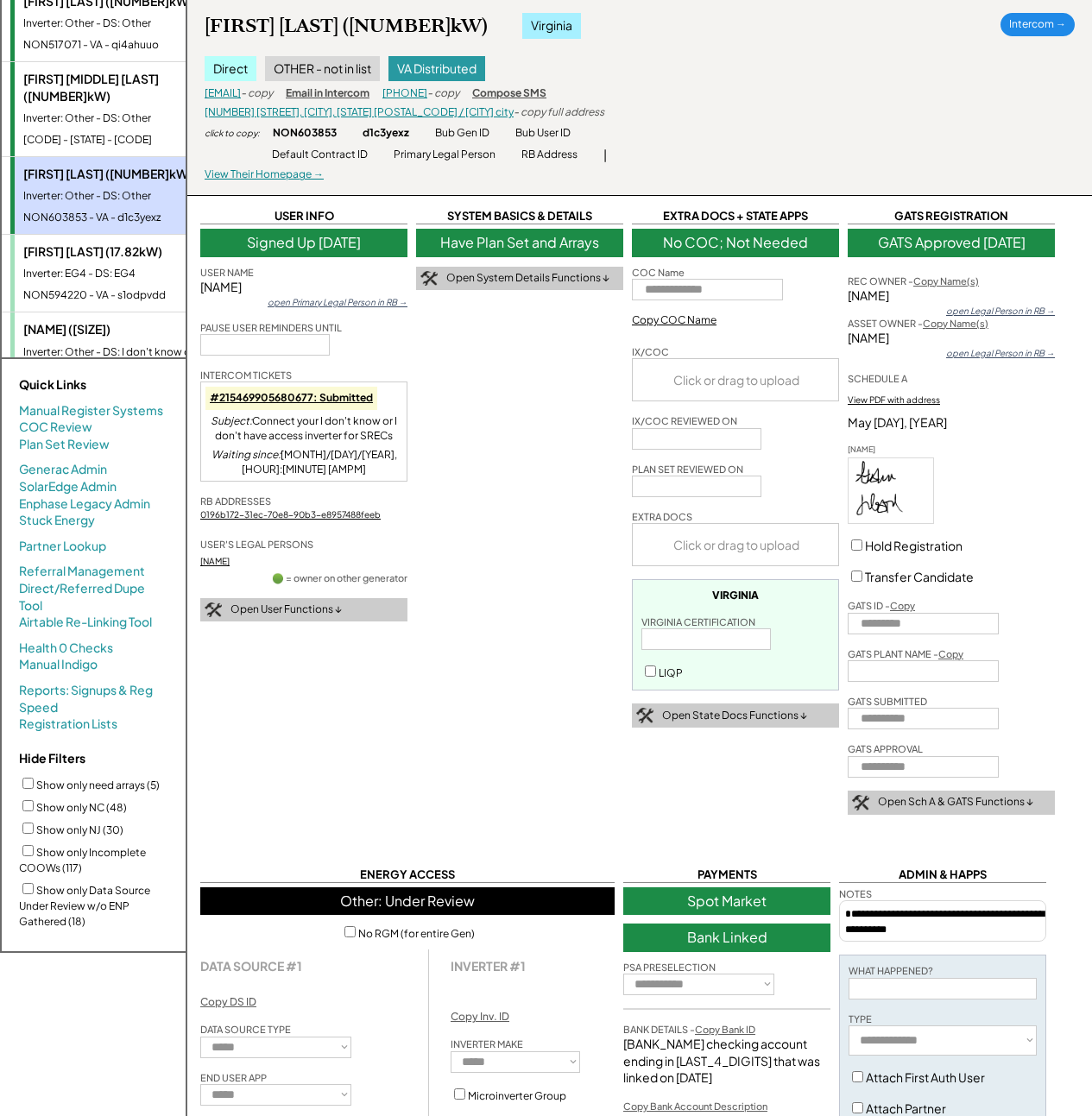 scroll, scrollTop: 0, scrollLeft: 0, axis: both 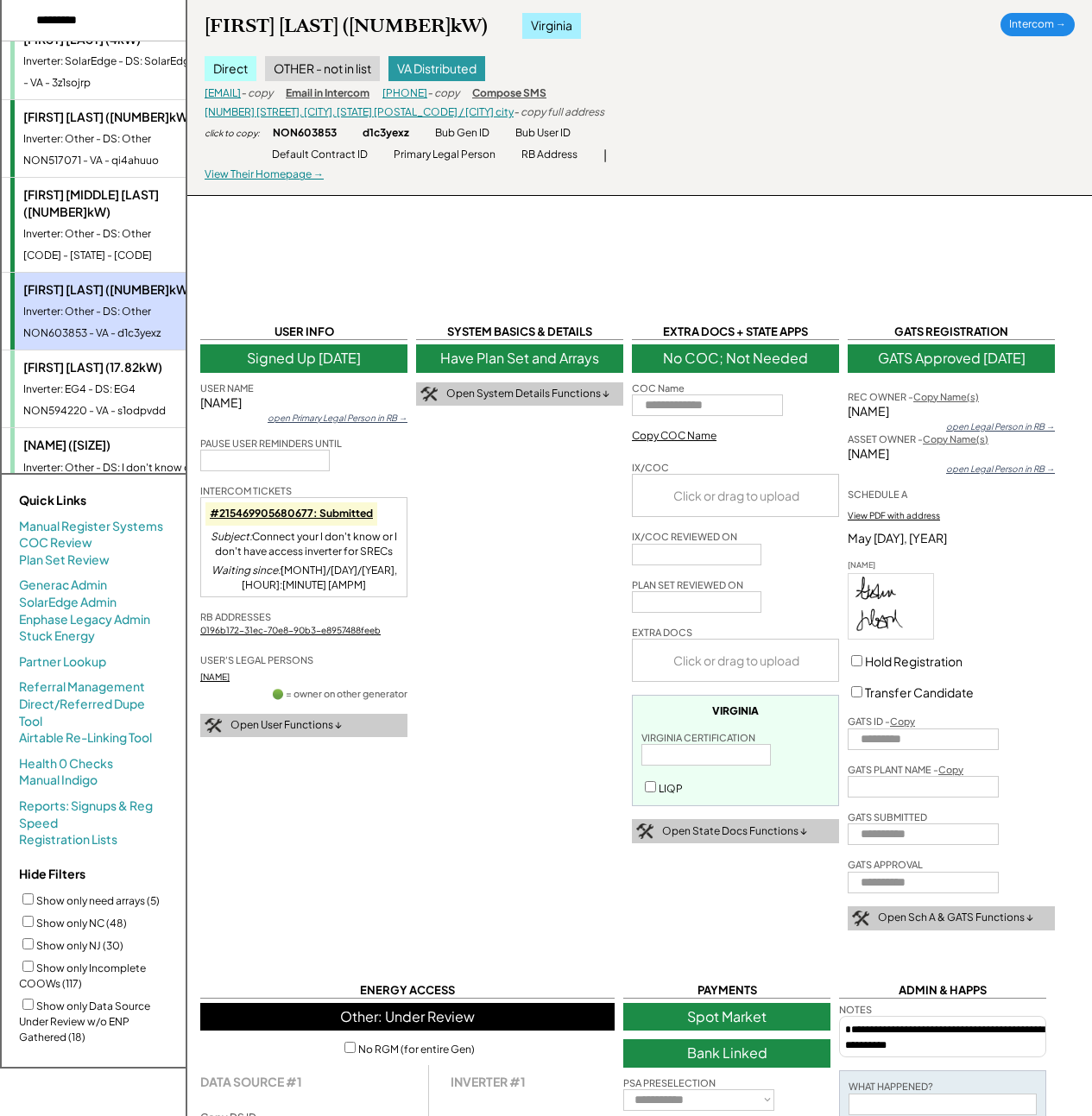 click on "Inverter: Other - DS: Other" at bounding box center [129, 234] 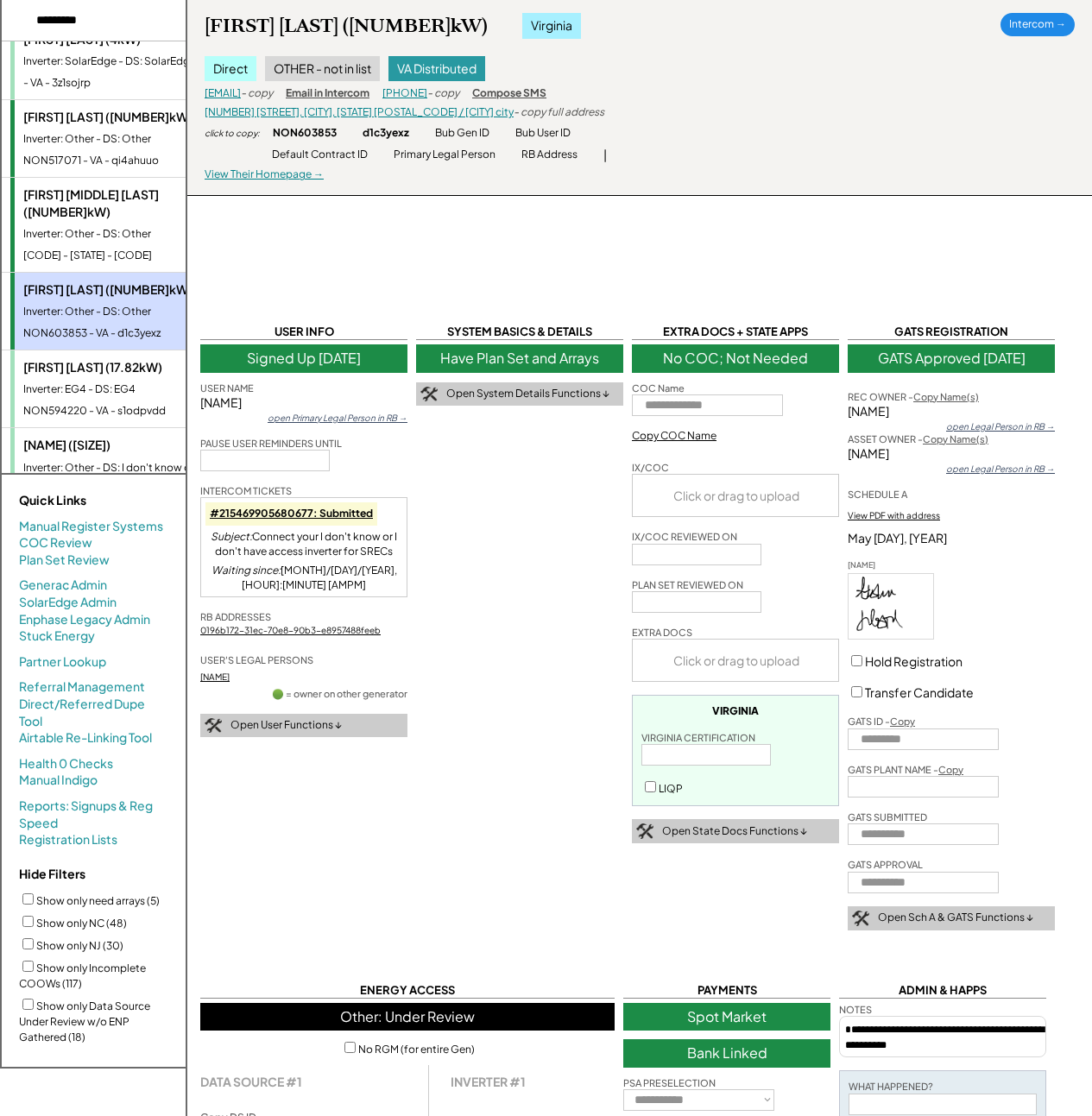 type 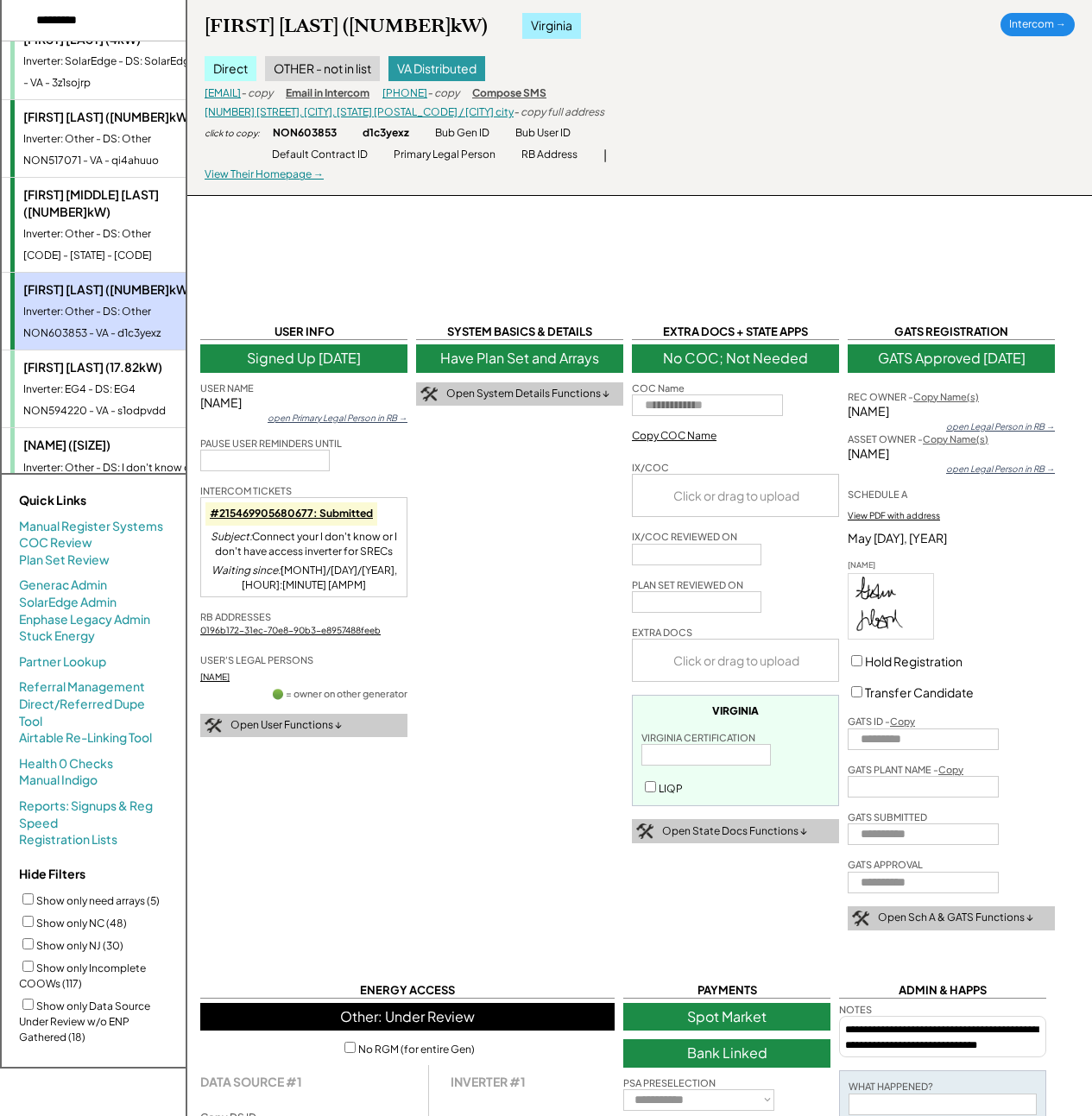 type on "****" 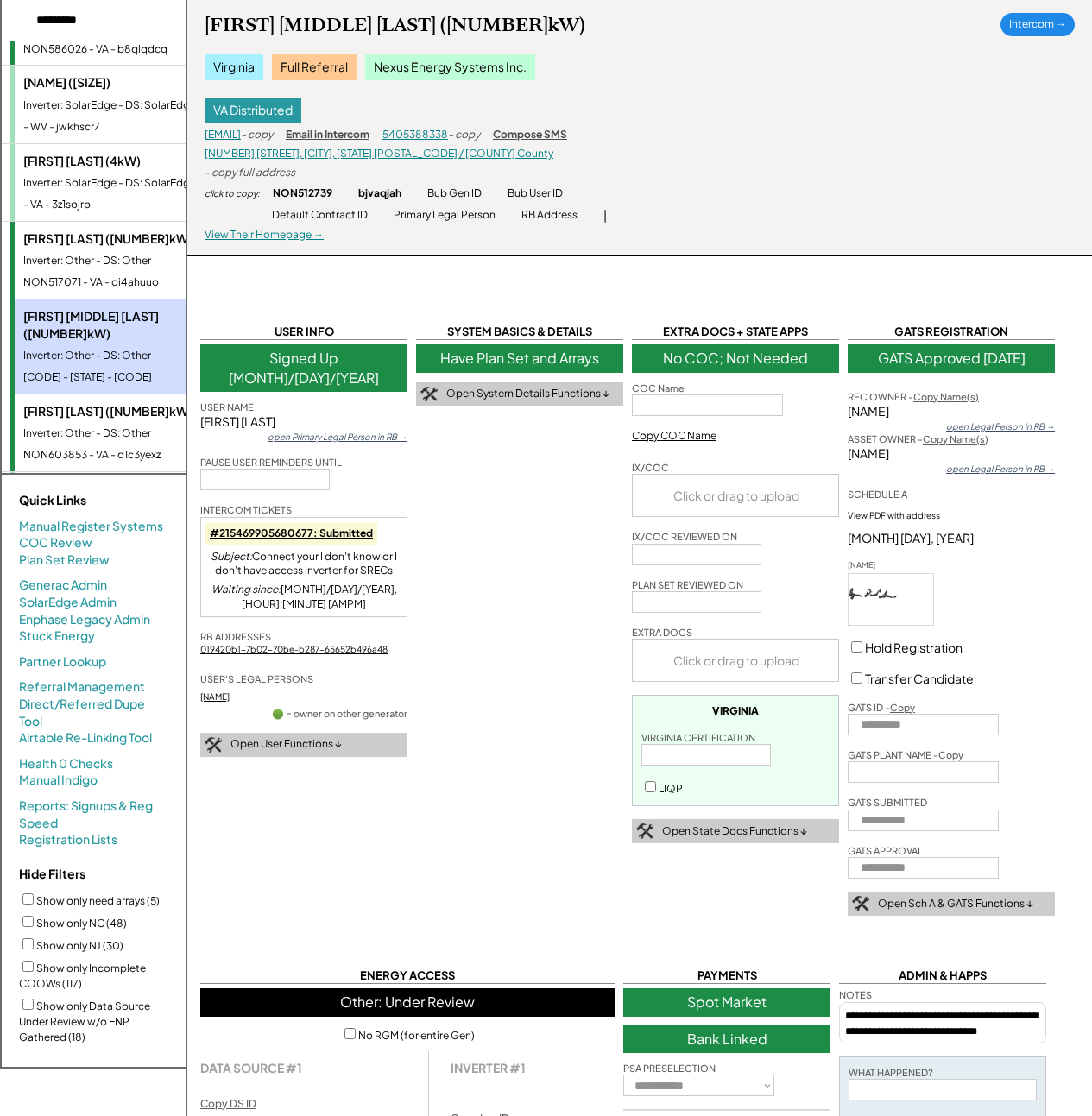 scroll, scrollTop: 263, scrollLeft: 0, axis: vertical 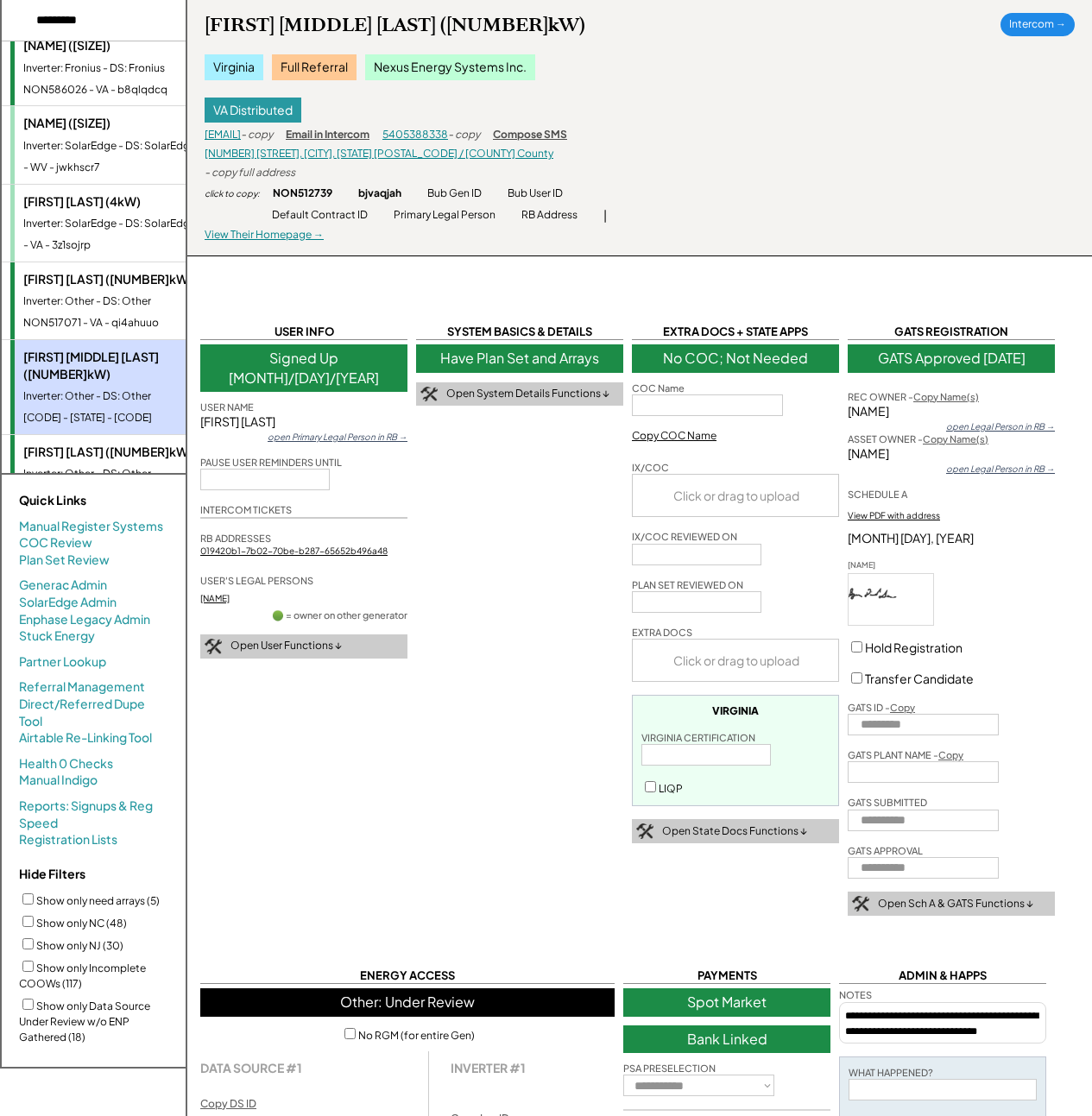 click on "Joy Veazey (6.765kW)" at bounding box center [129, 280] 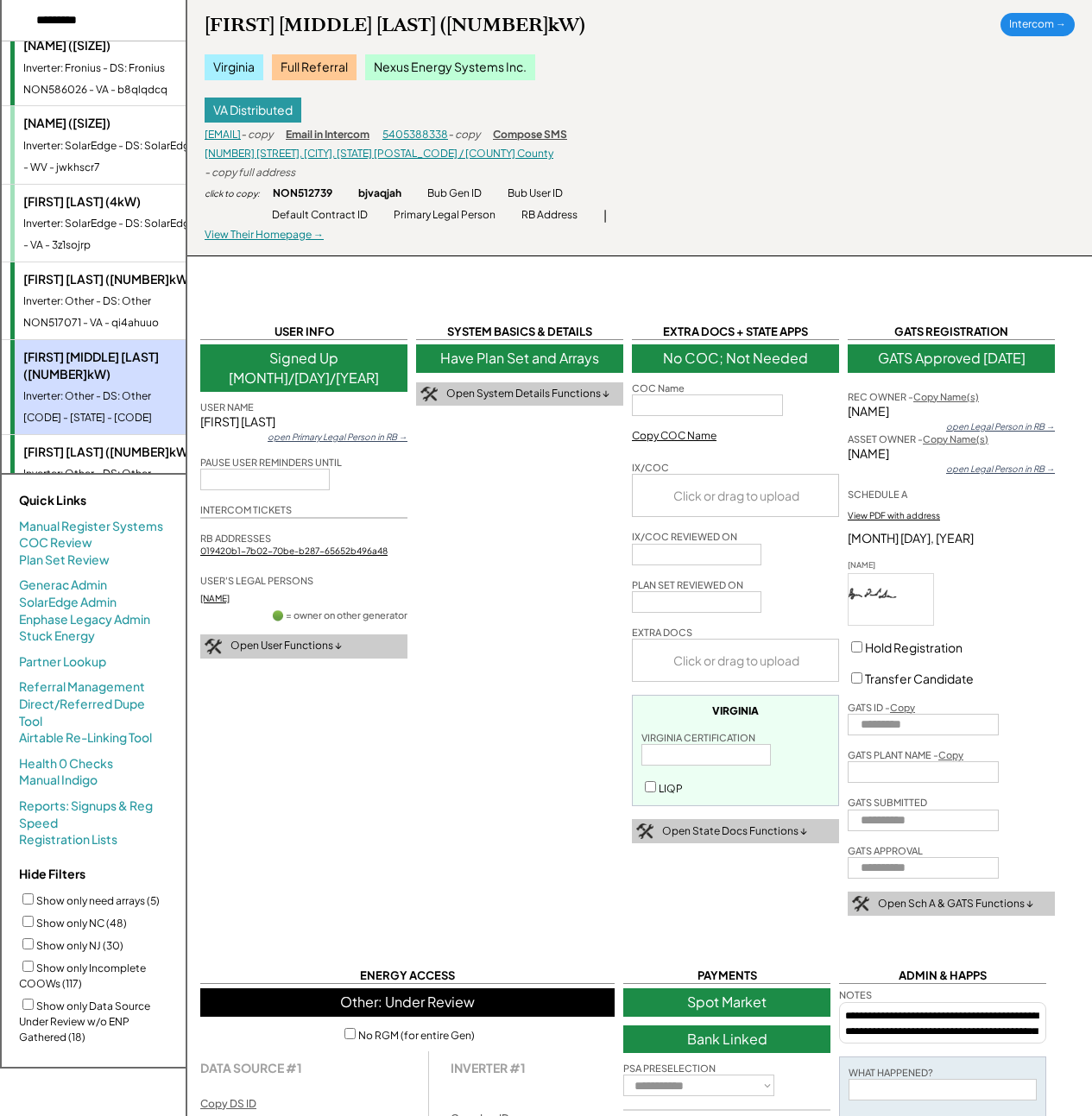 type on "****" 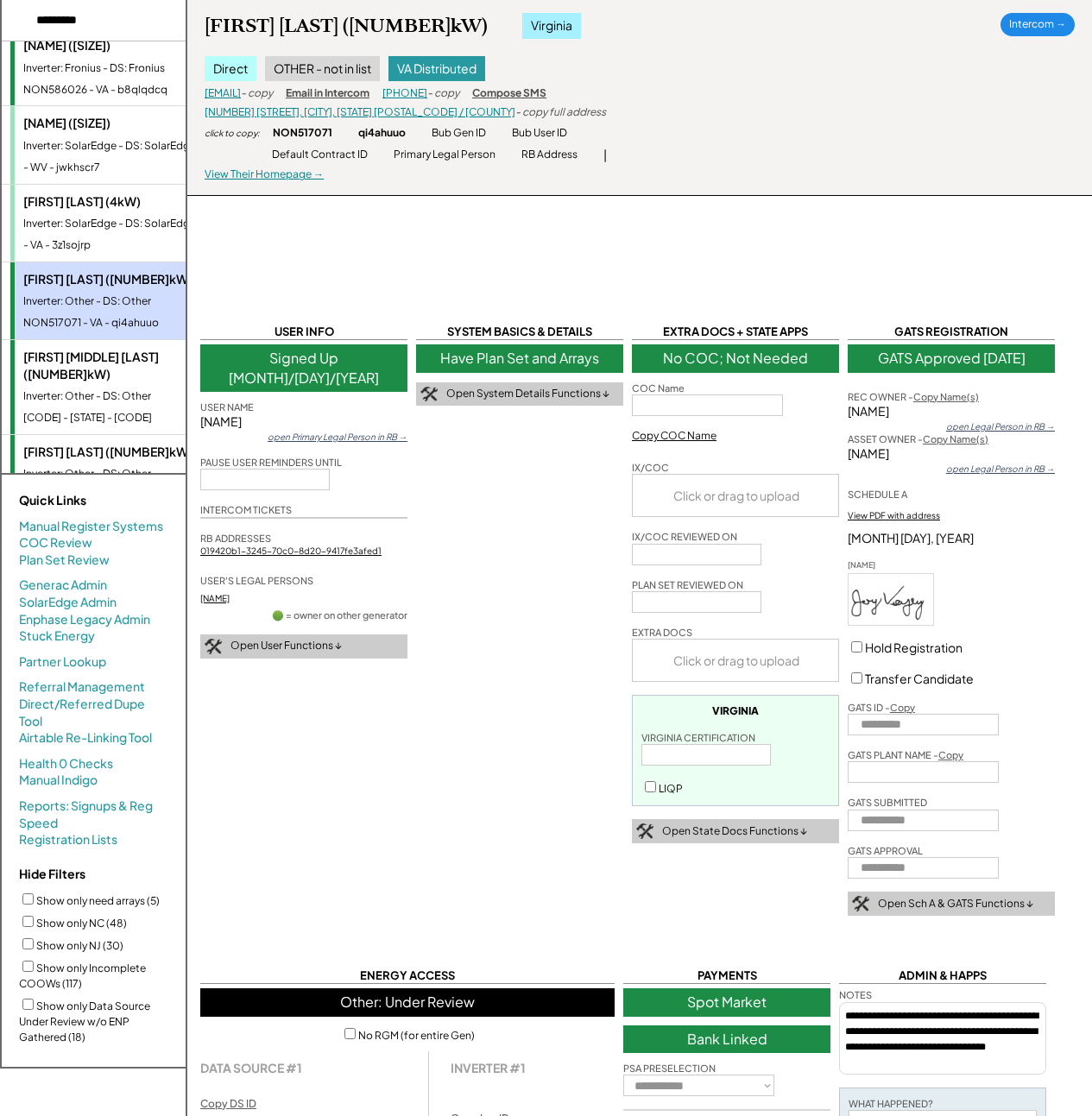 click on "Abby Childress (4kW)" at bounding box center [129, 202] 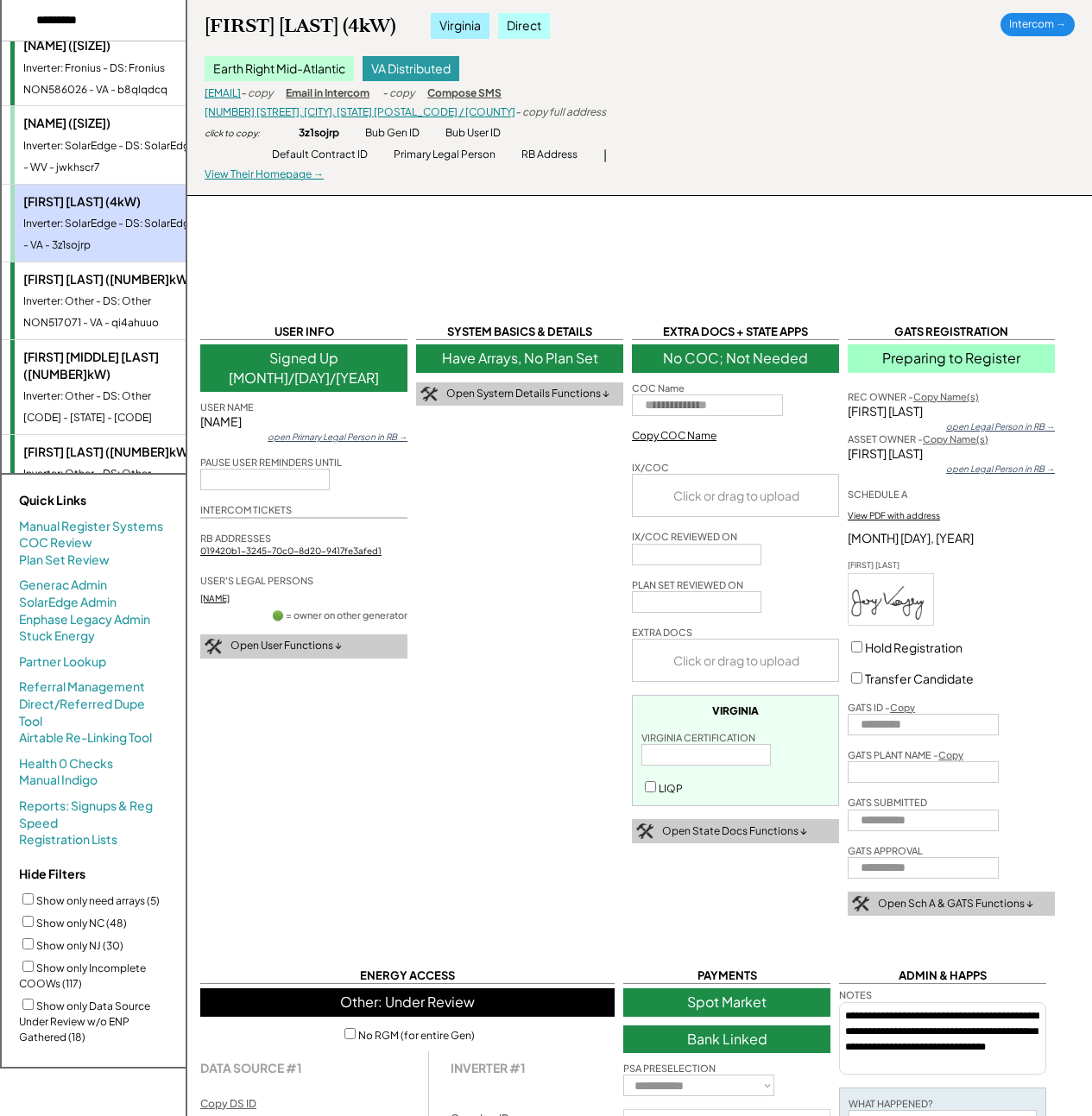 type on "**********" 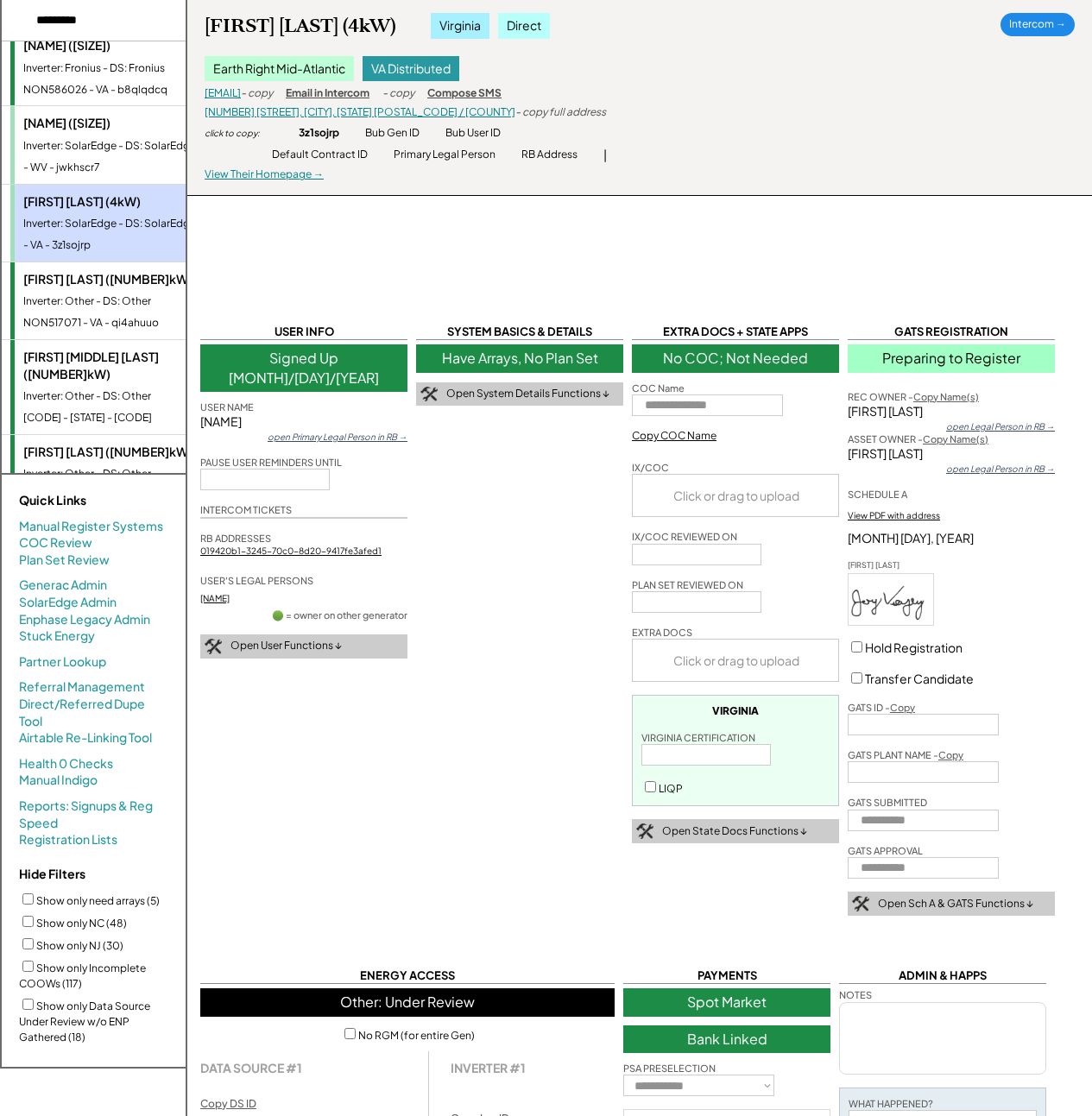 select on "**********" 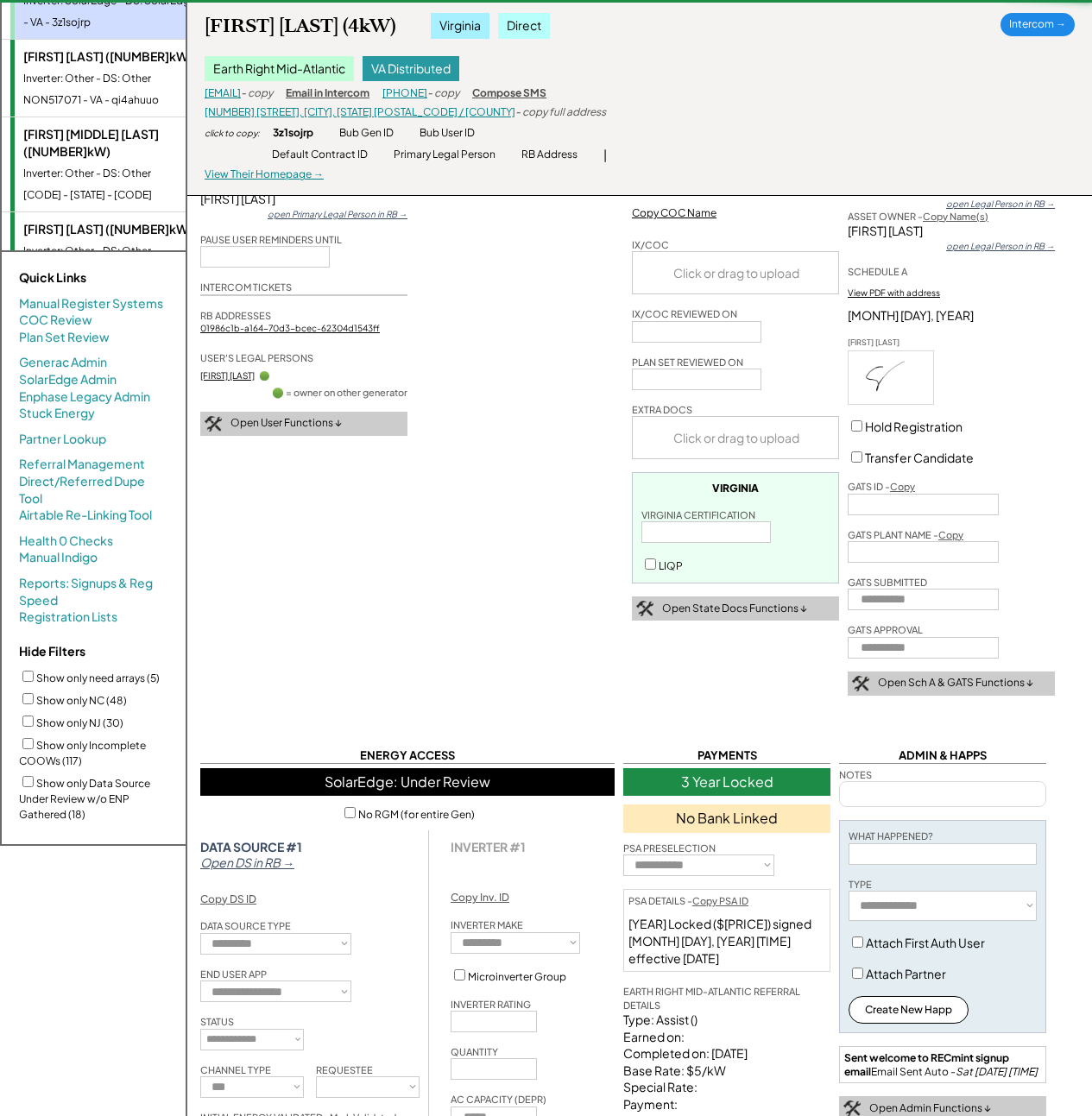 scroll, scrollTop: 753, scrollLeft: 0, axis: vertical 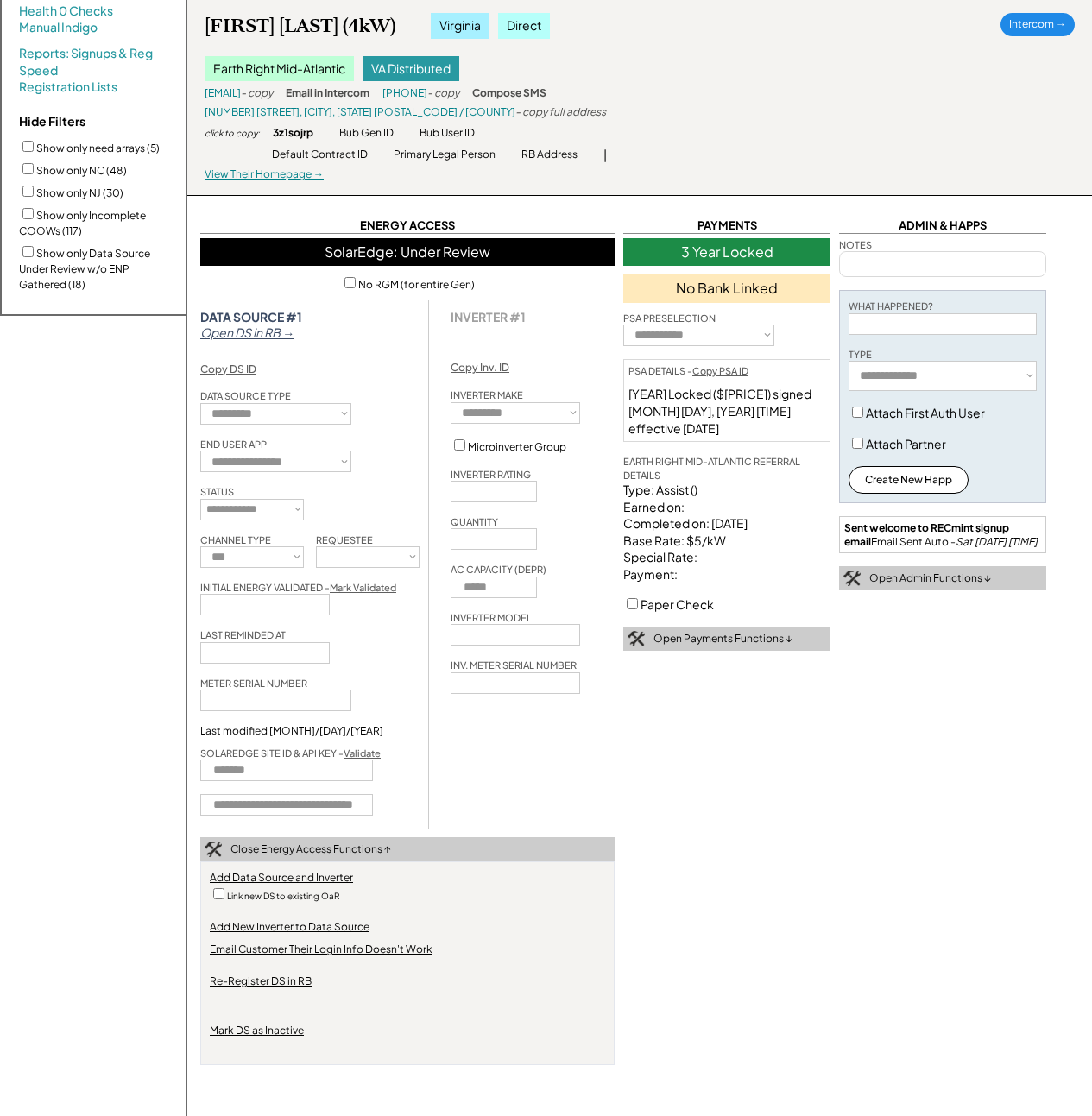 click on "Validate" at bounding box center (362, 753) 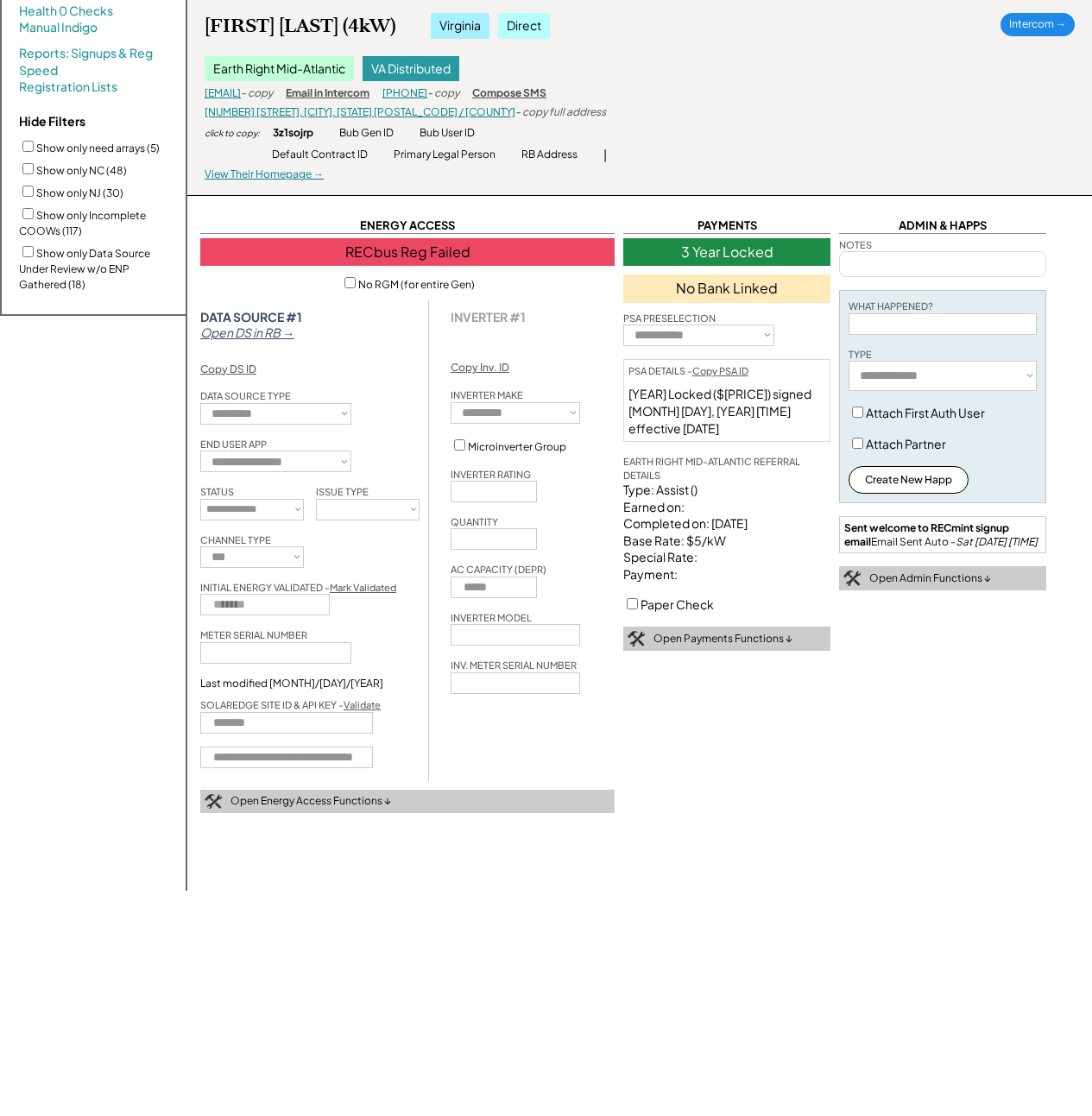 select on "********" 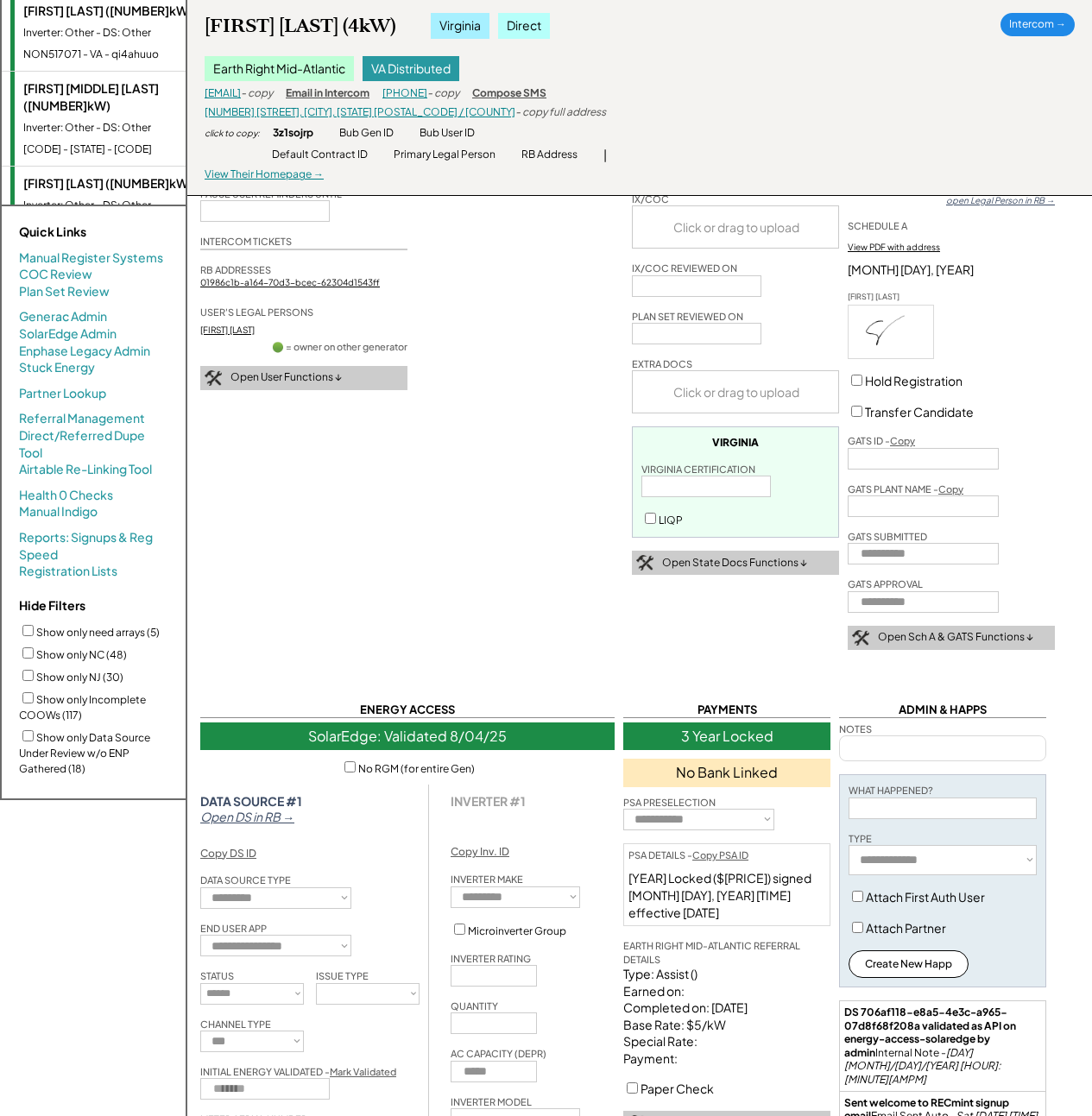 scroll, scrollTop: 160, scrollLeft: 0, axis: vertical 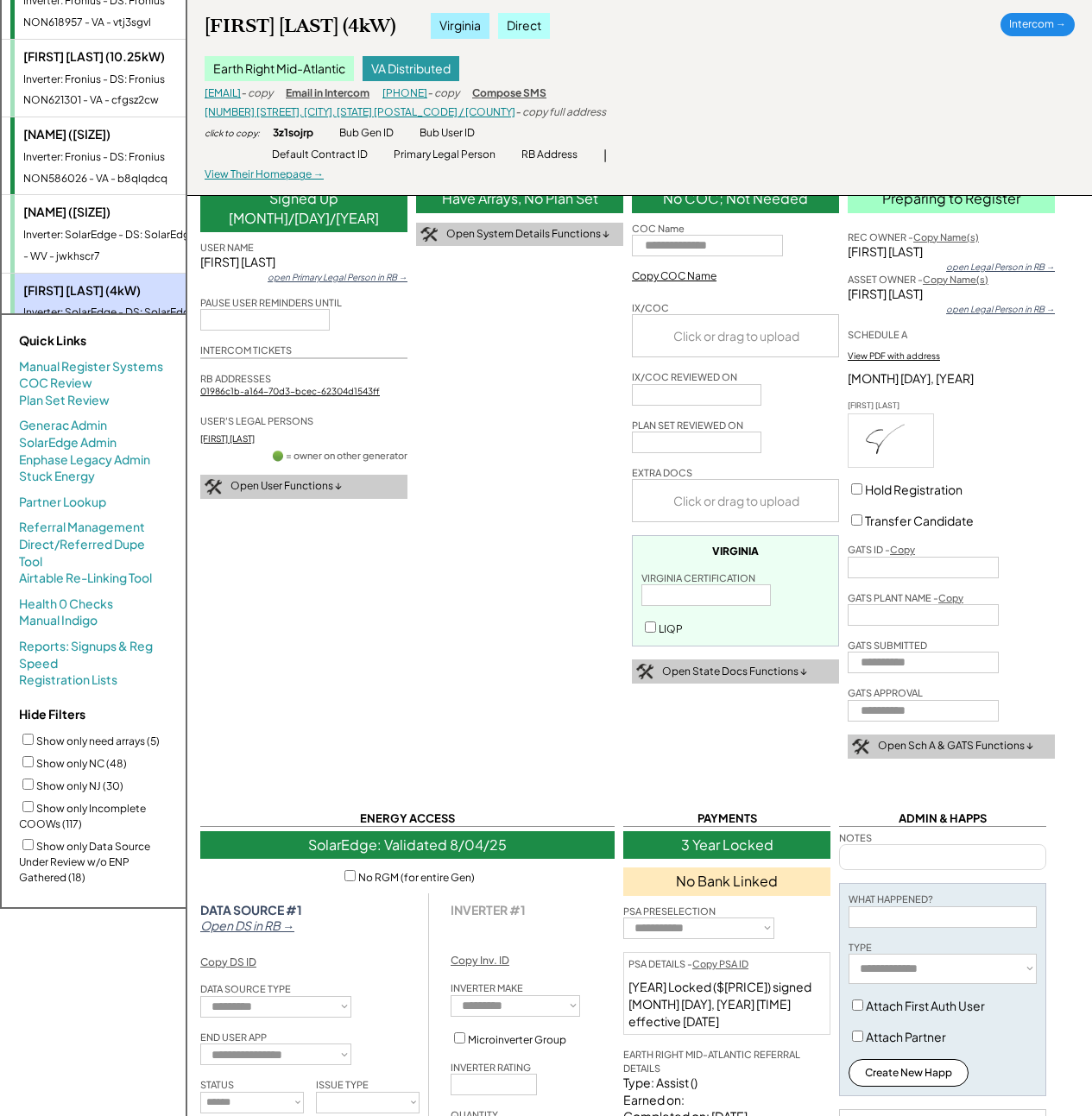 click on "Keith Boigegrain (20.936kW) Inverter: SolarEdge - DS: SolarEdge  - WV - jwkhscr7" at bounding box center (127, 233) 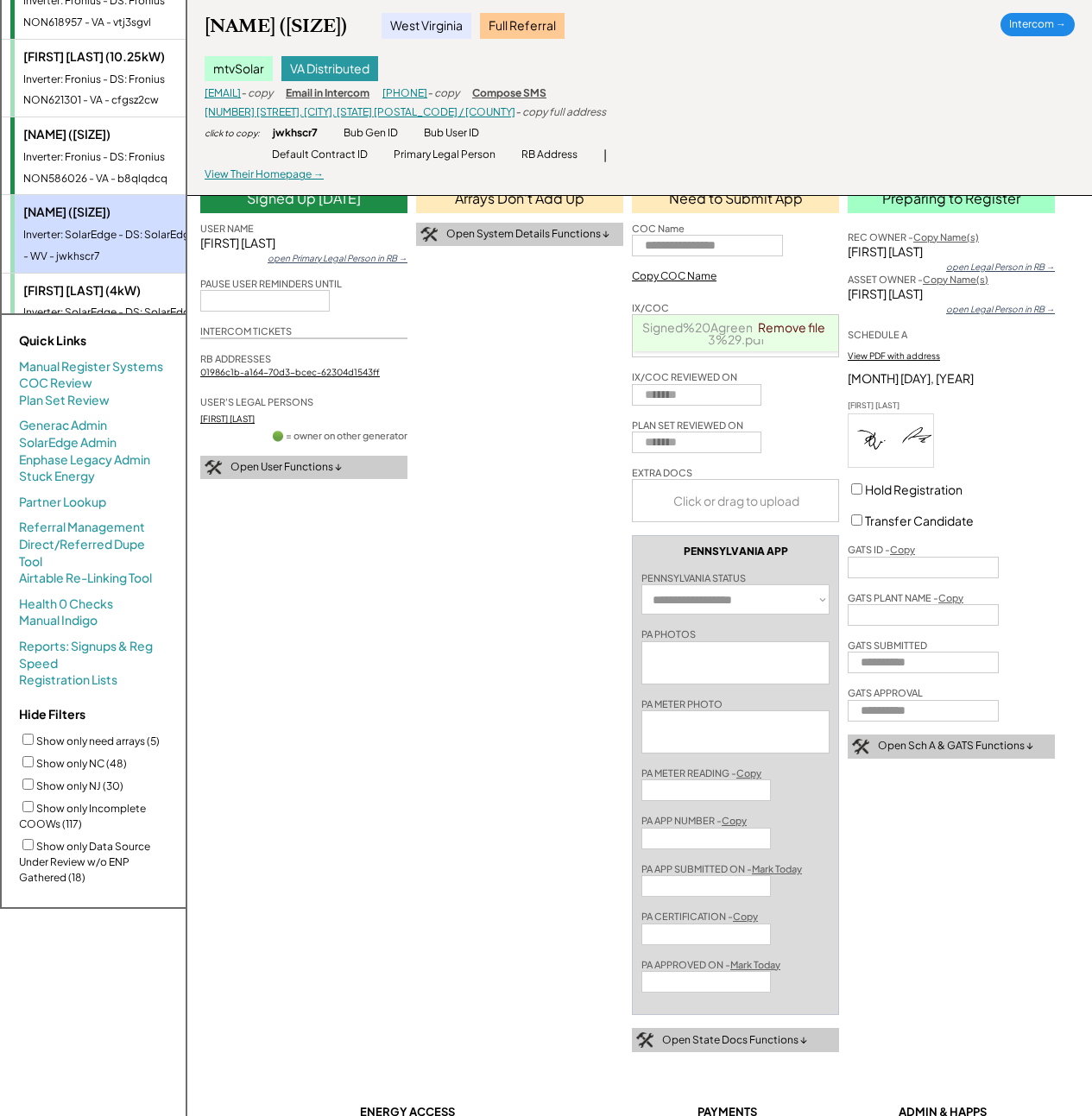 type on "*" 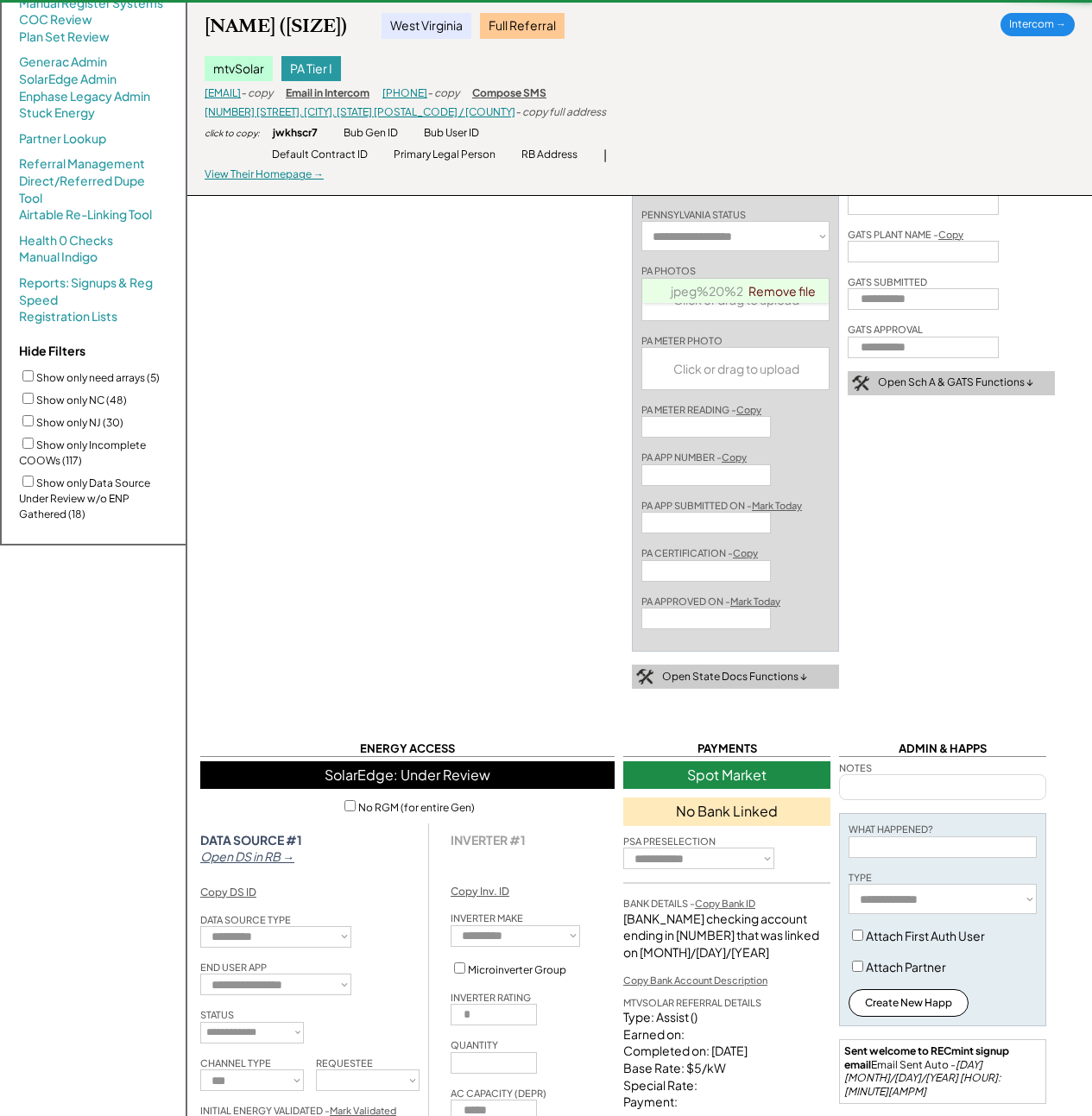 scroll, scrollTop: 949, scrollLeft: 0, axis: vertical 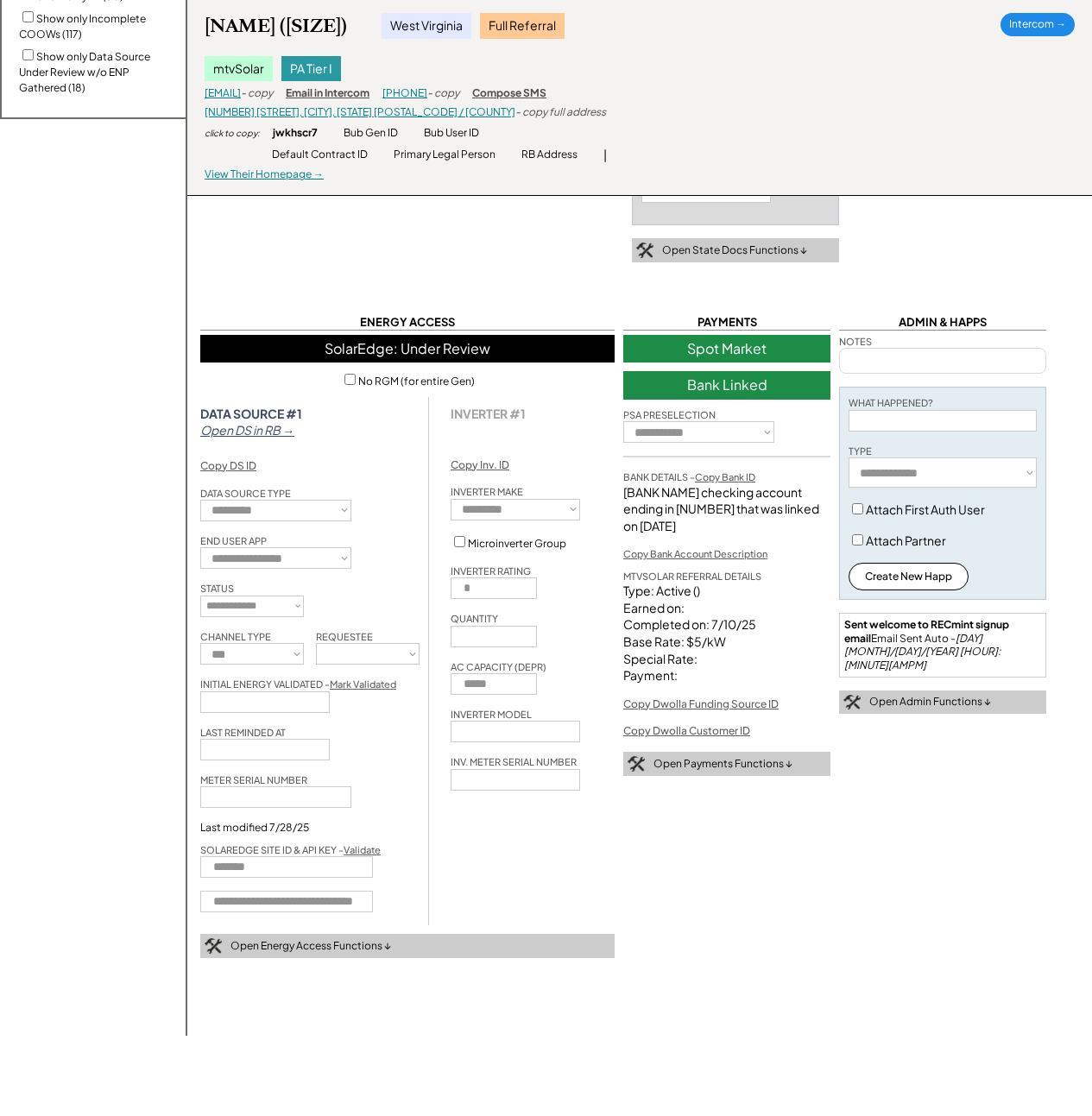 click on "Validate" at bounding box center (362, 849) 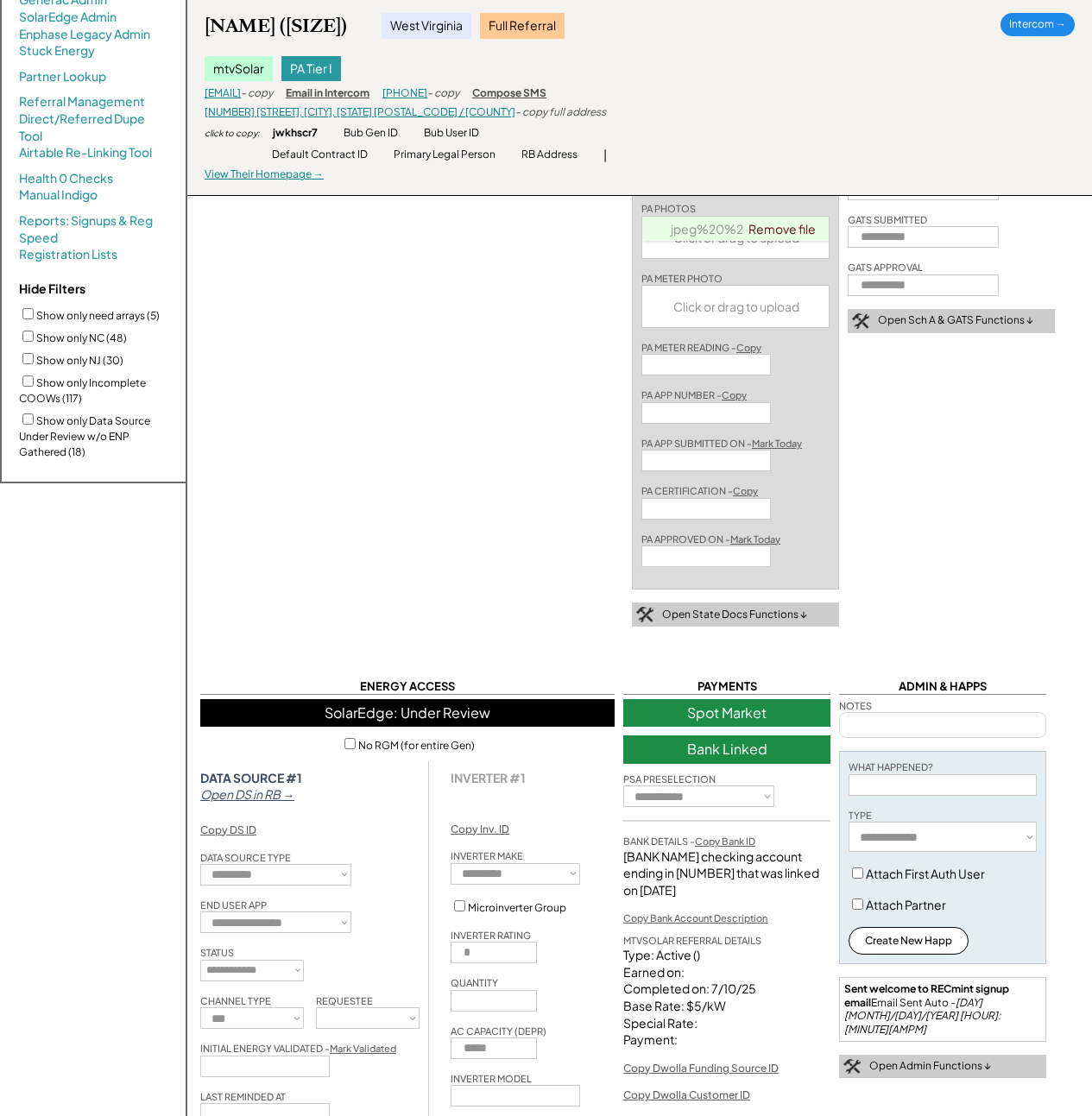 scroll, scrollTop: 880, scrollLeft: 0, axis: vertical 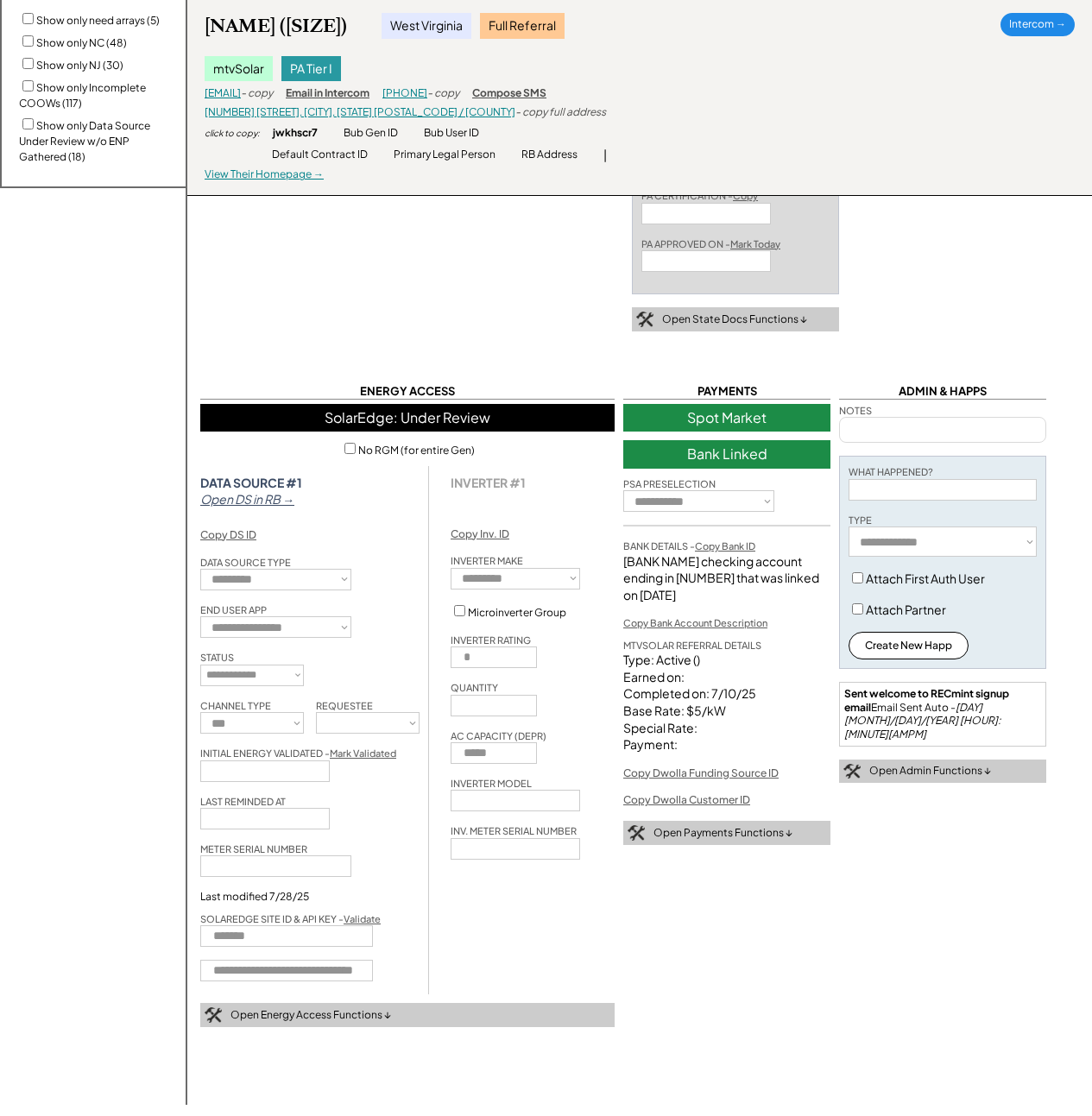 click at bounding box center (943, 430) 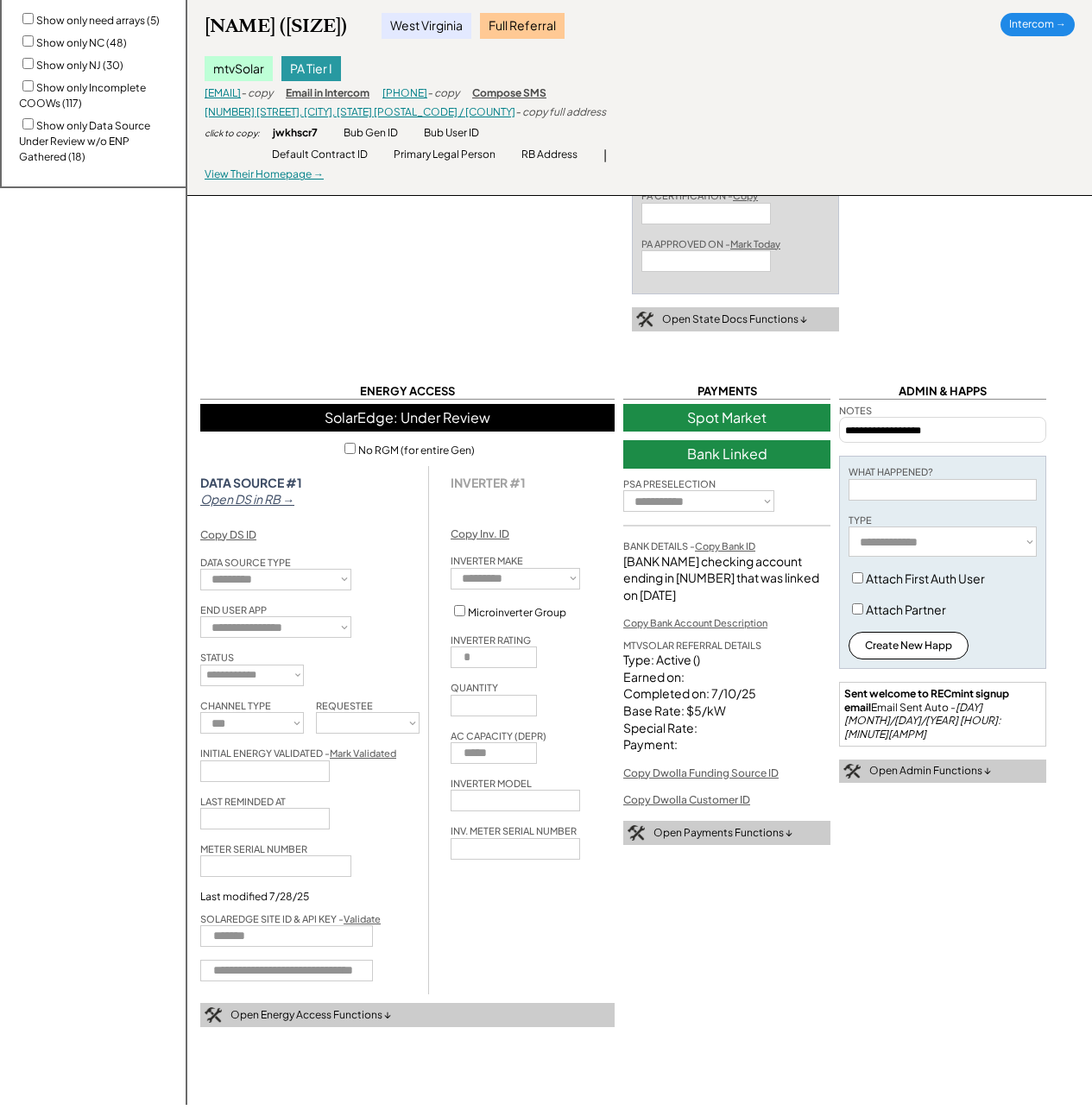click on "SOLAREDGE SITE ID & API KEY -  Validate" at bounding box center (310, 953) 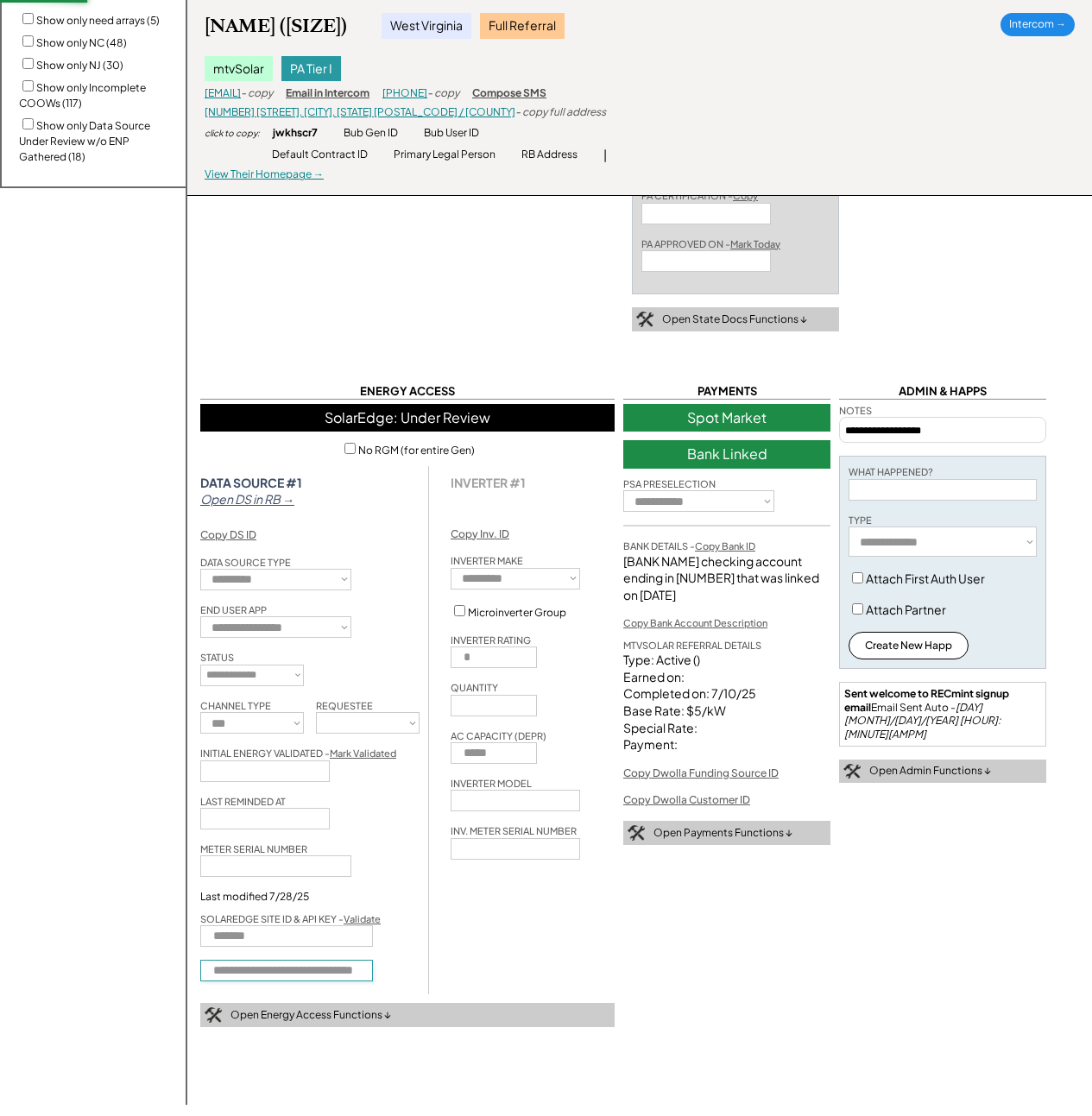 click at bounding box center [287, 970] 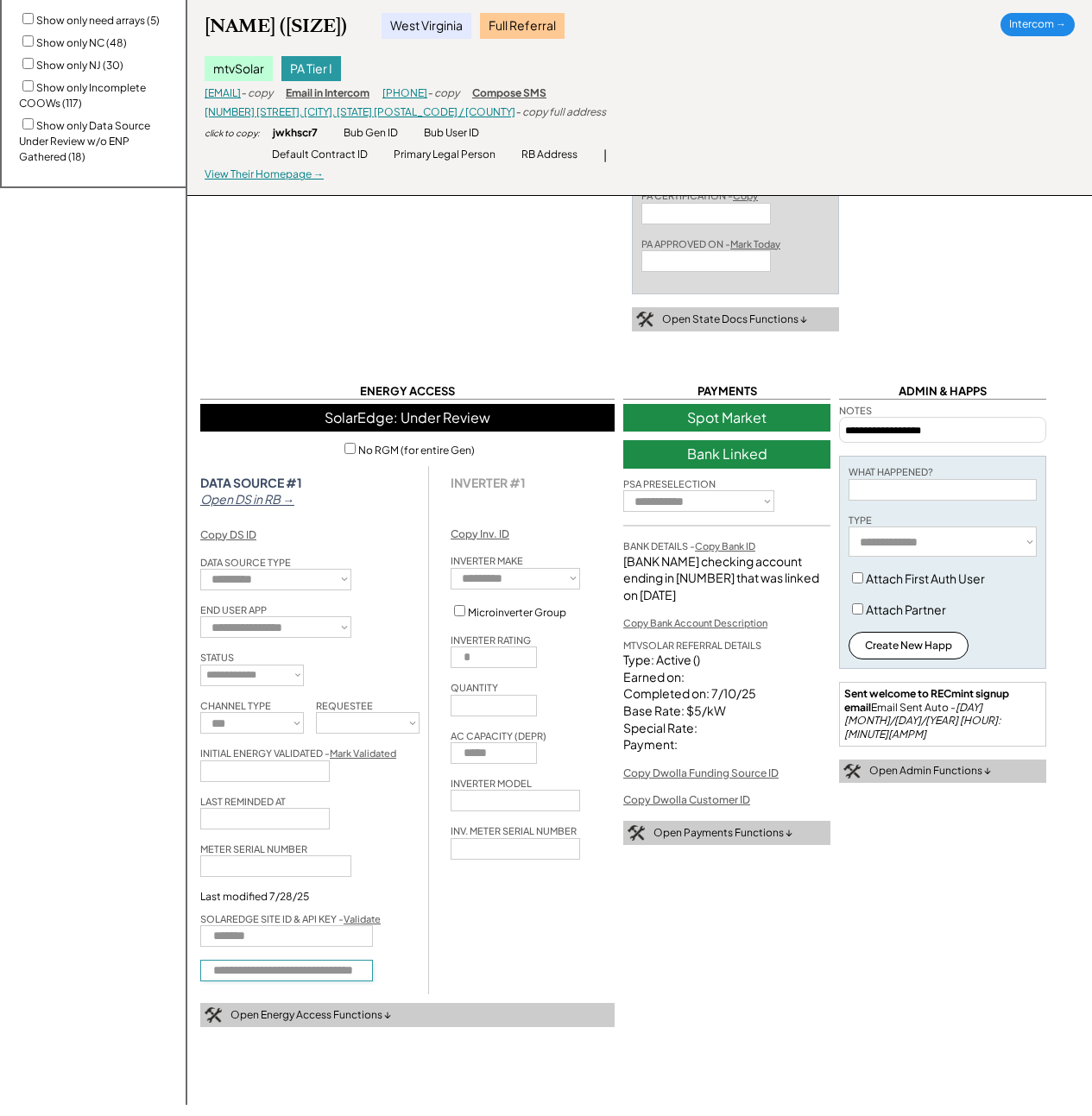 click on "**********" at bounding box center (943, 430) 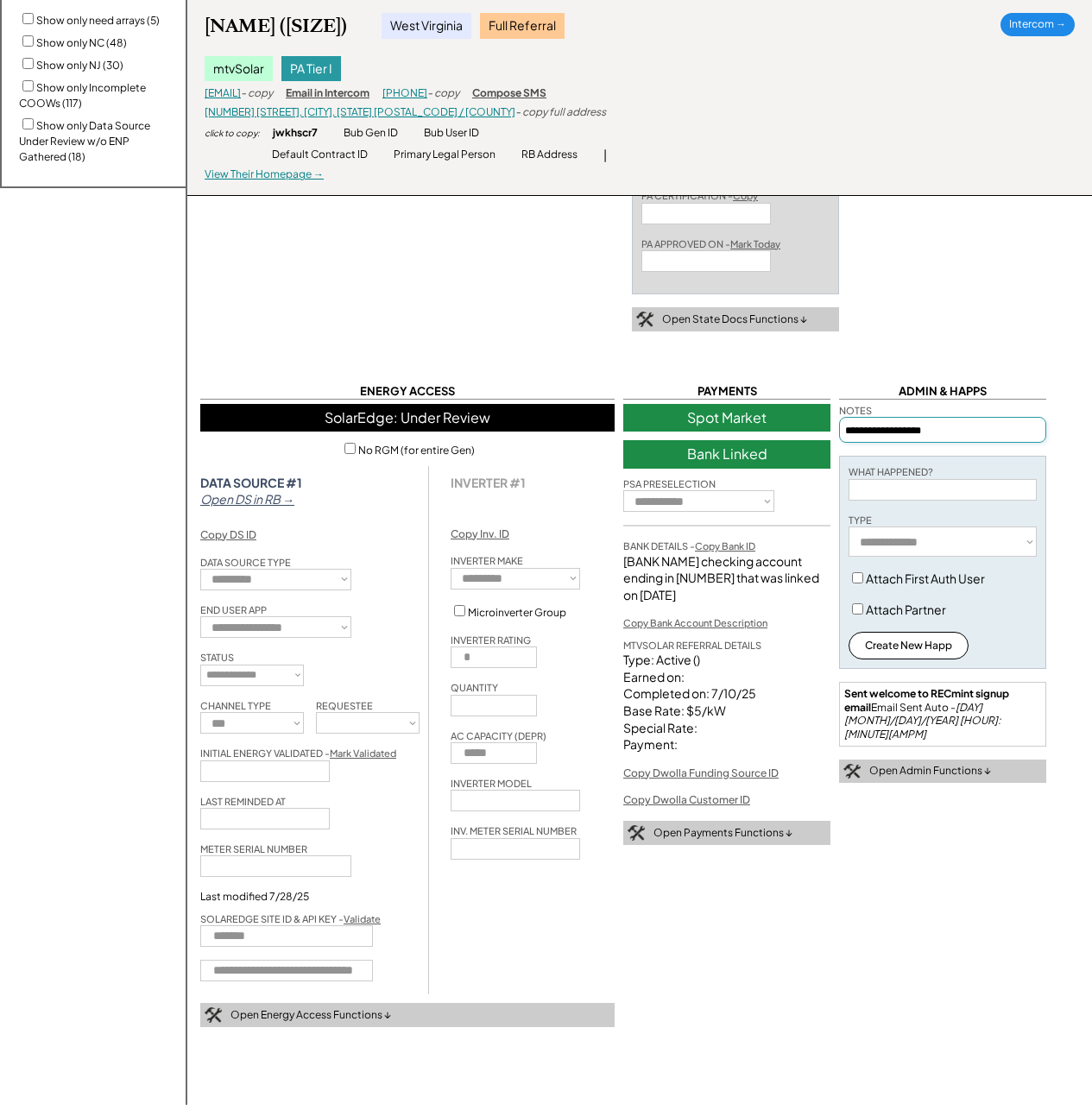 paste on "**********" 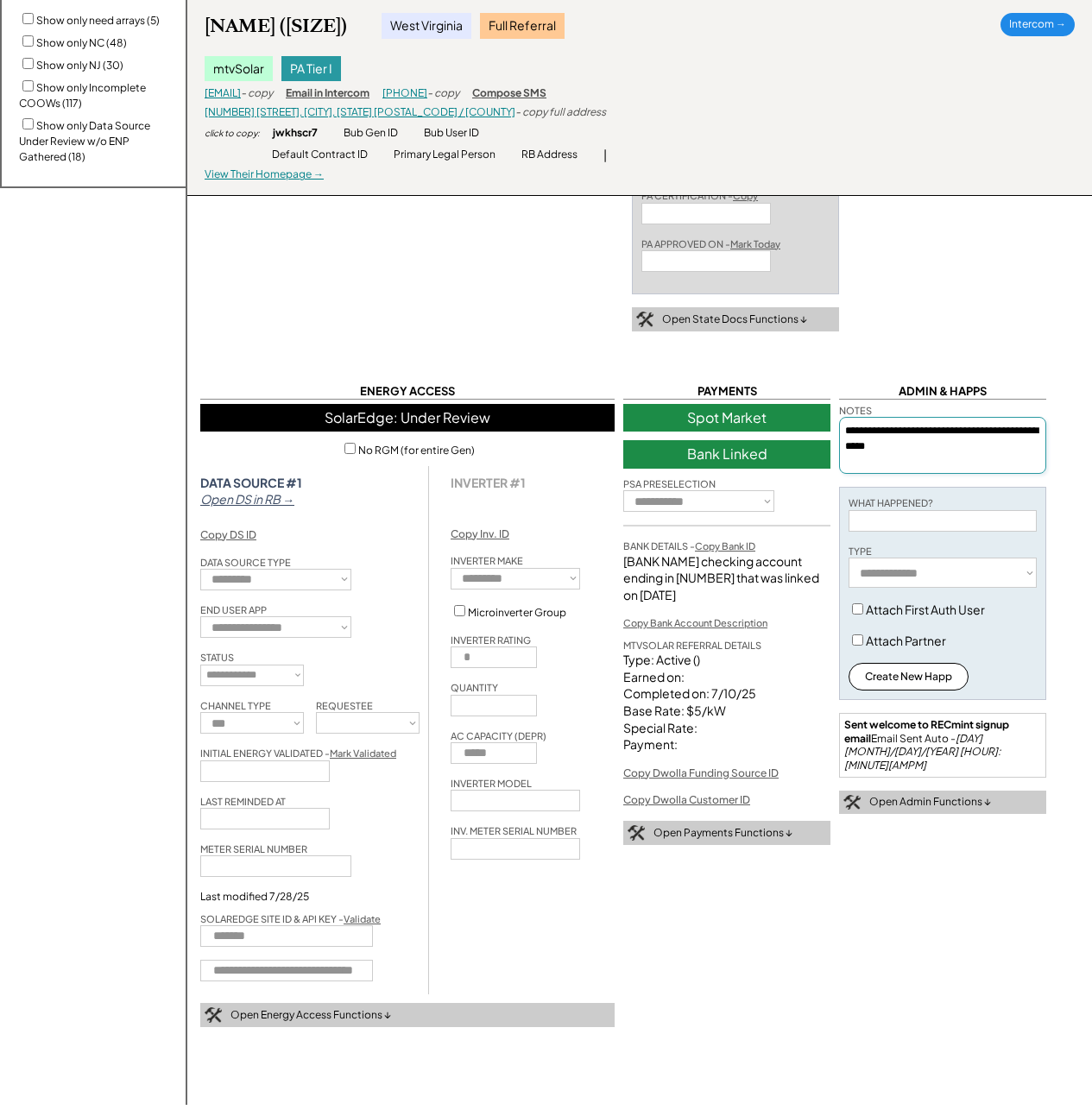 click on "**********" at bounding box center [943, 445] 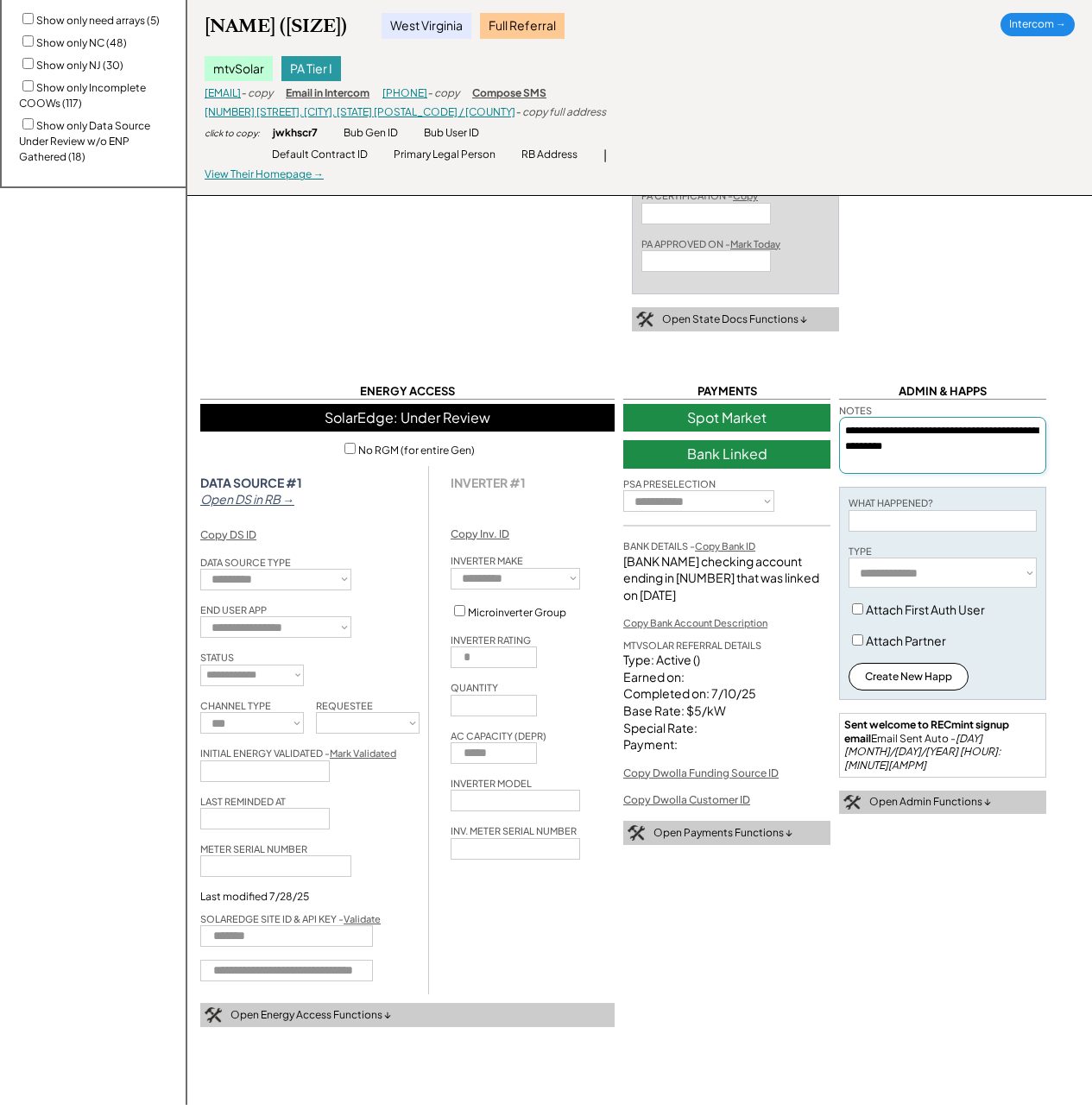 type on "**********" 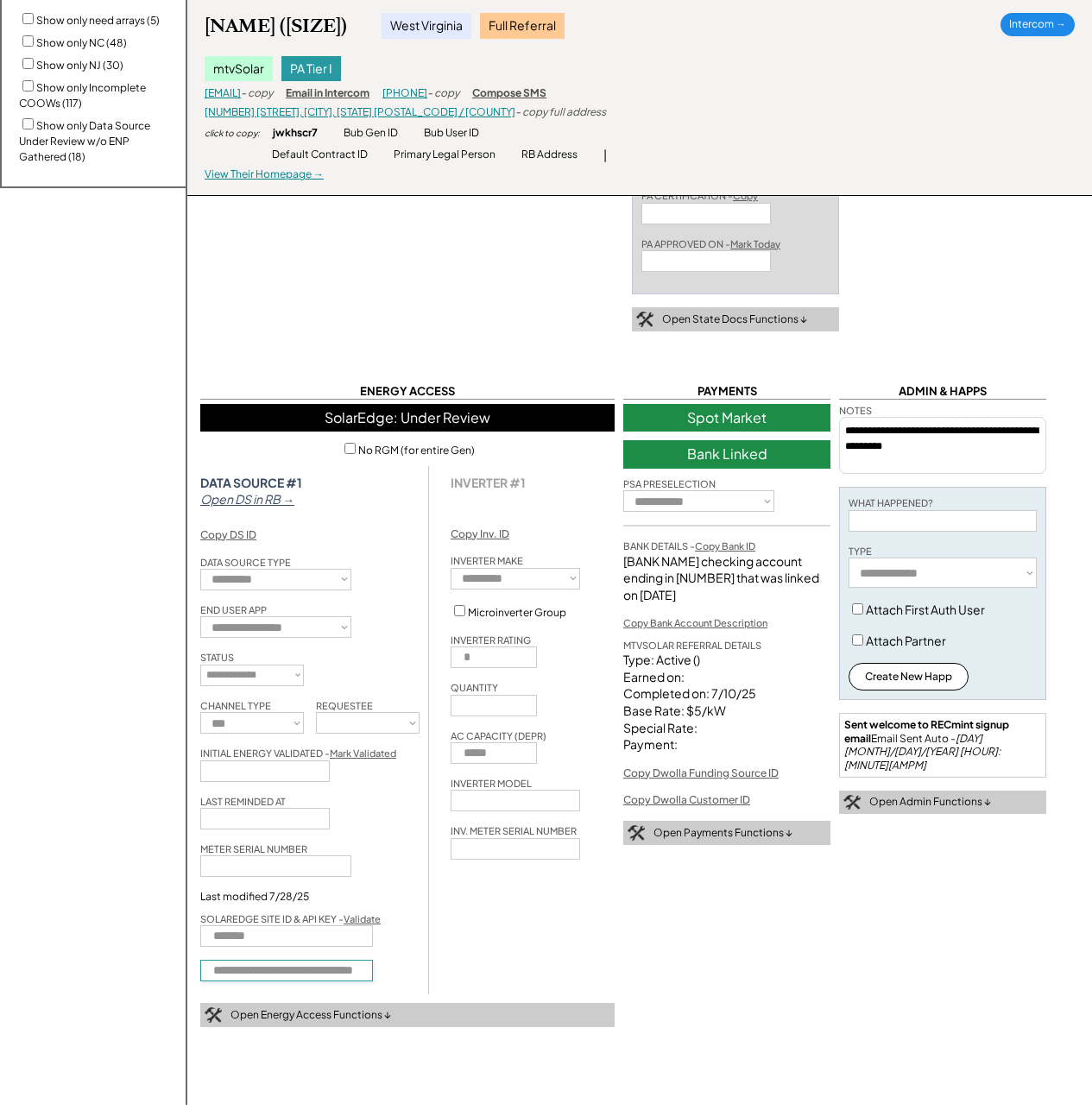 click at bounding box center (287, 970) 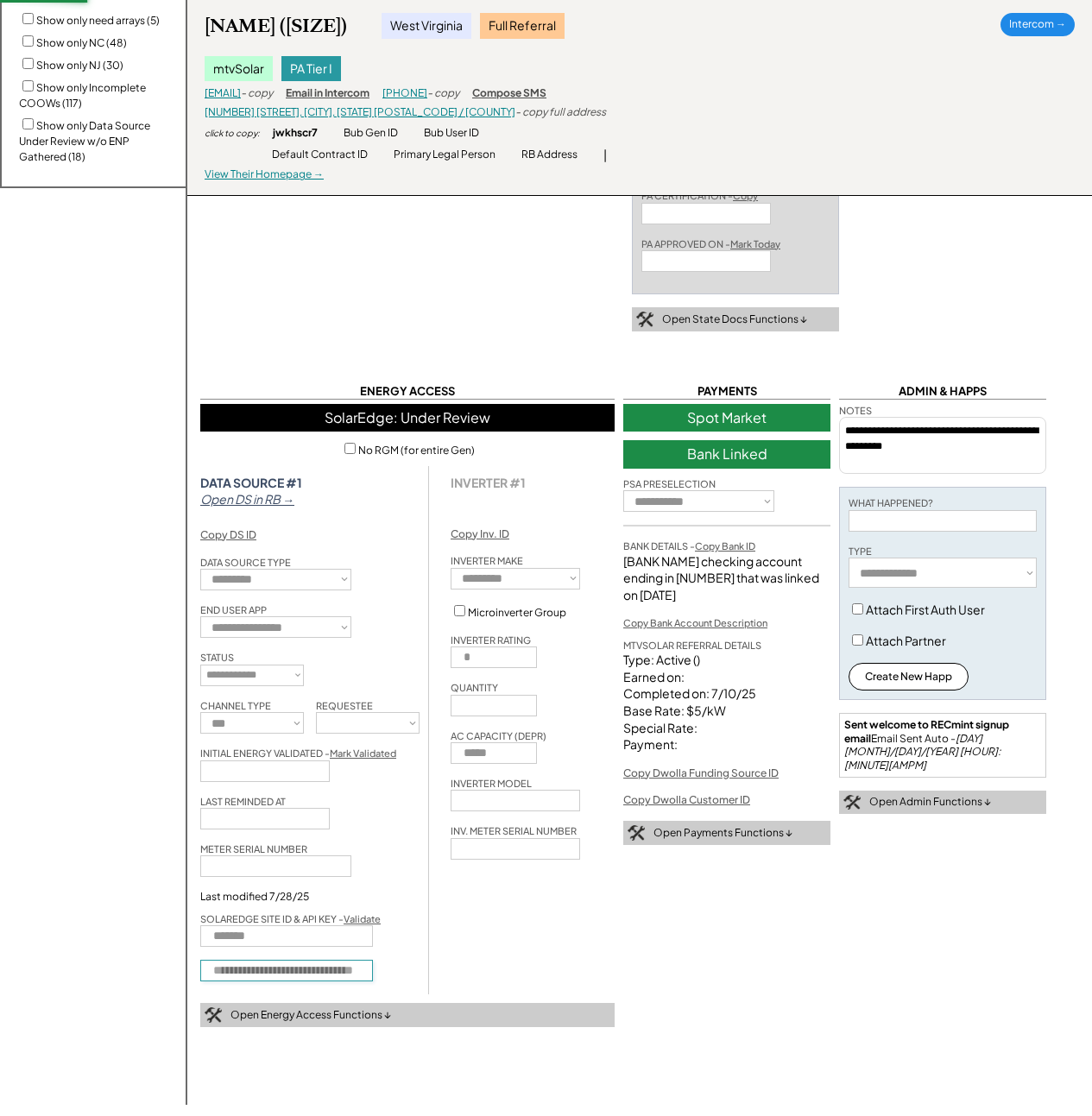type 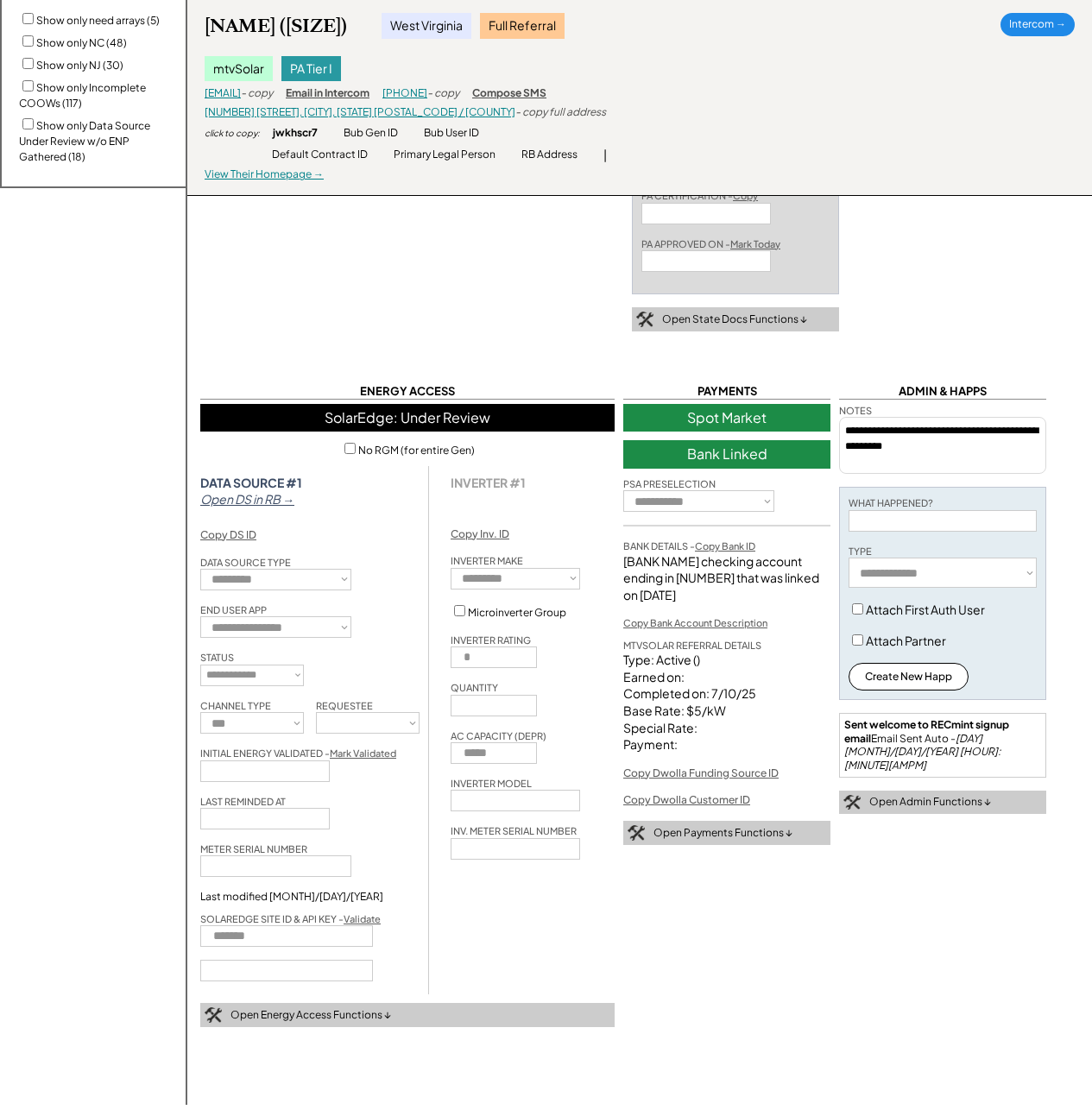 select on "**********" 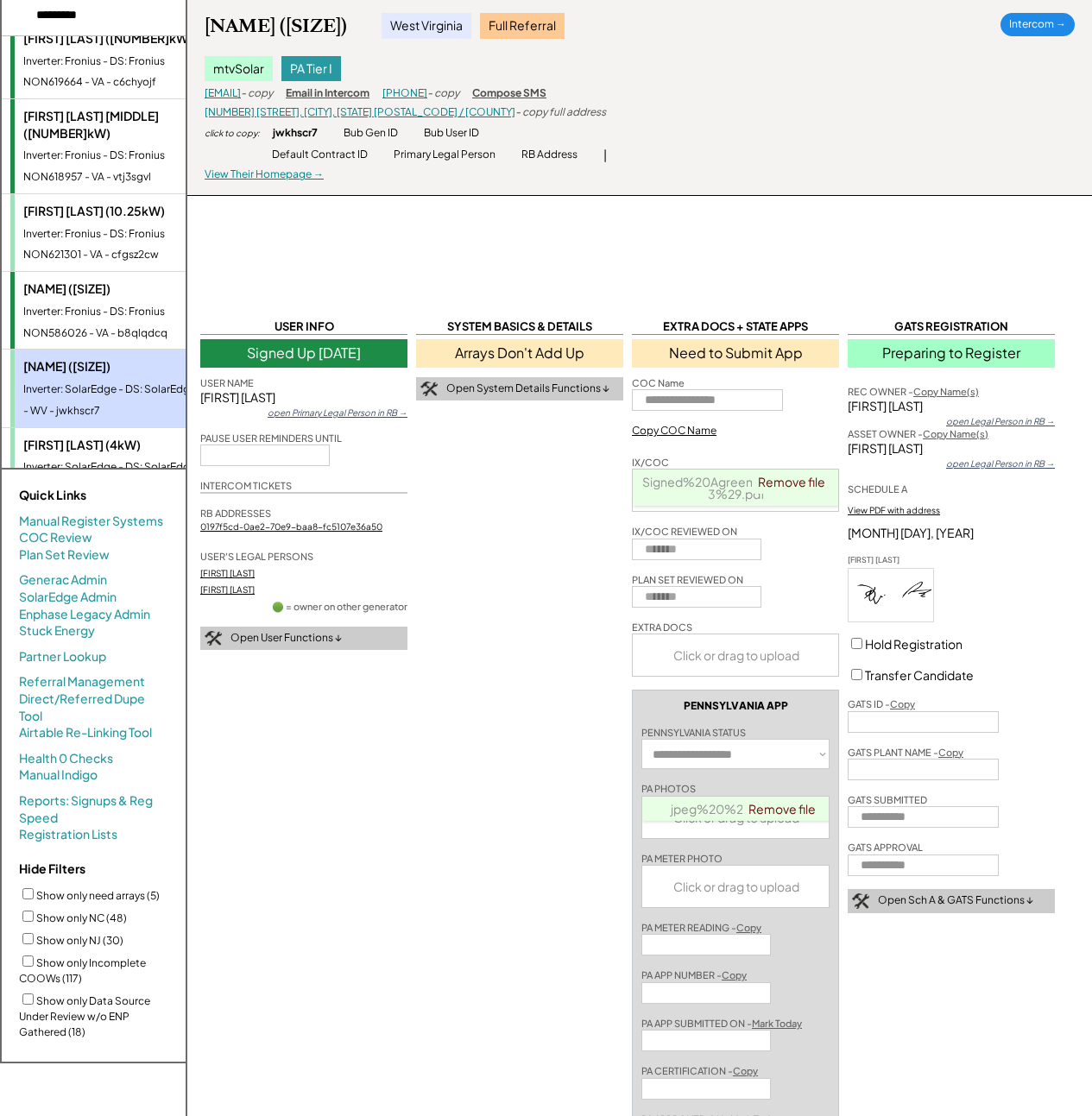 scroll, scrollTop: 0, scrollLeft: 0, axis: both 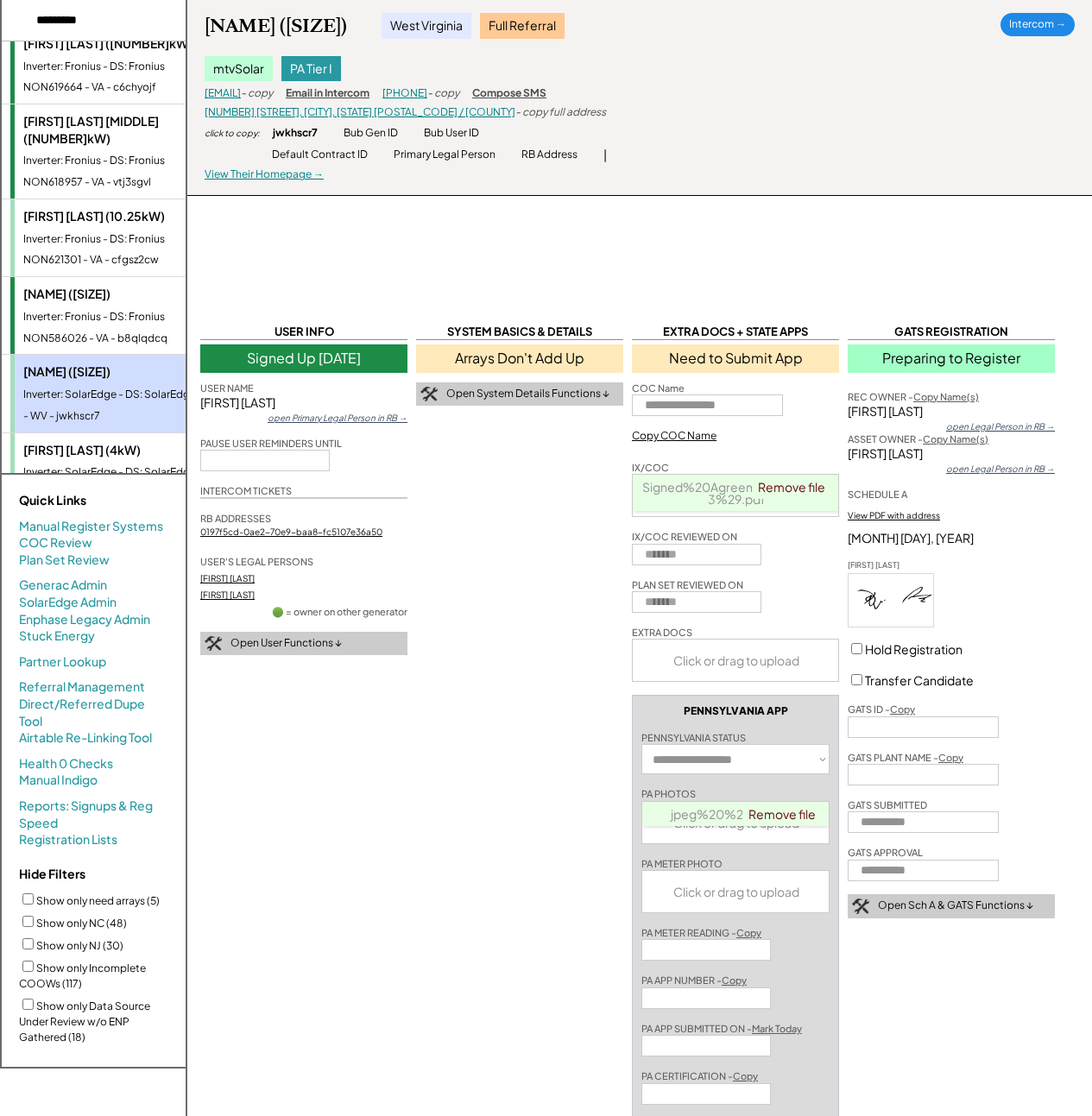 click on "Greg Denne (25.92kW) Inverter: Fronius - DS: Fronius NON586026 - VA - b8qlqdcq" at bounding box center [127, 315] 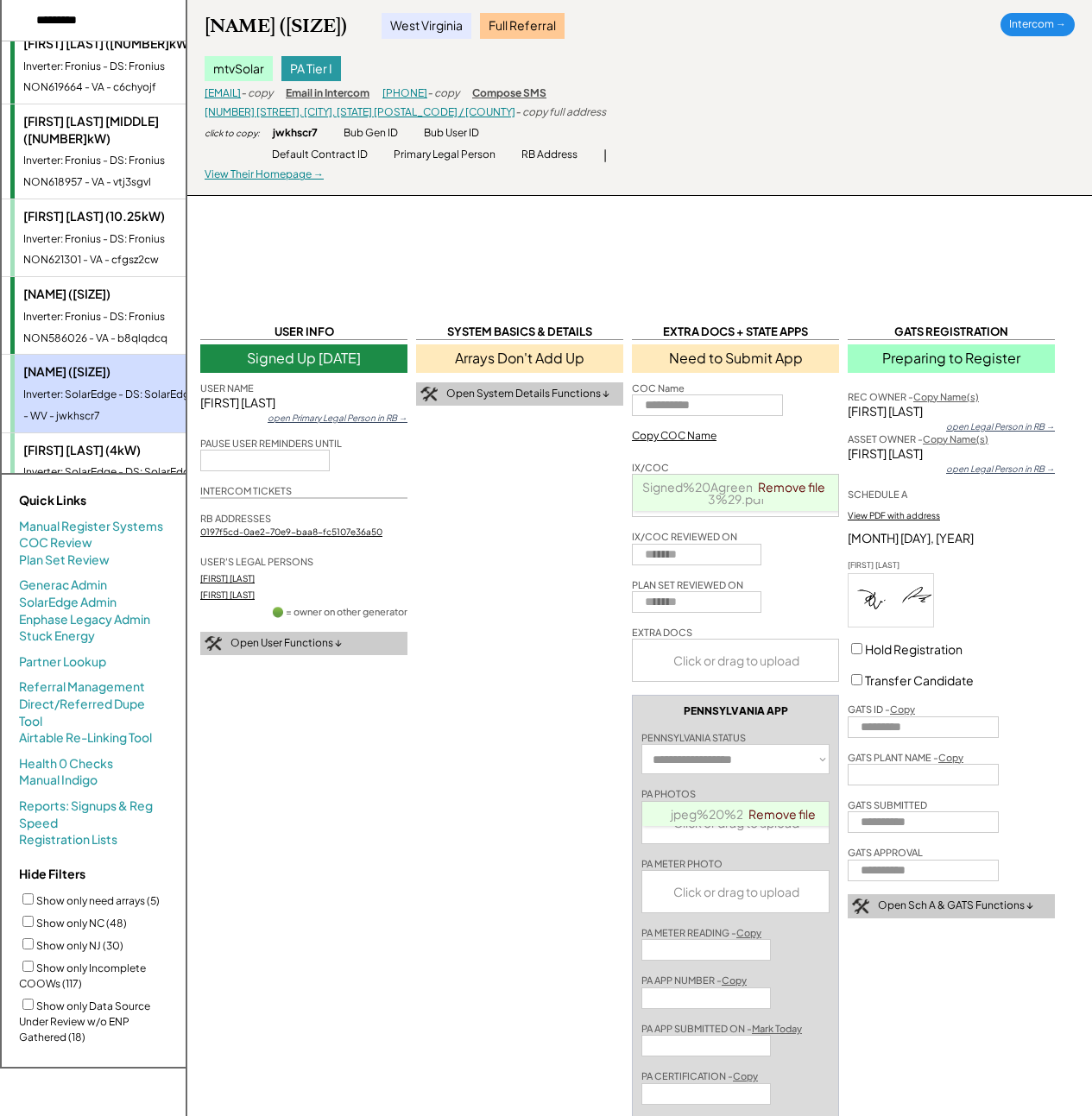 select on "*********" 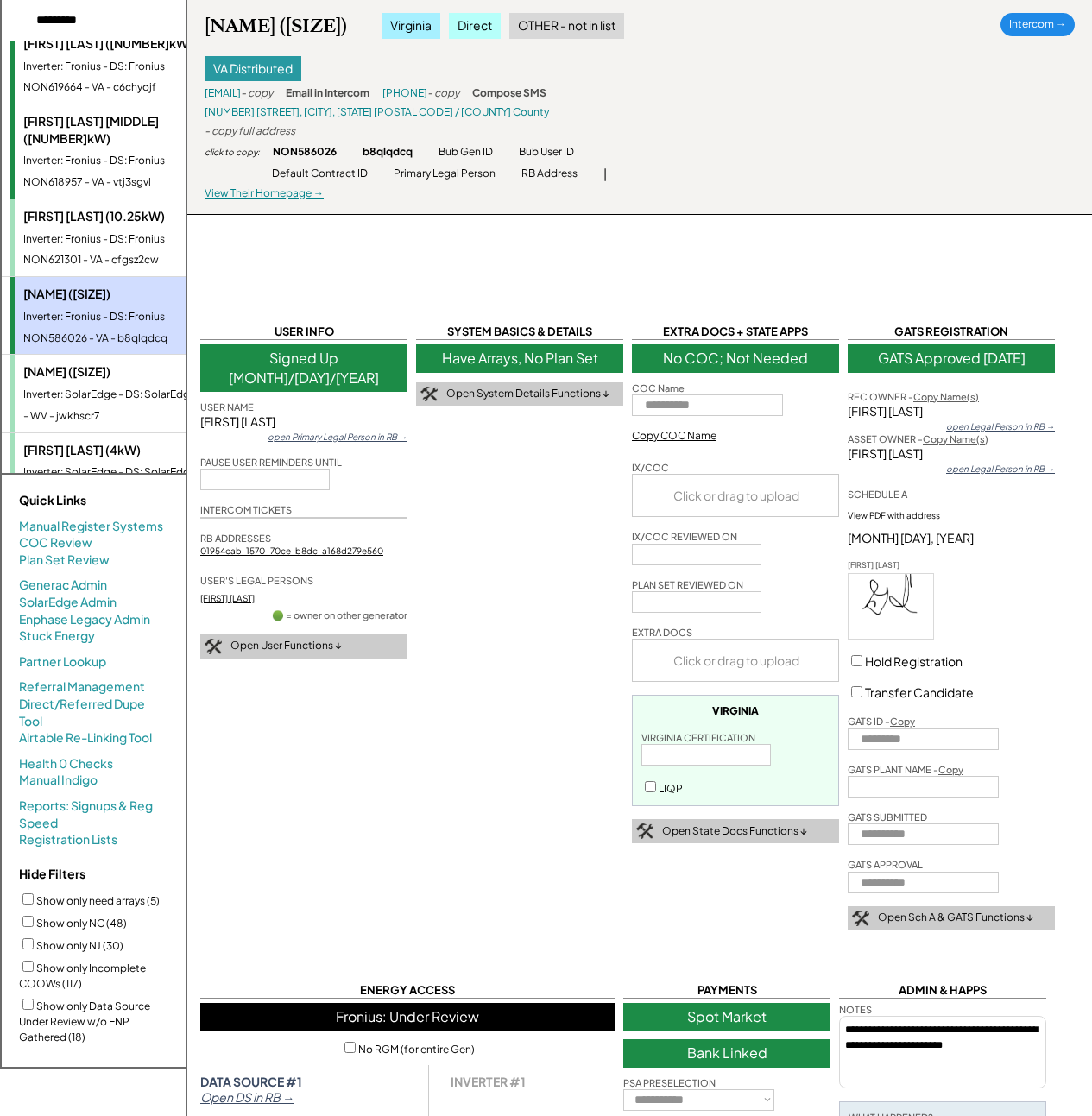 click on "Keith Boigegrain (20.936kW)" at bounding box center [129, 372] 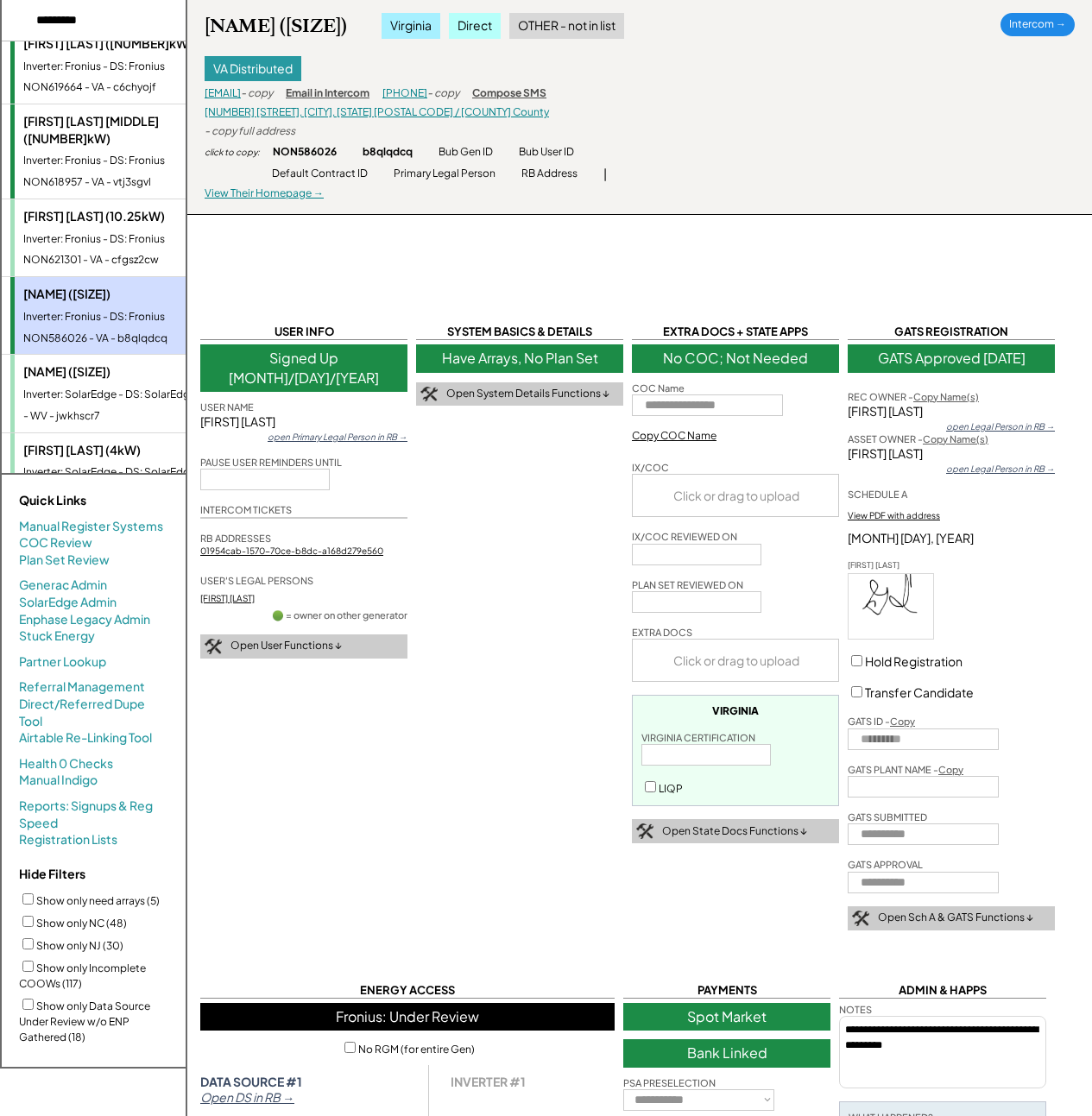 select on "**********" 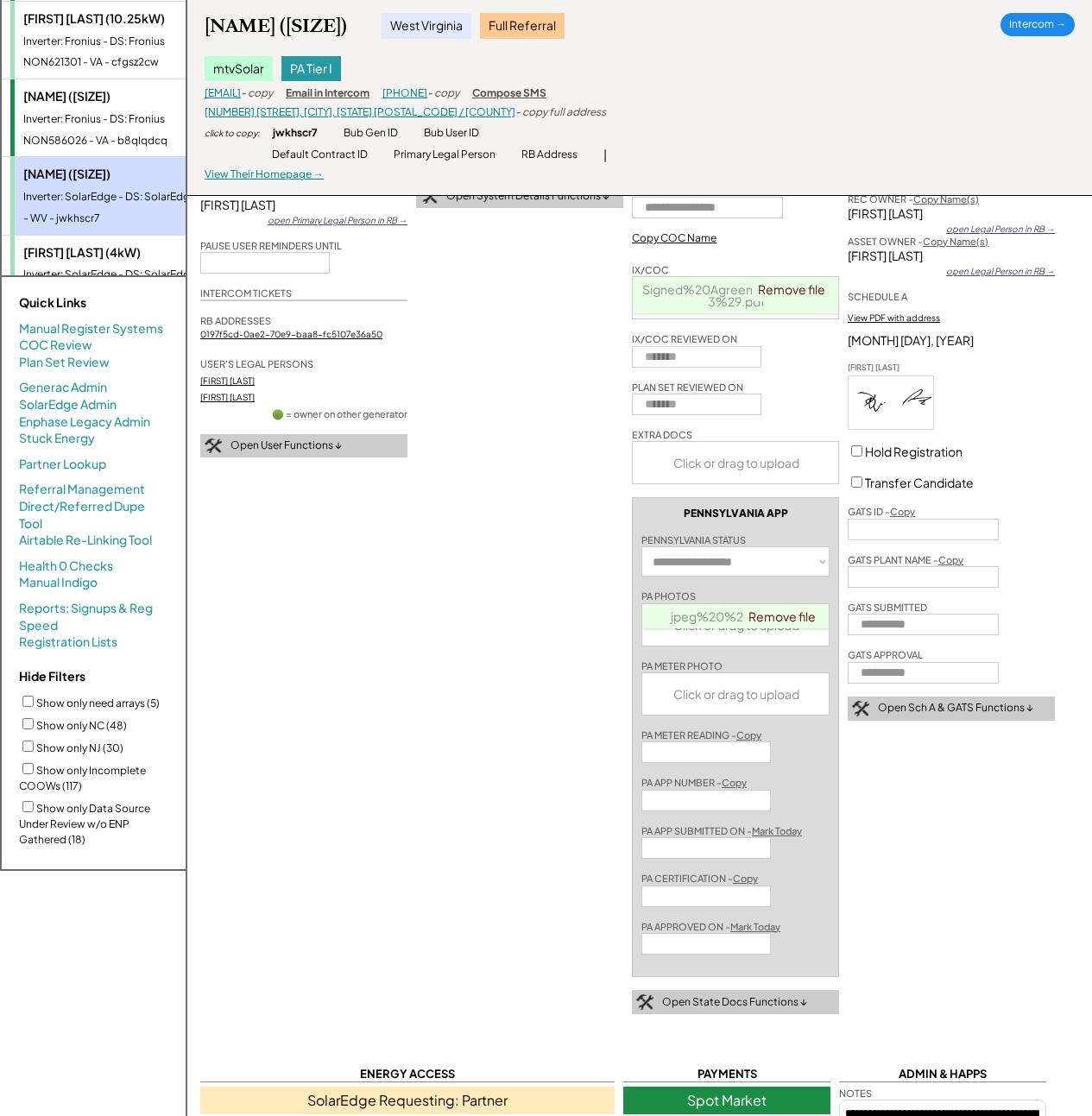scroll, scrollTop: 0, scrollLeft: 0, axis: both 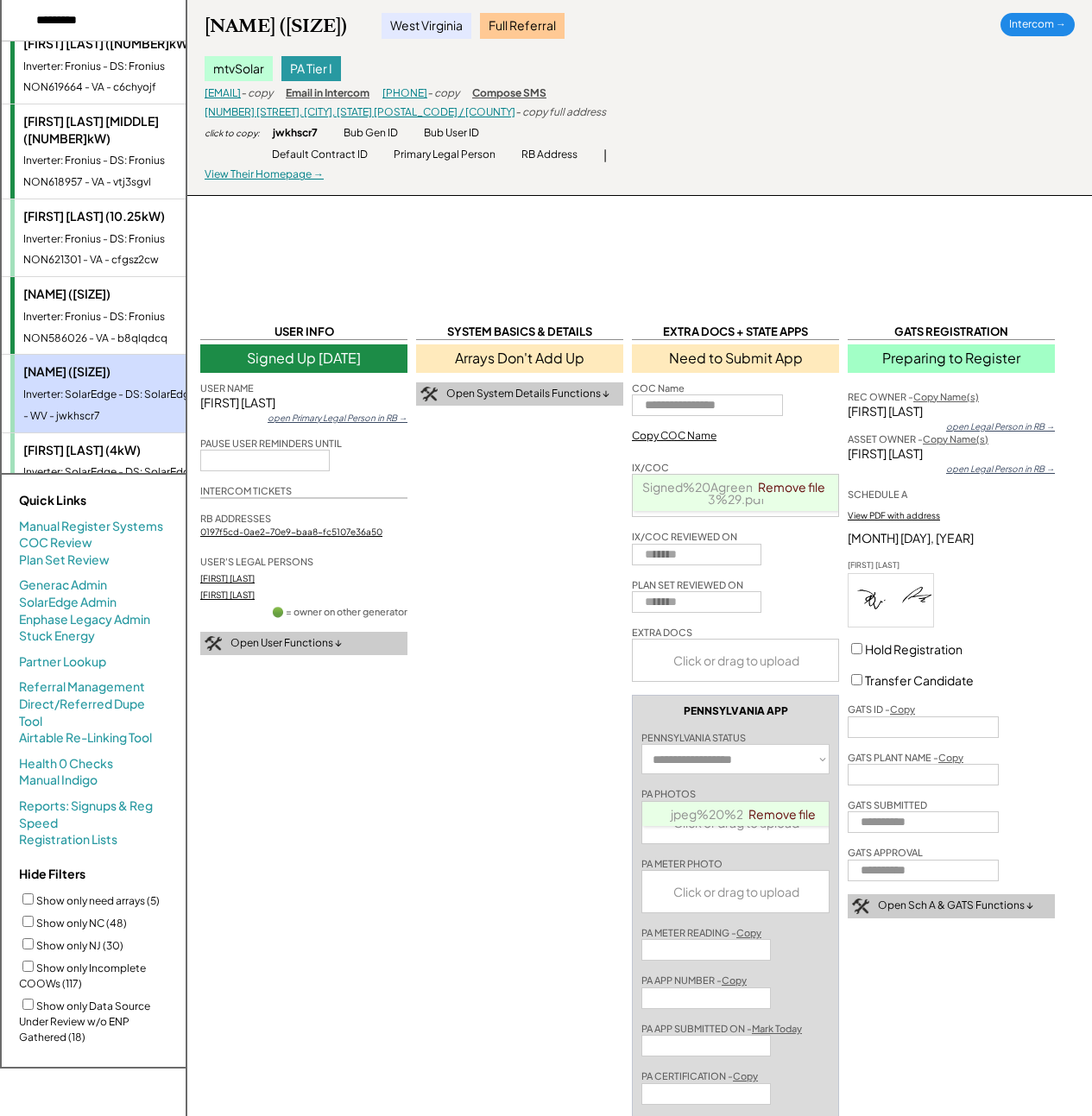 click on "Greg Denne (25.92kW)" at bounding box center [129, 294] 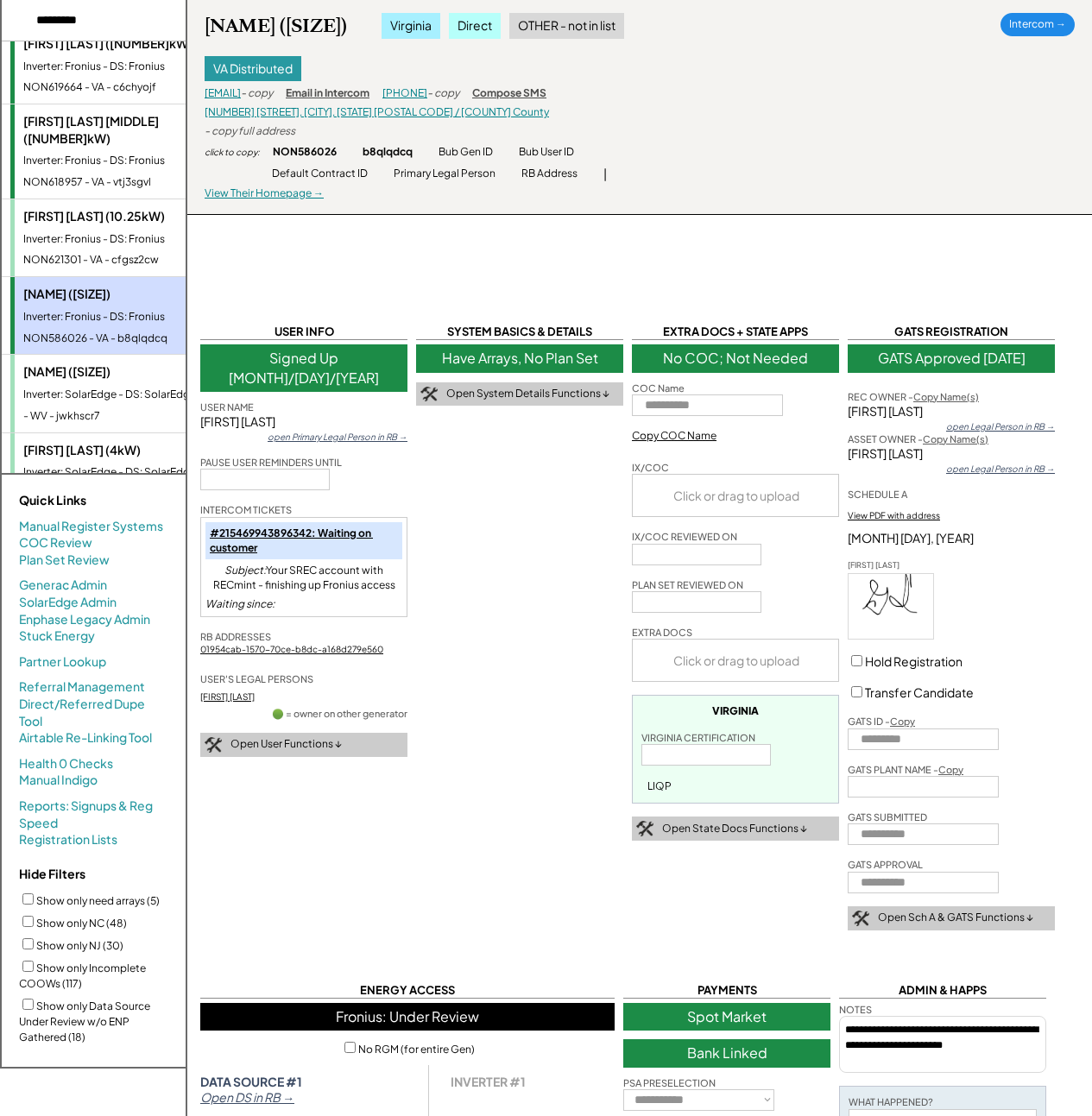 select on "*********" 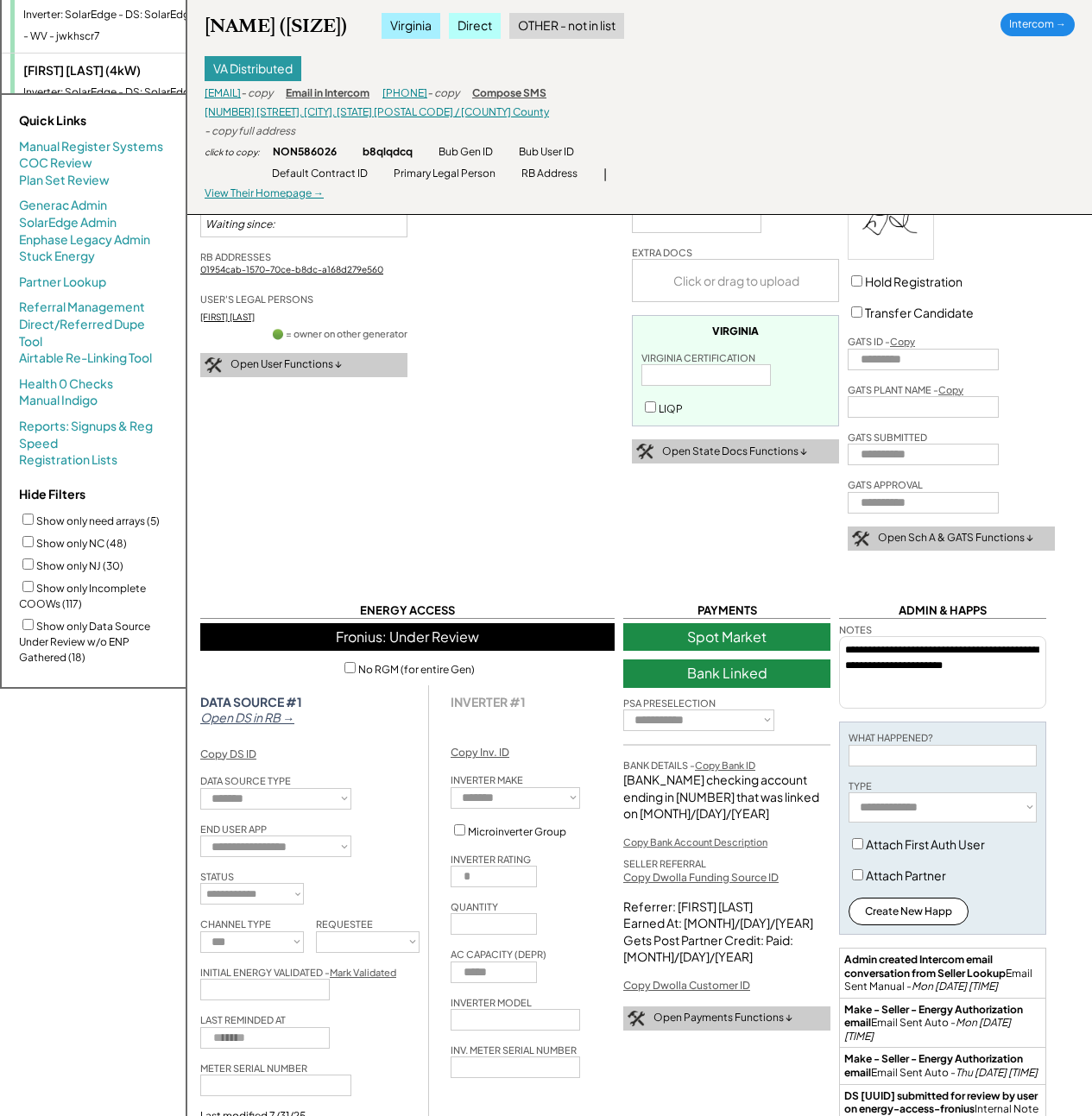 scroll, scrollTop: 593, scrollLeft: 0, axis: vertical 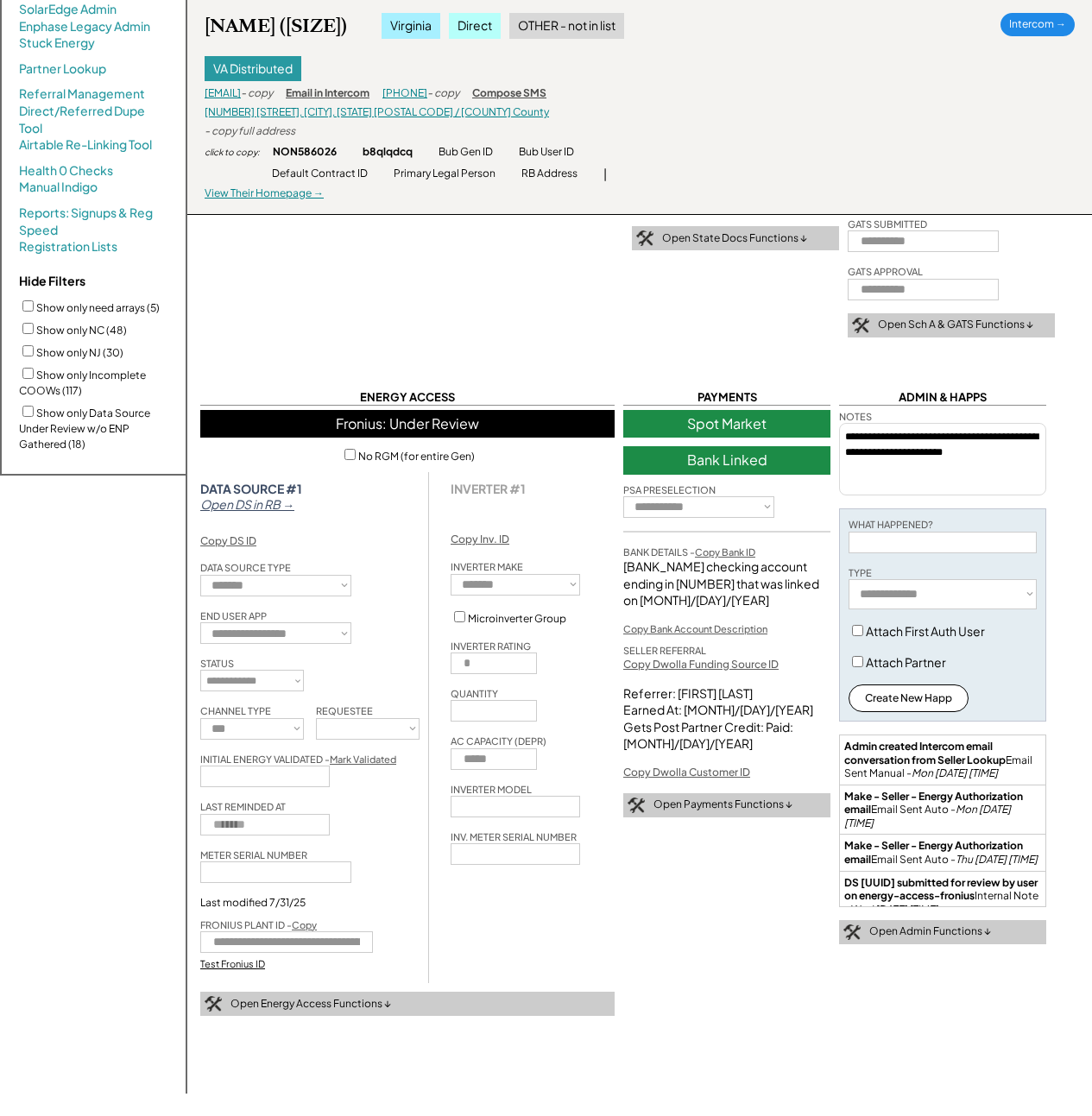 click on "Test Fronius ID" at bounding box center [232, 963] 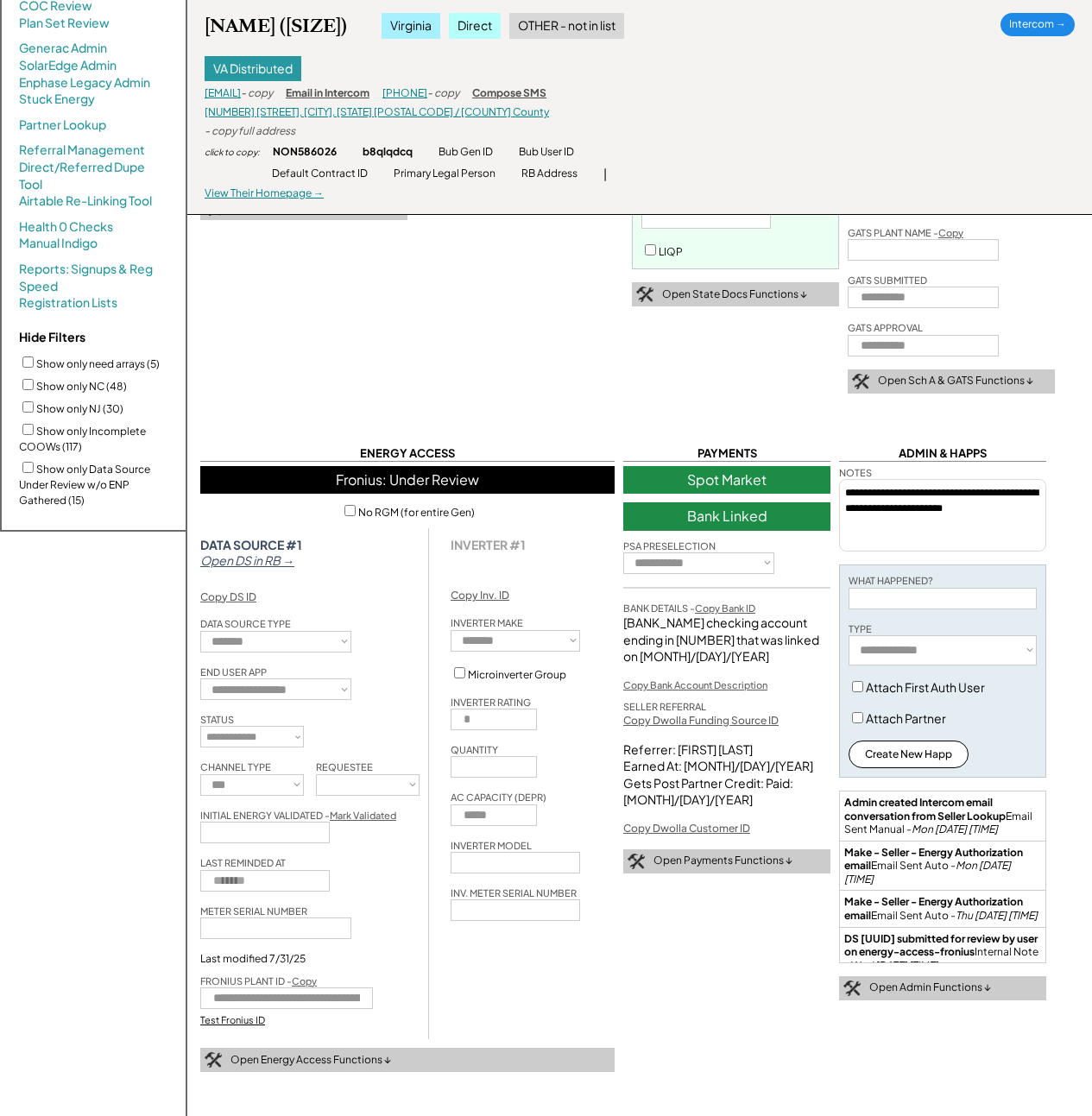 scroll, scrollTop: 0, scrollLeft: 0, axis: both 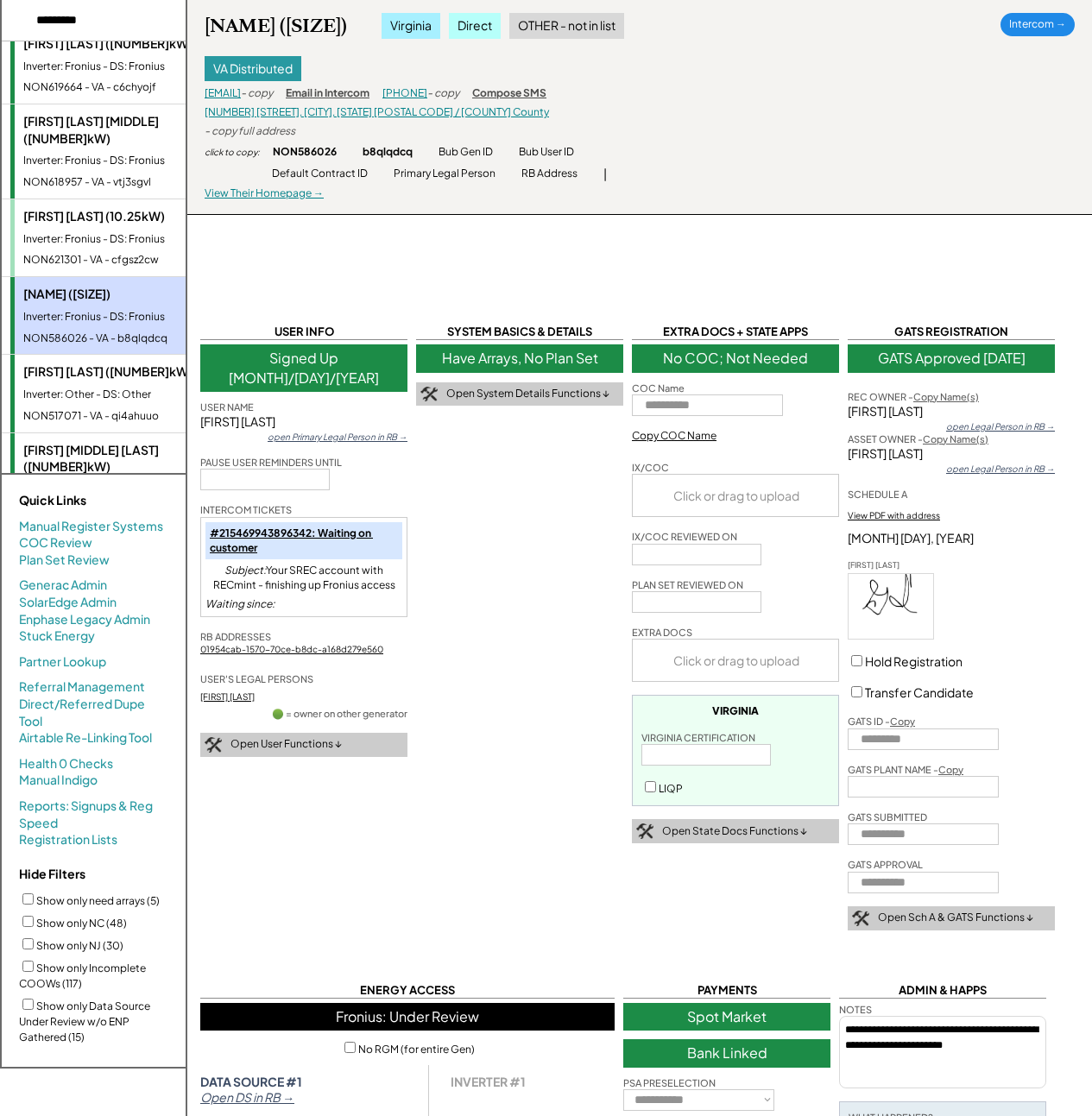 click on "Kelli Whitfield (10.25kW) Inverter: Fronius - DS: Fronius NON621301 - VA - cfgsz2cw" at bounding box center (127, 237) 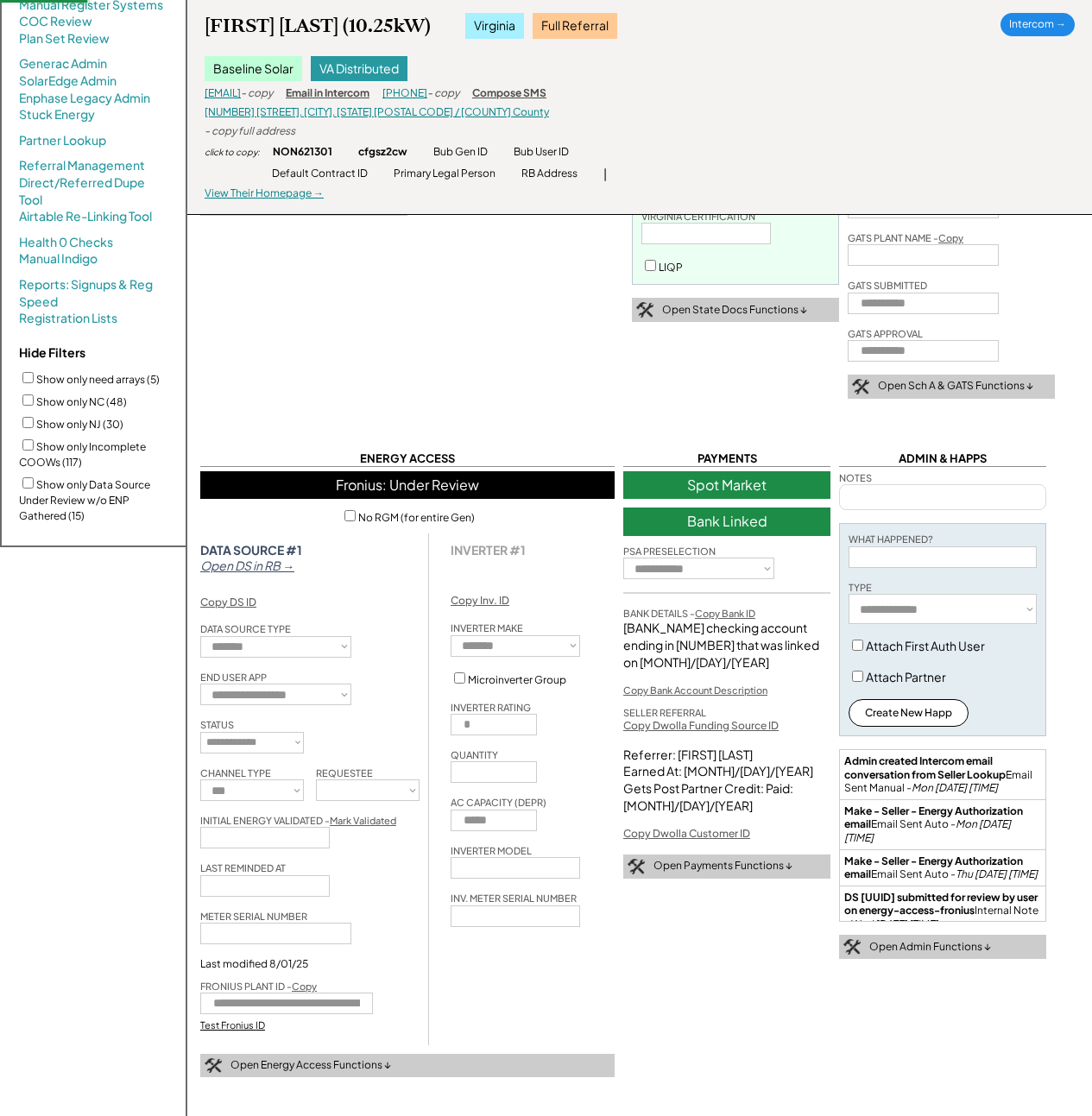 scroll, scrollTop: 785, scrollLeft: 0, axis: vertical 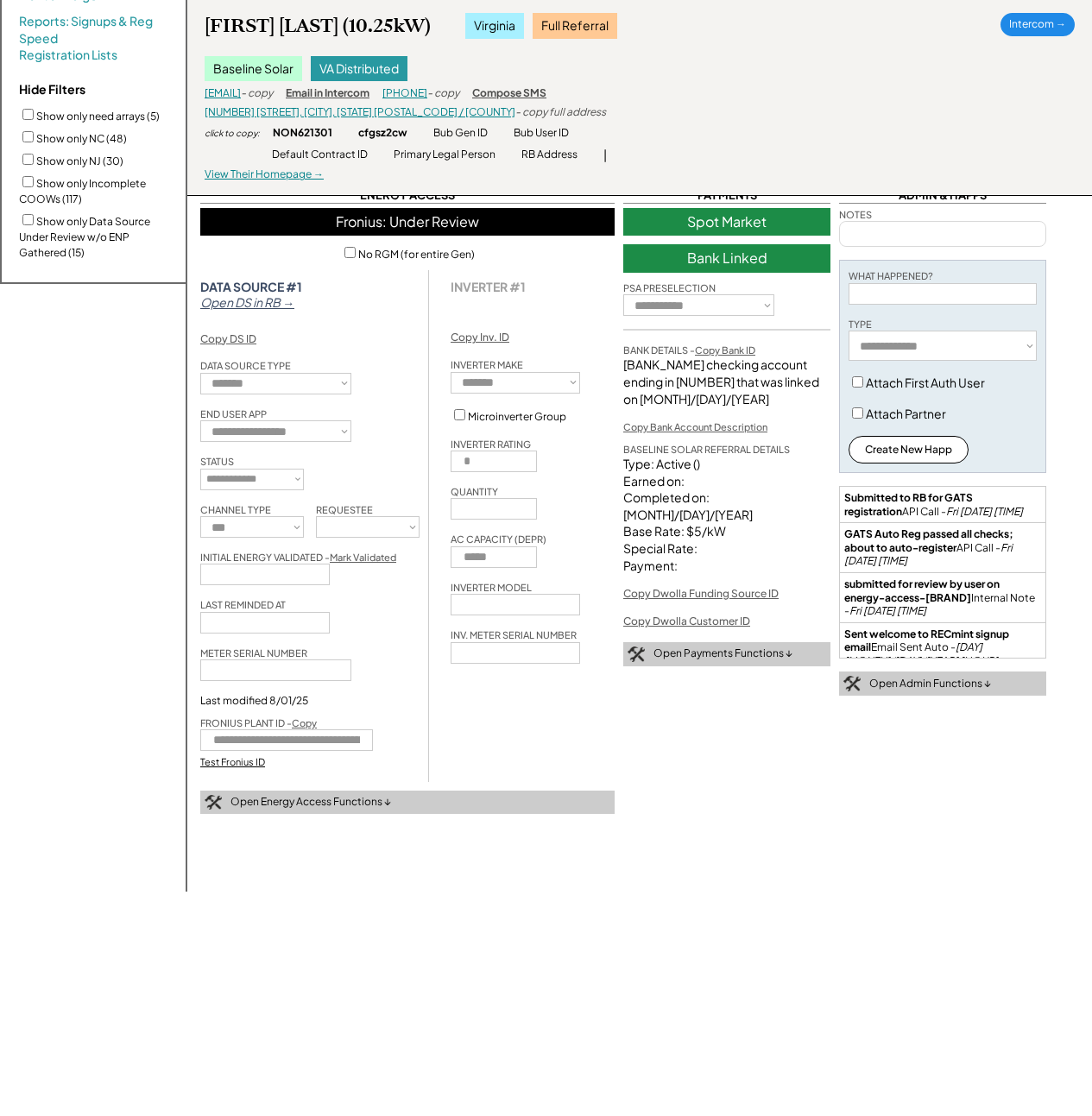 click on "Test Fronius ID" at bounding box center (232, 761) 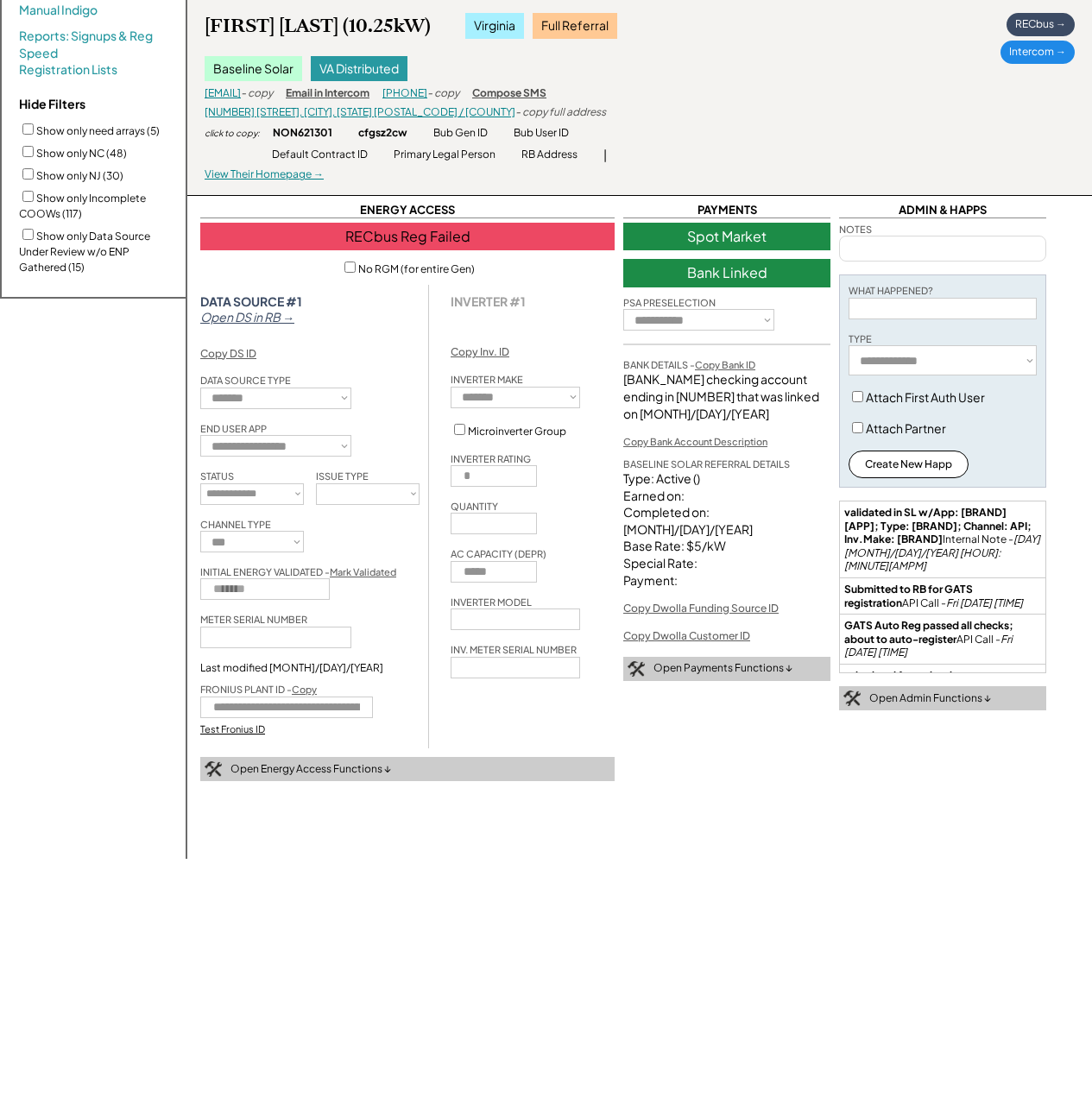 click on "Open Energy Access Functions ↓" at bounding box center (407, 769) 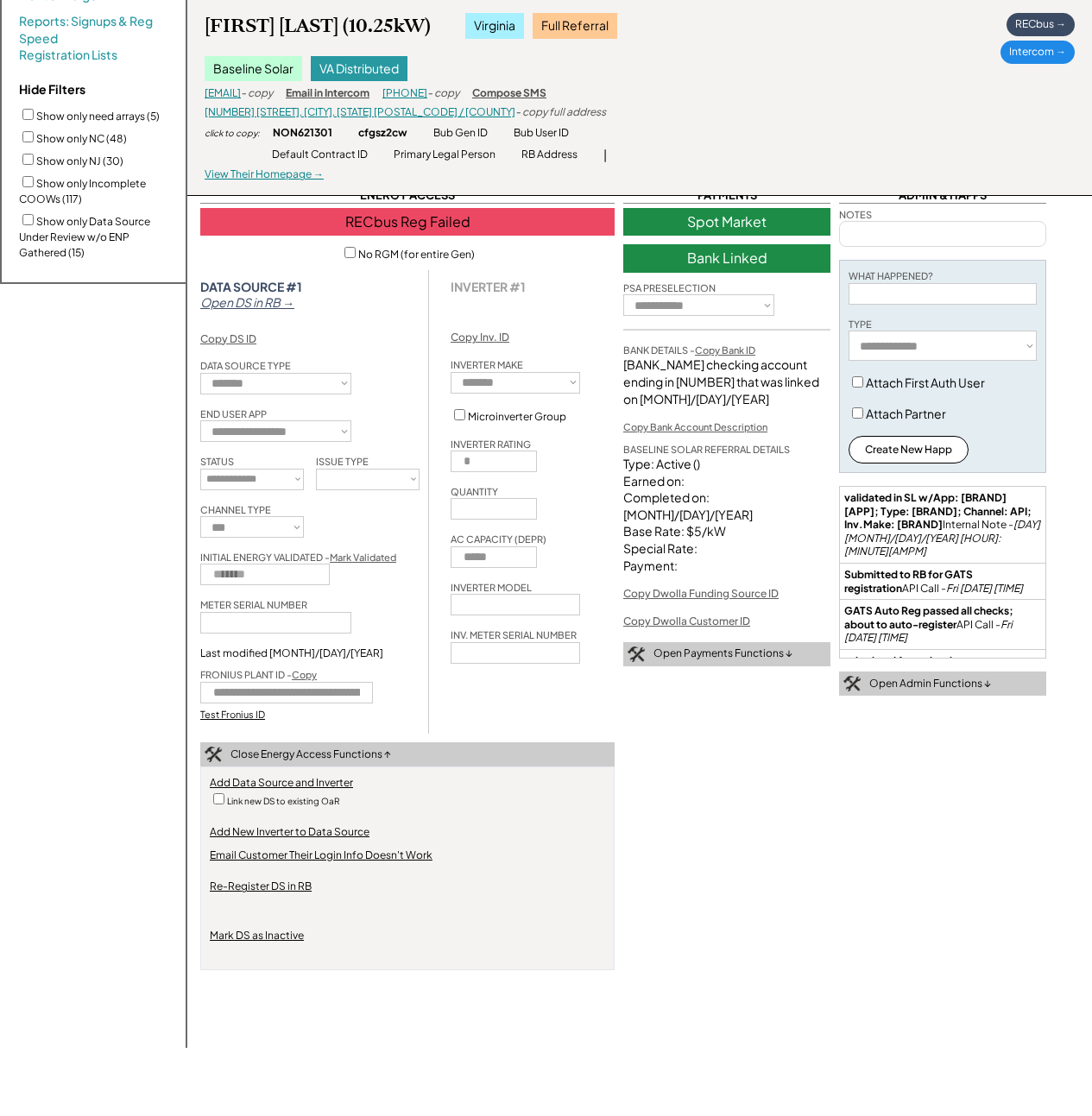 select on "********" 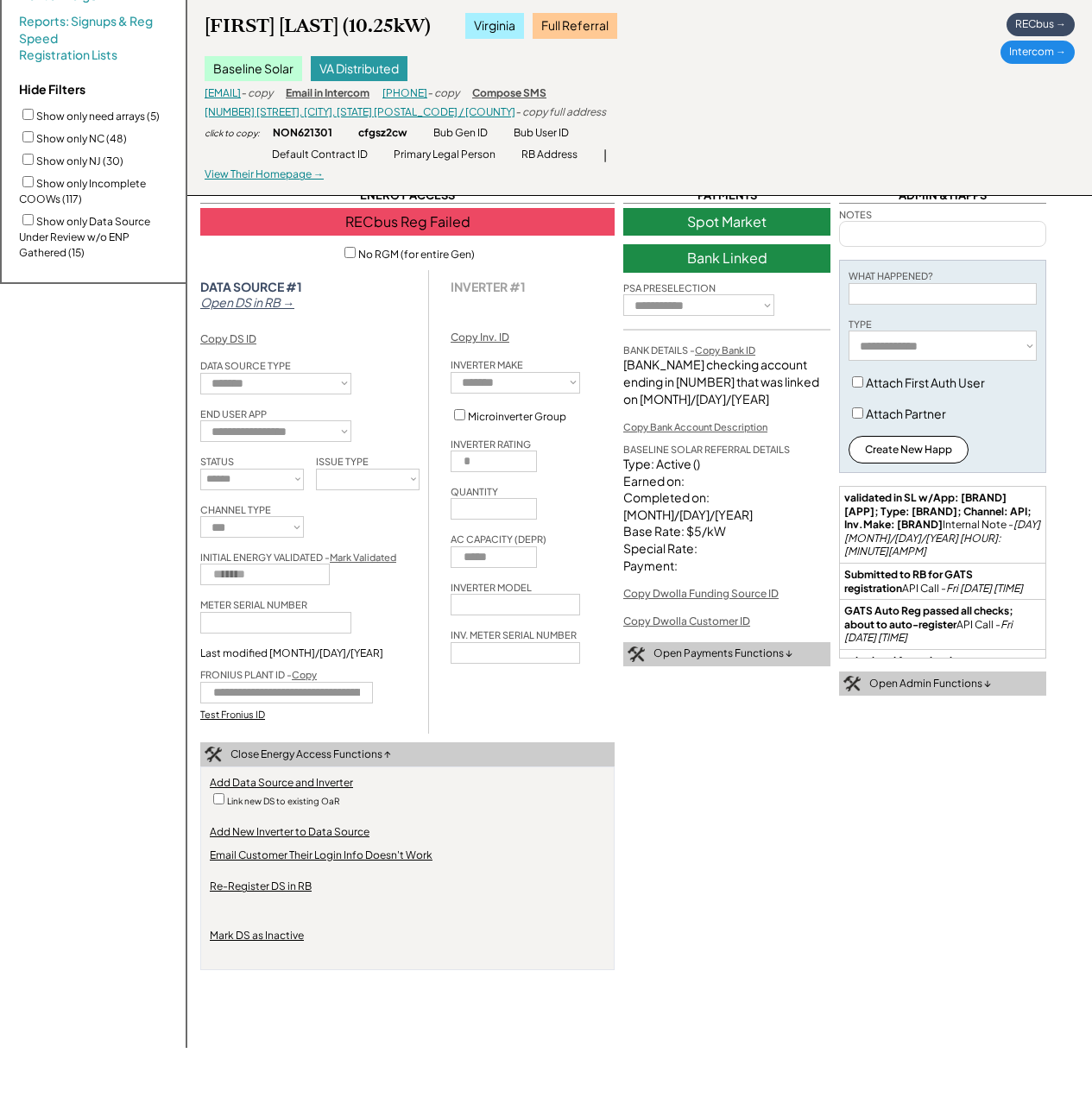 click on "Re-Register DS in RB" at bounding box center (261, 886) 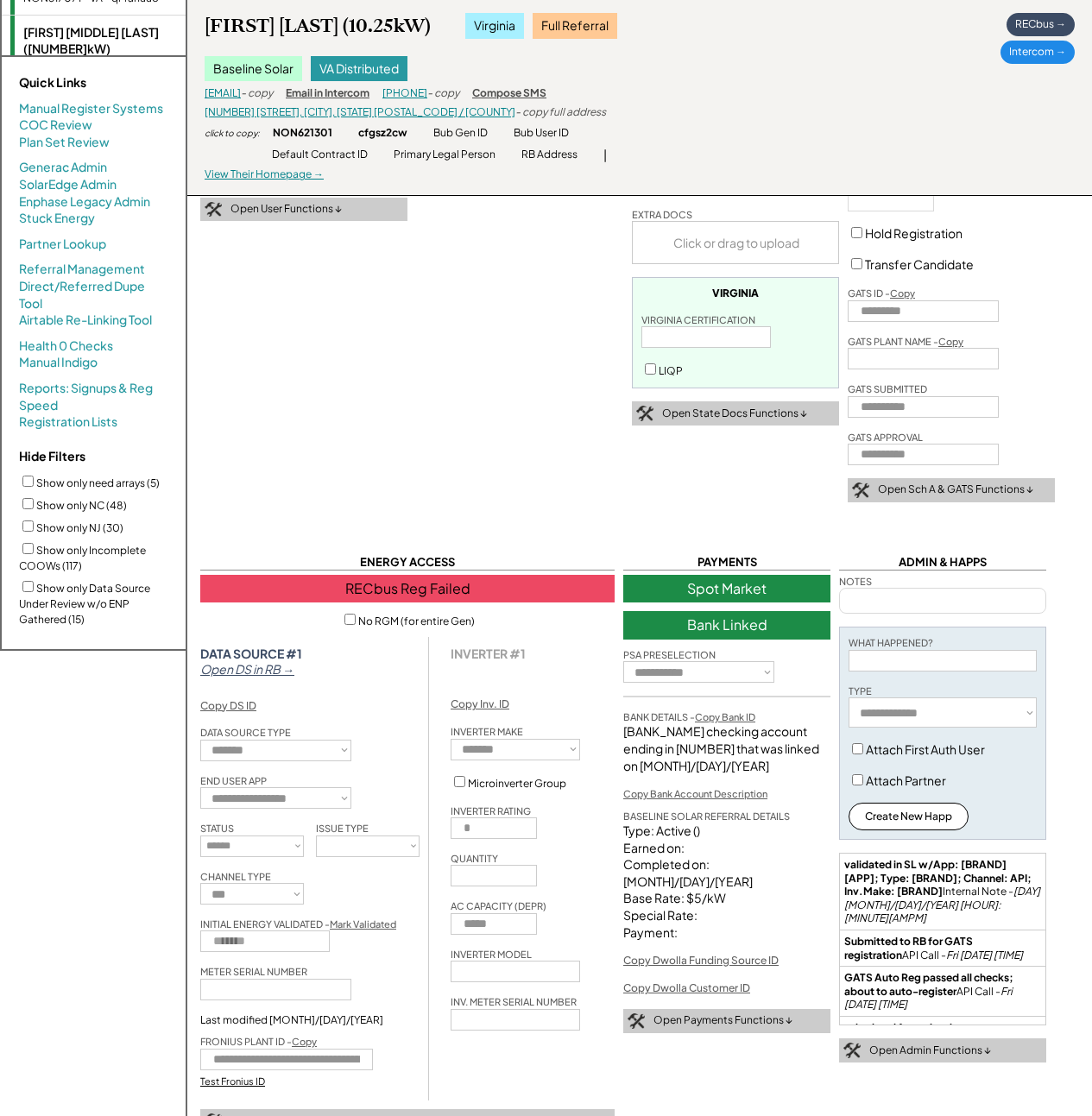 scroll, scrollTop: 0, scrollLeft: 0, axis: both 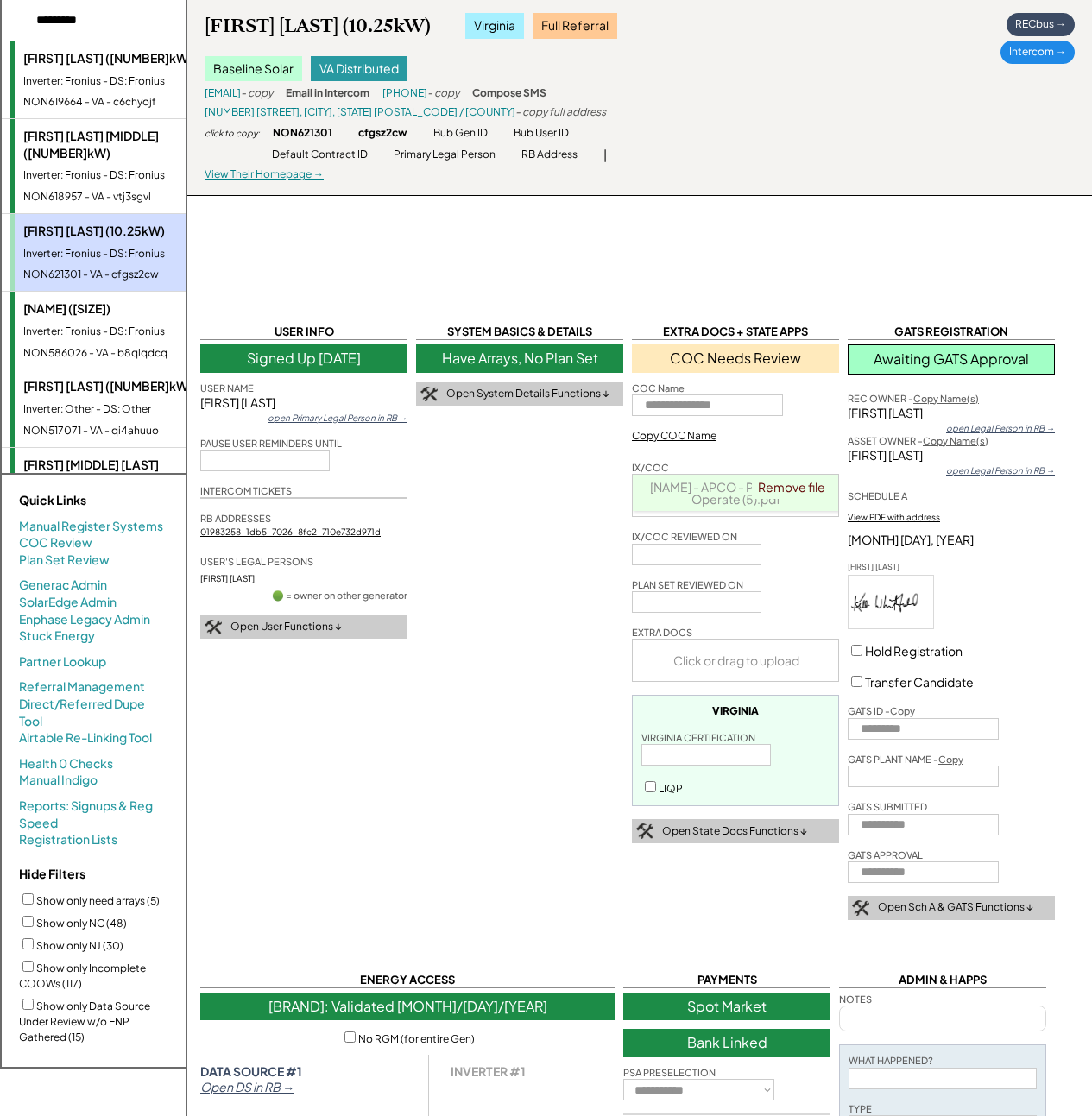click on "Edward Hill Jr. (13.94kW)" at bounding box center (129, 144) 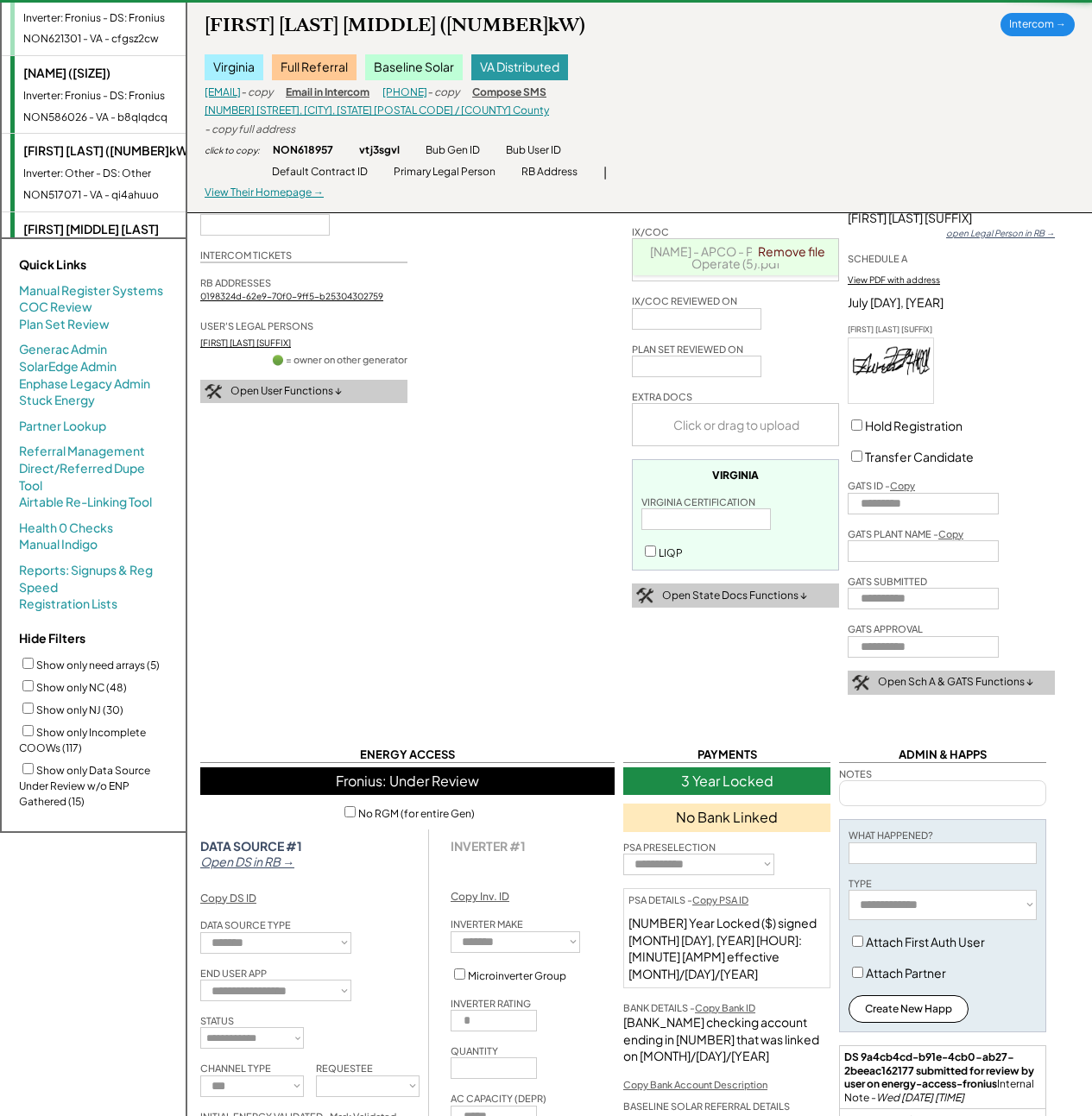 scroll, scrollTop: 810, scrollLeft: 0, axis: vertical 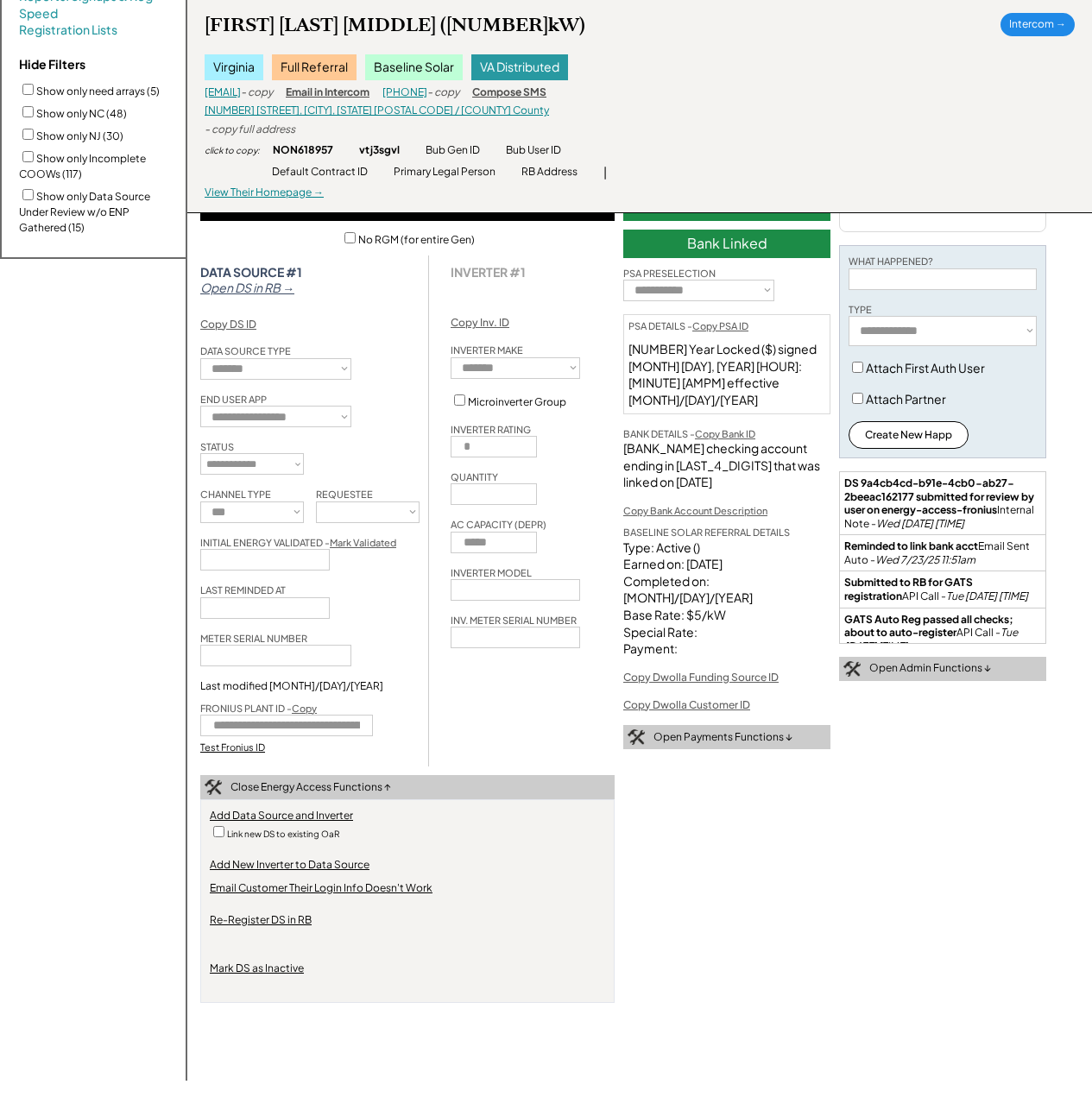 click on "Test Fronius ID" at bounding box center [232, 747] 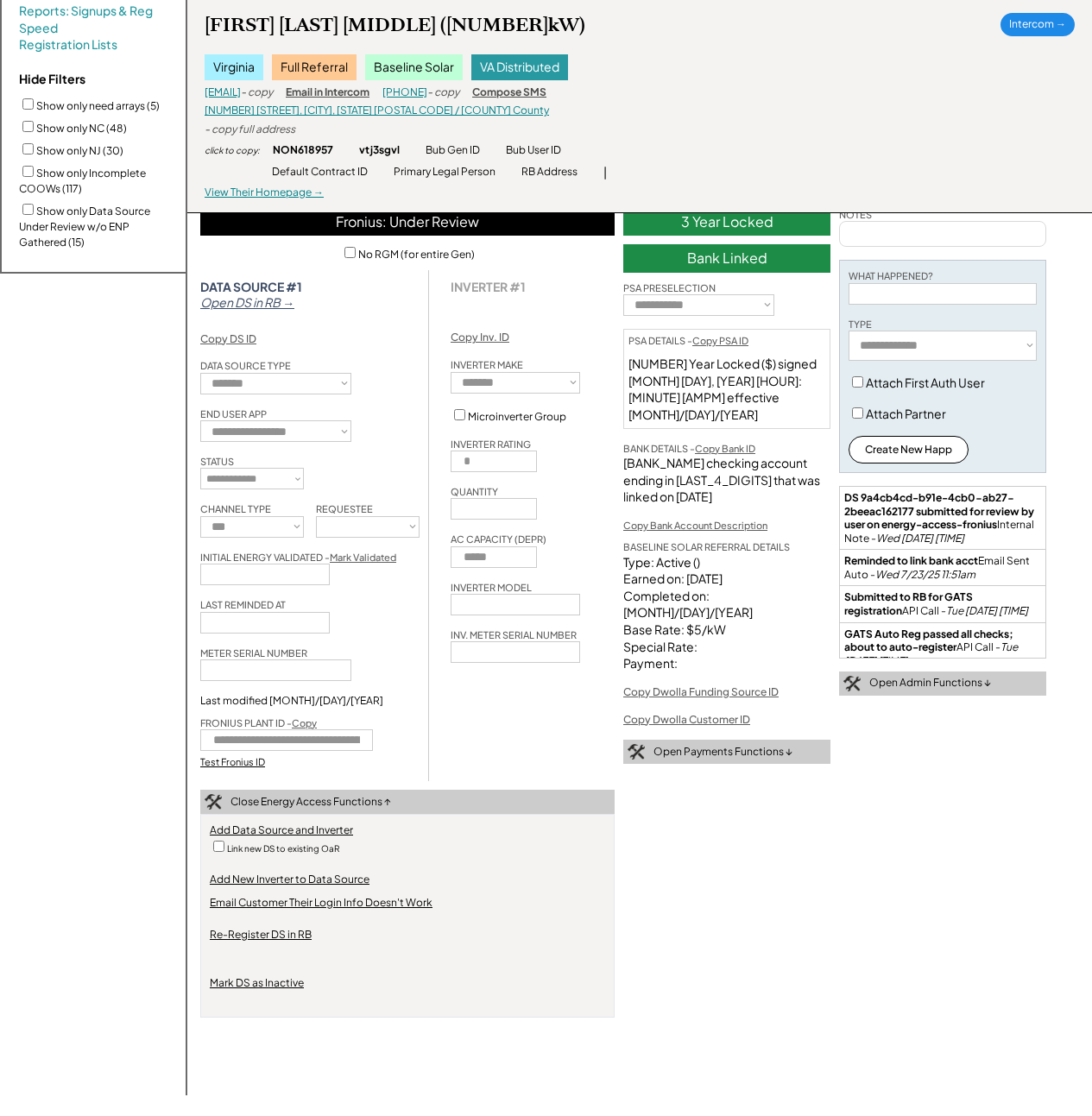 scroll, scrollTop: 795, scrollLeft: 0, axis: vertical 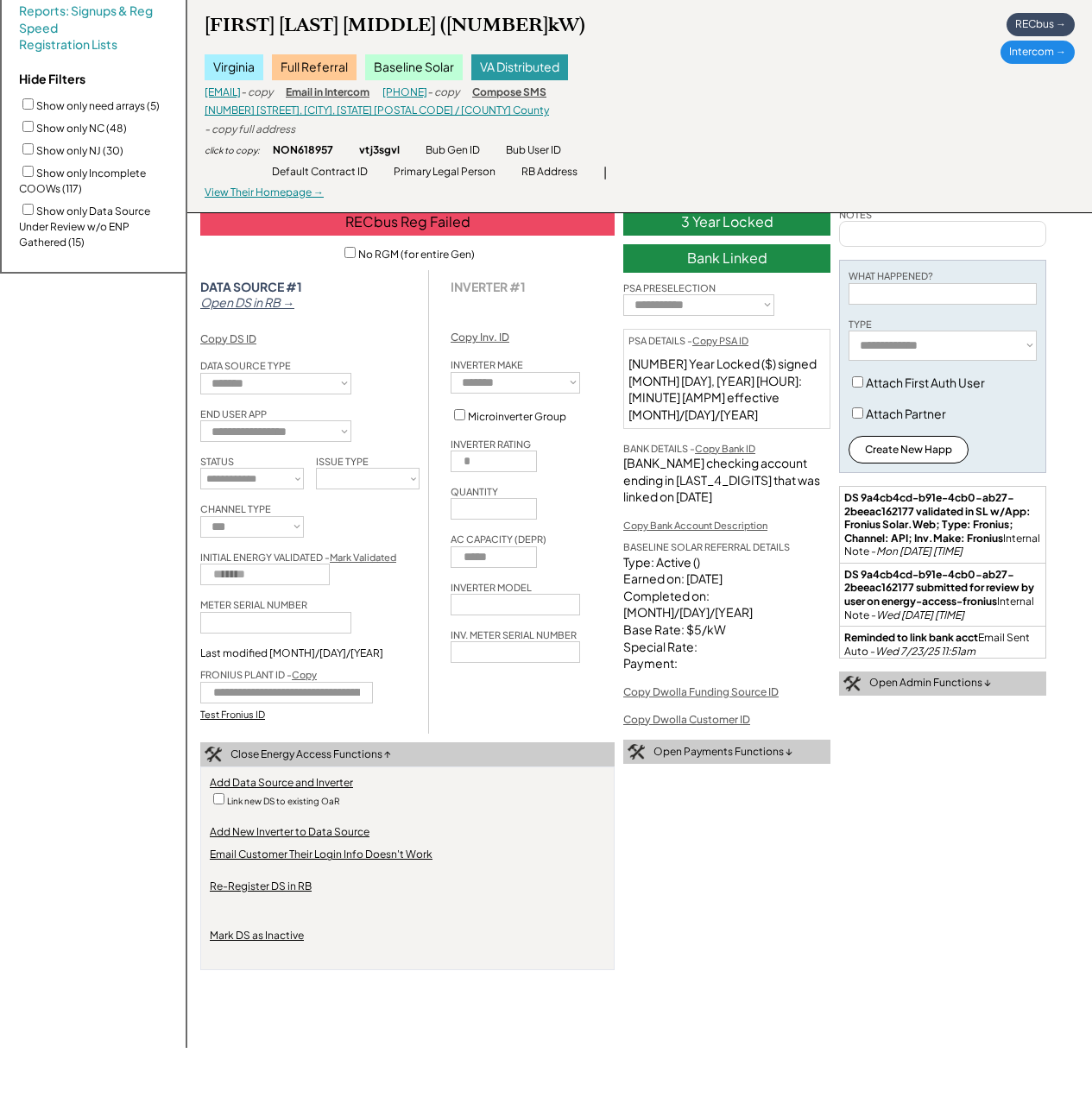 select on "********" 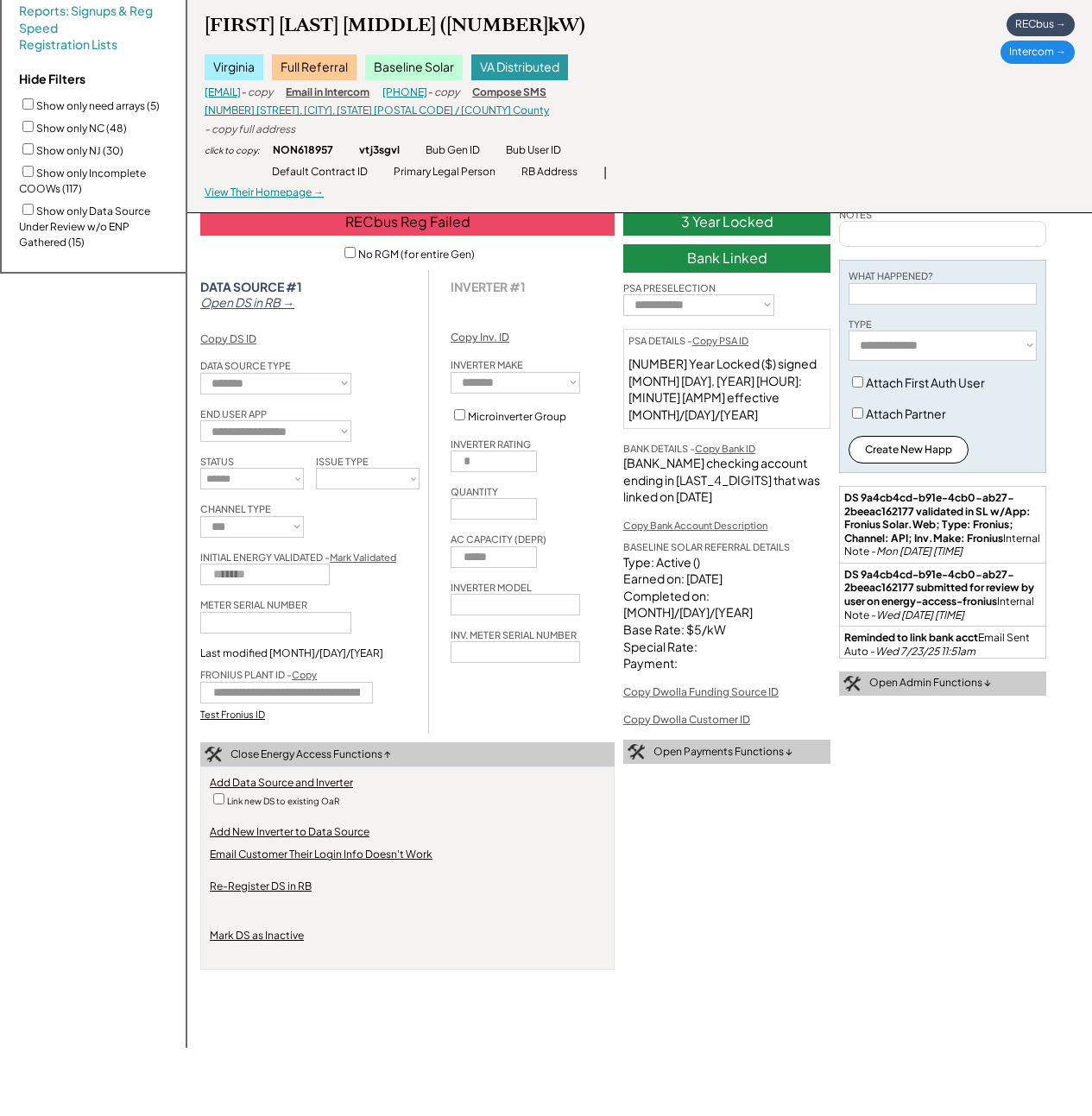 click on "Re-Register DS in RB" at bounding box center [261, 886] 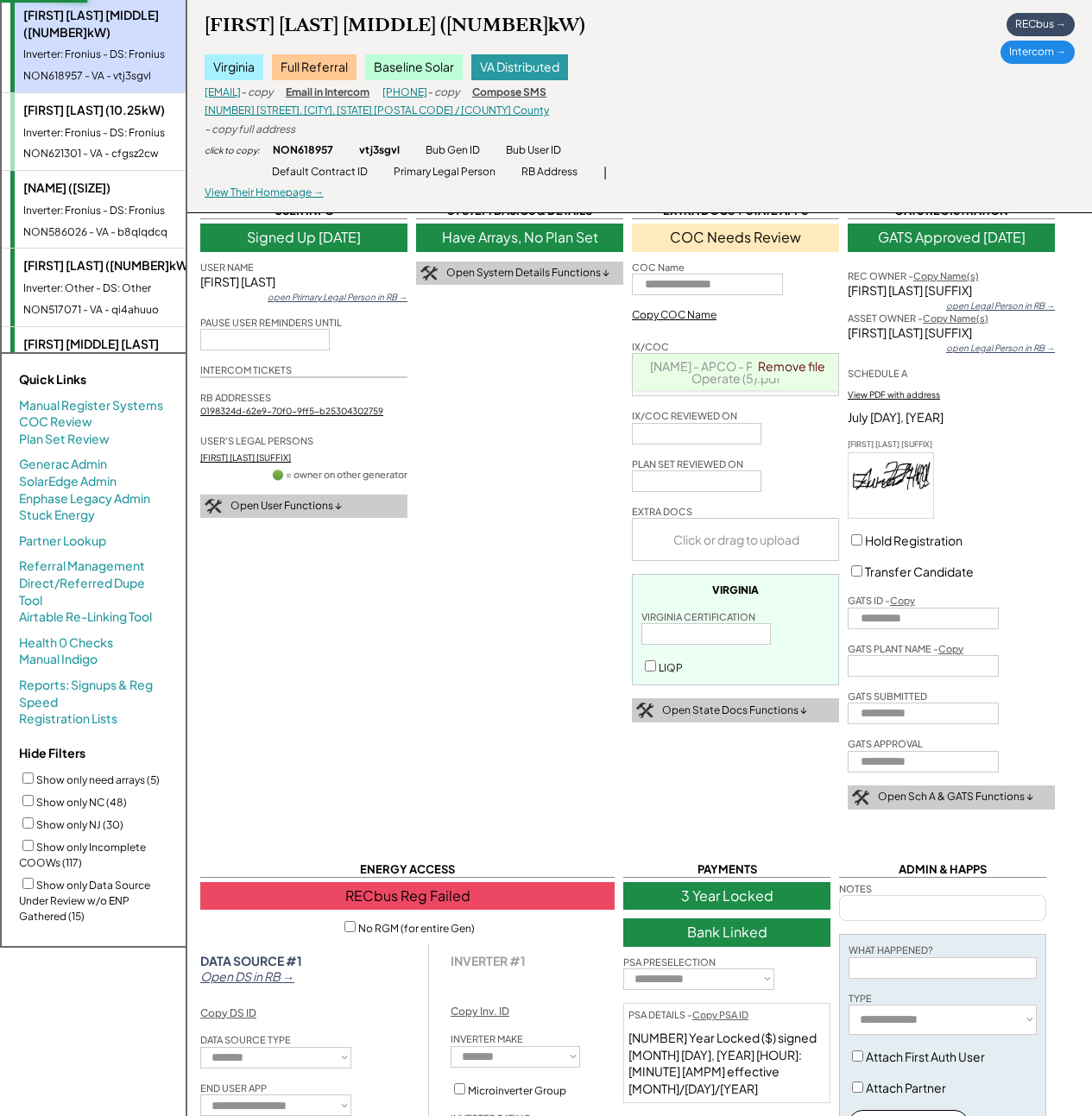 scroll, scrollTop: 0, scrollLeft: 0, axis: both 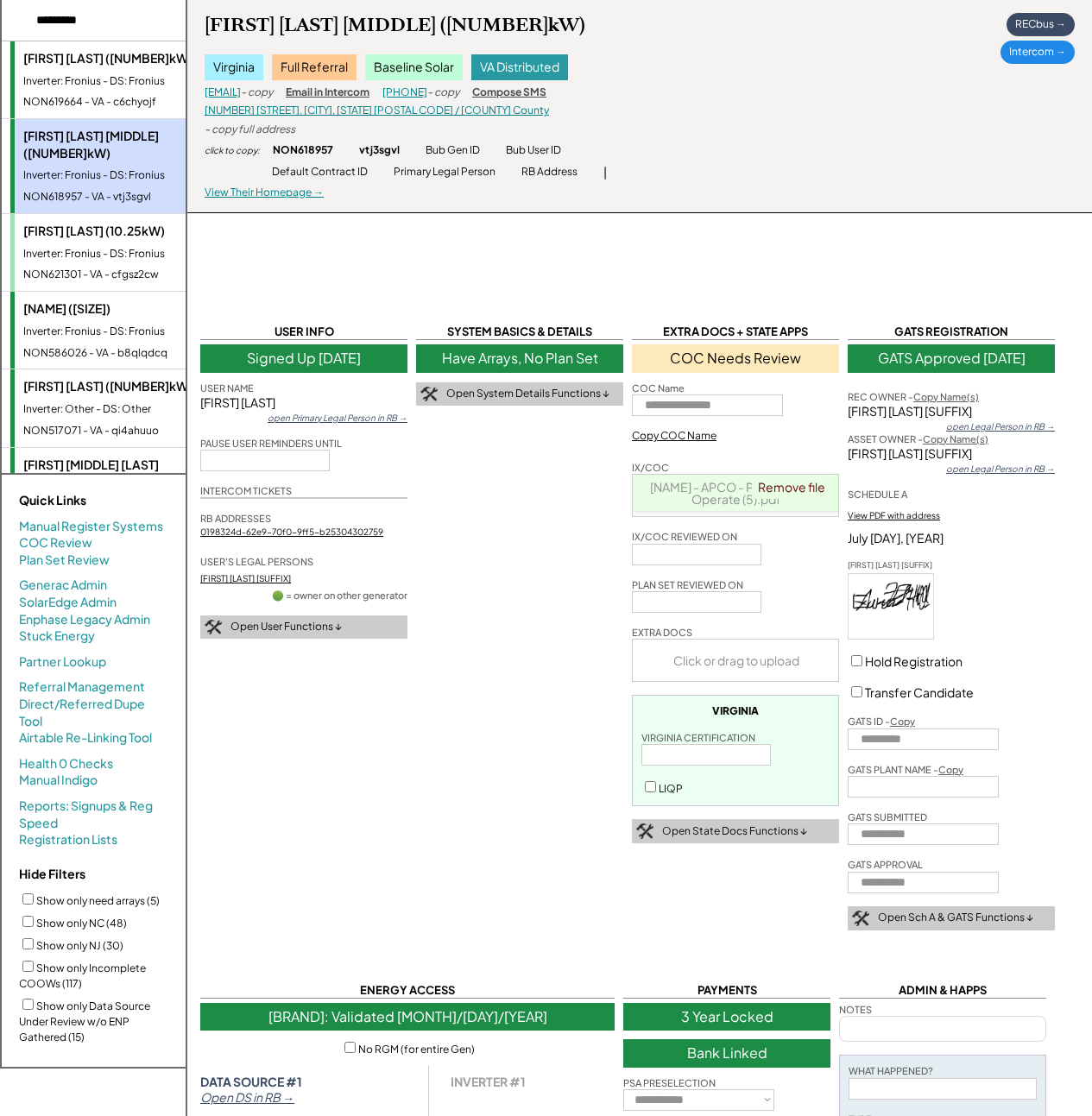 click on "Inverter: Fronius - DS: Fronius" at bounding box center (129, 81) 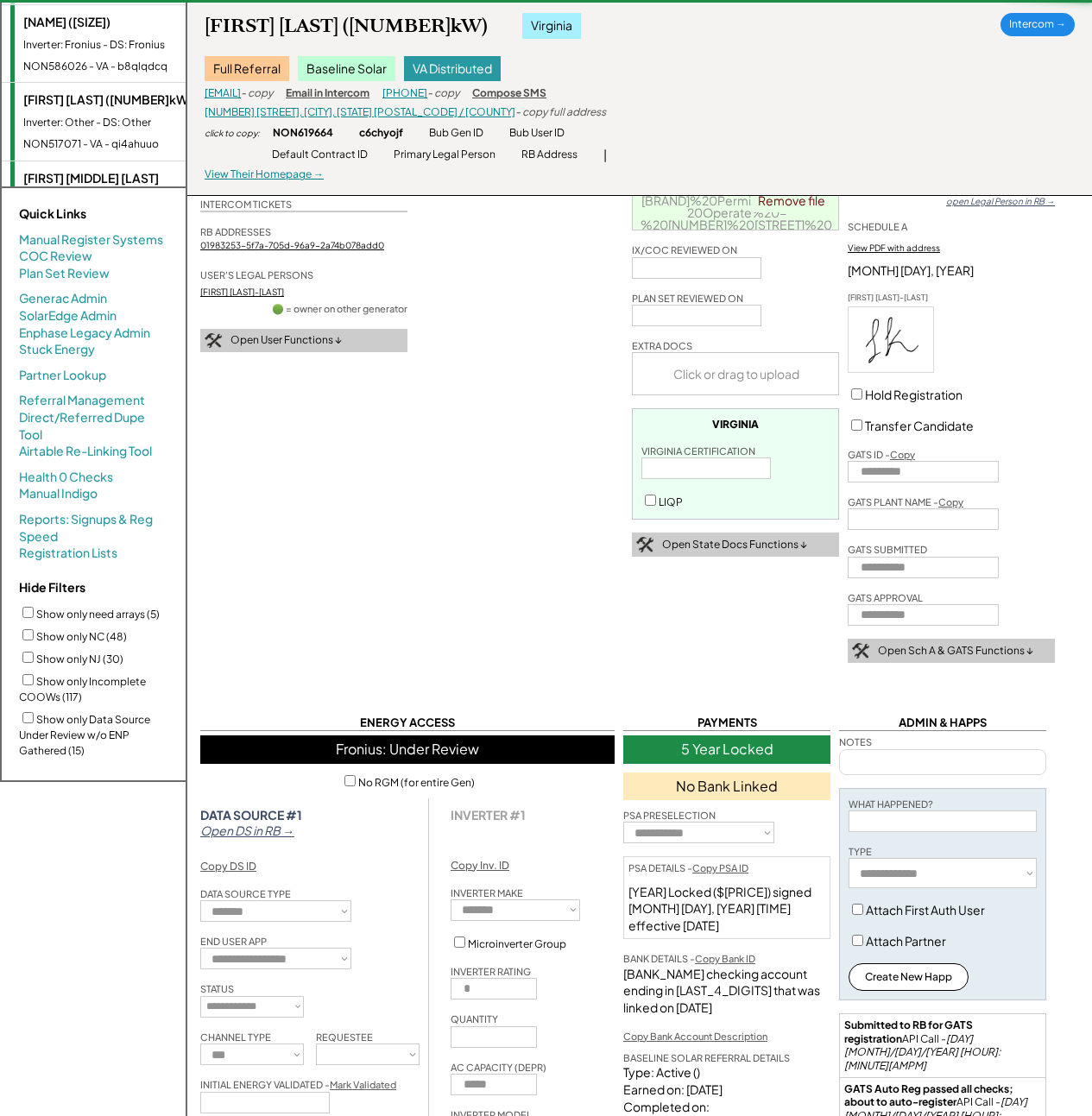 scroll, scrollTop: 828, scrollLeft: 0, axis: vertical 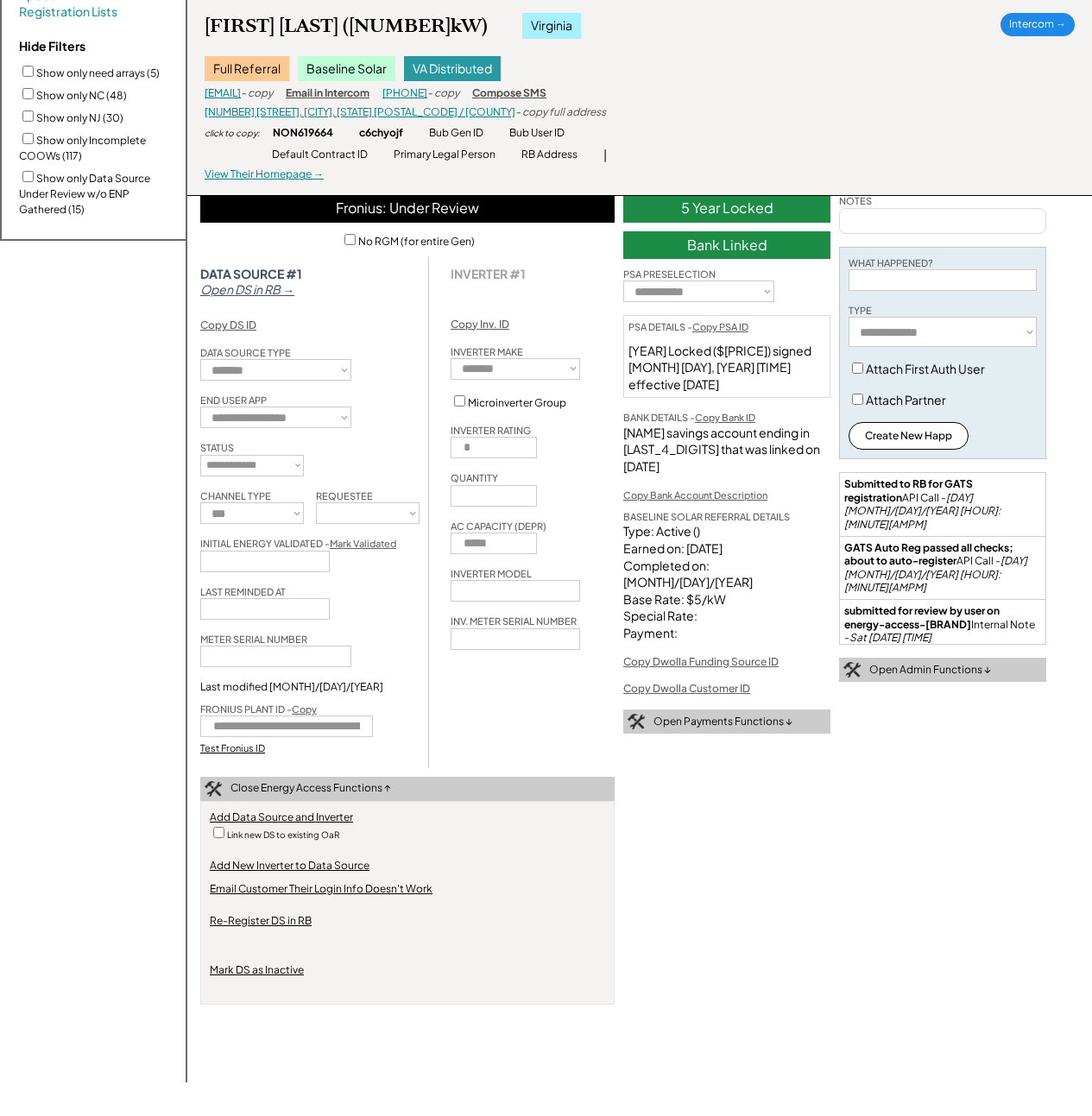 click on "Test Fronius ID" at bounding box center (232, 747) 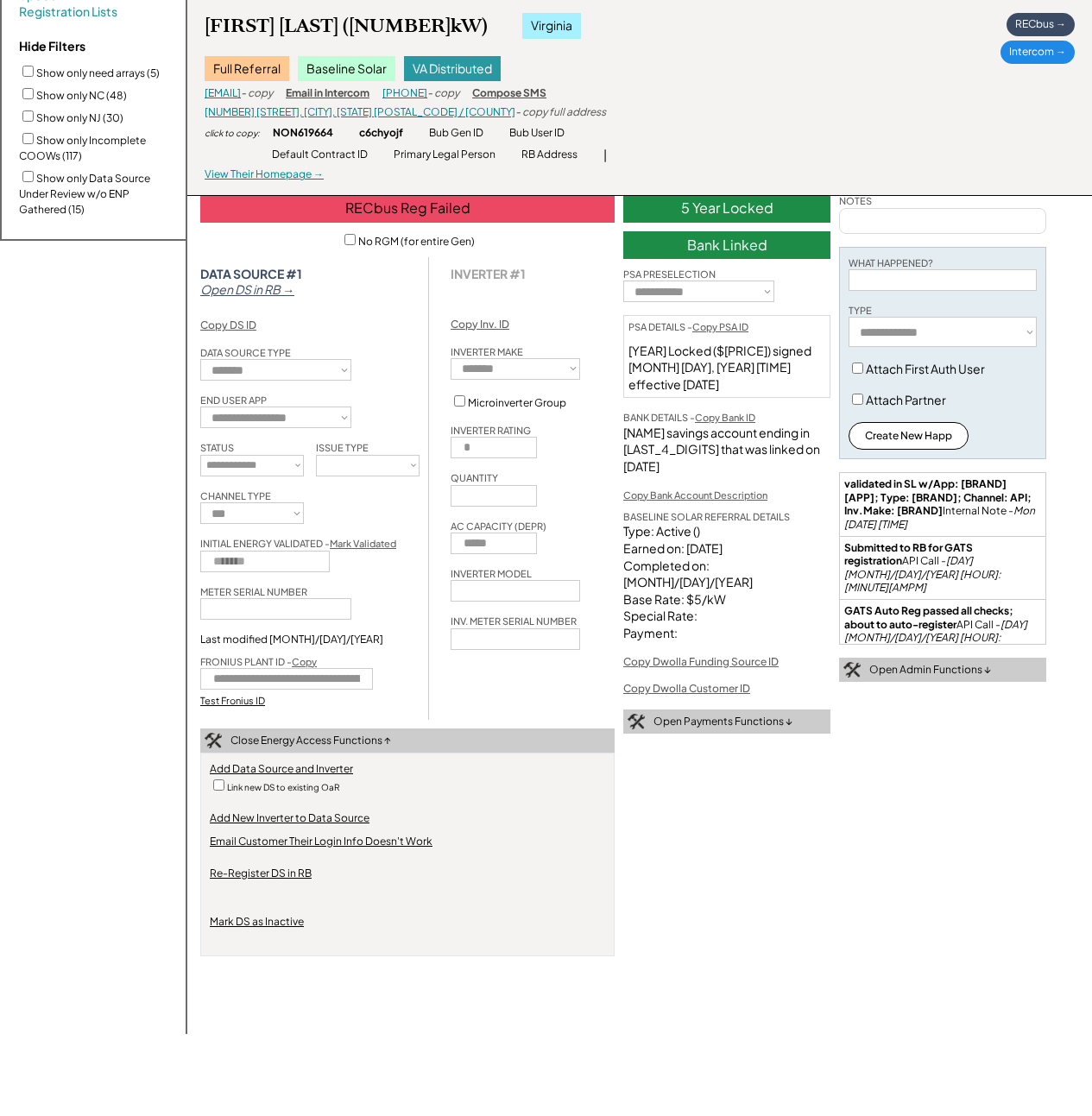 select on "********" 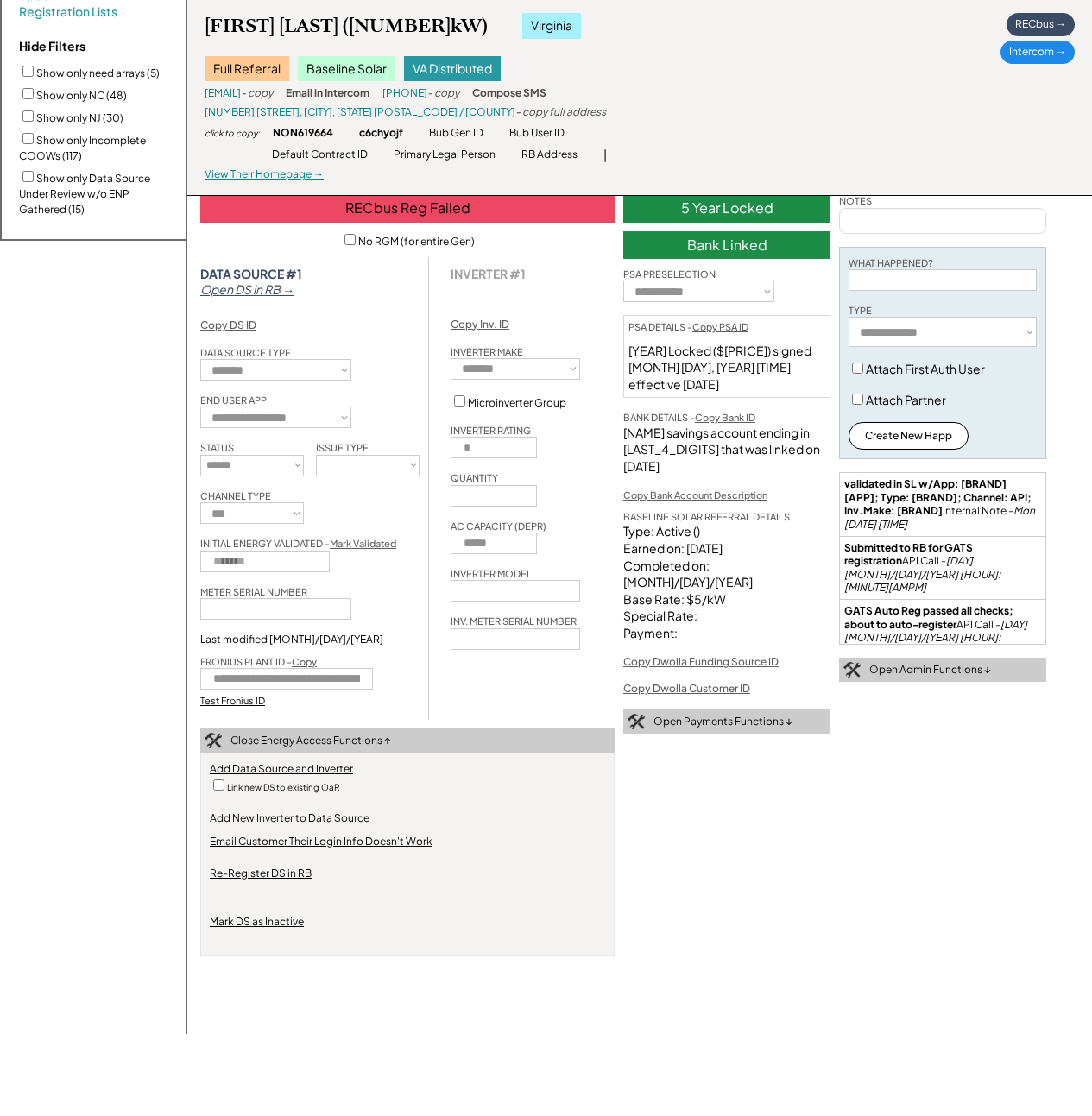 click on "Re-Register DS in RB" at bounding box center (261, 873) 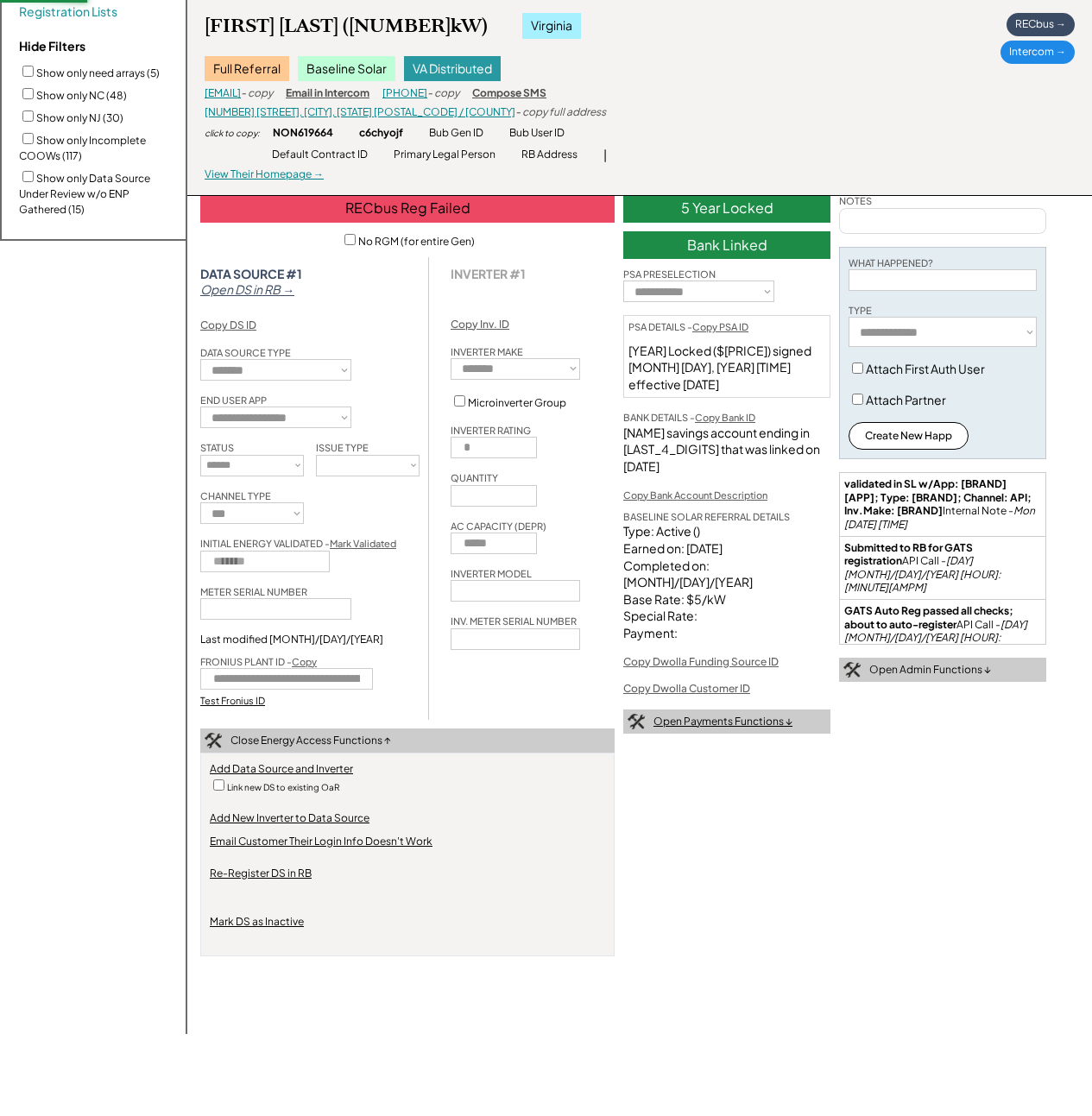scroll, scrollTop: 0, scrollLeft: 0, axis: both 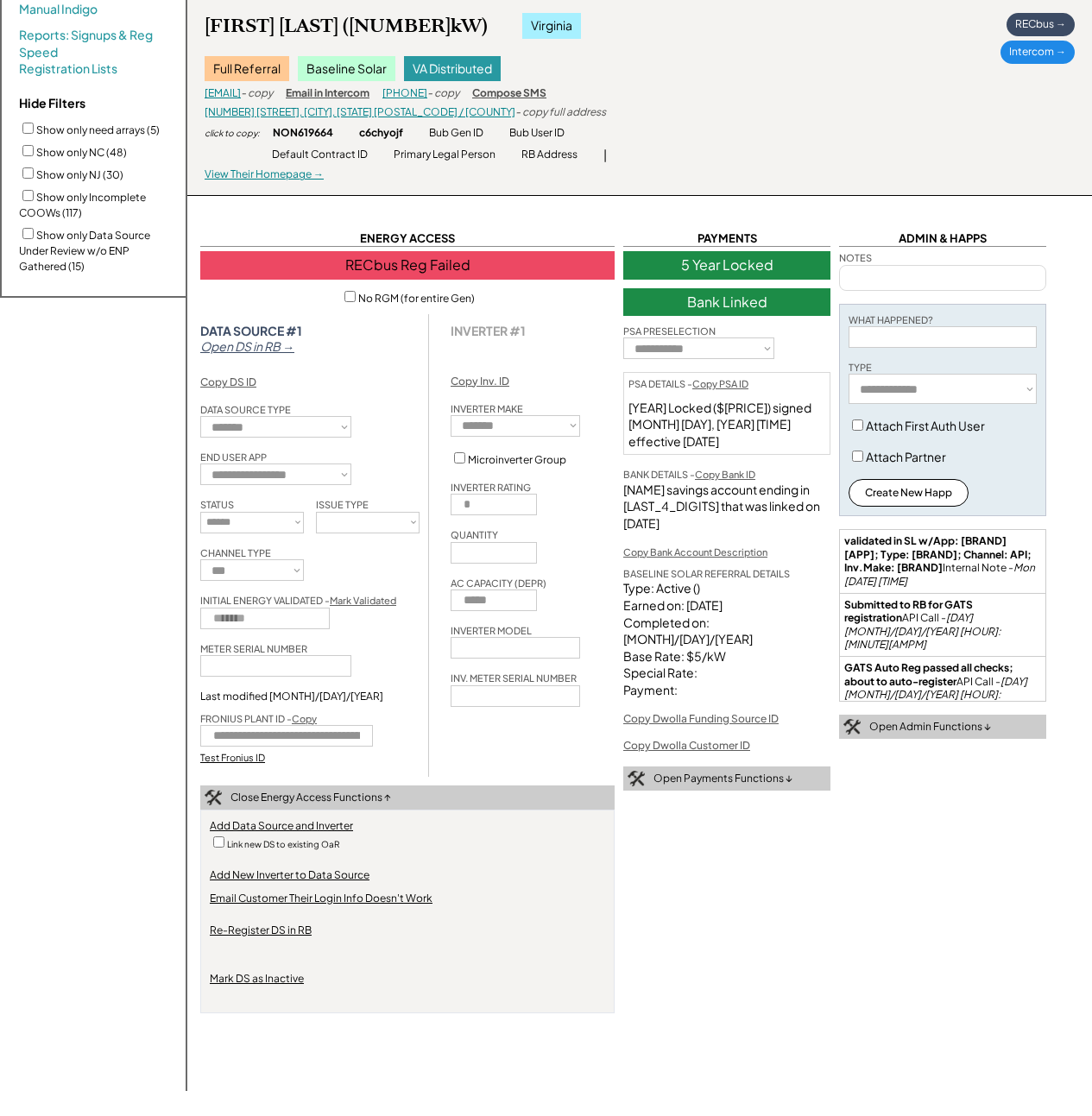 click on "Close Energy Access Functions ↑" at bounding box center (407, 798) 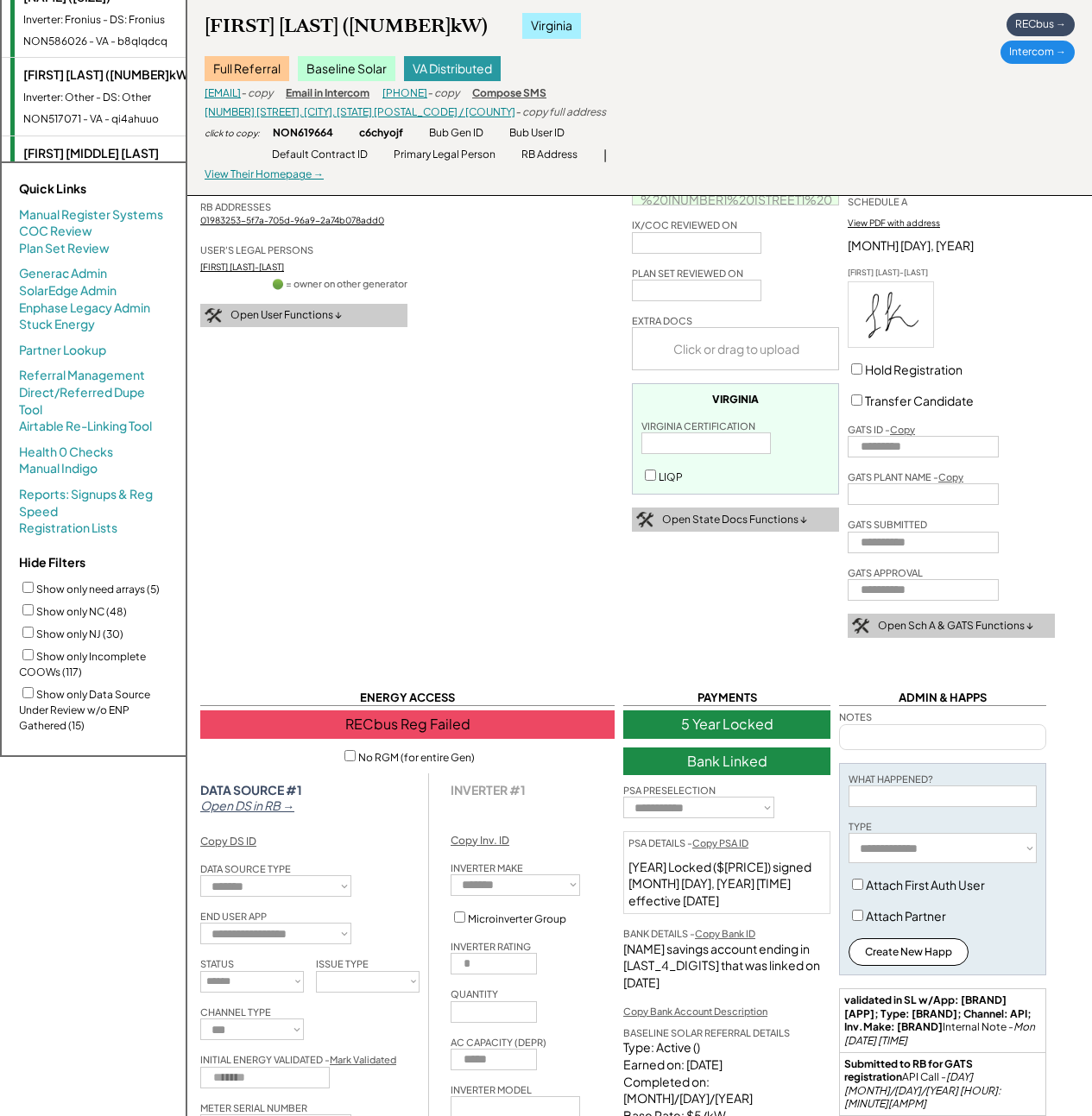 scroll, scrollTop: 0, scrollLeft: 0, axis: both 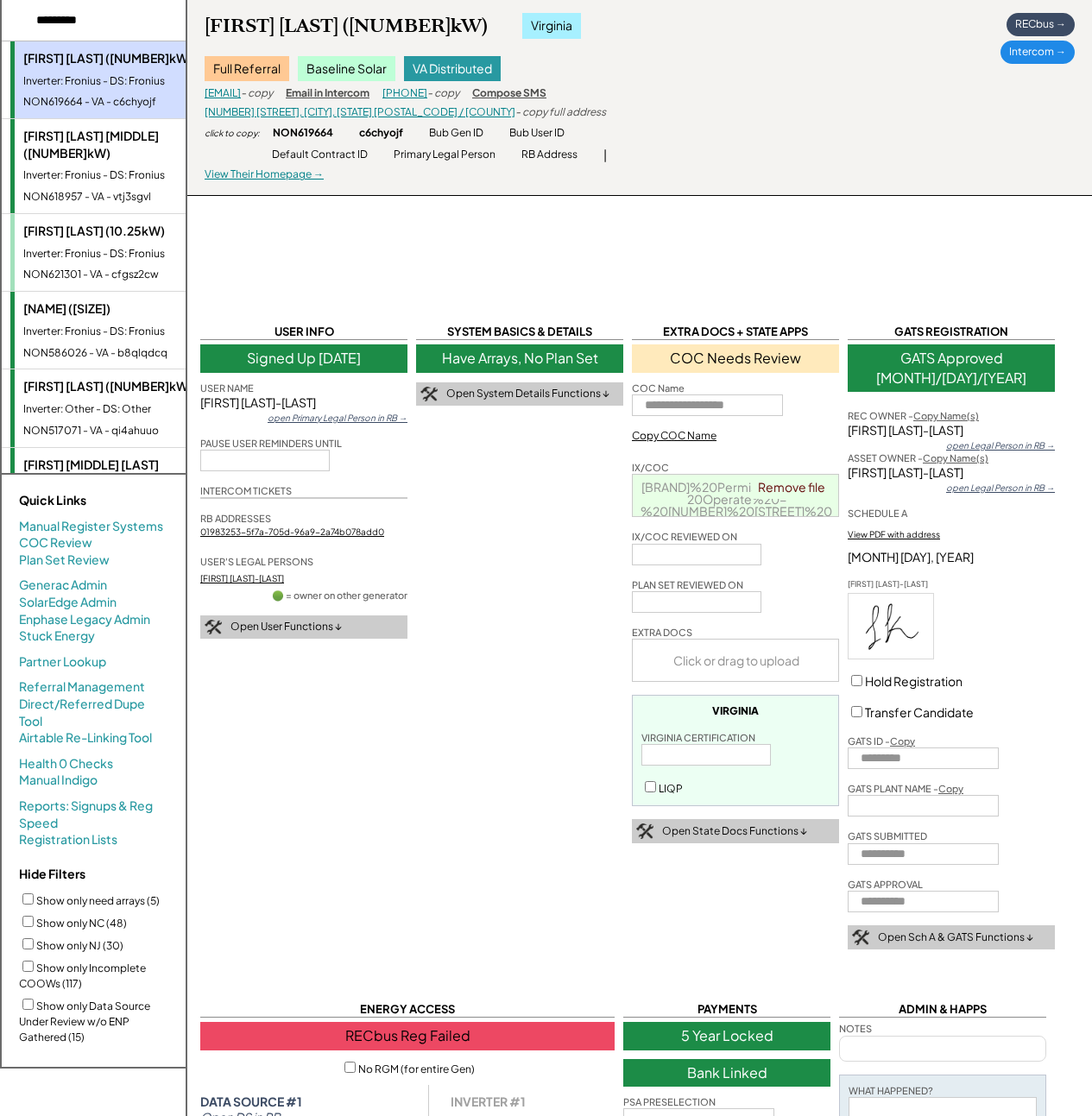 click on "Inverter: Fronius - DS: Fronius" at bounding box center (129, 175) 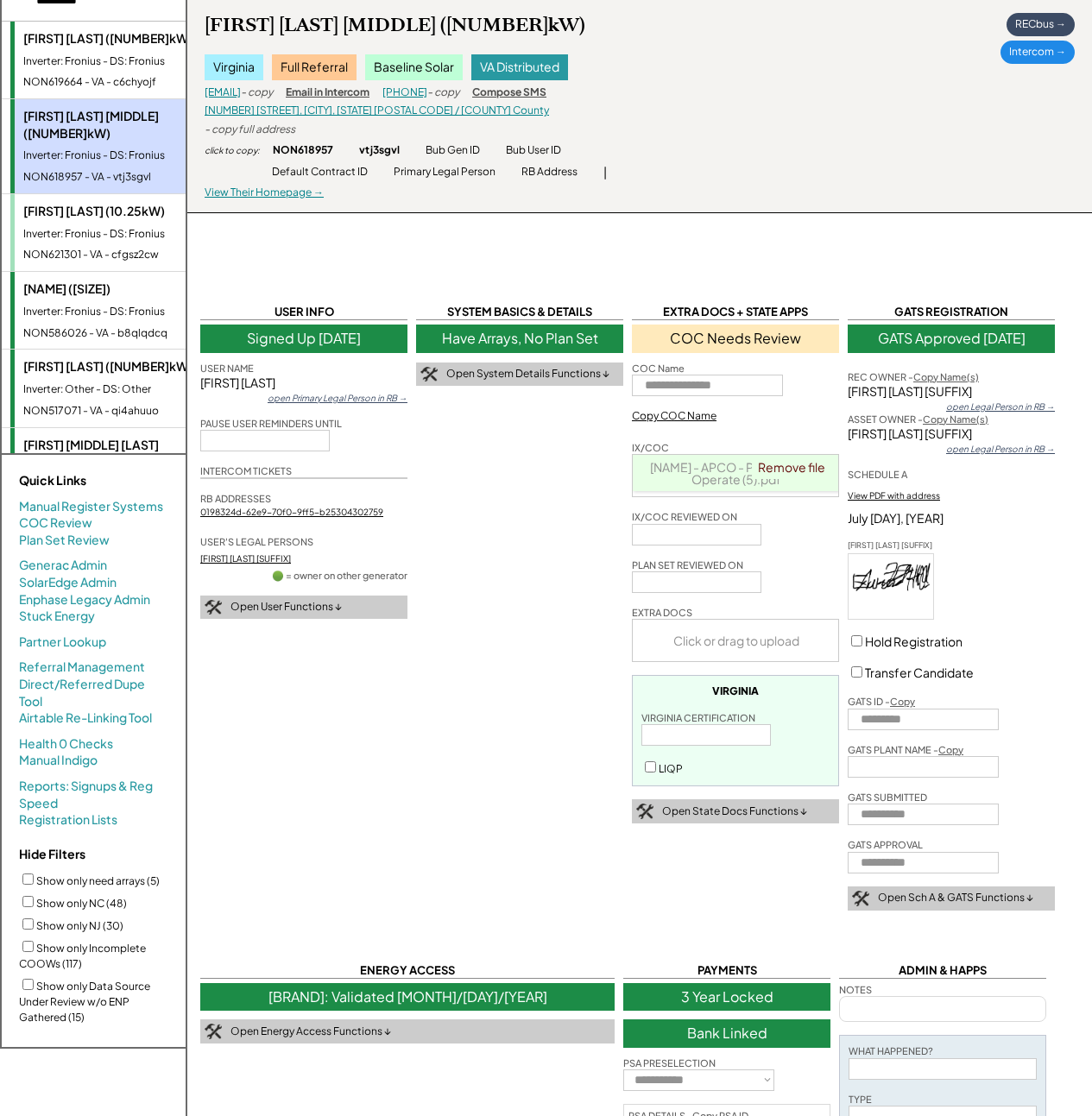 scroll, scrollTop: 0, scrollLeft: 0, axis: both 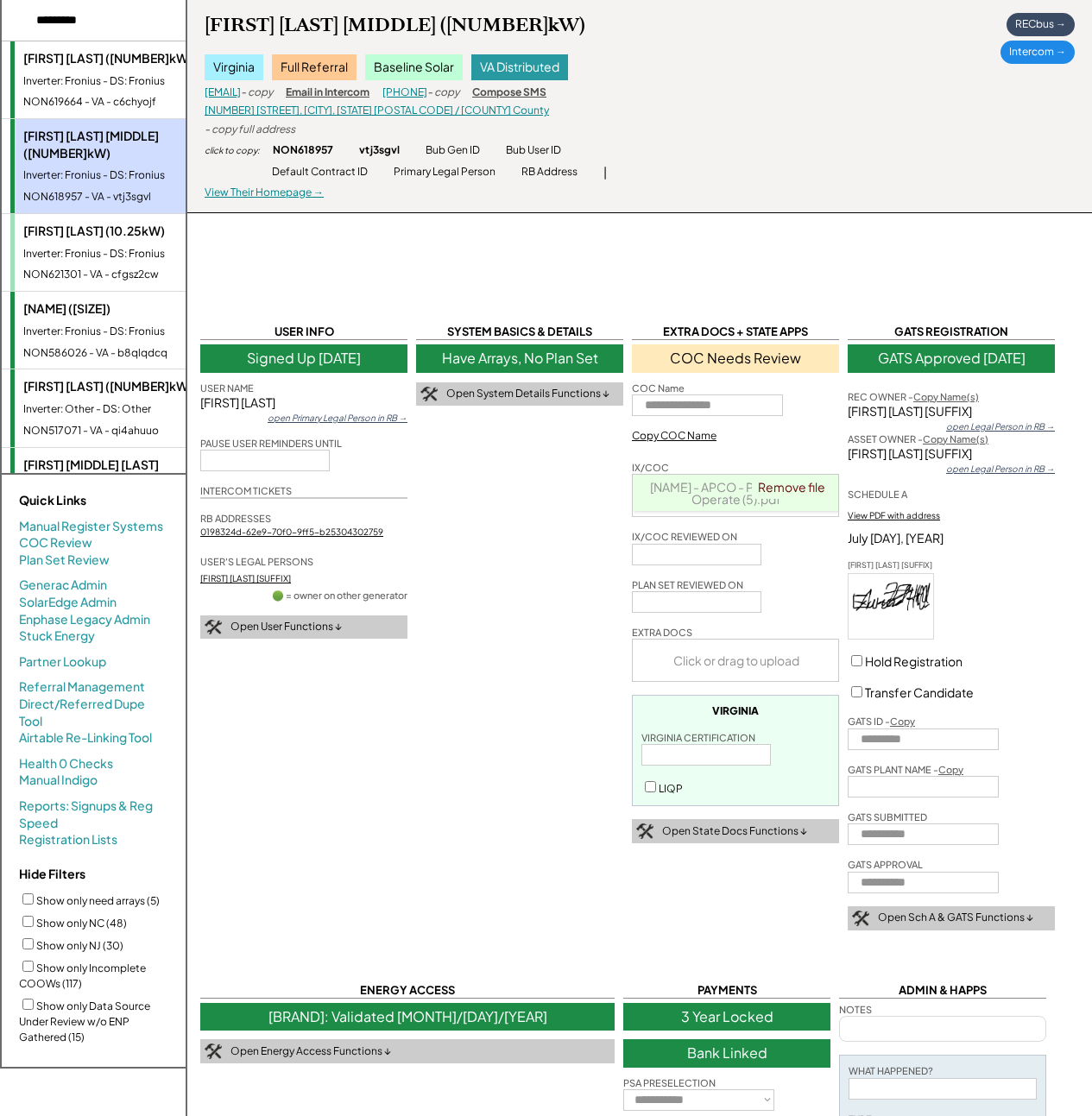 click on "Lia Kelinsky-Jones (5.6kW) Inverter: Fronius - DS: Fronius NON619664 - VA - c6chyojf" at bounding box center [127, 79] 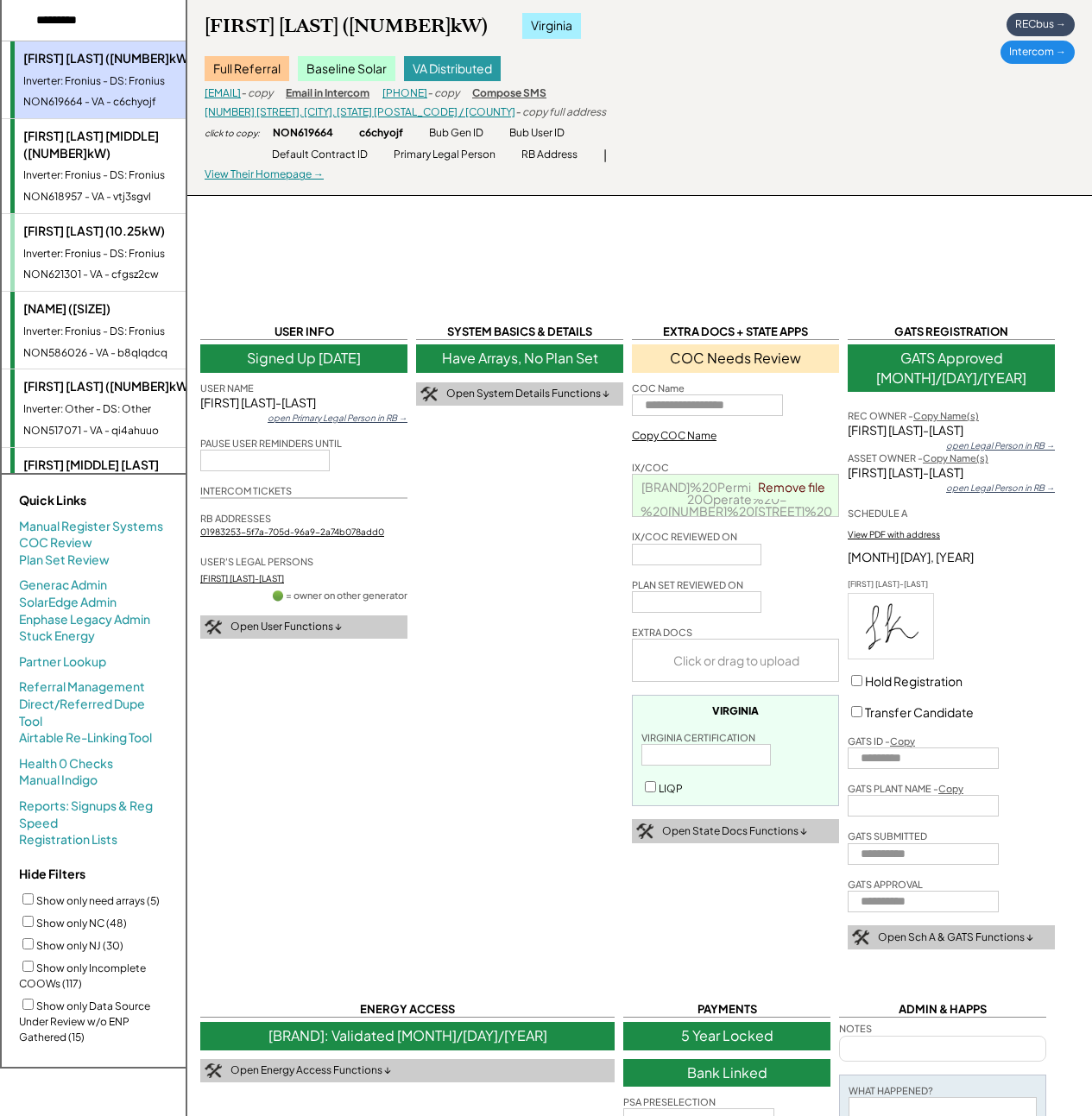 click on "NON618957 - VA - vtj3sgvl" at bounding box center [129, 197] 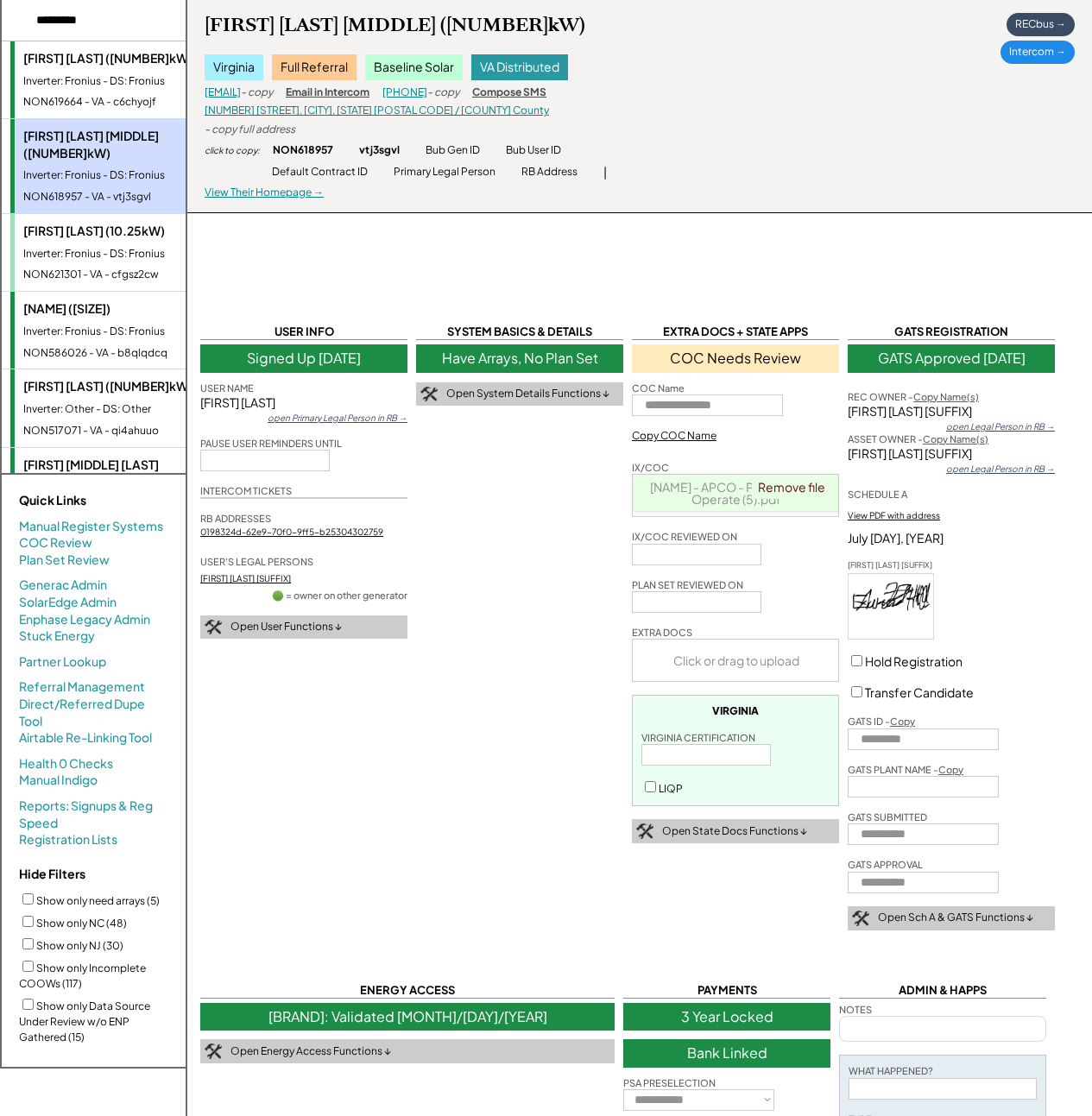 click on "Kelli Whitfield (10.25kW) Inverter: Fronius - DS: Fronius NON621301 - VA - cfgsz2cw" at bounding box center [127, 252] 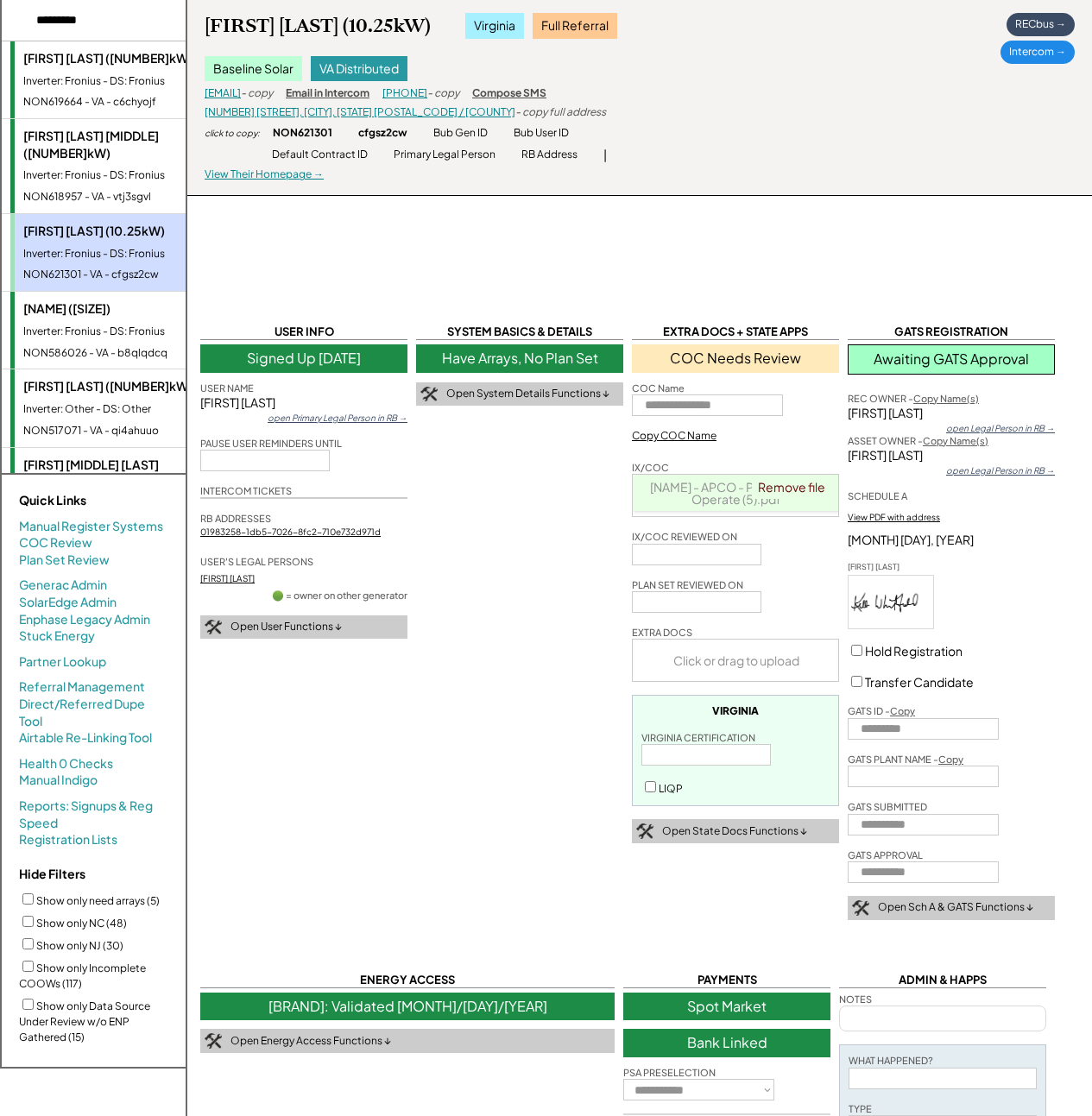 click on "Greg Denne (25.92kW)" at bounding box center (129, 309) 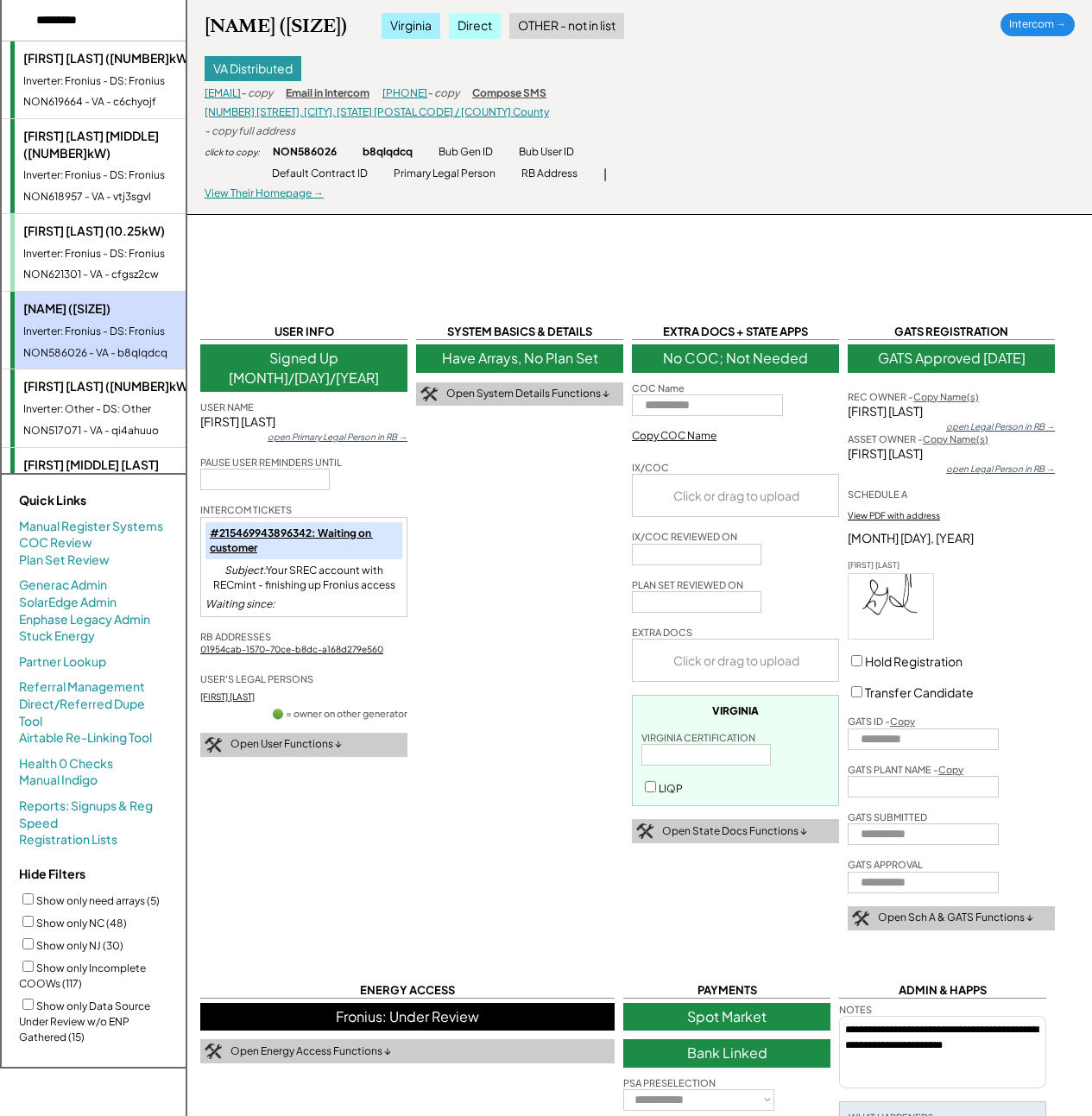 scroll, scrollTop: 572, scrollLeft: 0, axis: vertical 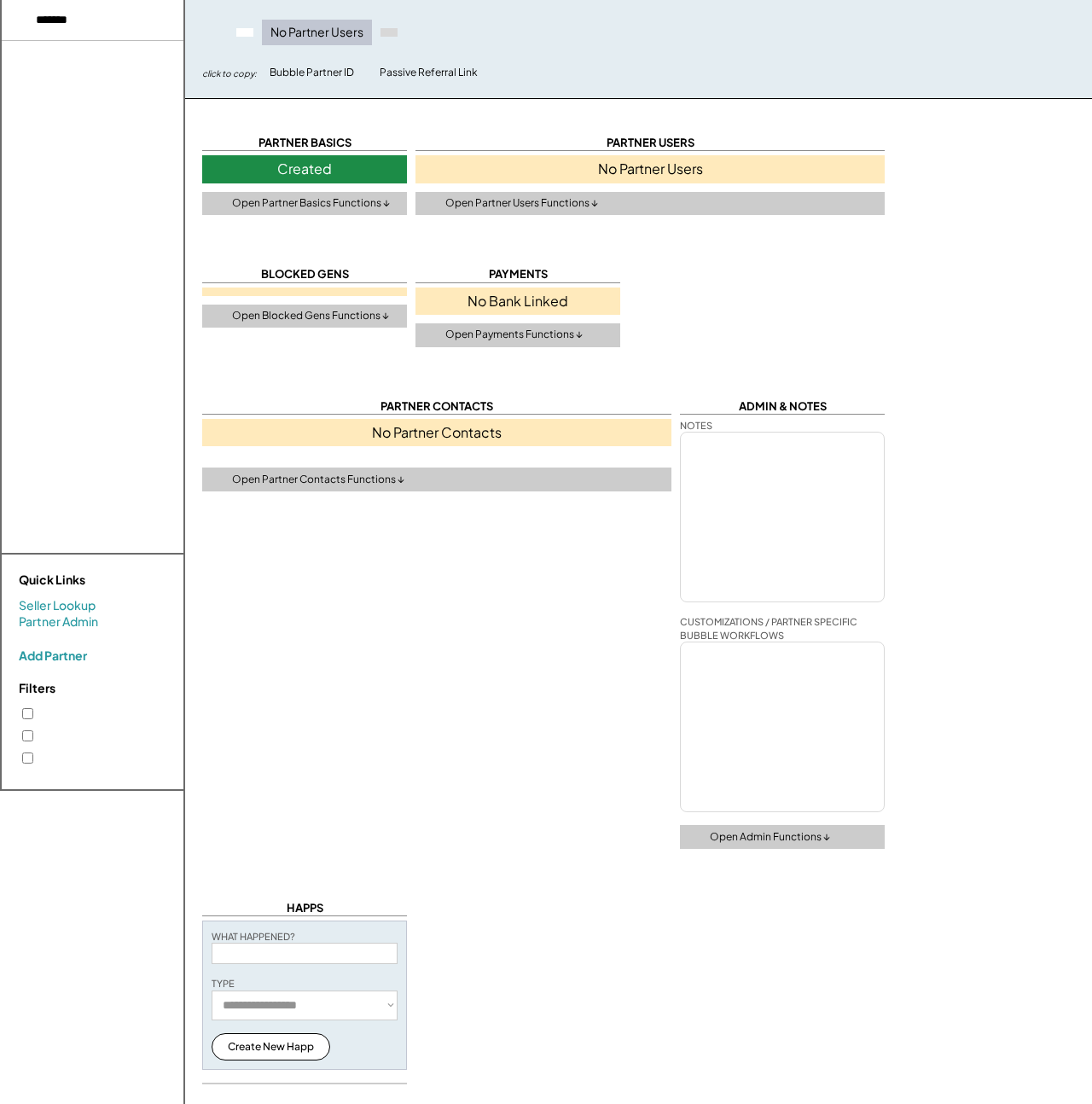 select on "**********" 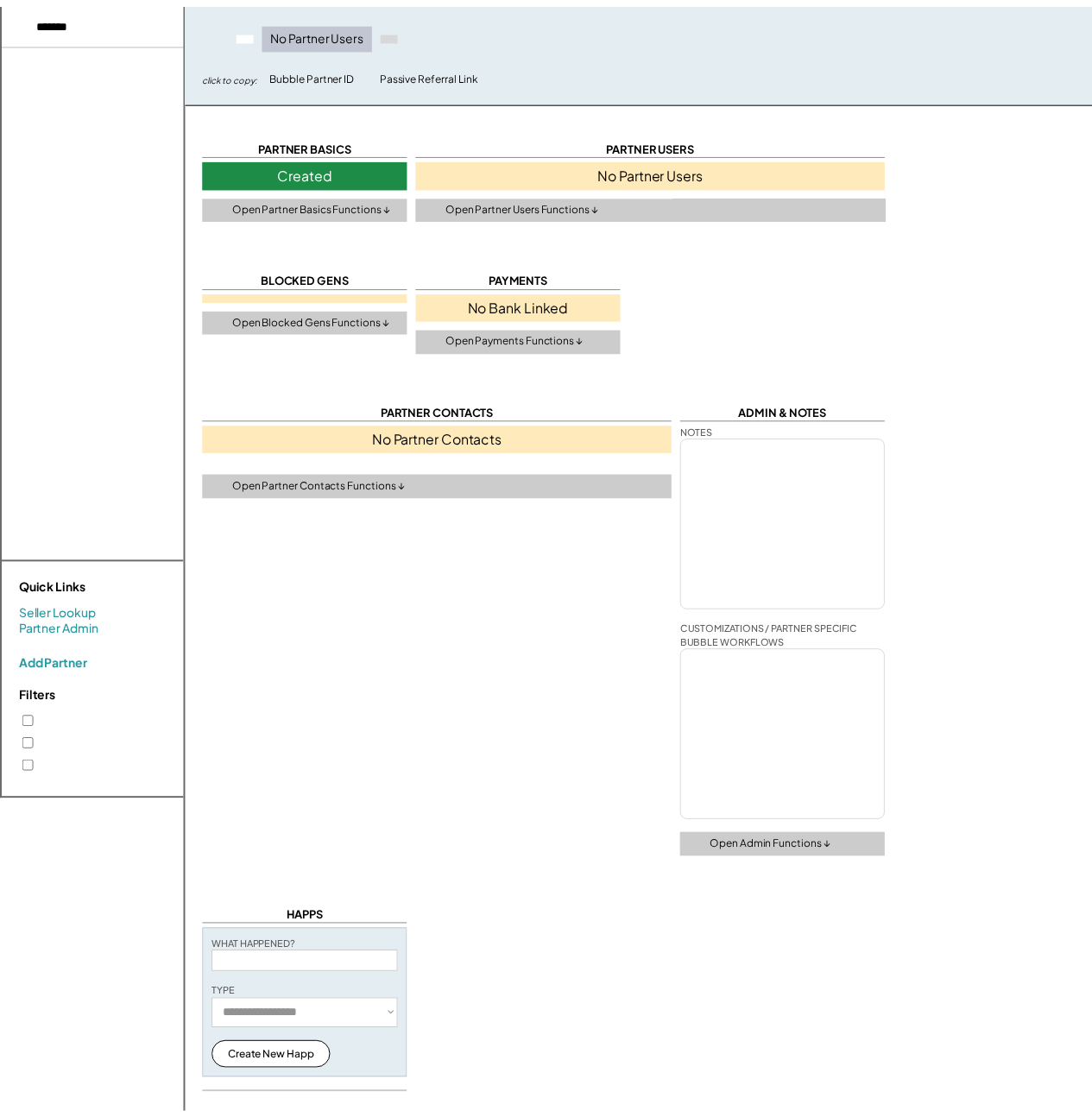 scroll, scrollTop: 0, scrollLeft: 0, axis: both 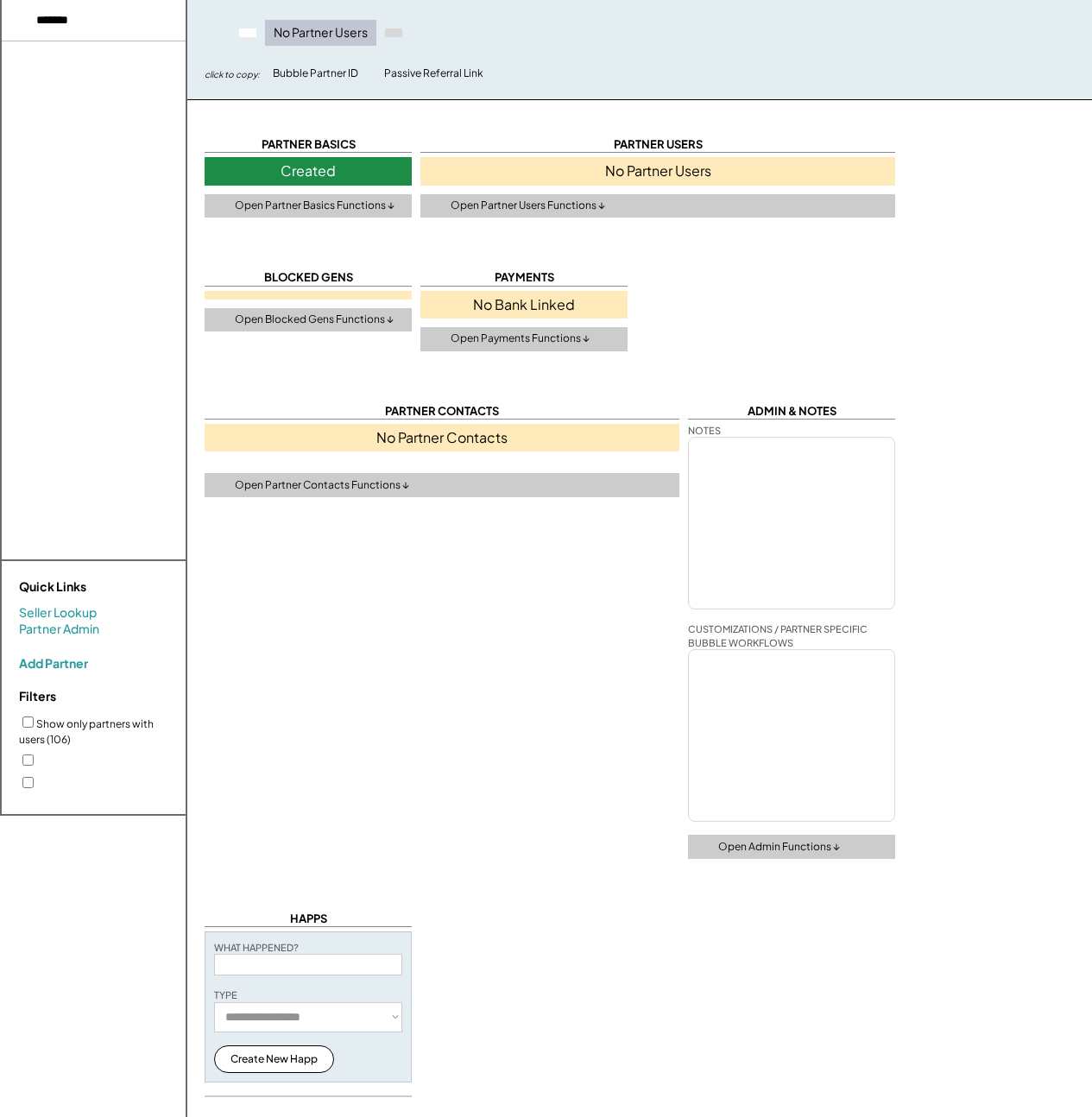 type on "**********" 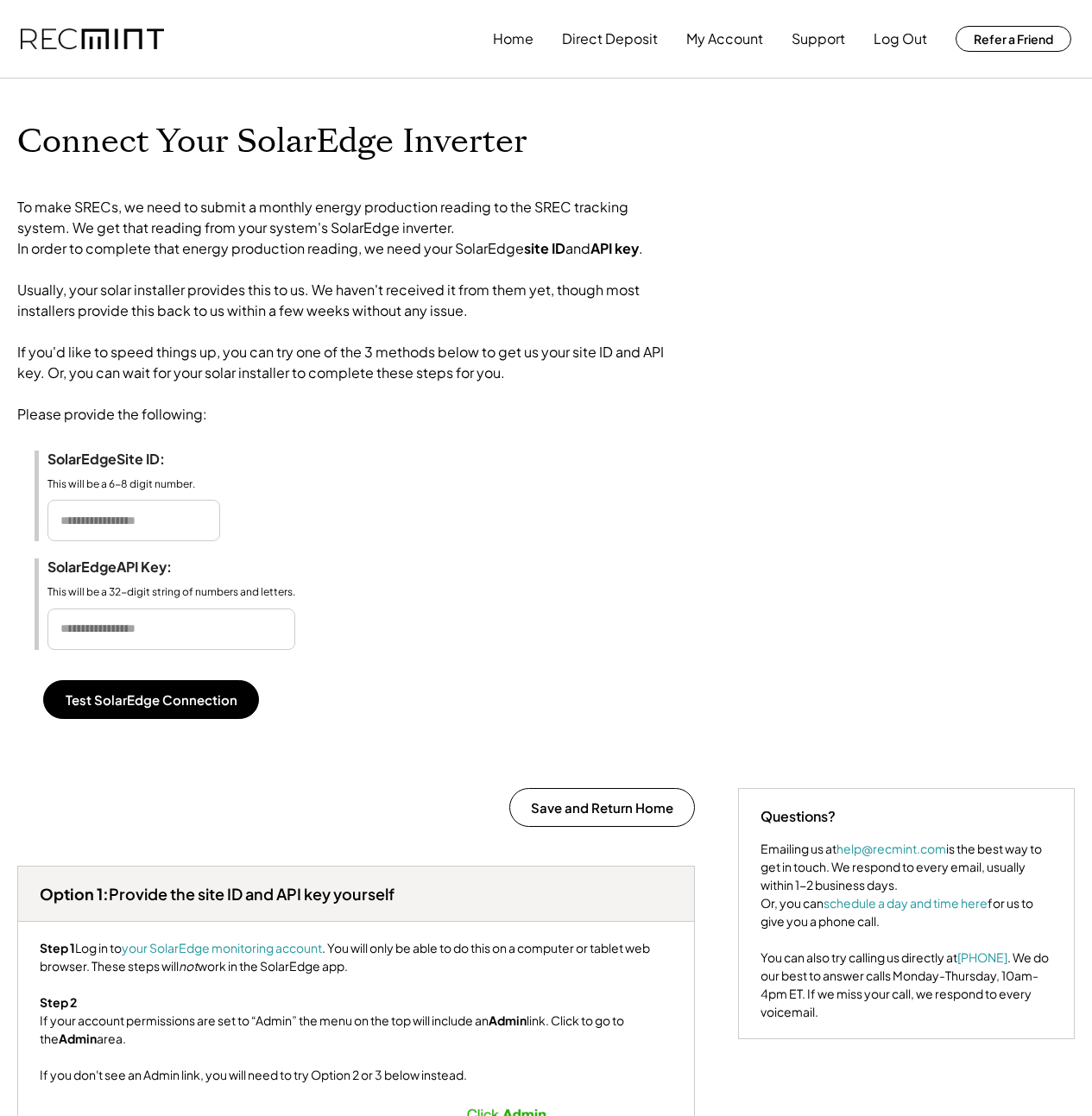 scroll, scrollTop: 0, scrollLeft: 0, axis: both 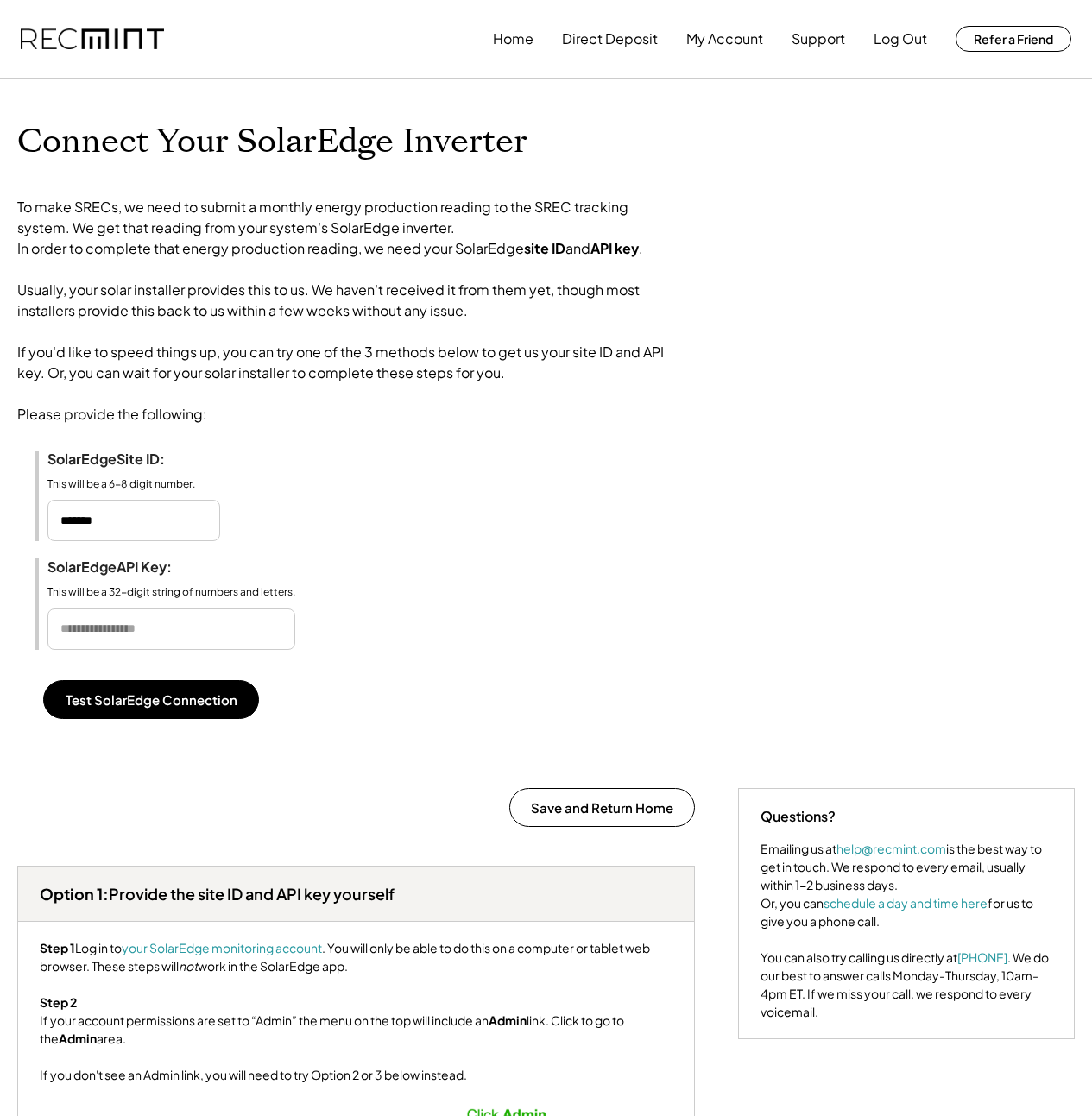 type on "**********" 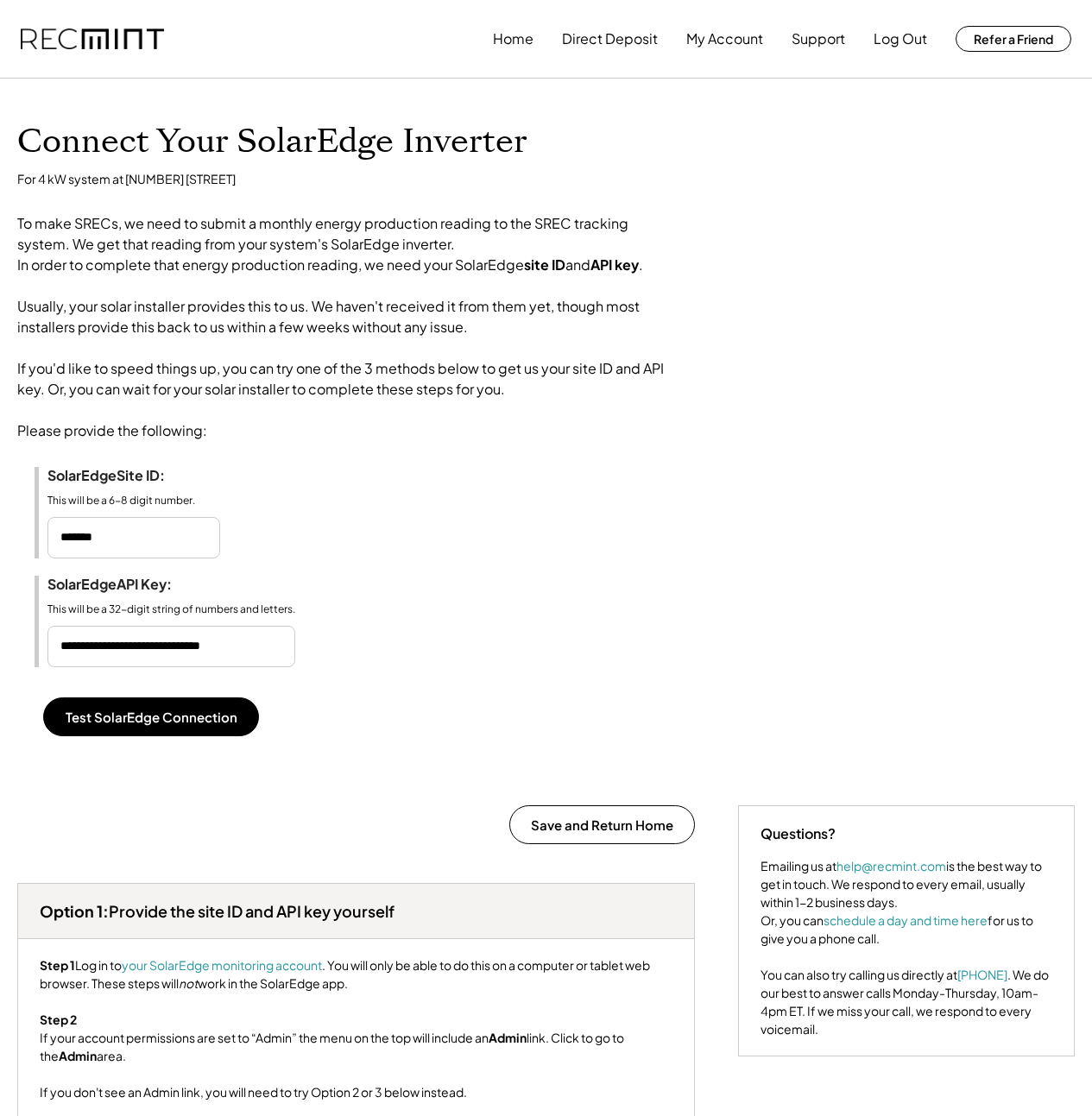 click on "Connect Your SolarEdge Inverter For 4 kW system at 88 Valleyview Dr To make SRECs, we need to submit a monthly energy production reading to the SREC tracking system. We get that reading from your system's SolarEdge inverter.
In order to complete that energy production reading, we need your SolarEdge  site ID  and  API key . Usually, your solar installer provides this to us. We haven't received it from them yet, though most installers provide this back to us within a few weeks without any issue.  If you'd like to speed things up, you can try one of the 3 methods below to get us your site ID and API key. Or, you can wait for your solar installer to complete these steps for you. Please provide the following: SolarEdge  Site ID : This will be a 6-8 digit number. SolarEdge  API Key : This will be a 32-digit string of numbers and letters.  Test SolarEdge Connection" at bounding box center [546, 442] 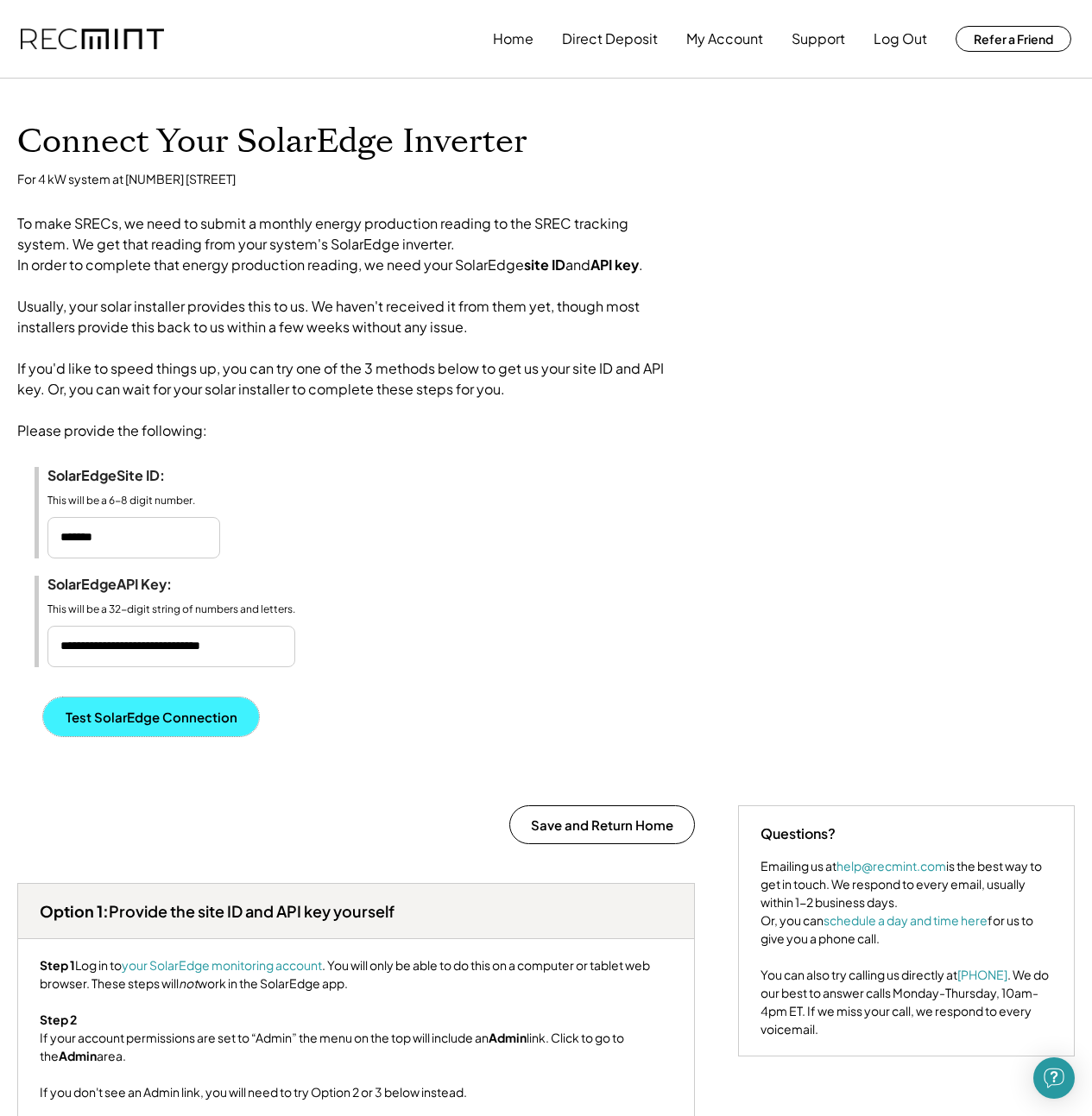 click on "Test SolarEdge Connection" at bounding box center [151, 716] 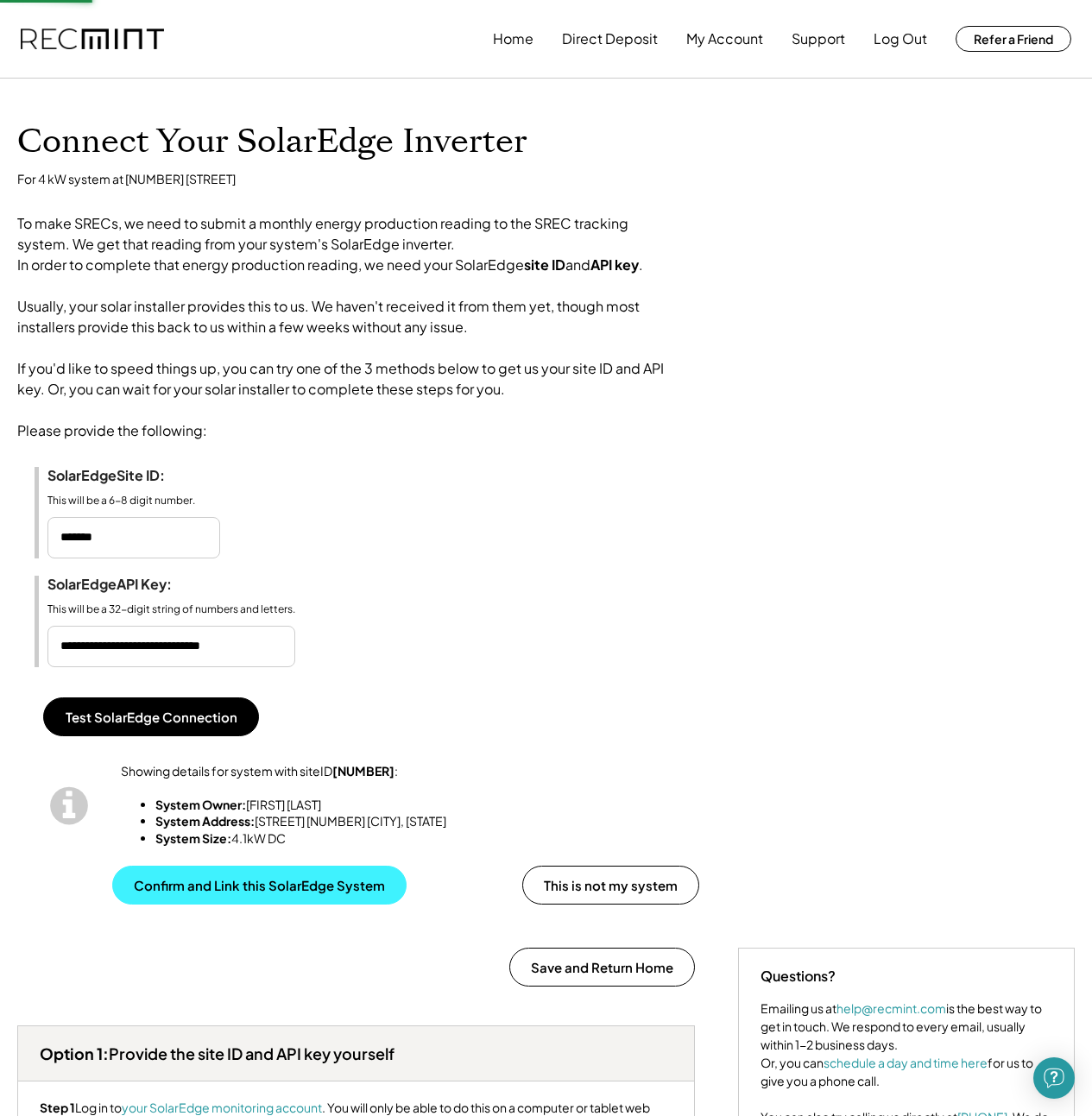 click on "Confirm and Link this SolarEdge System" at bounding box center (259, 885) 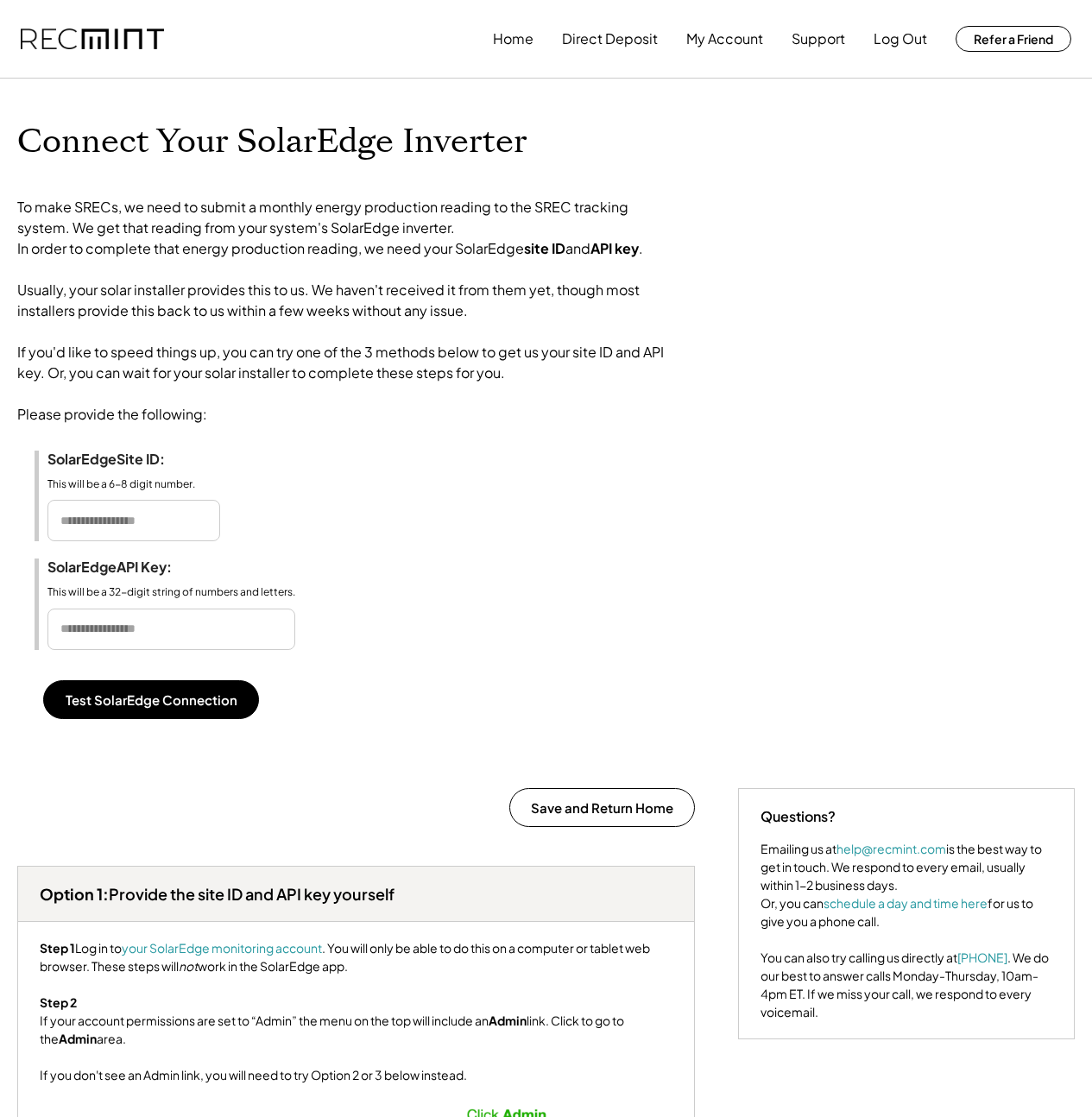 scroll, scrollTop: 0, scrollLeft: 0, axis: both 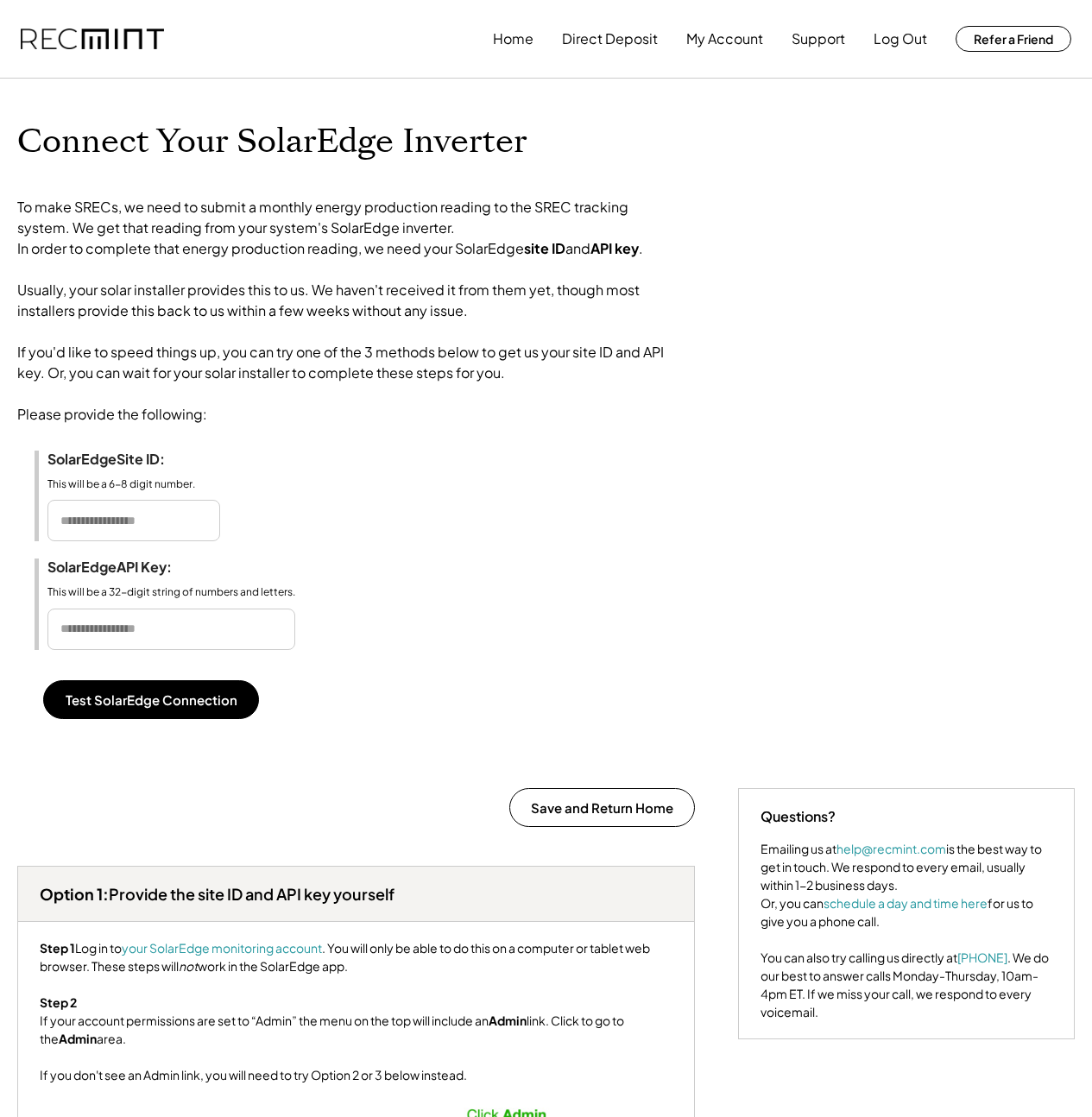 type on "*******" 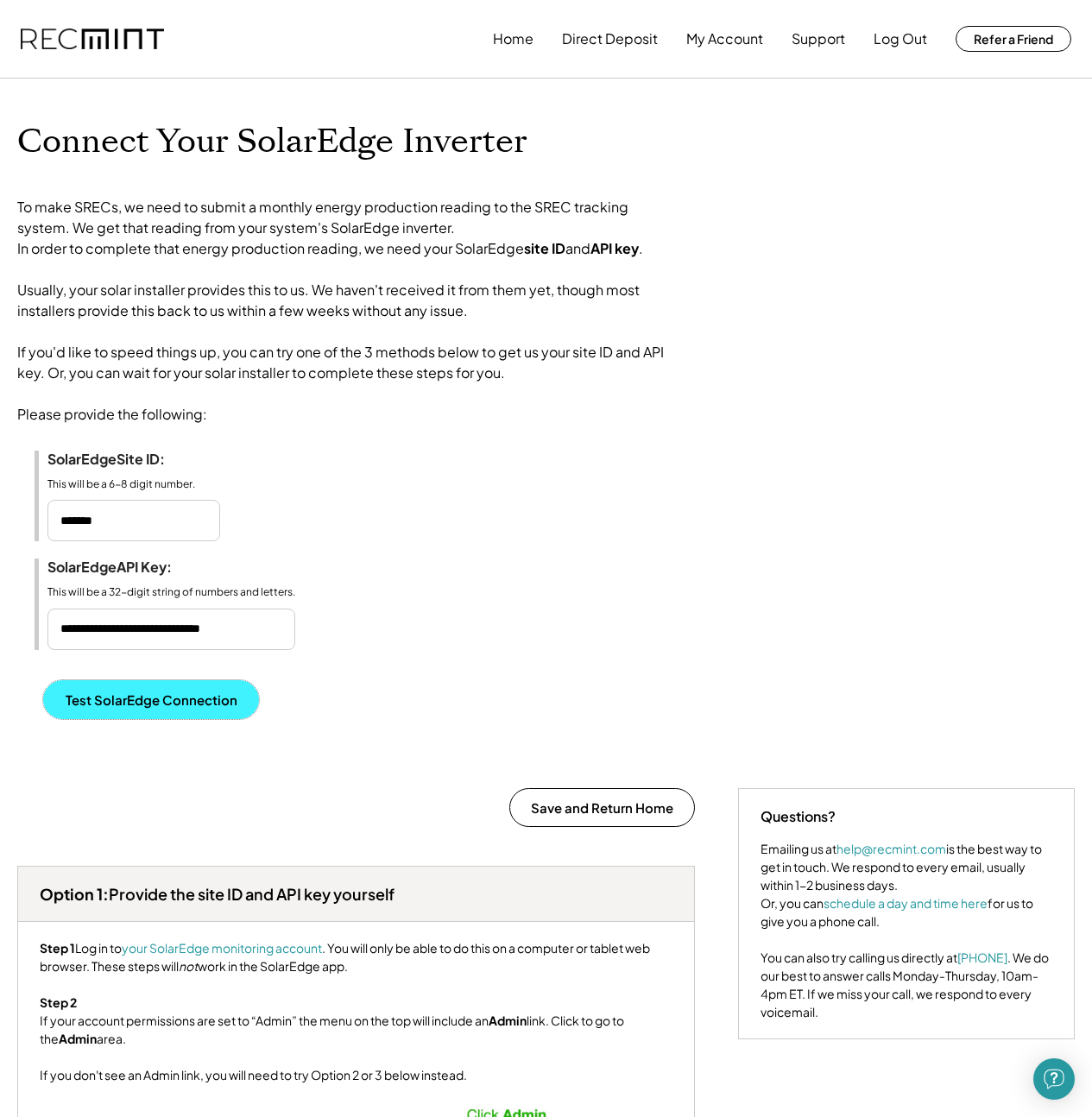 click on "Test SolarEdge Connection" at bounding box center [151, 699] 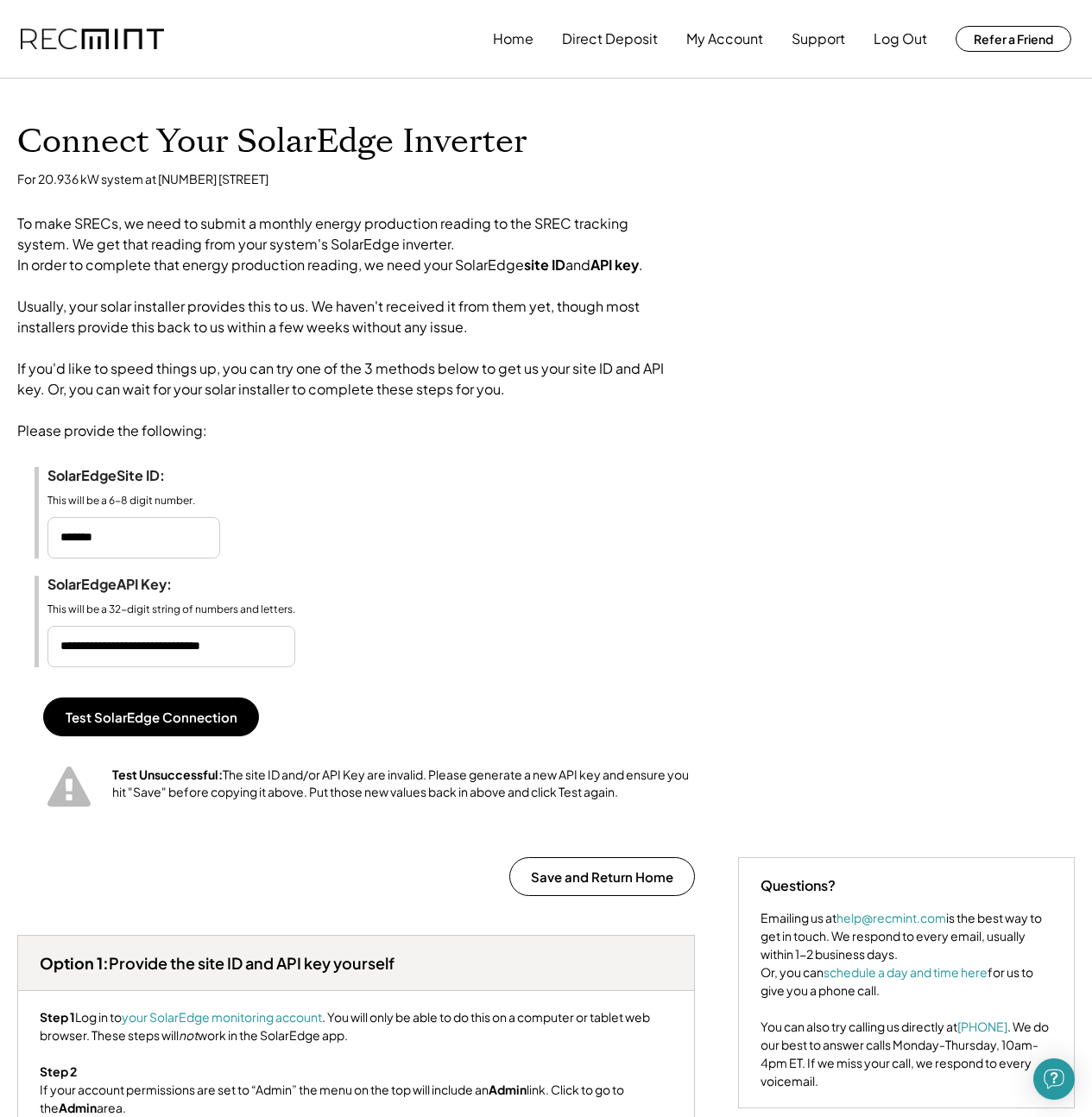 click on "Connect Your SolarEdge Inverter For 20.936 kW system at [NUMBER] [STREET] To make SRECs, we need to submit a monthly energy production reading to the SREC tracking system. We get that reading from your system's SolarEdge inverter.
In order to complete that energy production reading, we need your SolarEdge  site ID  and  API key . Usually, your solar installer provides this to us. We haven't received it from them yet, though most installers provide this back to us within a few weeks without any issue.  If you'd like to speed things up, you can try one of the 3 methods below to get us your site ID and API key. Or, you can wait for your solar installer to complete these steps for you. Please provide the following: SolarEdge  Site ID : This will be a 6-8 digit number. SolarEdge  API Key : This will be a 32-digit string of numbers and letters.  Test SolarEdge Connection Test Unsuccessful:" at bounding box center (546, 468) 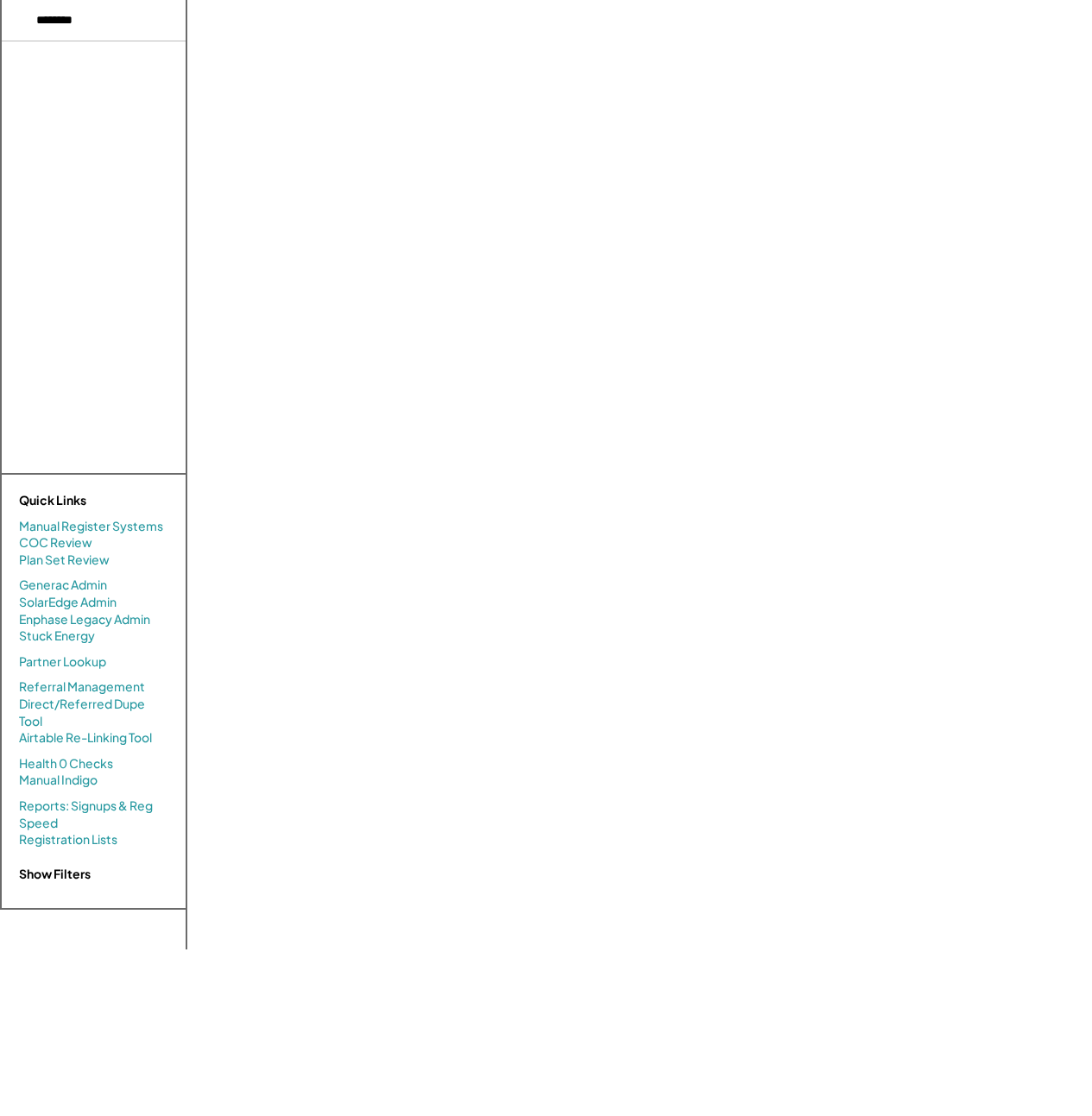 scroll, scrollTop: 0, scrollLeft: 0, axis: both 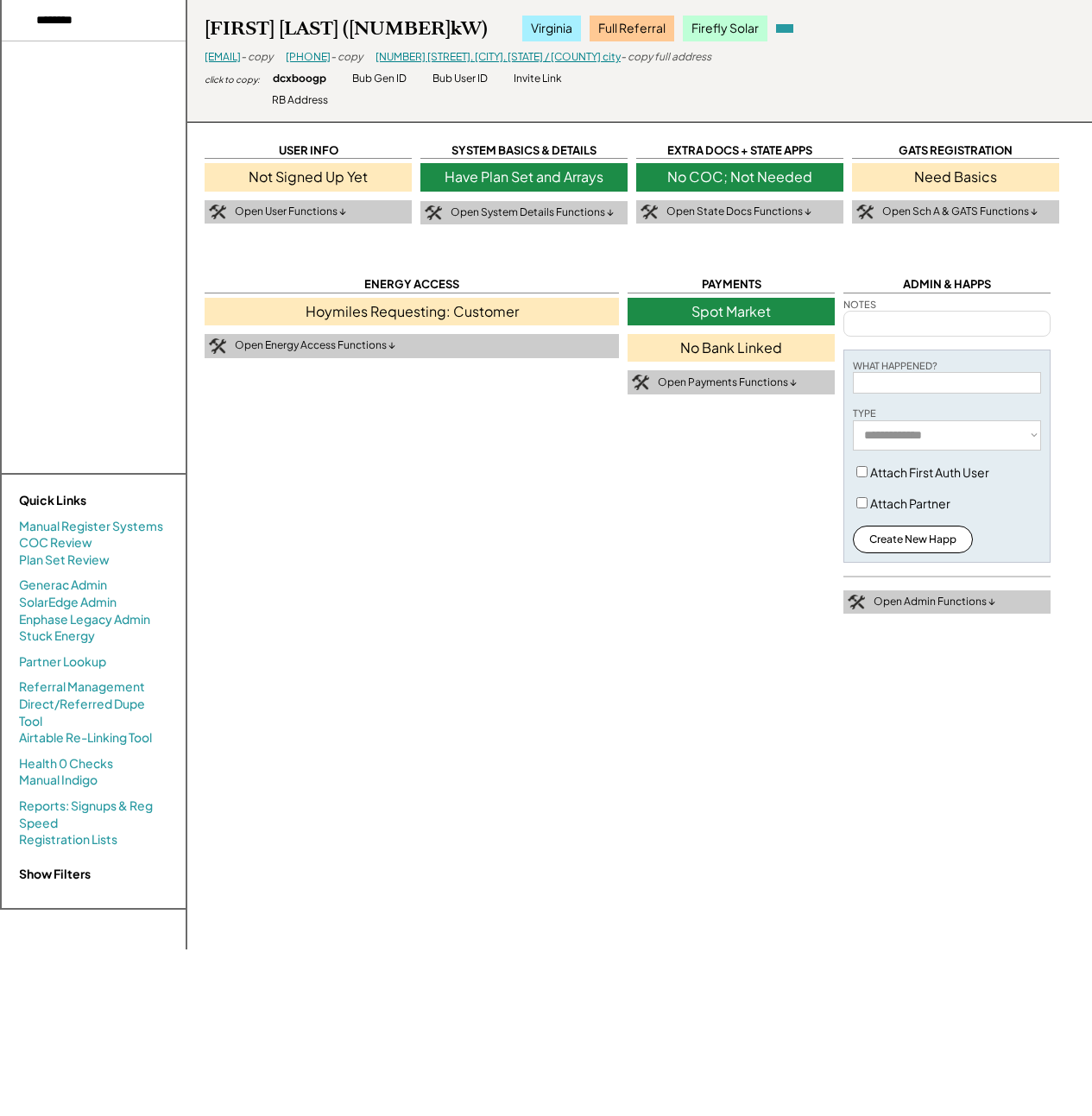 click on "Quick Links Manual Register Systems COC Review Plan Set Review Generac Admin SolarEdge Admin Enphase Legacy Admin Stuck Energy Partner Lookup Referral Management Direct/Referred Dupe Tool Airtable Re-Linking Tool Health 0 Checks Manual Indigo Reports: Signups & Reg Speed Registration Lists Show Filters" at bounding box center [93, 690] 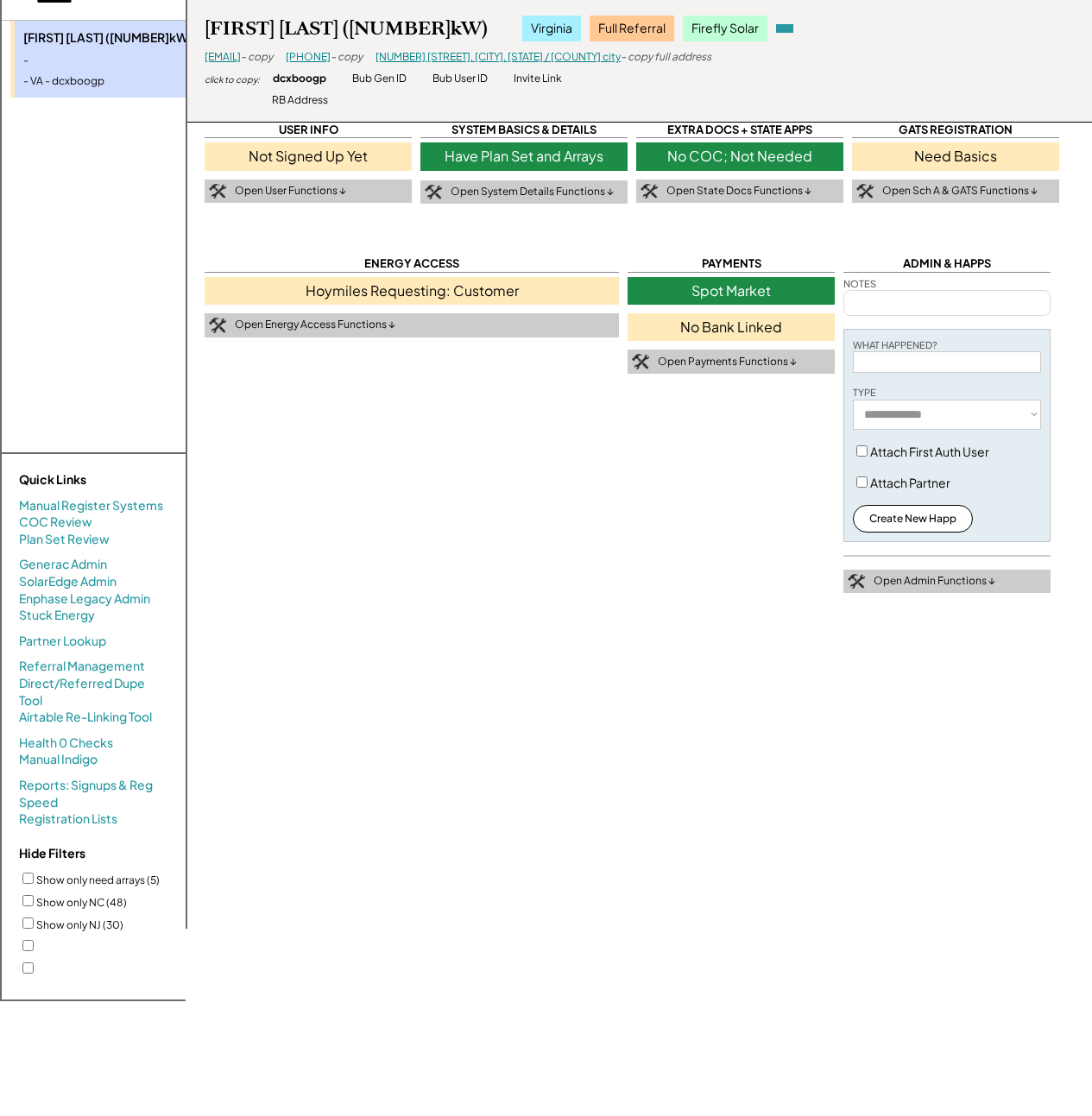 scroll, scrollTop: 0, scrollLeft: 0, axis: both 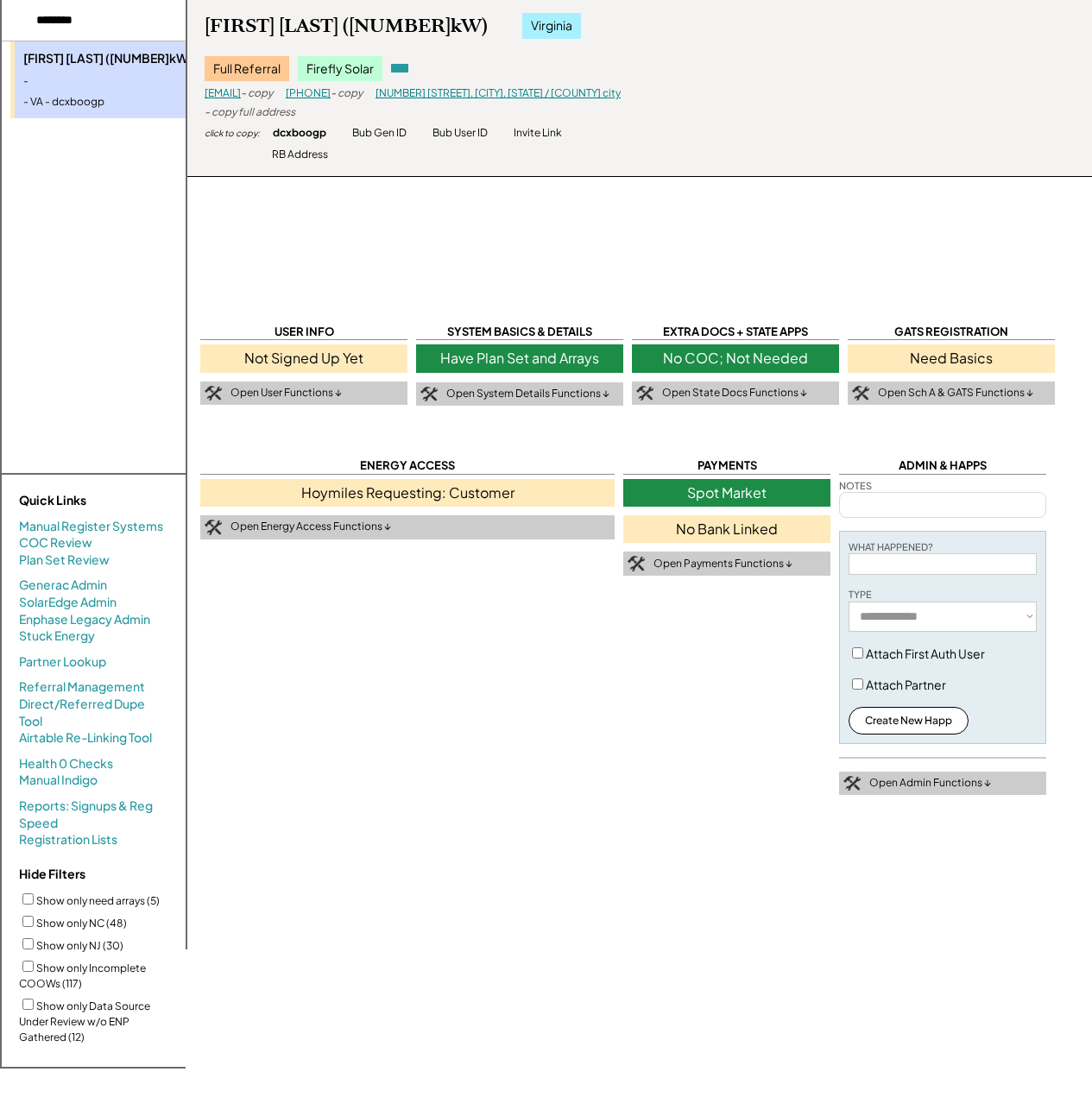 click at bounding box center (110, 21) 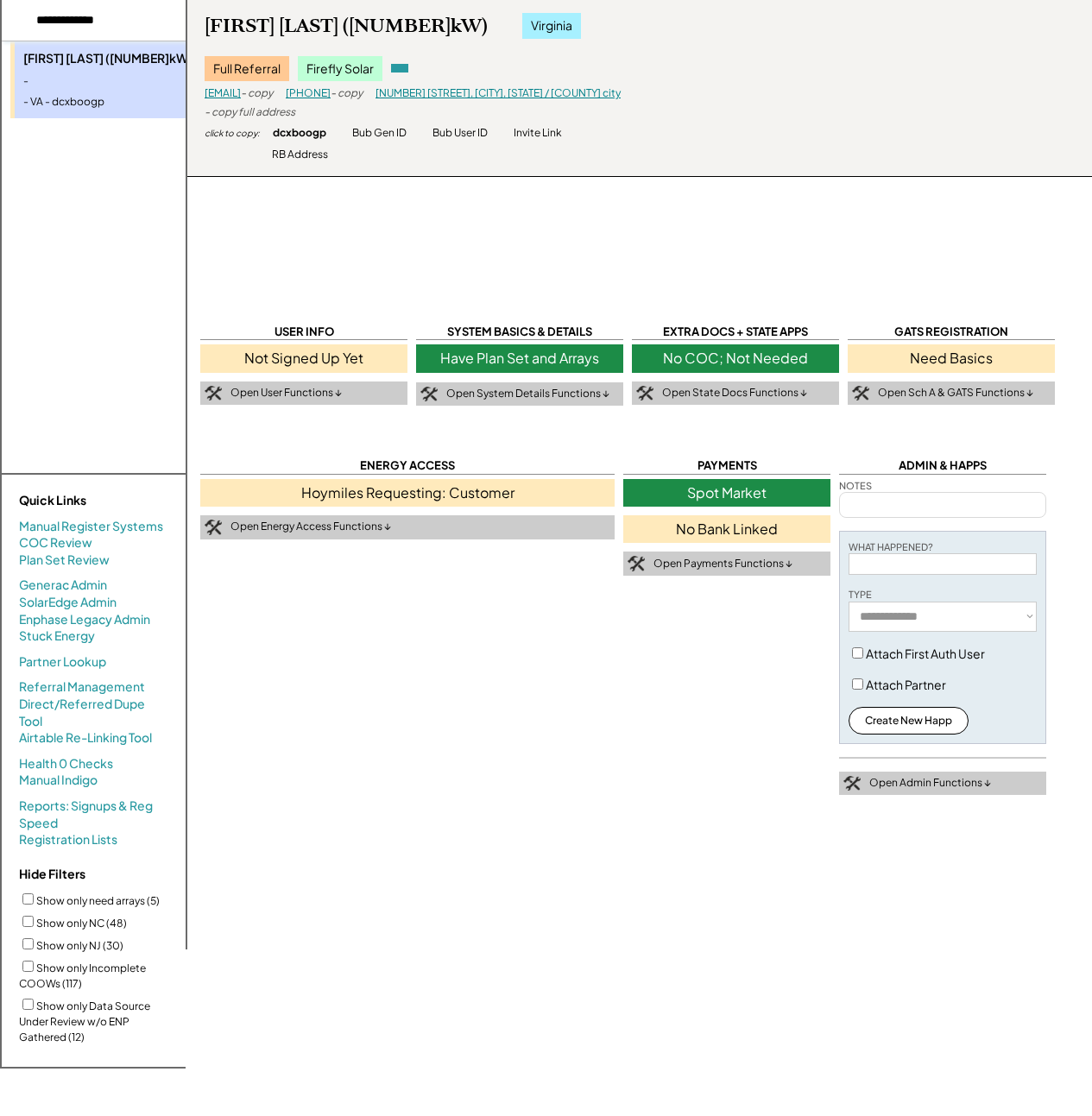 type on "**********" 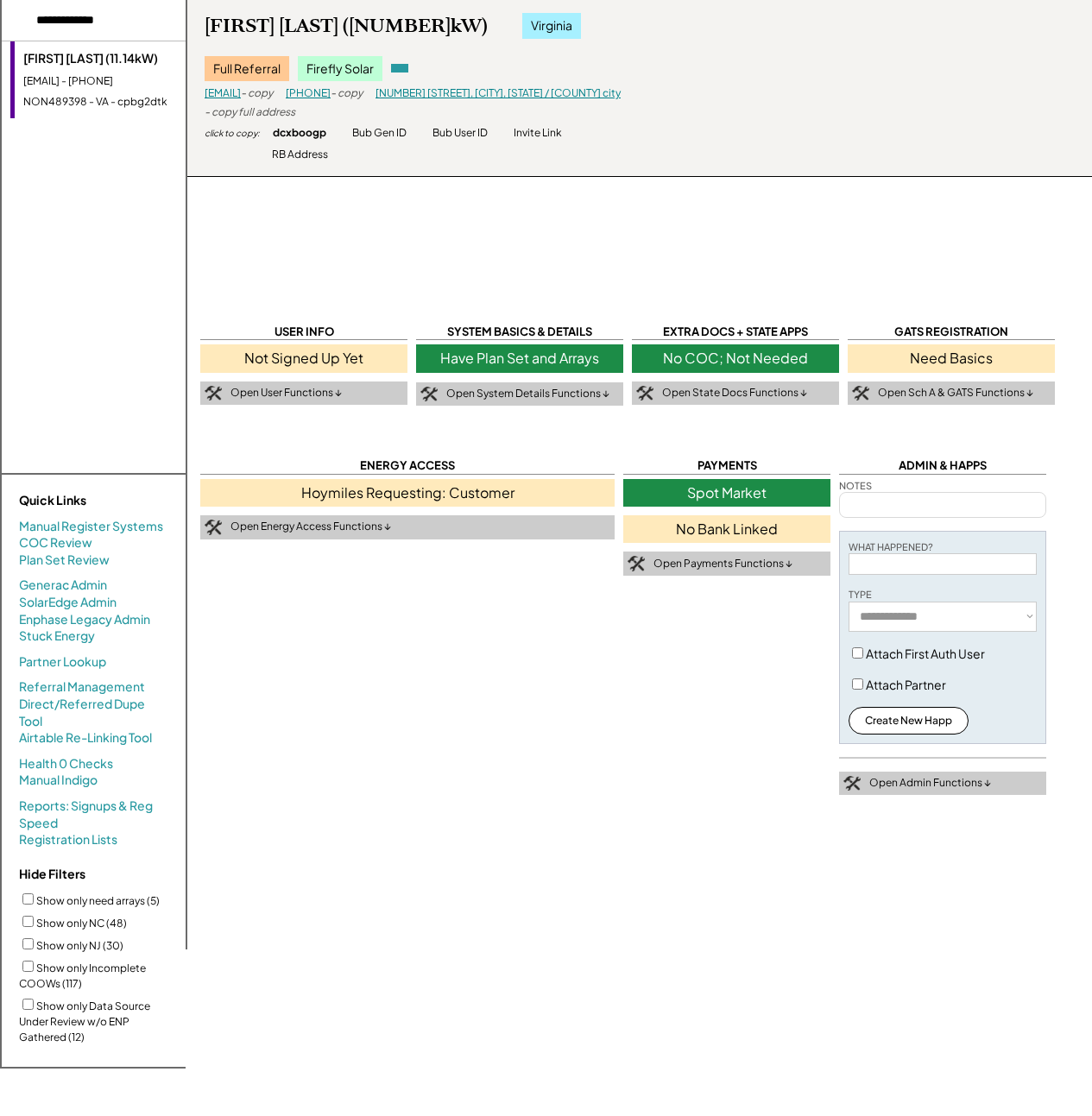click on "[EMAIL] - [PHONE]" at bounding box center [129, 81] 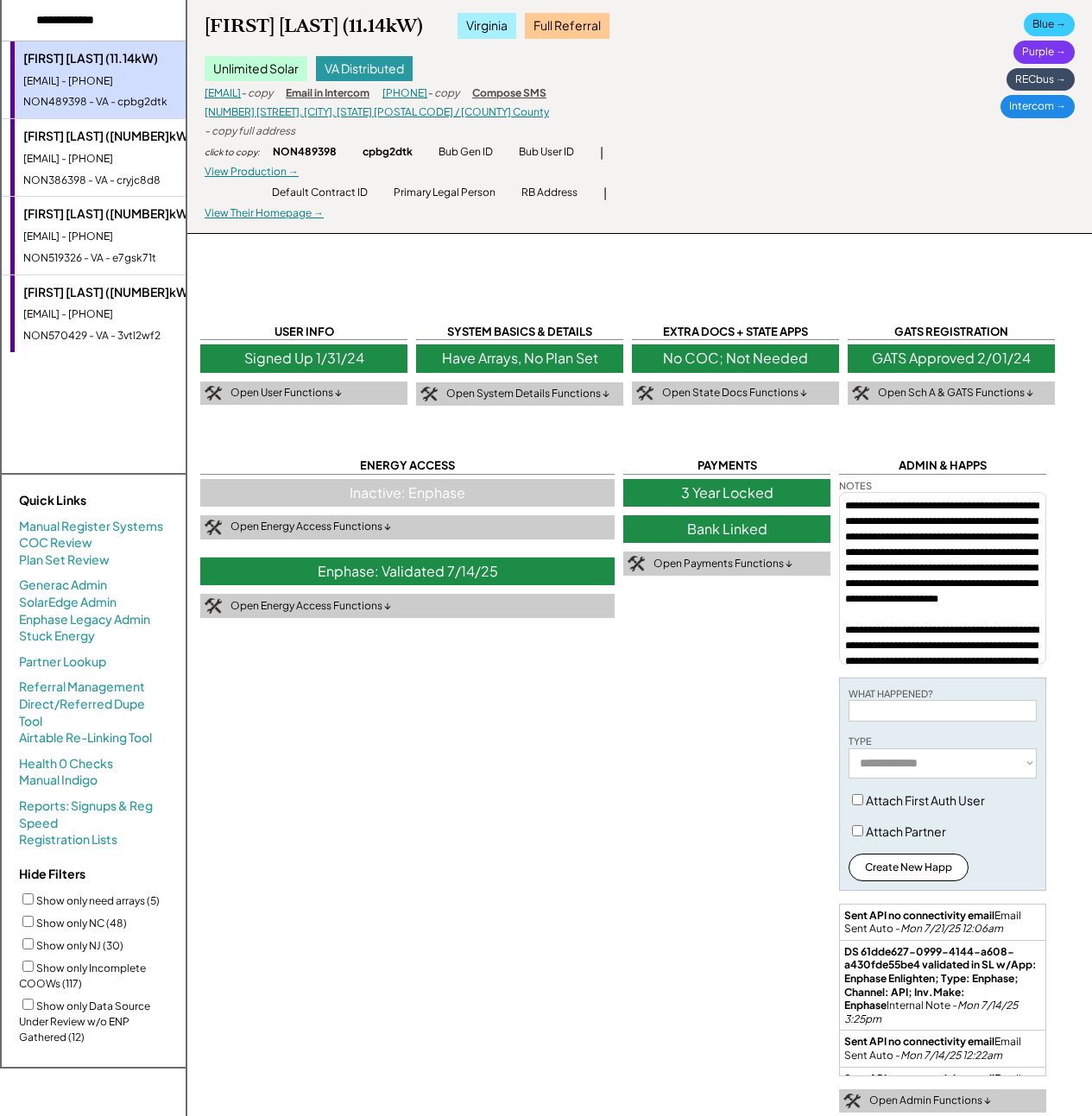 click on "Blue →" at bounding box center (1049, 24) 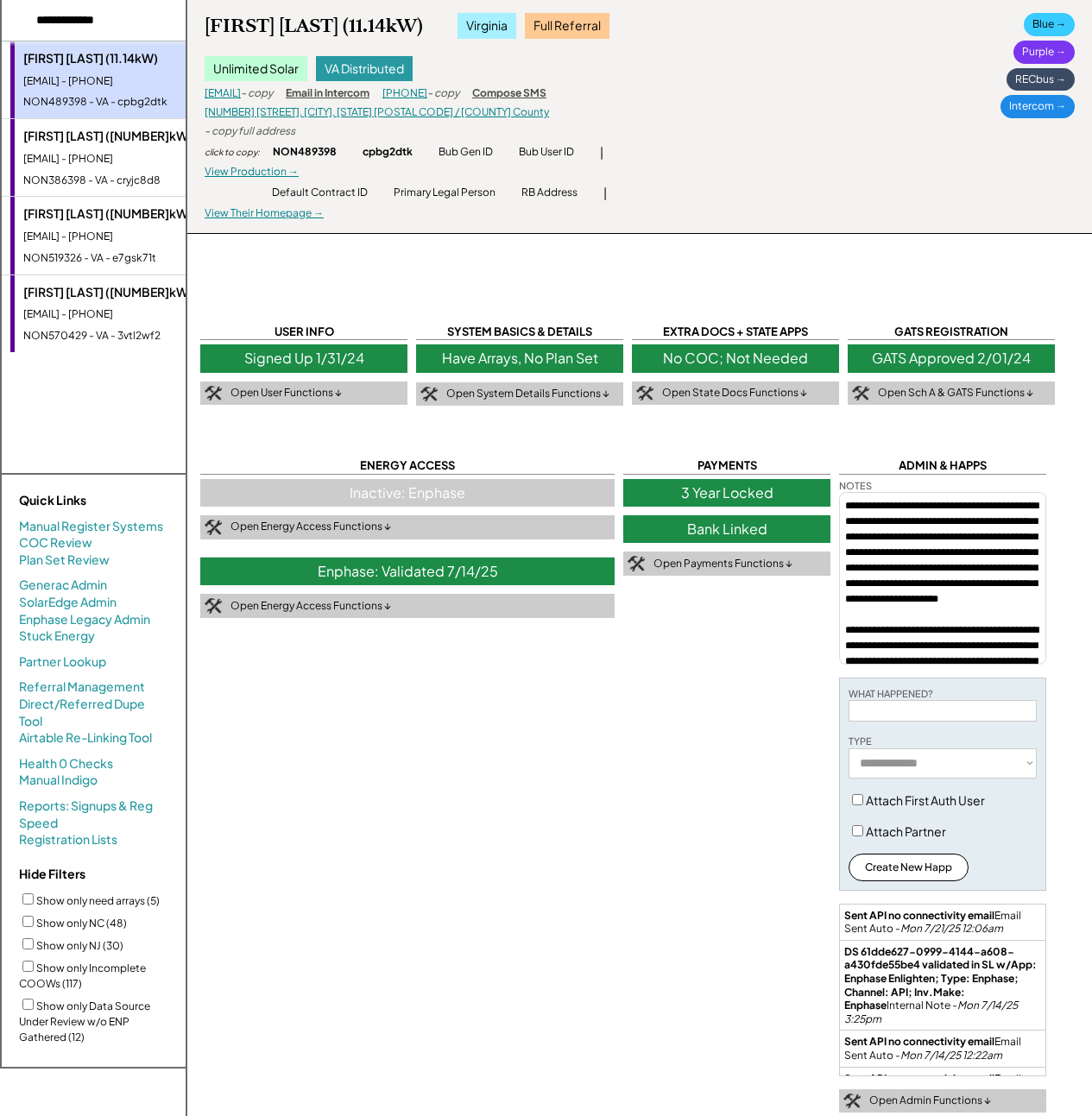 click at bounding box center (110, 21) 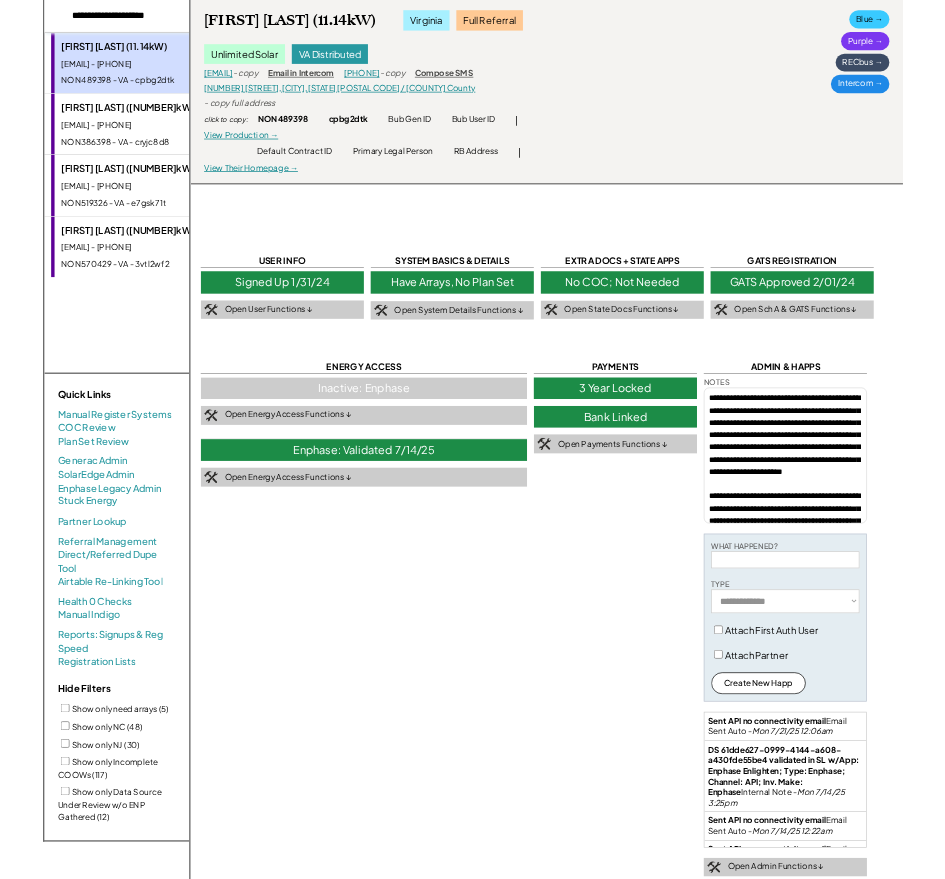 scroll, scrollTop: 0, scrollLeft: 5, axis: horizontal 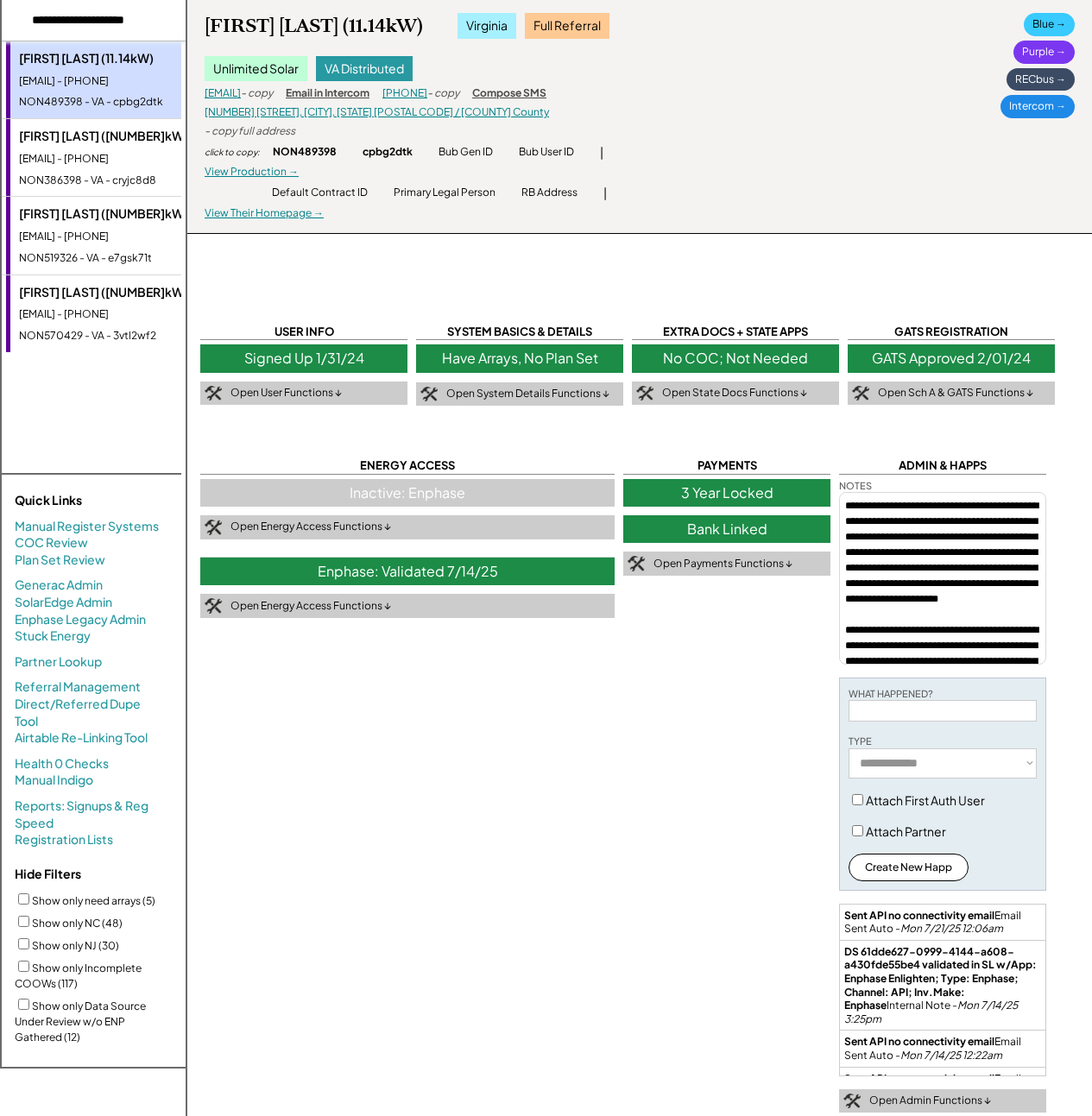 type on "**********" 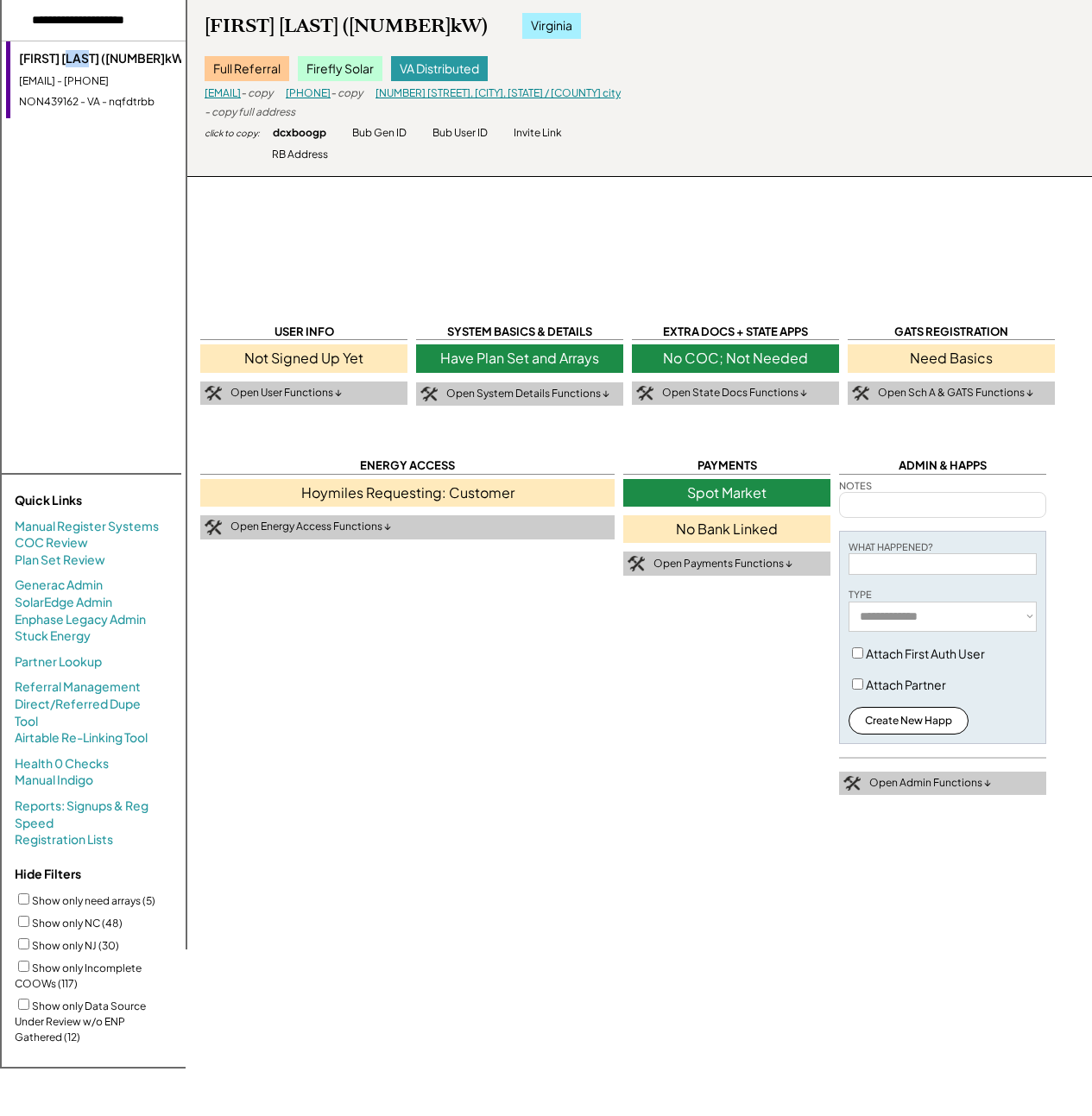 click on "[FIRST] [LAST] ([NUMBER]kW)" at bounding box center [123, 59] 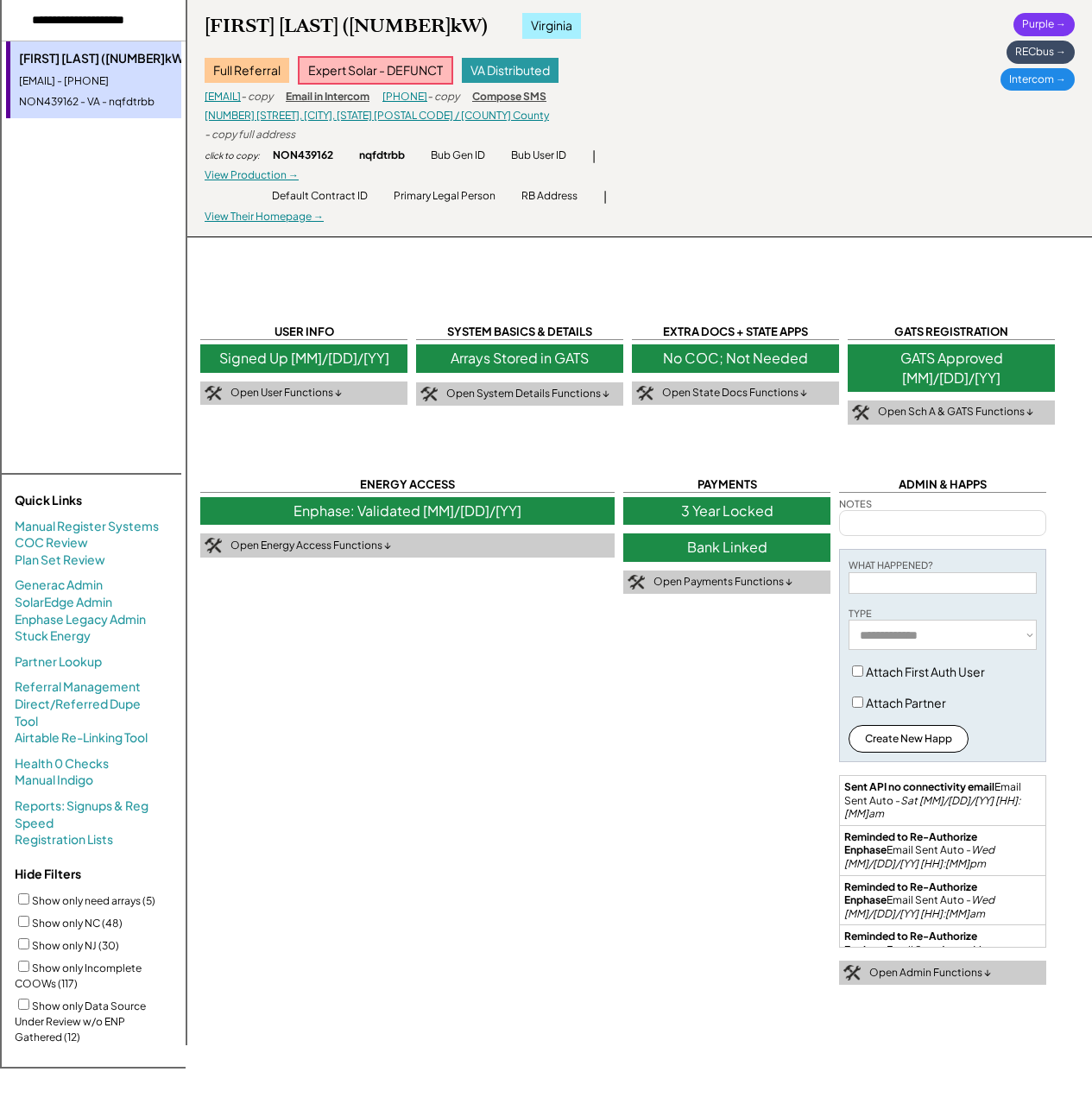 click on "Bank Linked" at bounding box center (727, 547) 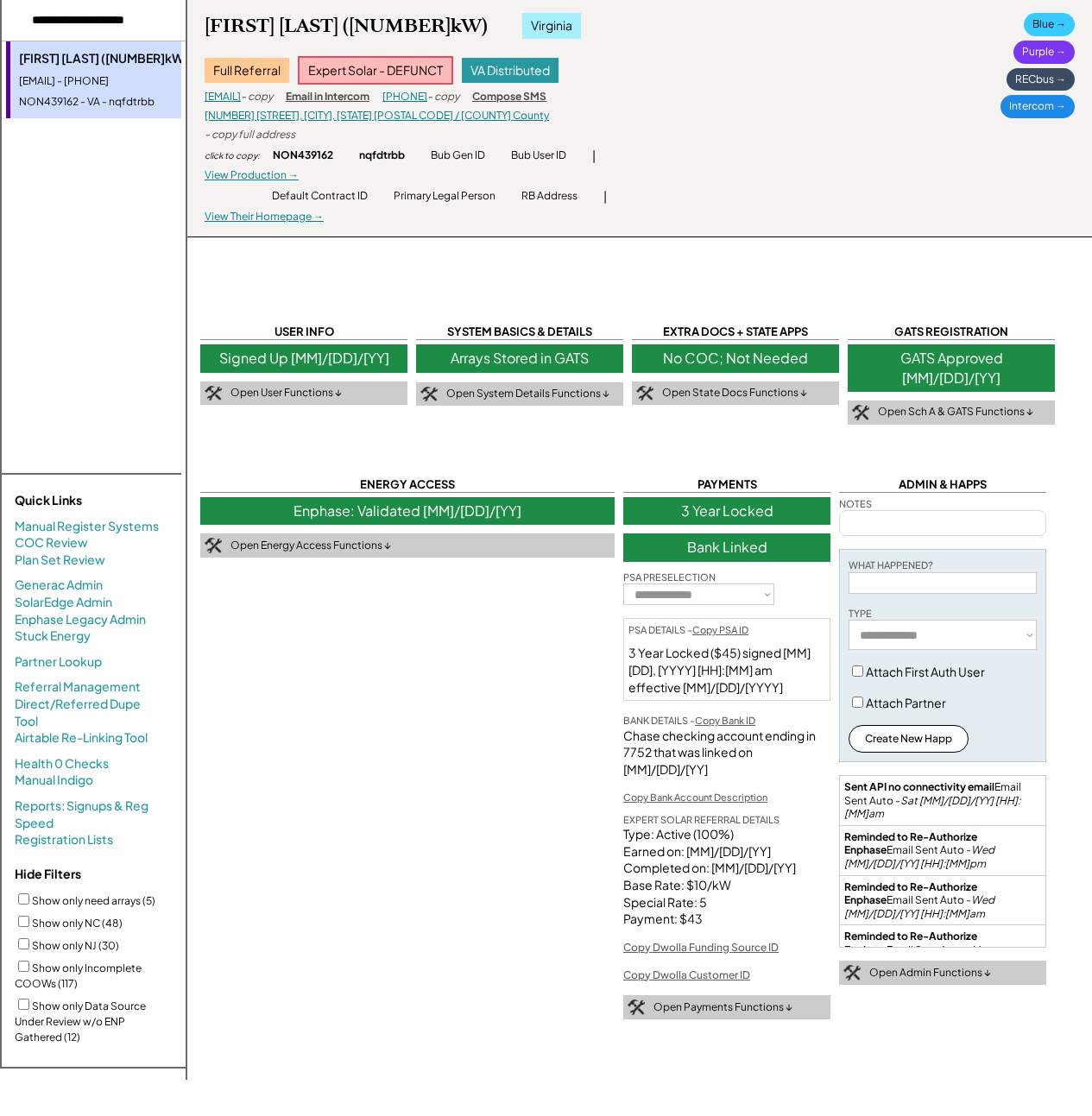 click on "**********" at bounding box center (640, 684) 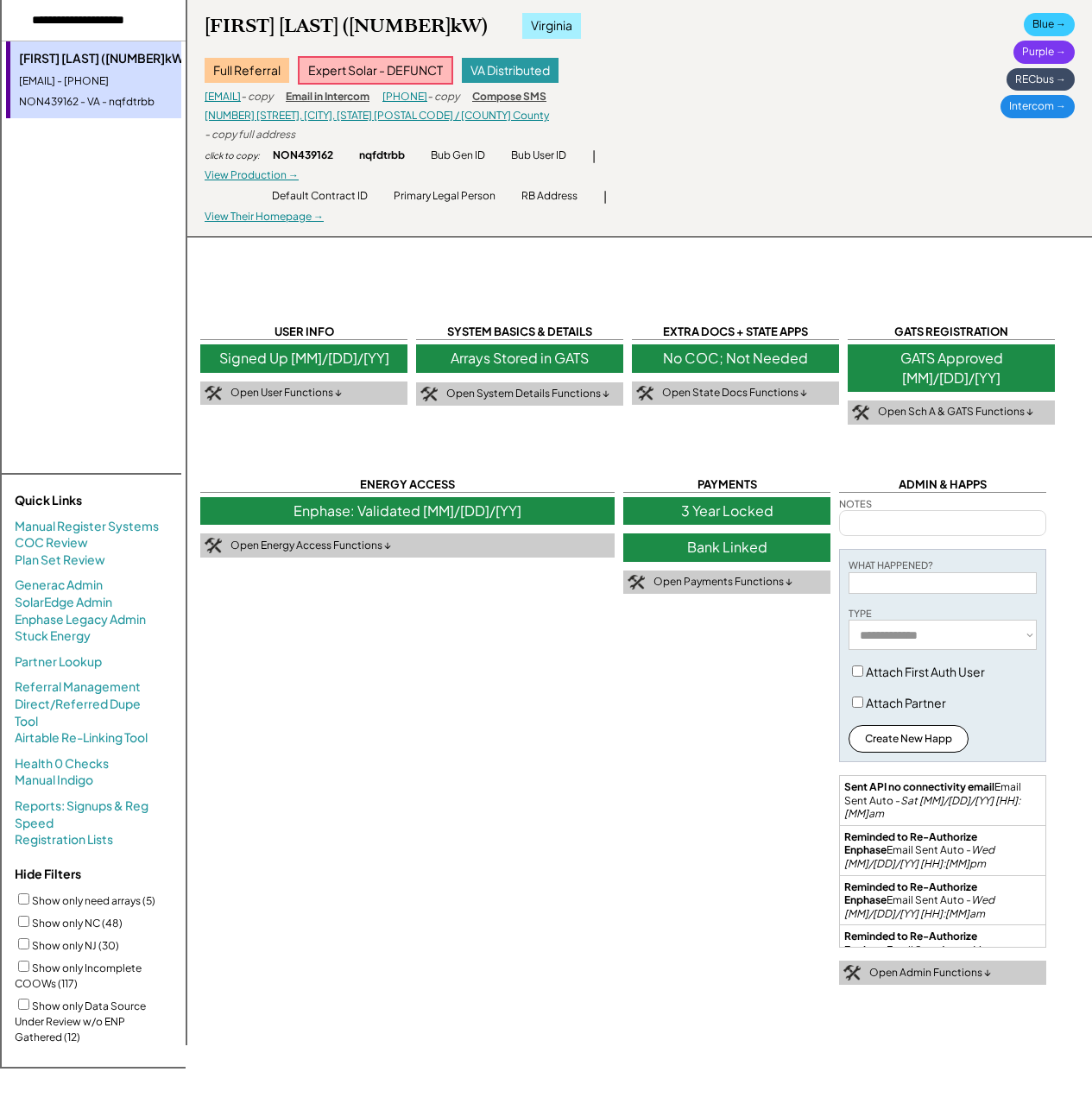 click on "Bank Linked" at bounding box center [727, 547] 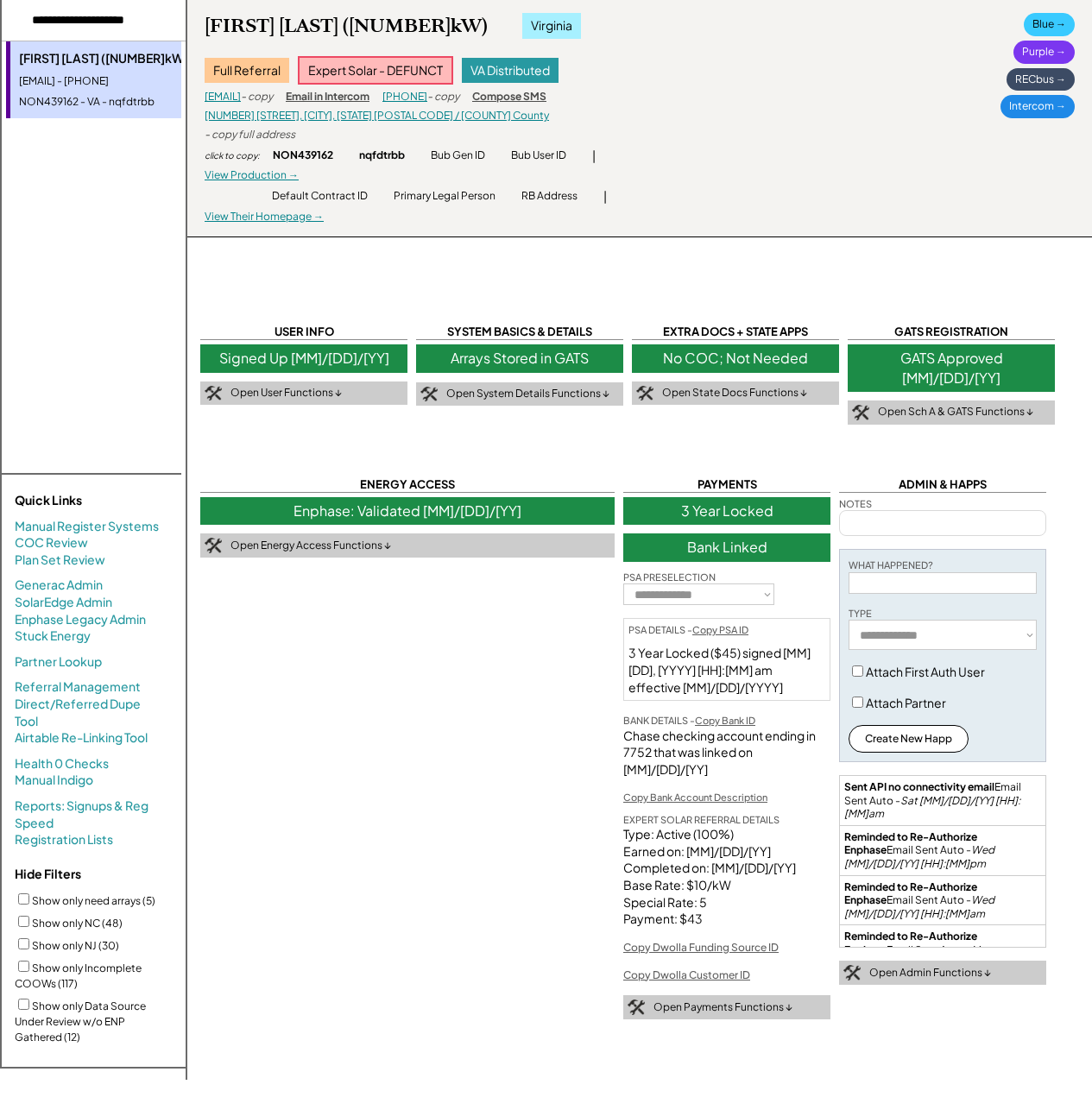 click on "**********" at bounding box center (640, 684) 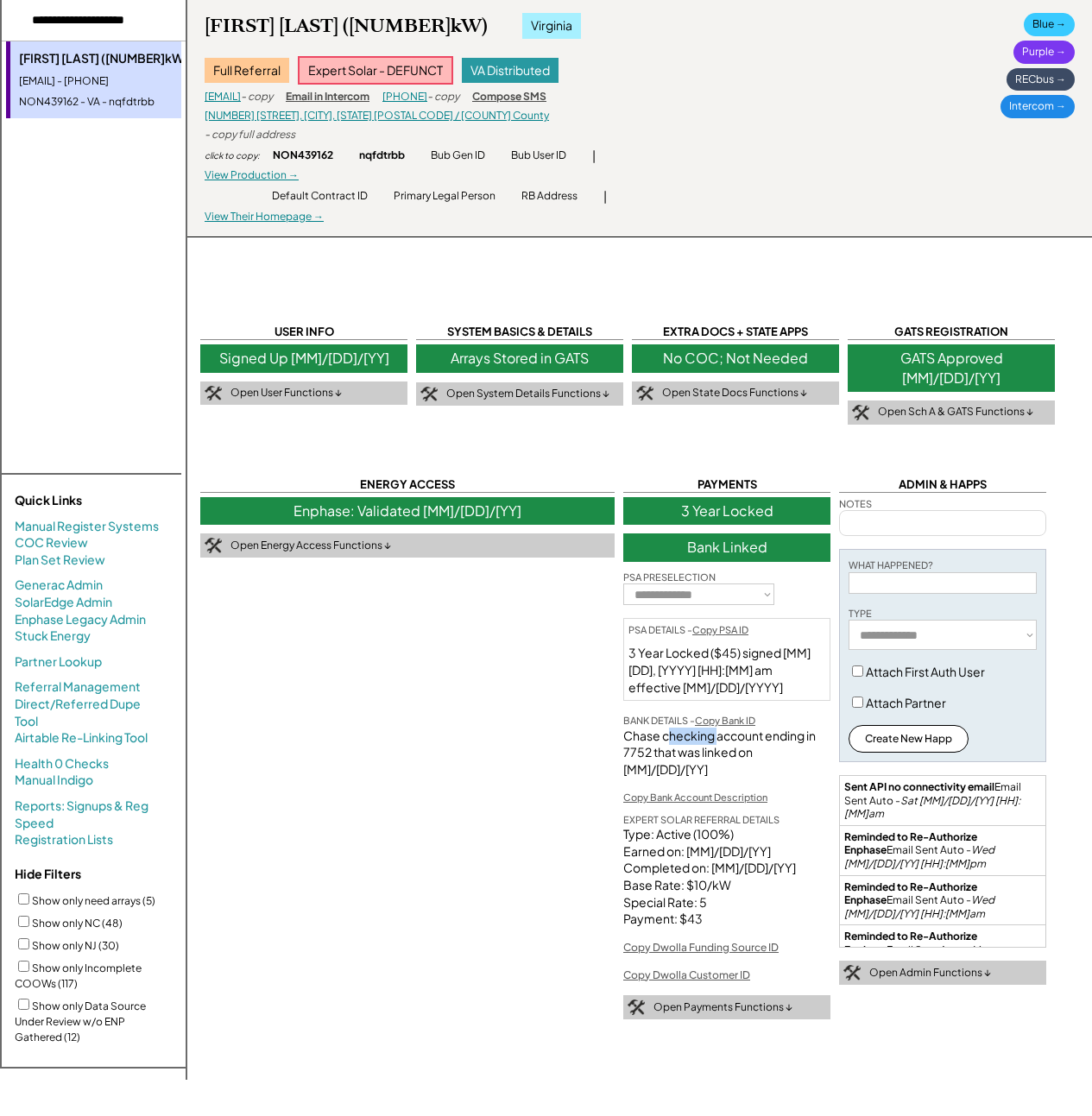 click on "Chase checking account ending in 7752 that was linked on [MM]/[DD]/[YY]" at bounding box center (727, 753) 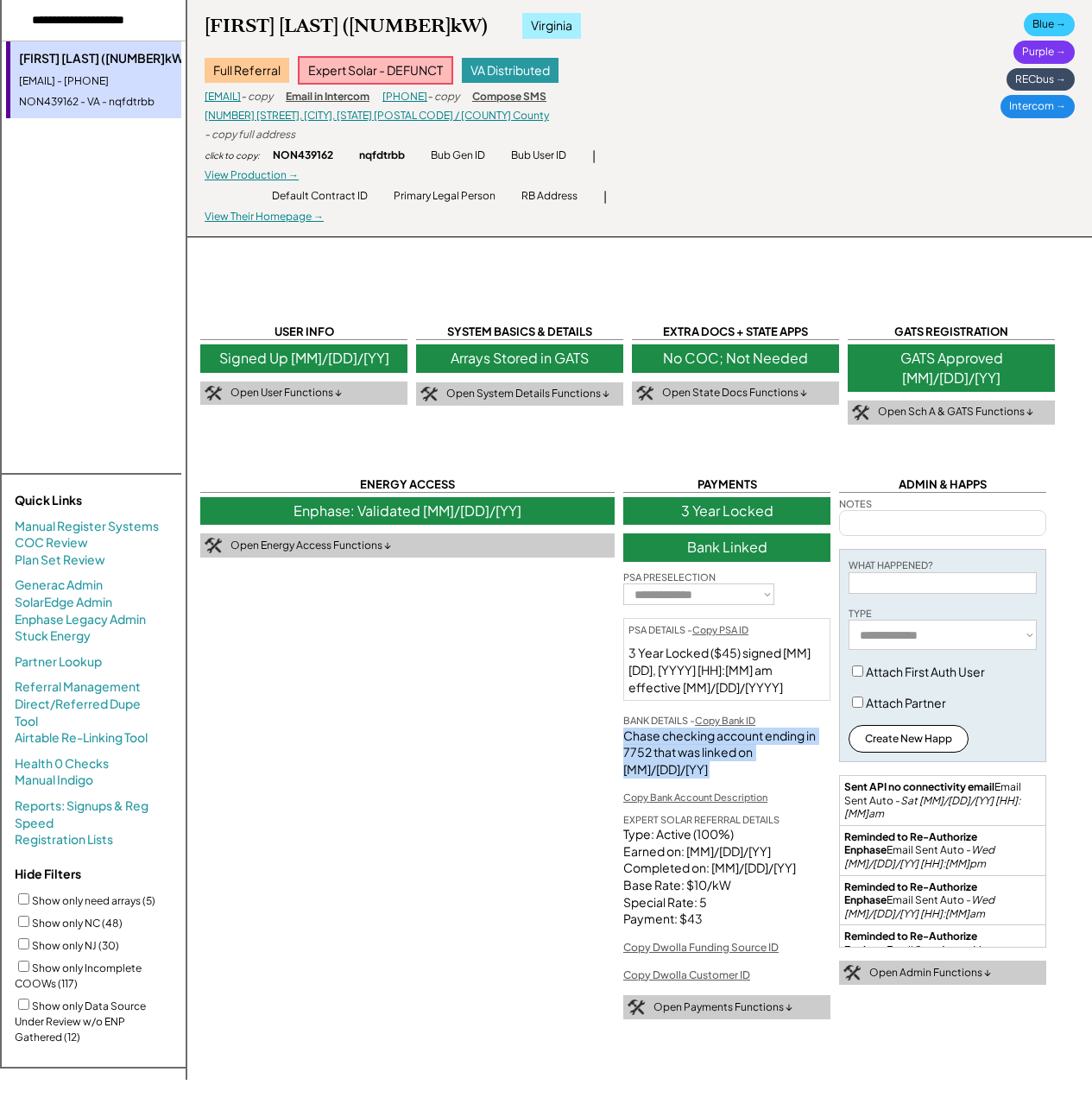 drag, startPoint x: 668, startPoint y: 703, endPoint x: 573, endPoint y: 702, distance: 95.00526 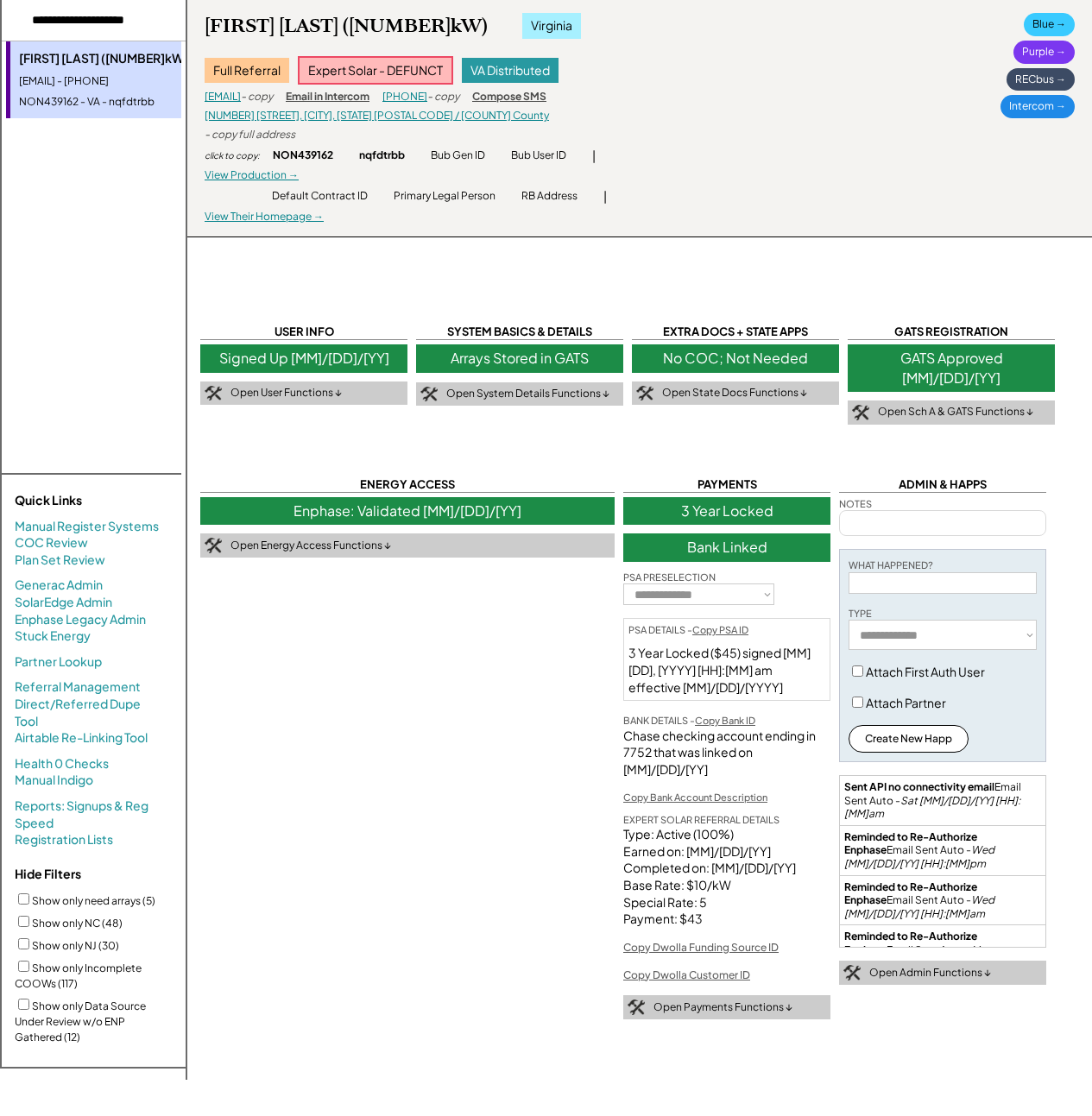 click on "**********" at bounding box center (640, 684) 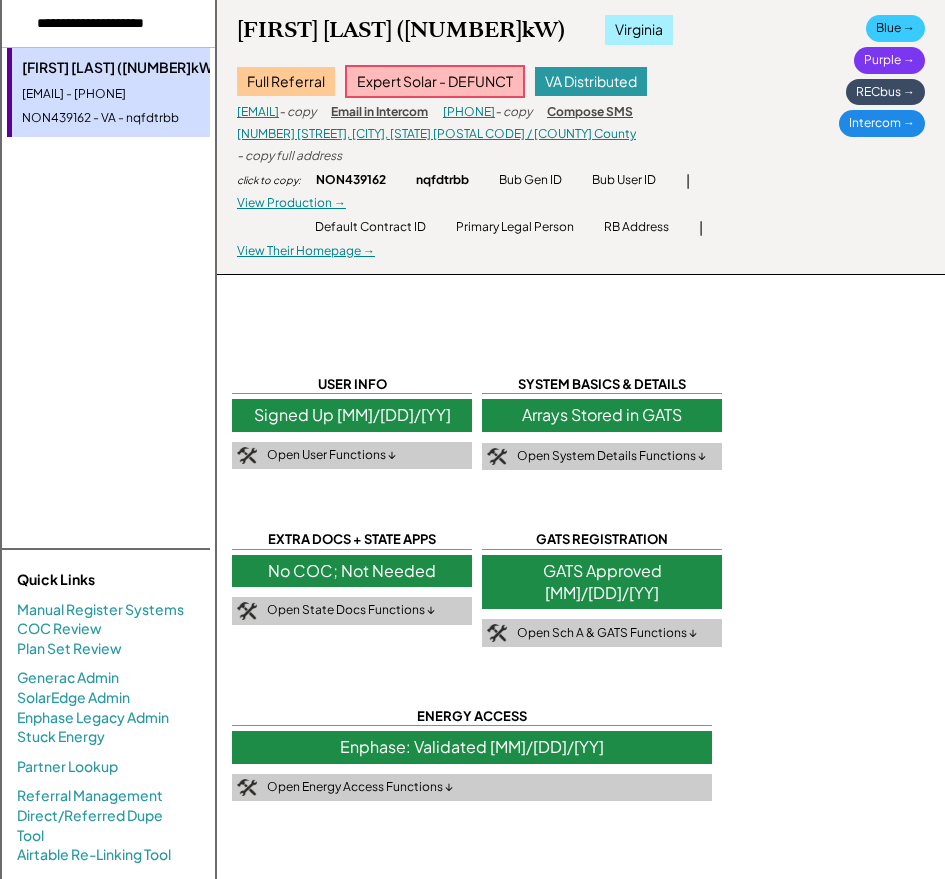 scroll, scrollTop: 0, scrollLeft: 6, axis: horizontal 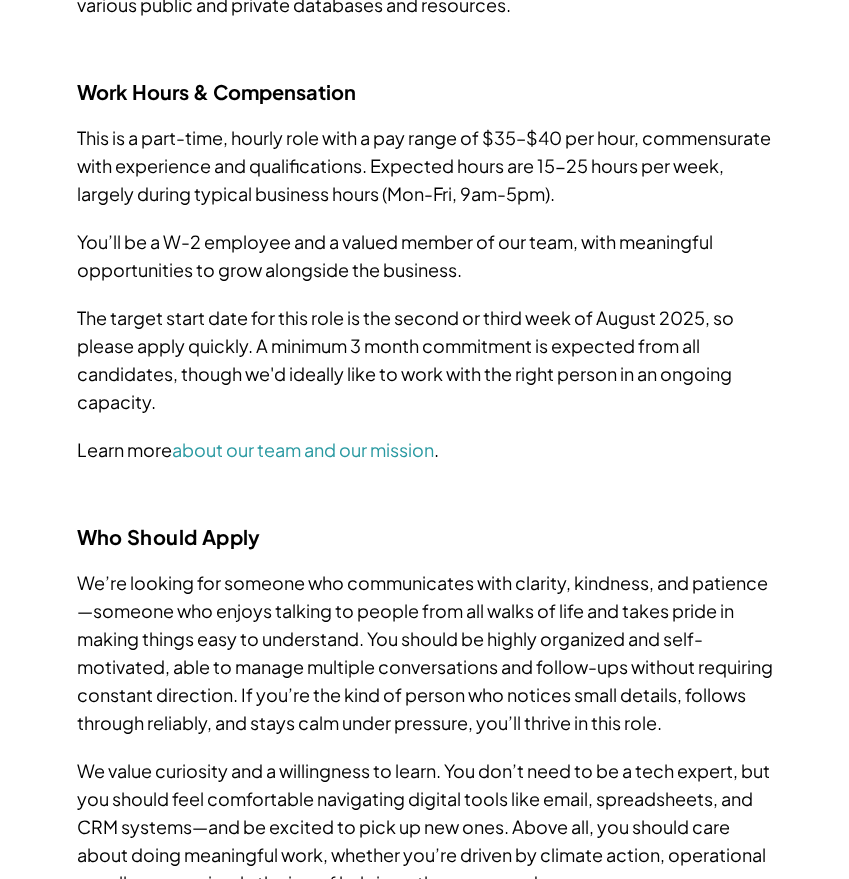 click on "The target start date for this role is the second or third week of August 2025, so please apply quickly. A minimum 3 month commitment is expected from all candidates, though we'd ideally like to work with the right person in an ongoing capacity." at bounding box center (425, 360) 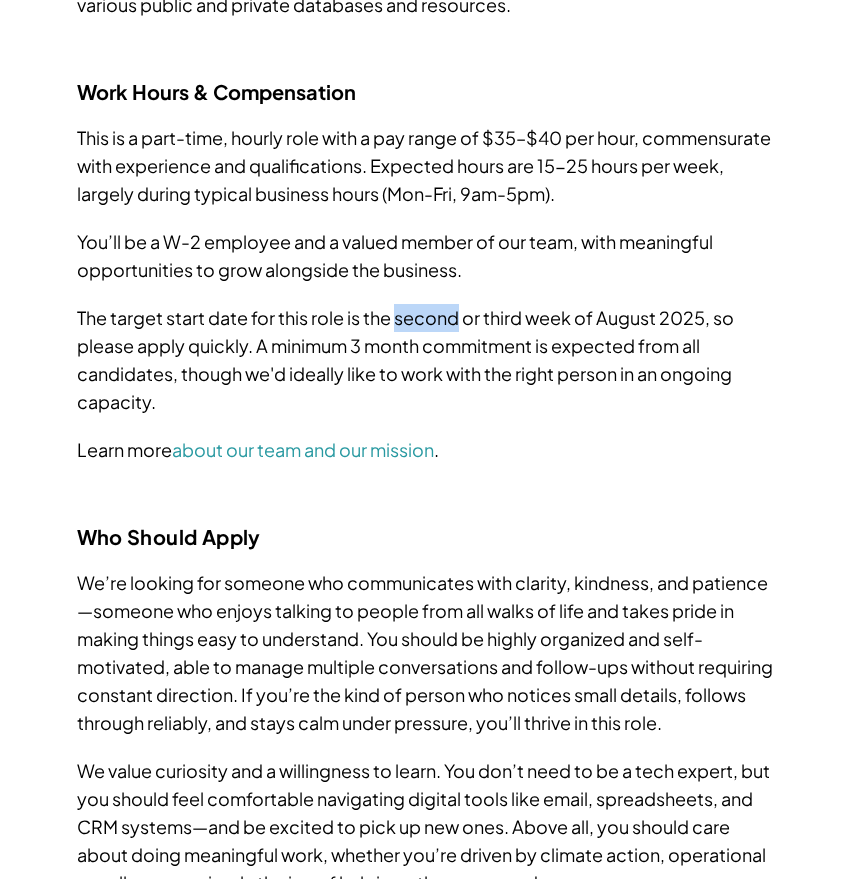 click on "The target start date for this role is the second or third week of August 2025, so please apply quickly. A minimum 3 month commitment is expected from all candidates, though we'd ideally like to work with the right person in an ongoing capacity." at bounding box center (425, 360) 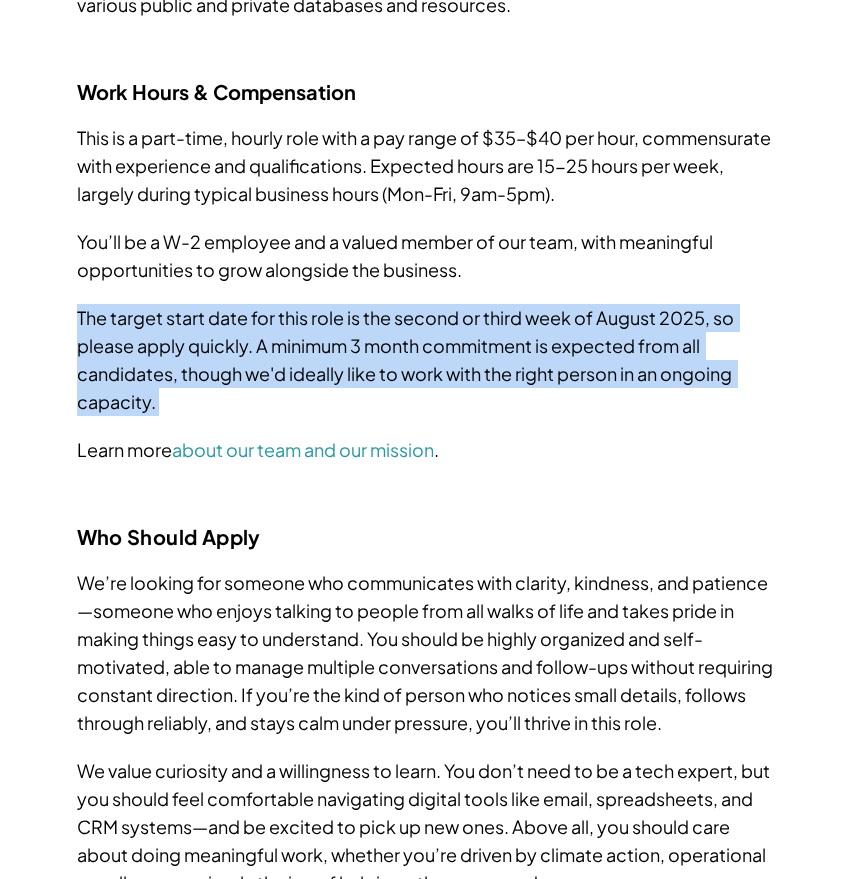click on "The target start date for this role is the second or third week of August 2025, so please apply quickly. A minimum 3 month commitment is expected from all candidates, though we'd ideally like to work with the right person in an ongoing capacity." at bounding box center (425, 360) 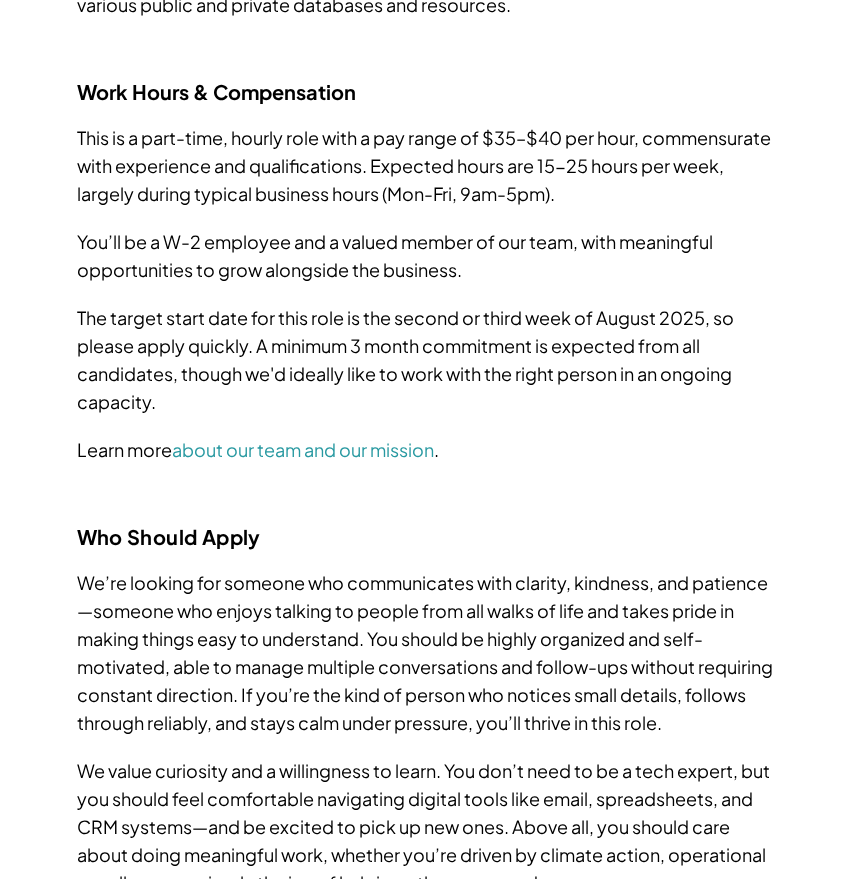 click on "You’ll be a W-2 employee and a valued member of our team, with meaningful opportunities to grow alongside the business." at bounding box center (425, 256) 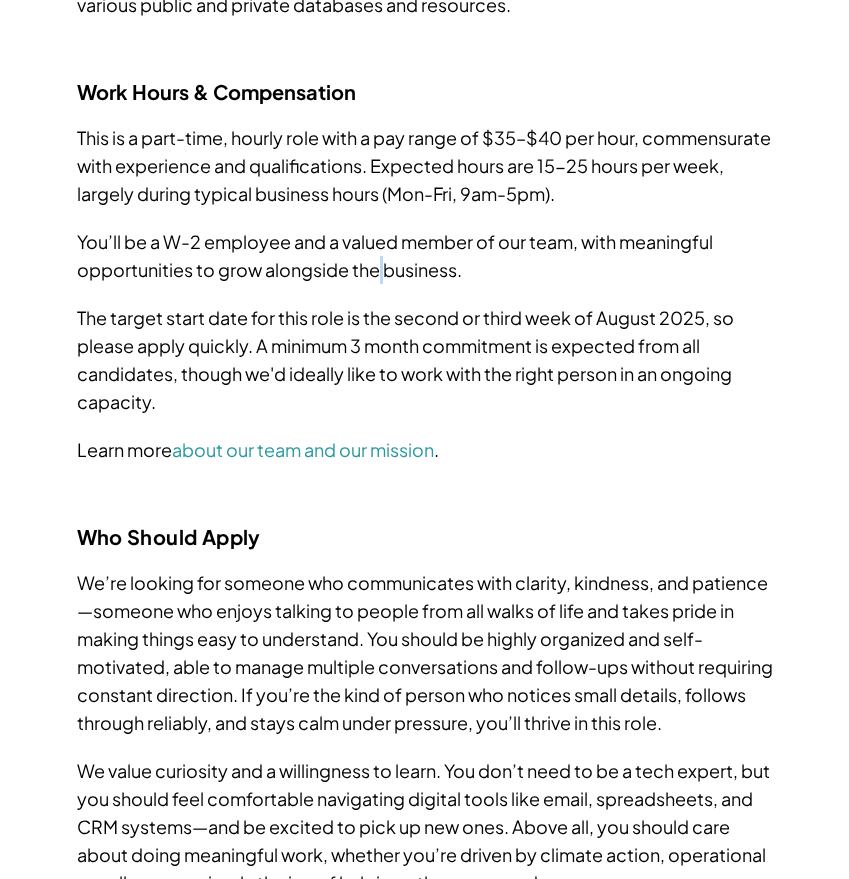 click on "You’ll be a W-2 employee and a valued member of our team, with meaningful opportunities to grow alongside the business." at bounding box center (425, 256) 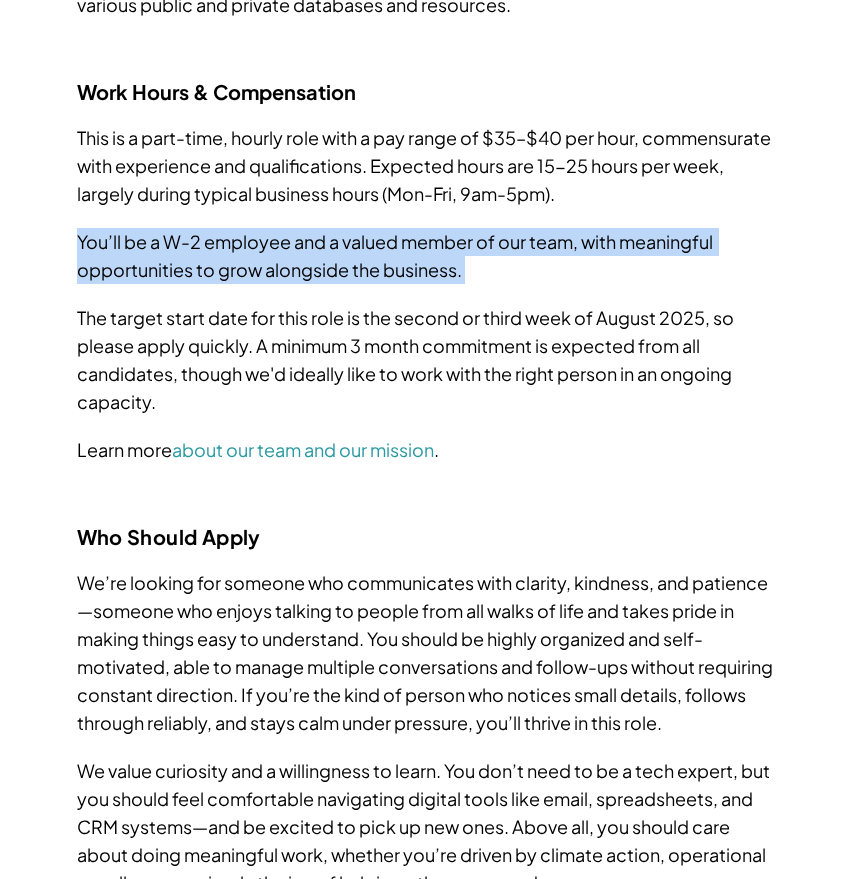 click on "You’ll be a W-2 employee and a valued member of our team, with meaningful opportunities to grow alongside the business." at bounding box center (425, 256) 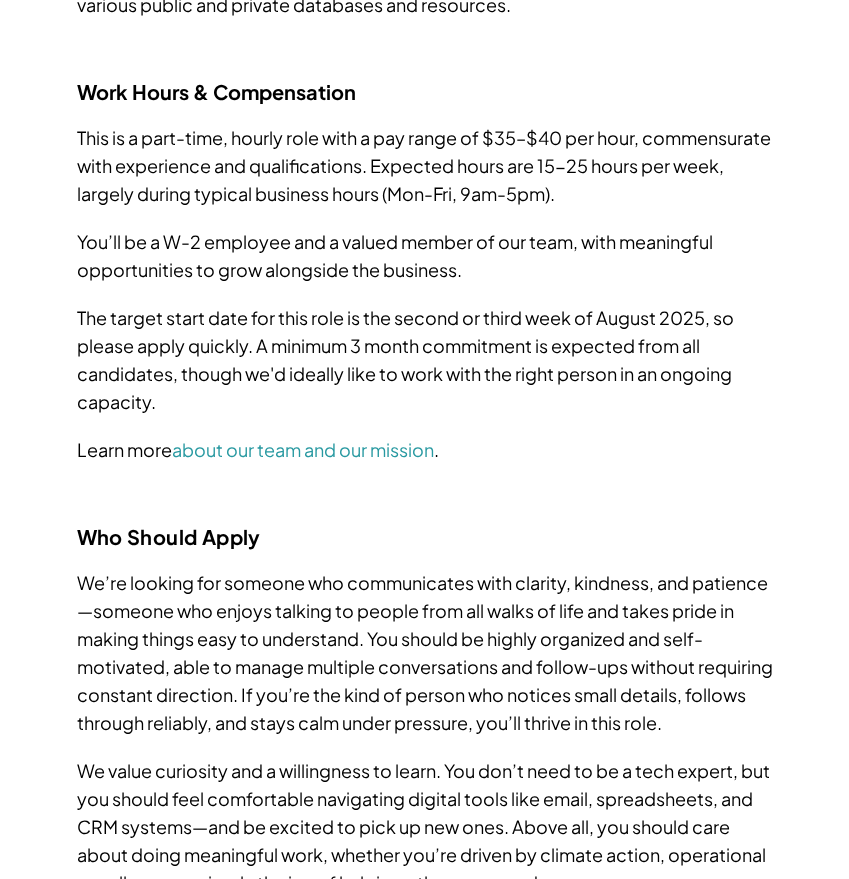 click on "The target start date for this role is the second or third week of August 2025, so please apply quickly. A minimum 3 month commitment is expected from all candidates, though we'd ideally like to work with the right person in an ongoing capacity." at bounding box center (425, 360) 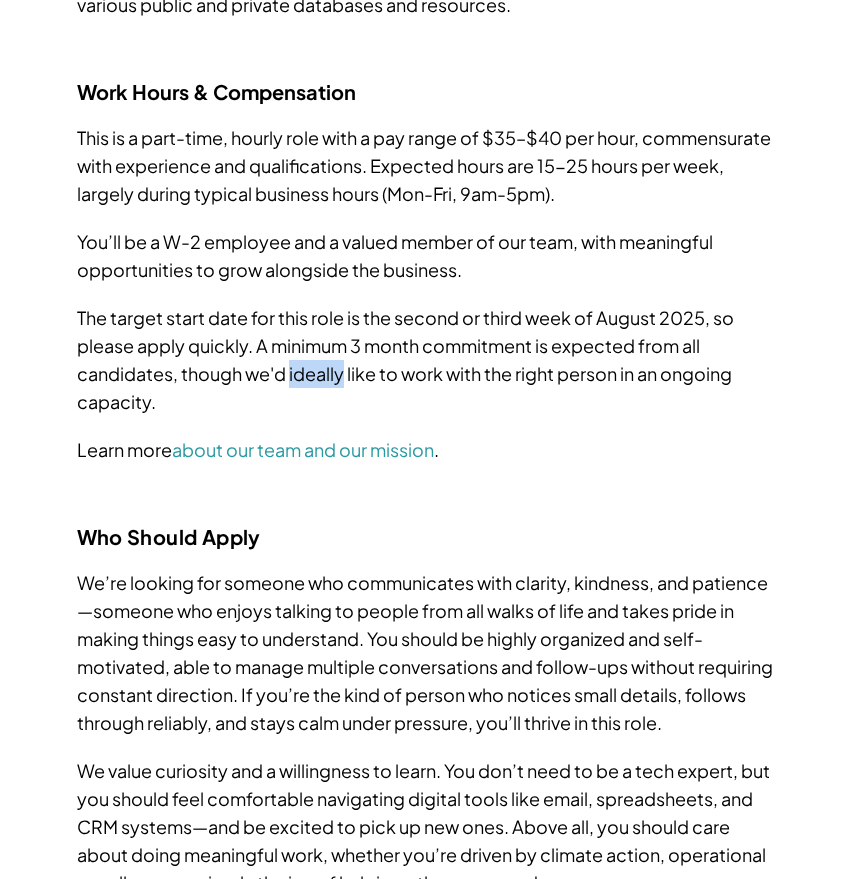 click on "The target start date for this role is the second or third week of August 2025, so please apply quickly. A minimum 3 month commitment is expected from all candidates, though we'd ideally like to work with the right person in an ongoing capacity." at bounding box center [425, 360] 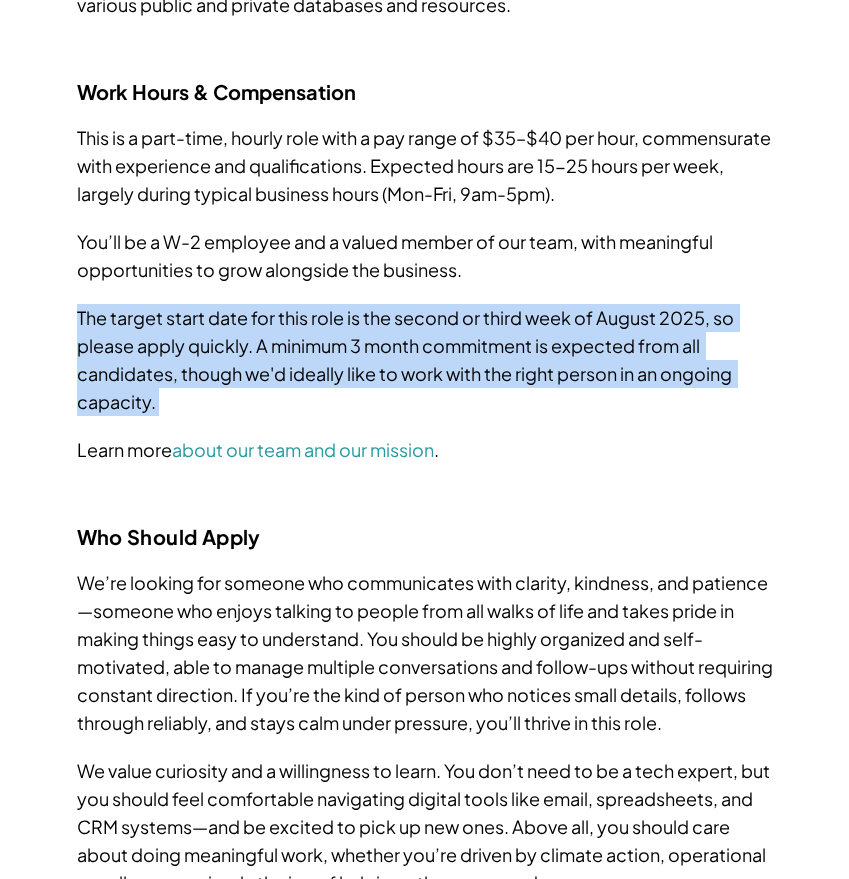 click on "The target start date for this role is the second or third week of August 2025, so please apply quickly. A minimum 3 month commitment is expected from all candidates, though we'd ideally like to work with the right person in an ongoing capacity." at bounding box center (425, 360) 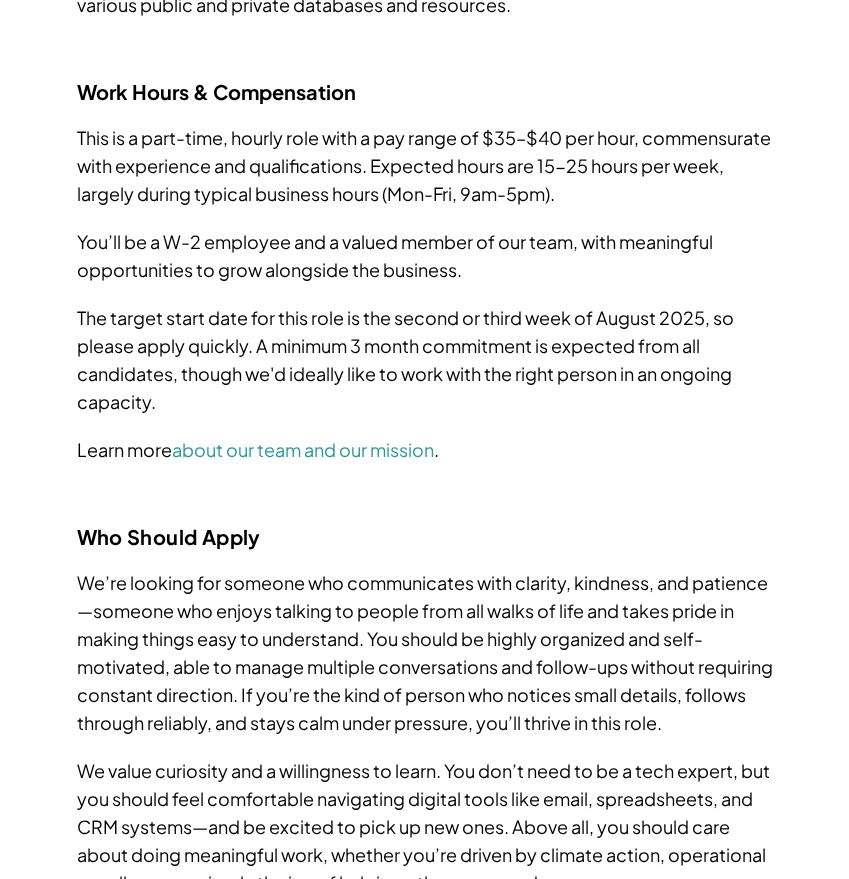 click on "This is a part-time, hourly role with a pay range of $35–$40 per hour, commensurate with experience and qualifications. Expected hours are 15-25 hours per week, largely during typical business hours (Mon-Fri, 9am-5pm)." at bounding box center (425, 166) 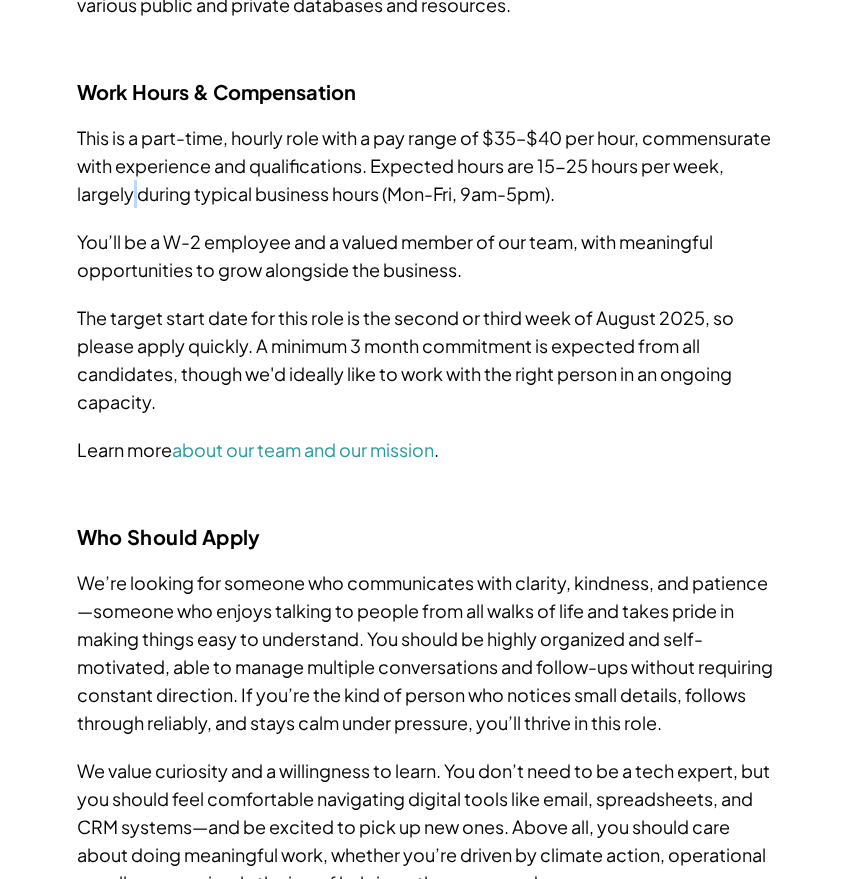 click on "This is a part-time, hourly role with a pay range of $35–$40 per hour, commensurate with experience and qualifications. Expected hours are 15-25 hours per week, largely during typical business hours (Mon-Fri, 9am-5pm)." at bounding box center [425, 166] 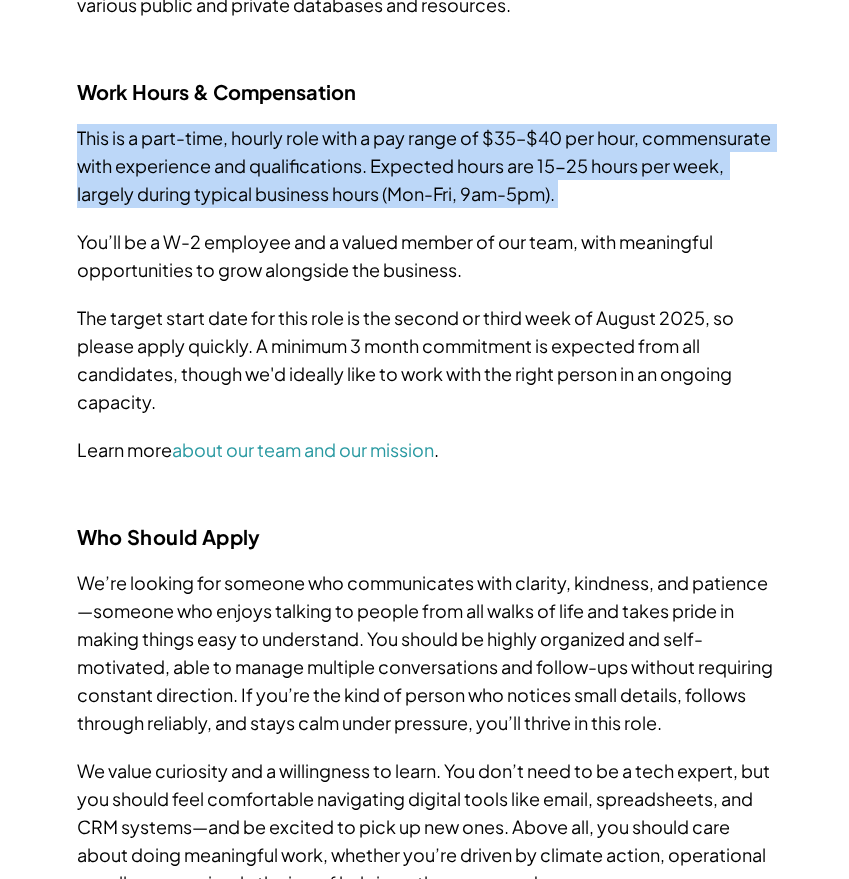 click on "This is a part-time, hourly role with a pay range of $35–$40 per hour, commensurate with experience and qualifications. Expected hours are 15-25 hours per week, largely during typical business hours (Mon-Fri, 9am-5pm)." at bounding box center (425, 166) 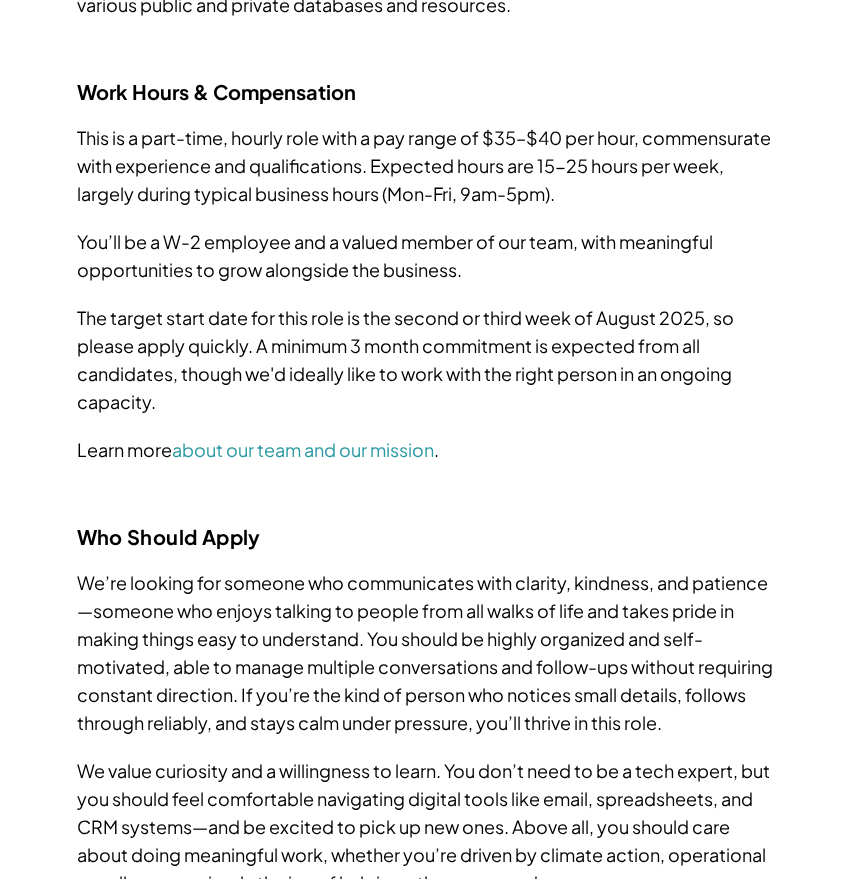 click on "You’ll be a W-2 employee and a valued member of our team, with meaningful opportunities to grow alongside the business." at bounding box center [425, 256] 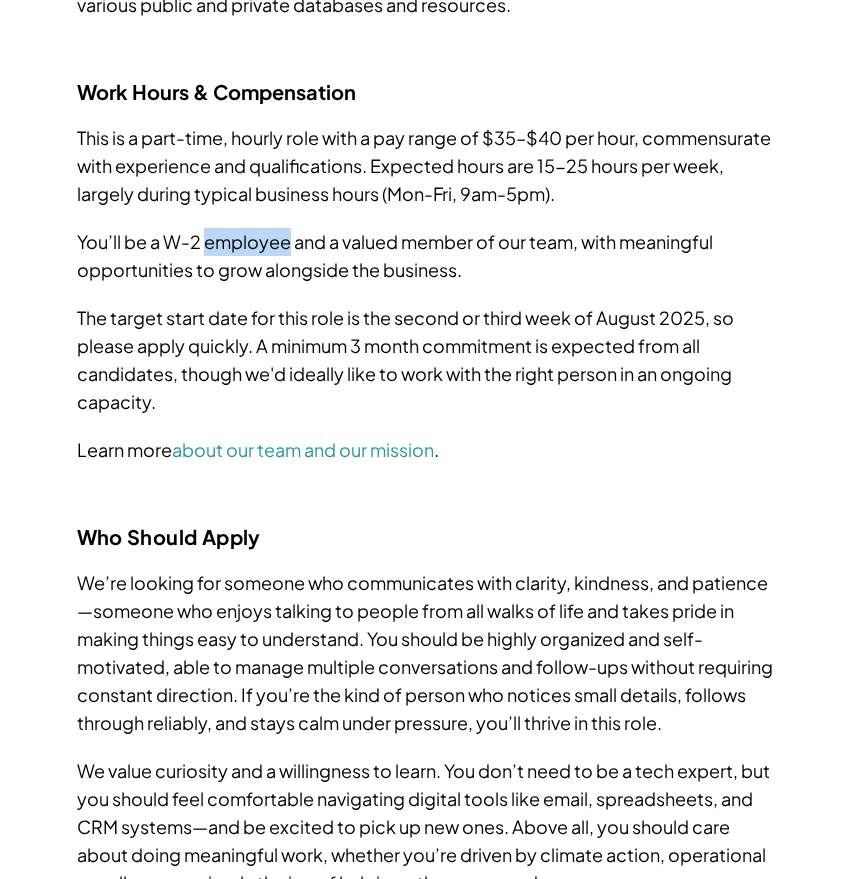 click on "You’ll be a W-2 employee and a valued member of our team, with meaningful opportunities to grow alongside the business." at bounding box center [425, 256] 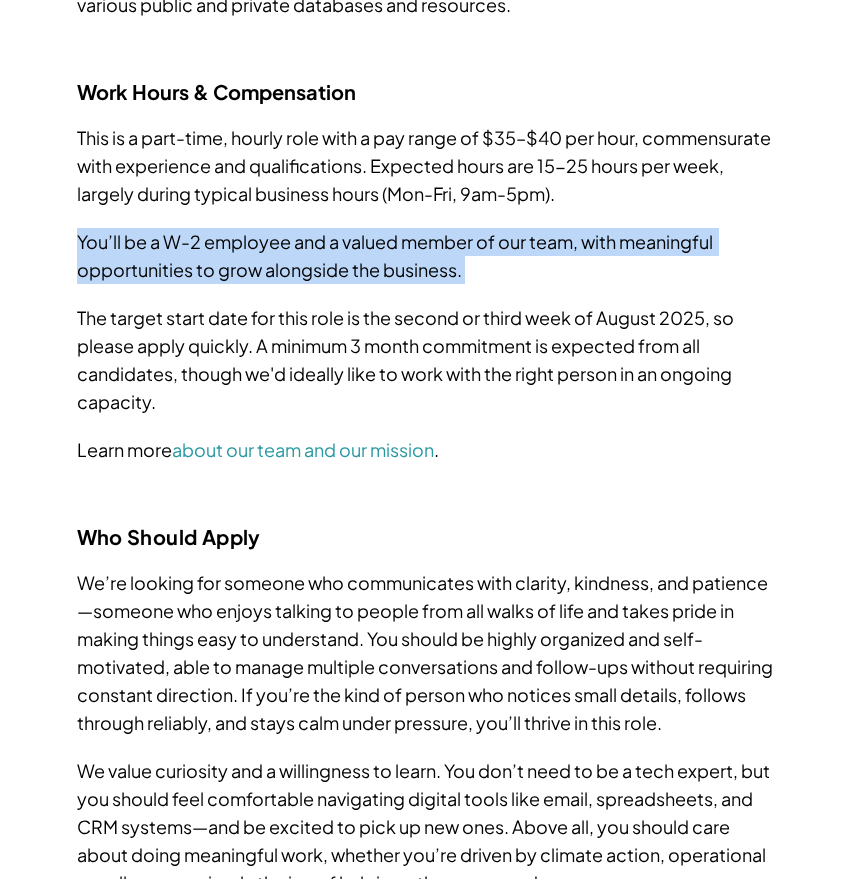 click on "You’ll be a W-2 employee and a valued member of our team, with meaningful opportunities to grow alongside the business." at bounding box center [425, 256] 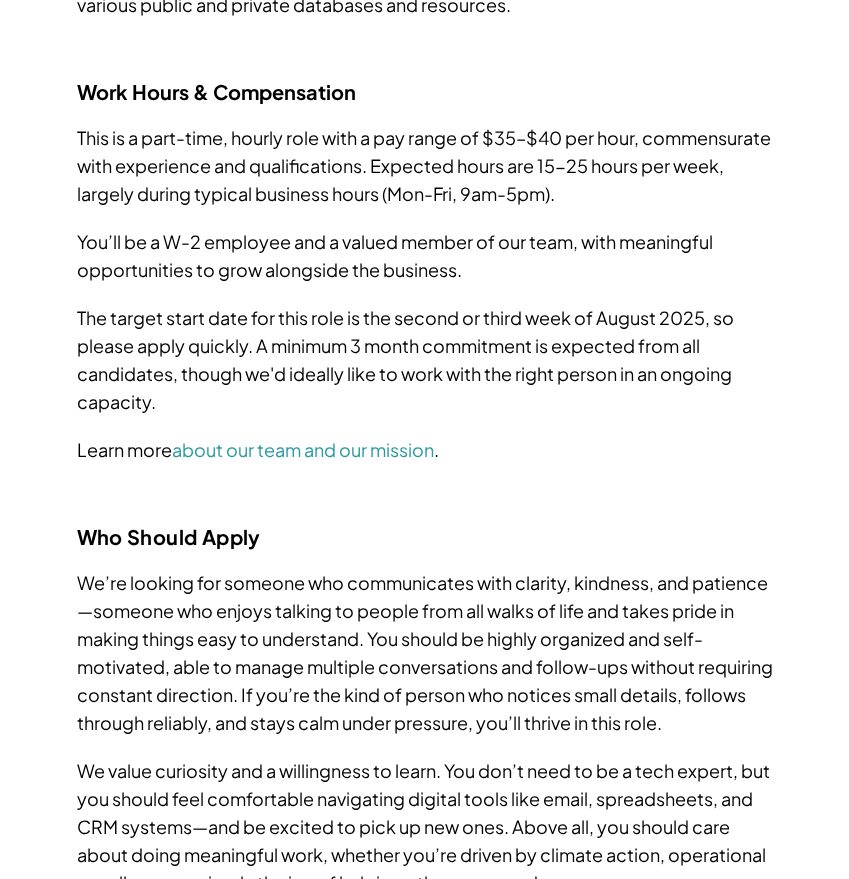 click on "The target start date for this role is the second or third week of August 2025, so please apply quickly. A minimum 3 month commitment is expected from all candidates, though we'd ideally like to work with the right person in an ongoing capacity." at bounding box center (425, 360) 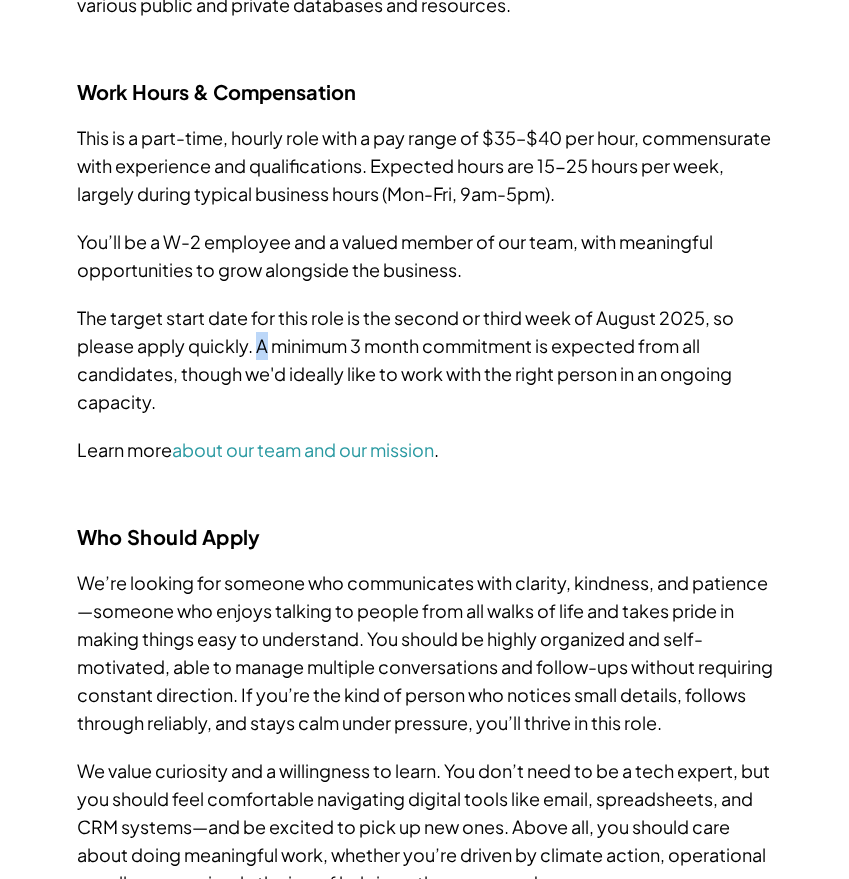click on "The target start date for this role is the second or third week of August 2025, so please apply quickly. A minimum 3 month commitment is expected from all candidates, though we'd ideally like to work with the right person in an ongoing capacity." at bounding box center [425, 360] 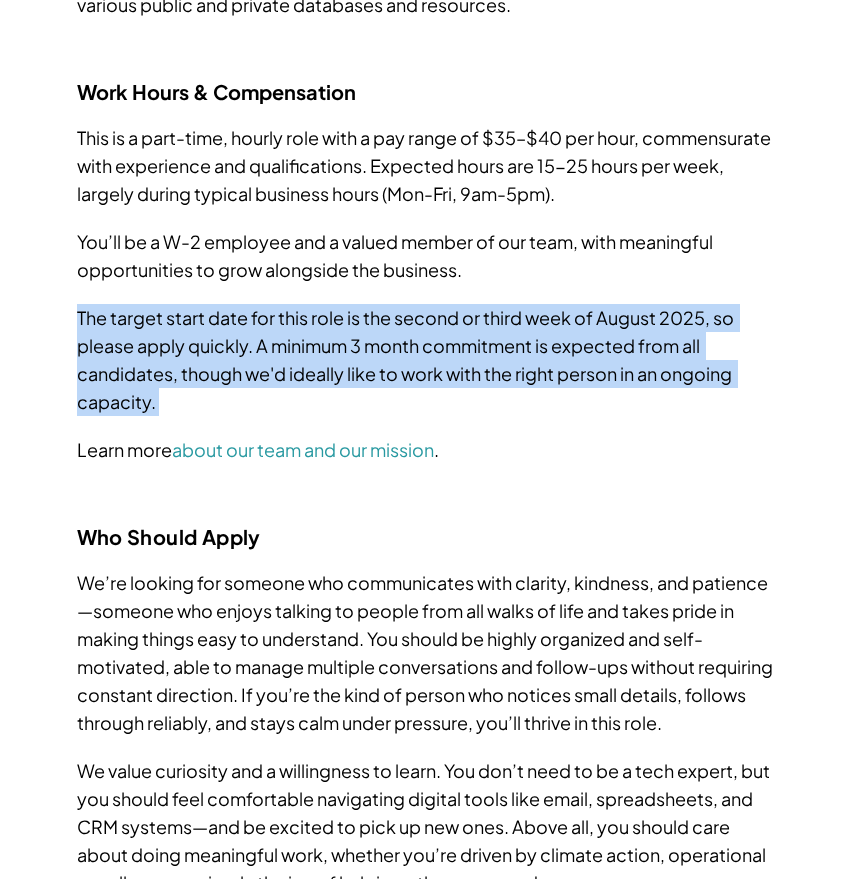 click on "The target start date for this role is the second or third week of August 2025, so please apply quickly. A minimum 3 month commitment is expected from all candidates, though we'd ideally like to work with the right person in an ongoing capacity." at bounding box center [425, 360] 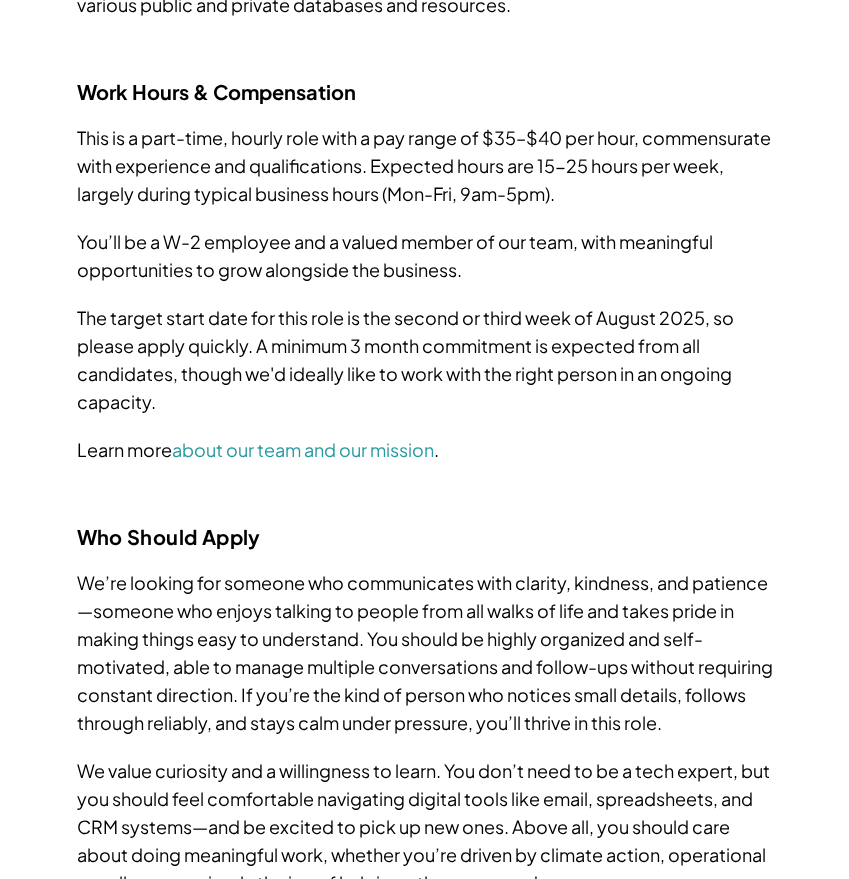 drag, startPoint x: 530, startPoint y: 126, endPoint x: 509, endPoint y: 130, distance: 21.377558 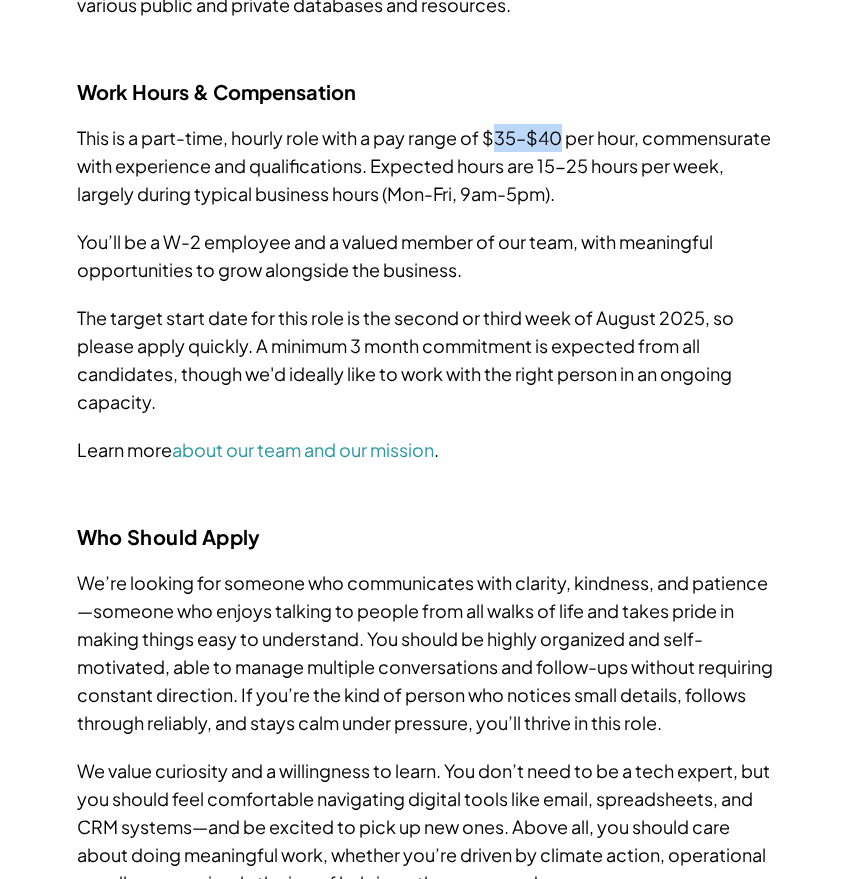 drag, startPoint x: 493, startPoint y: 135, endPoint x: 566, endPoint y: 129, distance: 73.24616 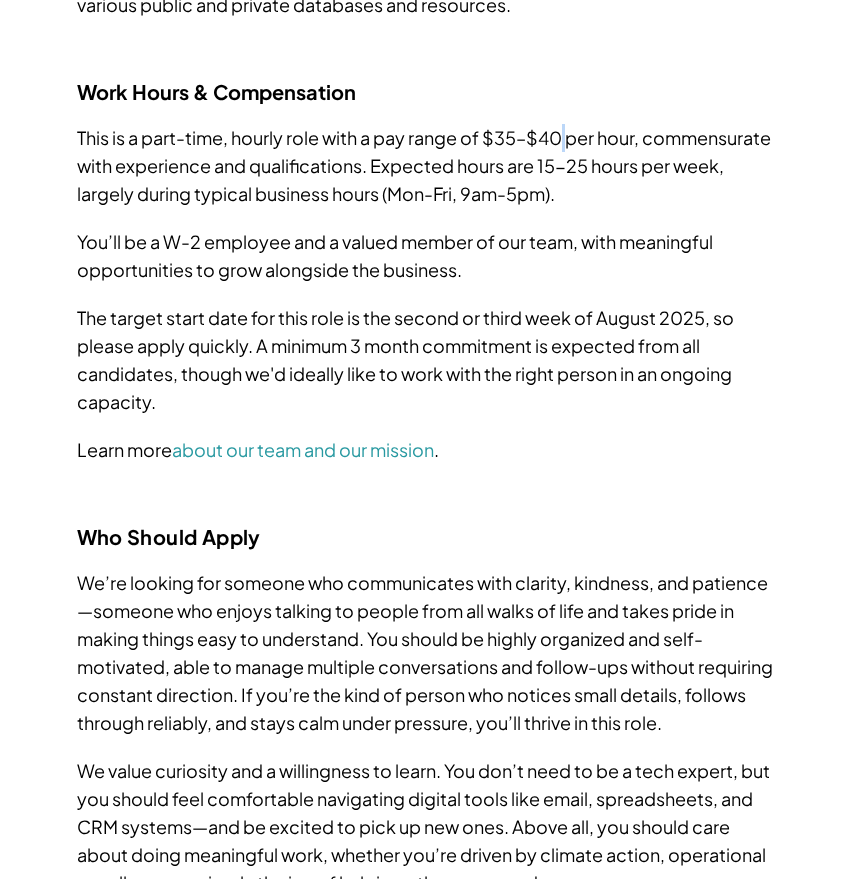 click on "This is a part-time, hourly role with a pay range of $35–$40 per hour, commensurate with experience and qualifications. Expected hours are 15-25 hours per week, largely during typical business hours (Mon-Fri, 9am-5pm)." at bounding box center (425, 166) 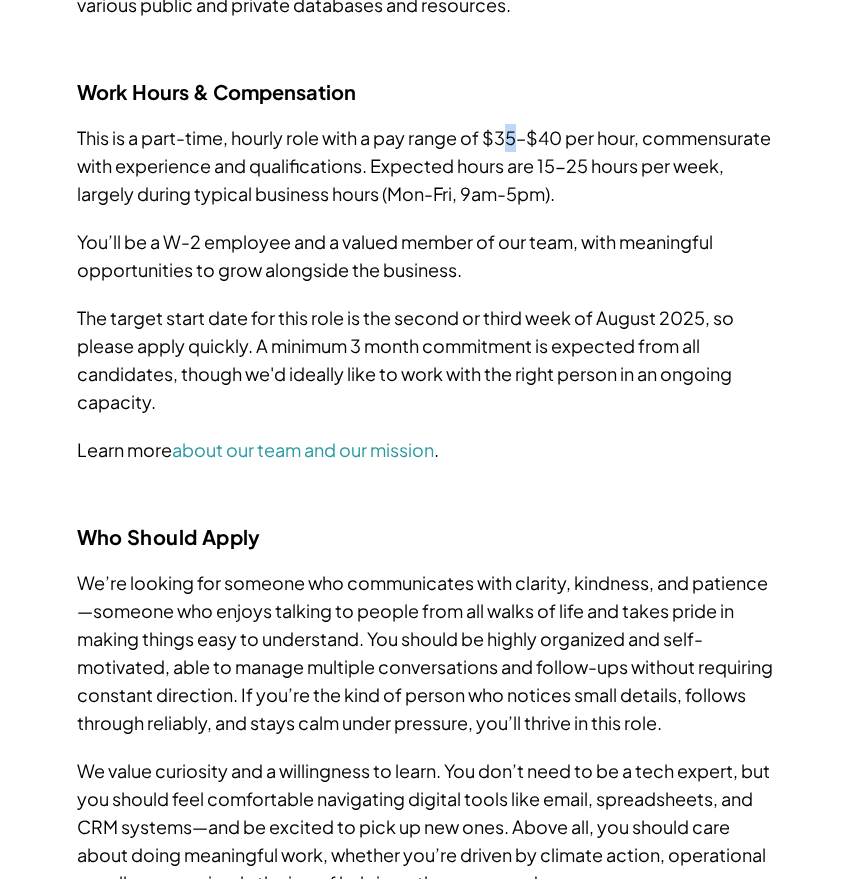 click on "This is a part-time, hourly role with a pay range of $35–$40 per hour, commensurate with experience and qualifications. Expected hours are 15-25 hours per week, largely during typical business hours (Mon-Fri, 9am-5pm)." at bounding box center [425, 166] 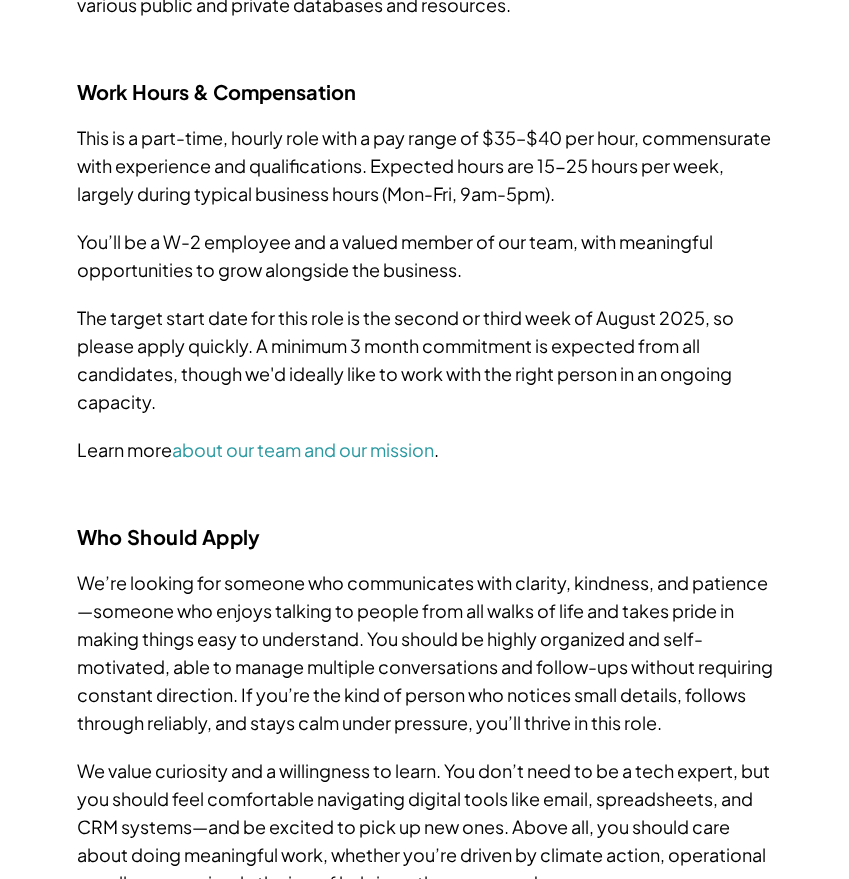 click on "This is a part-time, hourly role with a pay range of $35–$40 per hour, commensurate with experience and qualifications. Expected hours are 15-25 hours per week, largely during typical business hours (Mon-Fri, 9am-5pm)." at bounding box center [425, 166] 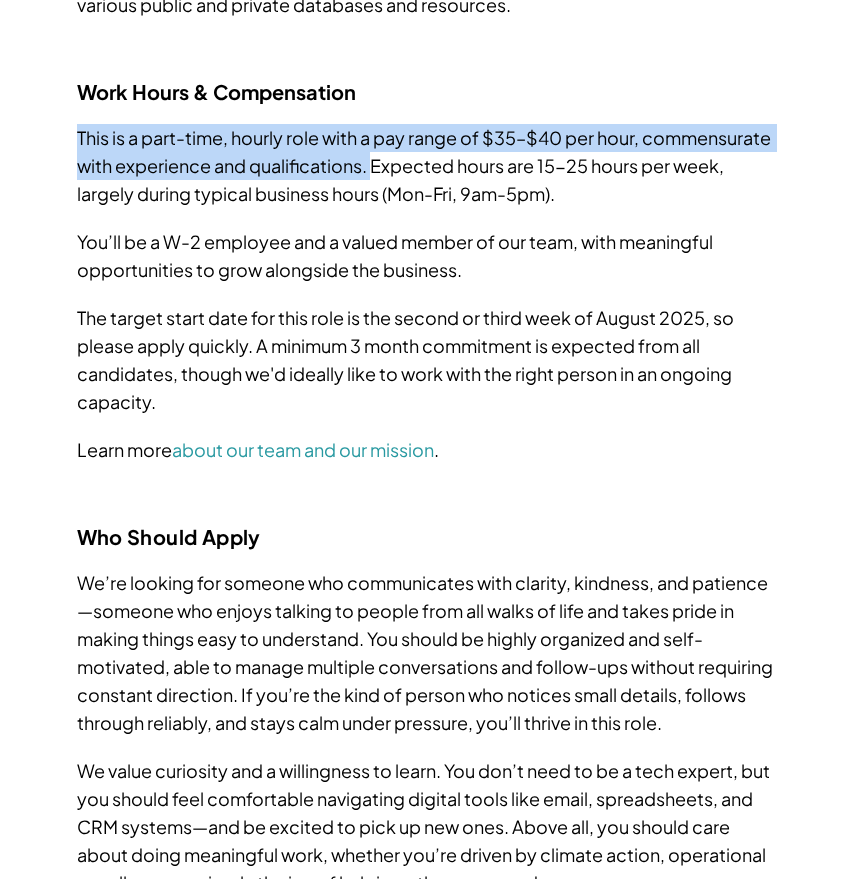 drag, startPoint x: 507, startPoint y: 164, endPoint x: 57, endPoint y: 136, distance: 450.87027 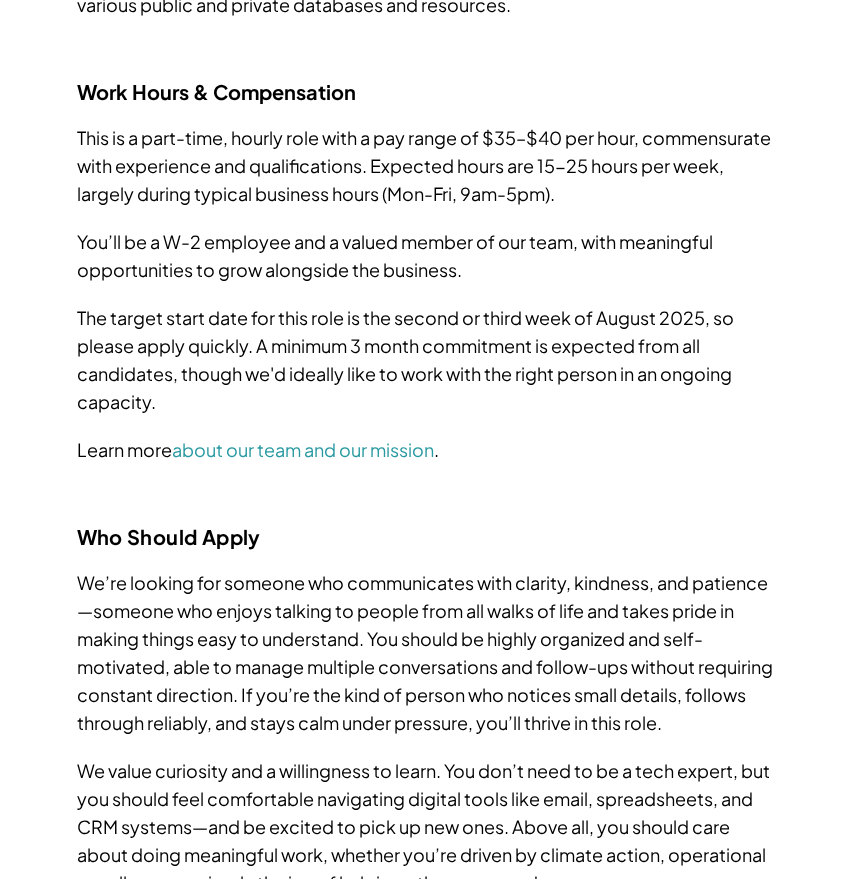 click on "This is a part-time, hourly role with a pay range of $35–$40 per hour, commensurate with experience and qualifications. Expected hours are 15-25 hours per week, largely during typical business hours (Mon-Fri, 9am-5pm)." at bounding box center [425, 166] 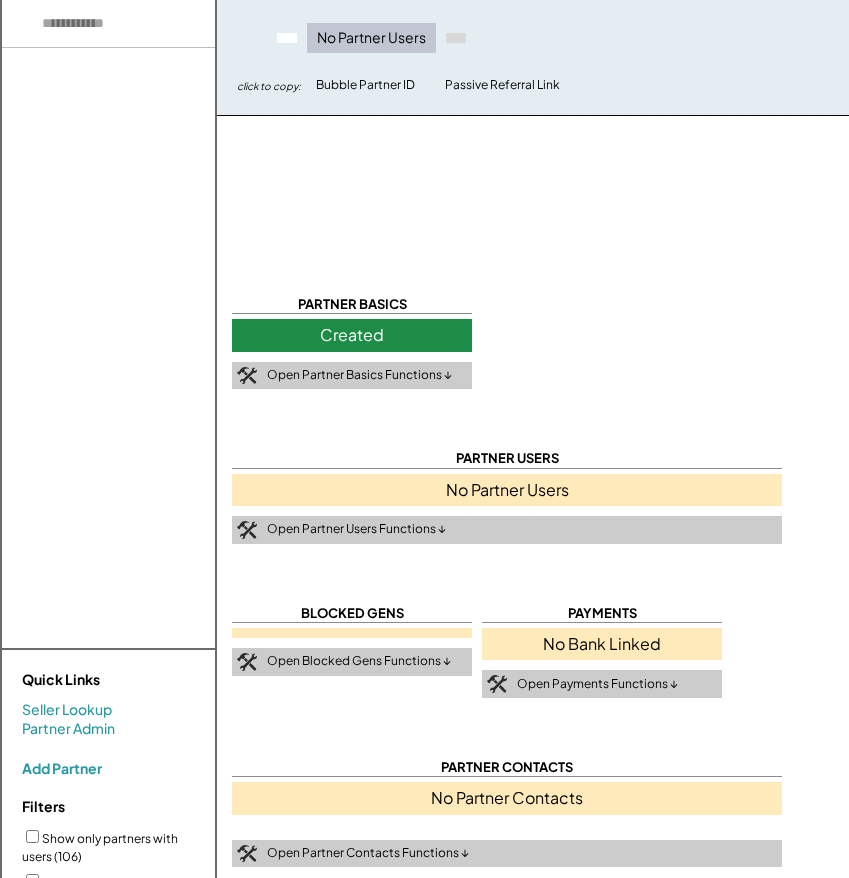 select on "**********" 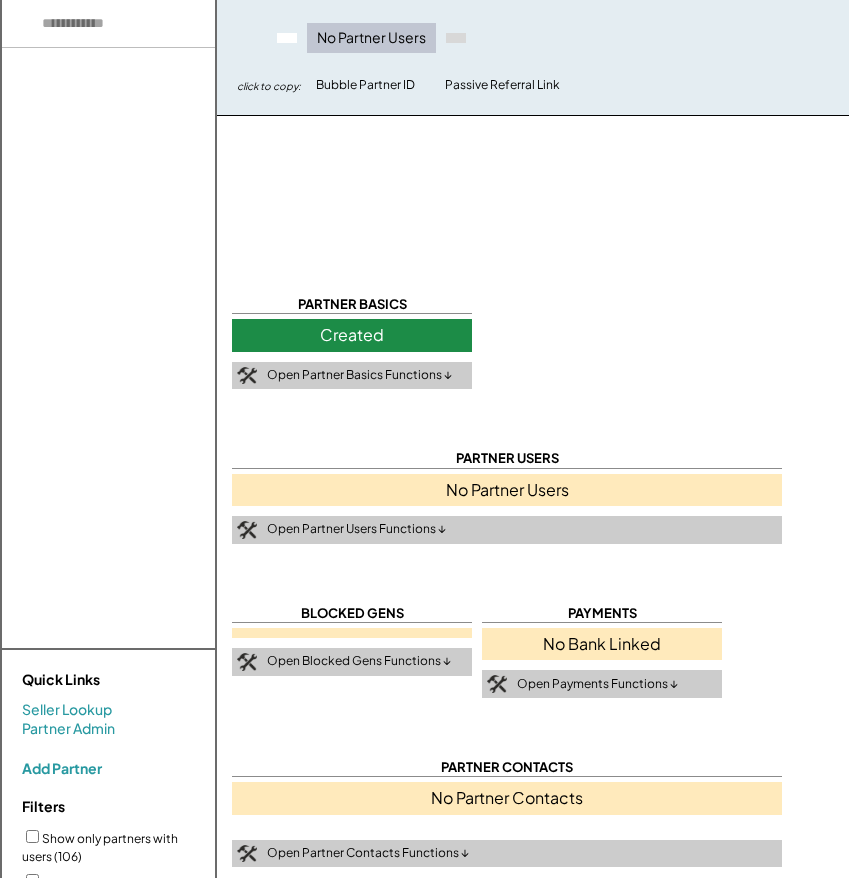 click at bounding box center (127, 24) 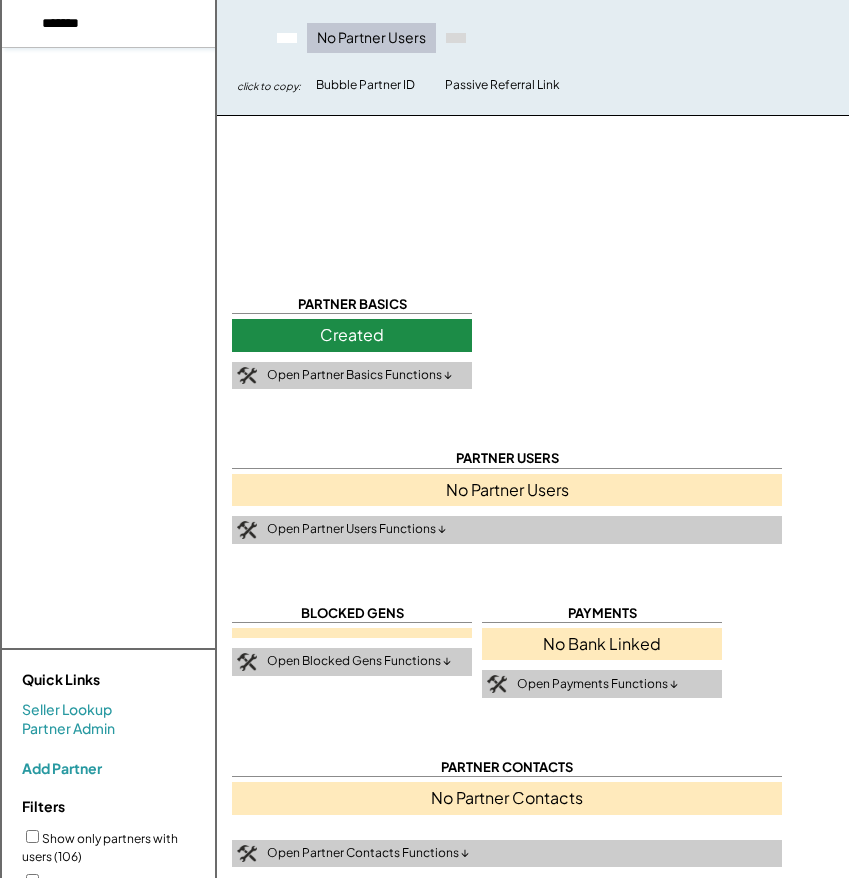 type on "*******" 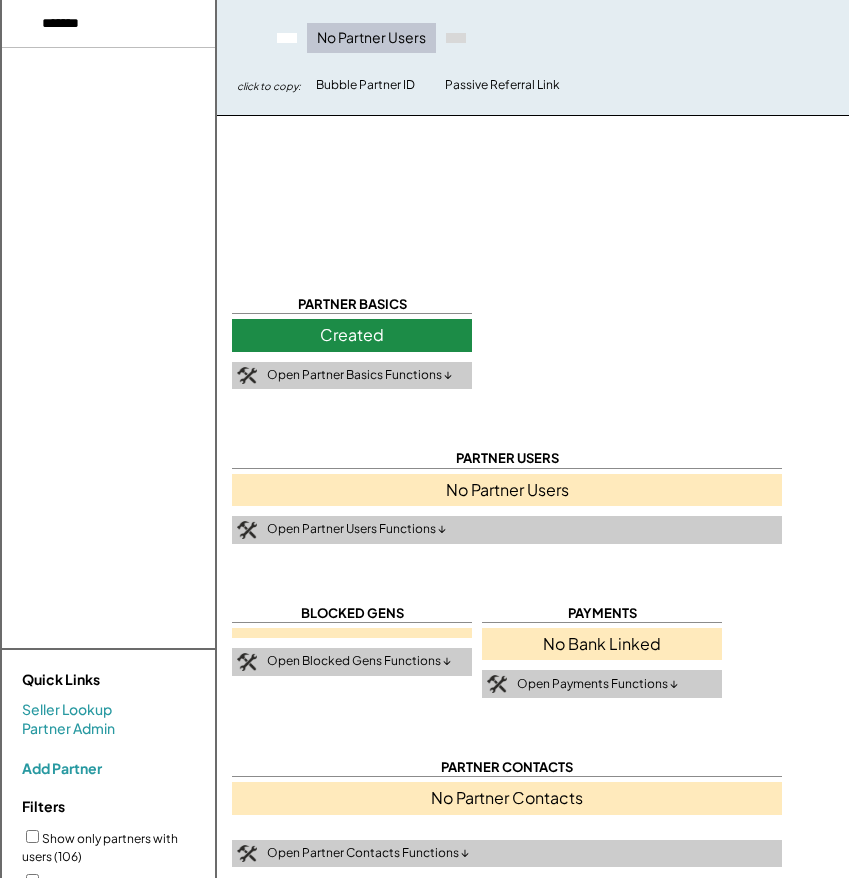click at bounding box center (127, 24) 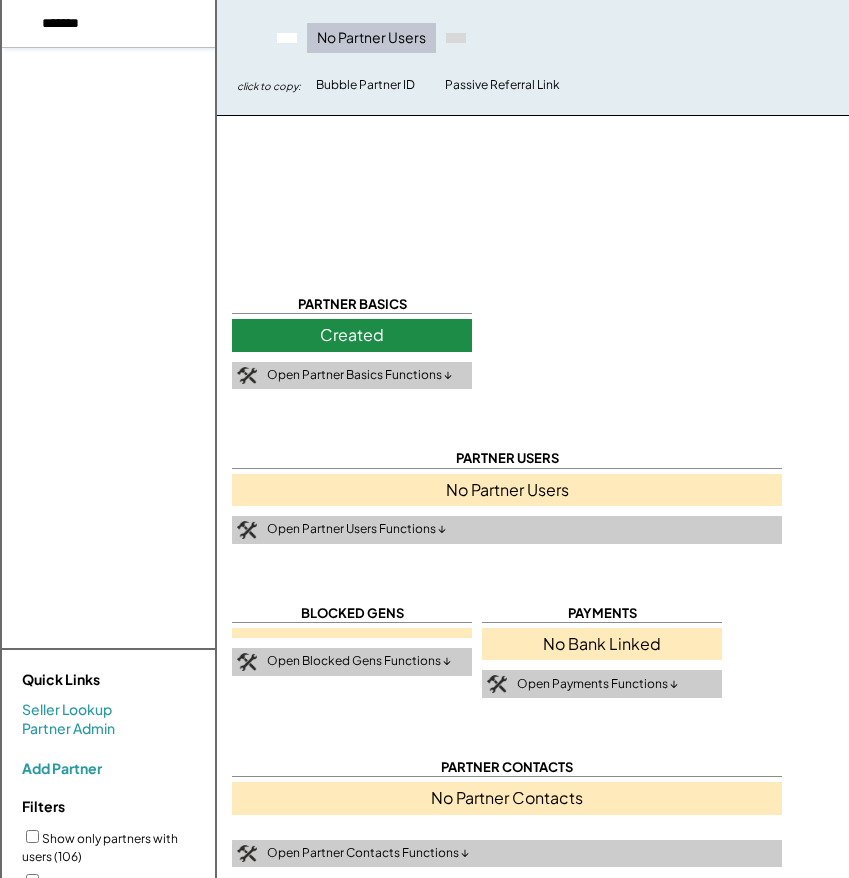 click at bounding box center [127, 24] 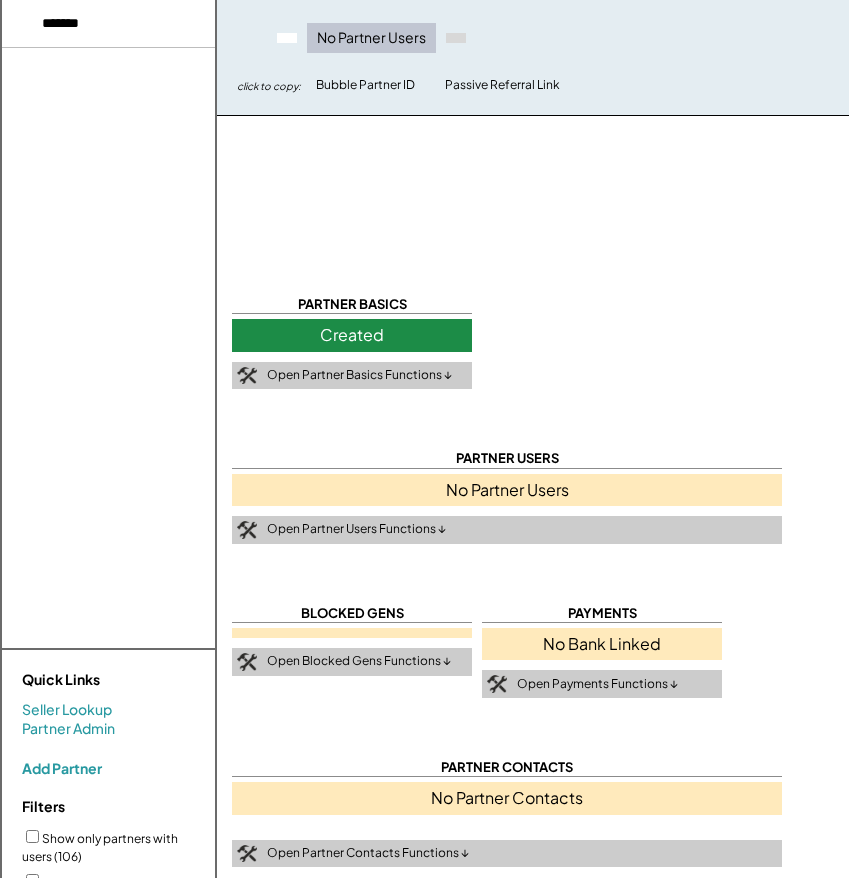 click at bounding box center [127, 24] 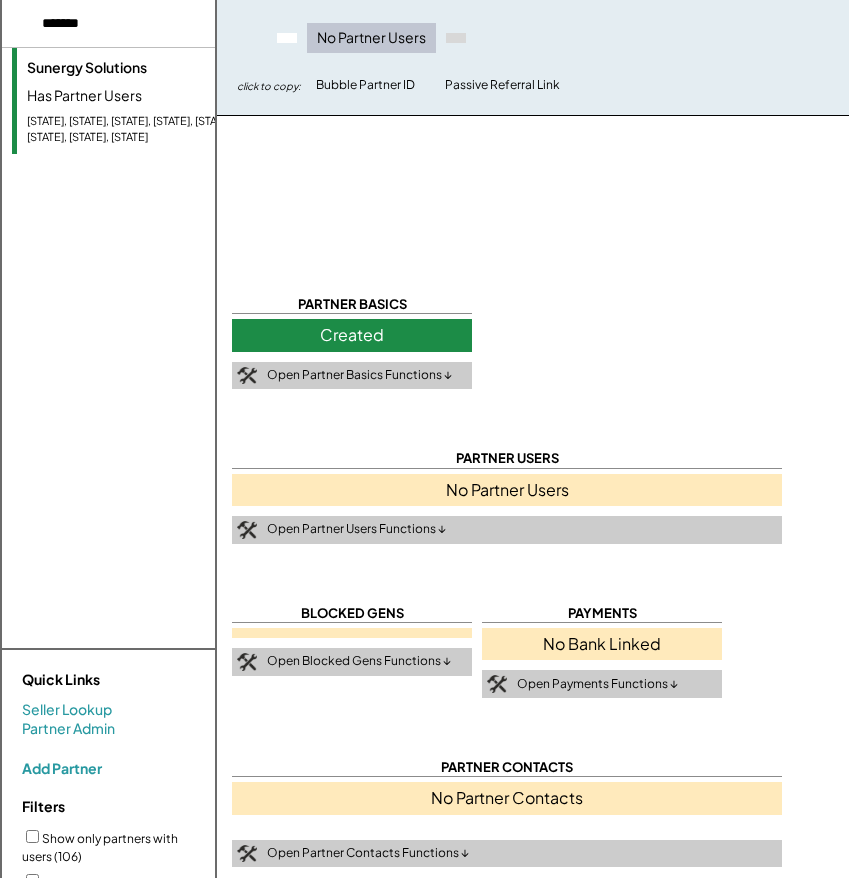 click on "Has Partner Users" at bounding box center [149, 96] 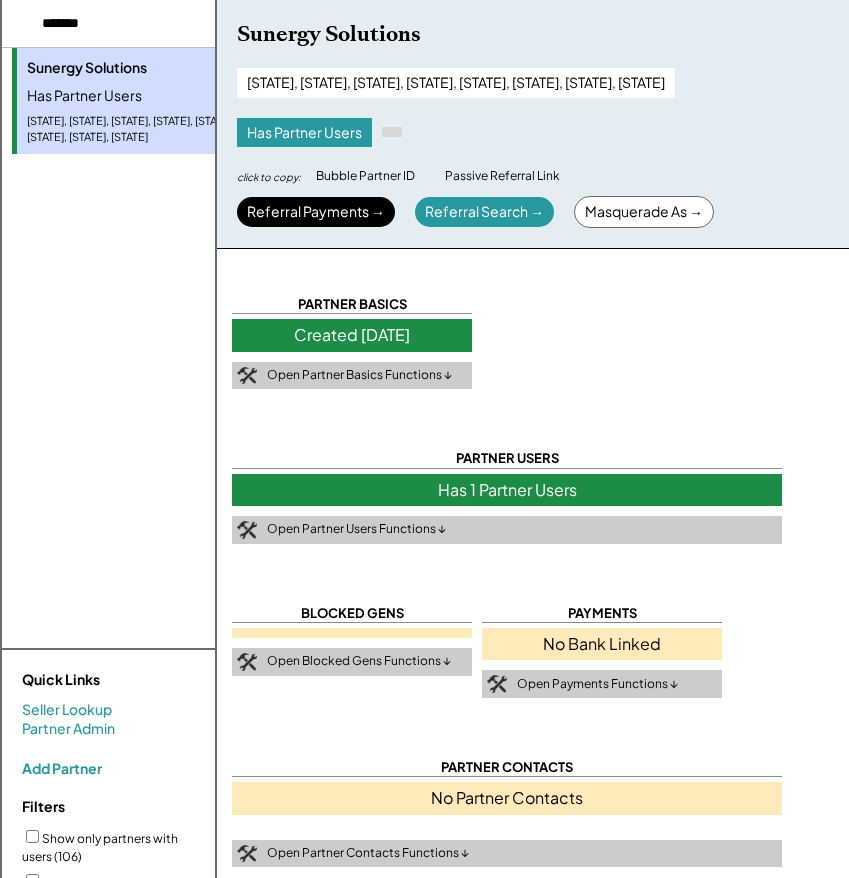 click on "**********" at bounding box center [532, 763] 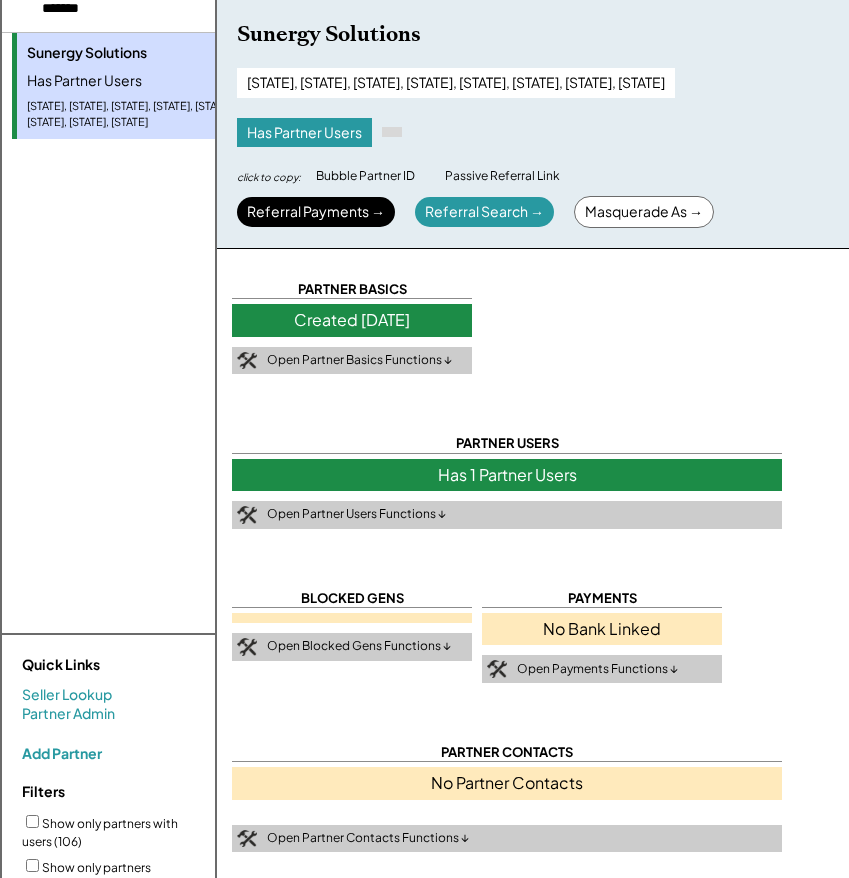 scroll, scrollTop: 0, scrollLeft: 0, axis: both 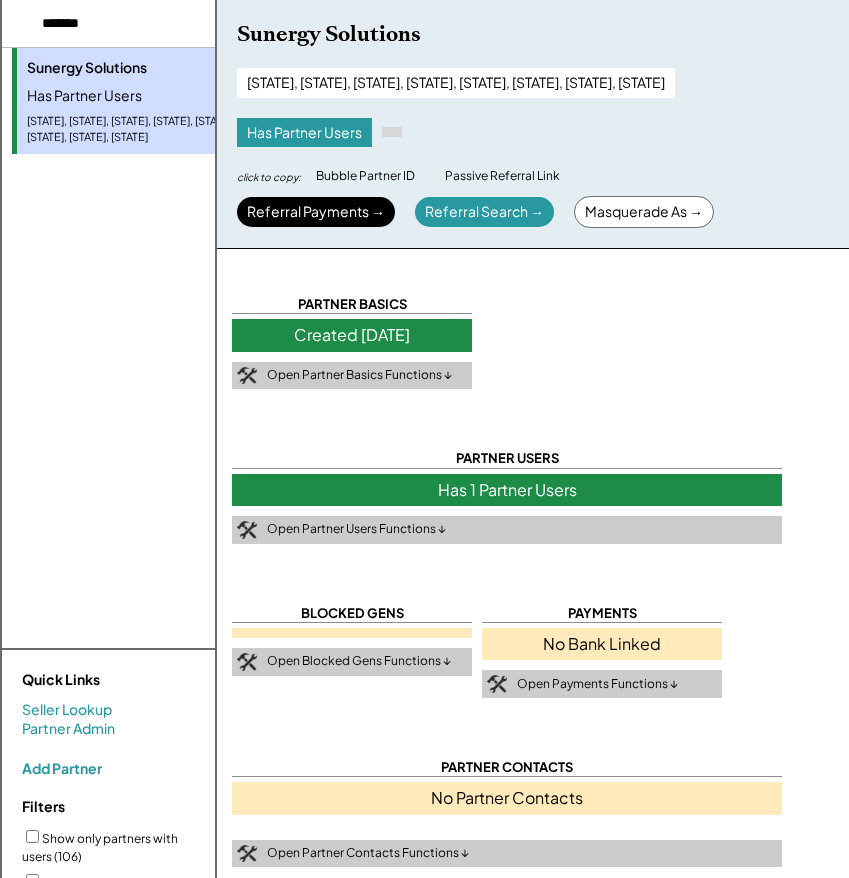 click on "Masquerade As →" at bounding box center [644, 212] 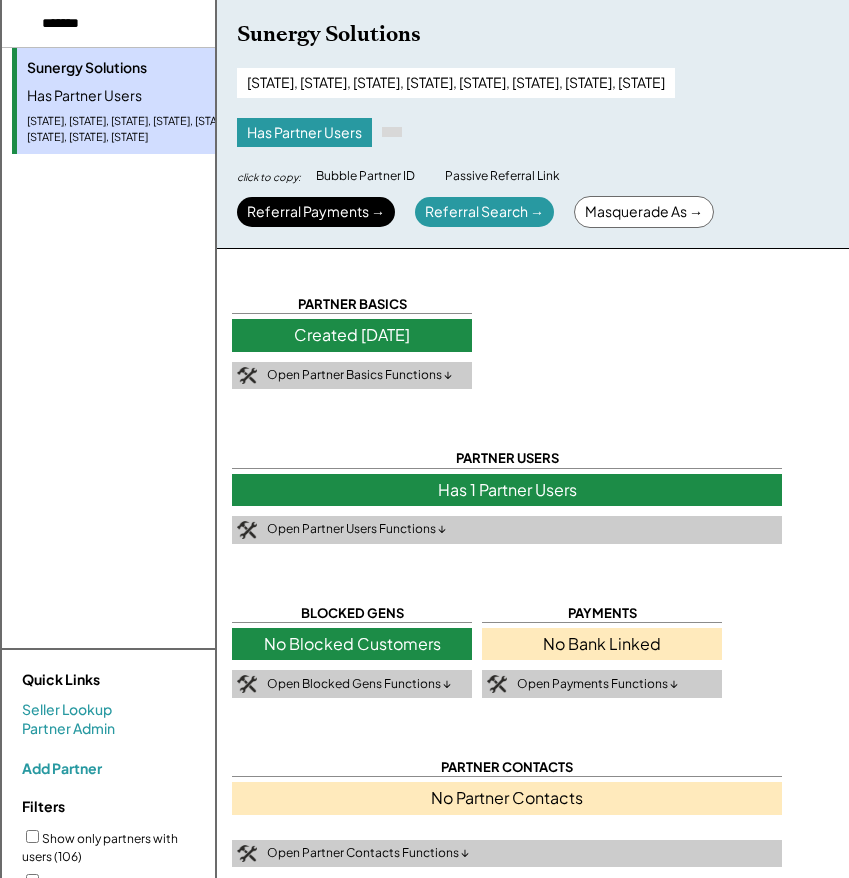 click on "**********" at bounding box center [533, 890] 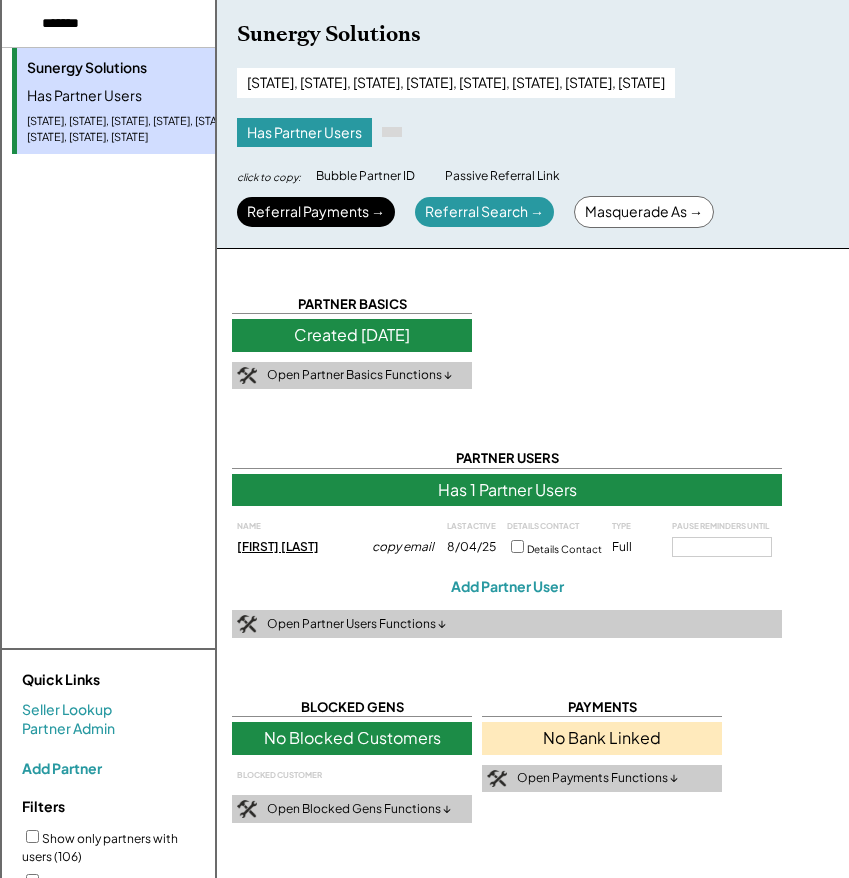 click on "Has 1 Partner Users" at bounding box center (507, 490) 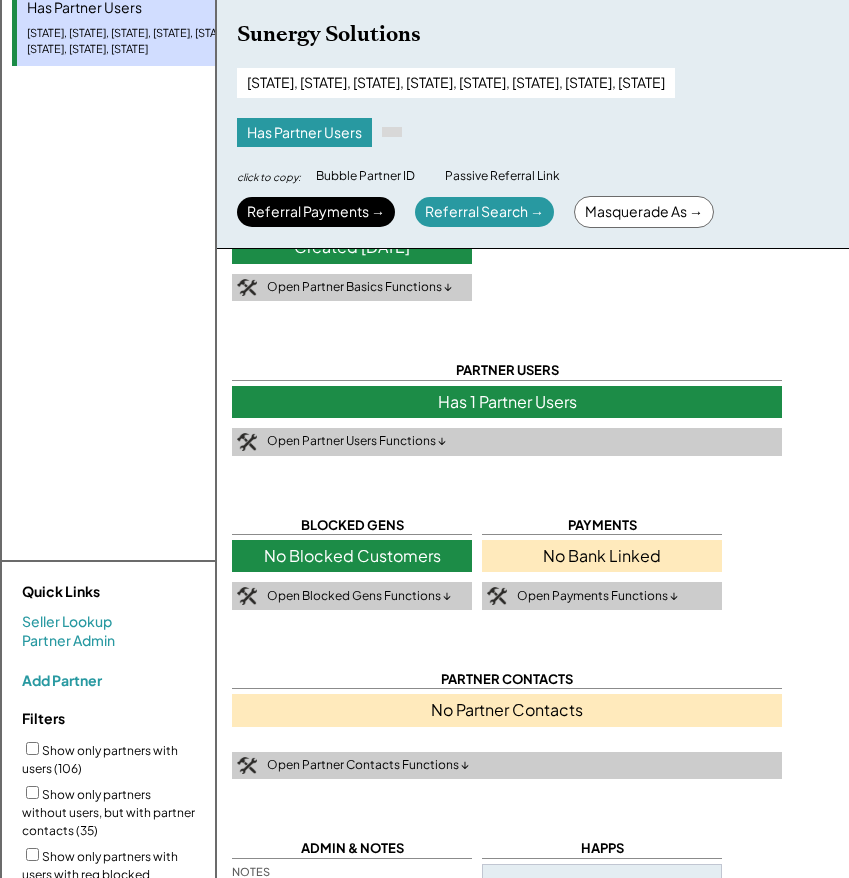 scroll, scrollTop: 0, scrollLeft: 0, axis: both 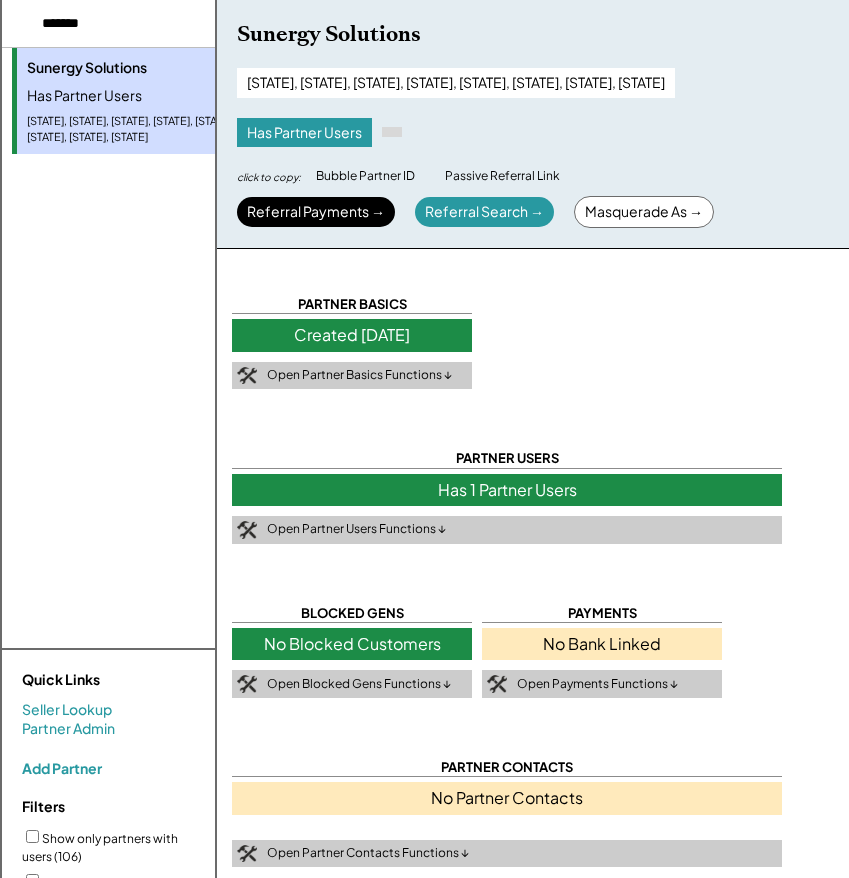 click on "Has 1 Partner Users" at bounding box center [507, 490] 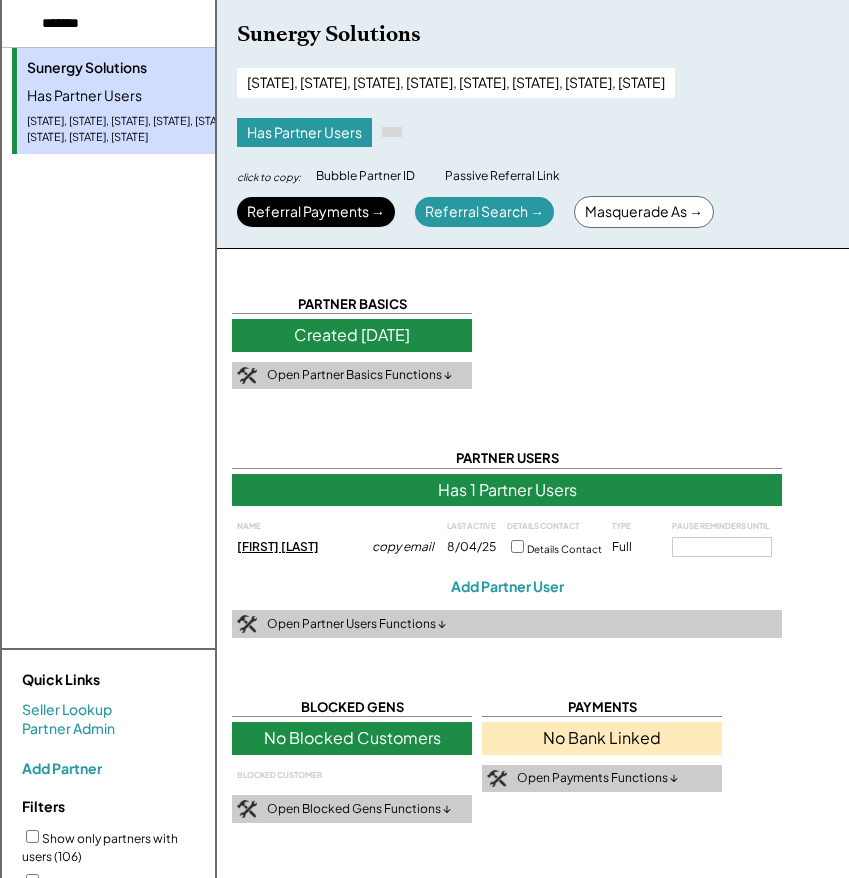 click on "Has 1 Partner Users" at bounding box center (507, 490) 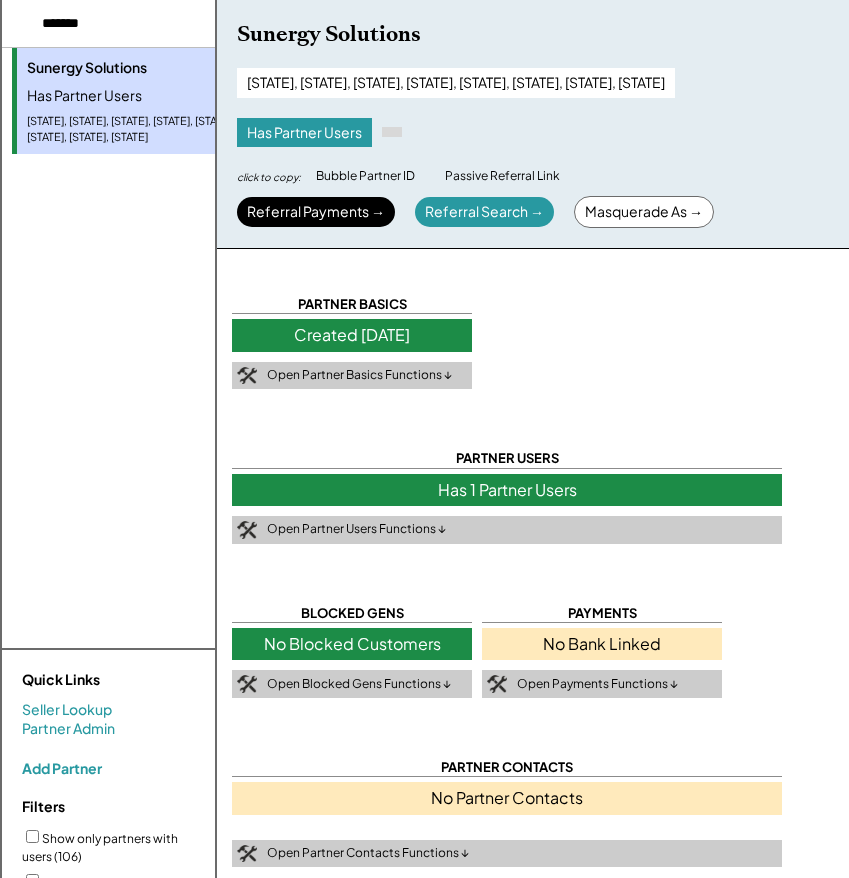click on "Has 1 Partner Users" at bounding box center (507, 490) 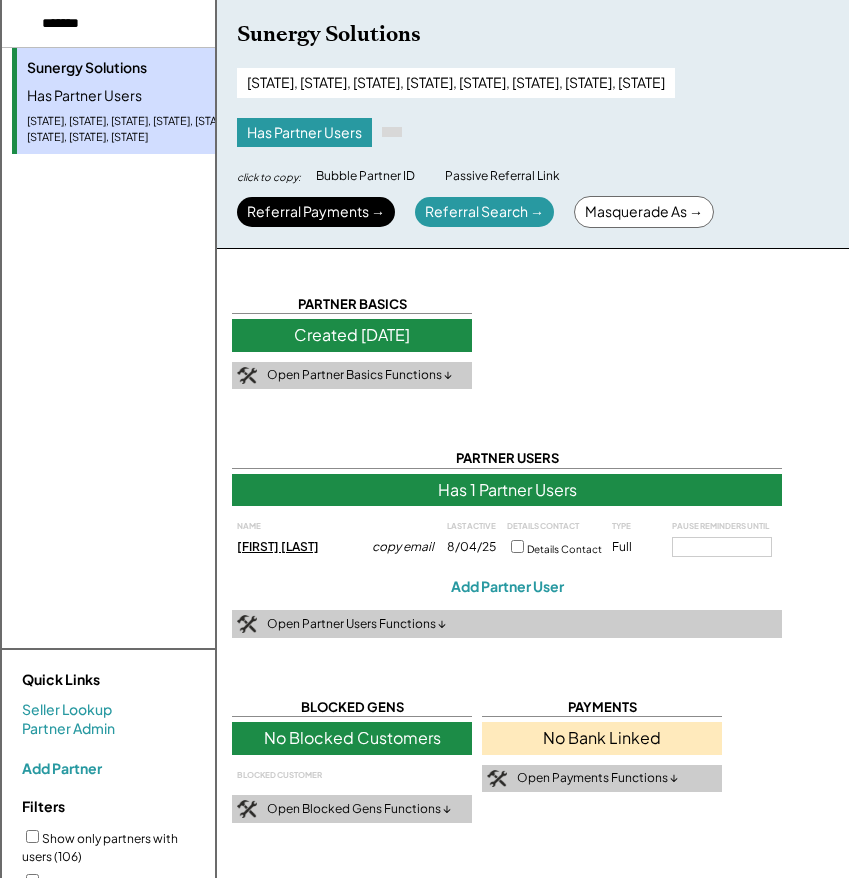 click on "Has 1 Partner Users" at bounding box center (507, 490) 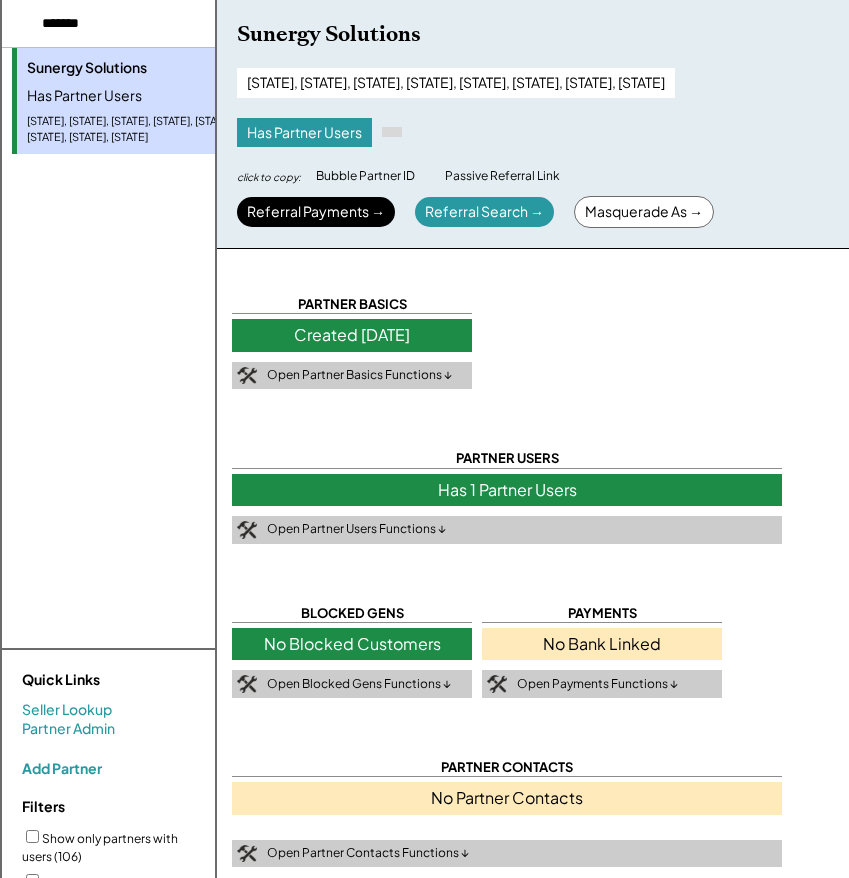 click on "No Bank Linked" at bounding box center [602, 644] 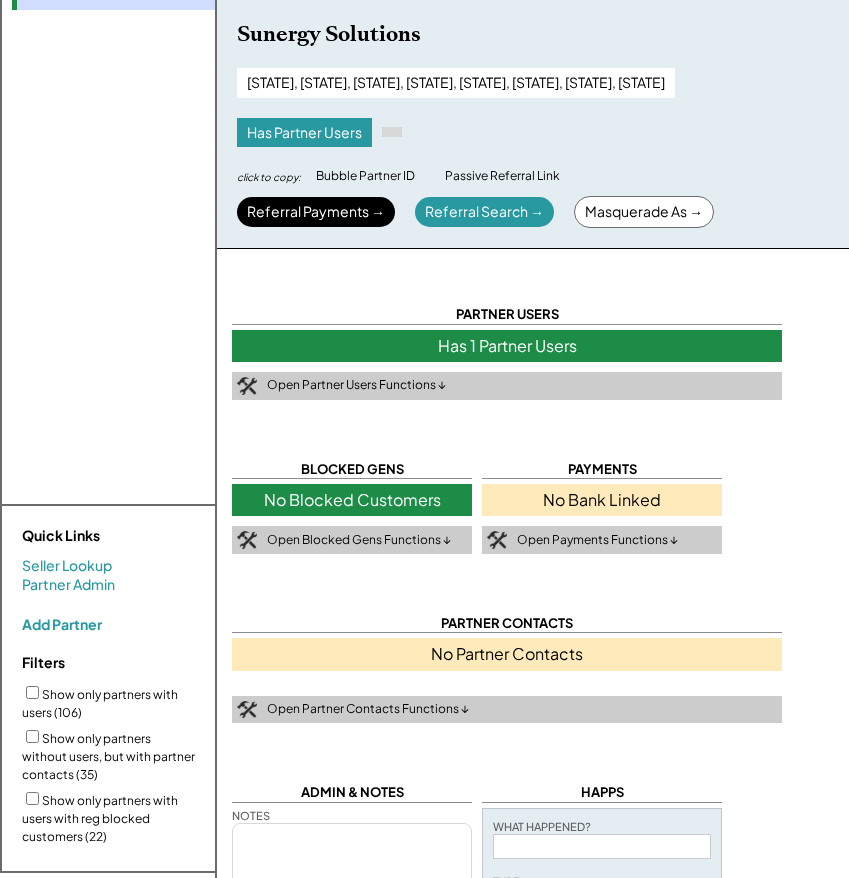 scroll, scrollTop: 157, scrollLeft: 0, axis: vertical 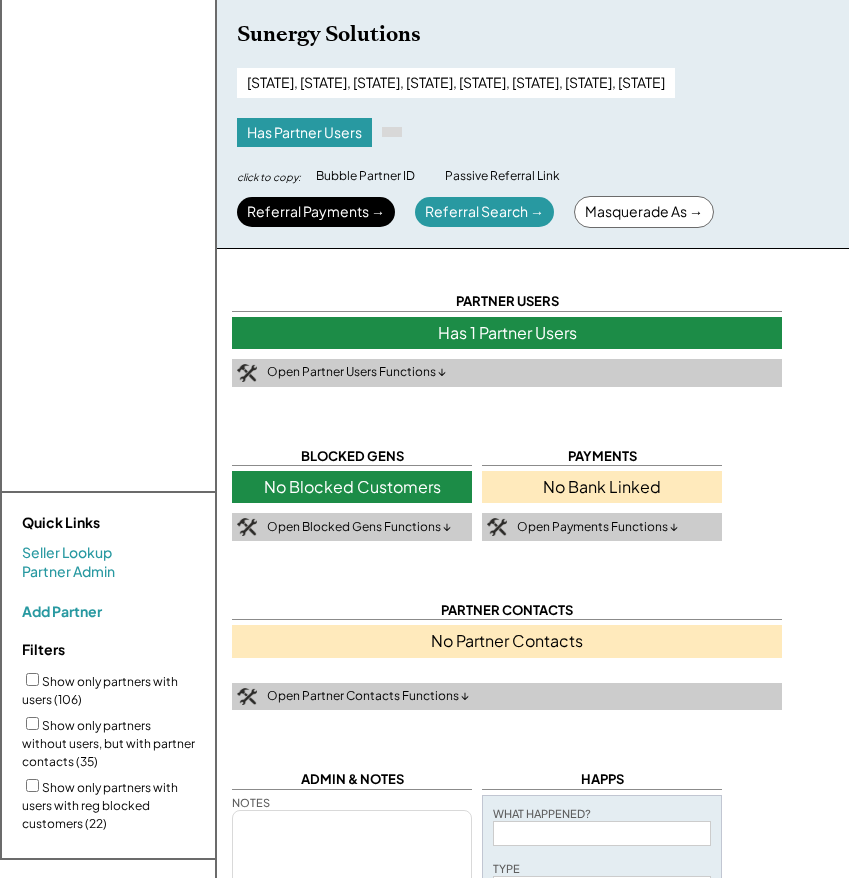 drag, startPoint x: 642, startPoint y: 502, endPoint x: 642, endPoint y: 486, distance: 16 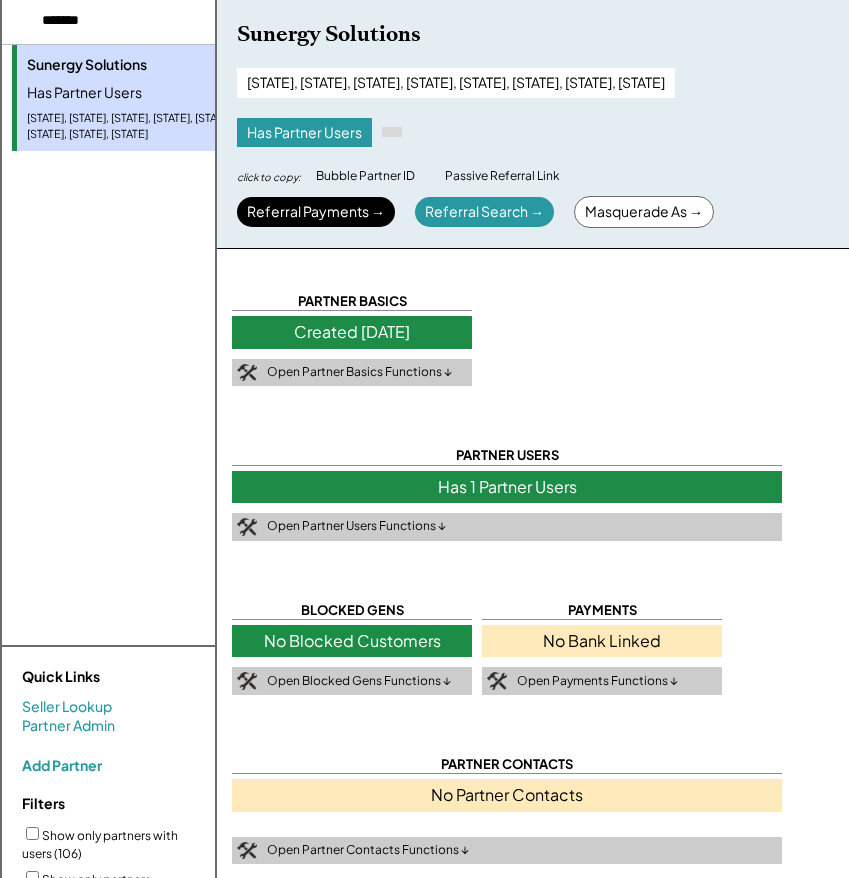 scroll, scrollTop: 0, scrollLeft: 0, axis: both 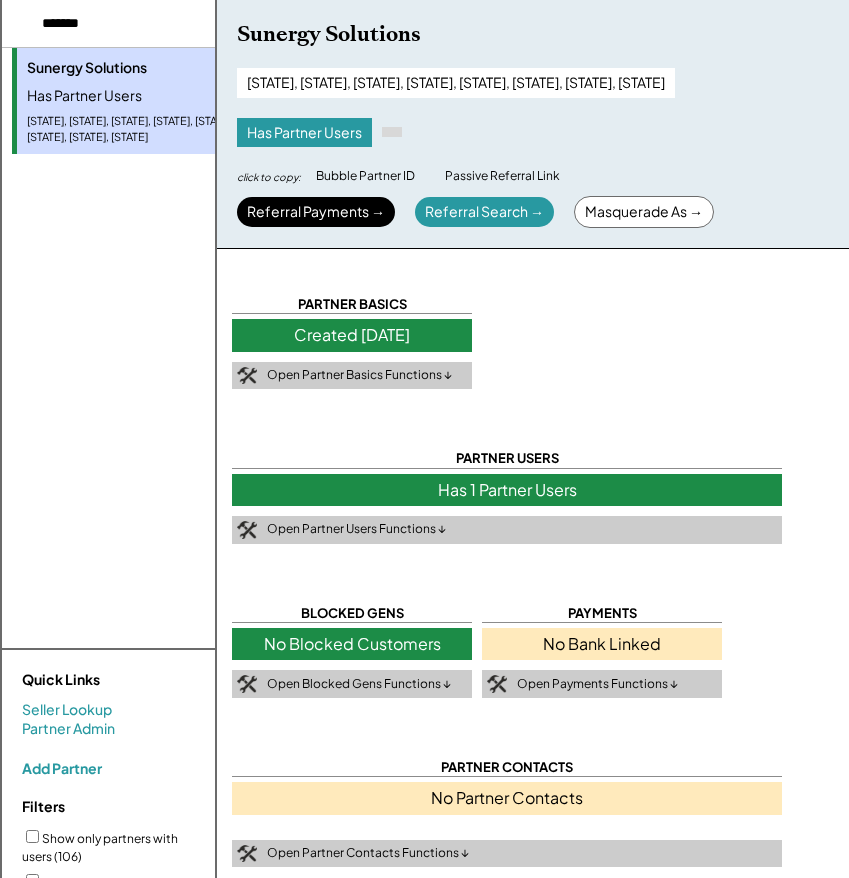 click on "**********" at bounding box center [533, 890] 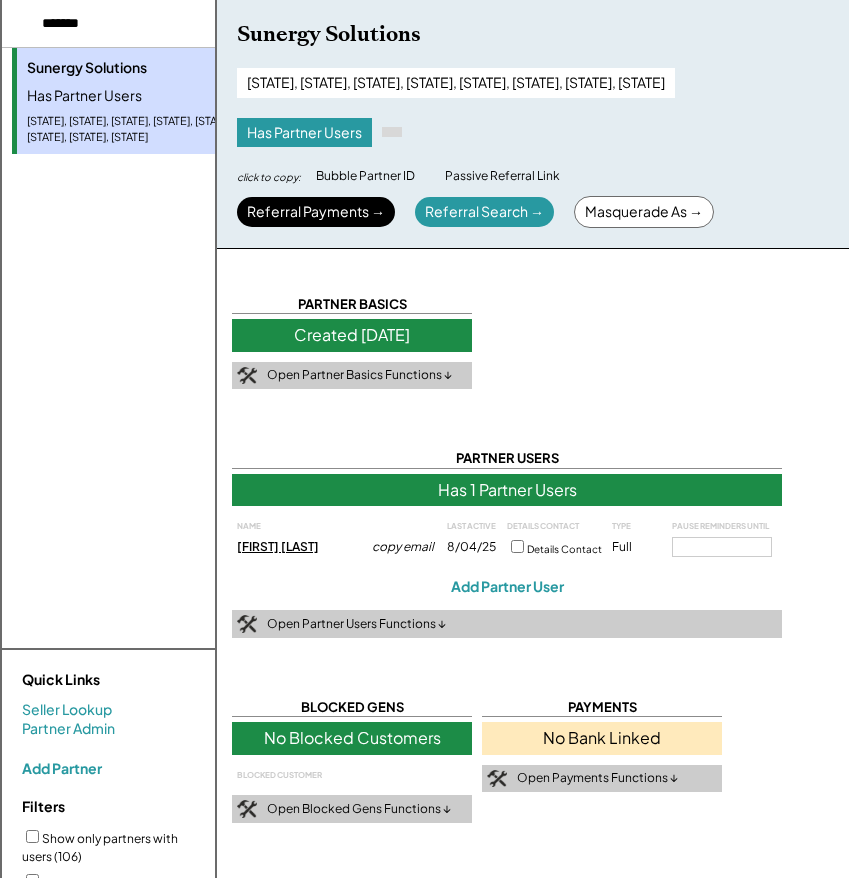 click on "**********" at bounding box center [532, 825] 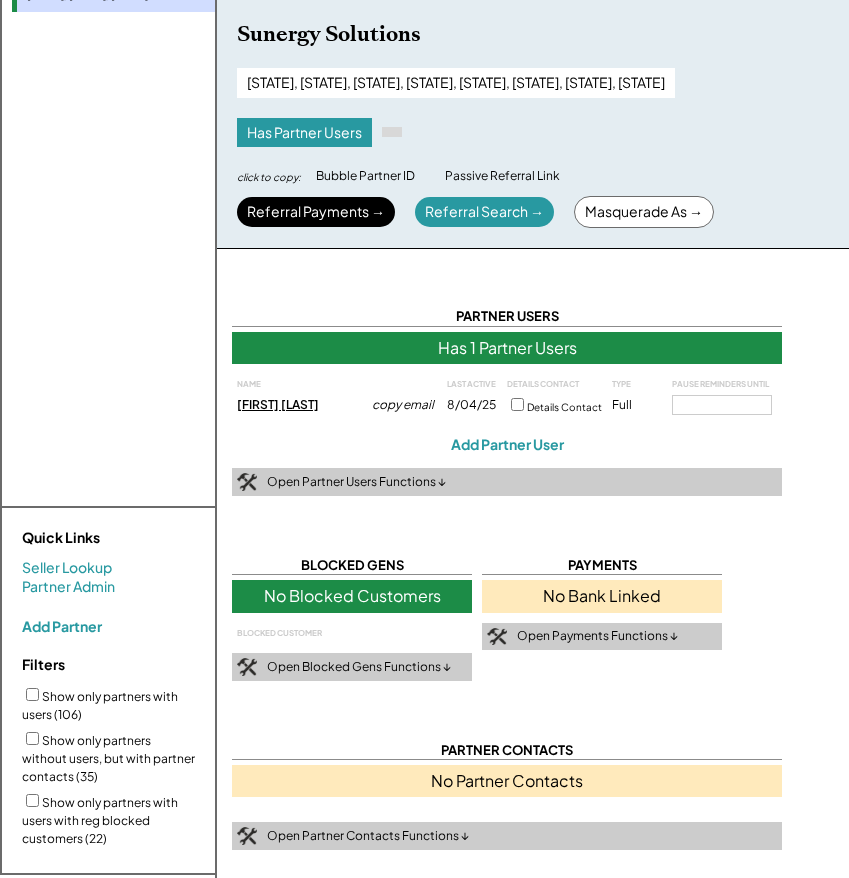 scroll, scrollTop: 194, scrollLeft: 0, axis: vertical 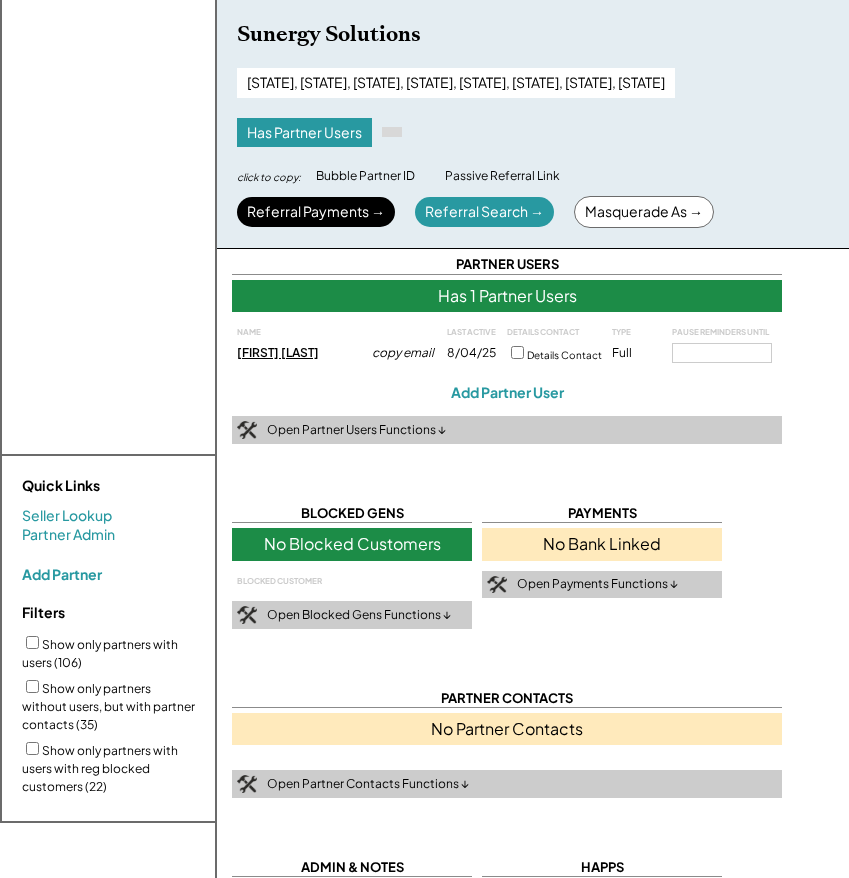 type 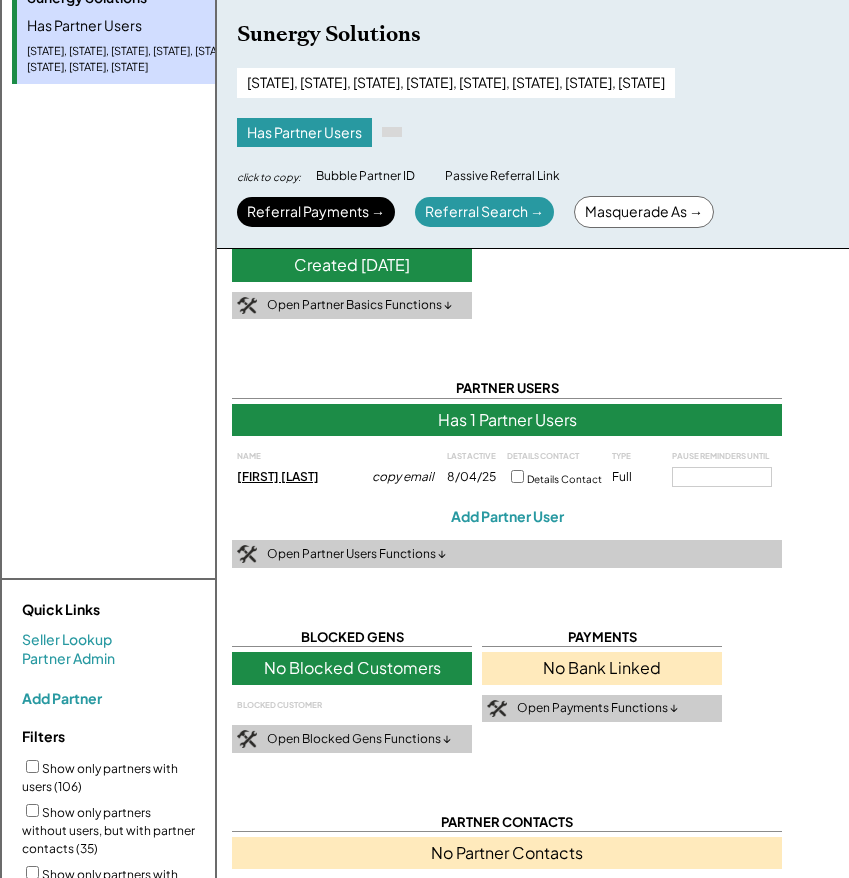 scroll, scrollTop: 0, scrollLeft: 0, axis: both 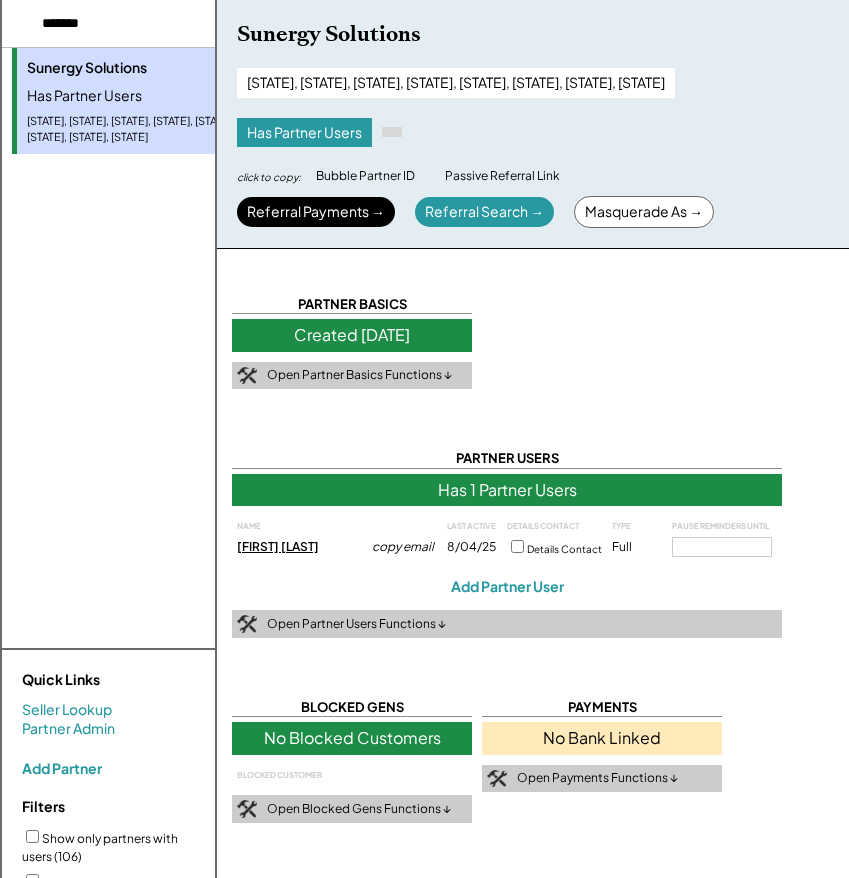 click on "PARTNER BASICS" at bounding box center [352, 304] 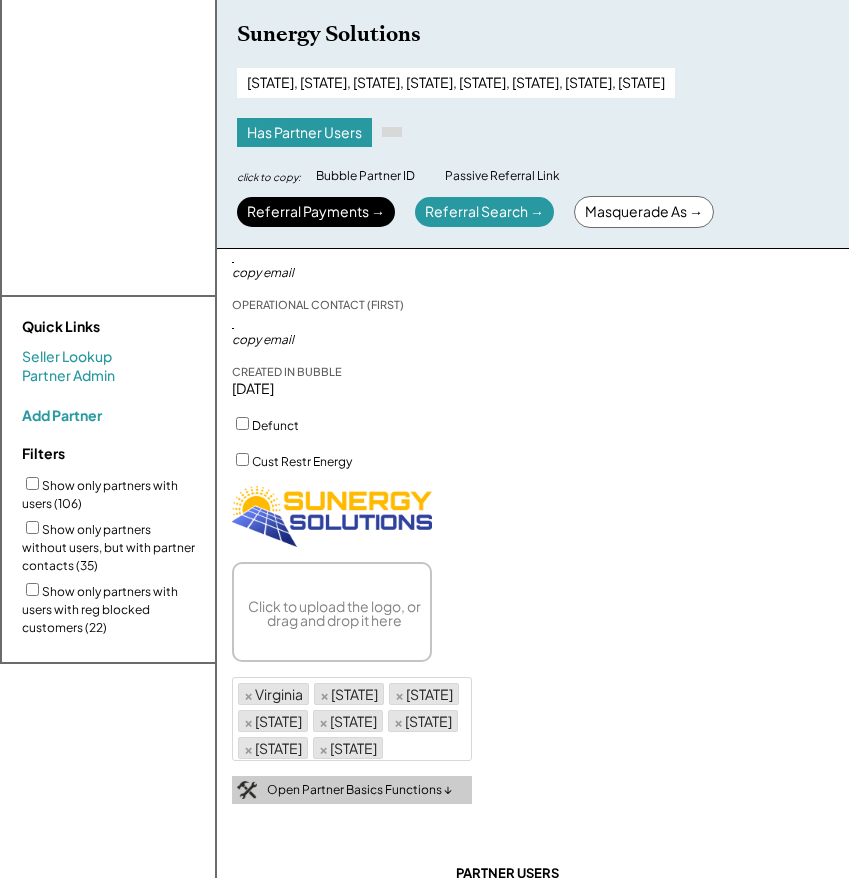 scroll, scrollTop: 0, scrollLeft: 0, axis: both 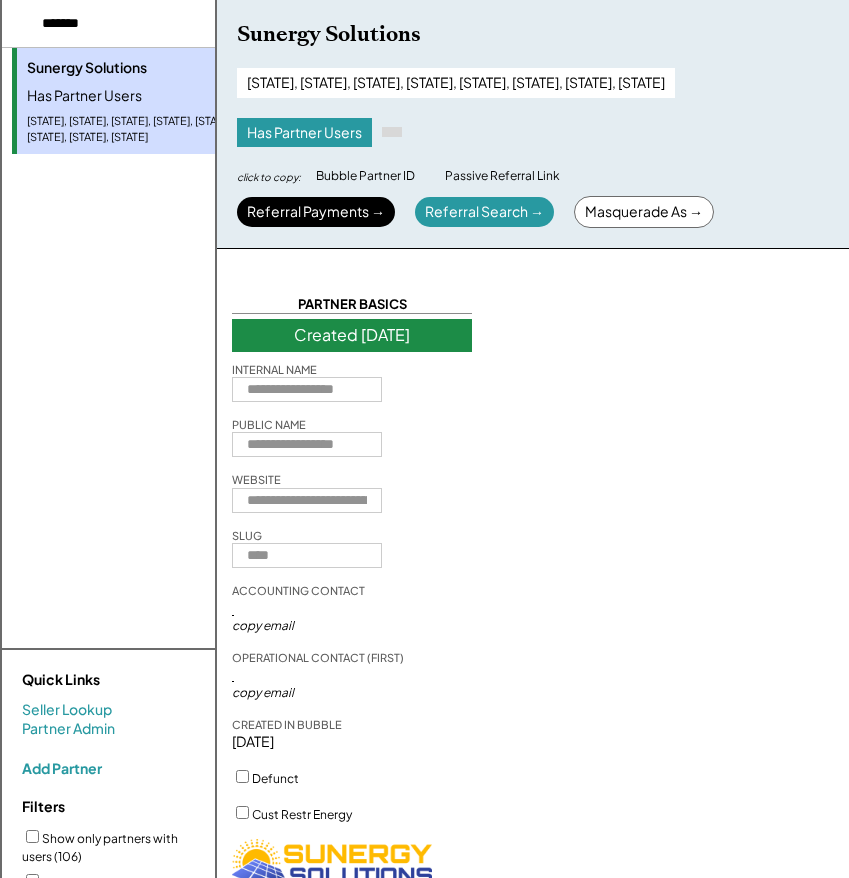 type 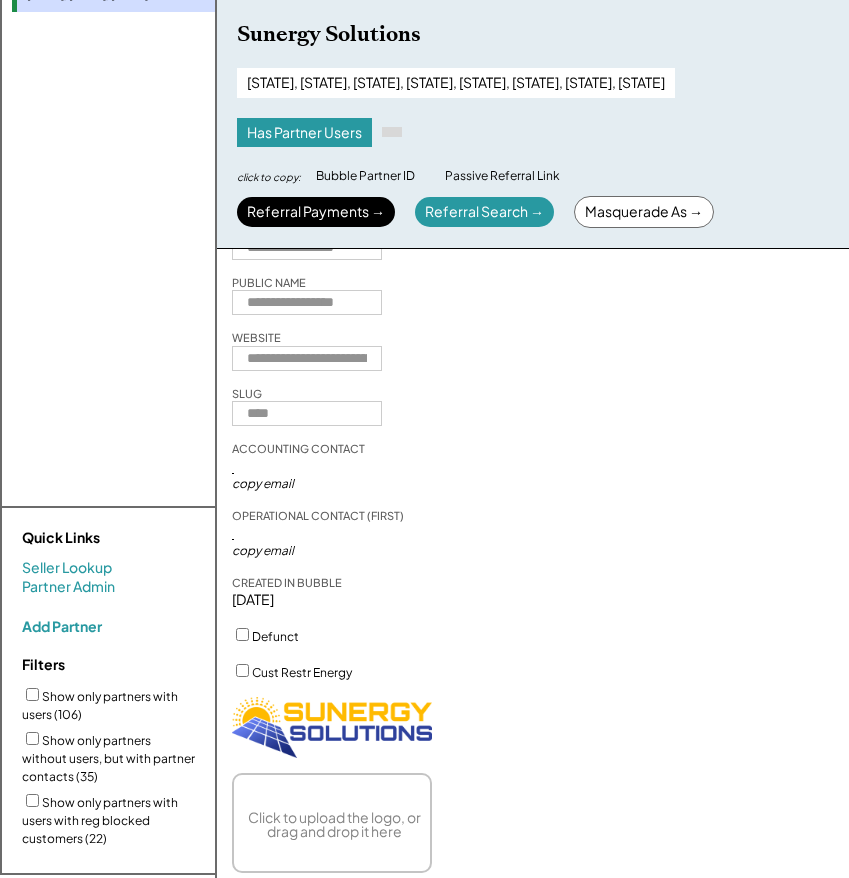 scroll, scrollTop: 0, scrollLeft: 0, axis: both 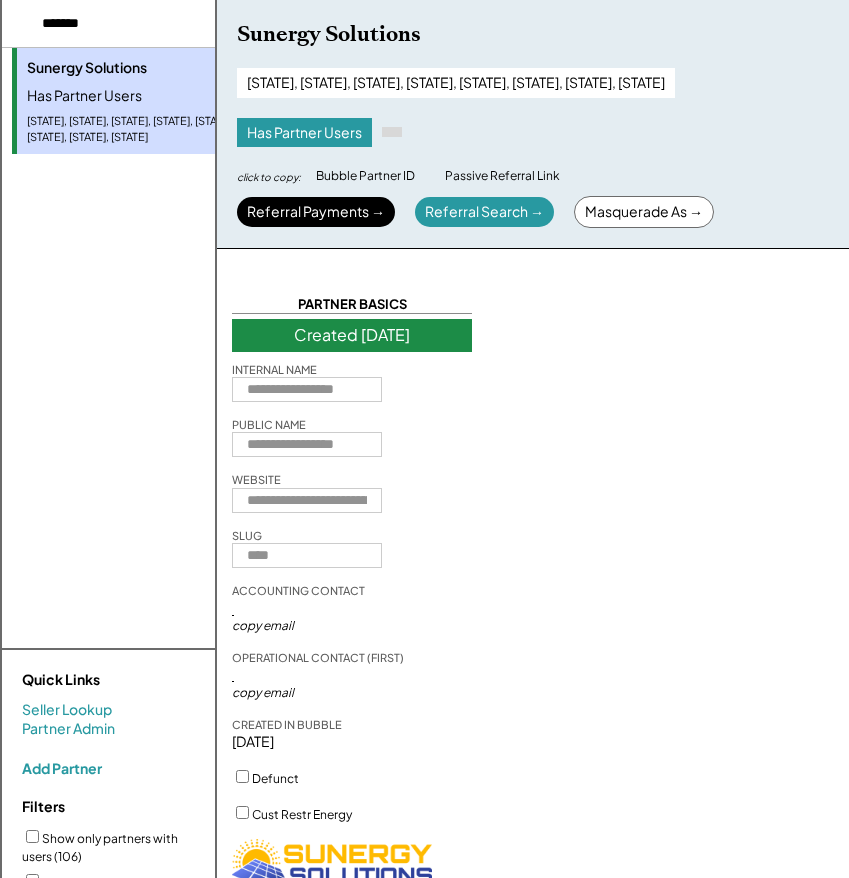drag, startPoint x: 554, startPoint y: 395, endPoint x: 583, endPoint y: 411, distance: 33.12099 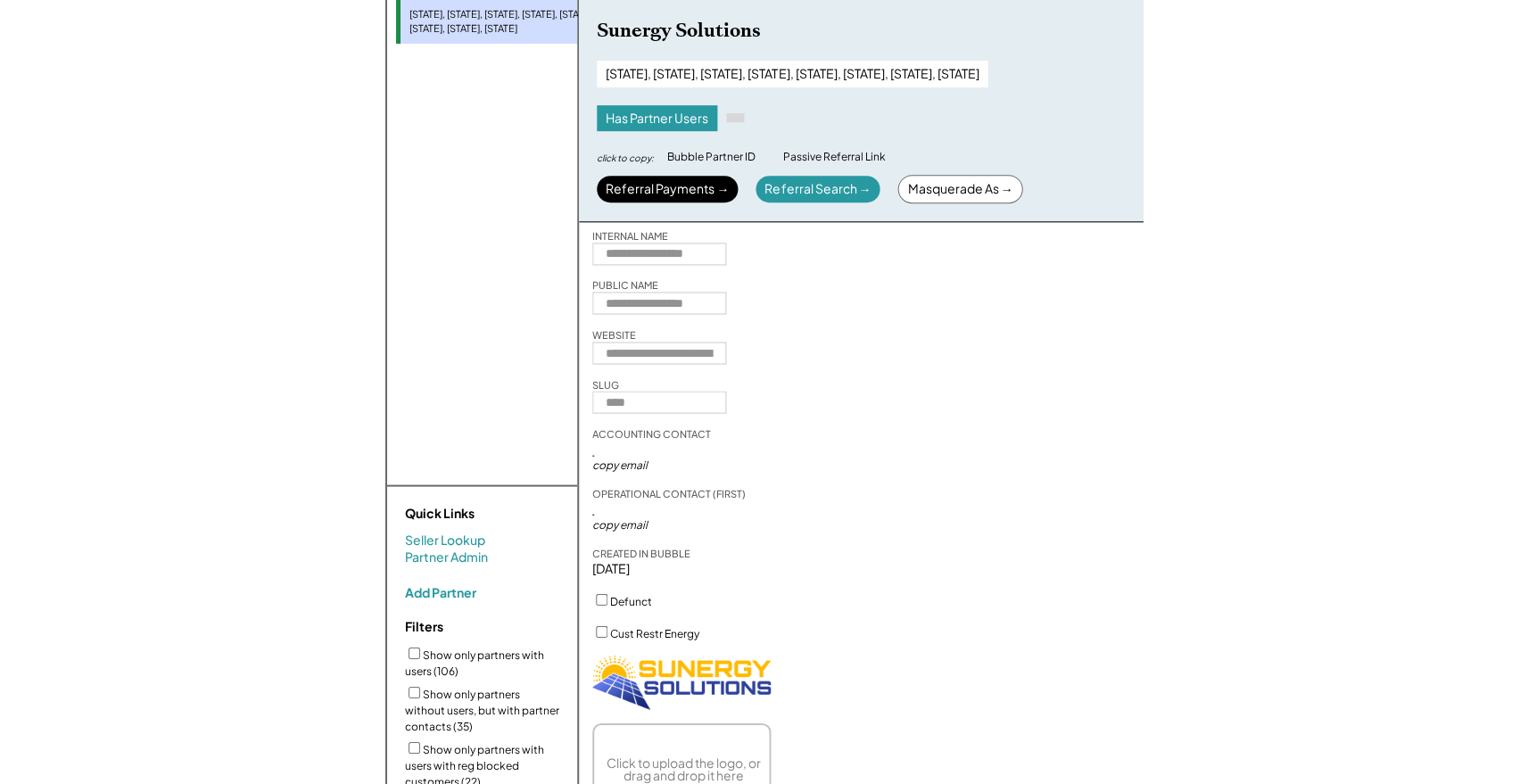 scroll, scrollTop: 0, scrollLeft: 0, axis: both 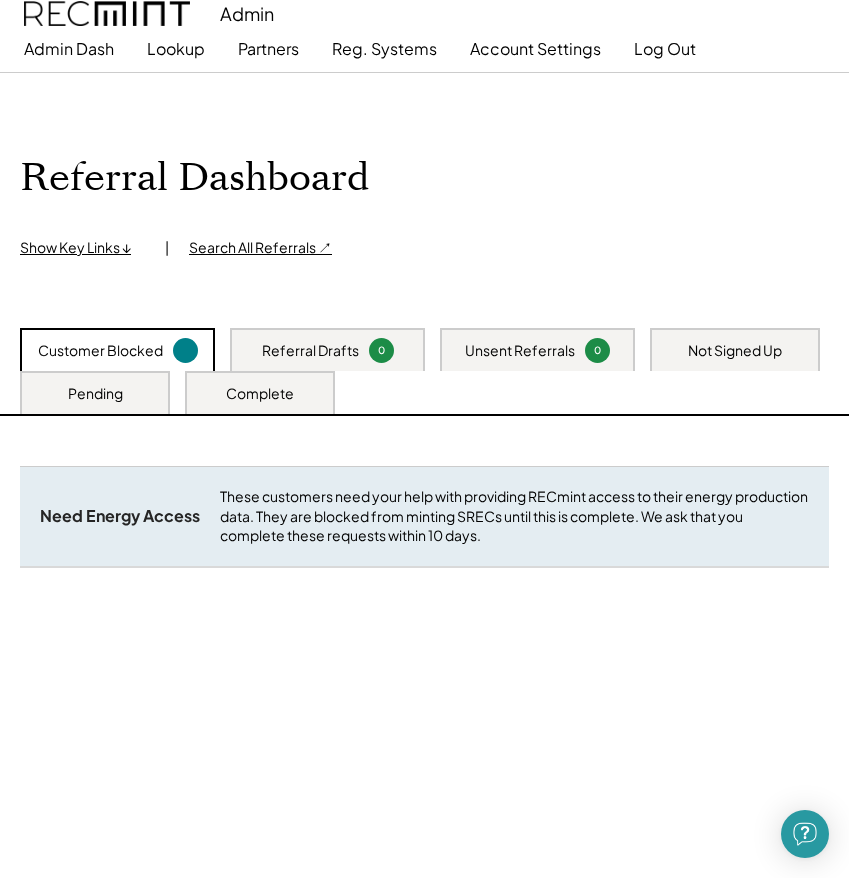 click on "Pending" at bounding box center [95, 394] 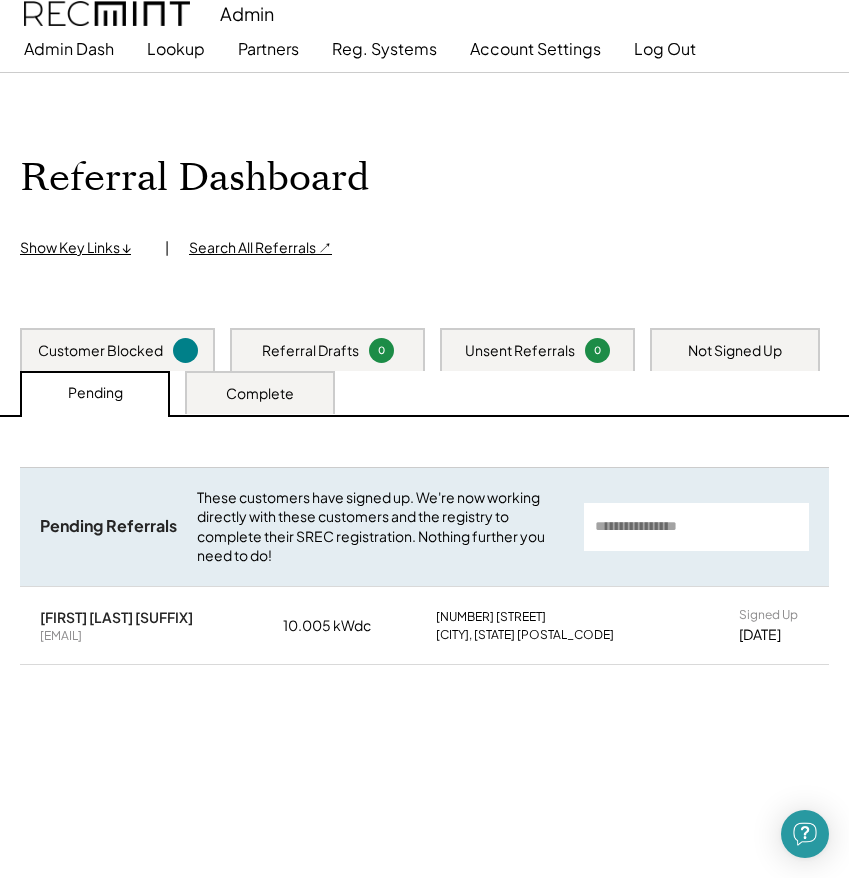click on "Referral Dashboard Show Key Links ↓ | Search All Referrals ↗ Create New Referral" at bounding box center [424, 200] 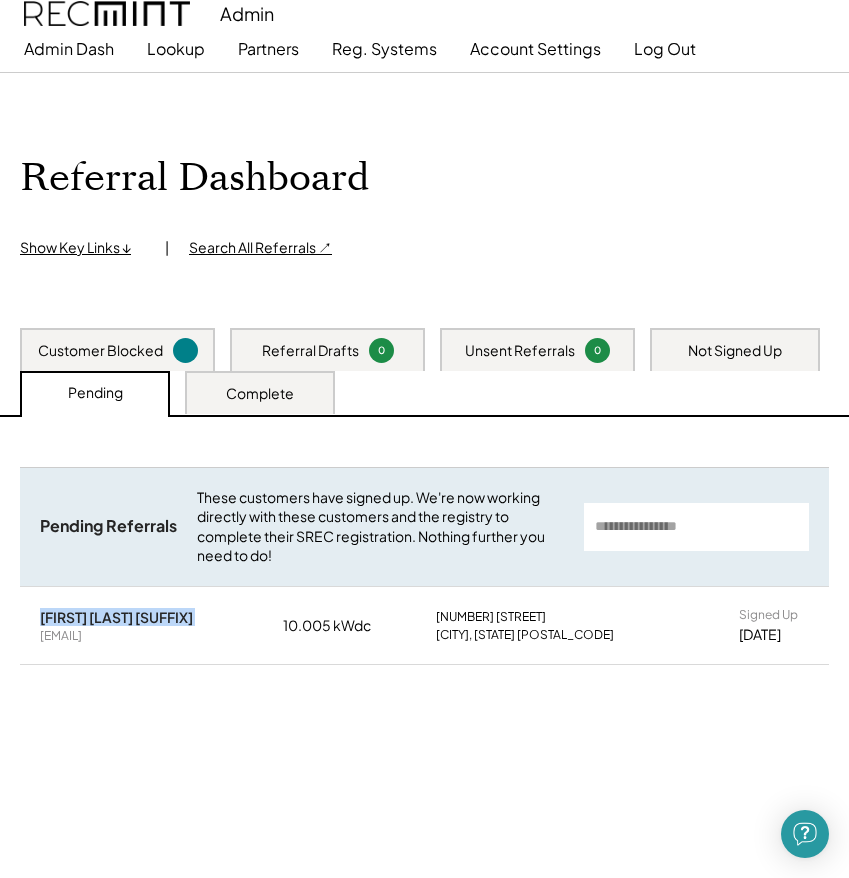 click on "[FIRST] [LAST] [SUFFIX]" at bounding box center (116, 617) 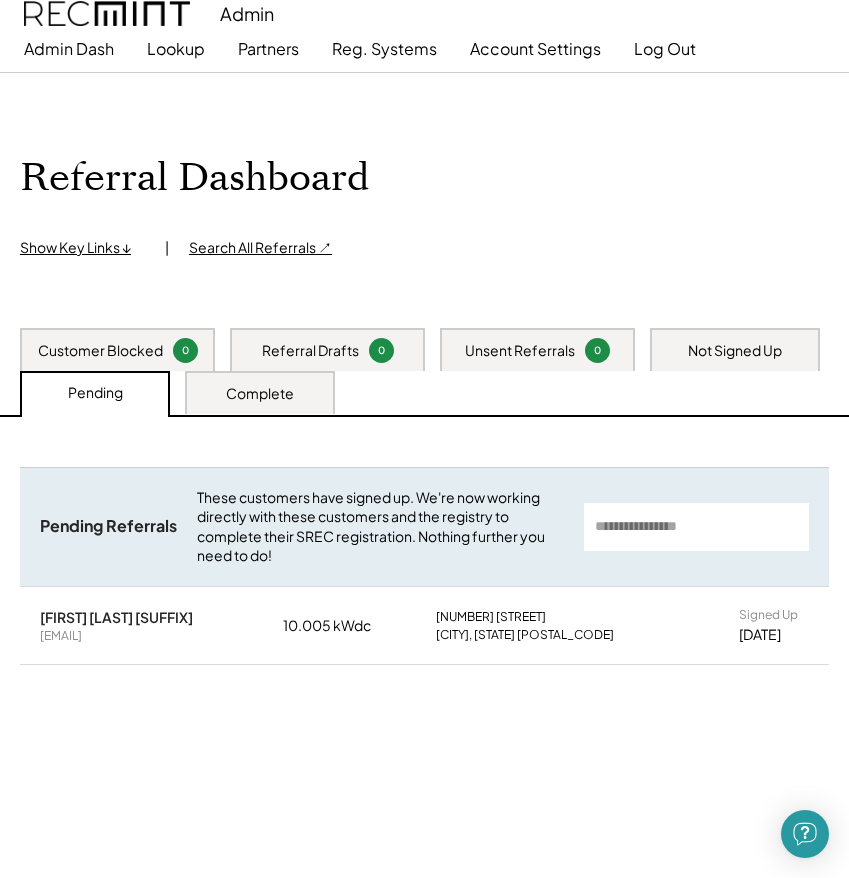 click on "Customer Blocked 0 Referral Drafts 0 Unsent Referrals 0 Not Signed Up Pending Complete" at bounding box center [424, 372] 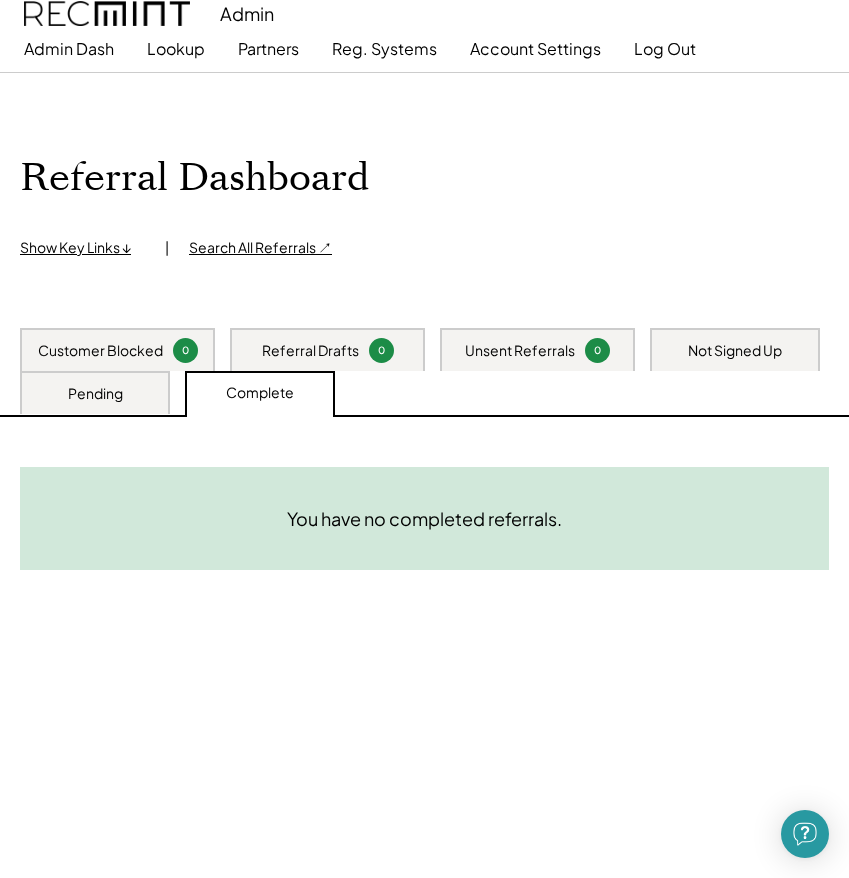 click on "Pending" at bounding box center [95, 394] 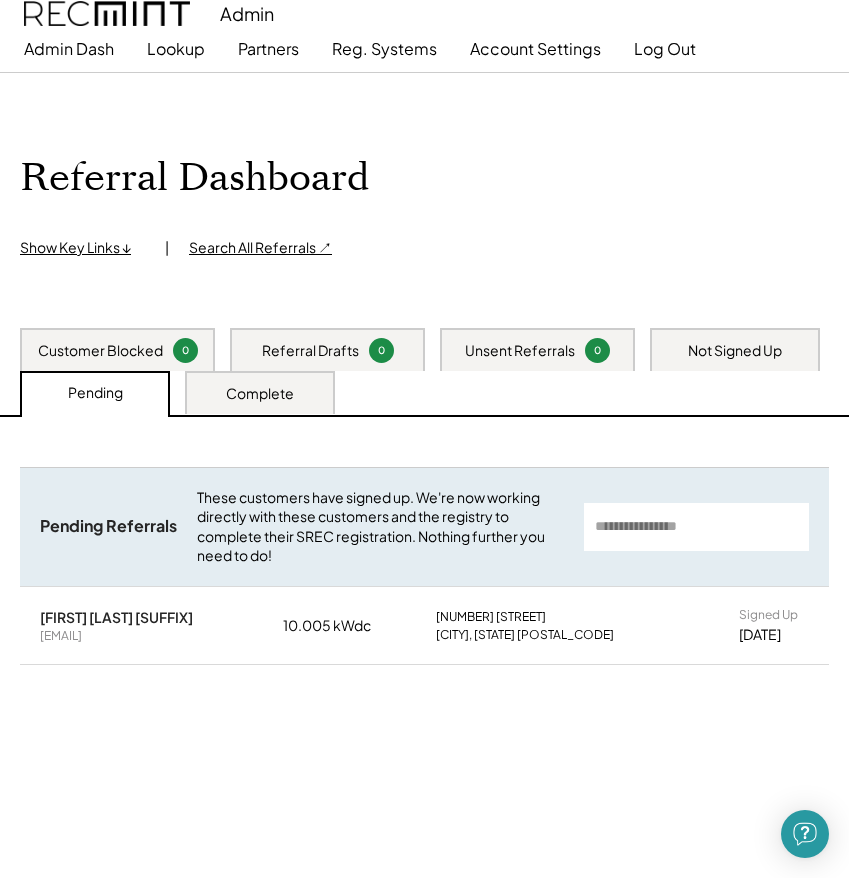 click on "Customer Blocked" at bounding box center [100, 351] 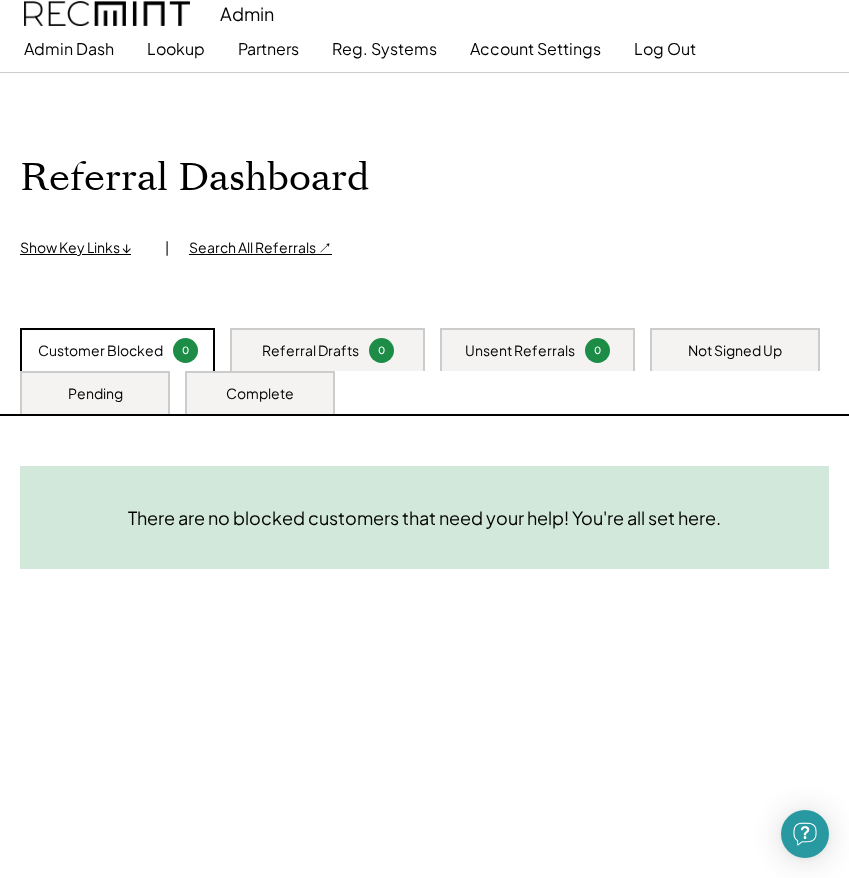 click on "Complete" at bounding box center (260, 392) 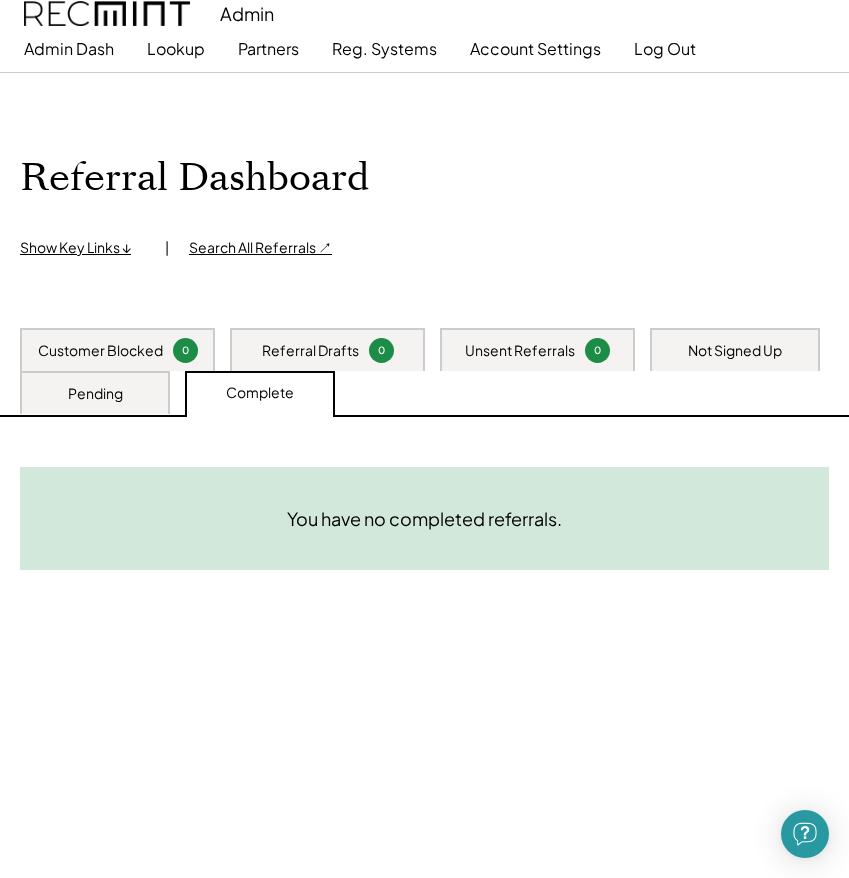 click on "Pending" at bounding box center (95, 394) 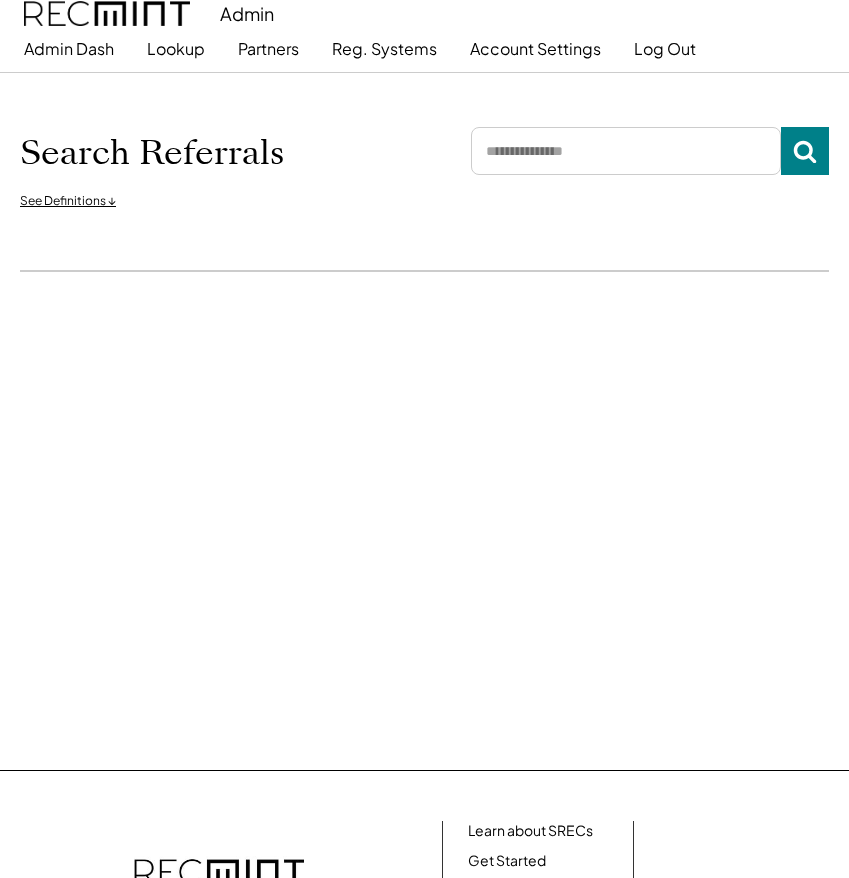 scroll, scrollTop: 0, scrollLeft: 0, axis: both 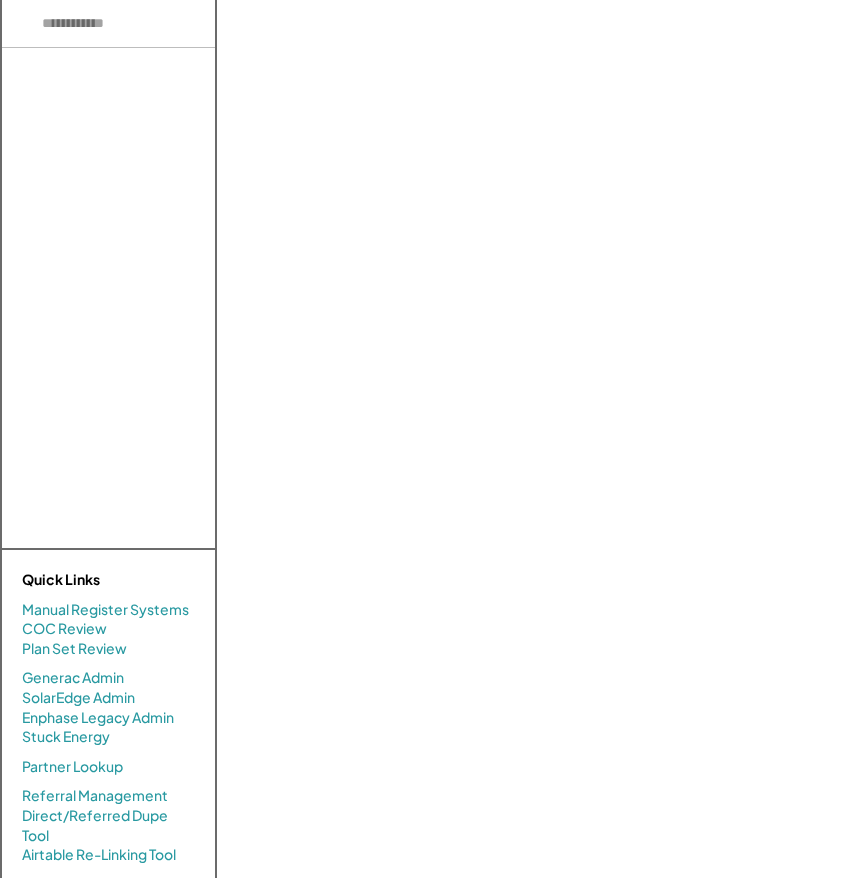 click at bounding box center (127, 24) 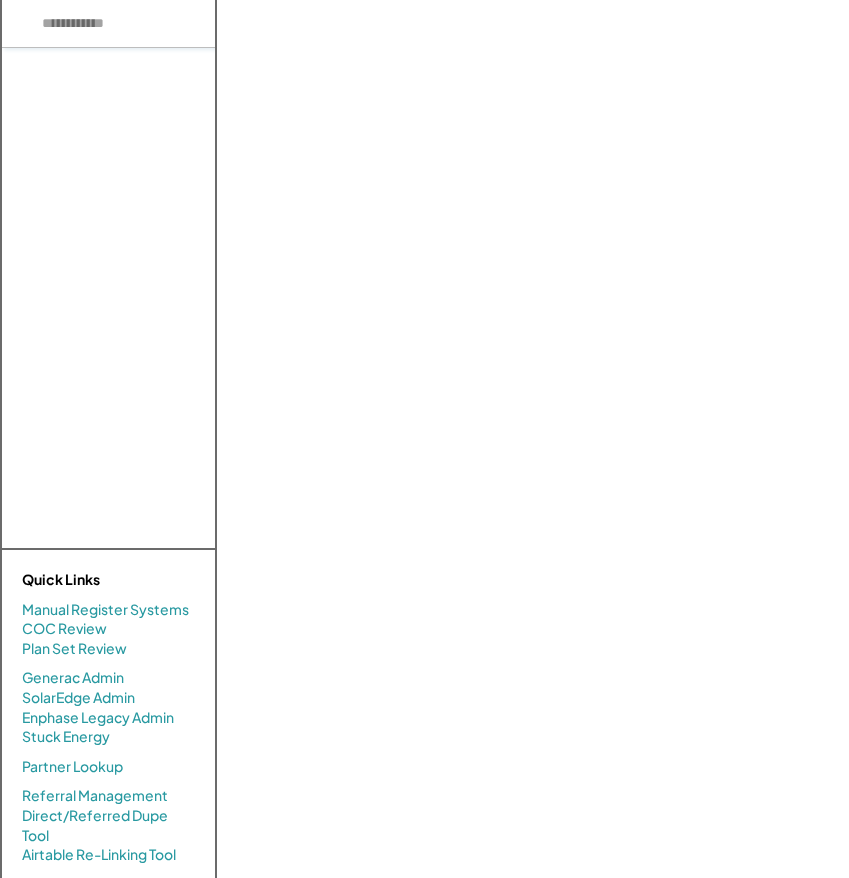 paste on "**********" 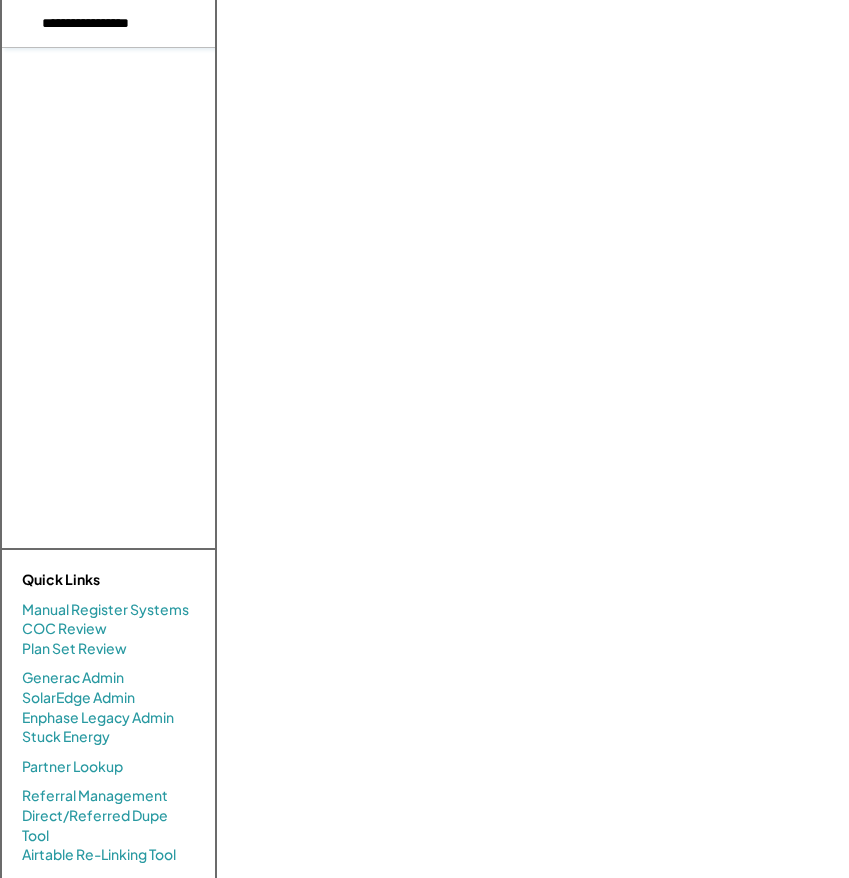 drag, startPoint x: 171, startPoint y: 27, endPoint x: 85, endPoint y: 20, distance: 86.28442 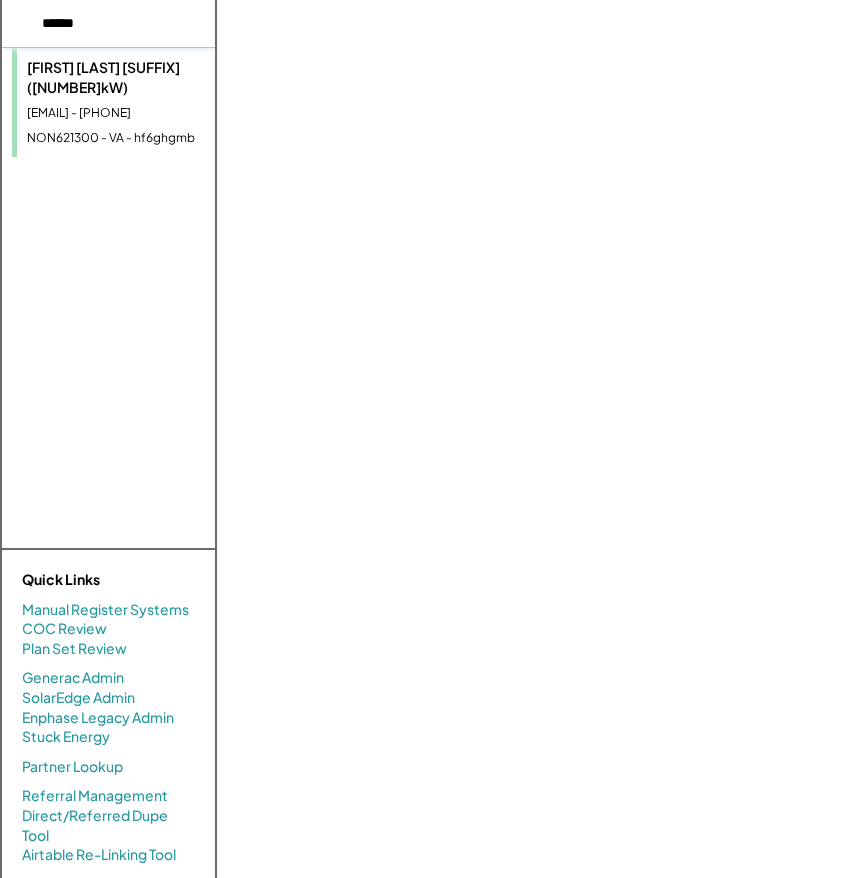 type on "*****" 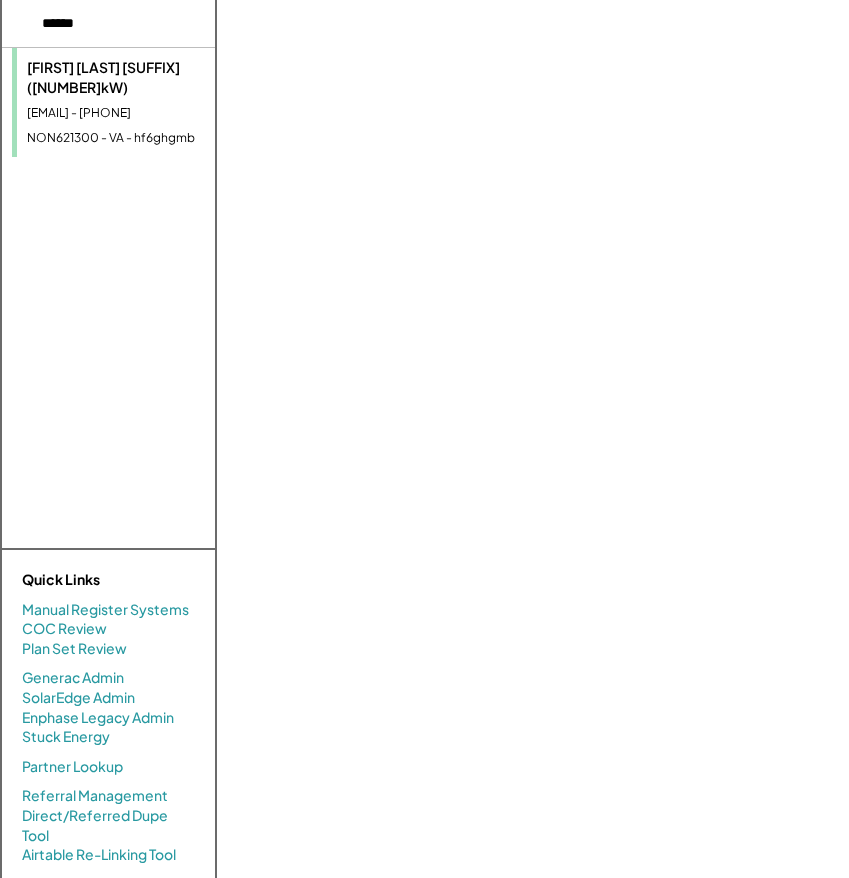 click on "[EMAIL] - [PHONE]" at bounding box center [149, 113] 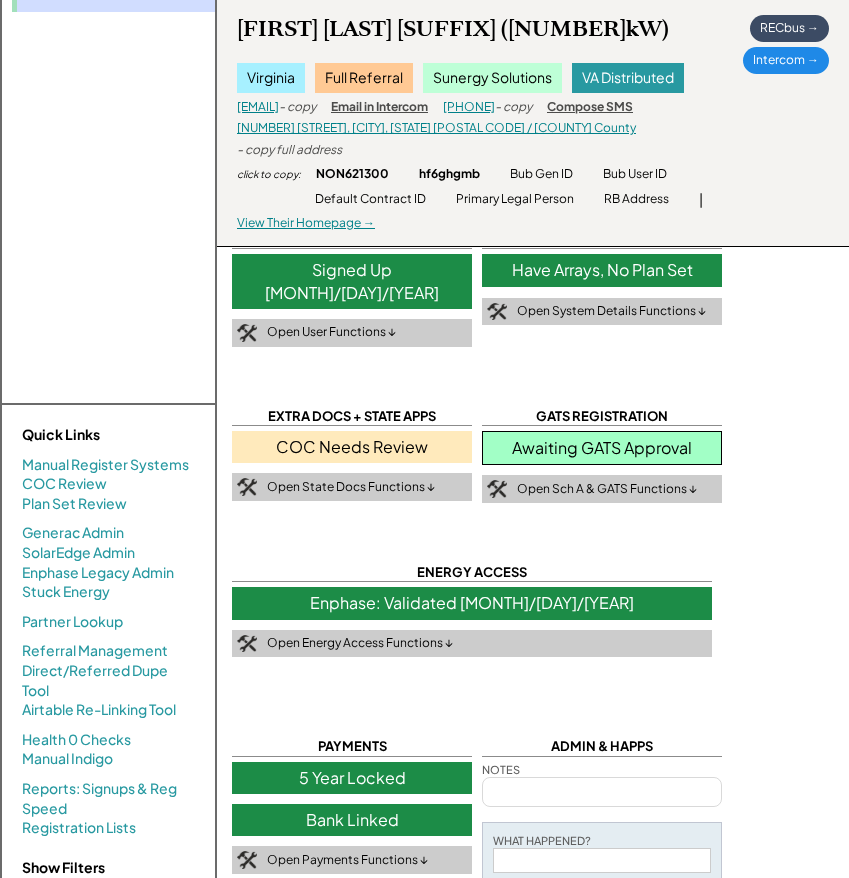scroll, scrollTop: 152, scrollLeft: 0, axis: vertical 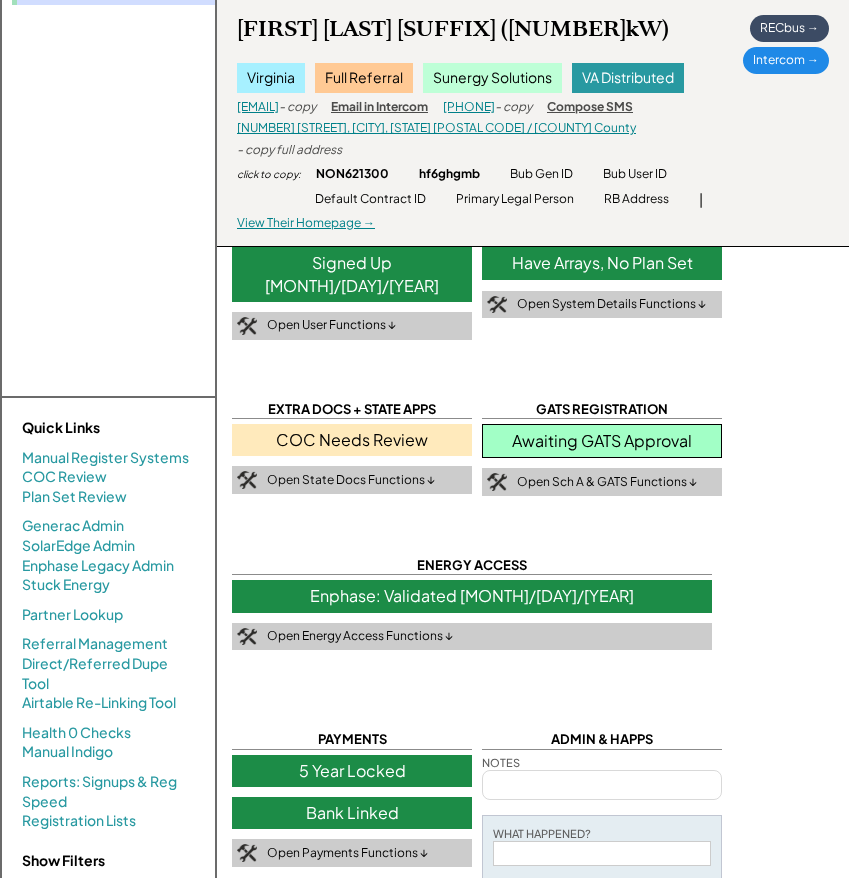 click on "**********" at bounding box center [533, 786] 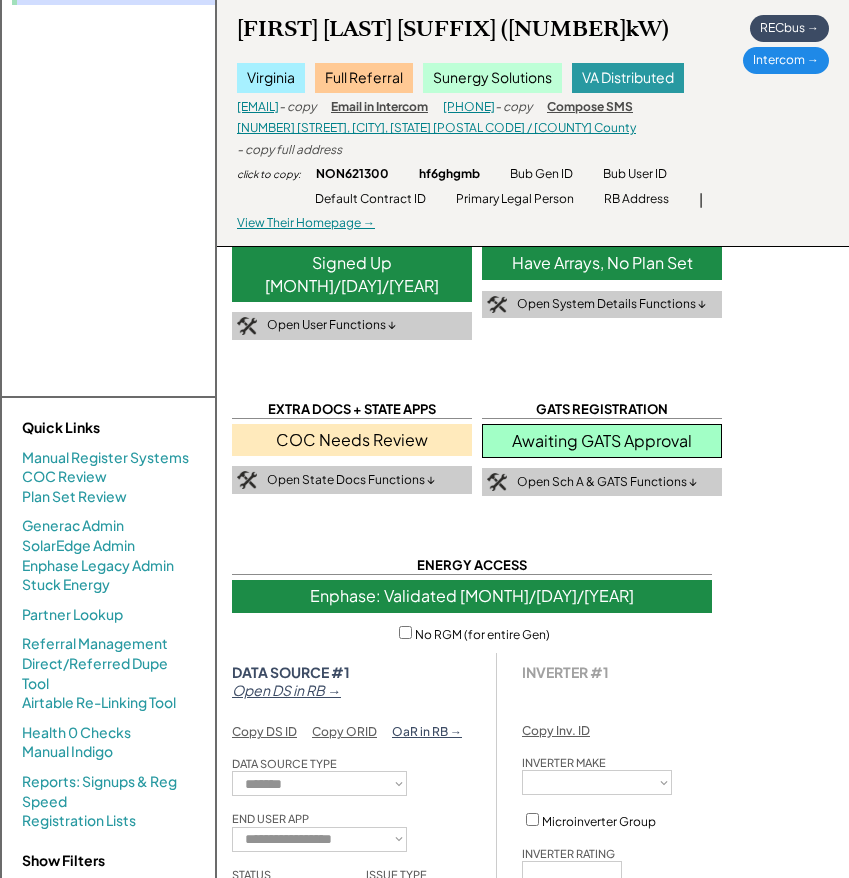 type on "*****" 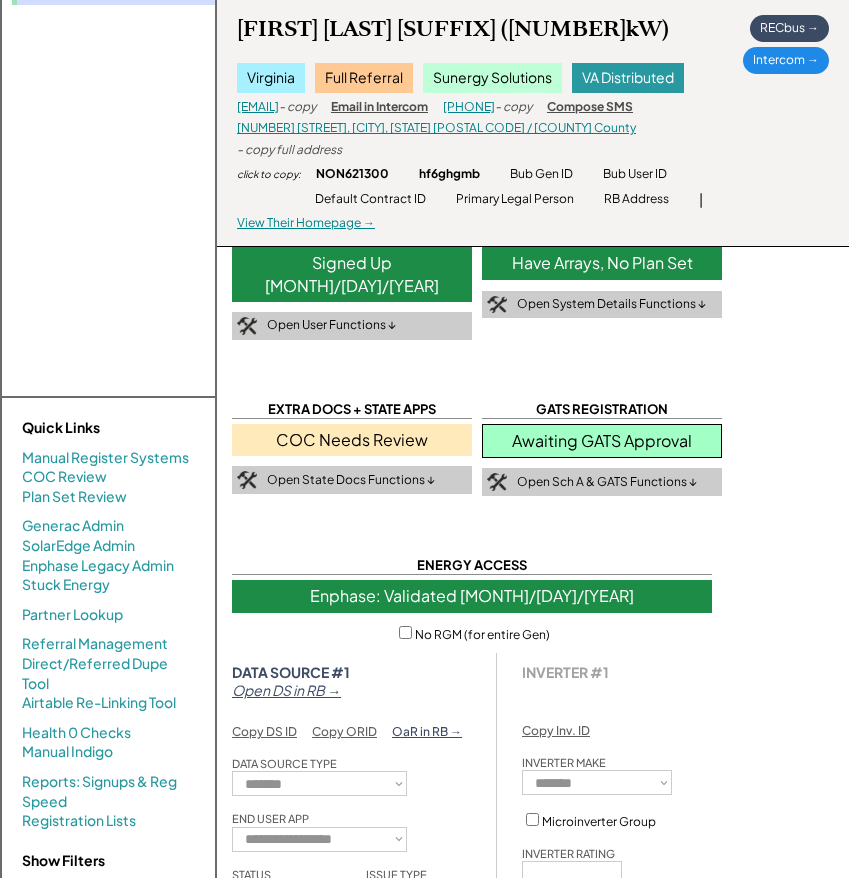 click on "Enphase: Validated [MONTH]/[DAY]/[YEAR]" at bounding box center [472, 596] 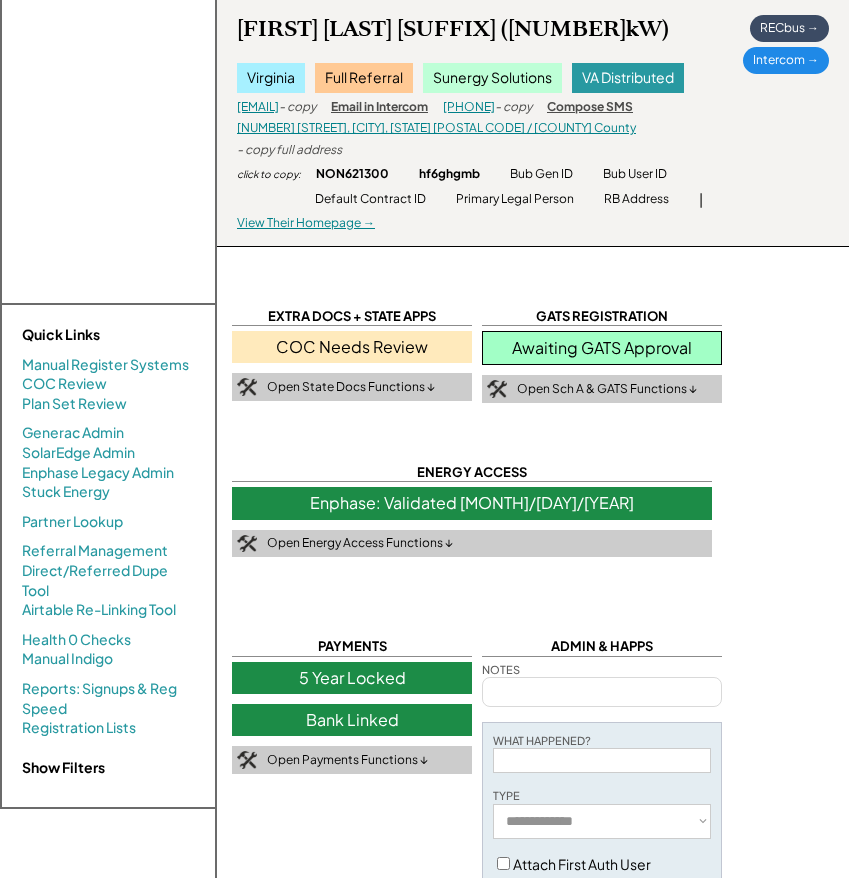 scroll, scrollTop: 300, scrollLeft: 0, axis: vertical 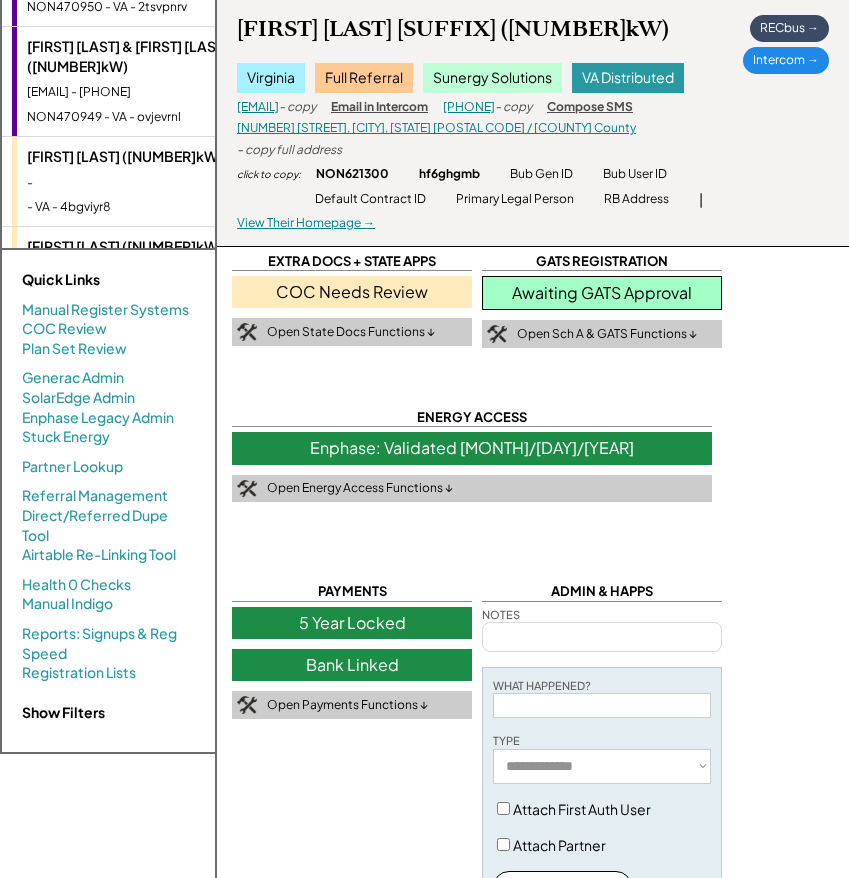 click on "**********" at bounding box center (532, 471) 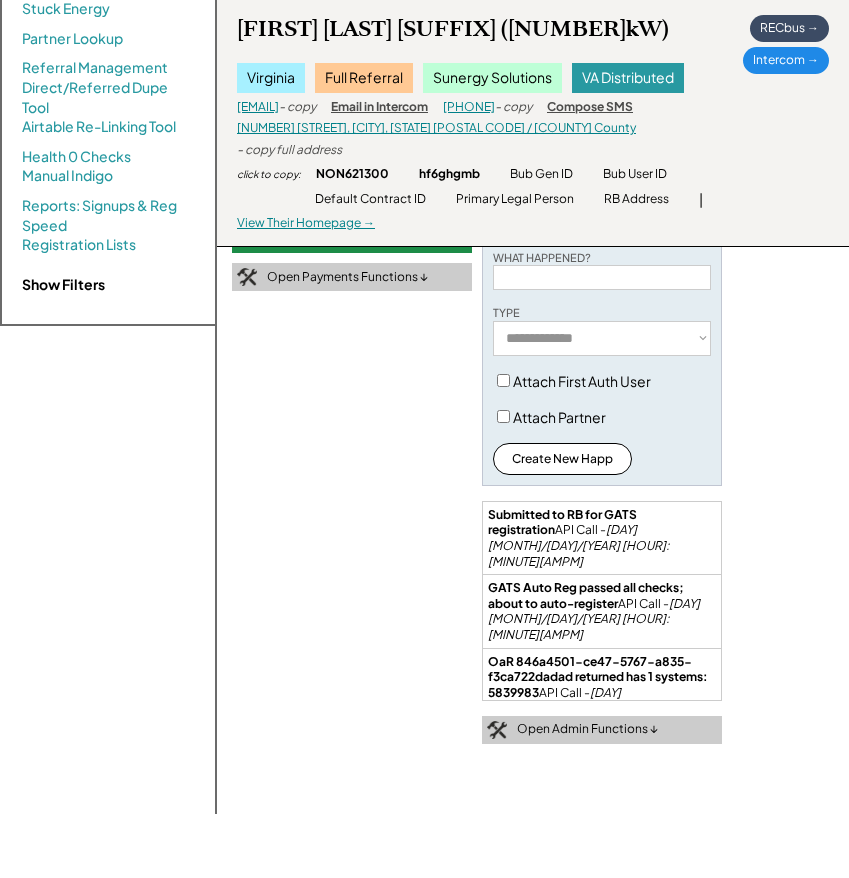 scroll, scrollTop: 329, scrollLeft: 0, axis: vertical 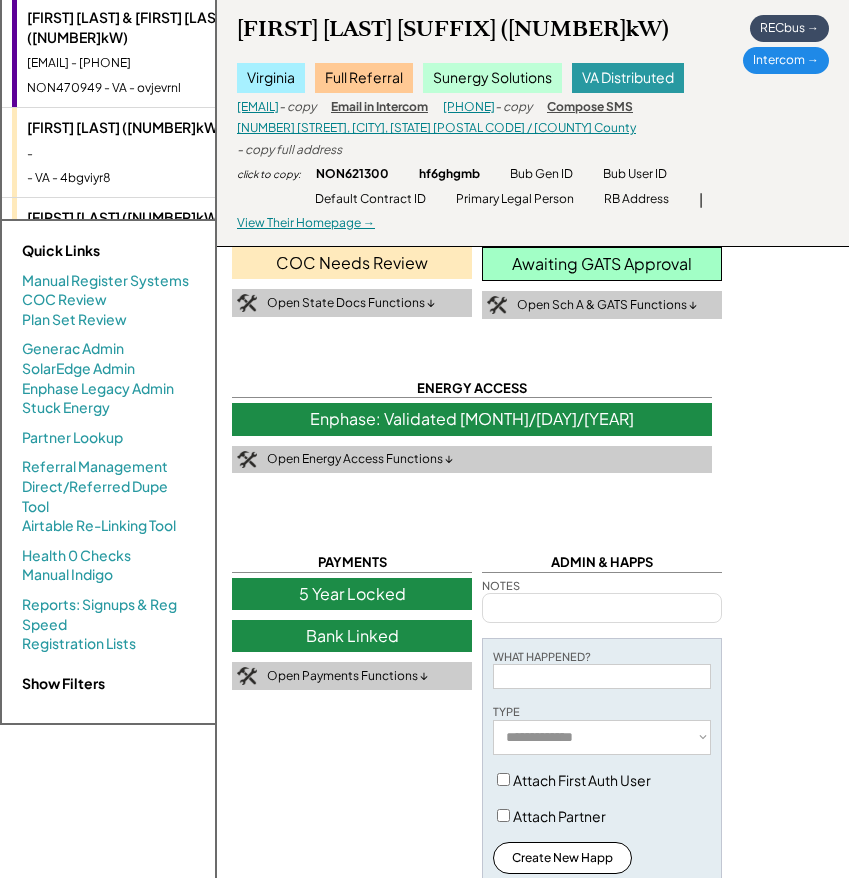 click on "**********" at bounding box center [533, 609] 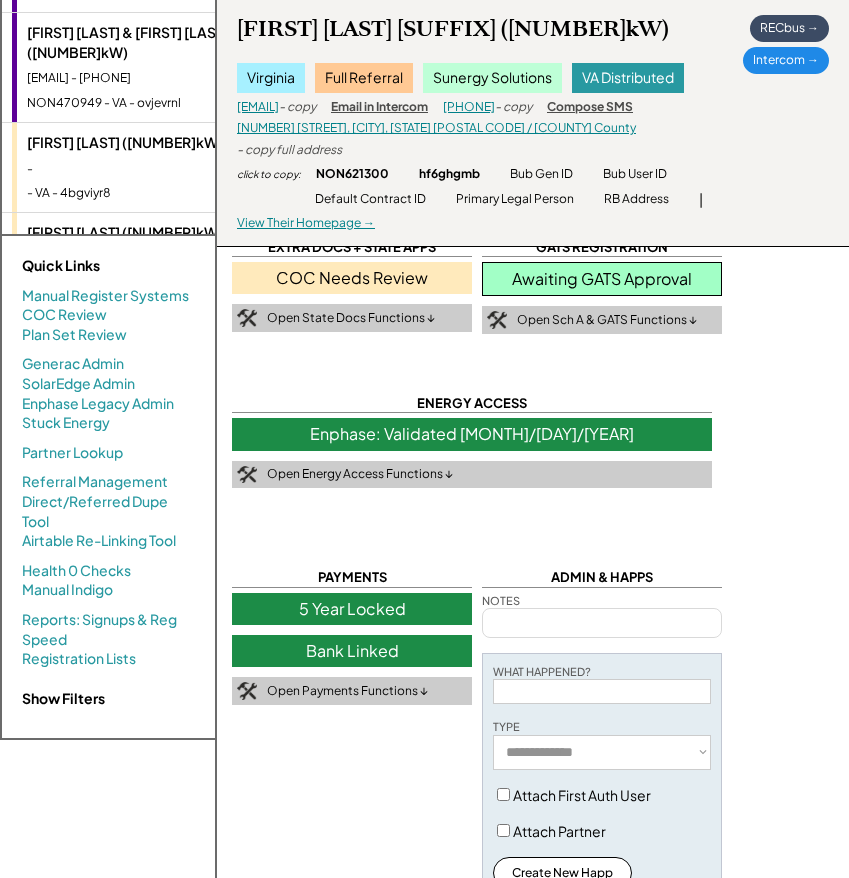 scroll, scrollTop: 290, scrollLeft: 0, axis: vertical 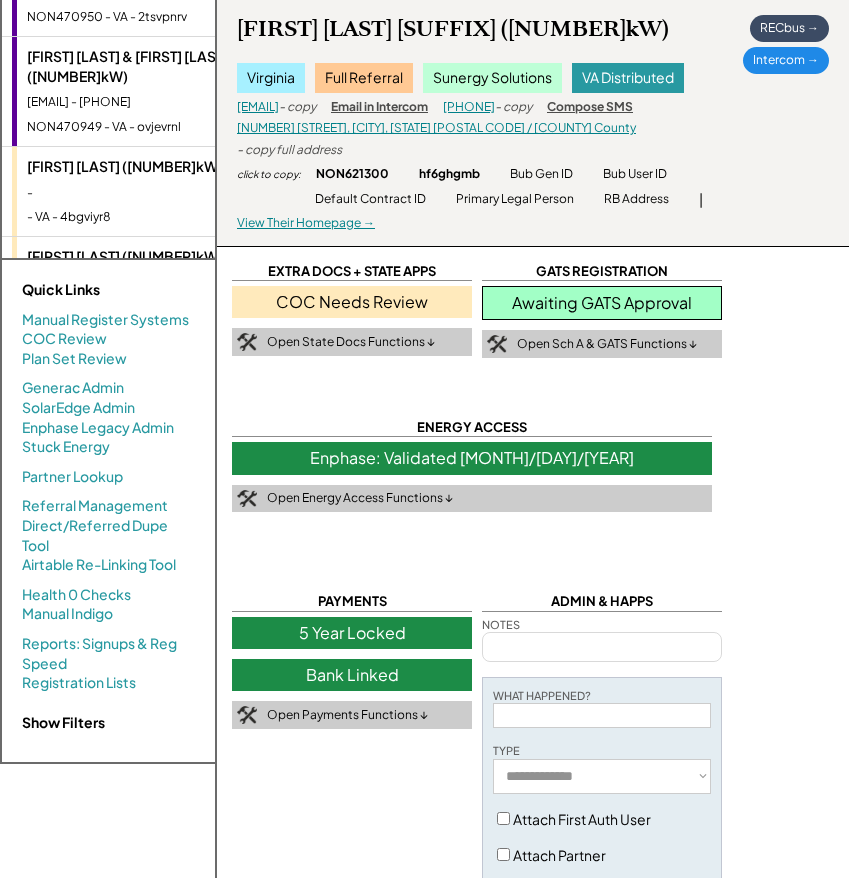 click on "**********" at bounding box center (533, 648) 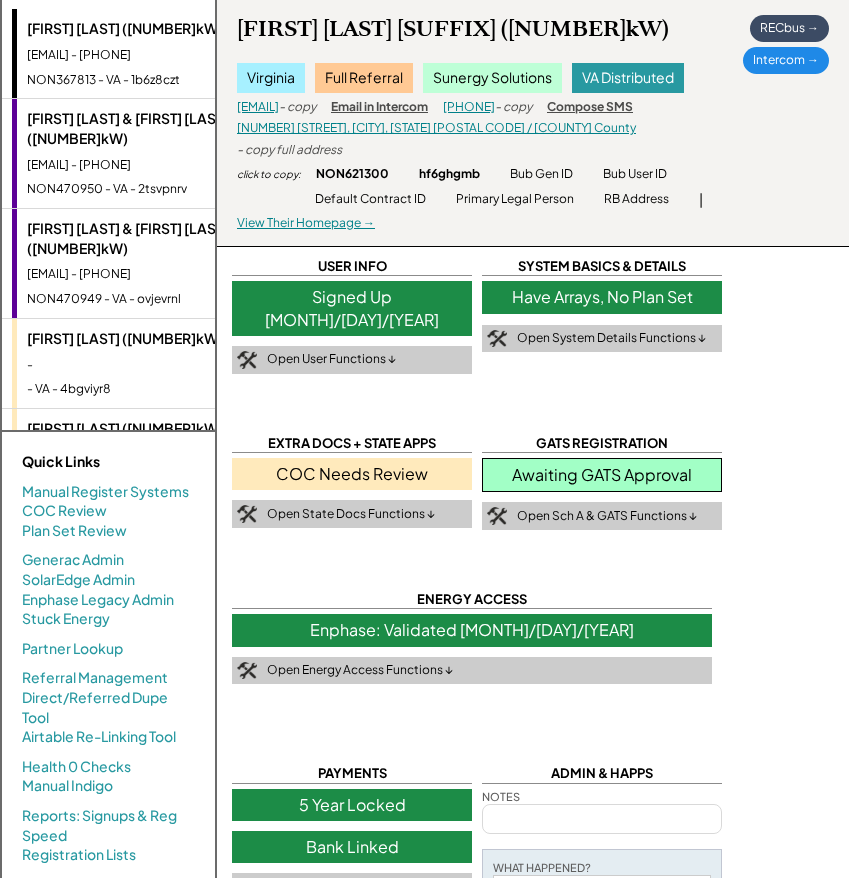 scroll, scrollTop: 118, scrollLeft: 0, axis: vertical 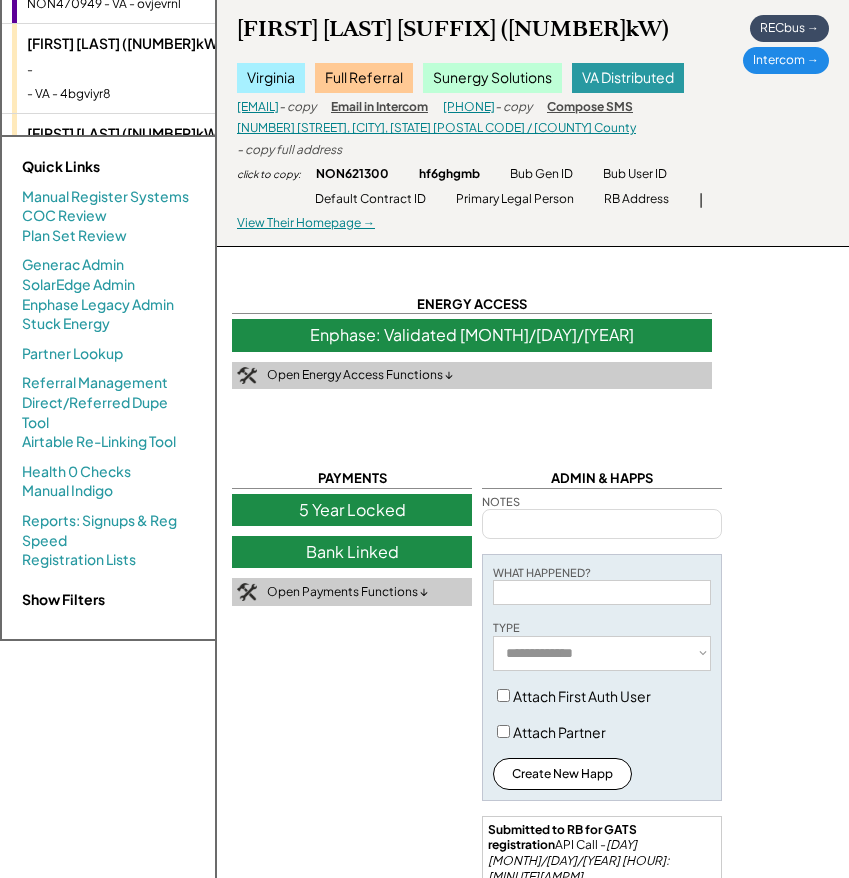 click on "**********" at bounding box center [533, 525] 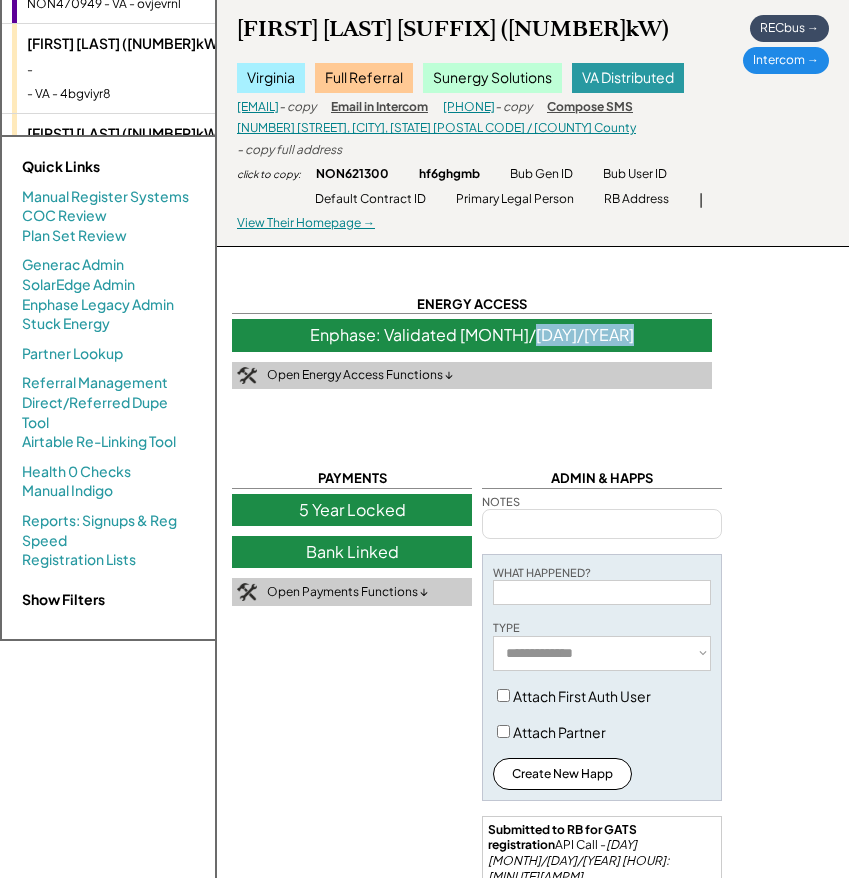 click on "**********" at bounding box center (533, 525) 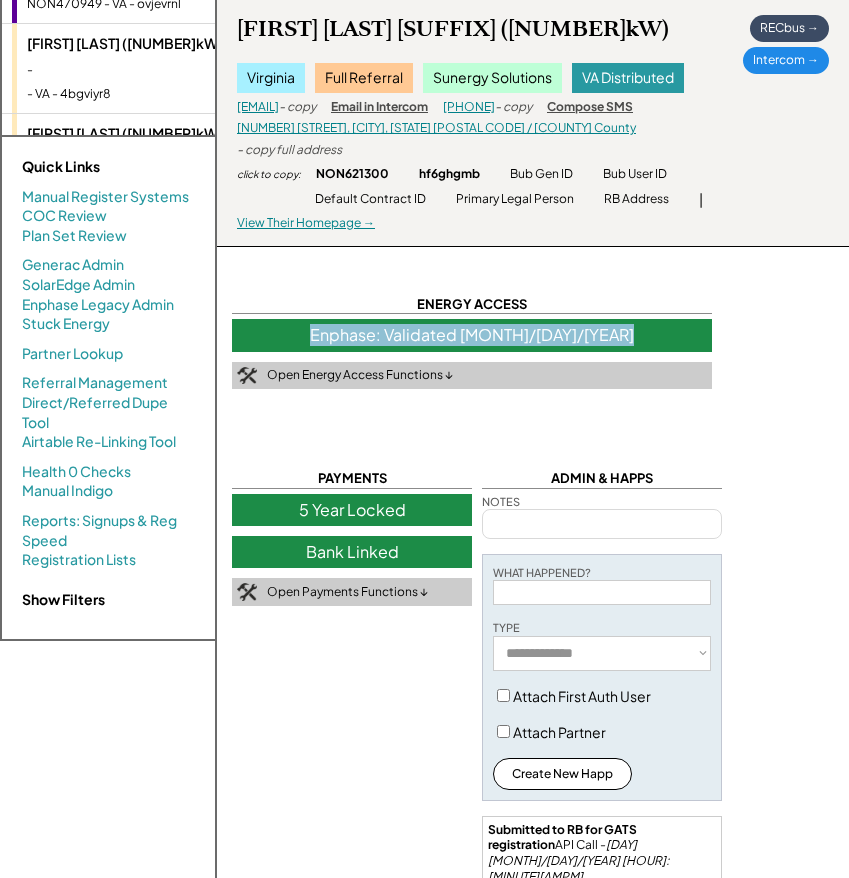 click on "**********" at bounding box center (533, 525) 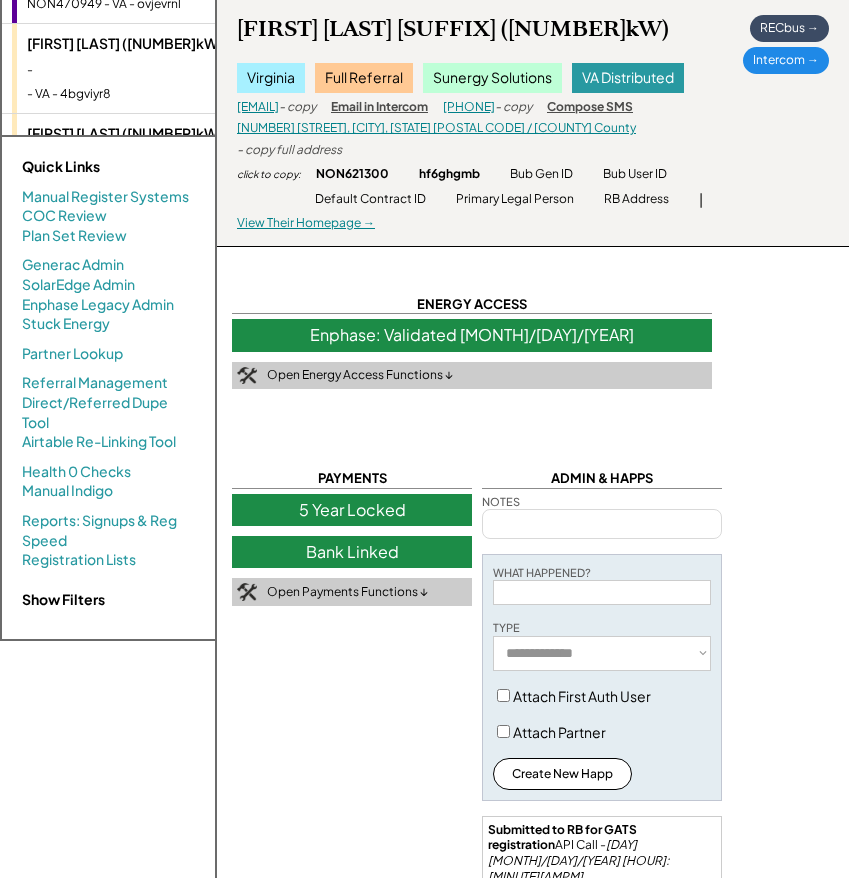 click on "**********" at bounding box center [533, 525] 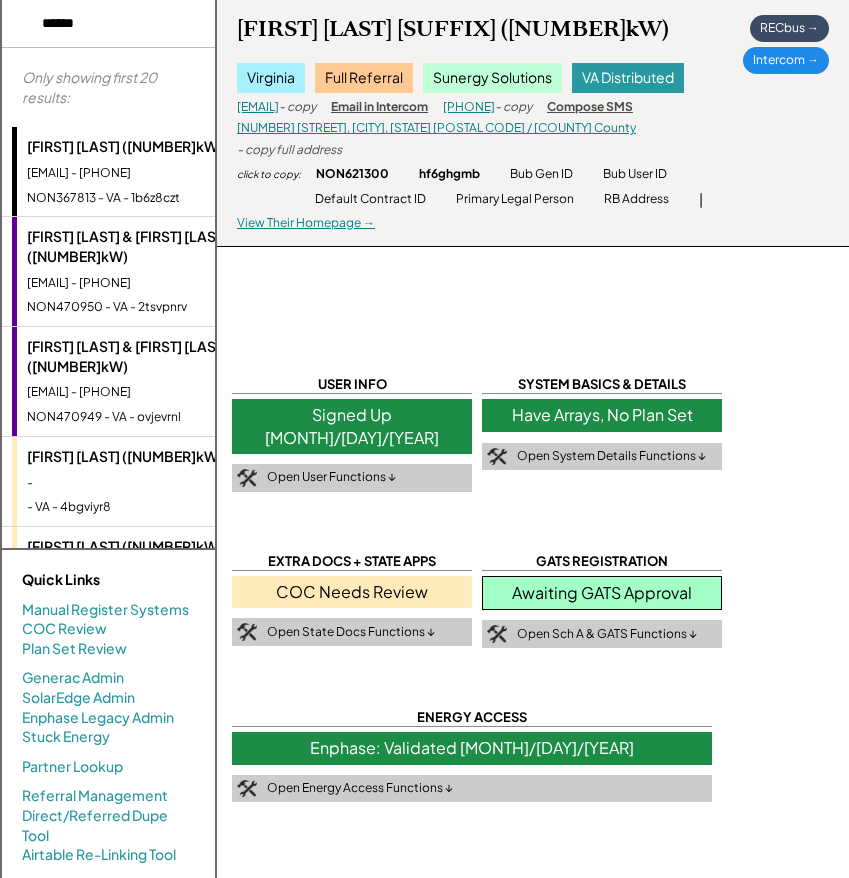 scroll, scrollTop: 0, scrollLeft: 0, axis: both 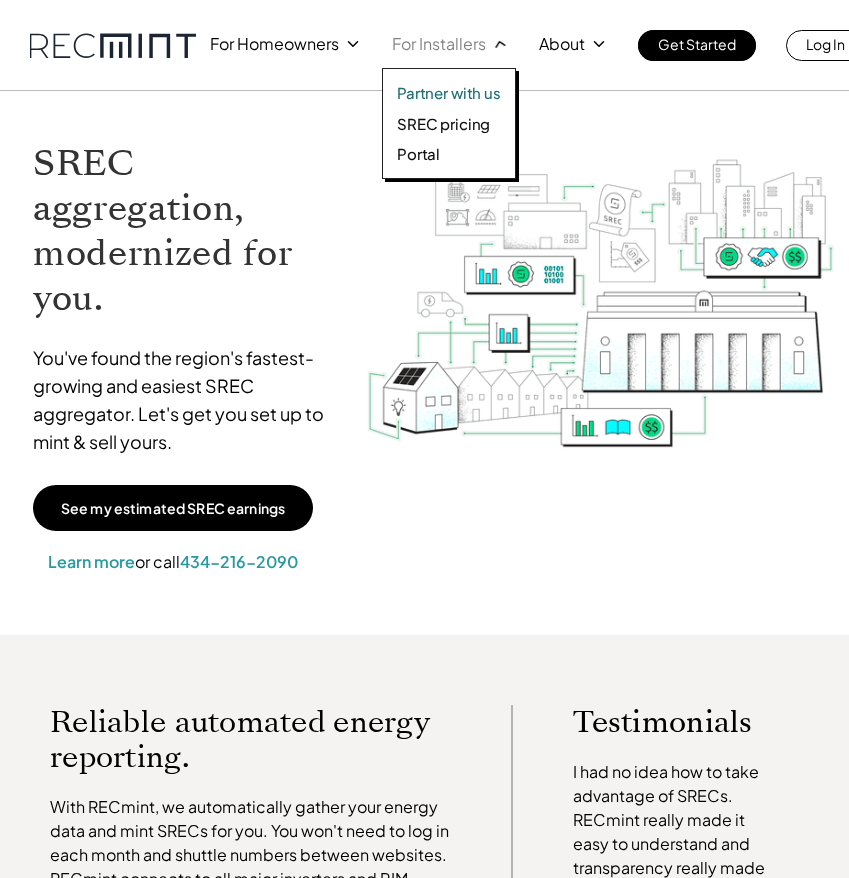 click on "SREC pricing" at bounding box center (443, 124) 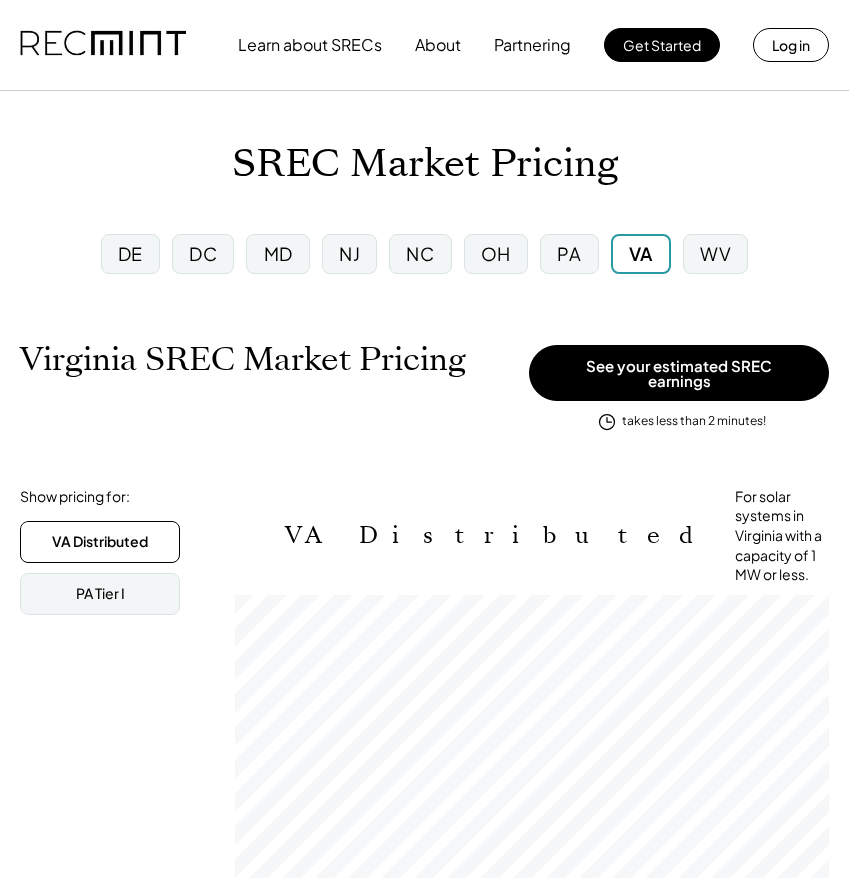 scroll, scrollTop: 0, scrollLeft: 0, axis: both 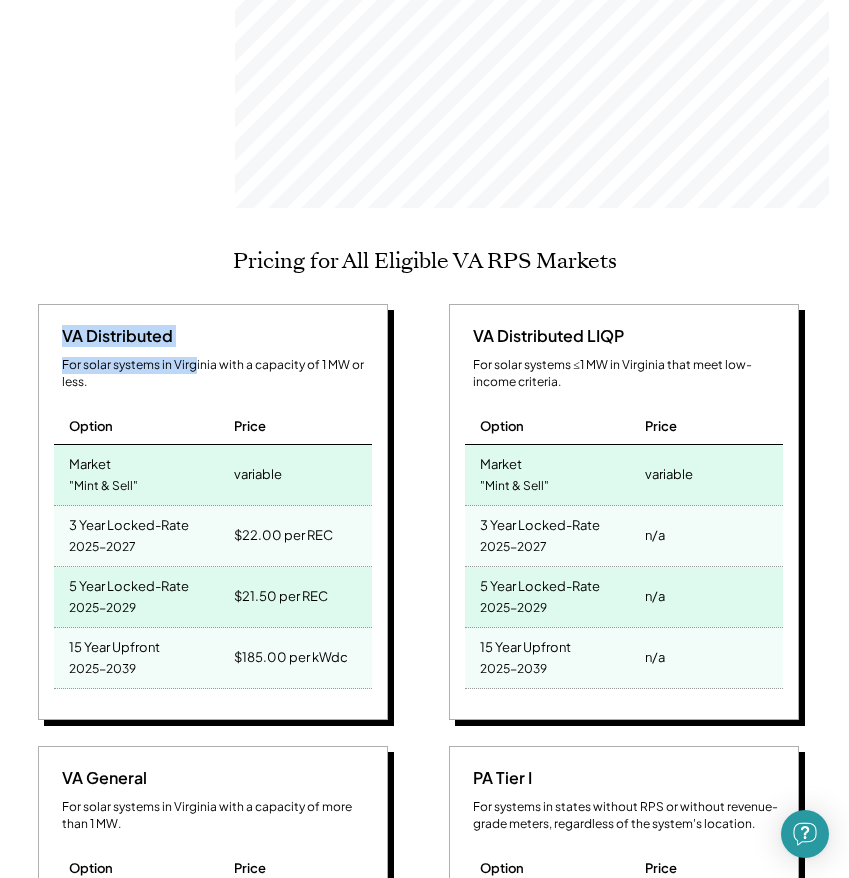 drag, startPoint x: 65, startPoint y: 201, endPoint x: 197, endPoint y: 225, distance: 134.16408 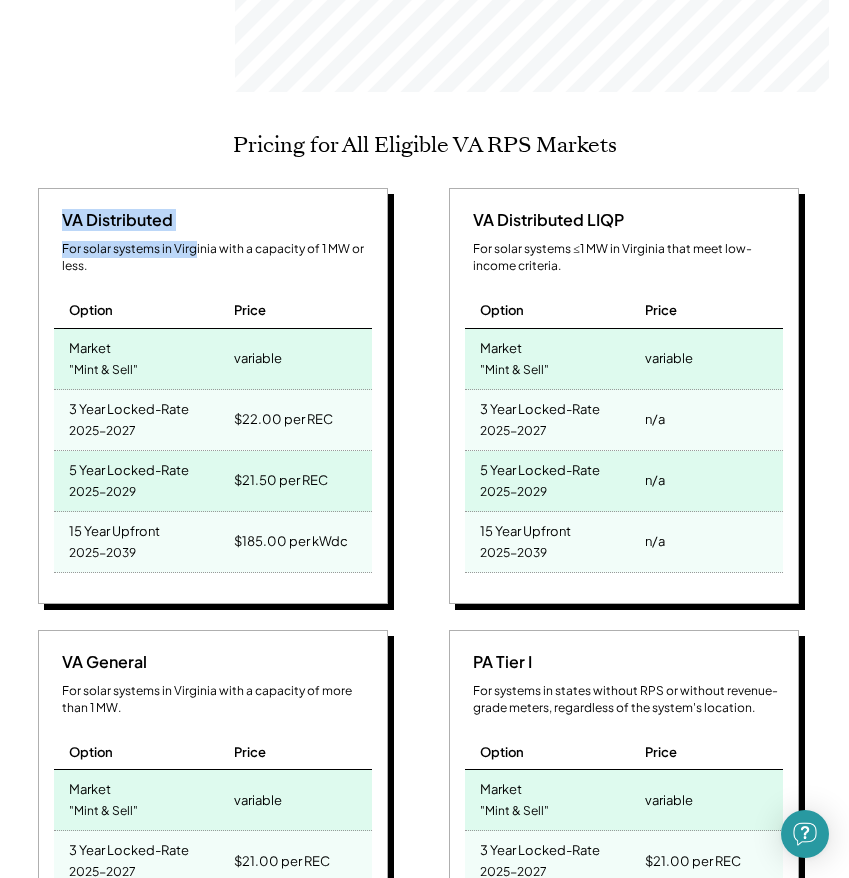 scroll, scrollTop: 914, scrollLeft: 0, axis: vertical 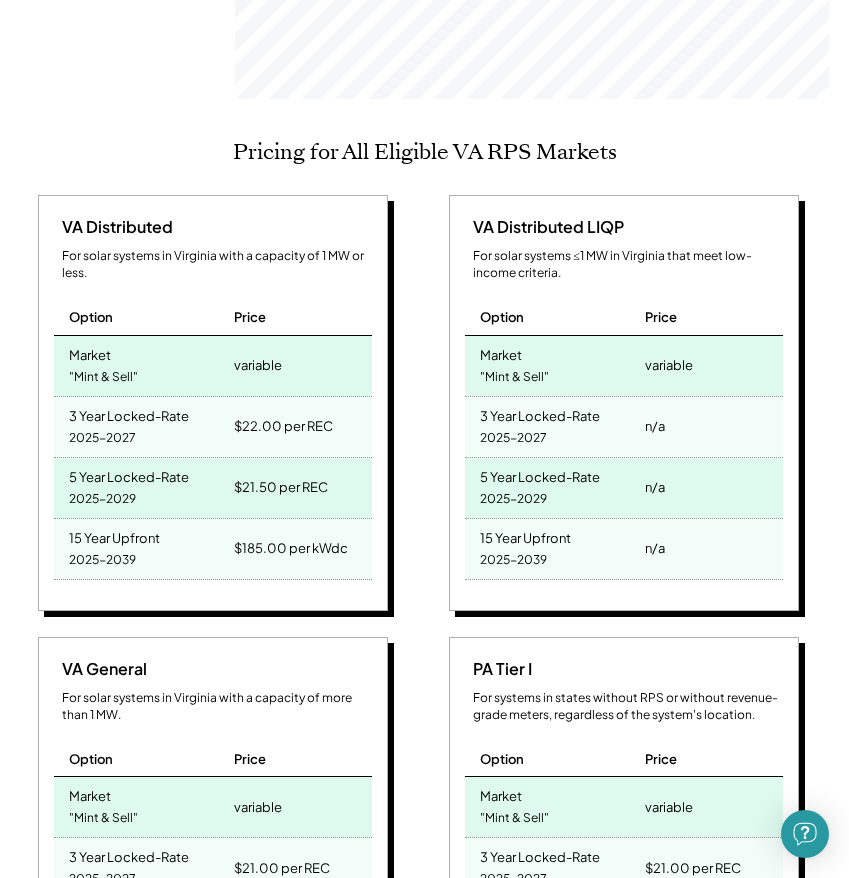 click on "$21.50 per REC" at bounding box center (281, 487) 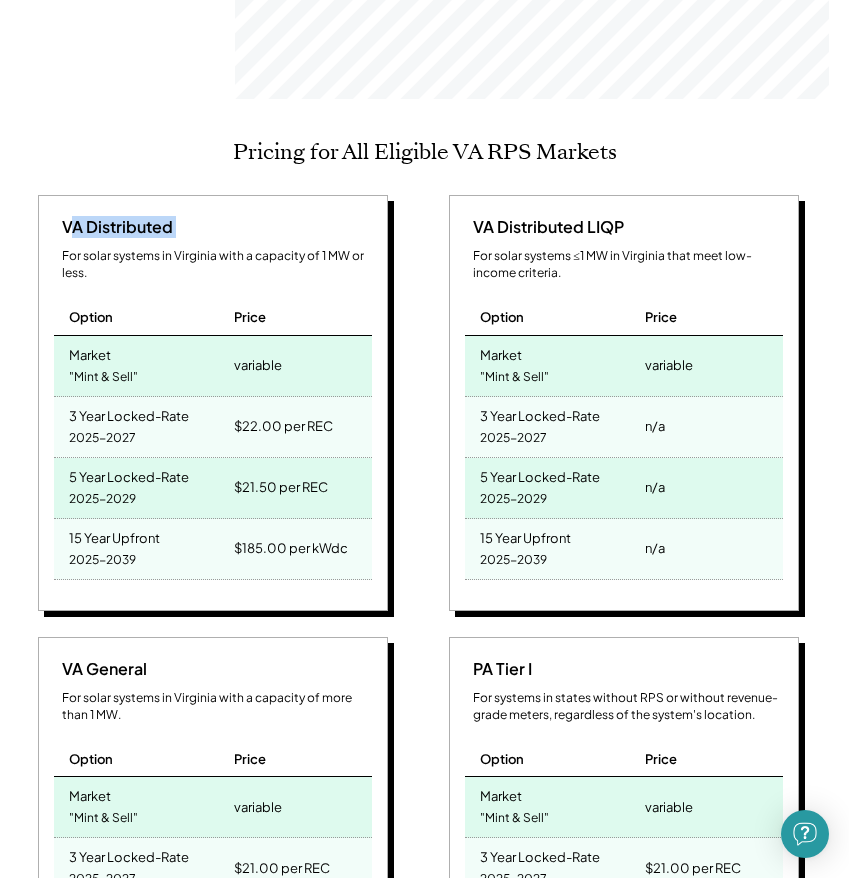 drag, startPoint x: 208, startPoint y: 103, endPoint x: 233, endPoint y: 107, distance: 25.317978 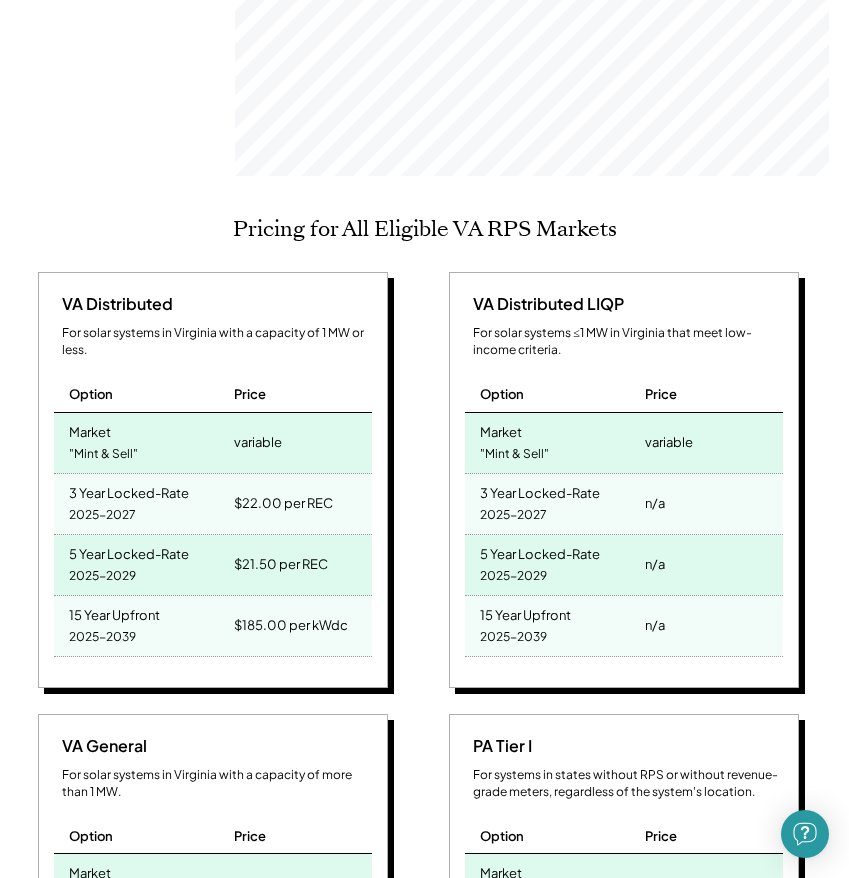 scroll, scrollTop: 736, scrollLeft: 0, axis: vertical 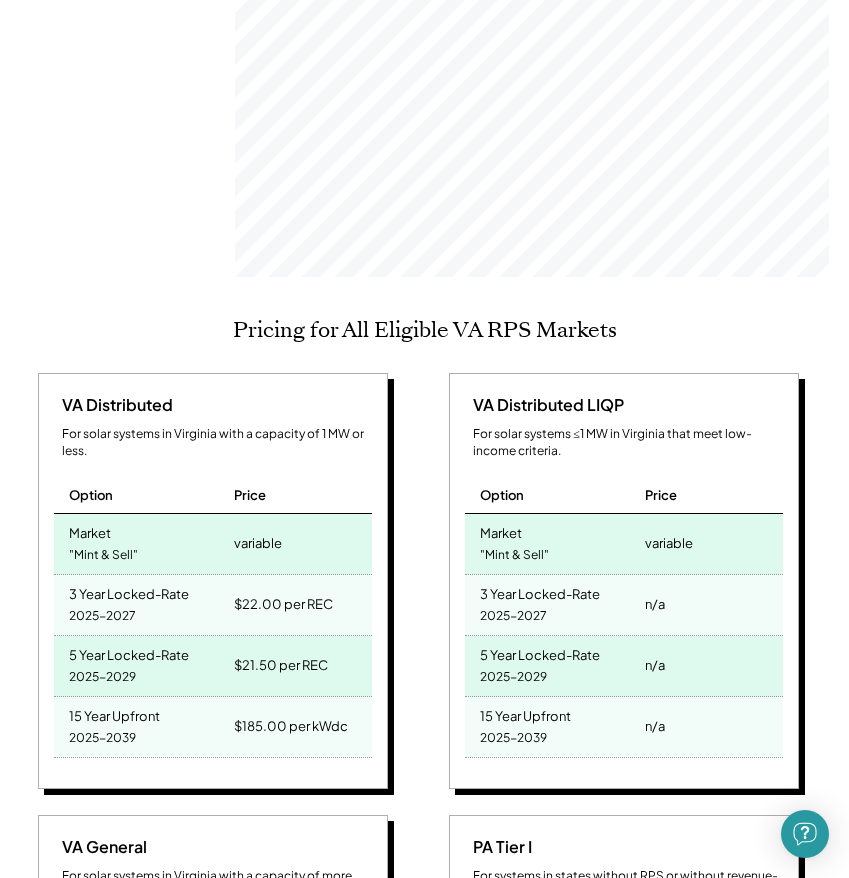 click on "Market "Mint & Sell"" at bounding box center [141, 544] 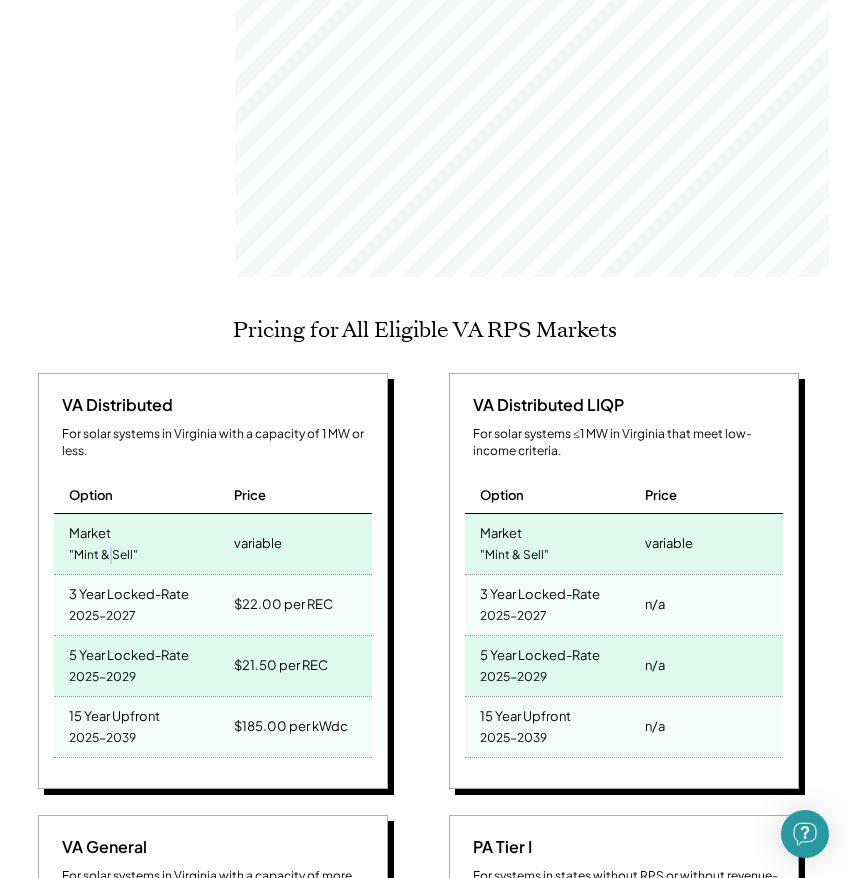click on ""Mint & Sell"" at bounding box center (103, 555) 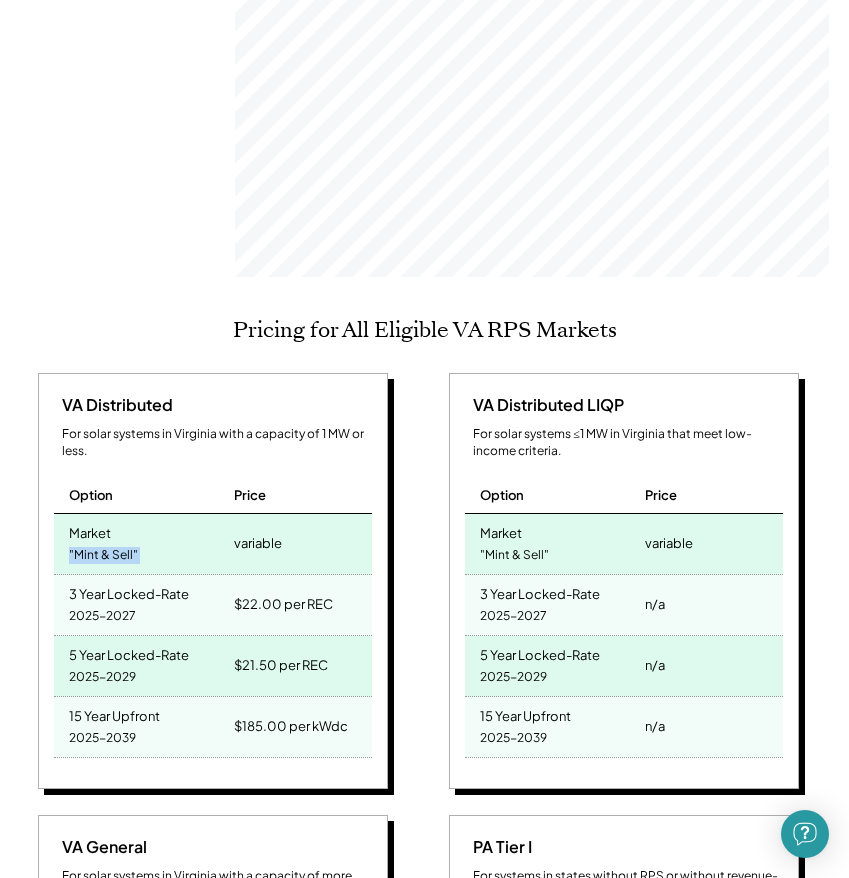 click on ""Mint & Sell"" at bounding box center (103, 555) 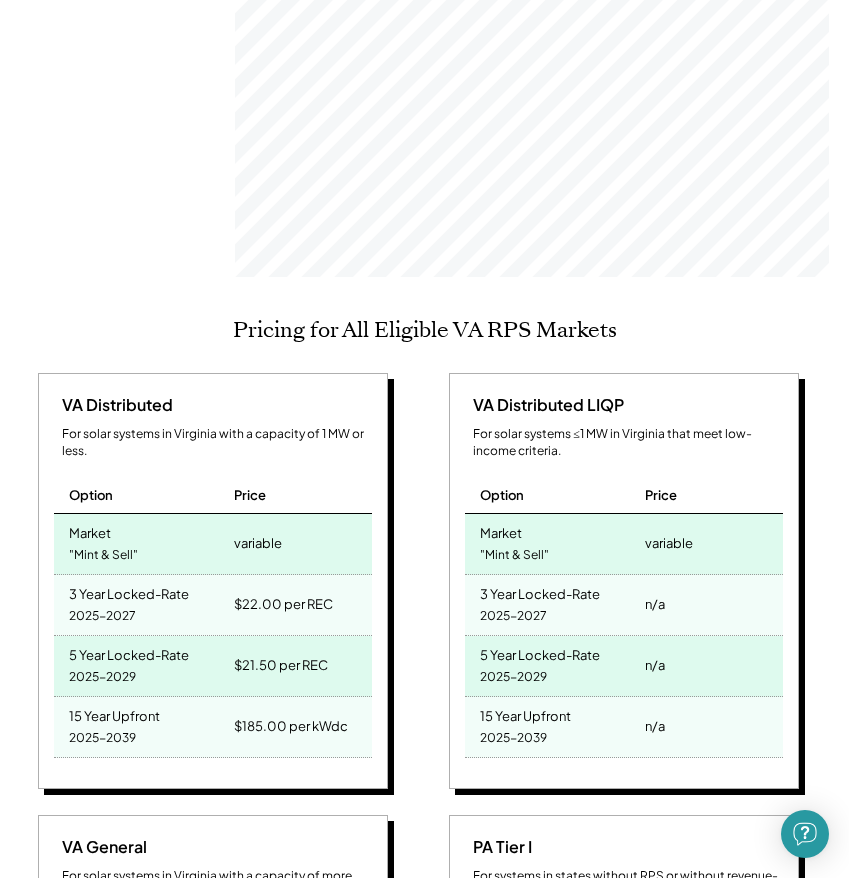 click on "Market" at bounding box center [90, 530] 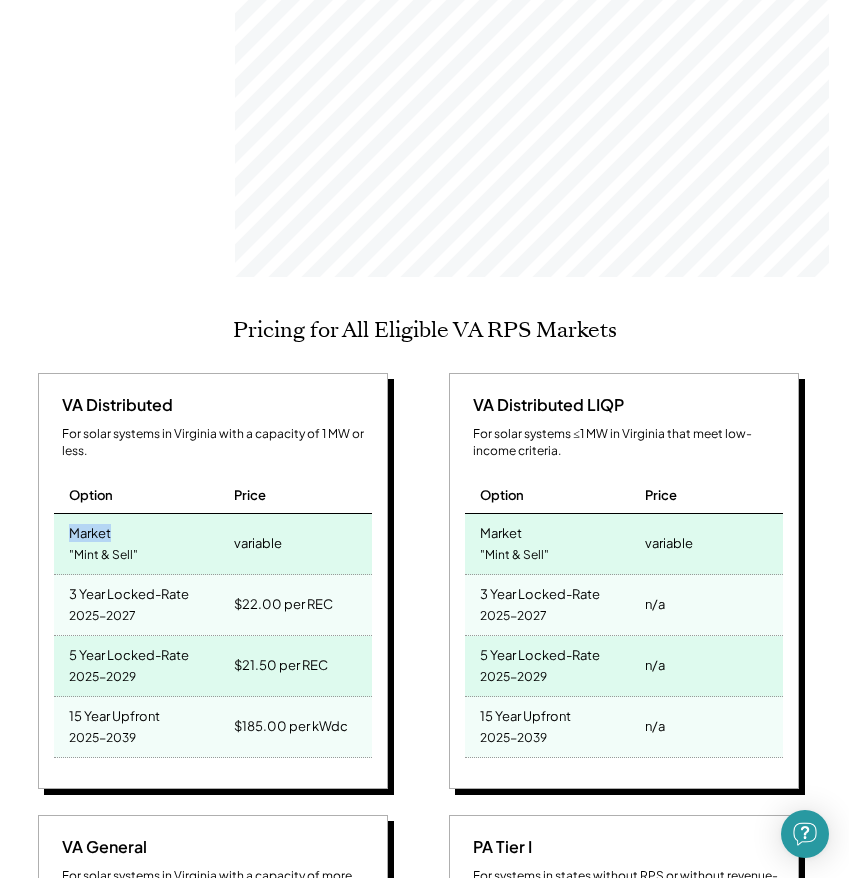 click on "Market" at bounding box center [90, 530] 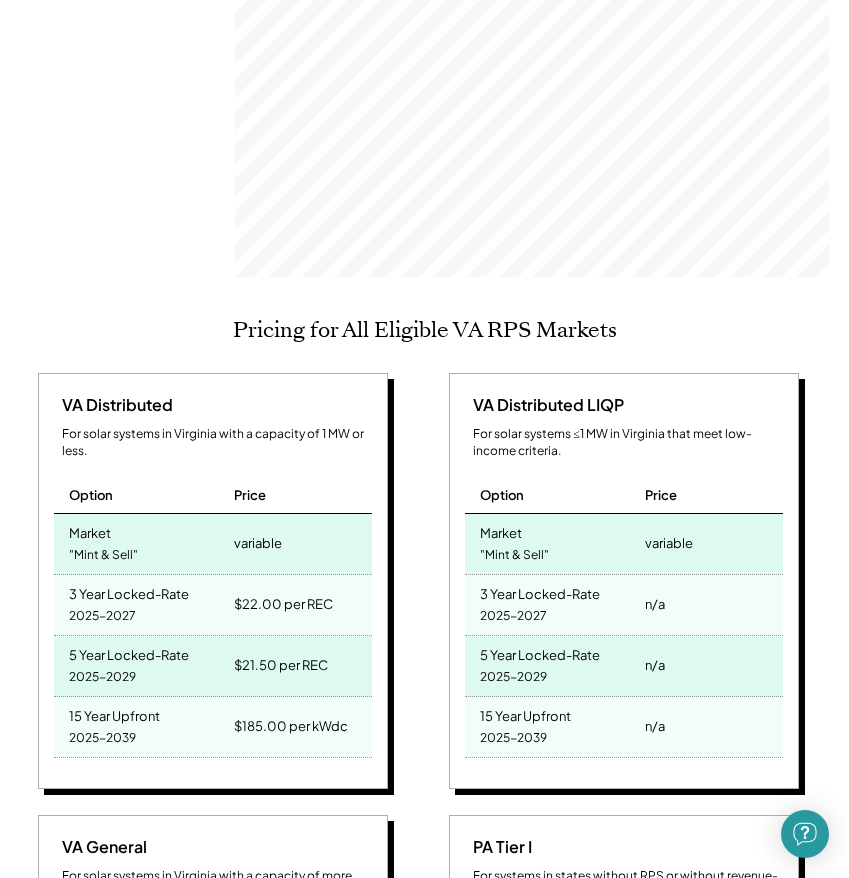 click on "$22.00 per REC" at bounding box center [300, 605] 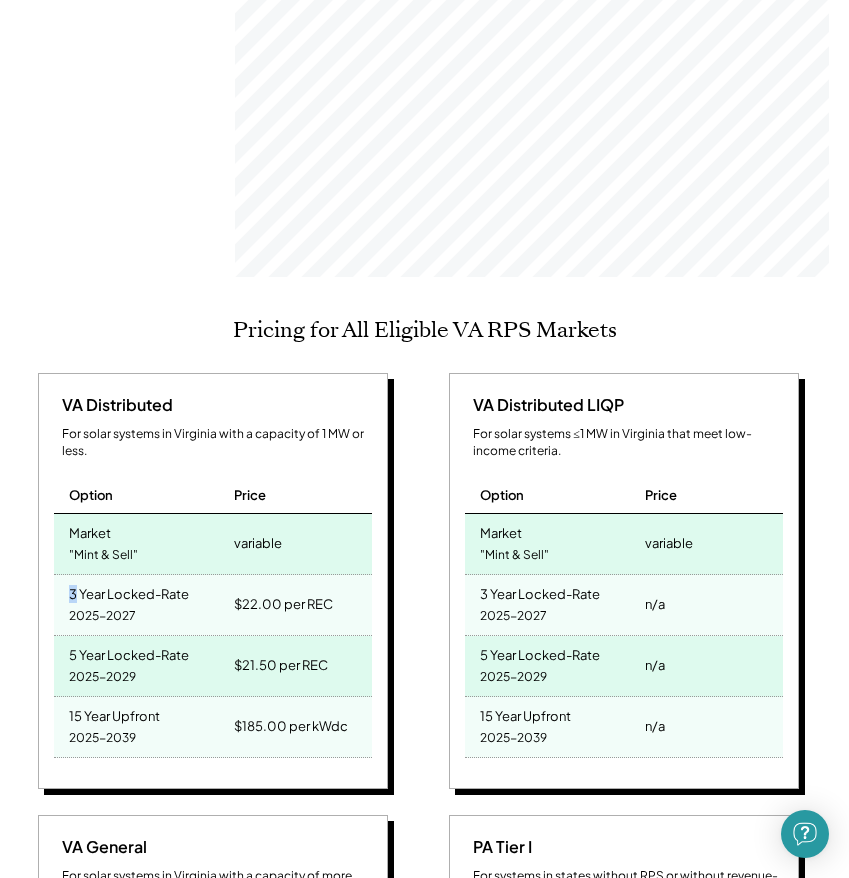 click on "3 Year Locked-Rate" at bounding box center [129, 591] 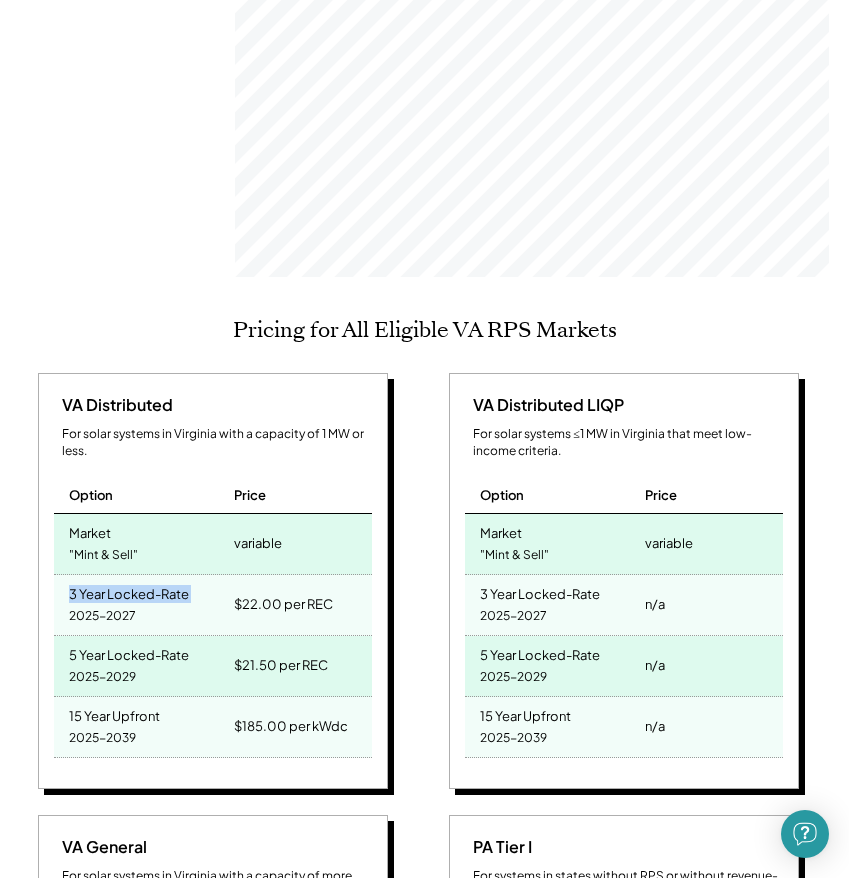 click on "3 Year Locked-Rate" at bounding box center [129, 591] 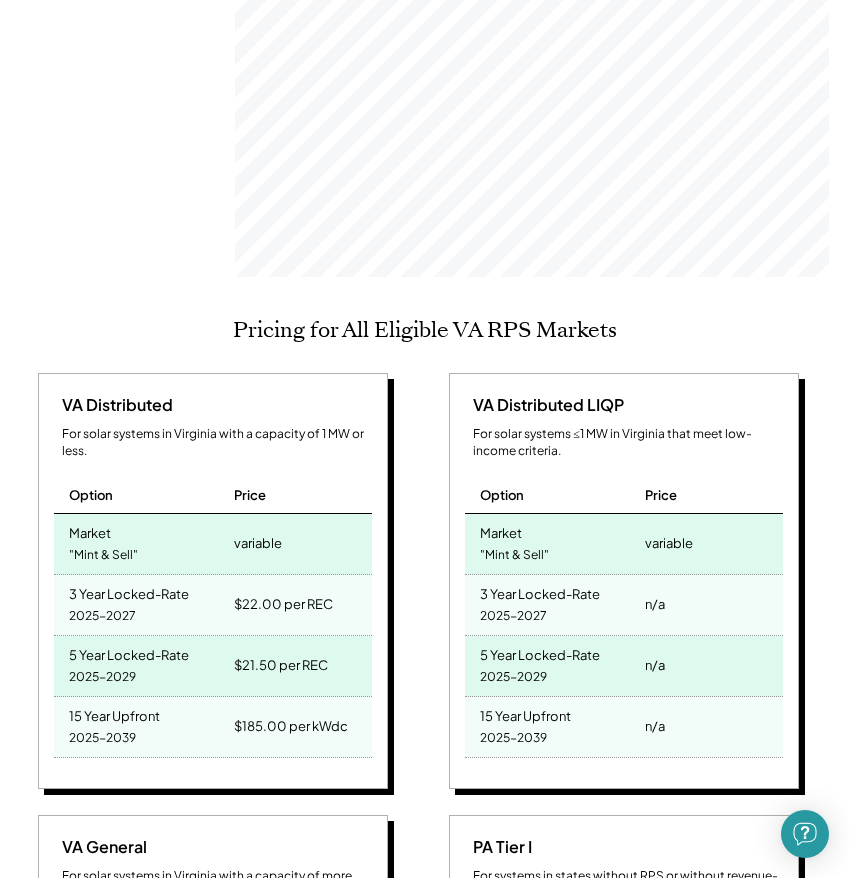 click on "5 Year Locked-Rate" at bounding box center (129, 652) 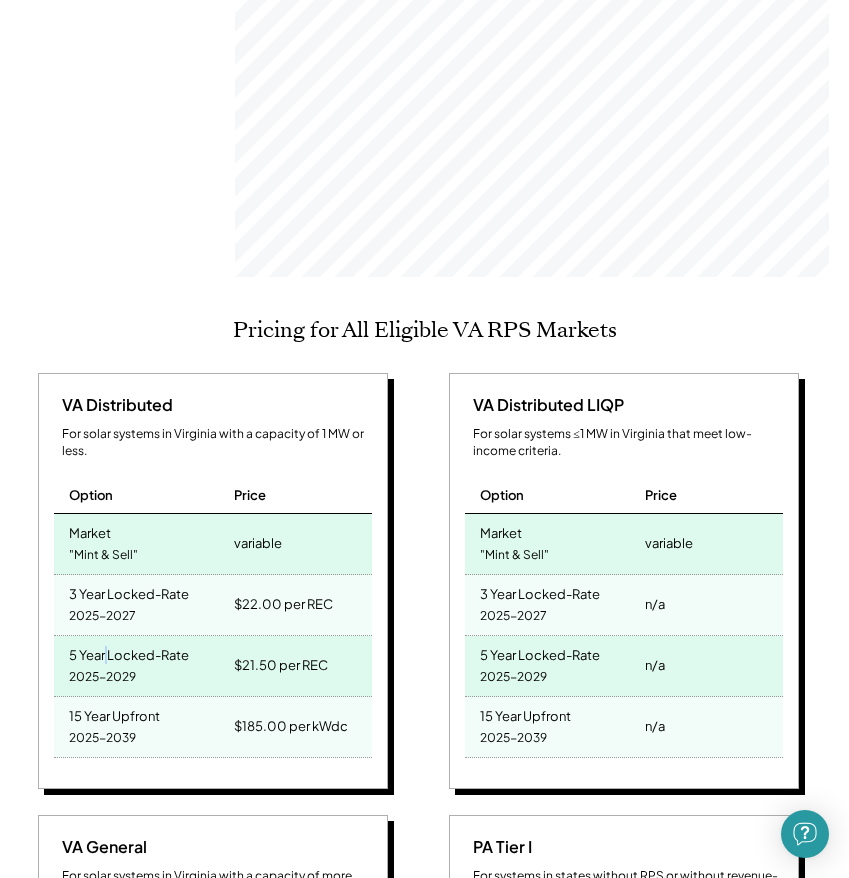click on "5 Year Locked-Rate" at bounding box center [129, 652] 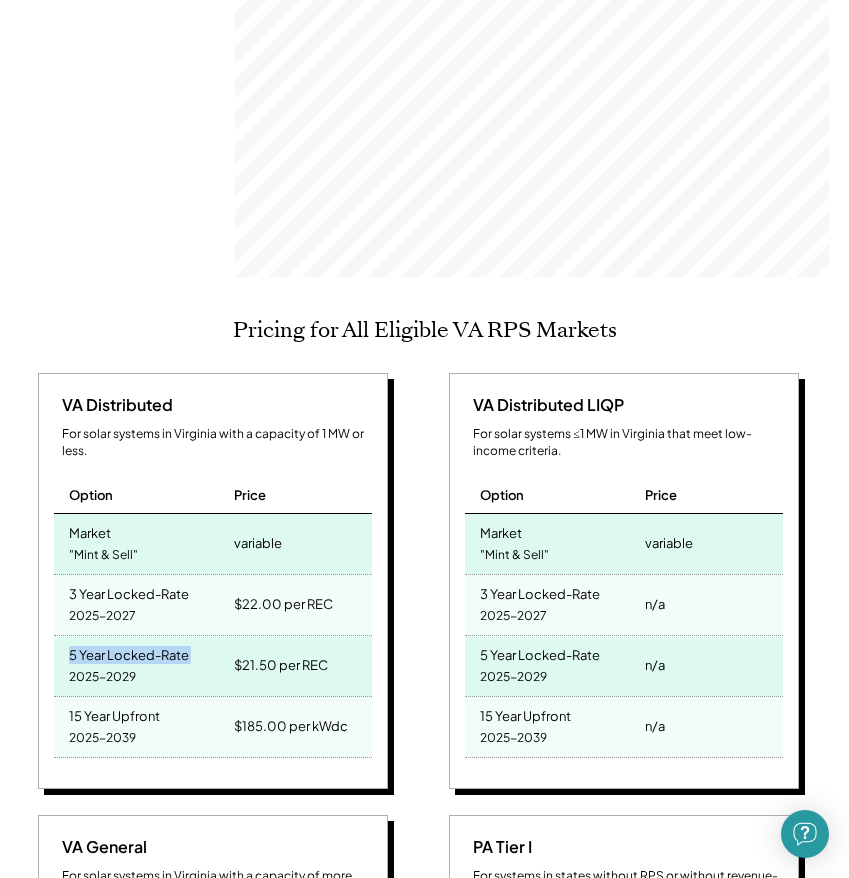 click on "5 Year Locked-Rate" at bounding box center (129, 652) 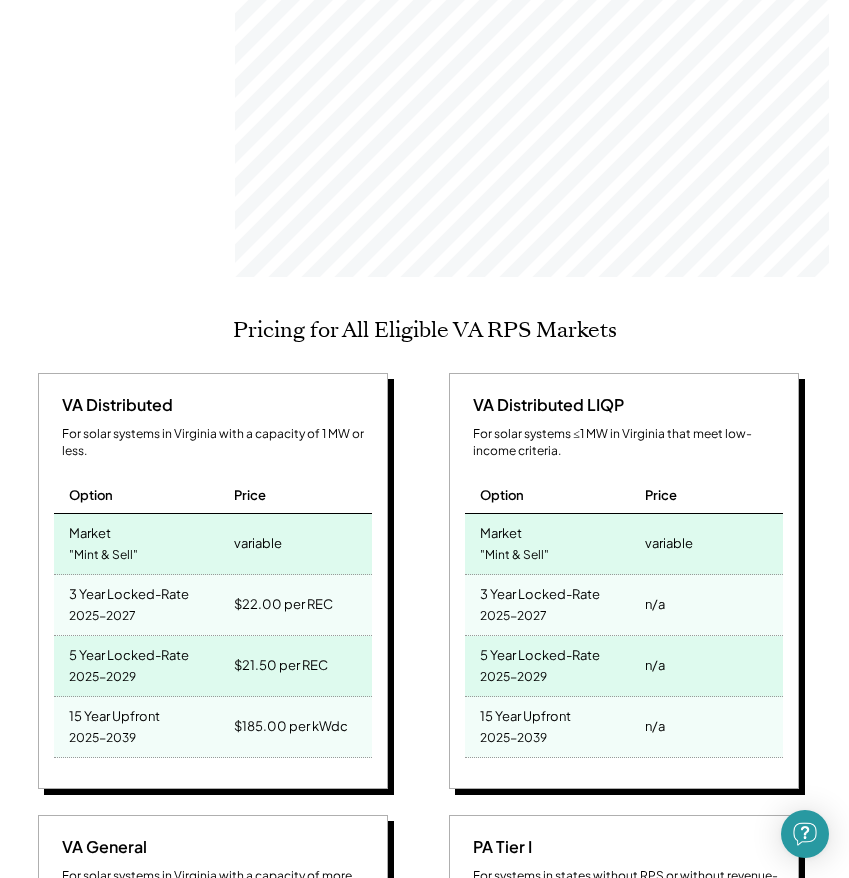 click on "3 Year Locked-Rate" at bounding box center (129, 591) 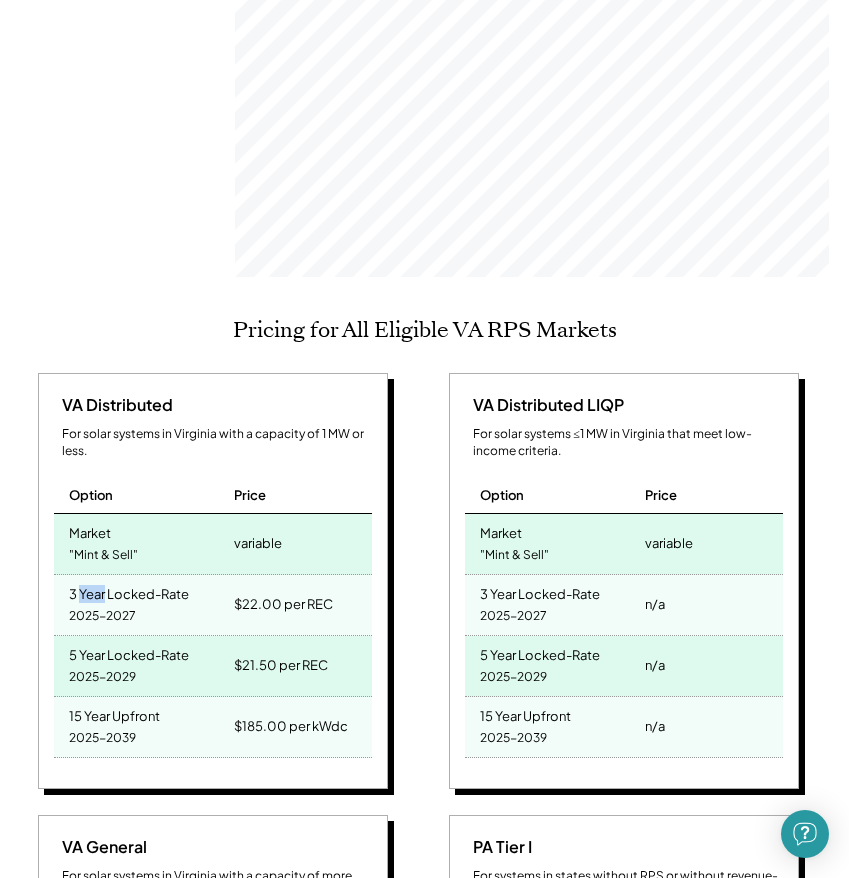 click on "3 Year Locked-Rate" at bounding box center [129, 591] 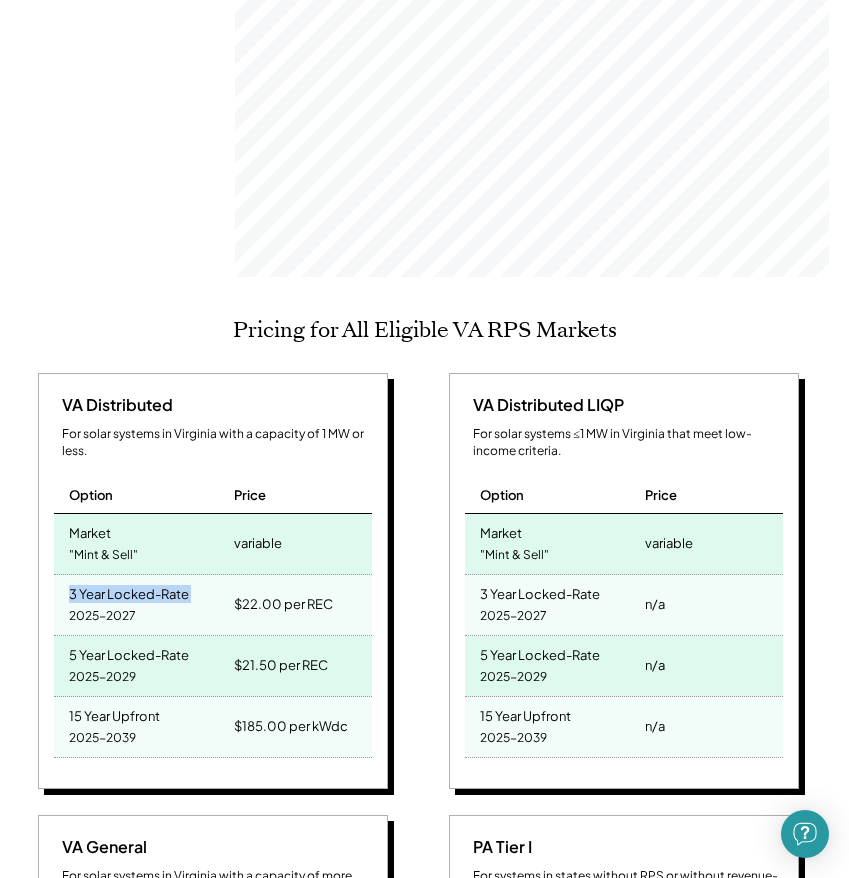 drag, startPoint x: 102, startPoint y: 456, endPoint x: 105, endPoint y: 506, distance: 50.08992 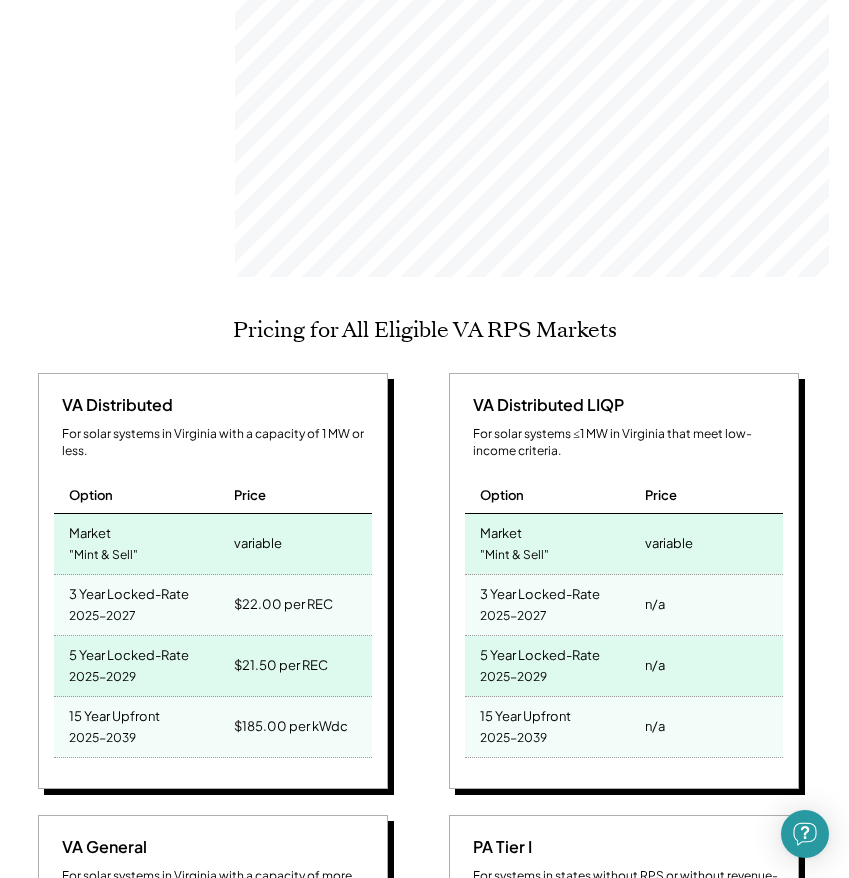 click on "[YEAR]-[YEAR]" at bounding box center (141, 666) 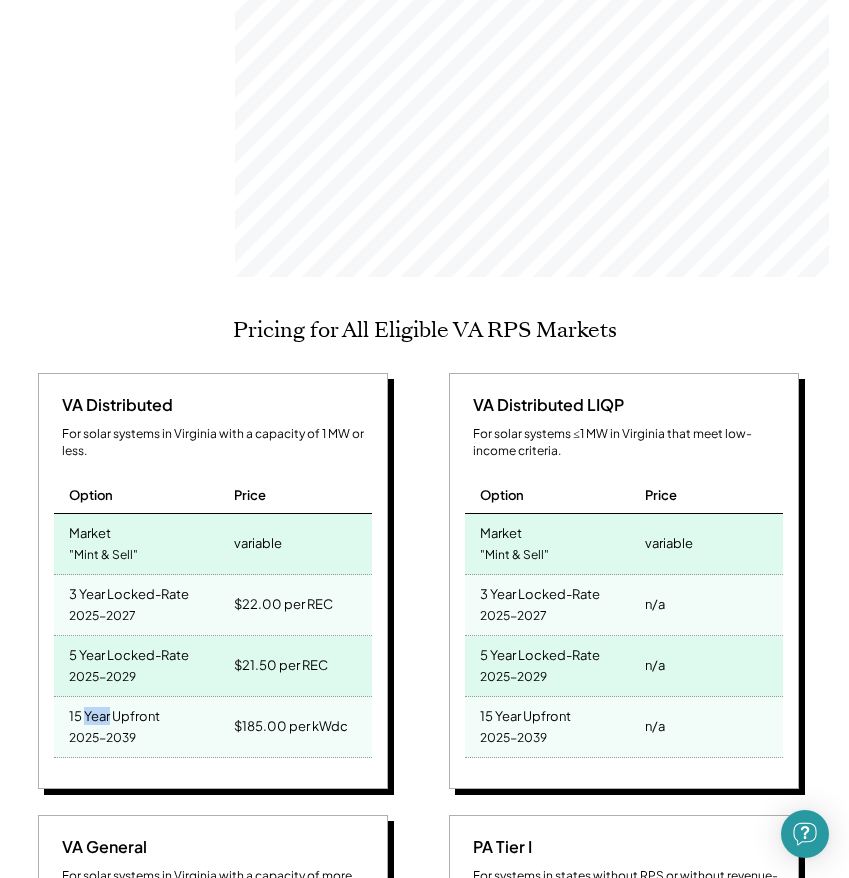 click on "15 Year Upfront" at bounding box center [114, 713] 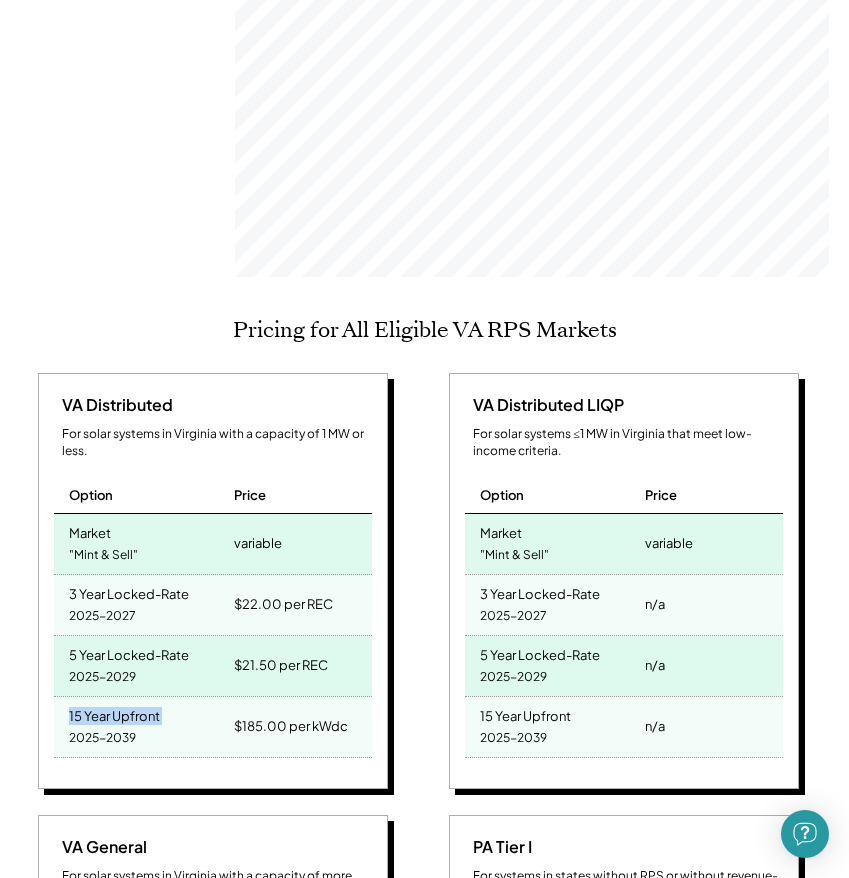 click on "15 Year Upfront" at bounding box center (114, 713) 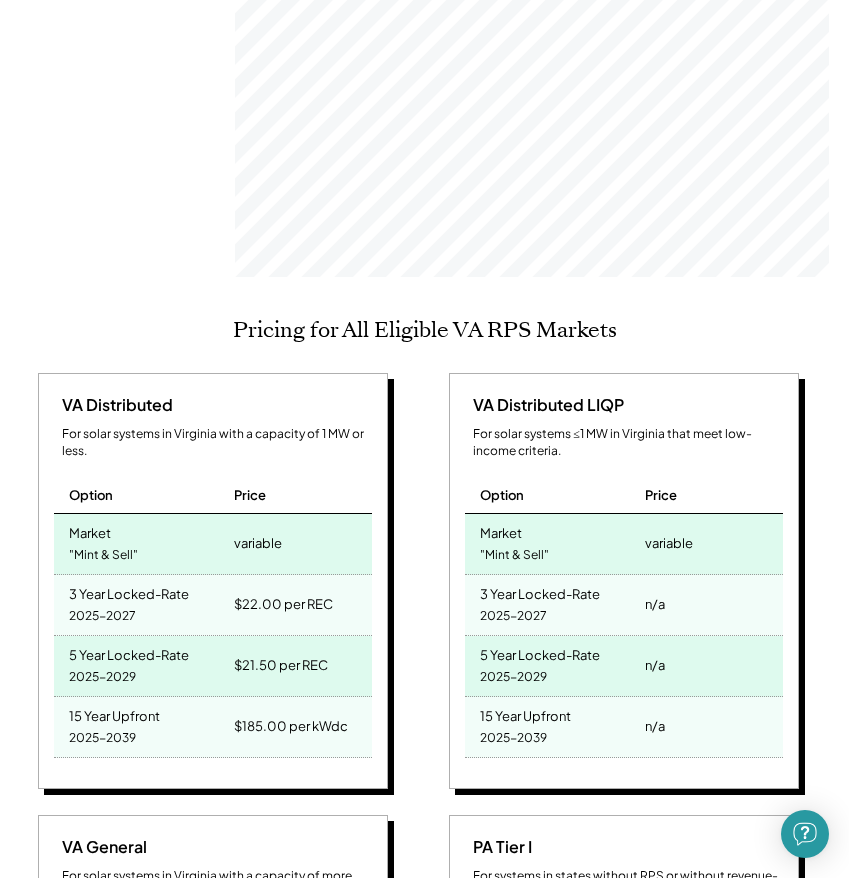 click on "[YEAR] Upfront [YEAR]-[YEAR]" at bounding box center (141, 727) 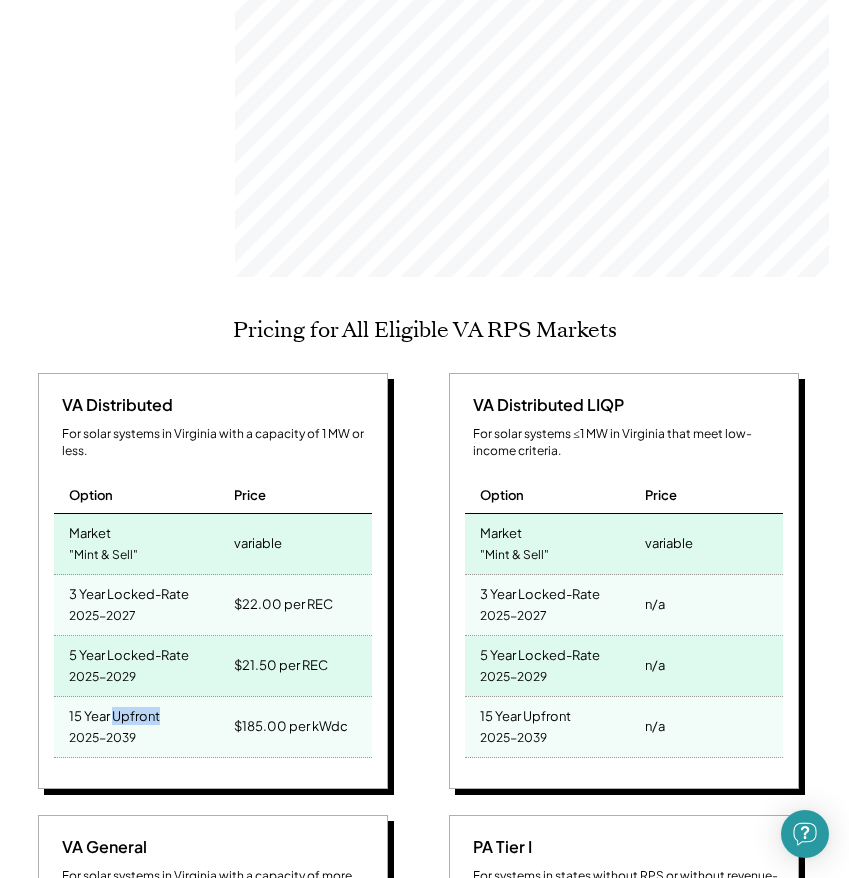 click on "15 Year Upfront" at bounding box center (114, 713) 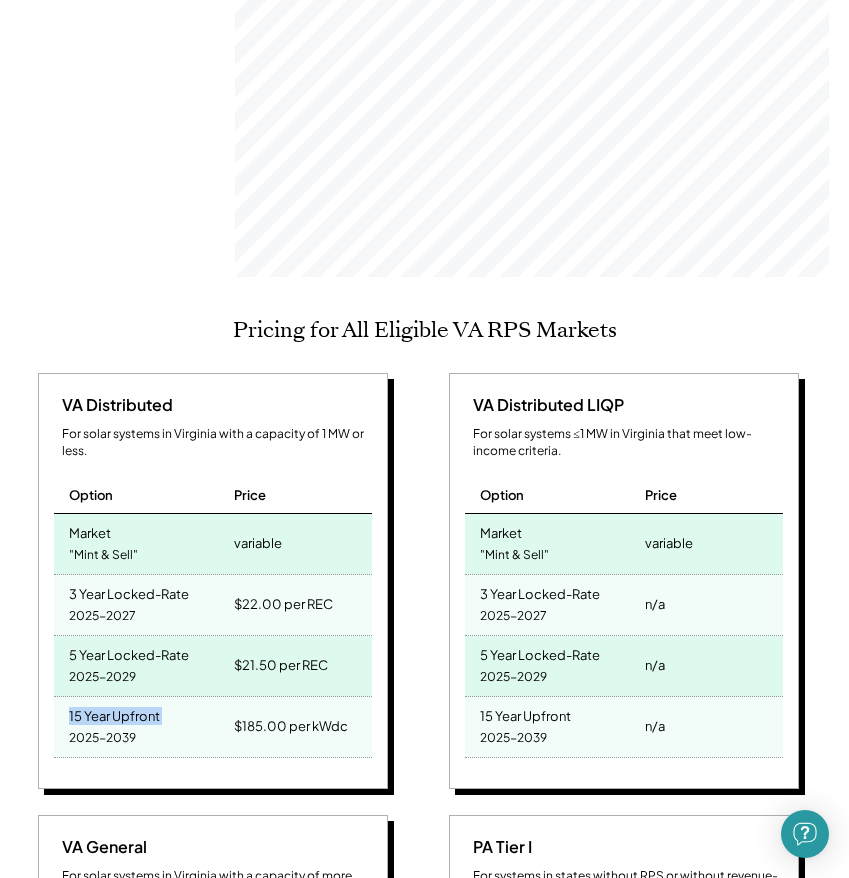 click on "15 Year Upfront" at bounding box center [114, 713] 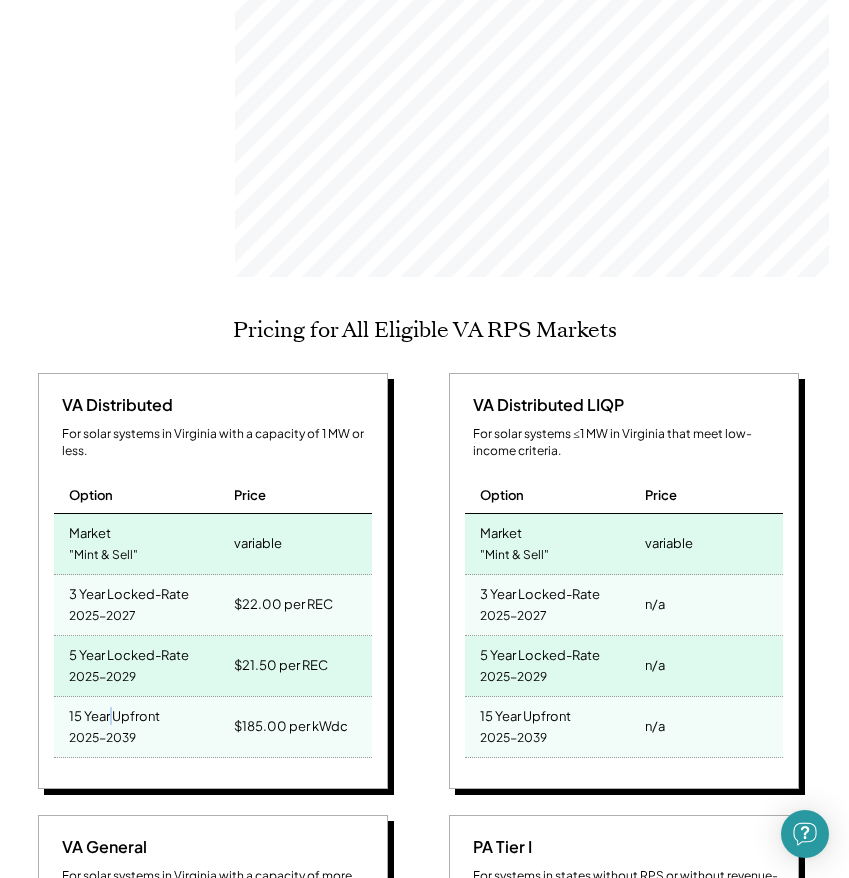 click on "15 Year Upfront" at bounding box center (114, 713) 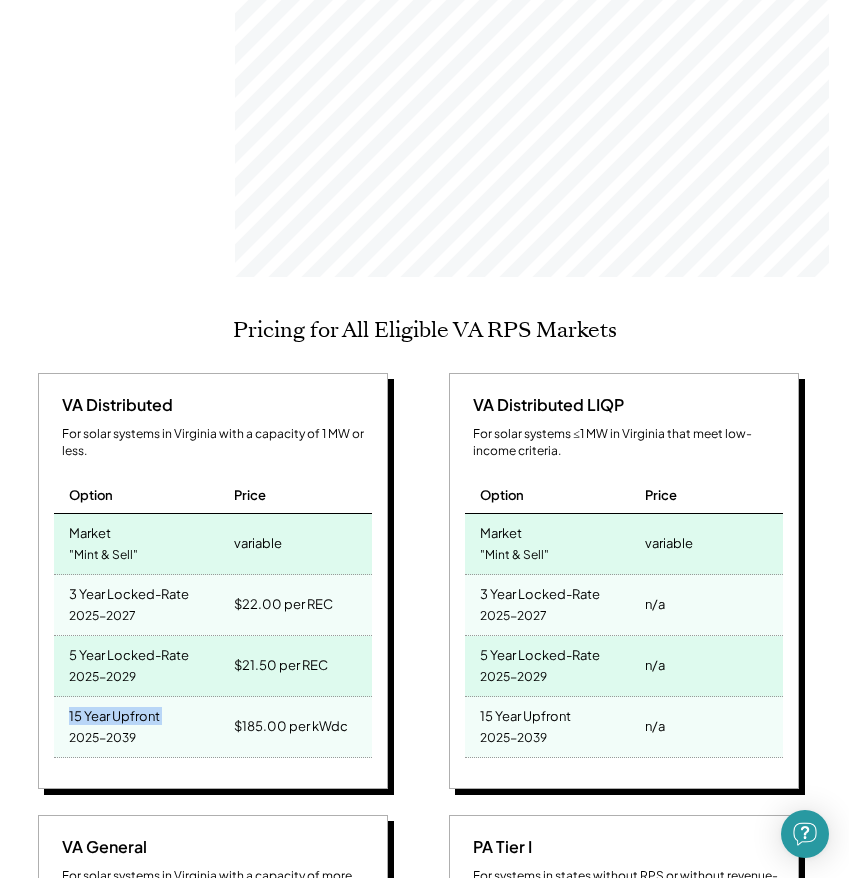 click on "15 Year Upfront" at bounding box center (114, 713) 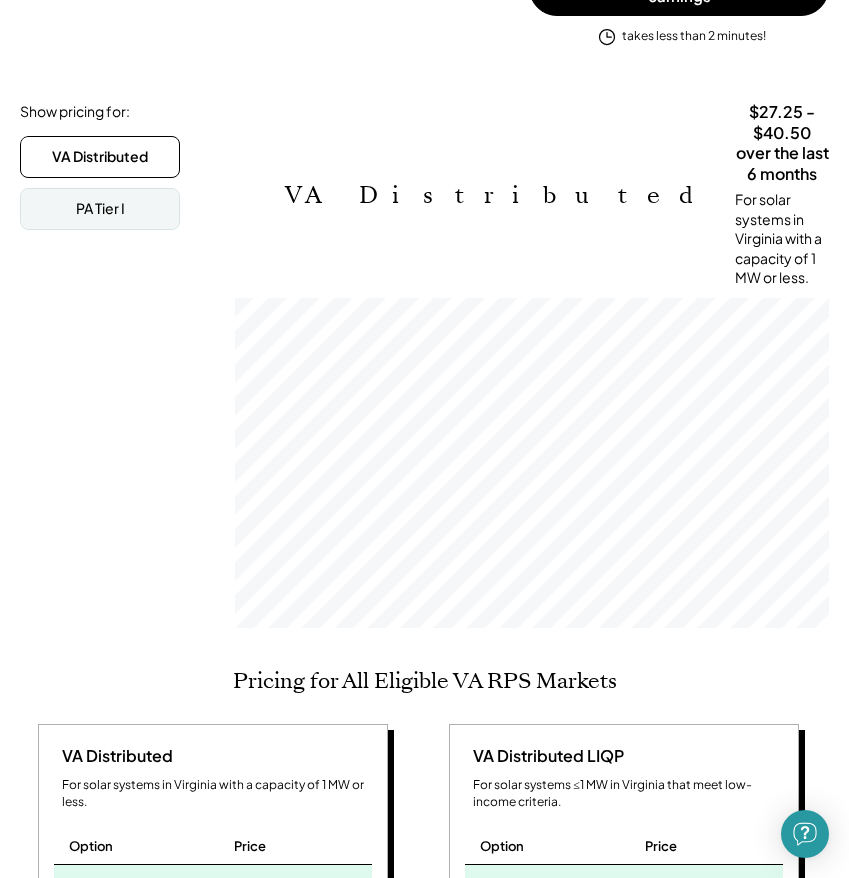 scroll, scrollTop: 760, scrollLeft: 0, axis: vertical 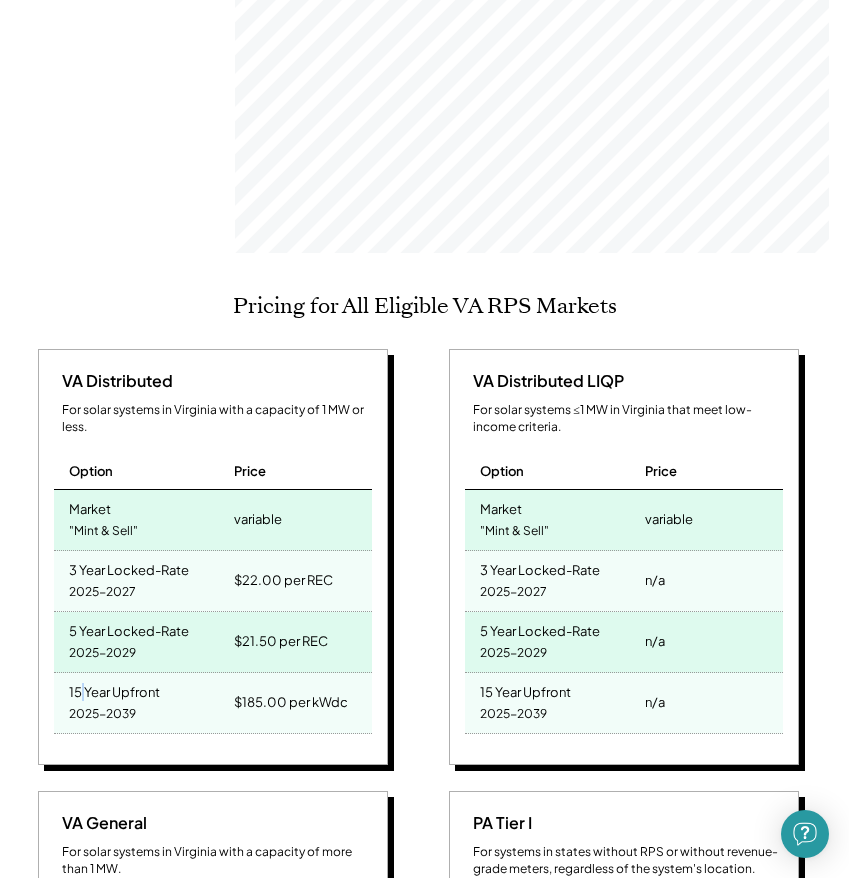 click on "15 Year Upfront" at bounding box center [114, 689] 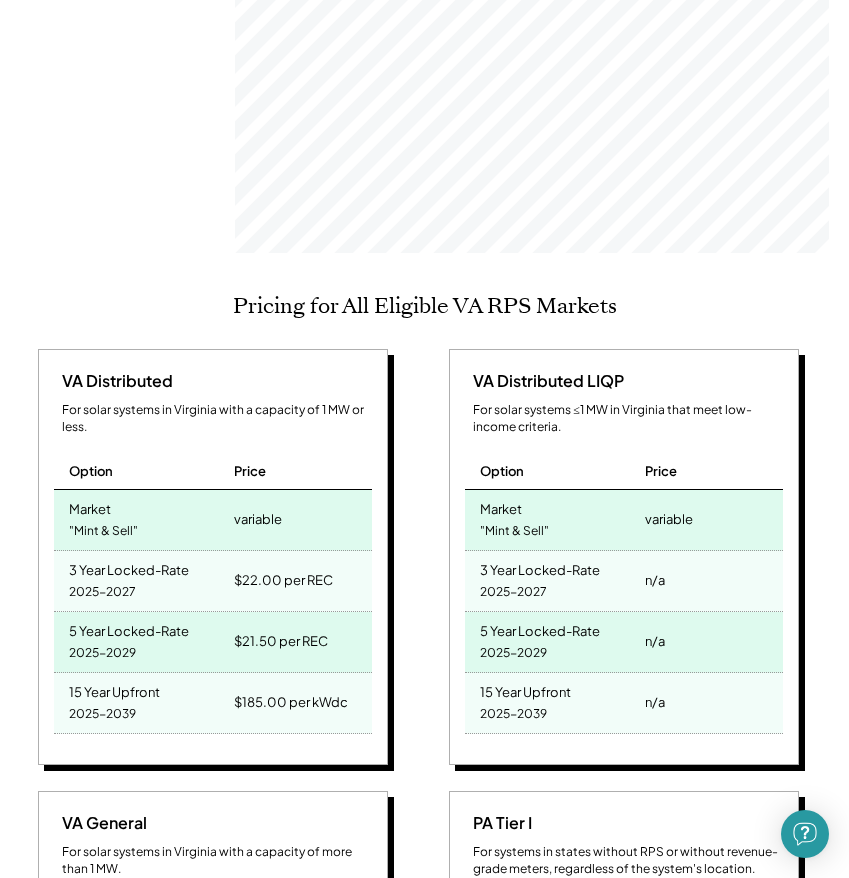 click on "5 Year Locked-Rate" at bounding box center [129, 628] 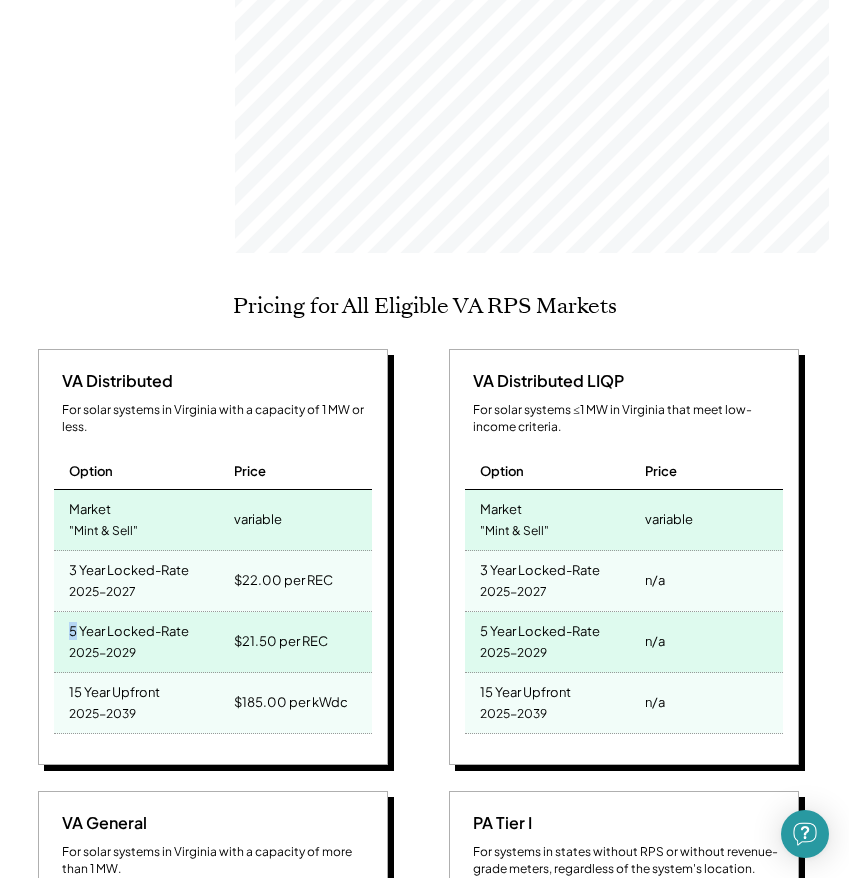 click on "5 Year Locked-Rate" at bounding box center [129, 628] 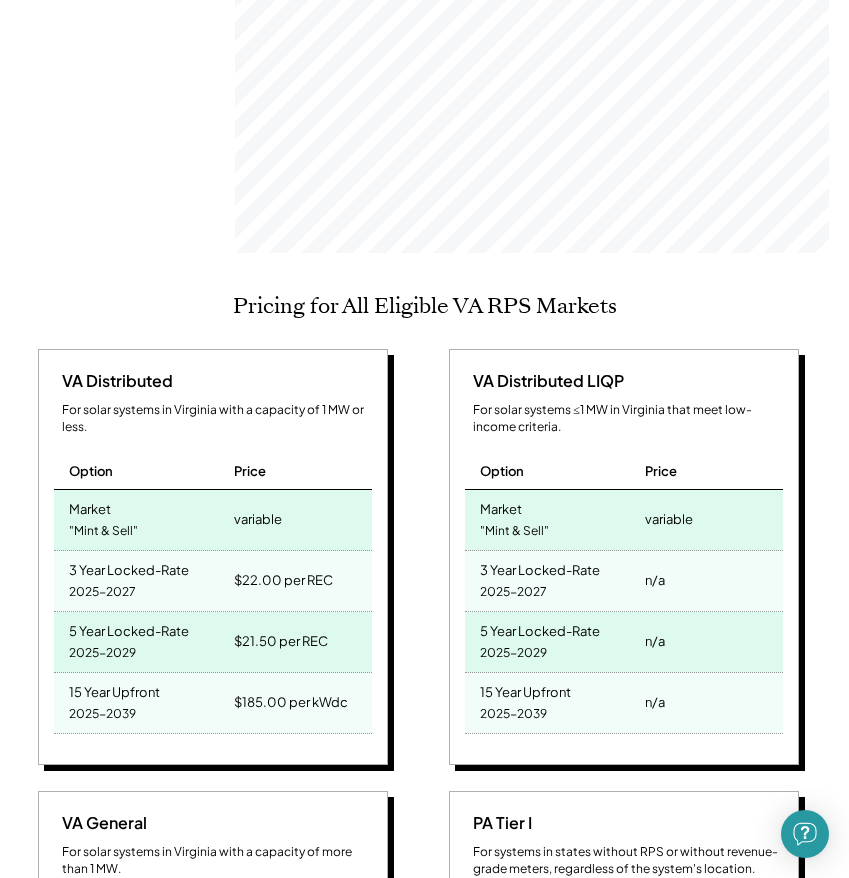 click on "3 Year Locked-Rate" at bounding box center [129, 567] 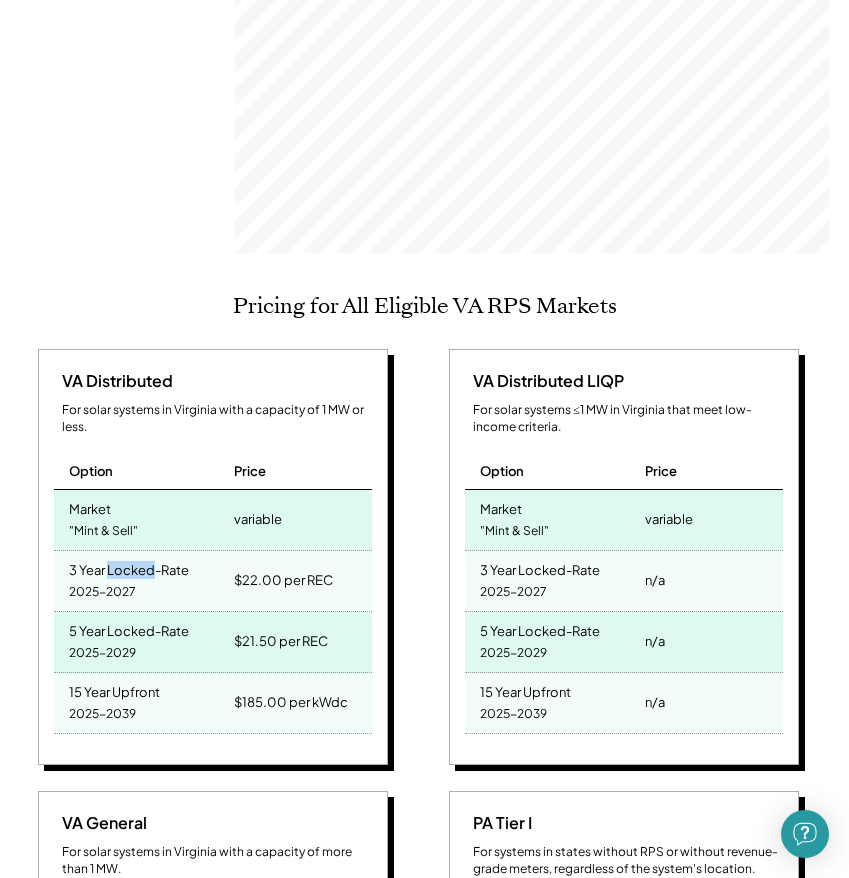 click on "3 Year Locked-Rate" at bounding box center (129, 567) 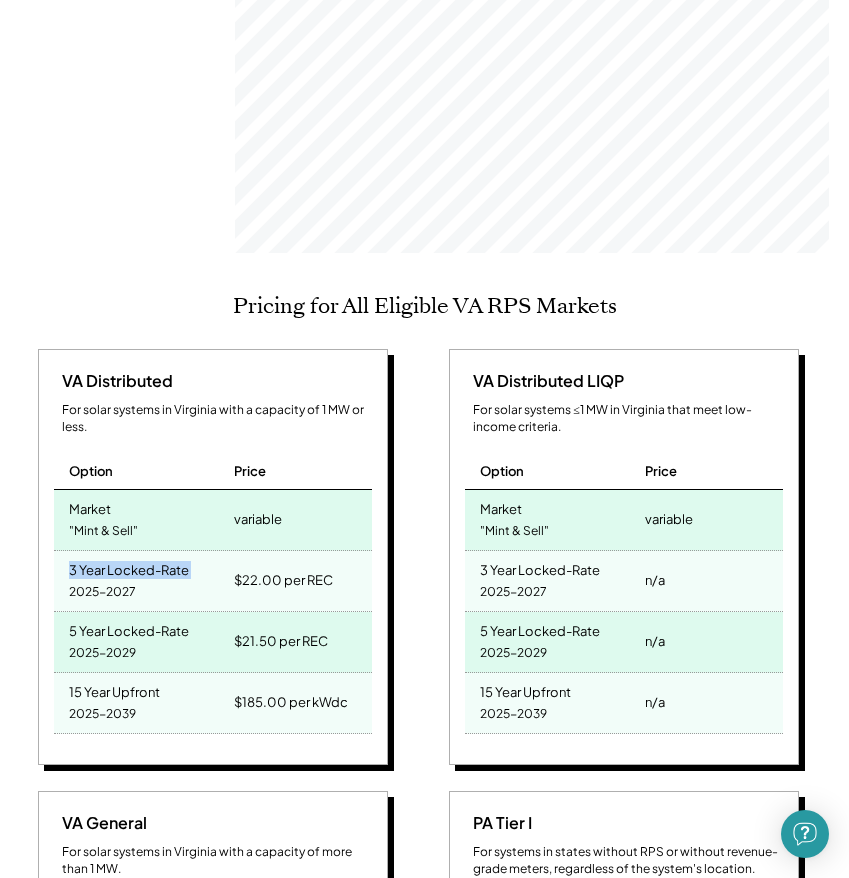 click on "3 Year Locked-Rate" at bounding box center (129, 567) 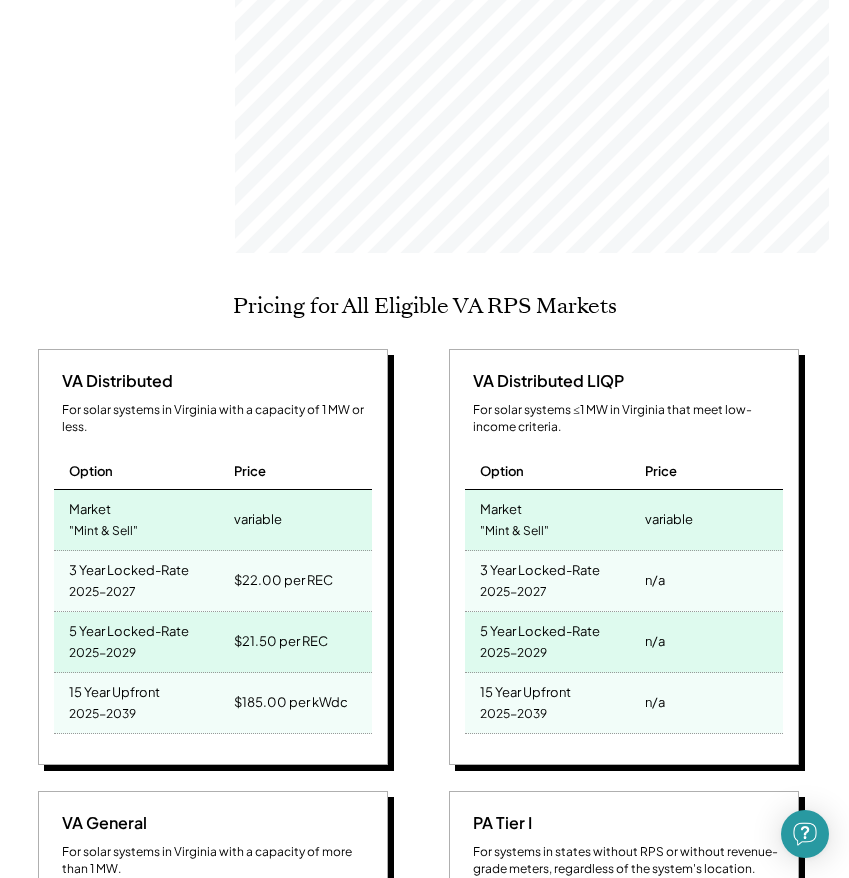 click on "Market" at bounding box center (90, 506) 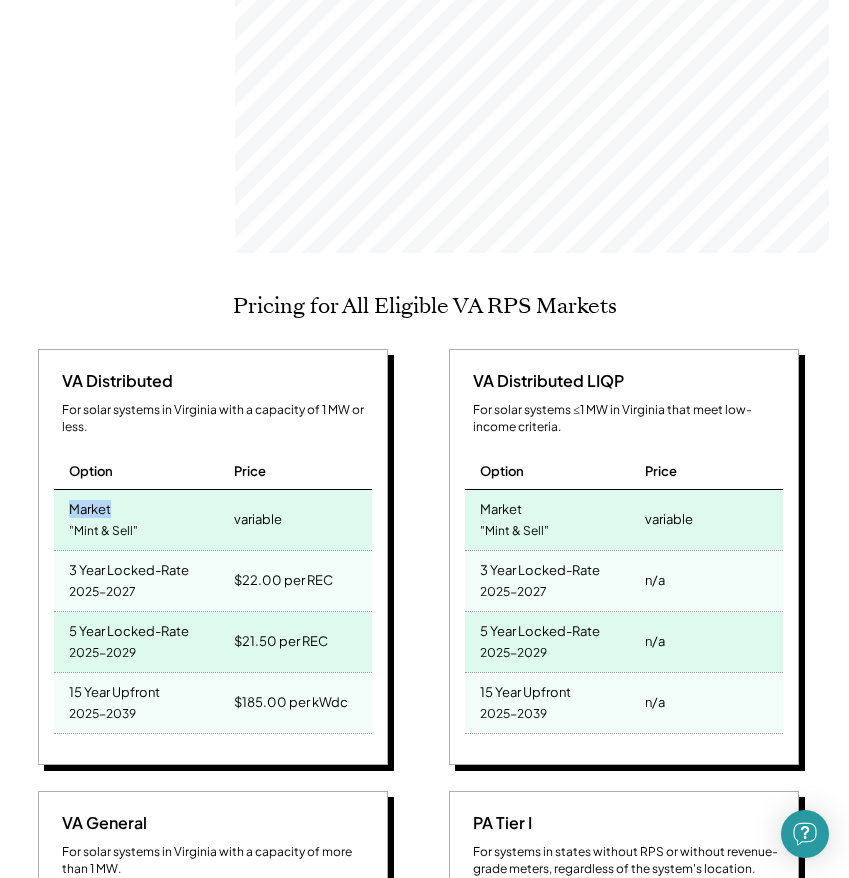 click on "Market" at bounding box center (90, 506) 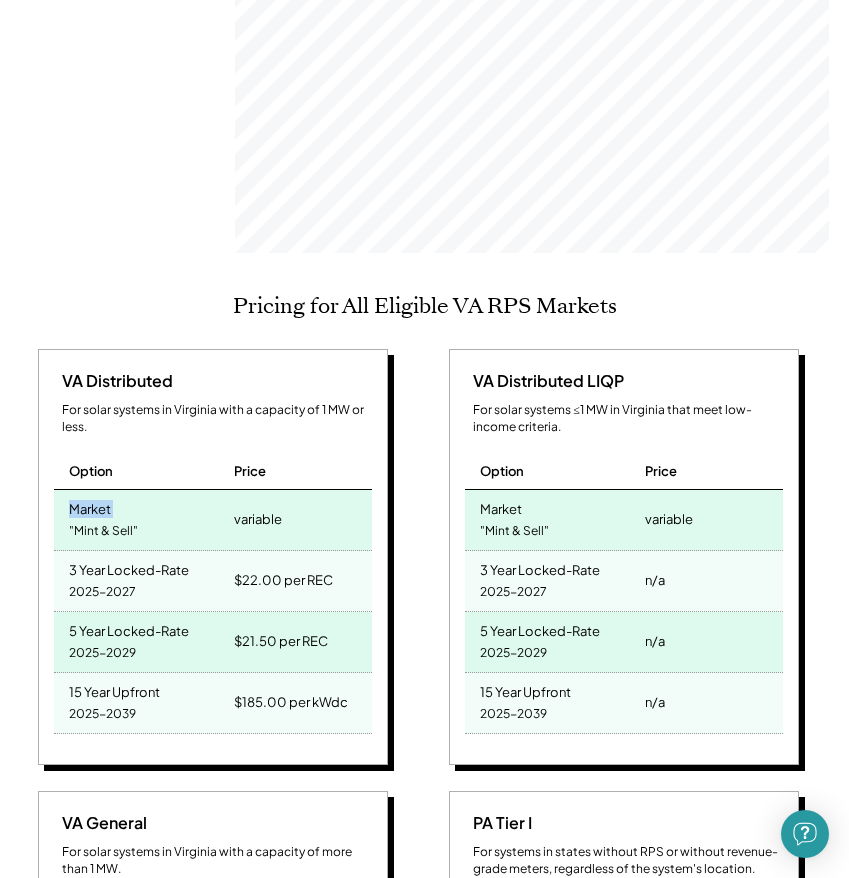 click on "Market" at bounding box center (90, 506) 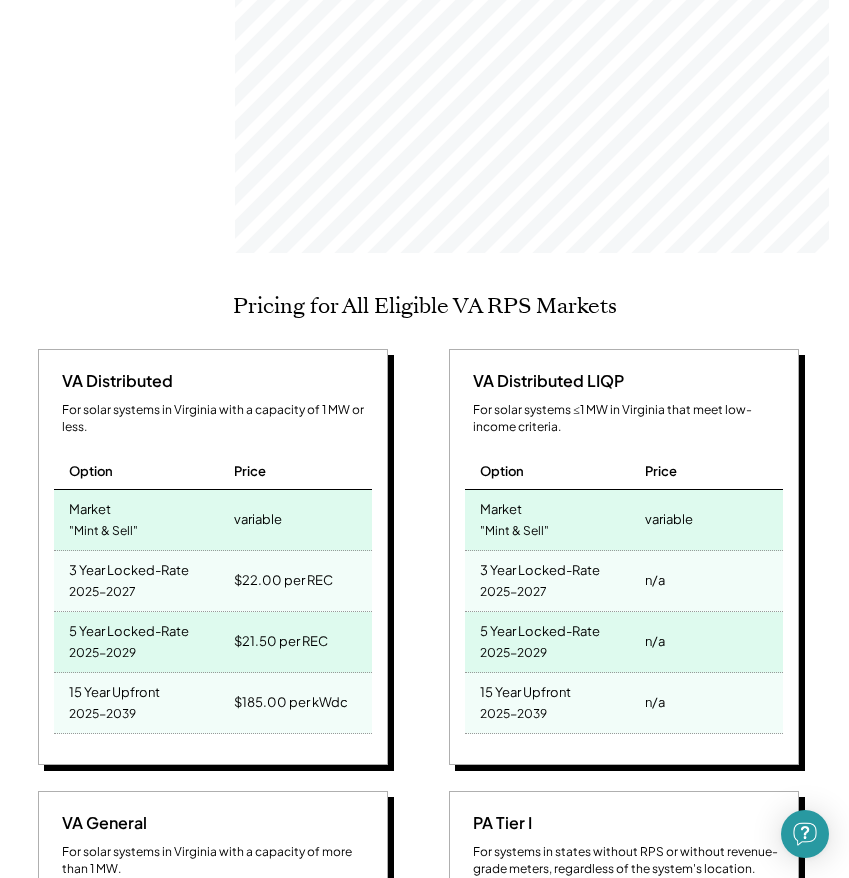 click on "3 Year Locked-Rate" at bounding box center [129, 567] 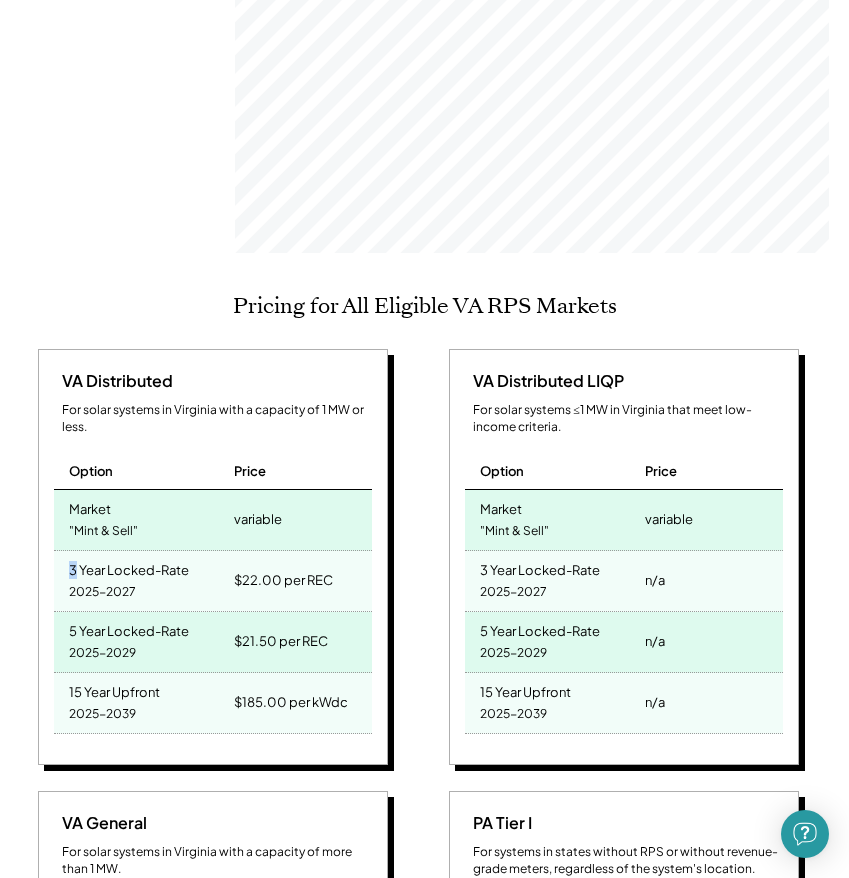 click on "3 Year Locked-Rate" at bounding box center [129, 567] 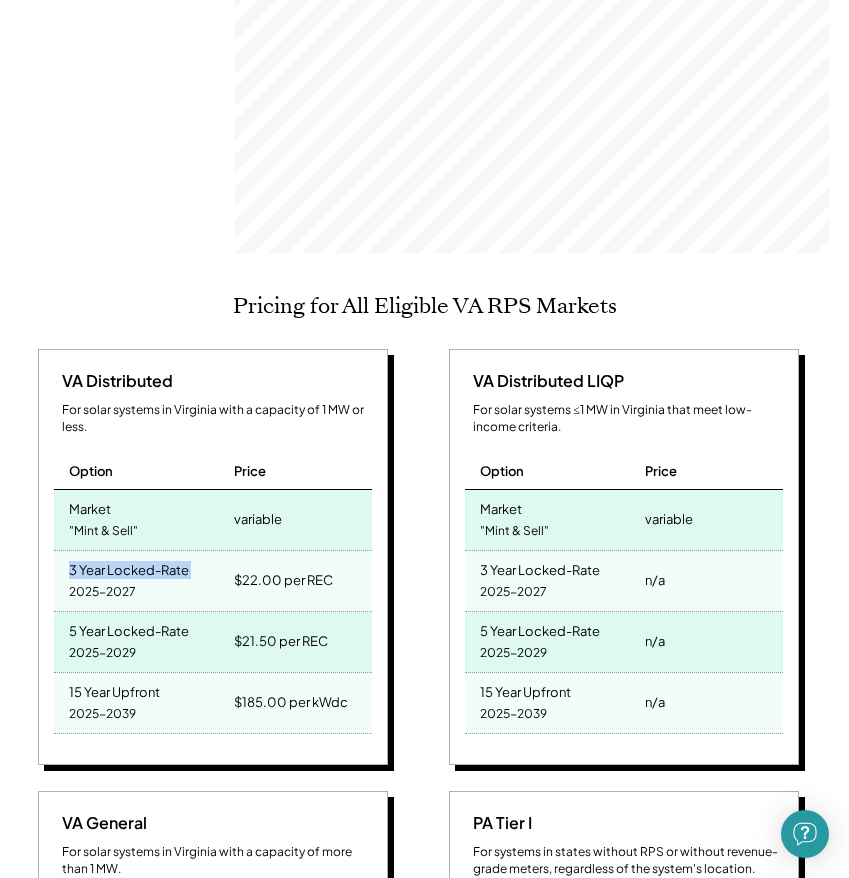click on "3 Year Locked-Rate" at bounding box center (129, 567) 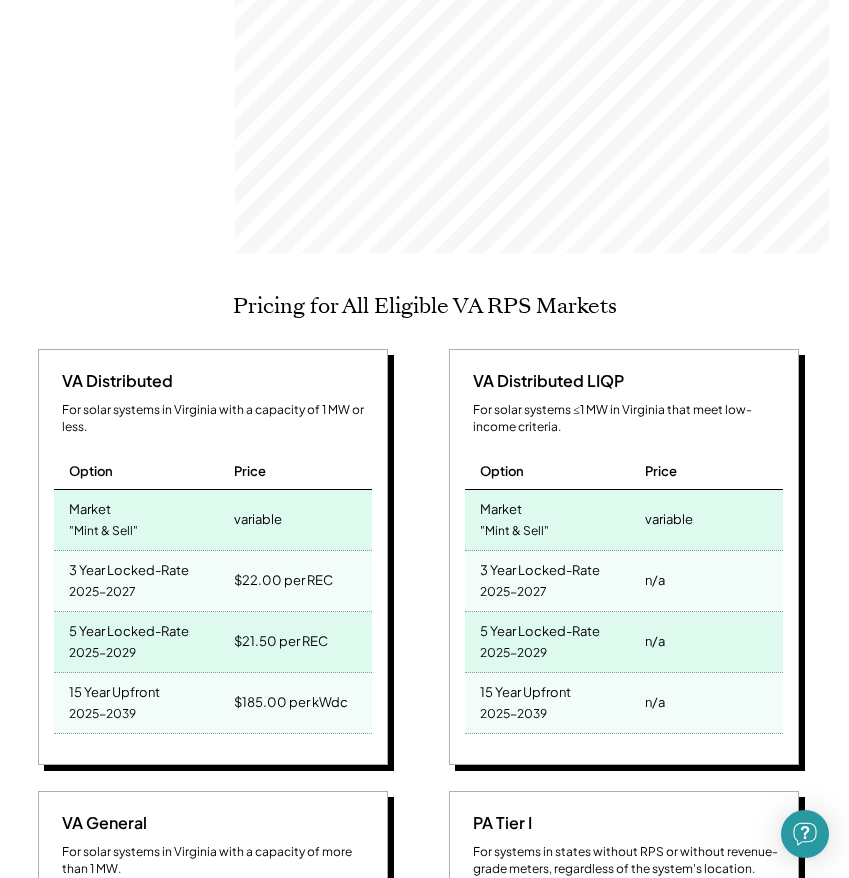 click on "Market" at bounding box center (90, 506) 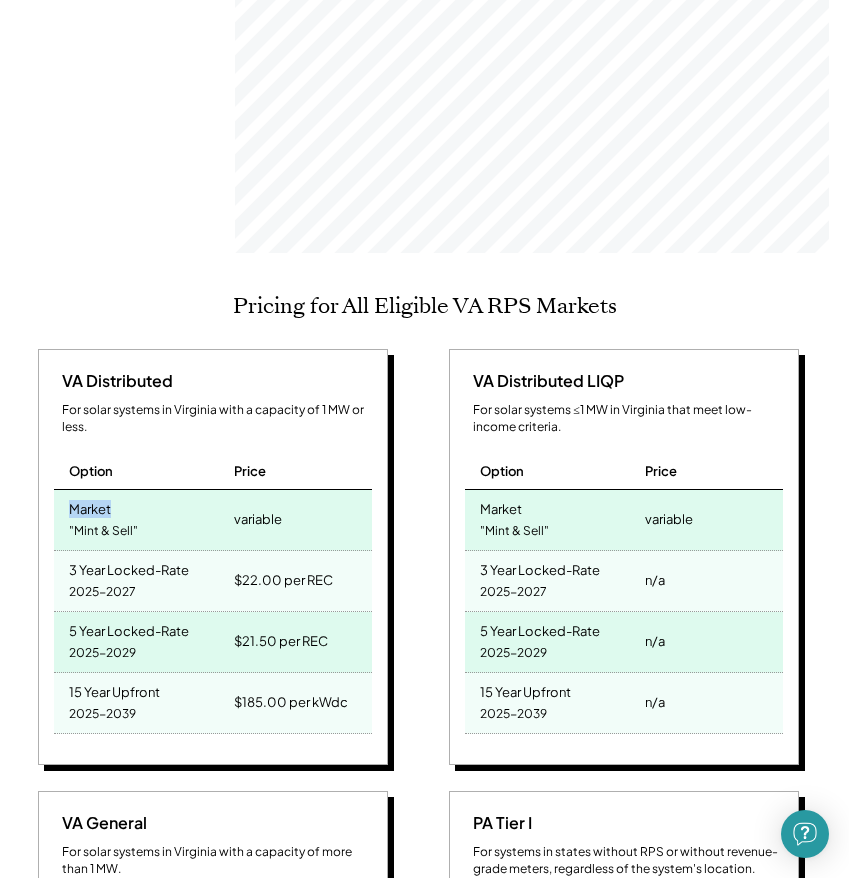 click on "Market" at bounding box center (90, 506) 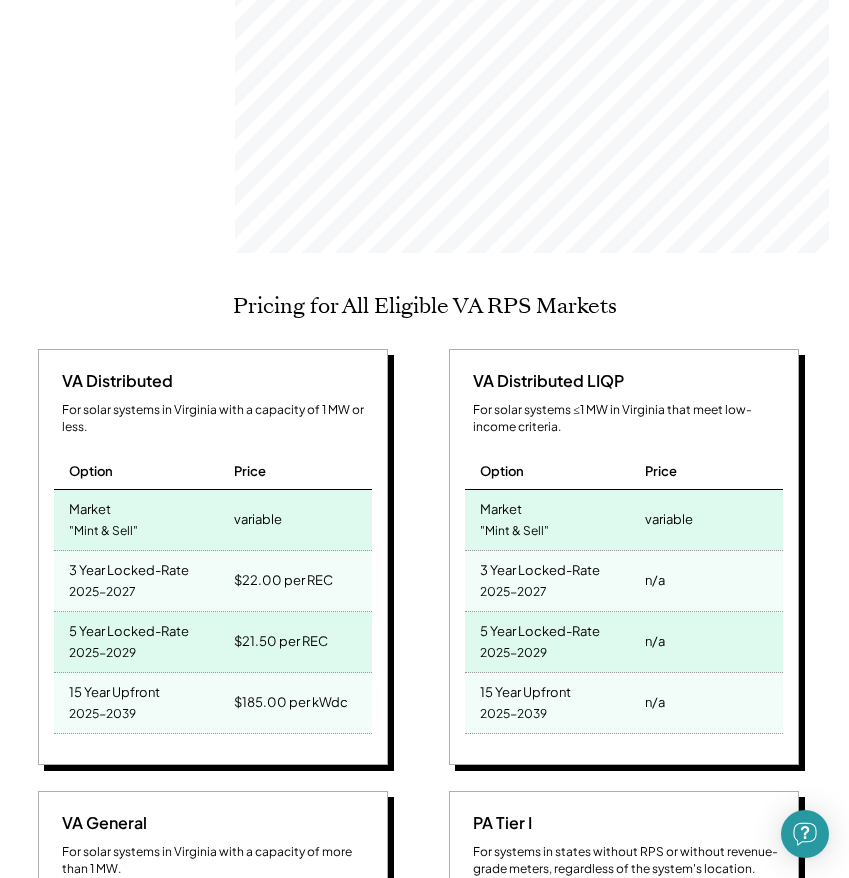 click on "variable" at bounding box center (258, 519) 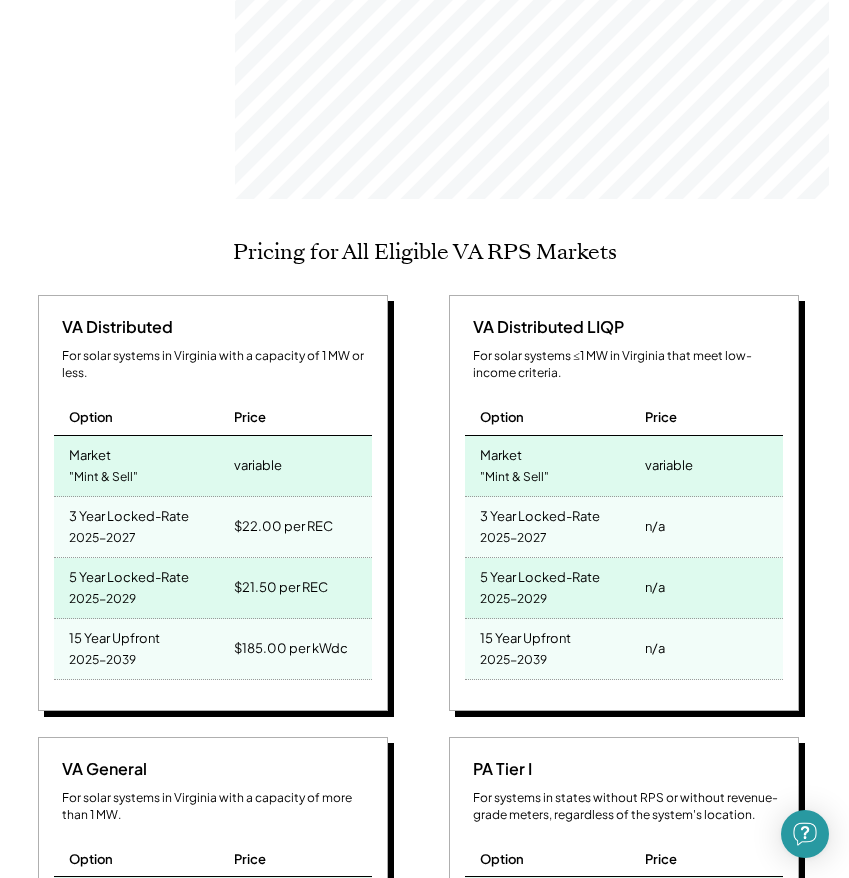 scroll, scrollTop: 834, scrollLeft: 0, axis: vertical 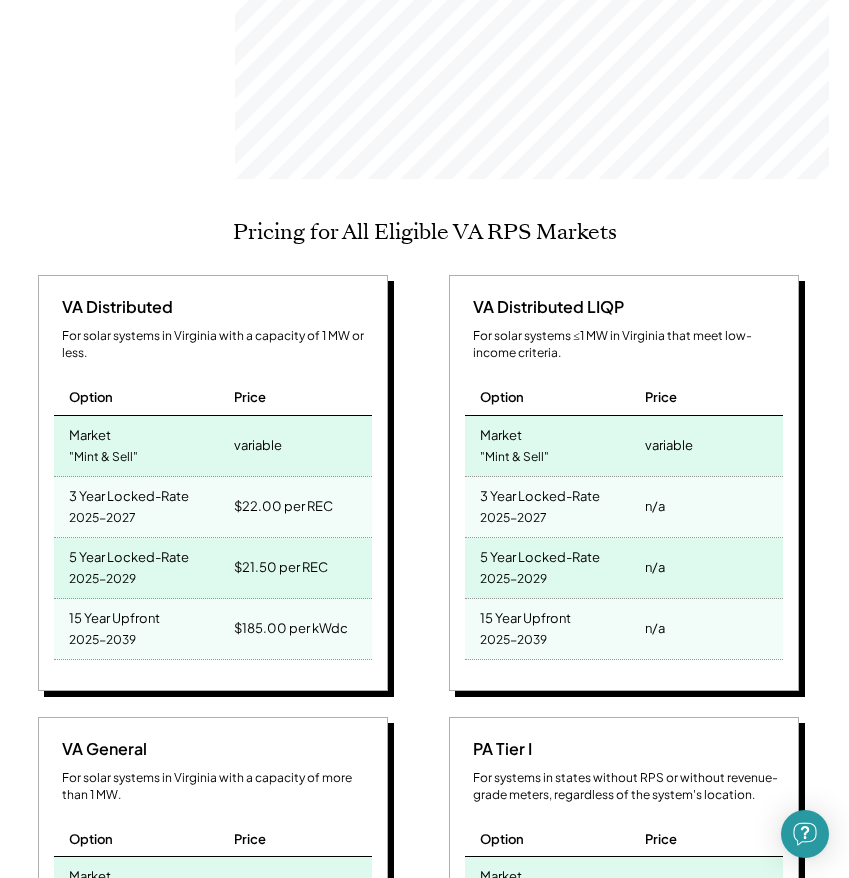 click on "variable" at bounding box center (258, 445) 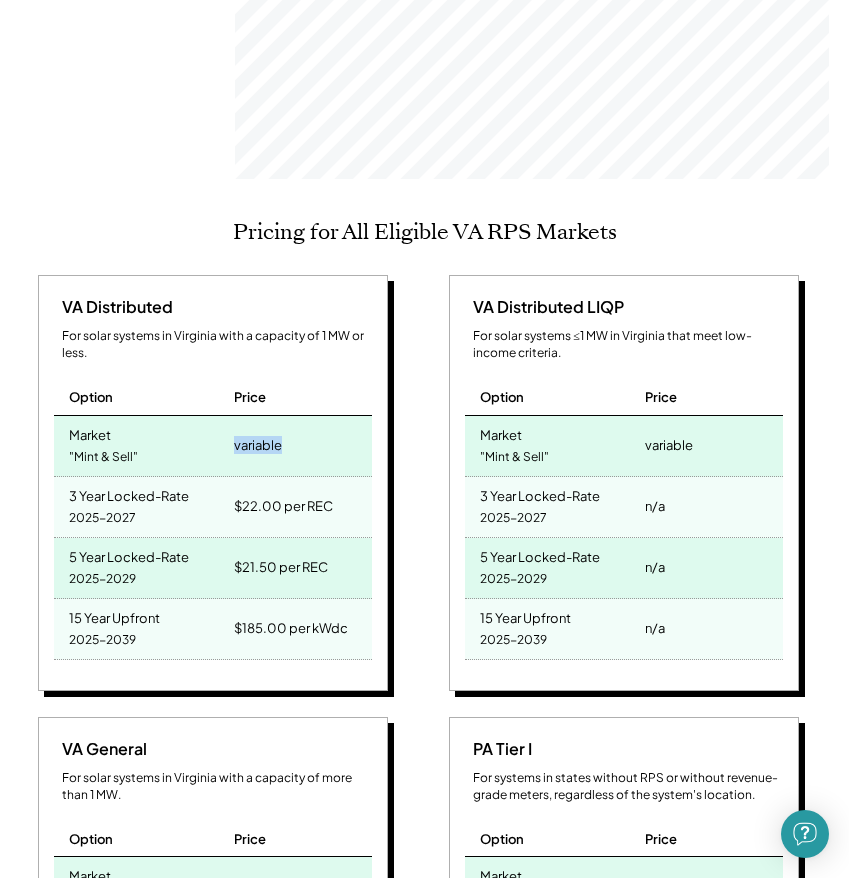 click on "variable" at bounding box center [258, 445] 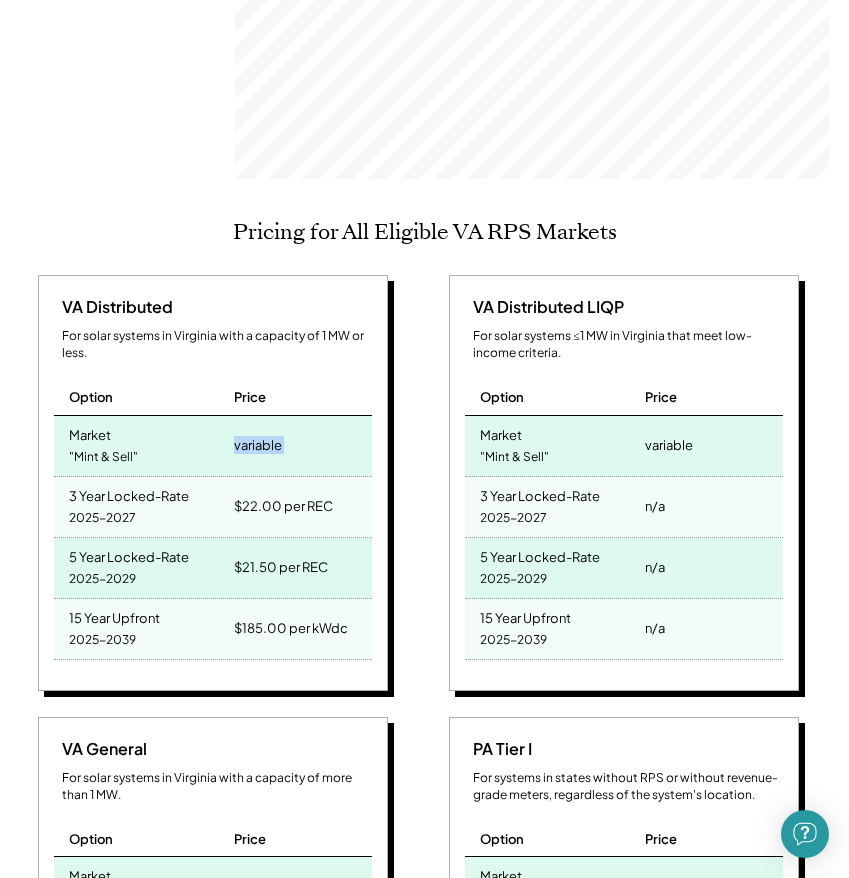 click on "variable" at bounding box center (258, 445) 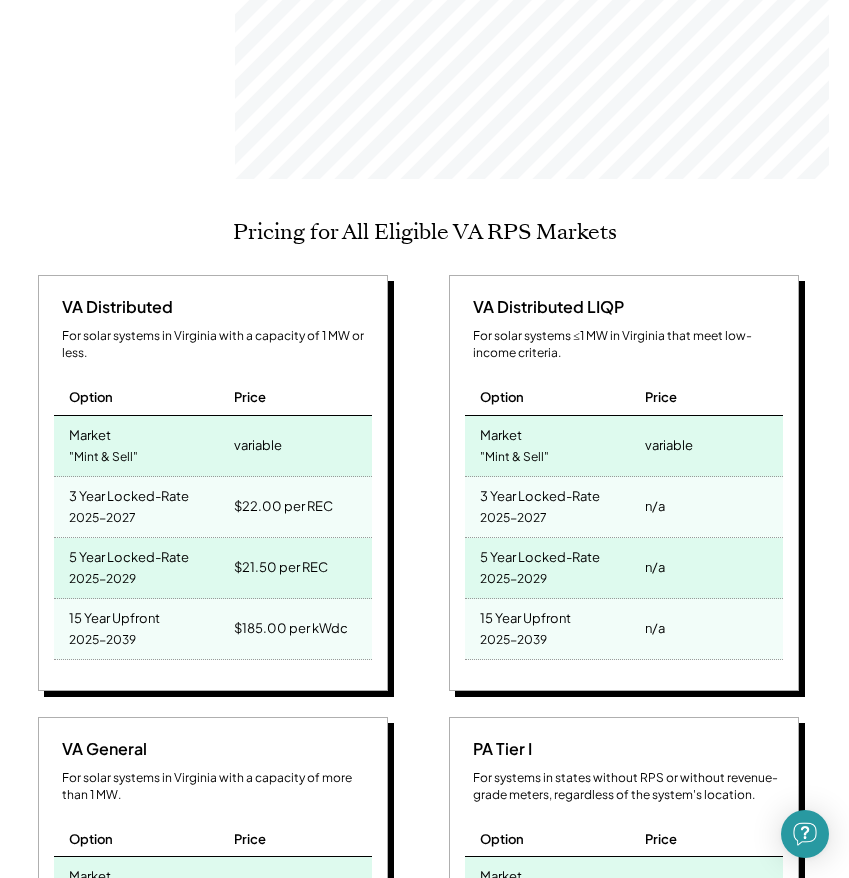 click on "$22.00 per REC" at bounding box center [283, 506] 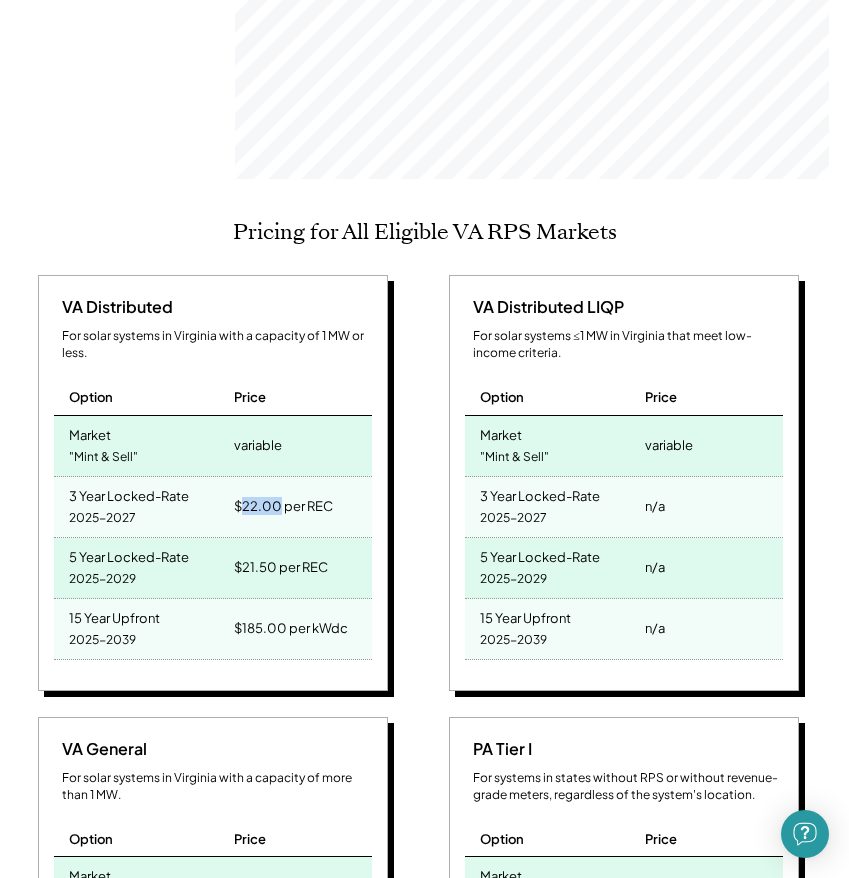 click on "$22.00 per REC" at bounding box center (283, 506) 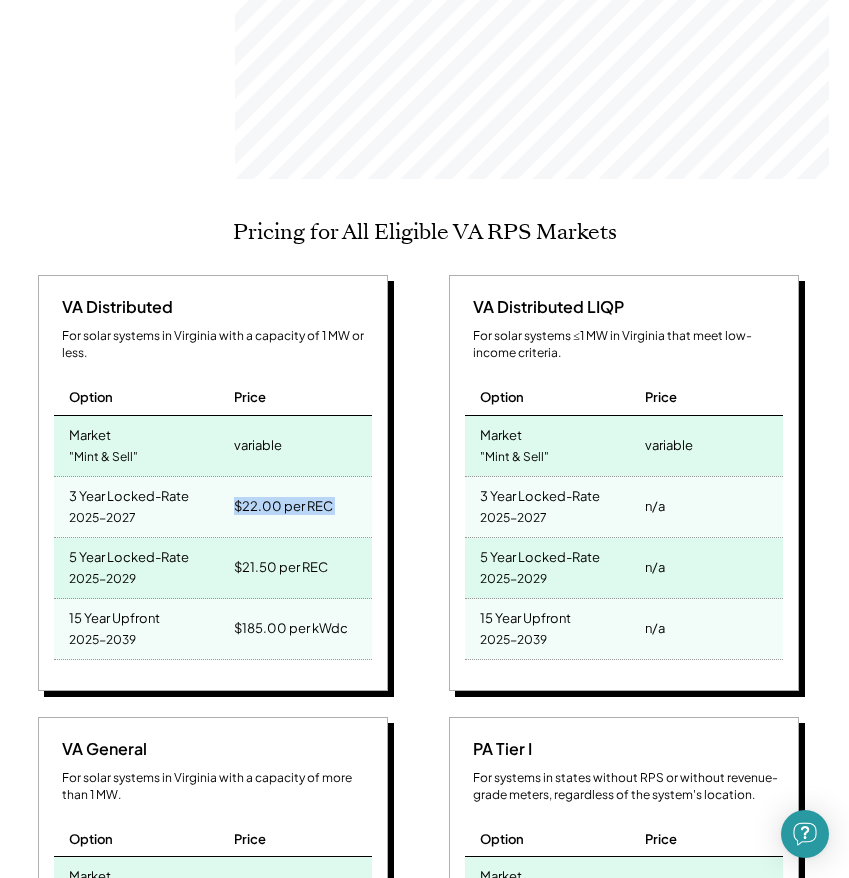 click on "$22.00 per REC" at bounding box center (283, 506) 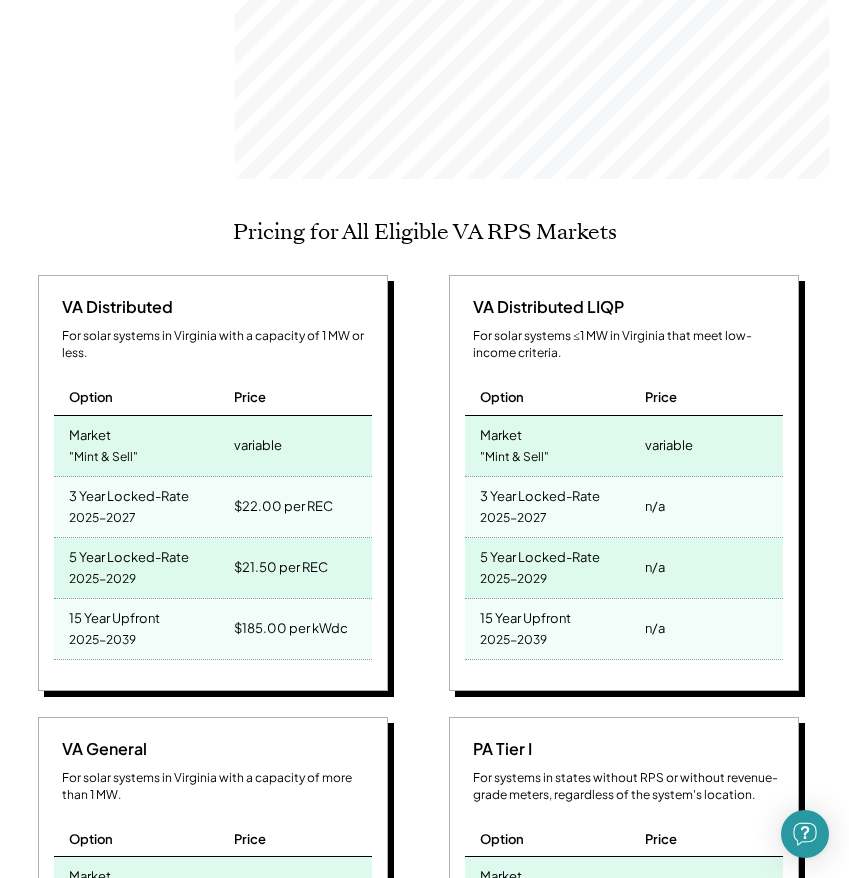click on "variable" at bounding box center [300, 446] 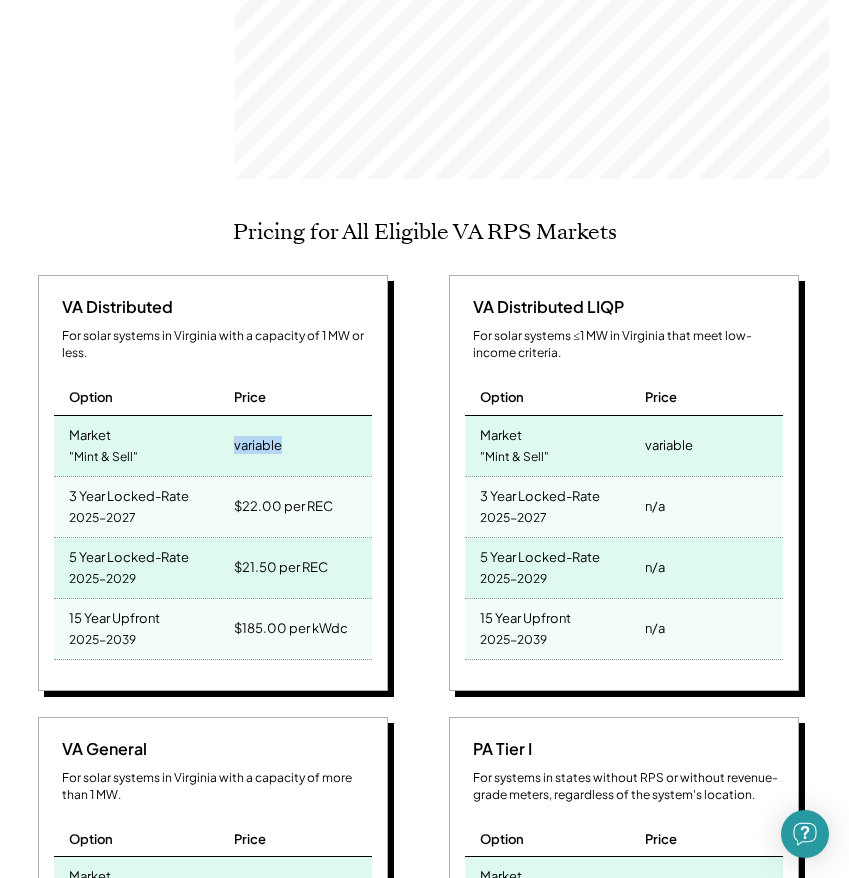 click on "variable" at bounding box center [258, 445] 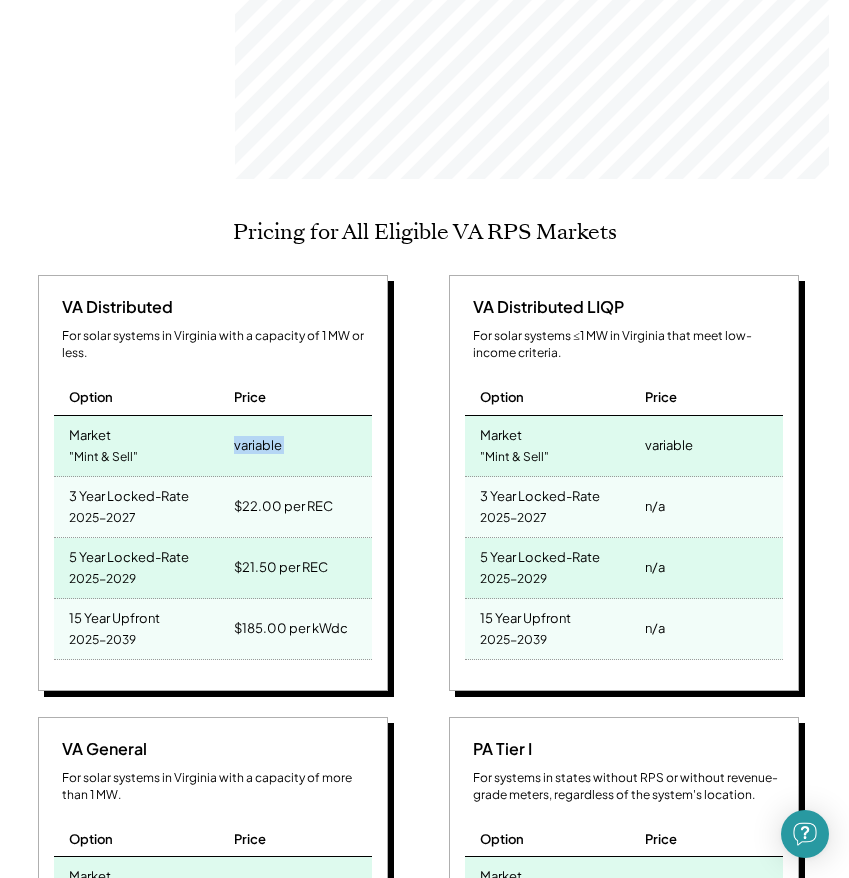 click on "variable" at bounding box center [258, 445] 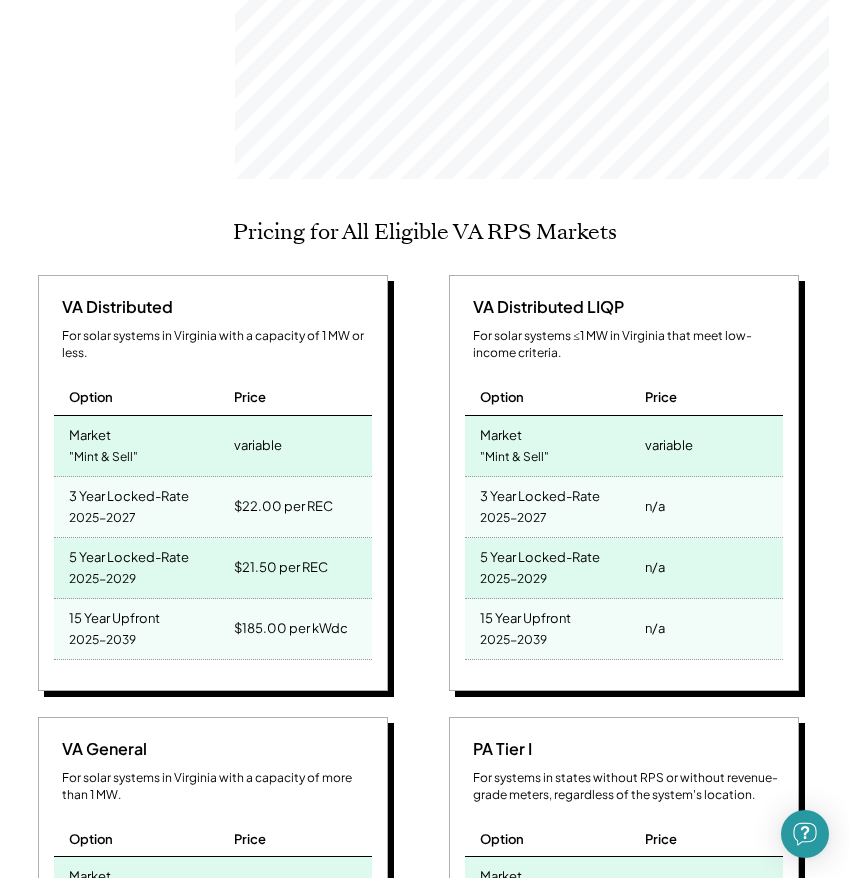 click on "variable" at bounding box center [300, 446] 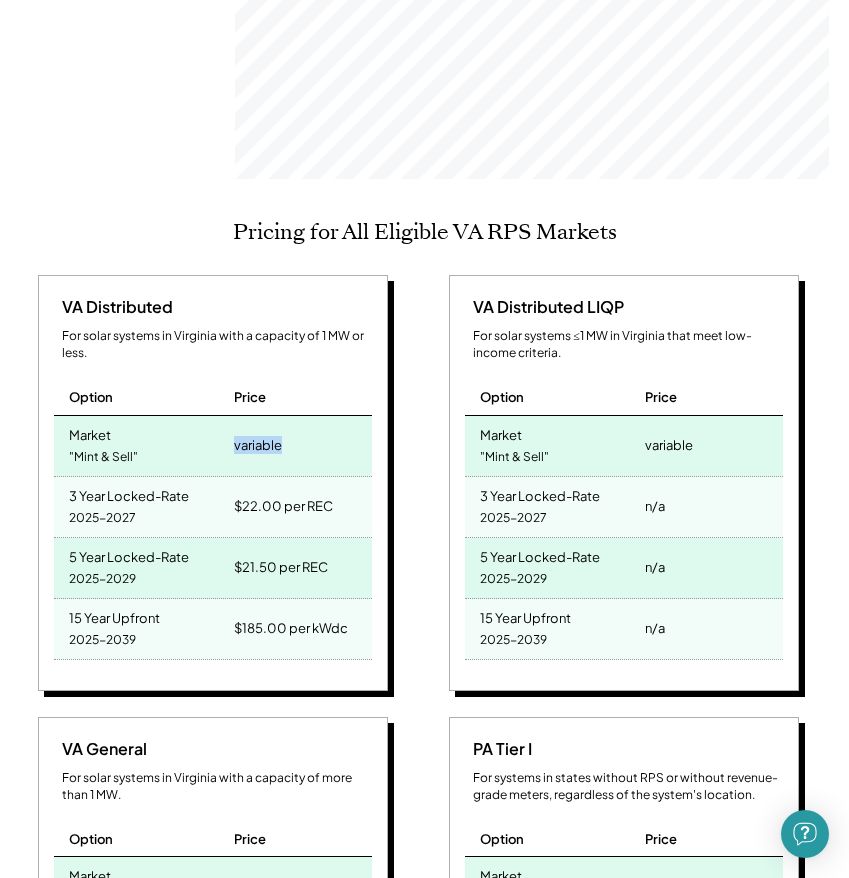 click on "variable" at bounding box center (258, 445) 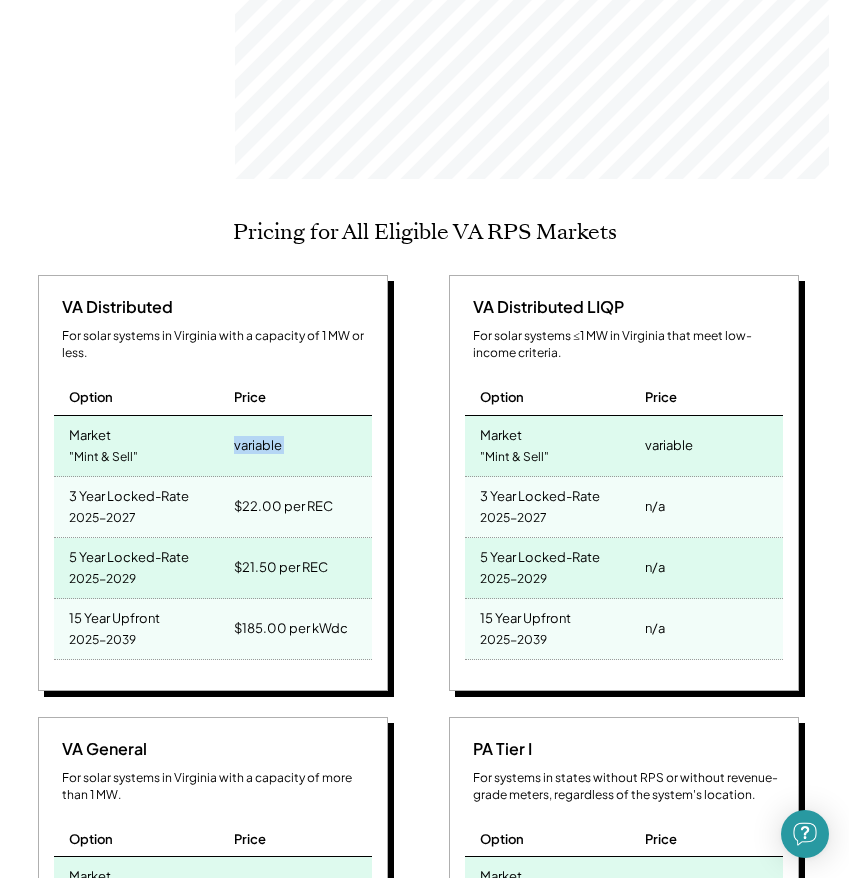 click on "variable" at bounding box center (258, 445) 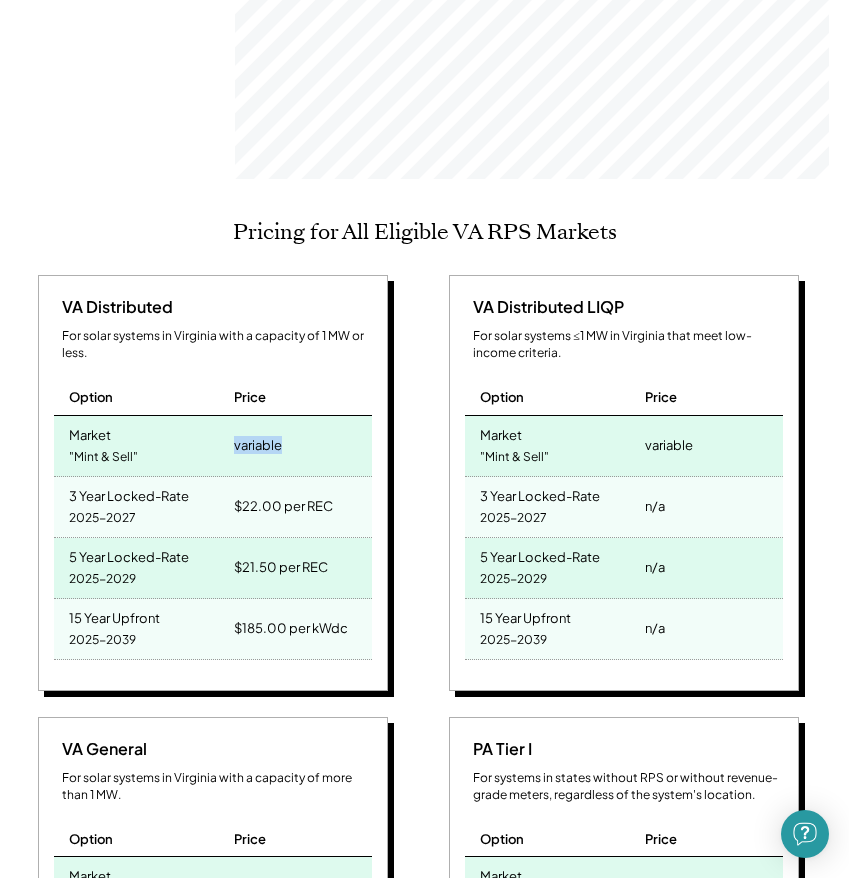click on "variable" at bounding box center [258, 445] 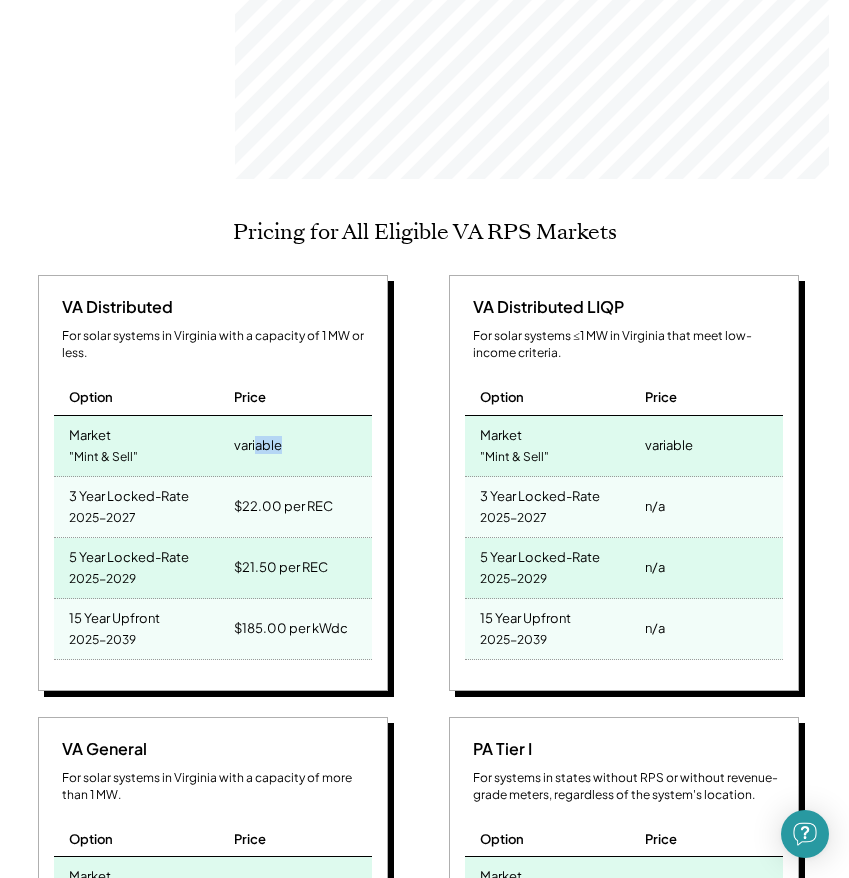 click on "variable" at bounding box center [258, 445] 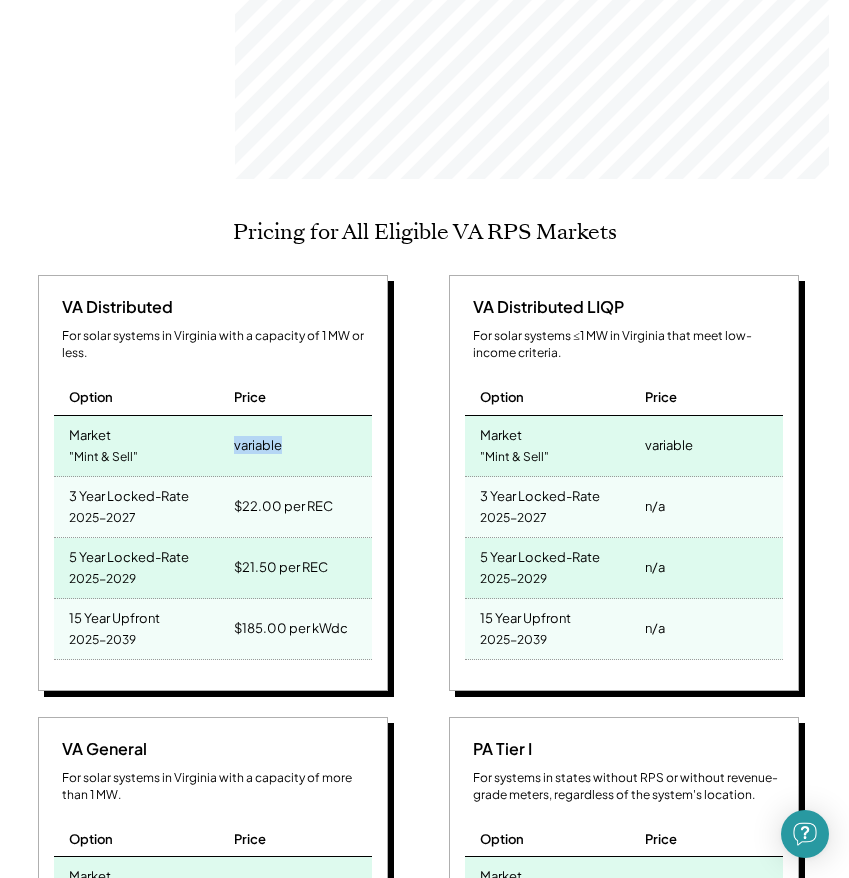 click on "variable" at bounding box center [258, 445] 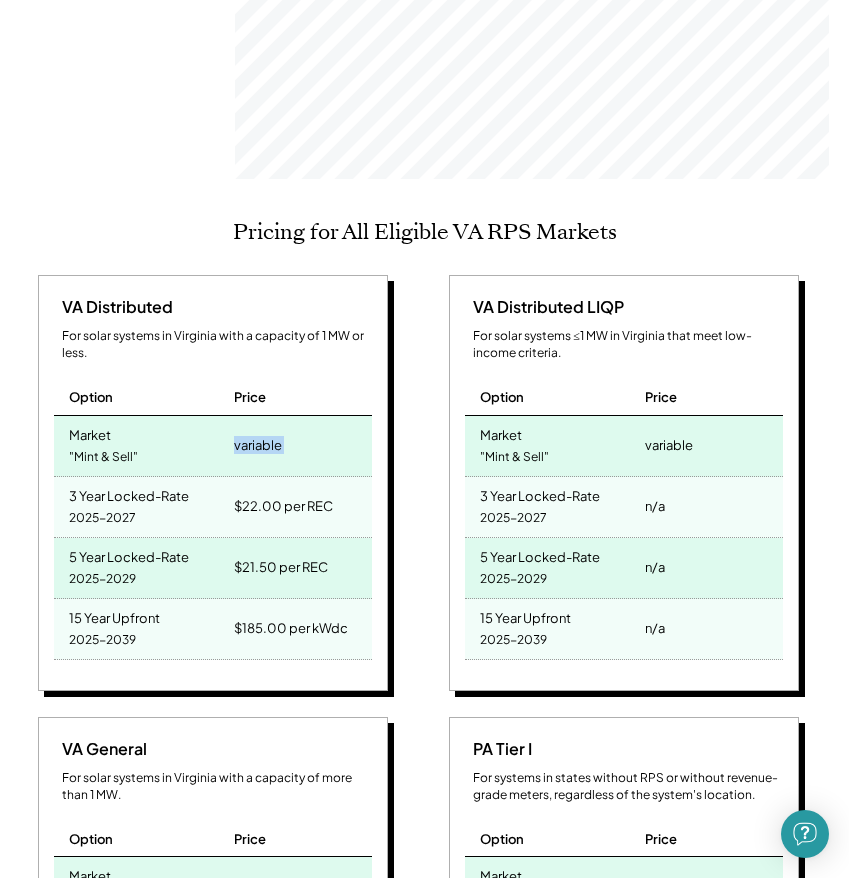 click on "variable" at bounding box center [258, 445] 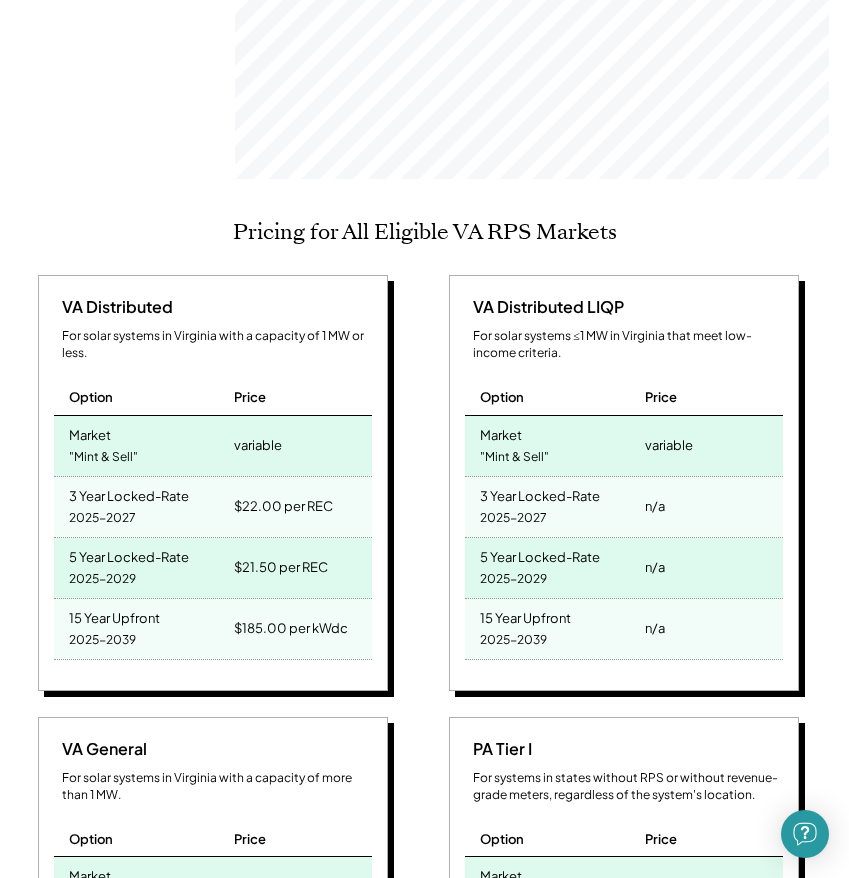 click on "$22.00 per REC" at bounding box center [283, 506] 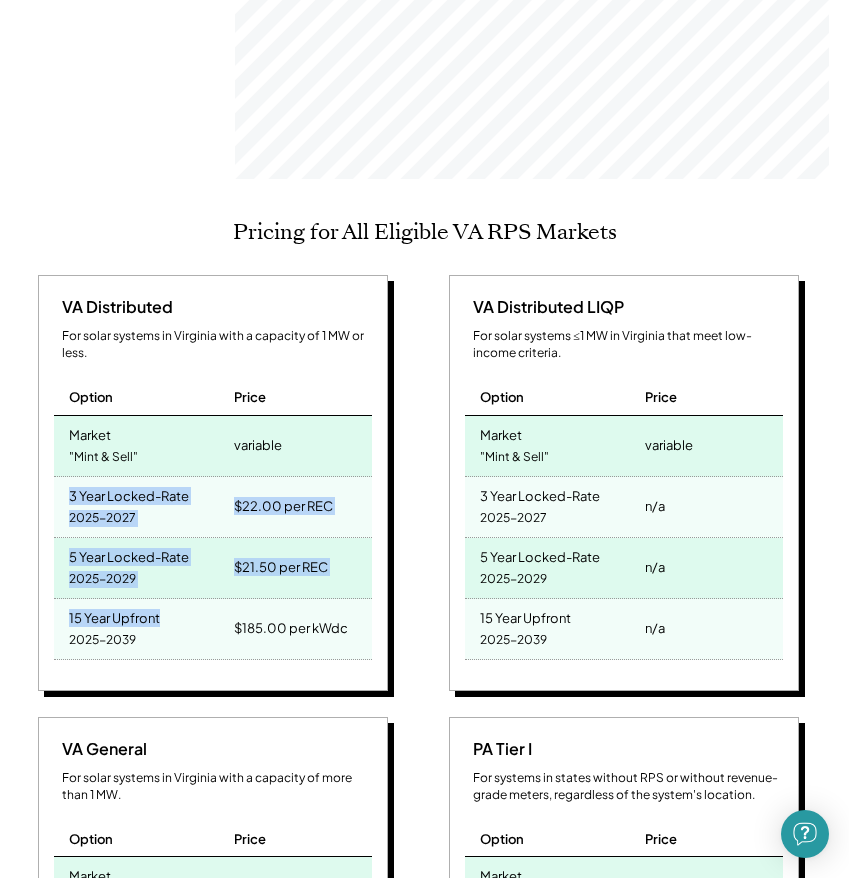 drag, startPoint x: 69, startPoint y: 360, endPoint x: 179, endPoint y: 500, distance: 178.04494 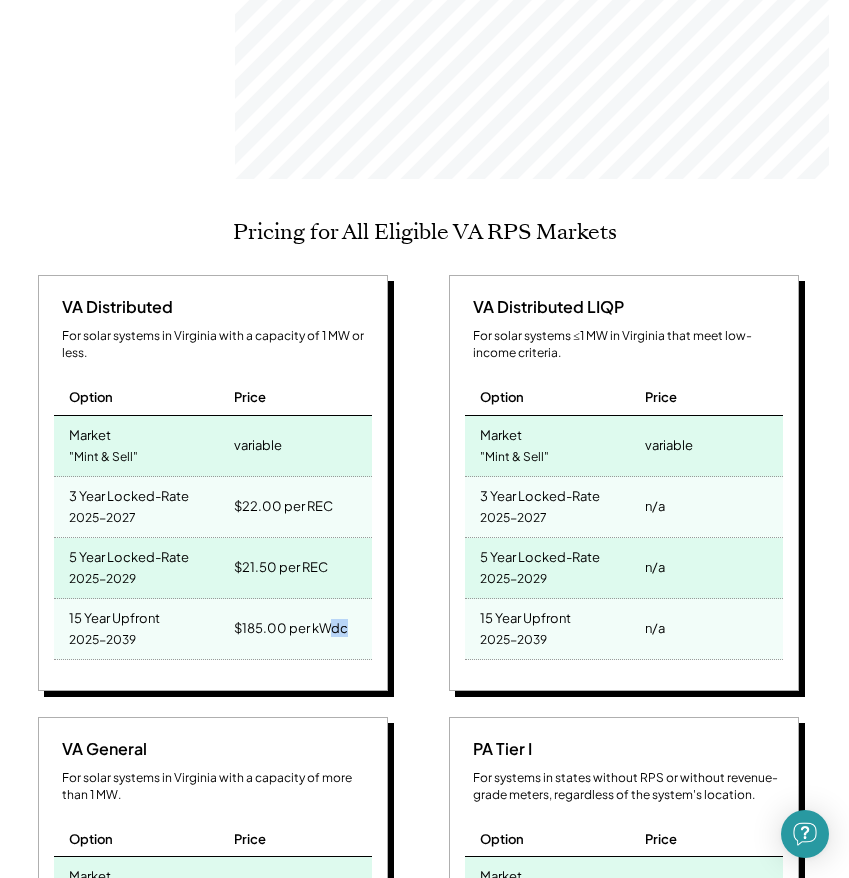 click on "$185.00 per kWdc" at bounding box center [300, 629] 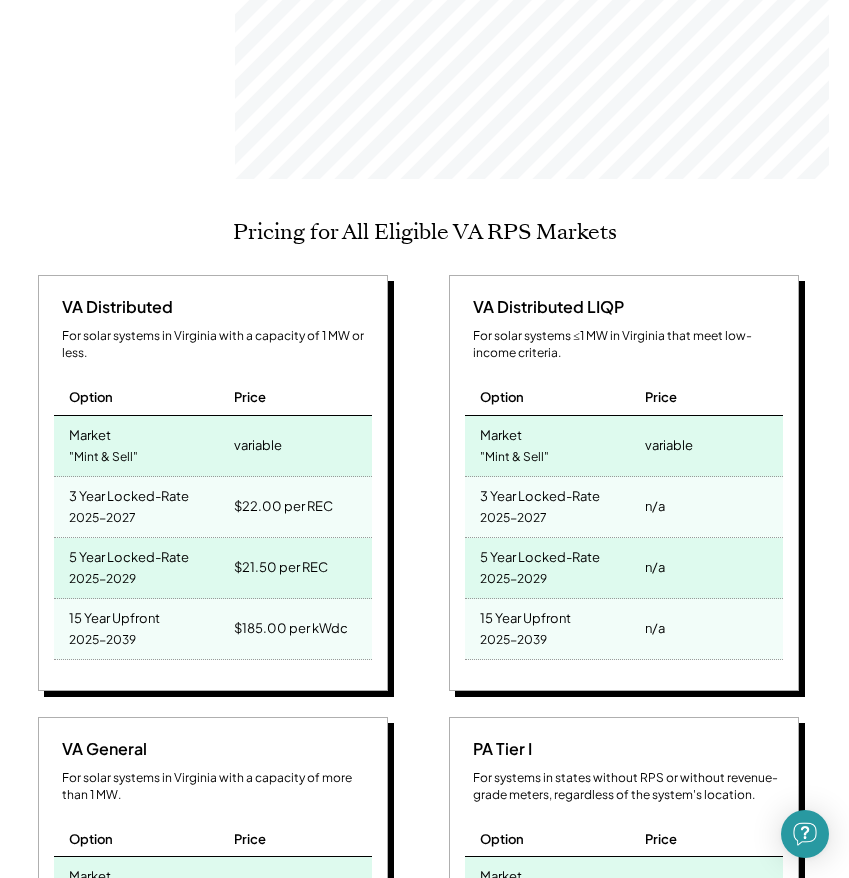 click on "$185.00 per kWdc" at bounding box center [300, 629] 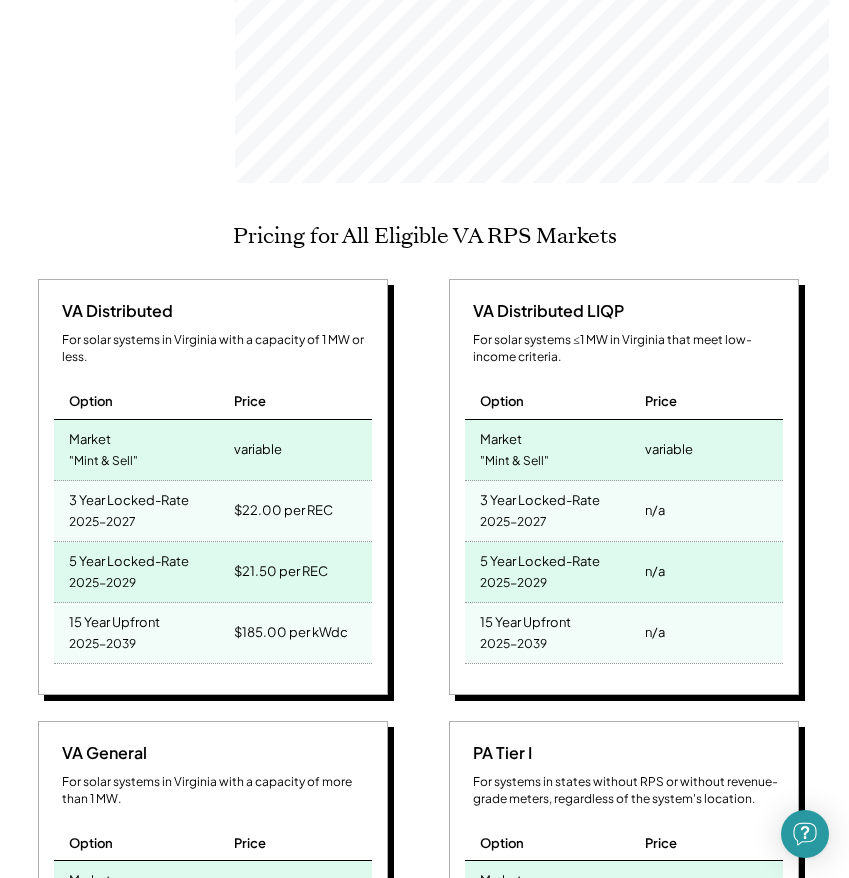 scroll, scrollTop: 812, scrollLeft: 0, axis: vertical 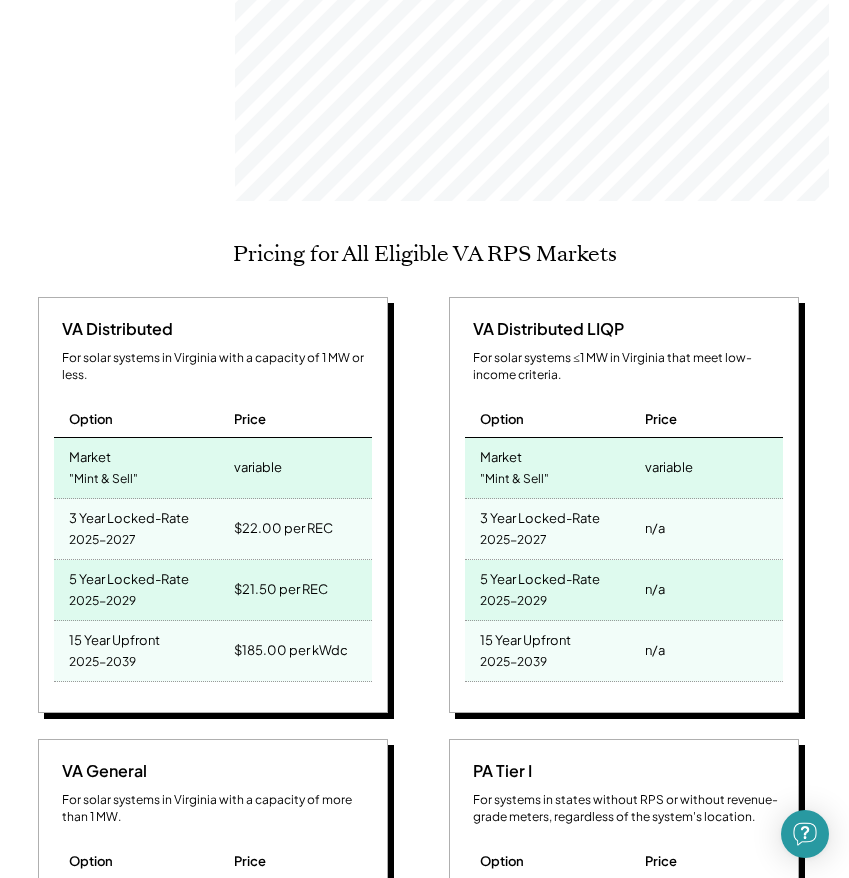 click on "$22.00 per REC" at bounding box center (283, 528) 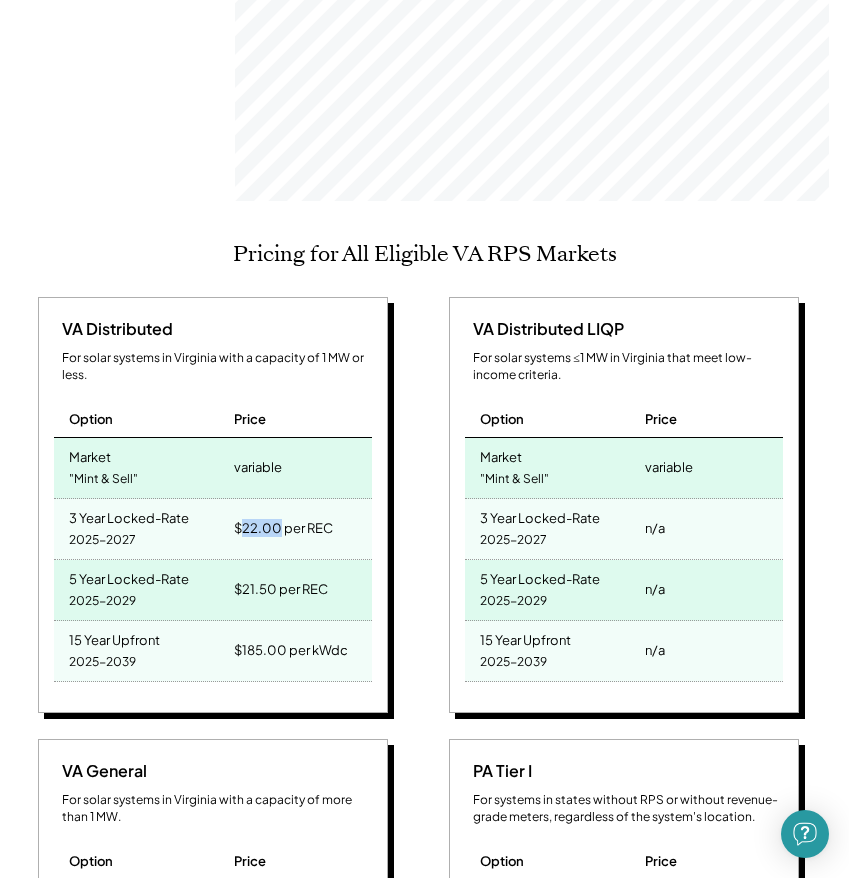 click on "$22.00 per REC" at bounding box center (283, 528) 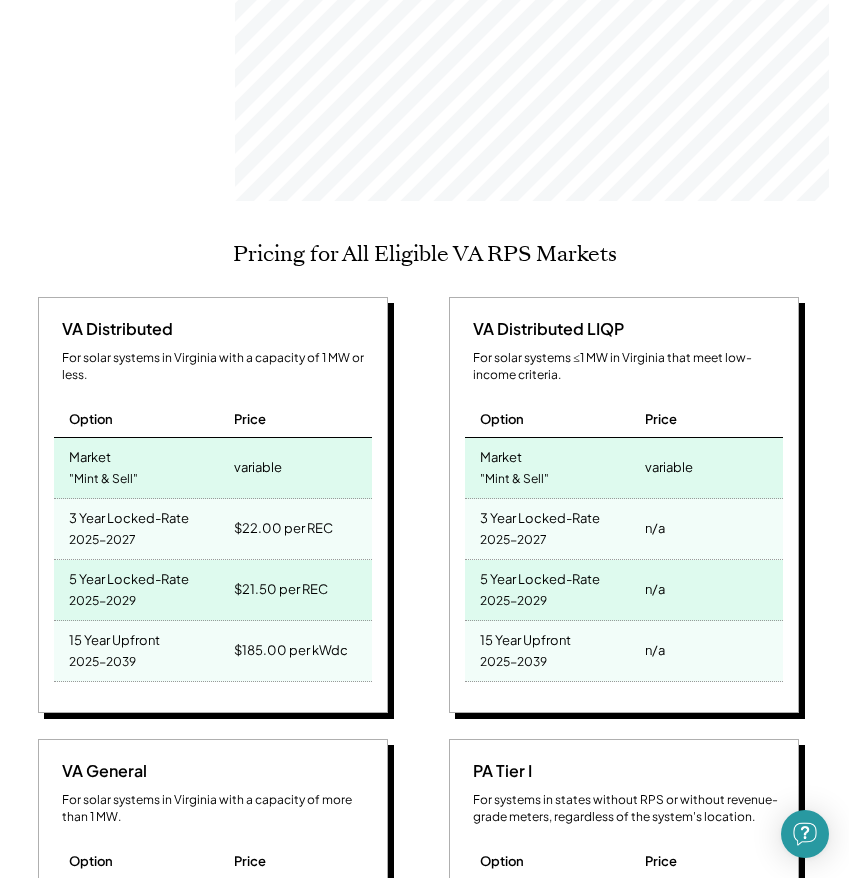 click on "$22.00 per REC" at bounding box center [283, 528] 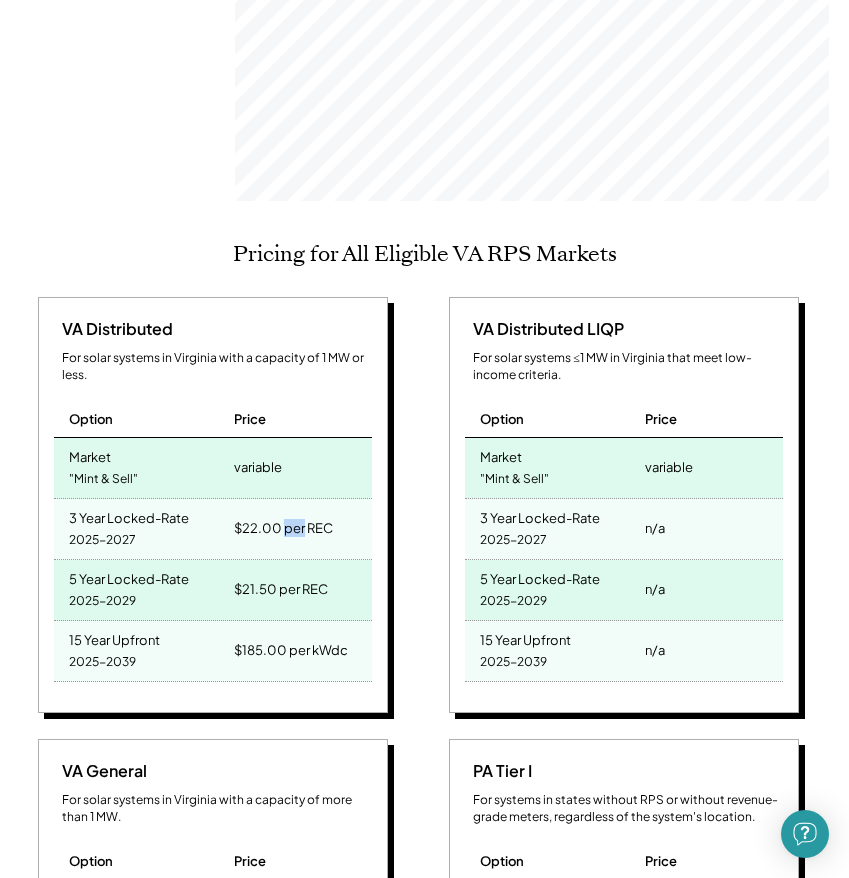 click on "$22.00 per REC" at bounding box center [283, 528] 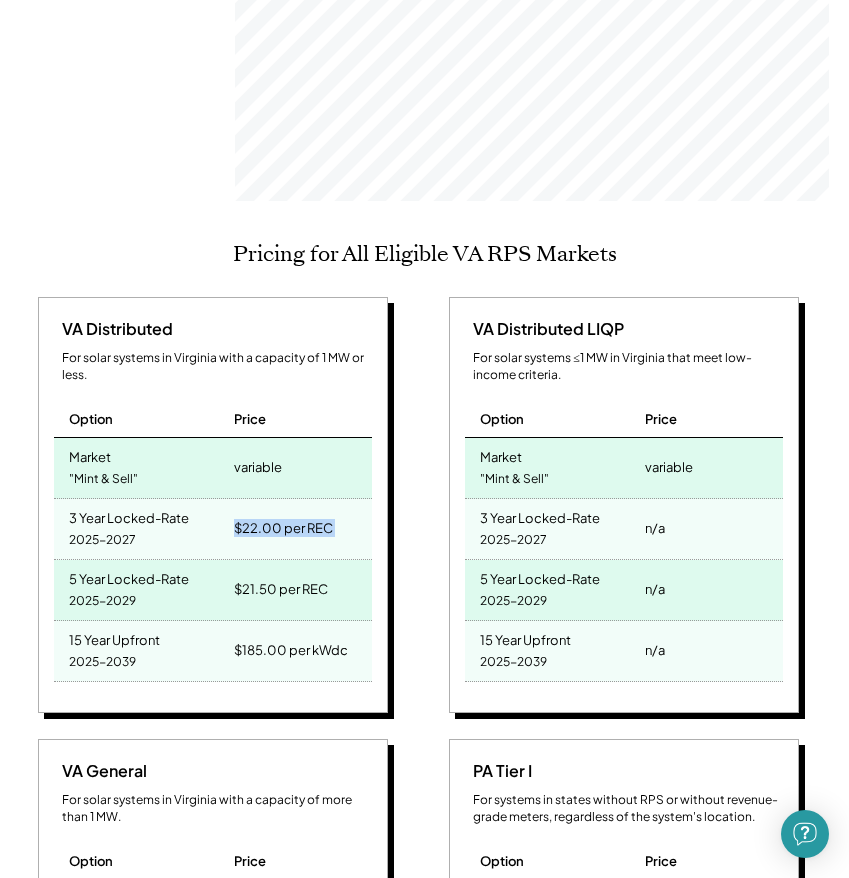 click on "$22.00 per REC" at bounding box center [283, 528] 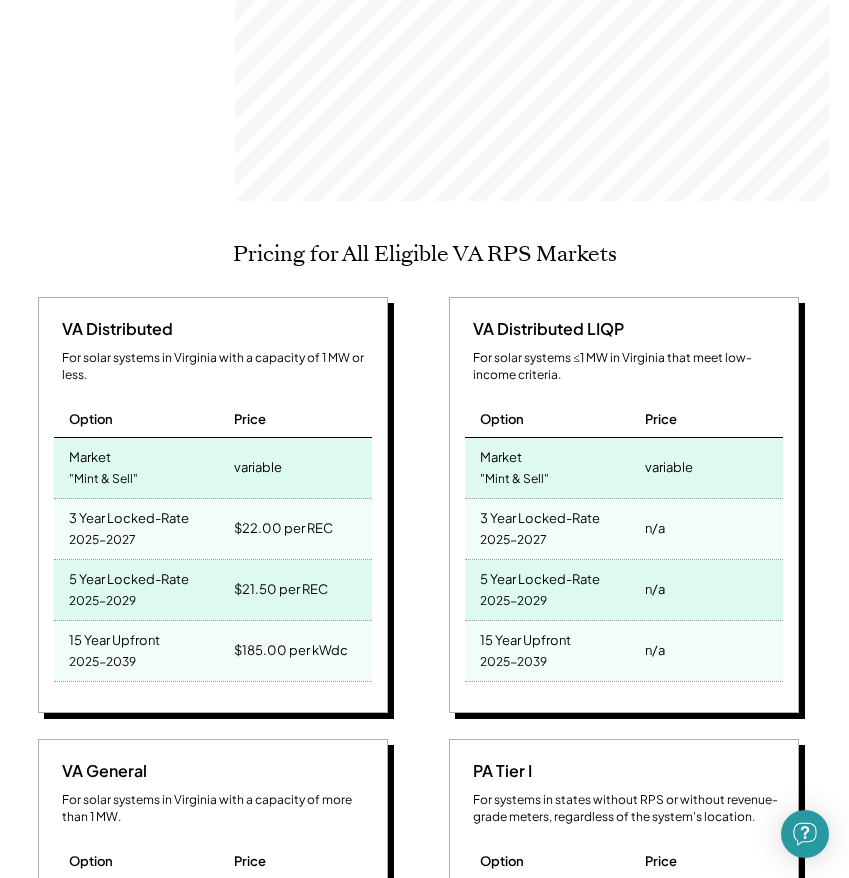 click on "$21.50 per REC" at bounding box center [300, 590] 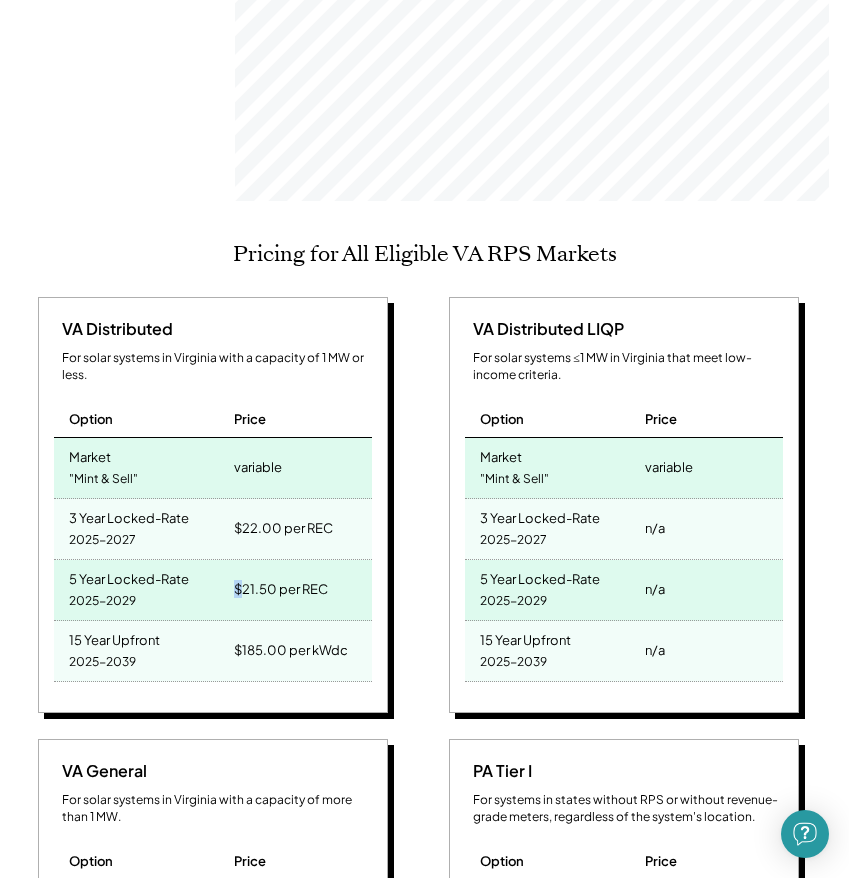 click on "$21.50 per REC" at bounding box center (300, 590) 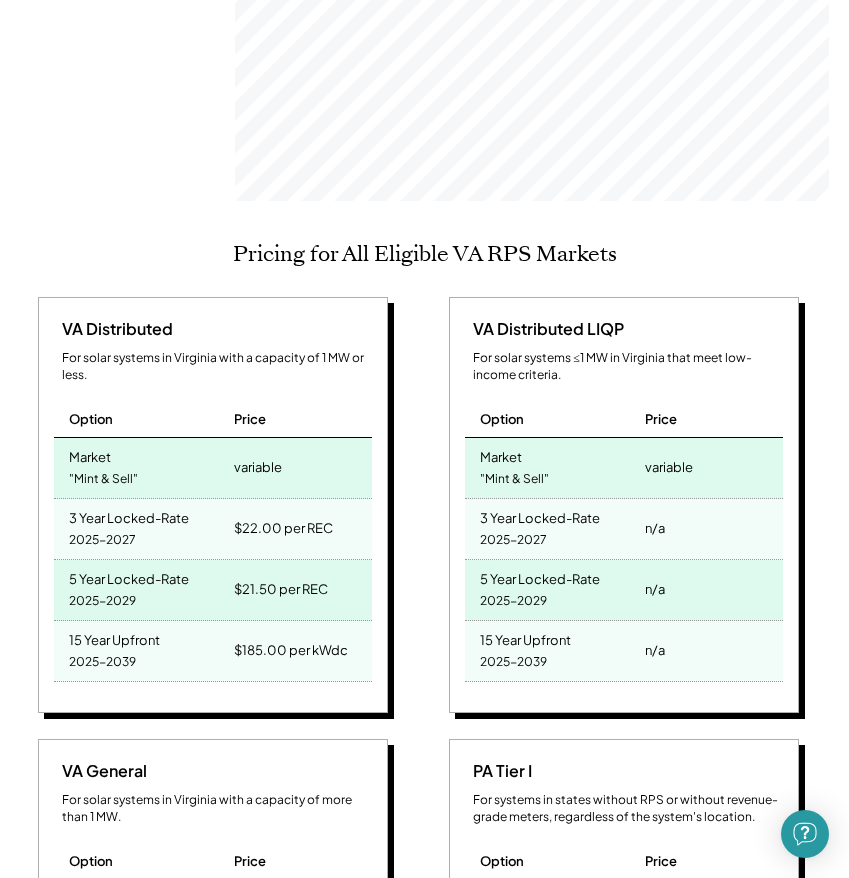 click on "$22.00 per REC" at bounding box center (283, 528) 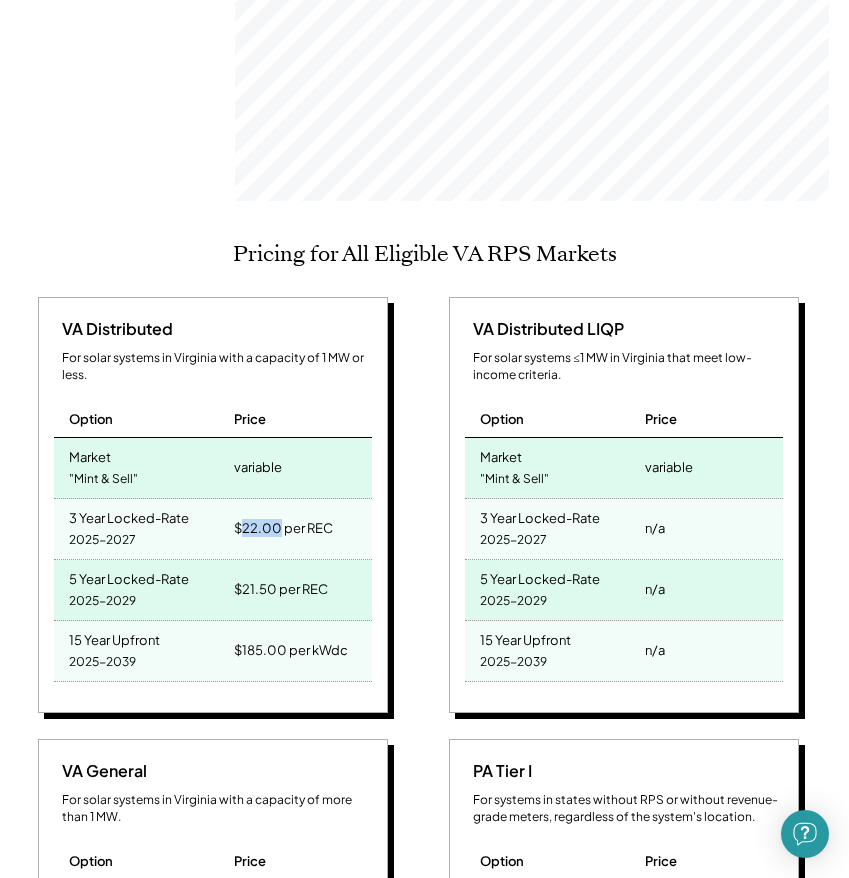 click on "$22.00 per REC" at bounding box center (283, 528) 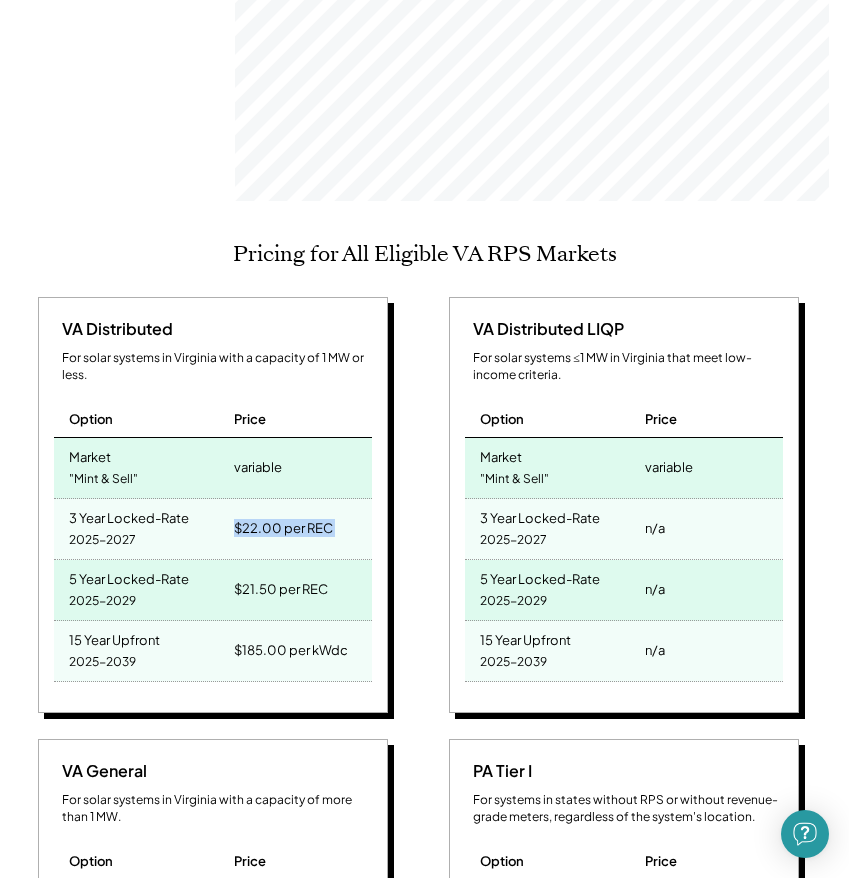 click on "$22.00 per REC" at bounding box center (283, 528) 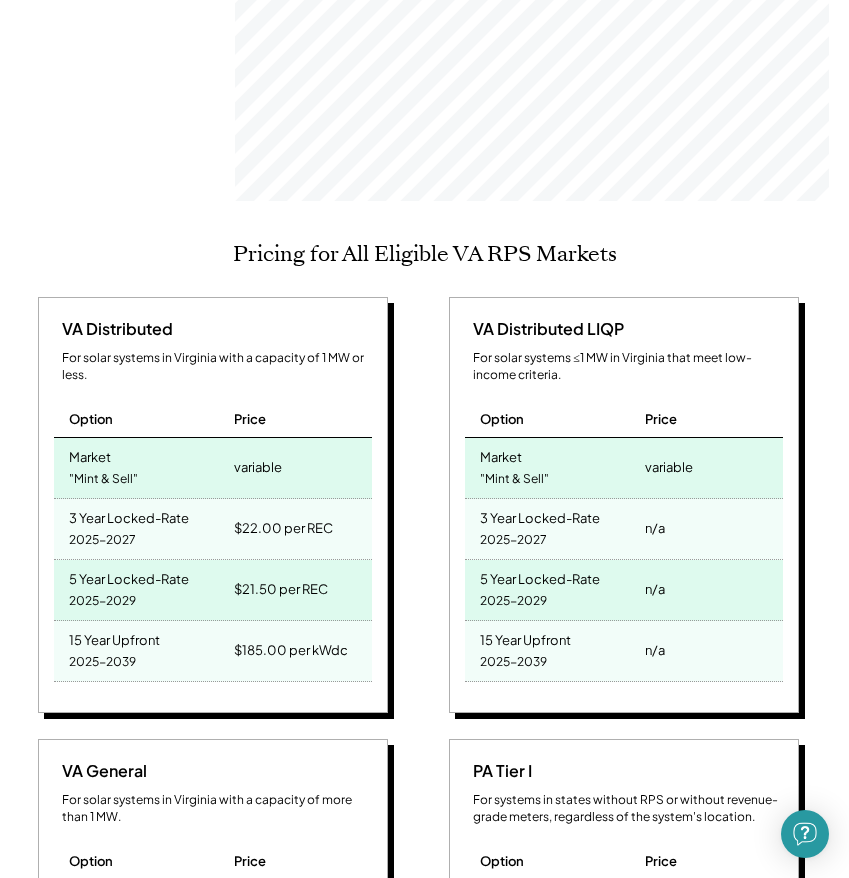 click on "$22.00 per REC" at bounding box center [283, 528] 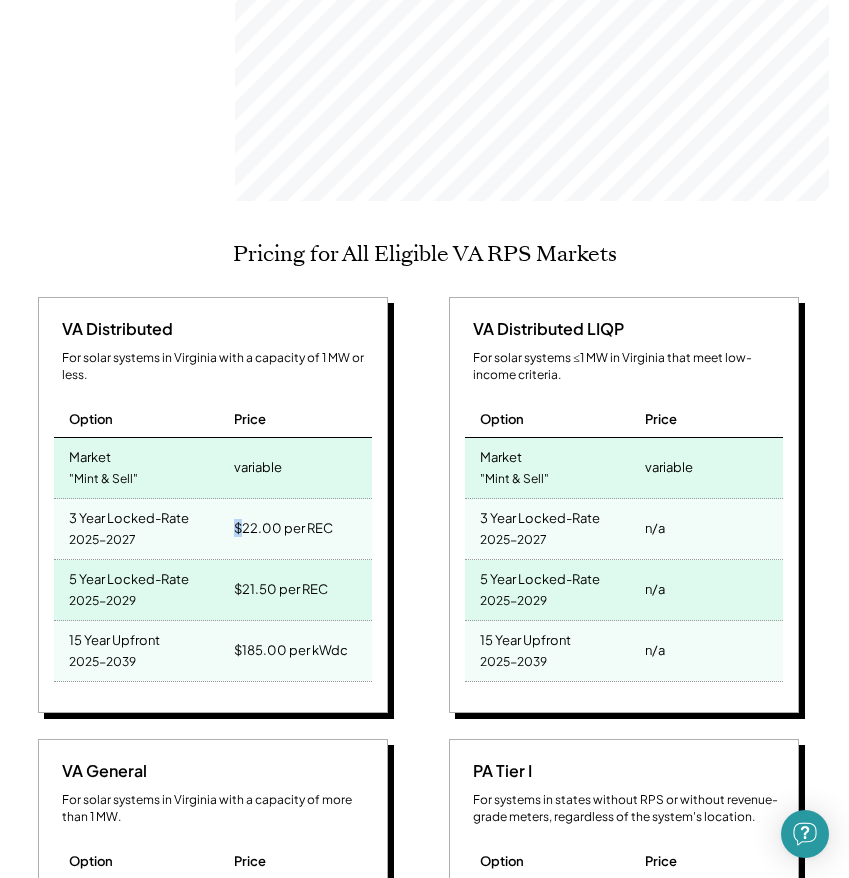 click on "$22.00 per REC" at bounding box center (283, 528) 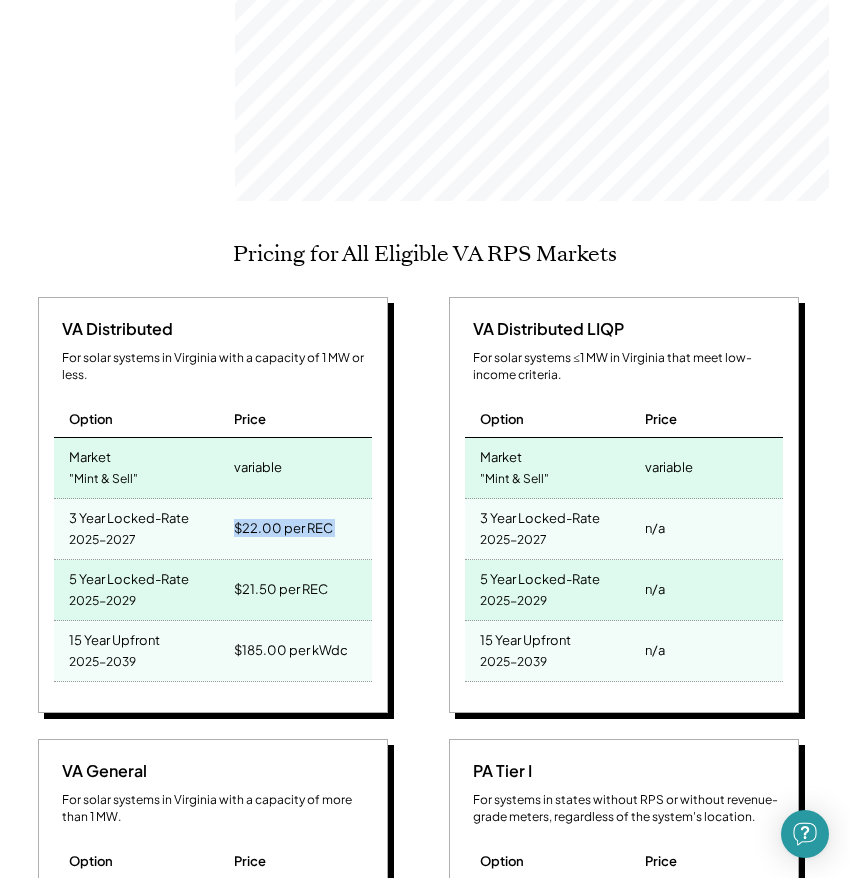 click on "$22.00 per REC" at bounding box center [283, 528] 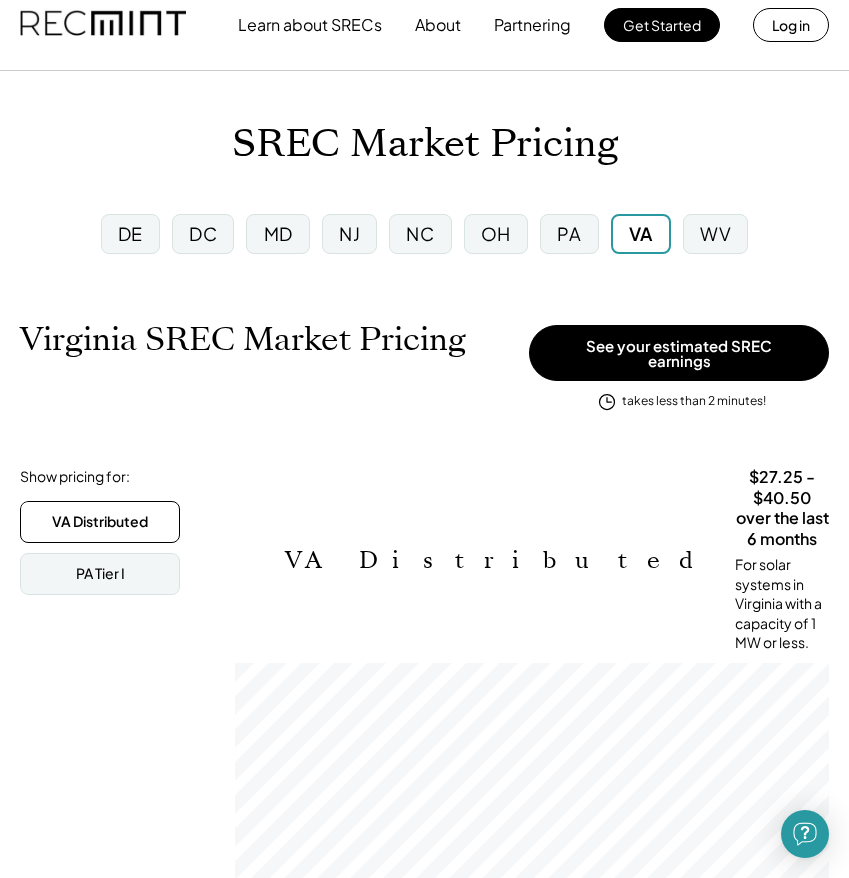 scroll, scrollTop: 25, scrollLeft: 0, axis: vertical 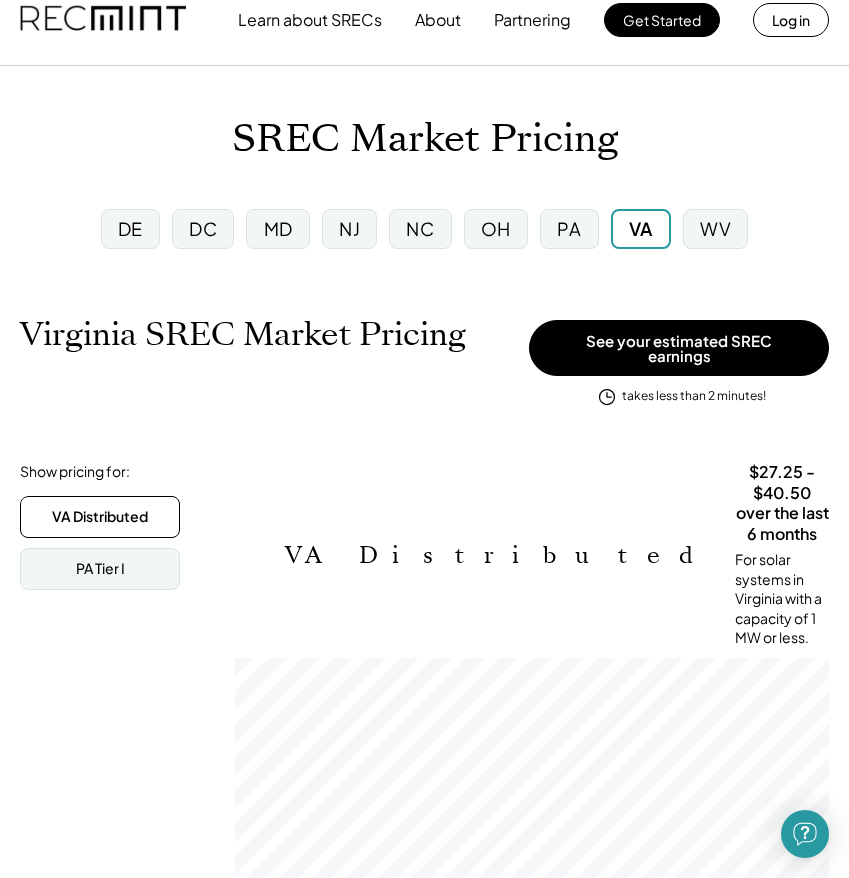 click on "[STATE] SREC Market Pricing View other state pricing" at bounding box center (269, 355) 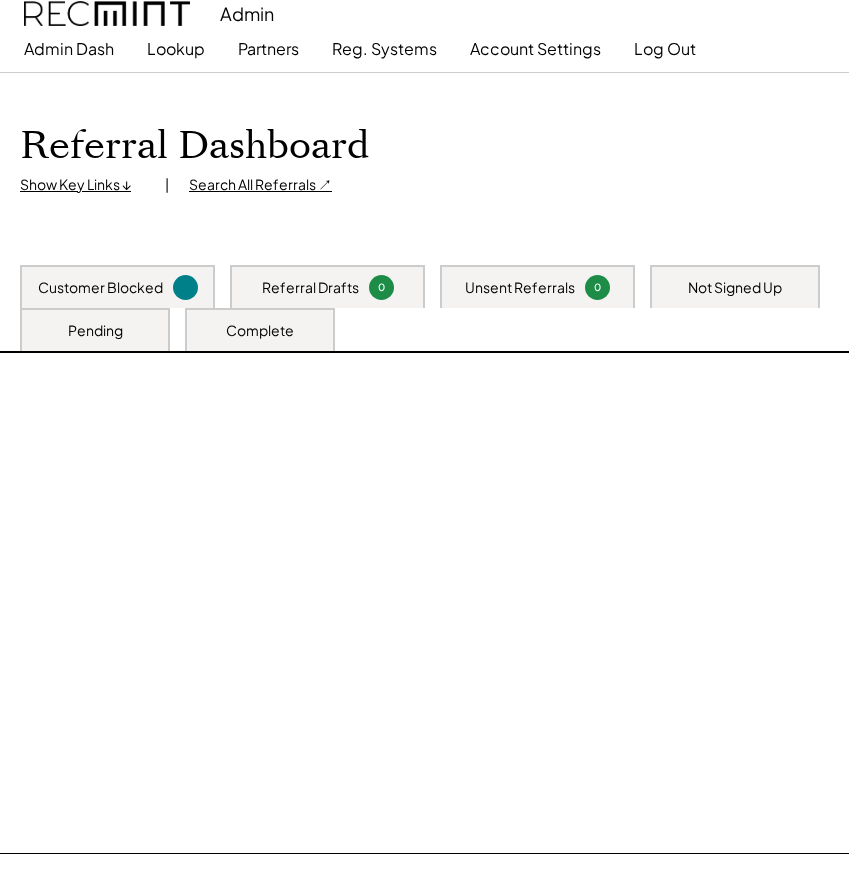 scroll, scrollTop: 0, scrollLeft: 0, axis: both 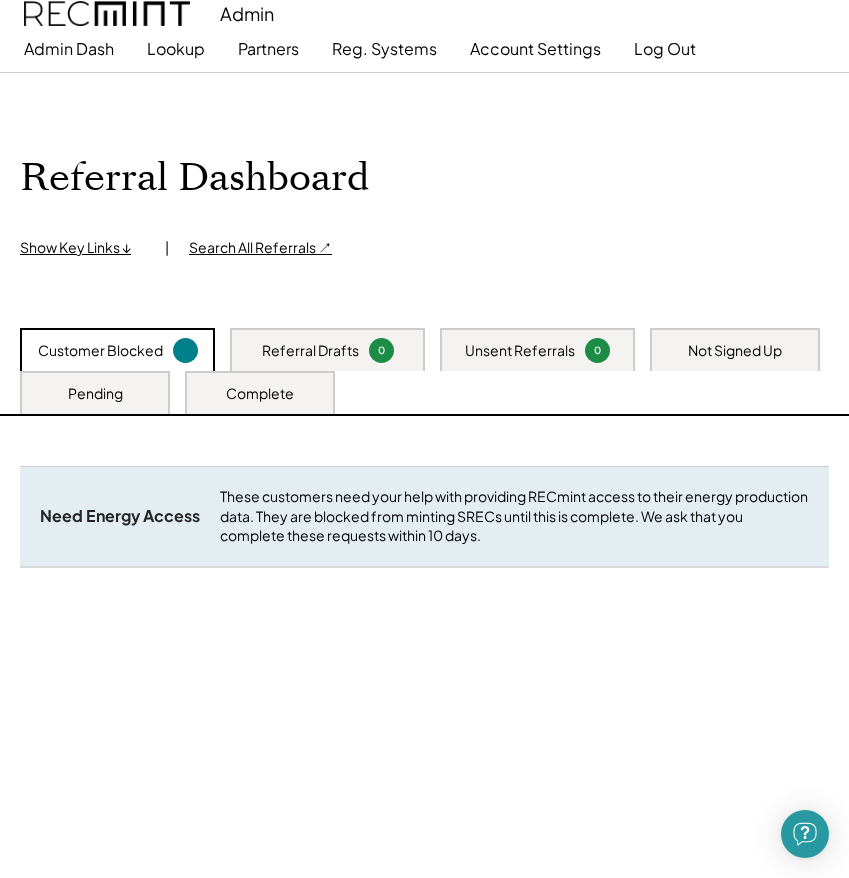 click on "Complete" at bounding box center [260, 394] 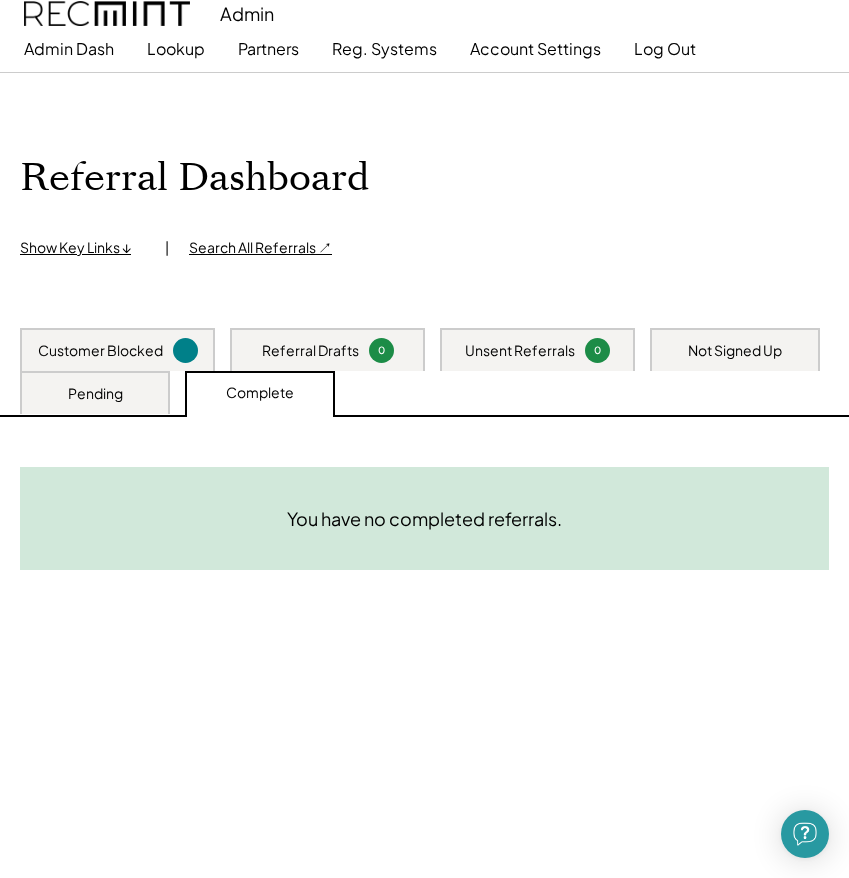 click on "Pending" at bounding box center (95, 394) 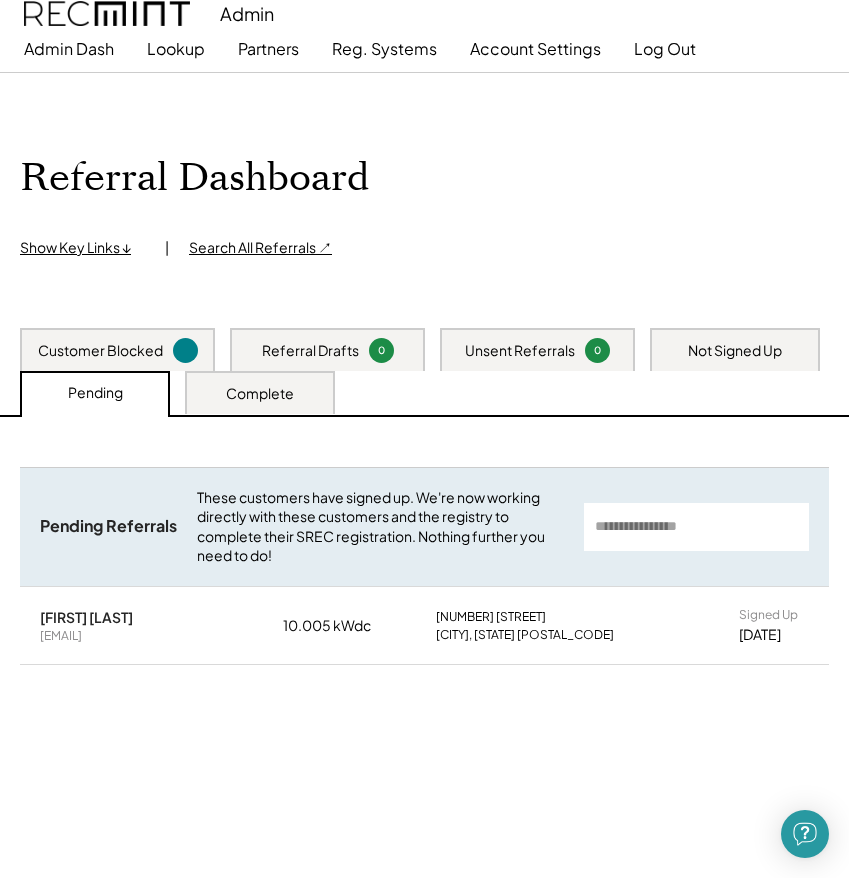 click on "Customer Blocked Referral Drafts 0 Unsent Referrals 0 Not Signed Up Pending Complete" at bounding box center [424, 371] 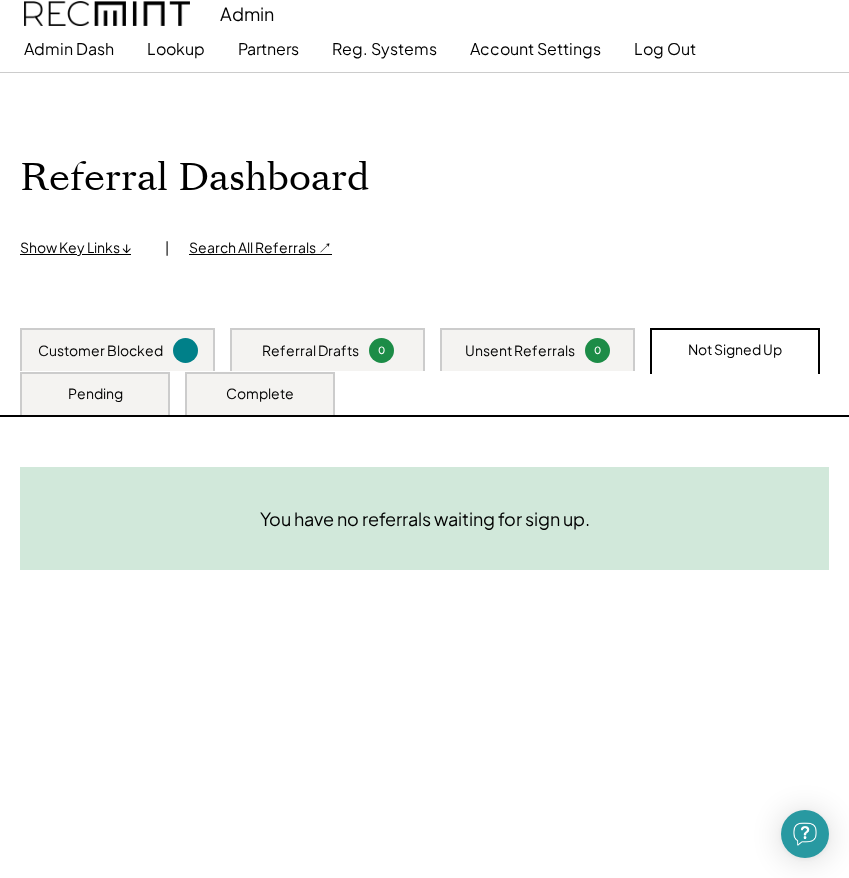 click on "Unsent Referrals" at bounding box center [520, 351] 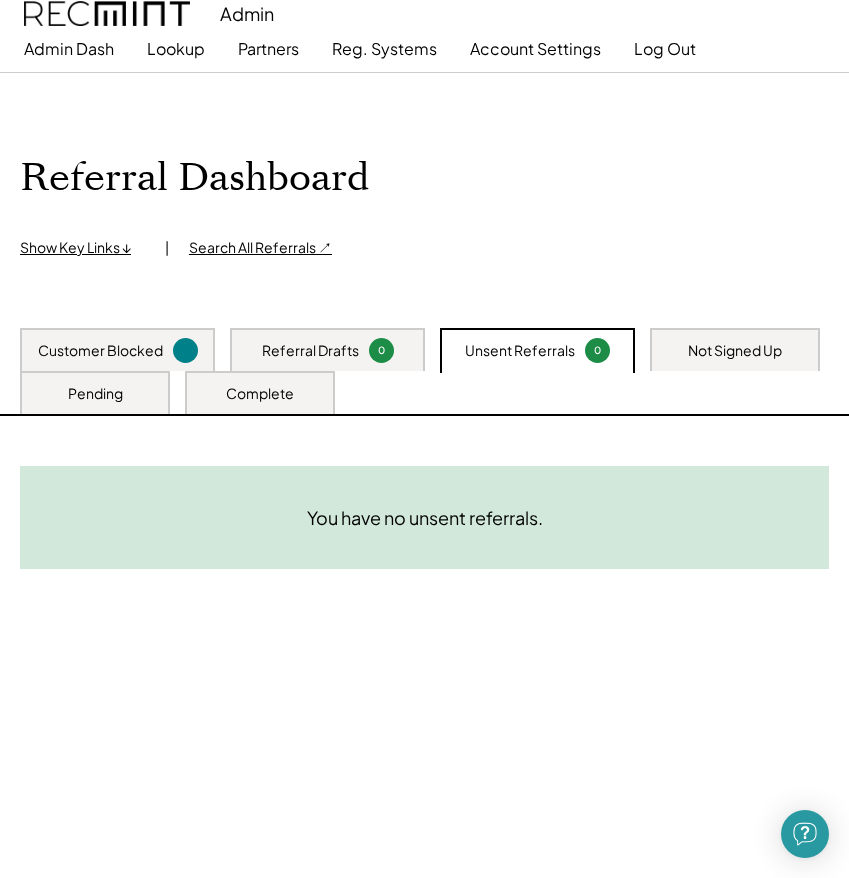 click on "Customer Blocked Referral Drafts 0 Unsent Referrals 0 Not Signed Up Pending Complete" at bounding box center [424, 371] 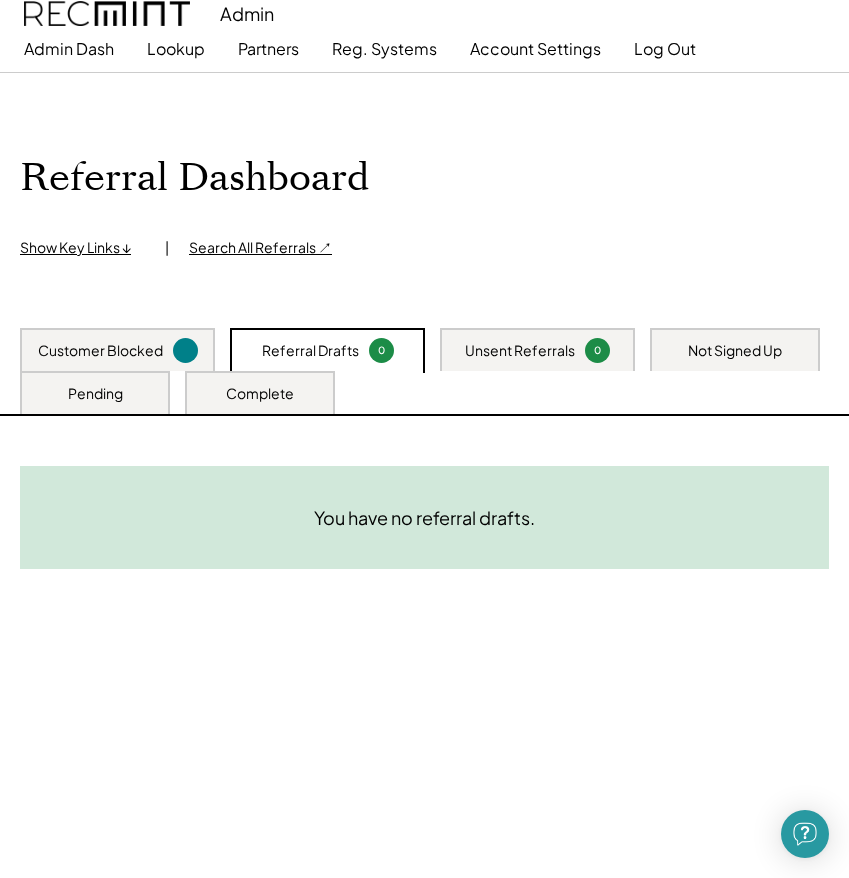 click on "Customer Blocked" at bounding box center (117, 349) 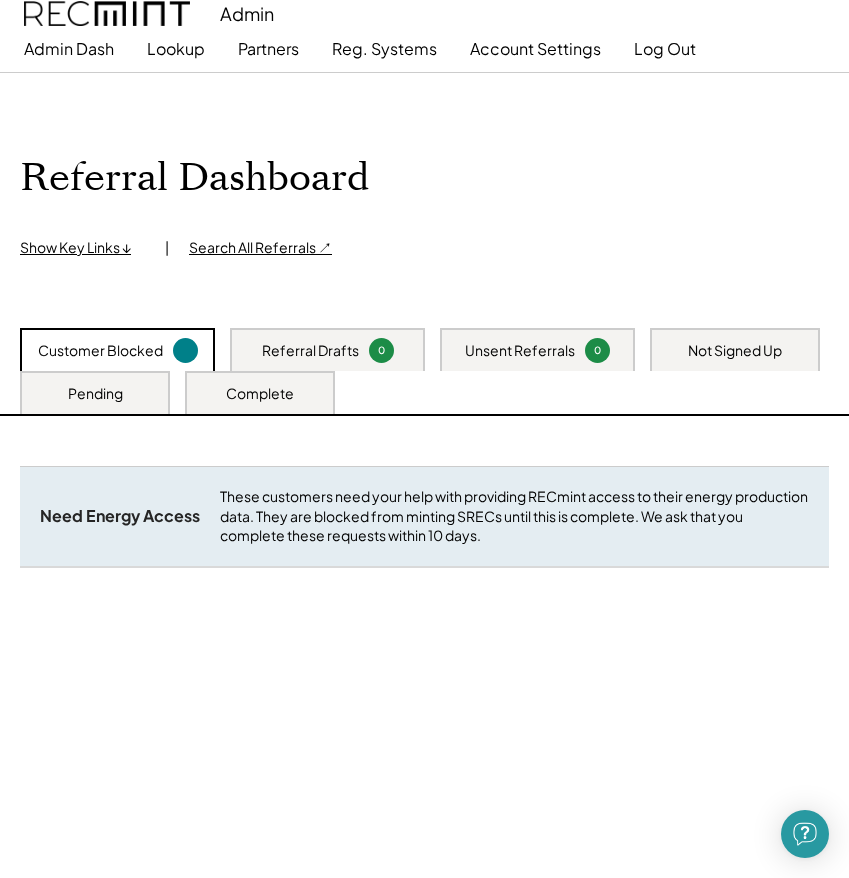 click on "Unsent Referrals 0" at bounding box center [537, 349] 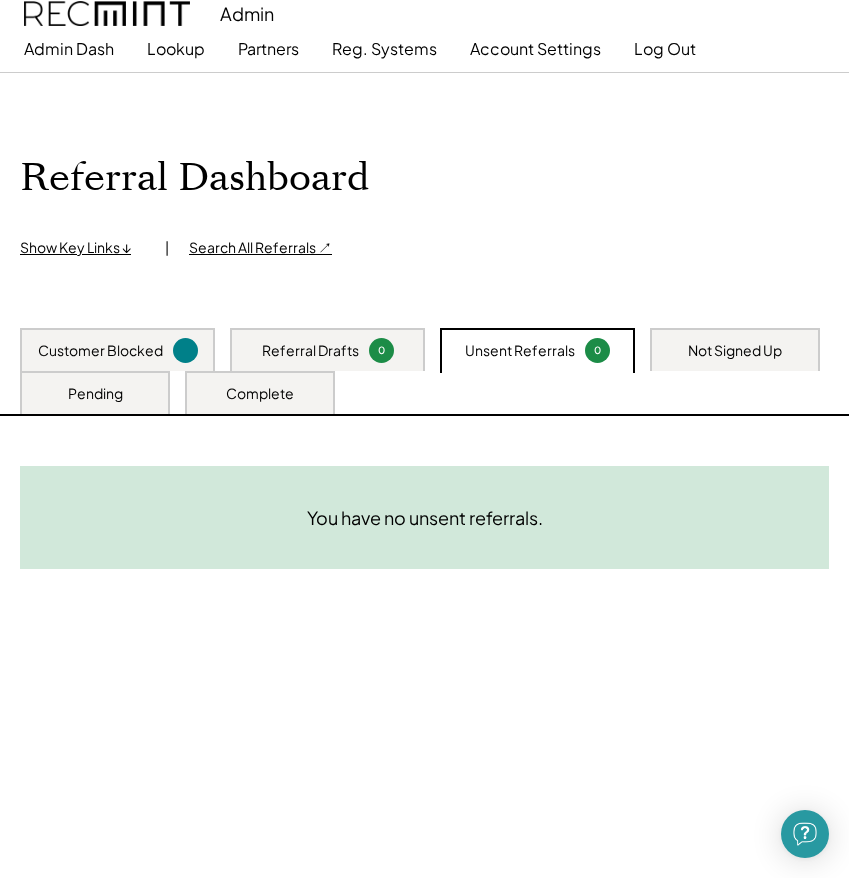 click on "Not Signed Up" at bounding box center (735, 349) 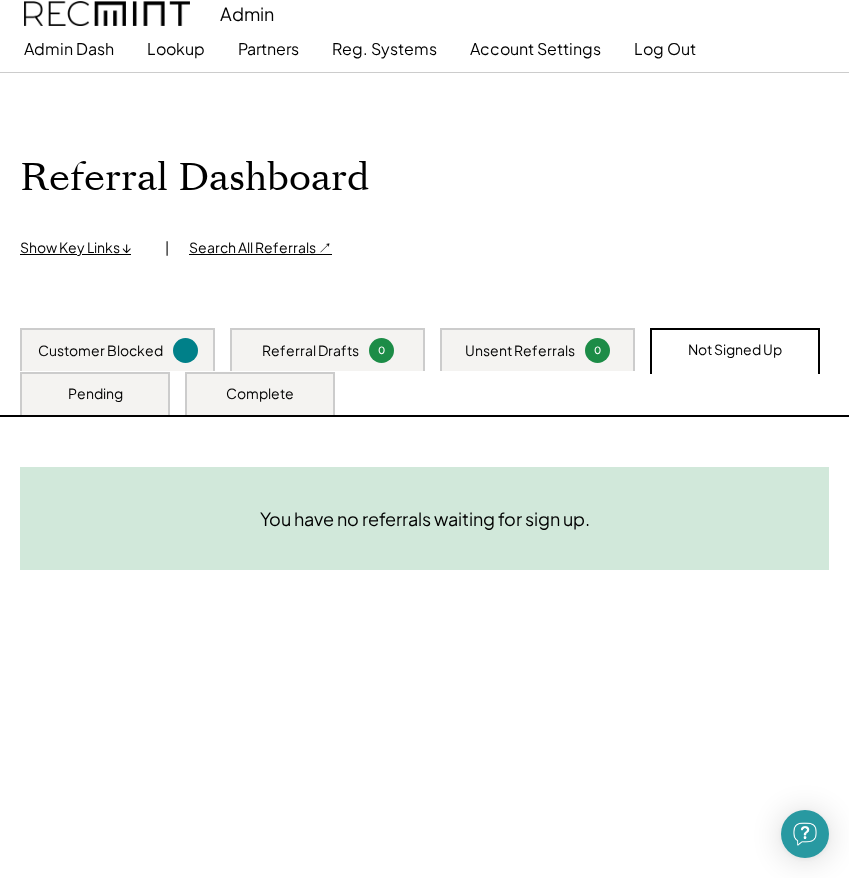 click on "Referral Drafts" at bounding box center [310, 351] 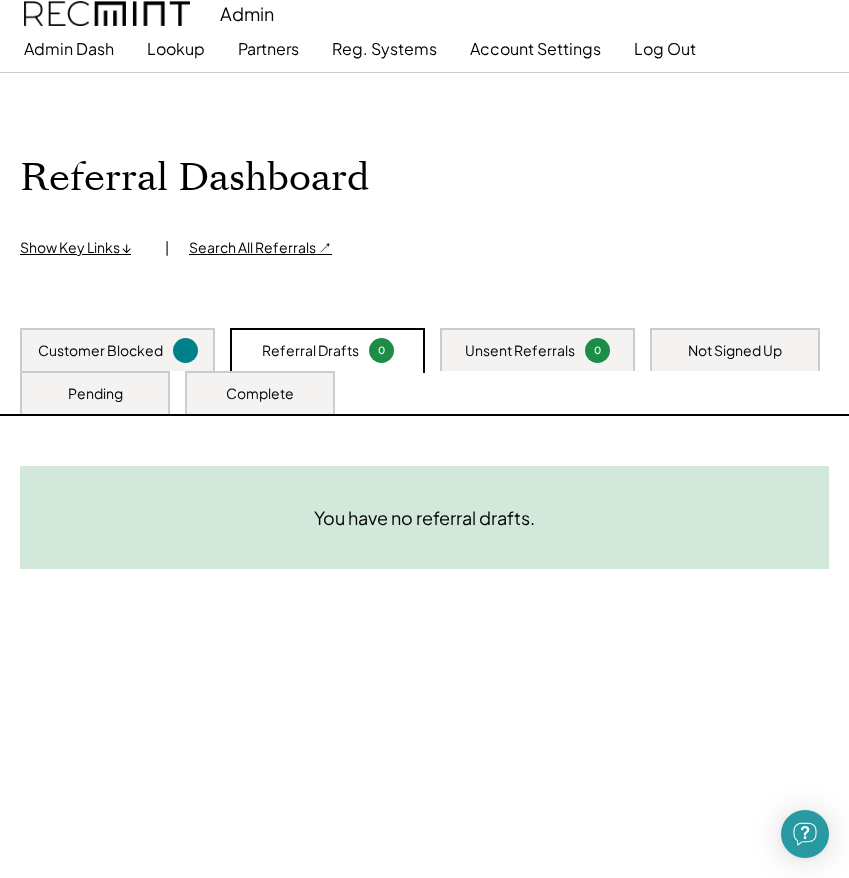 click on "Pending" at bounding box center [95, 392] 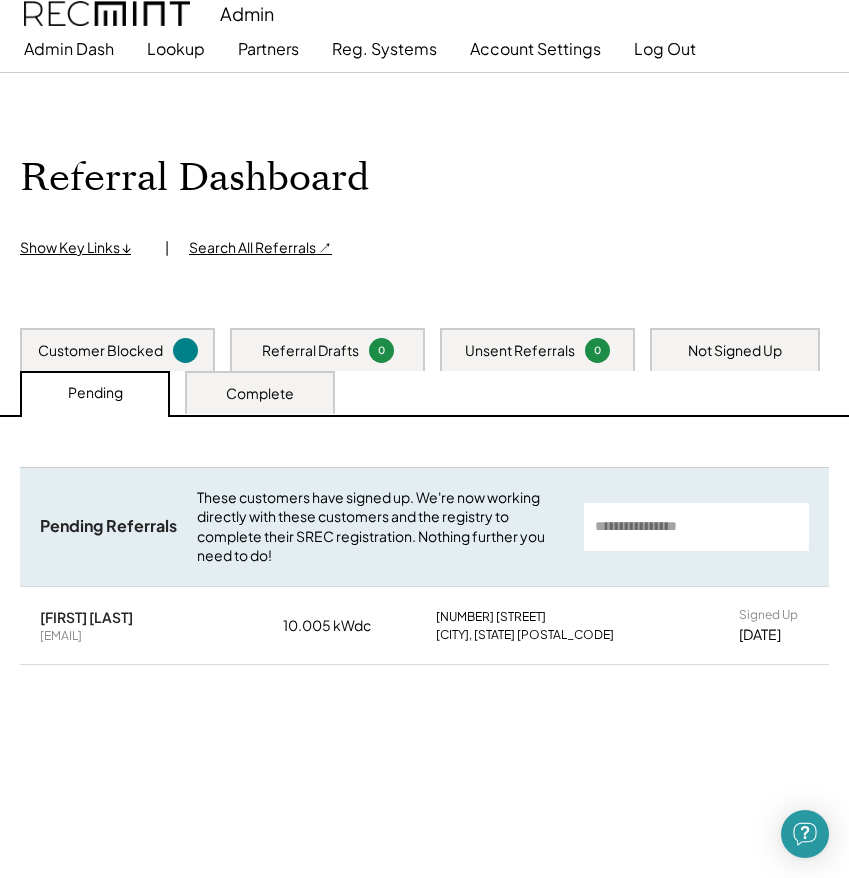 click on "Complete" at bounding box center (260, 394) 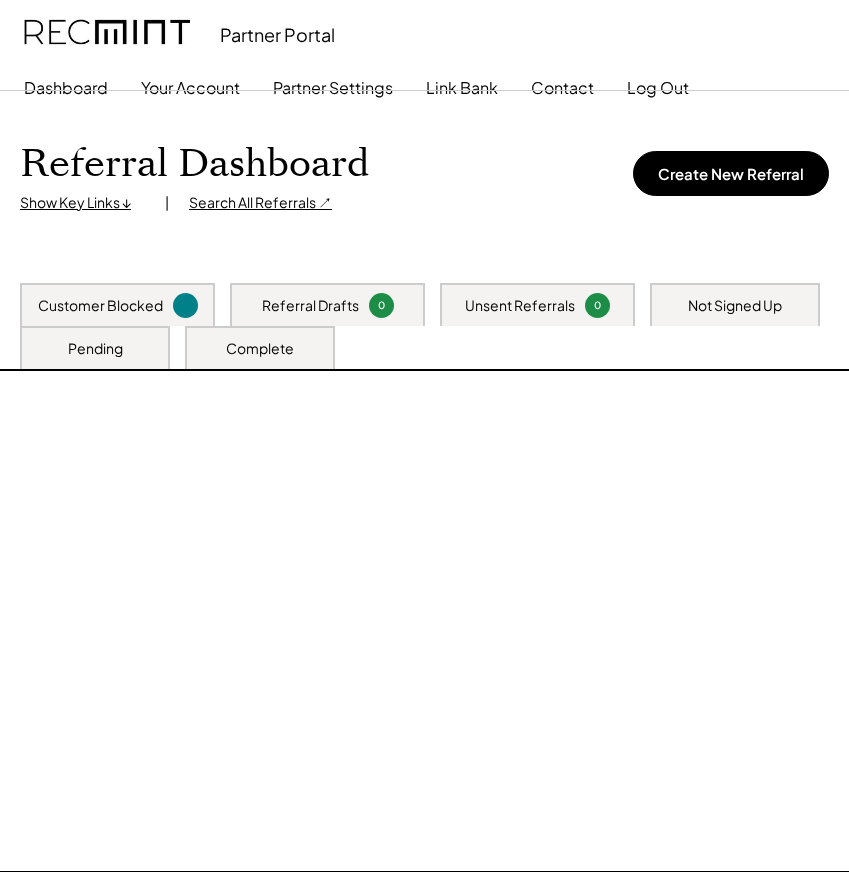 scroll, scrollTop: 0, scrollLeft: 0, axis: both 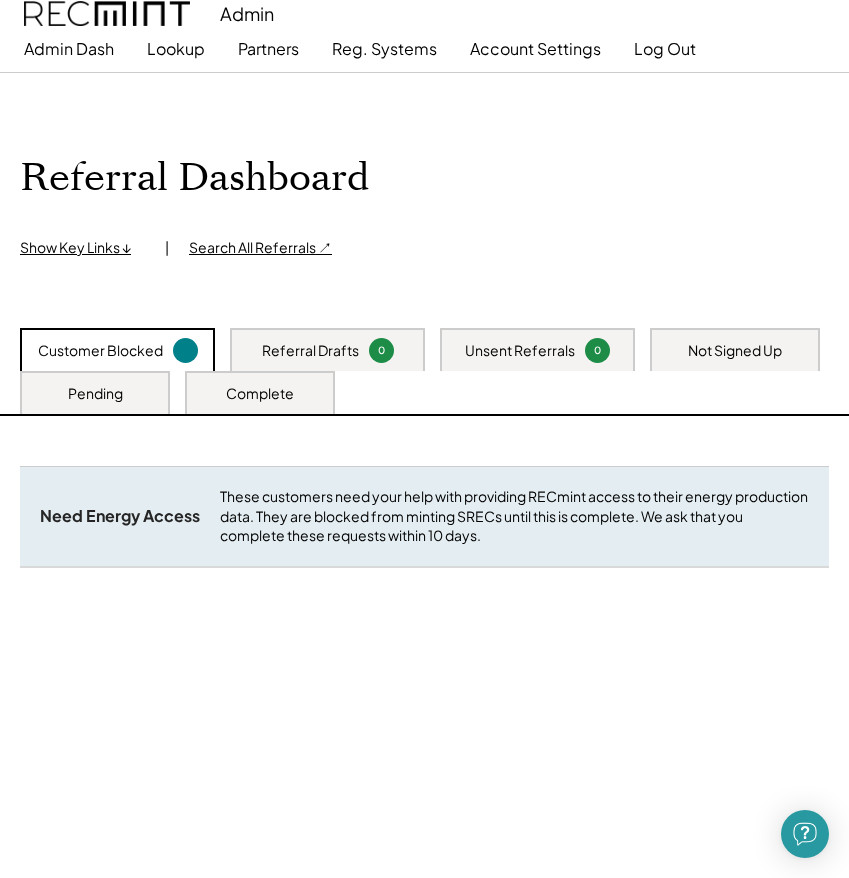 click on "Show Key Links ↓" at bounding box center [82, 248] 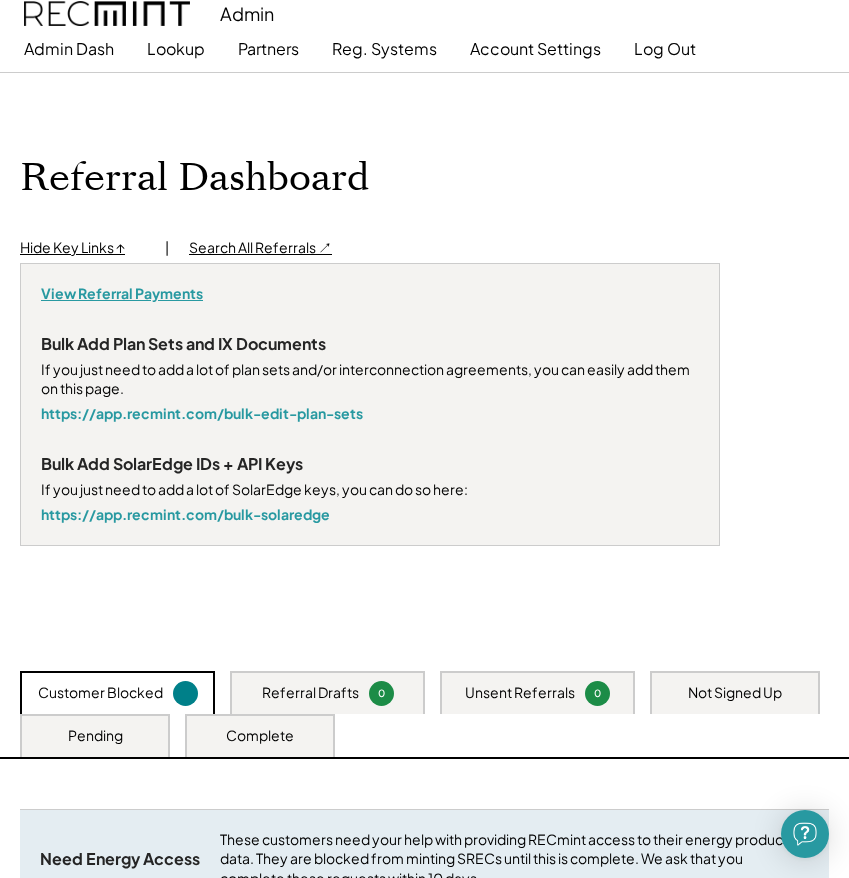 click on "View Referral Payments" at bounding box center [122, 294] 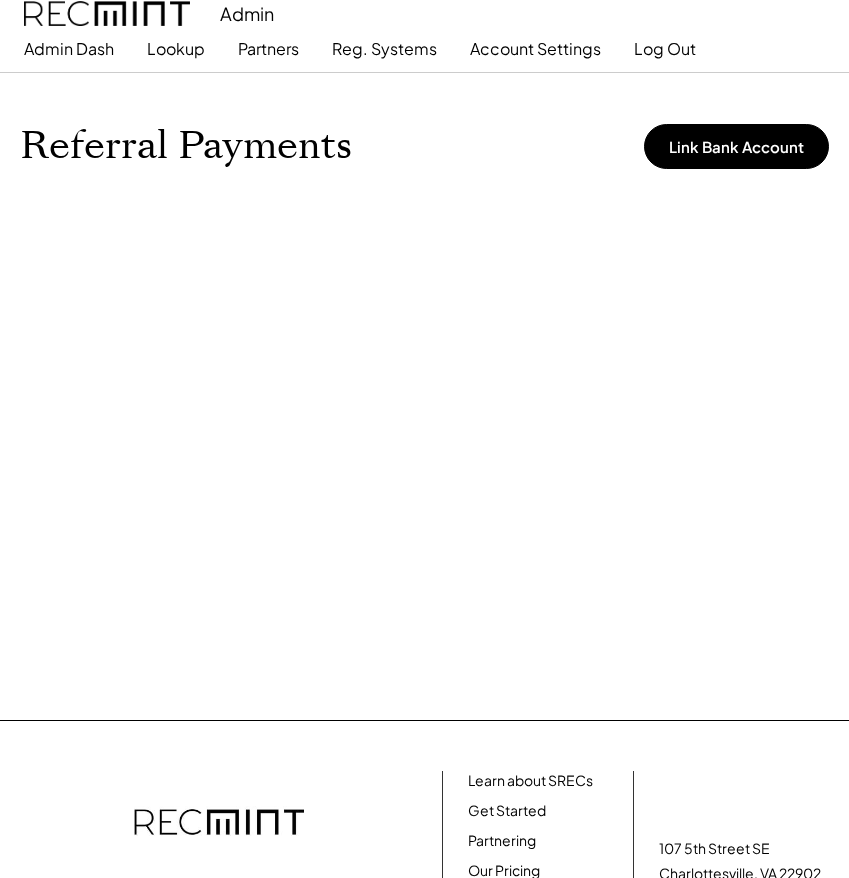 scroll, scrollTop: 0, scrollLeft: 0, axis: both 